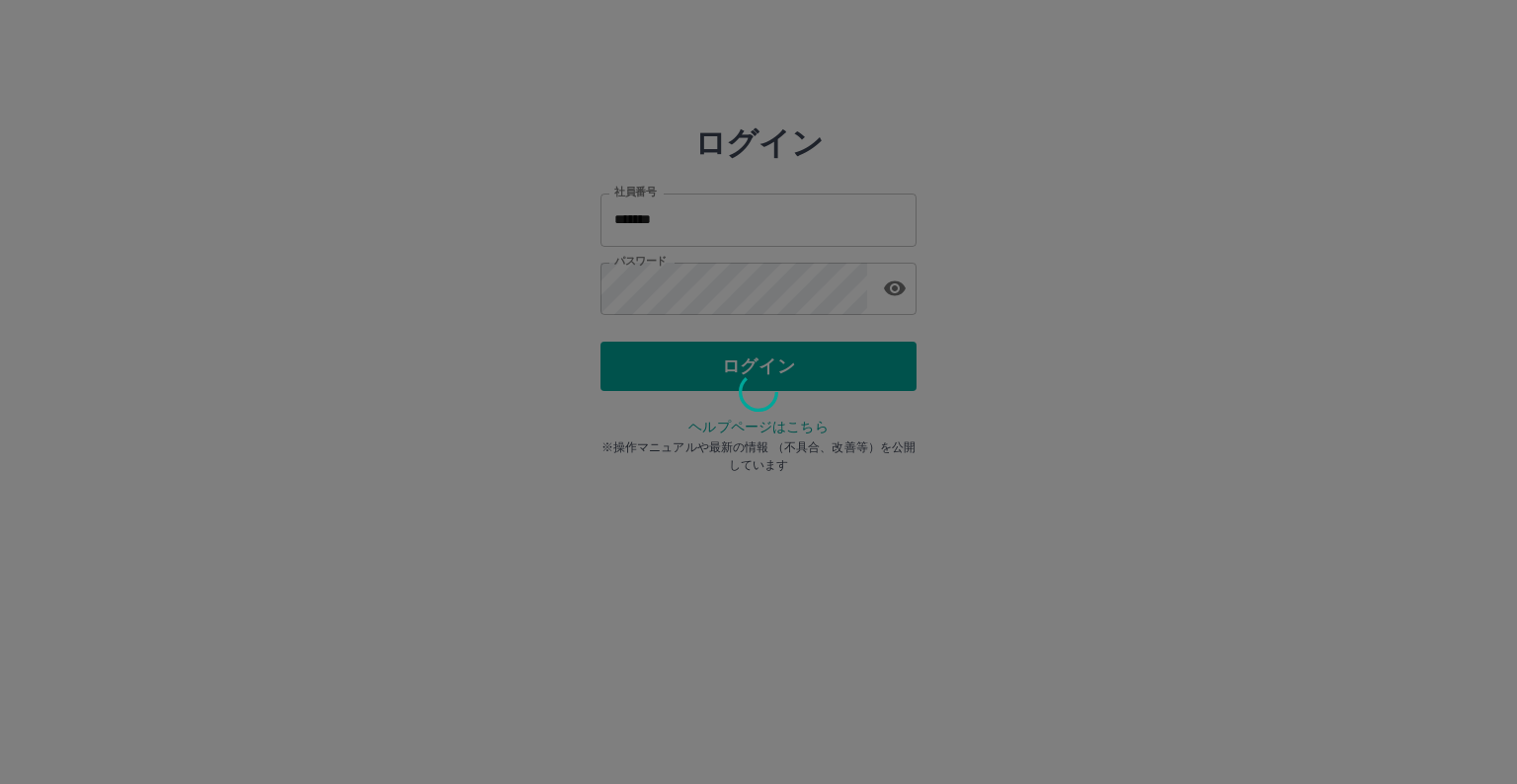 scroll, scrollTop: 0, scrollLeft: 0, axis: both 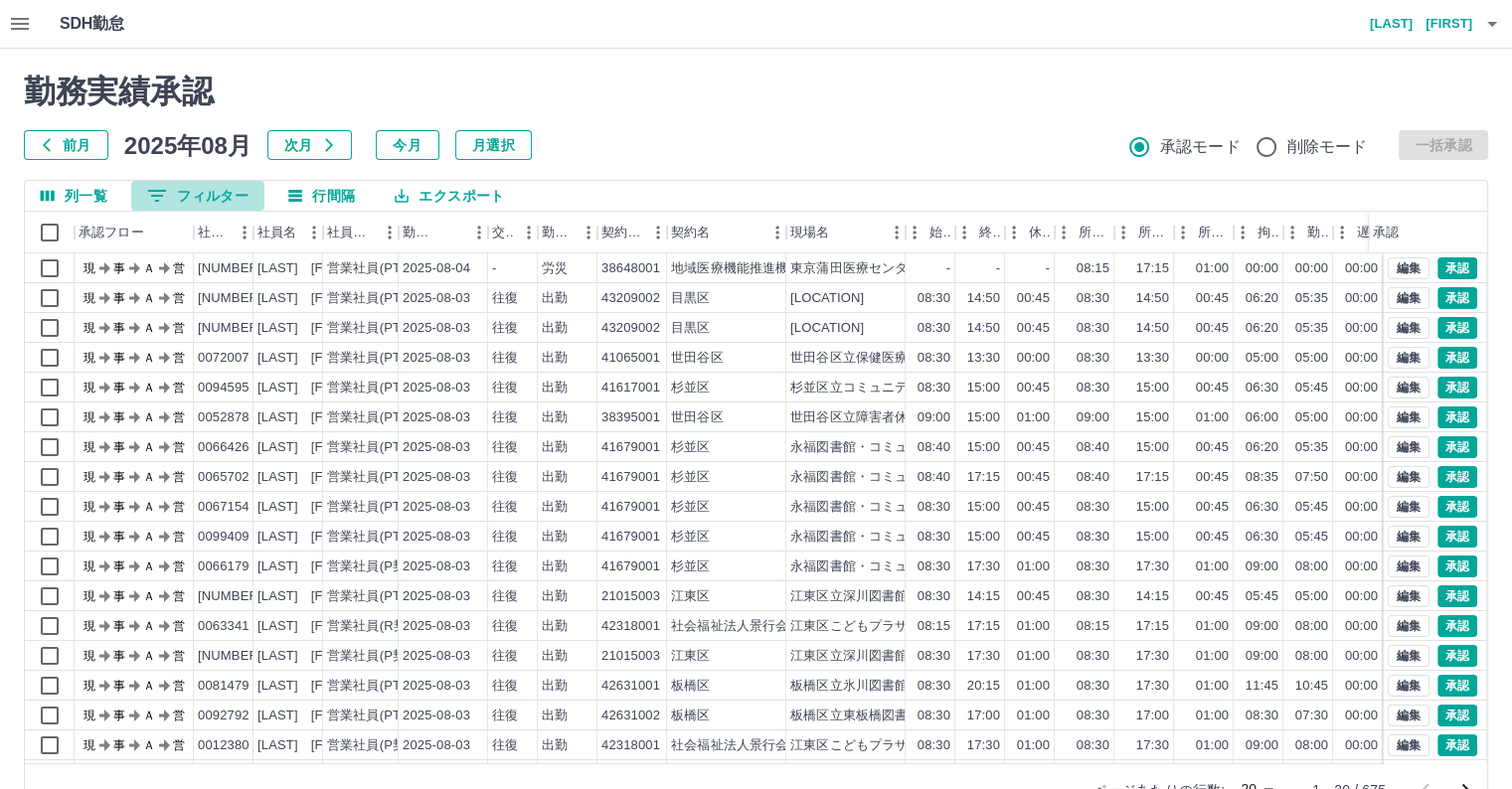 click on "0 フィルター" at bounding box center (198, 196) 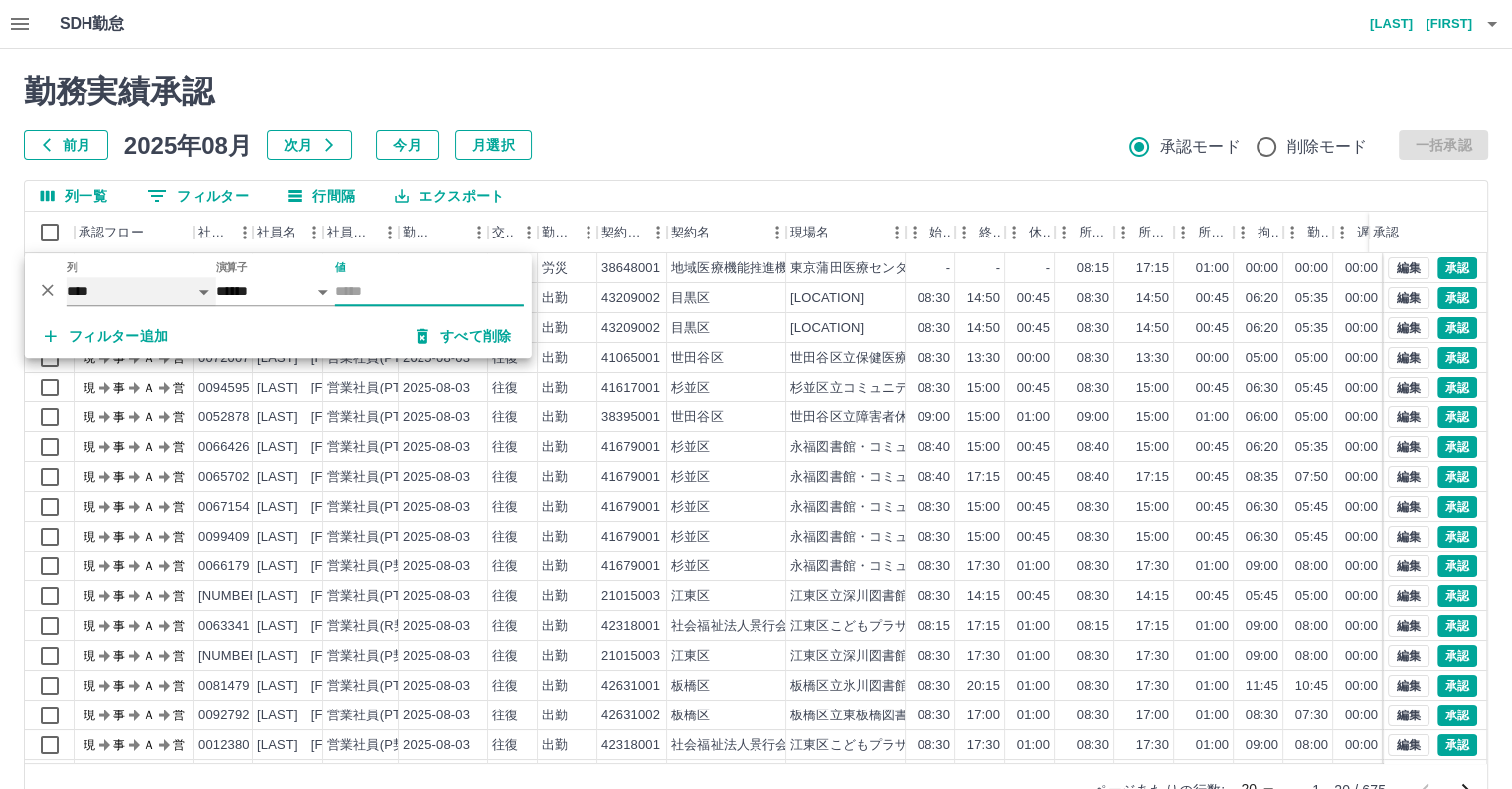 click on "**** *** **** *** *** **** ***** *** *** ** ** ** **** **** **** ** ** *** **** *****" at bounding box center (141, 291) 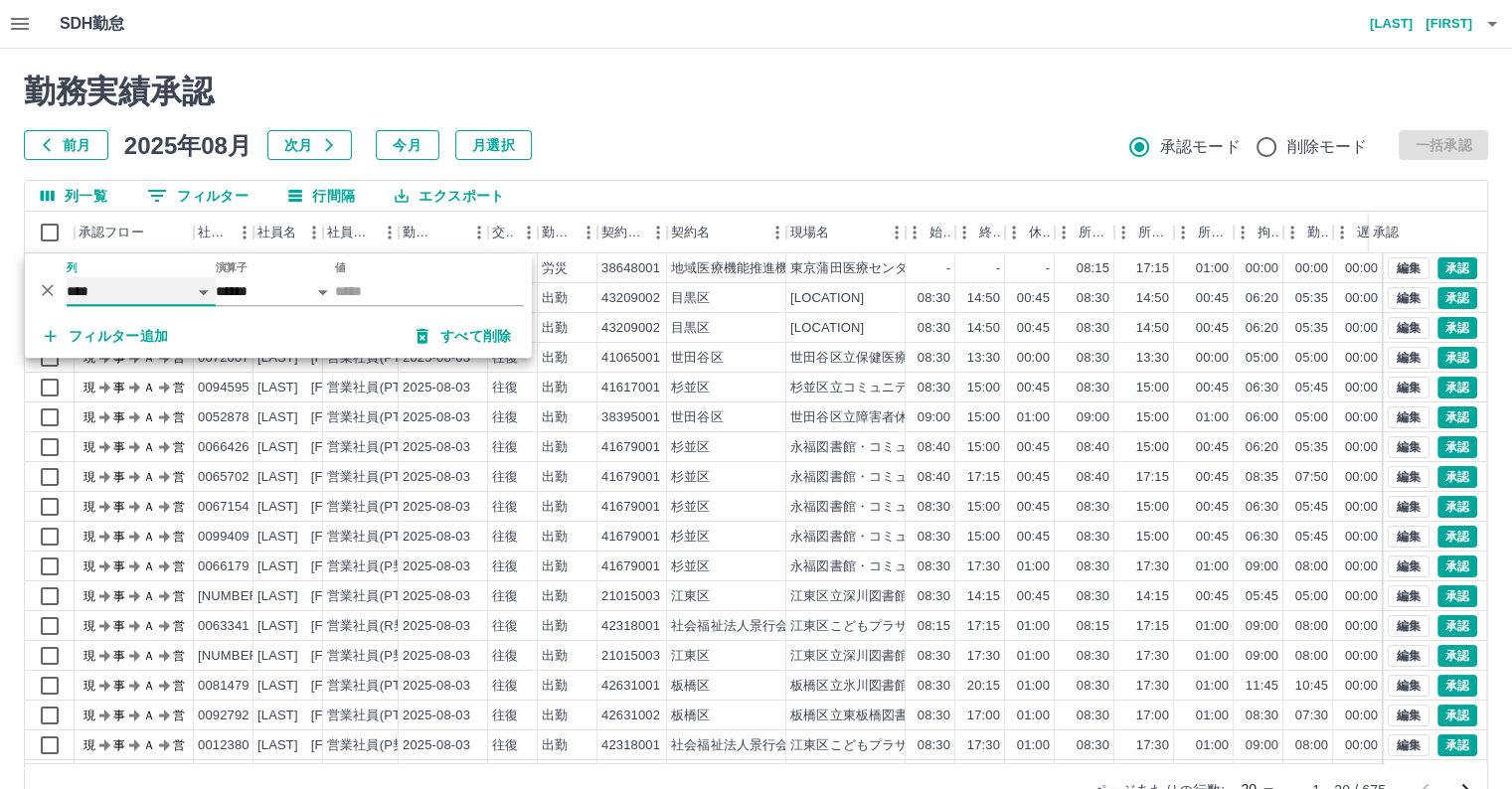 click on "**** *** **** *** *** **** ***** *** *** ** ** ** **** **** **** ** ** *** **** *****" at bounding box center [141, 291] 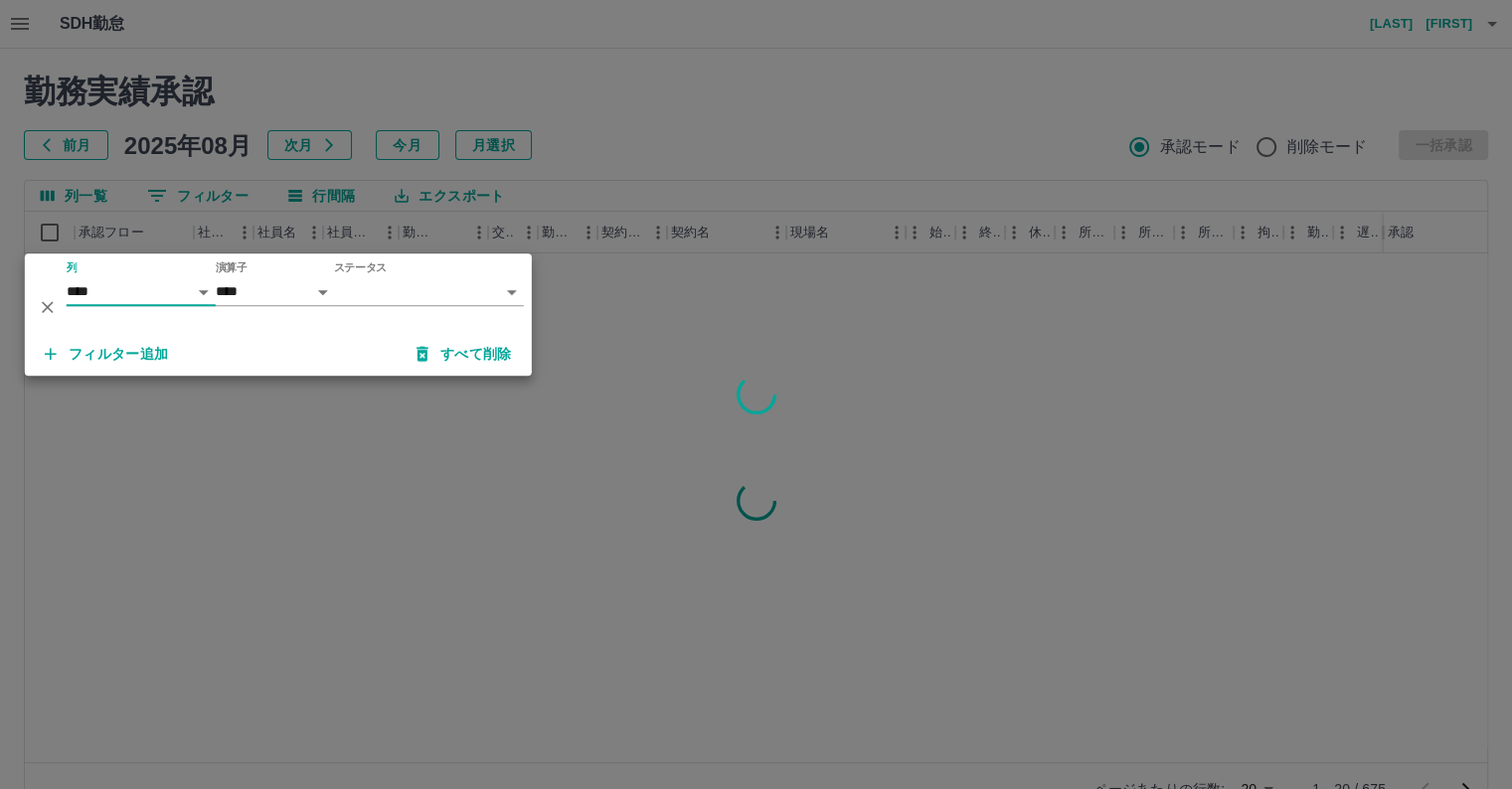 click on "SDH勤怠 [LAST]　[FIRST] 勤務実績承認 前月 2025年08月 次月 今月 月選択 承認モード 削除モード 一括承認 列一覧 0 フィルター 行間隔 エクスポート 承認フロー 社員番号 社員名 社員区分 勤務日 交通費 勤務区分 契約コード 契約名 現場名 始業 終業 休憩 所定開始 所定終業 所定休憩 拘束 勤務 遅刻等 コメント ステータス 承認 ページあたりの行数: 20 ** 1～20 / 675 SDH勤怠 *** ** 列 **** *** **** *** *** **** ***** *** *** ** ** ** **** **** **** ** ** *** **** ***** 演算子 **** ****** ステータス ​ ********* フィルター追加 すべて削除" at bounding box center (756, 419) 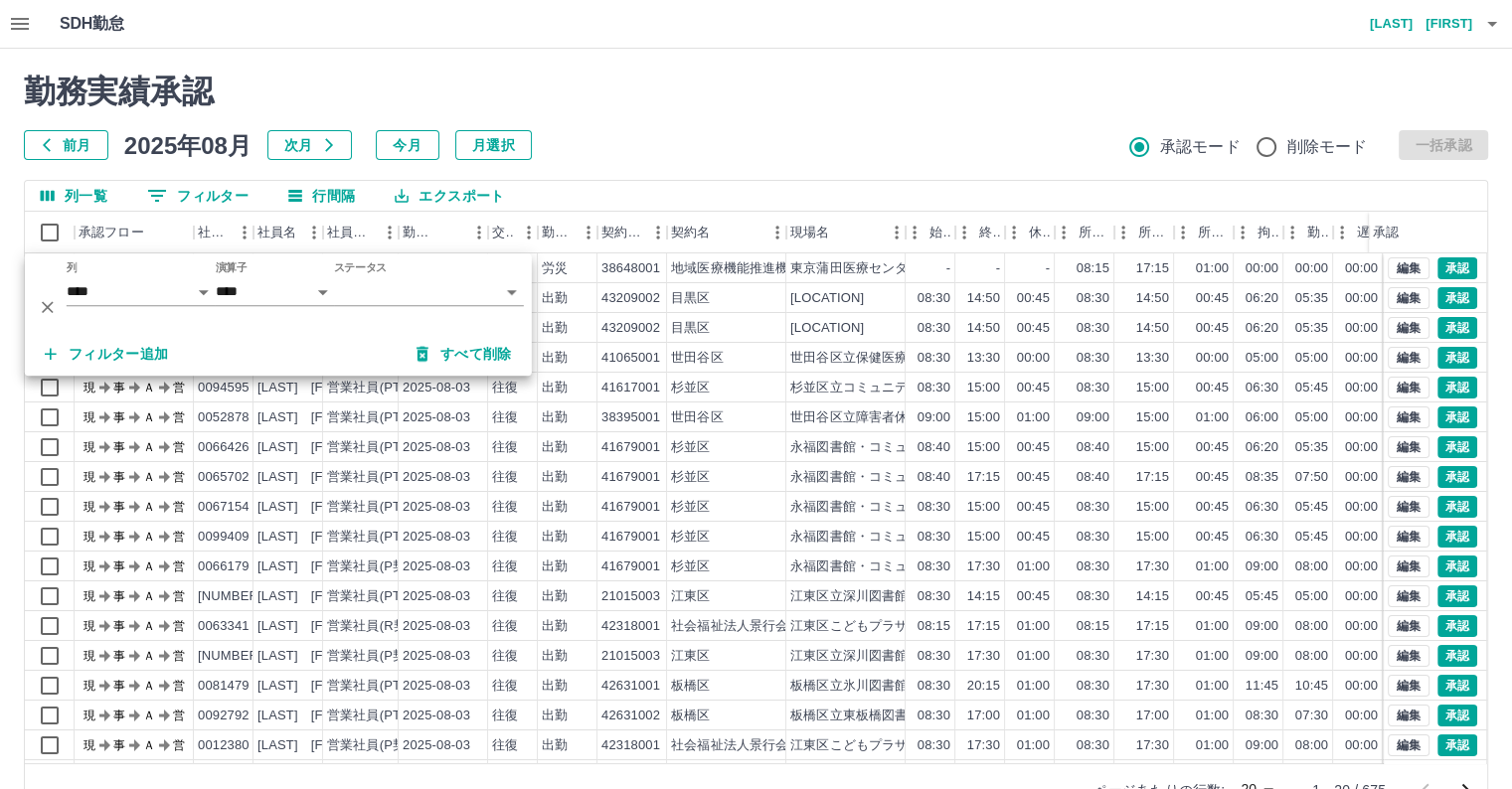 click on "SDH勤怠 [LAST]　[FIRST] 勤務実績承認 前月 2025年08月 次月 今月 月選択 承認モード 削除モード 一括承認 列一覧 0 フィルター 行間隔 エクスポート 承認フロー 社員番号 社員名 社員区分 勤務日 交通費 勤務区分 契約コード 契約名 現場名 始業 終業 休憩 所定開始 所定終業 所定休憩 拘束 勤務 遅刻等 コメント ステータス 承認 現 事 Ａ 営 [NUMBER] [LAST]　[FIRST] 営業社員(PT契約) 2025-08-04  -  労災 [NUMBER] [LOCATION] - - - 08:15 17:15 01:00 00:00 00:00 00:00 現場責任者承認待 現 事 Ａ 営 [NUMBER] [LAST]　[FIRST] 営業社員(PT契約) 2025-08-03 往復 出勤 [NUMBER] [CITY] [LOCATION] 08:30 14:50 00:45 08:30 14:50 00:45 06:20 05:35 00:00 現場責任者承認待 現 事 Ａ 営 [NUMBER] [LAST]　[FIRST] 営業社員(PT契約) 2025-08-03 往復 出勤 [NUMBER] [CITY] 08:30 14:50 00:45 08:30 現" at bounding box center (756, 419) 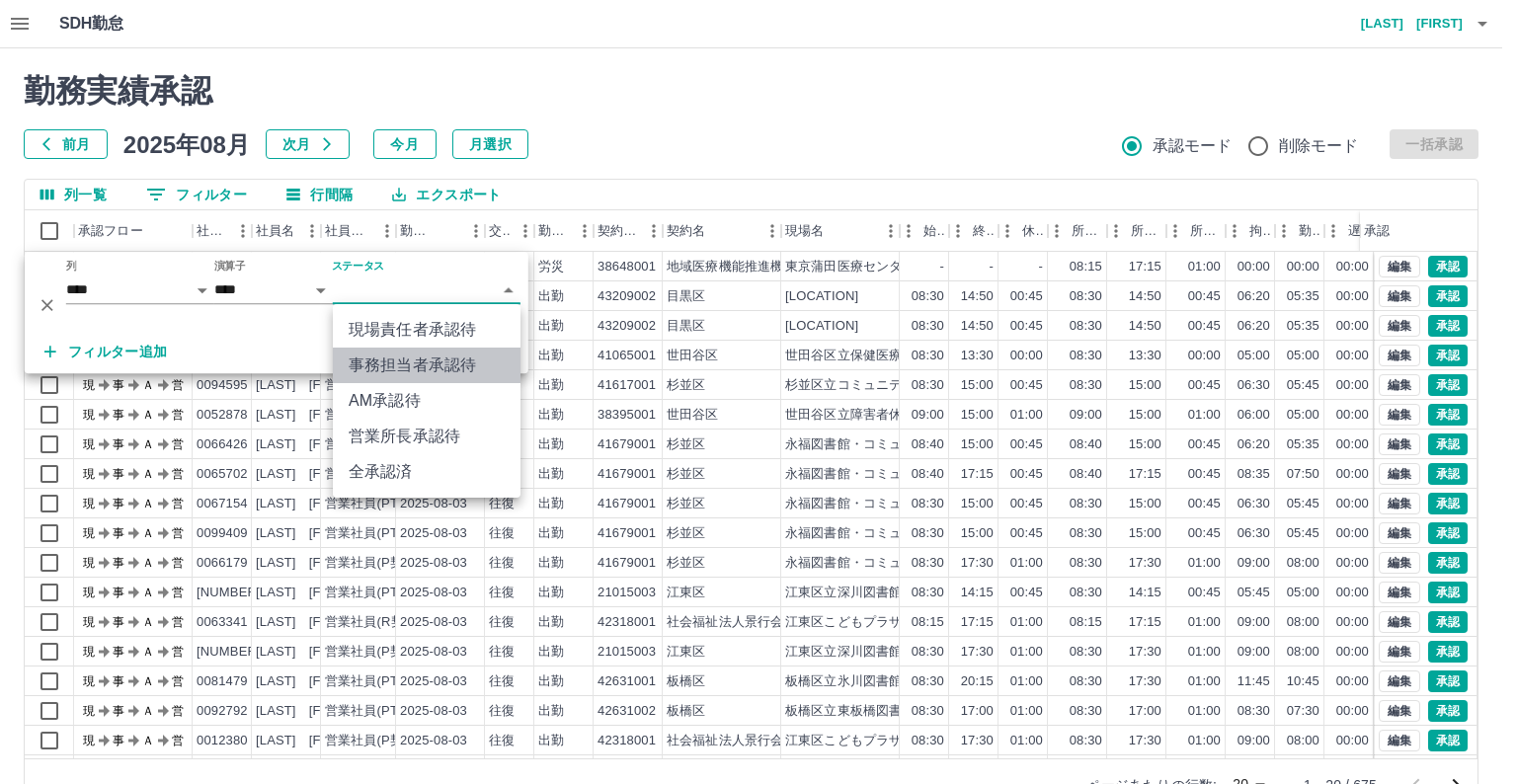 click on "事務担当者承認待" at bounding box center [427, 365] 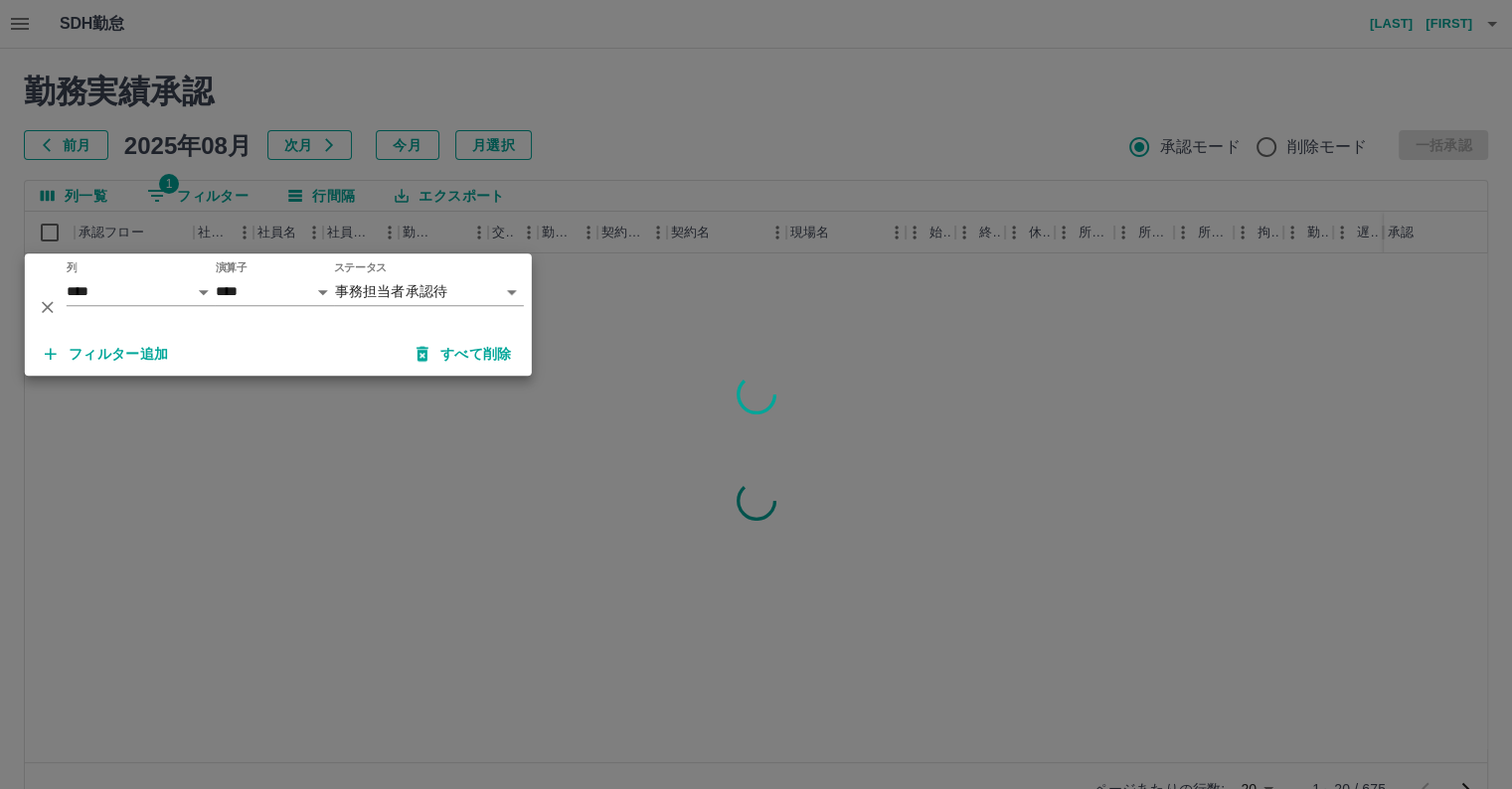 click at bounding box center [756, 394] 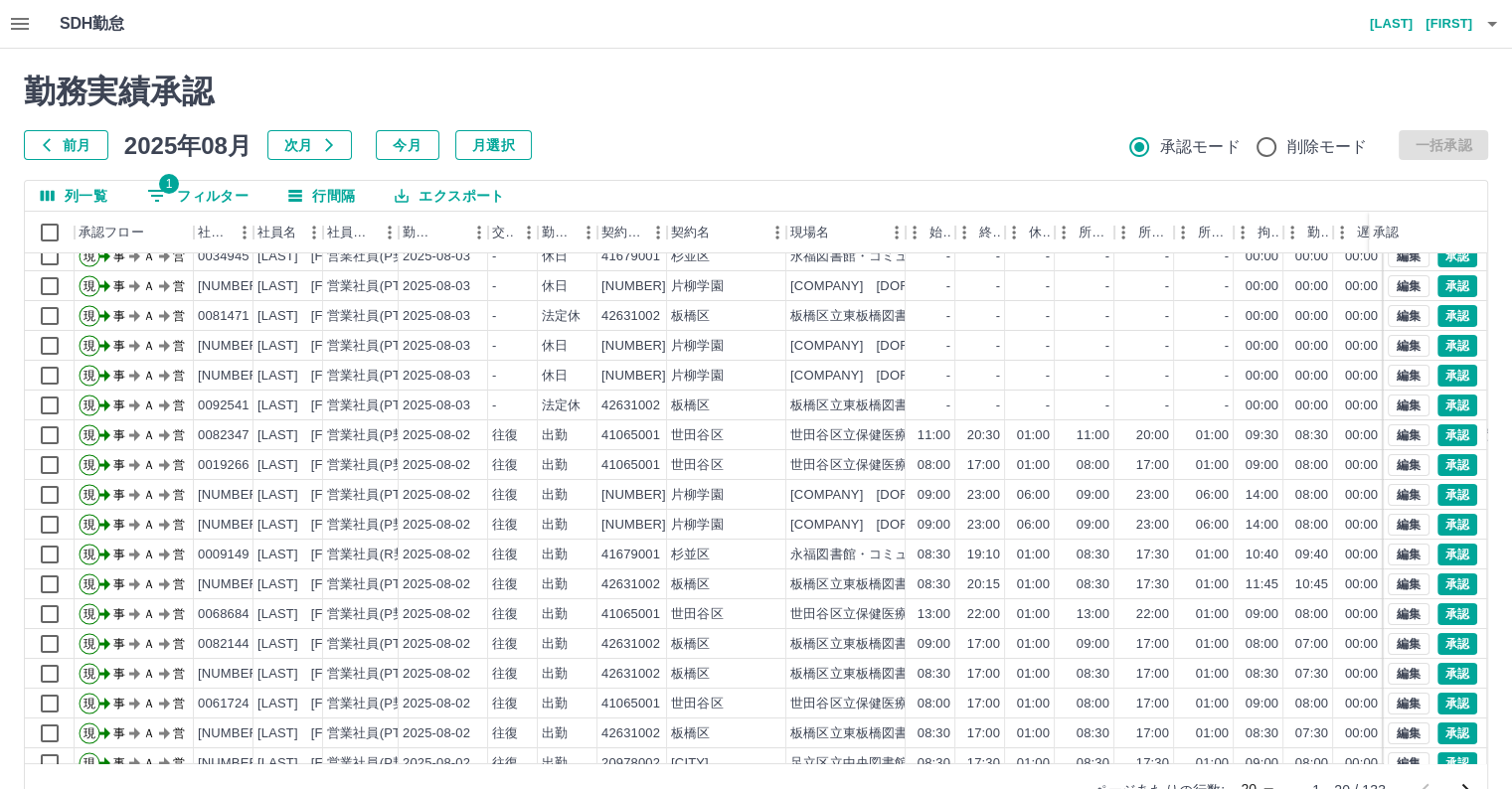 scroll, scrollTop: 100, scrollLeft: 0, axis: vertical 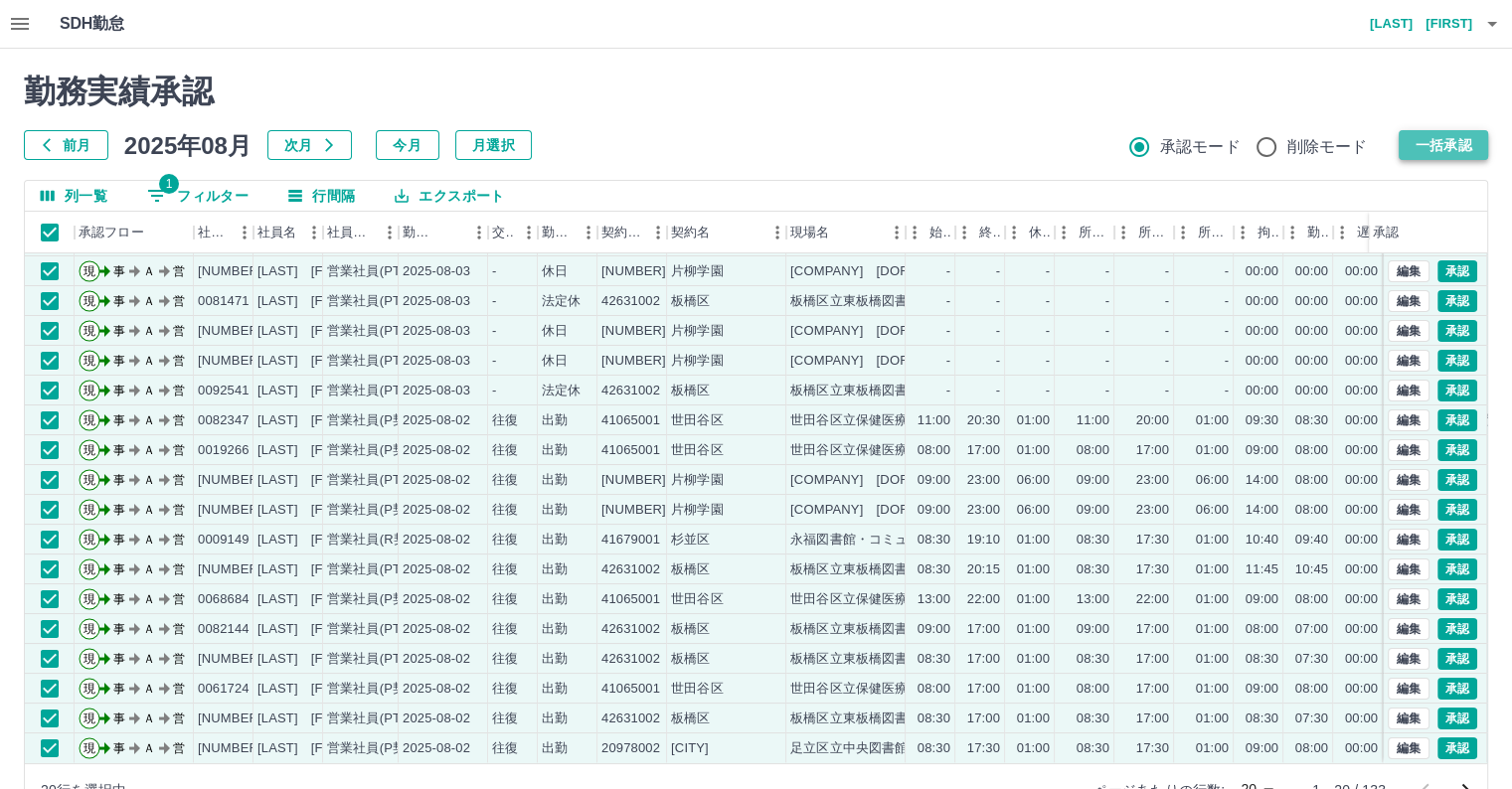 click on "一括承認" at bounding box center [1443, 145] 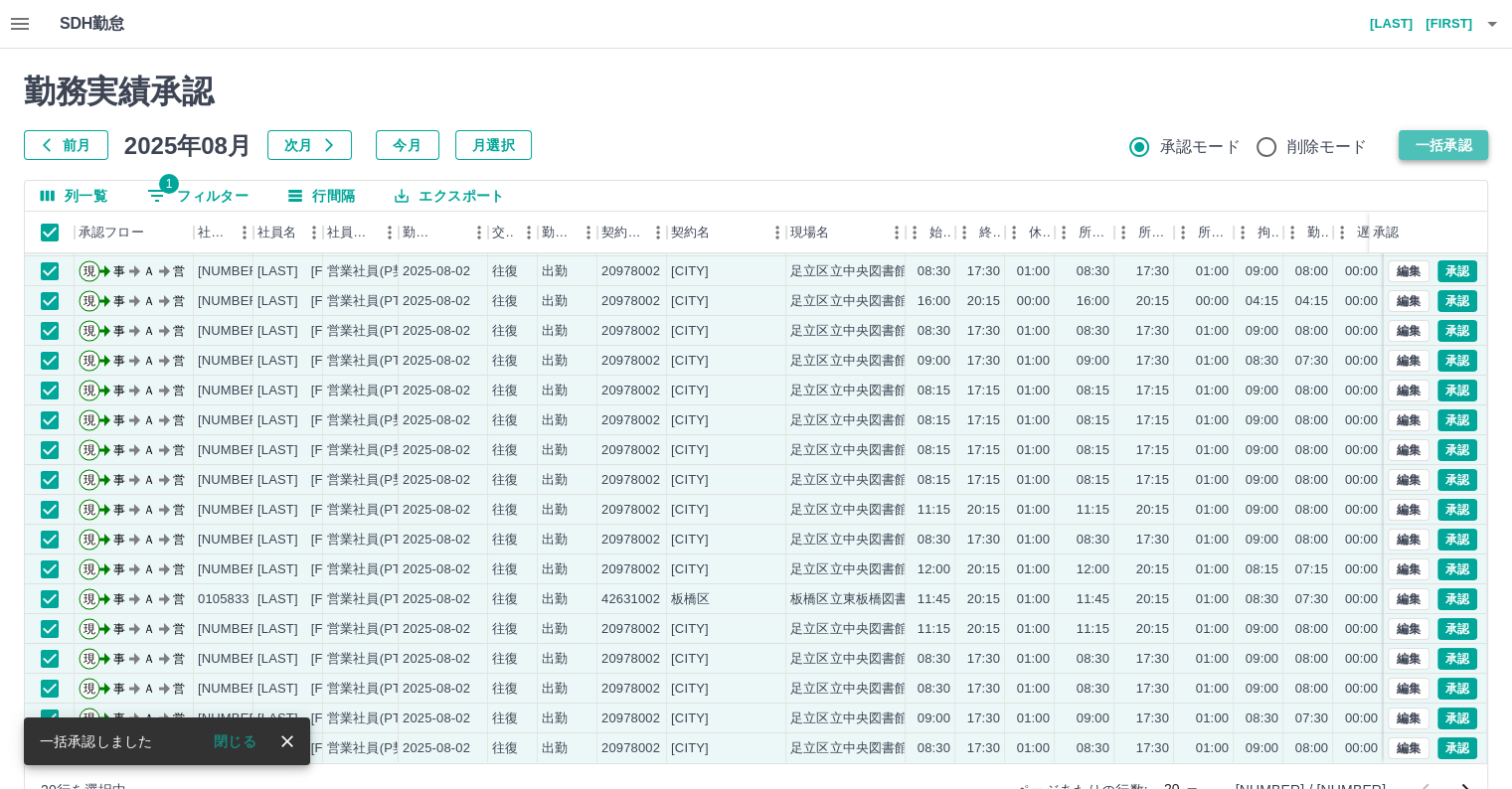click on "一括承認" at bounding box center (1443, 145) 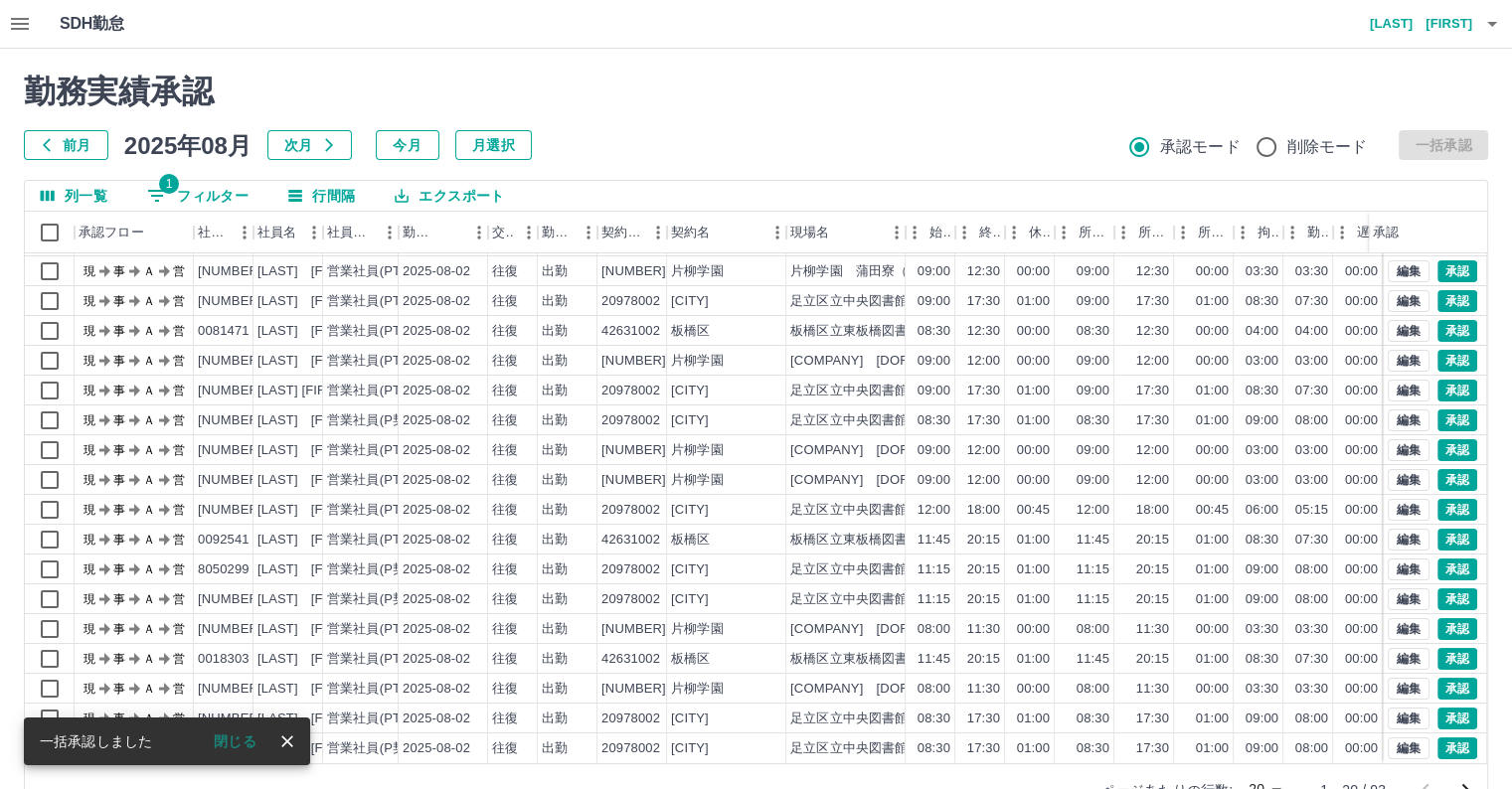 click on "勤務実績承認 前月 2025年08月 次月 今月 月選択 承認モード 削除モード 一括承認 列一覧 1 フィルター 行間隔 エクスポート 承認フロー 社員番号 社員名 社員区分 勤務日 交通費 勤務区分 契約コード 契約名 現場名 始業 終業 休憩 所定開始 所定終業 所定休憩 拘束 勤務 遅刻等 コメント ステータス 承認 現 事 Ａ 営 [NUMBER] [LAST]　[FIRST] 営業社員(P契約) 2025-08-02 往復 出勤 [NUMBER] [CITY] [LOCATION] 12:05 21:05 01:00 12:05 21:05 01:00 09:00 08:00 00:00 事務担当者承認待 現 事 Ａ 営 [NUMBER] [LAST]　[FIRST] 営業社員(P契約) 2025-08-02 往復 出勤 [NUMBER] [CITY] [LOCATION] 11:15 20:15 01:00 11:15 20:15 01:00 09:00 08:00 00:00 事務担当者承認待 現 事 Ａ 営 [NUMBER] [LAST]　[FIRST] 営業社員(PT契約) 2025-08-02 往復 出勤 [NUMBER] [LOCATION] 09:00 12:30 現" at bounding box center (756, 444) 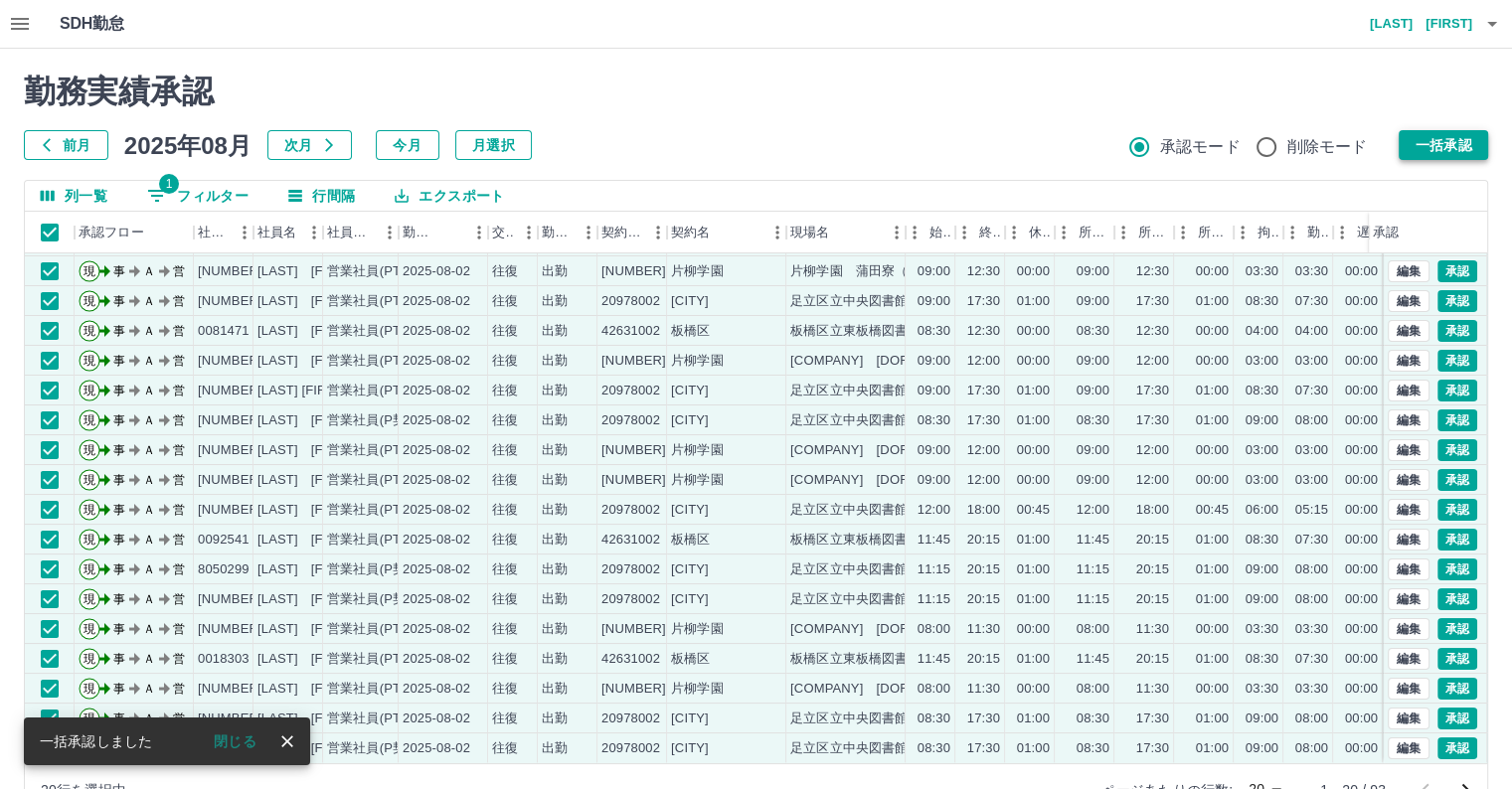 click on "一括承認" at bounding box center [1443, 145] 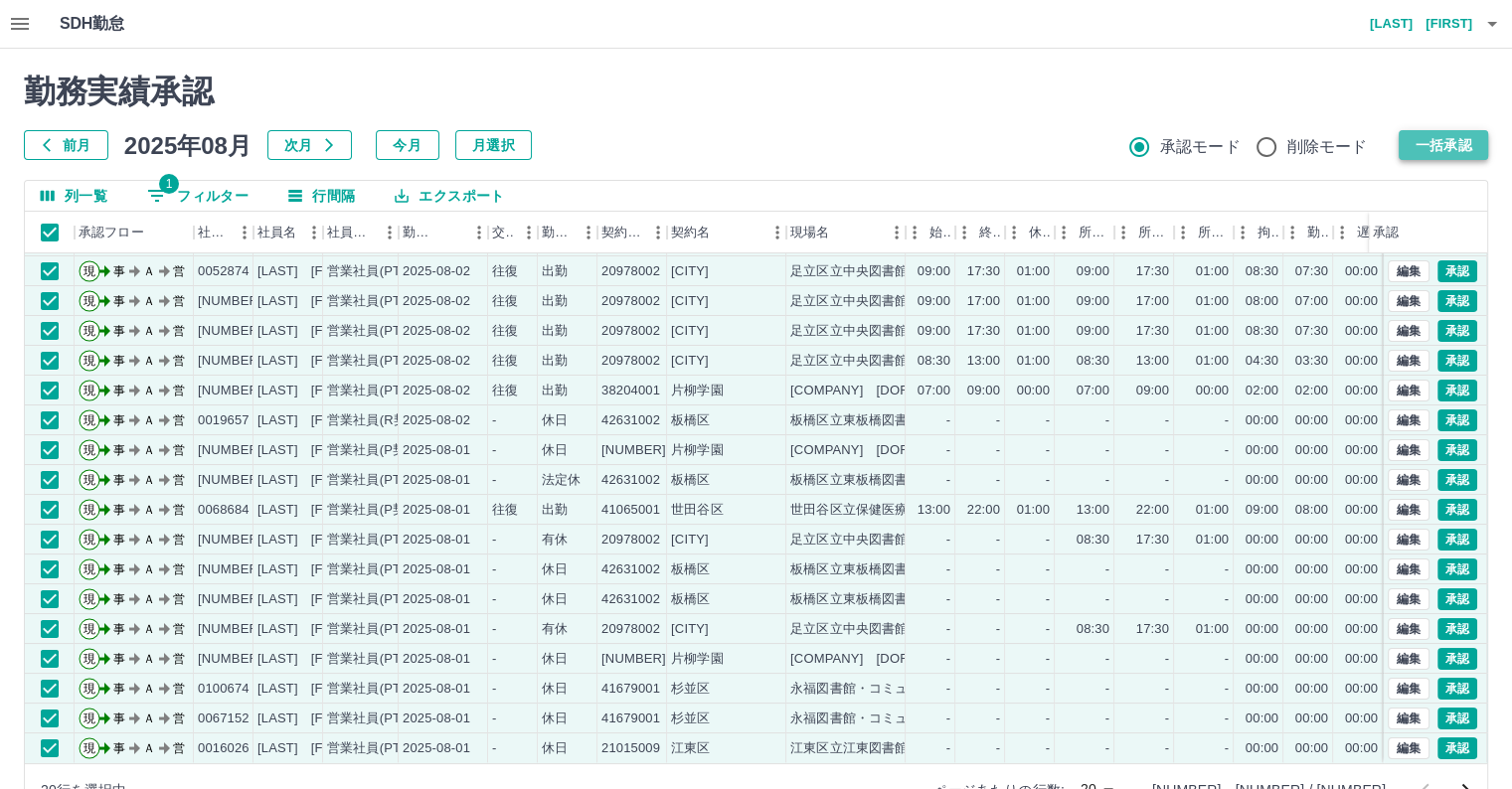 click on "一括承認" at bounding box center [1443, 145] 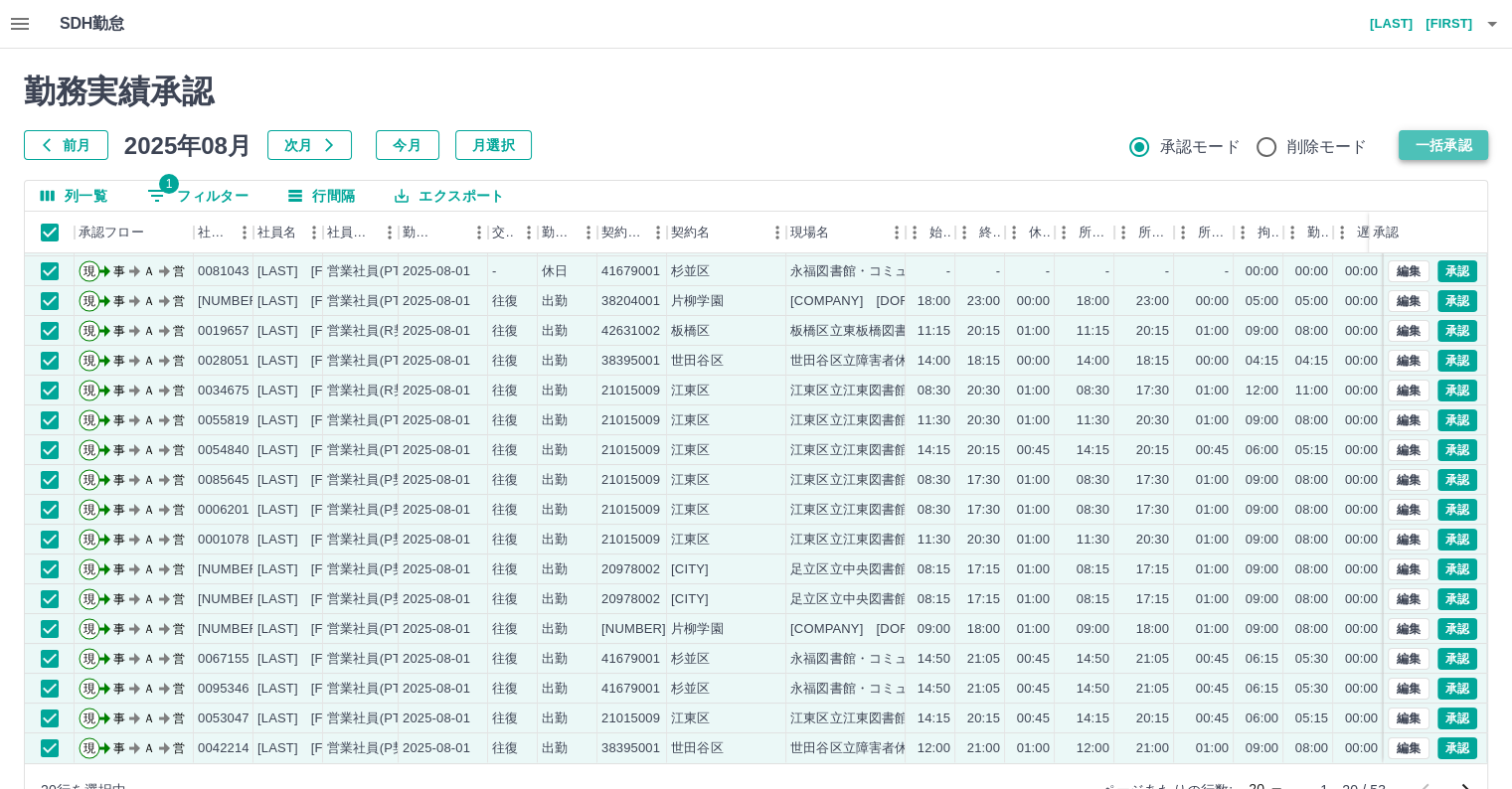 click on "一括承認" at bounding box center (1443, 145) 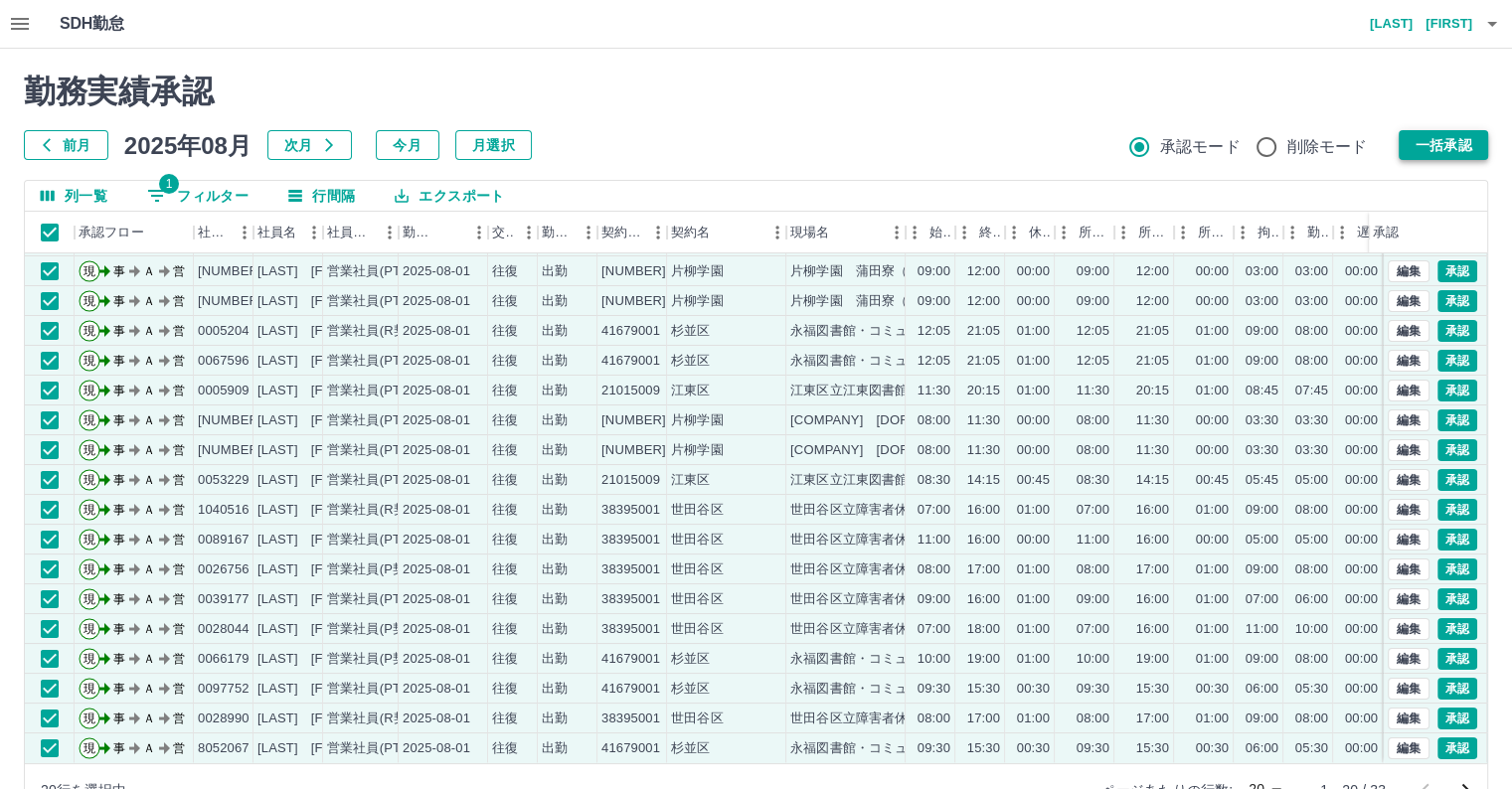 click on "一括承認" at bounding box center (1443, 145) 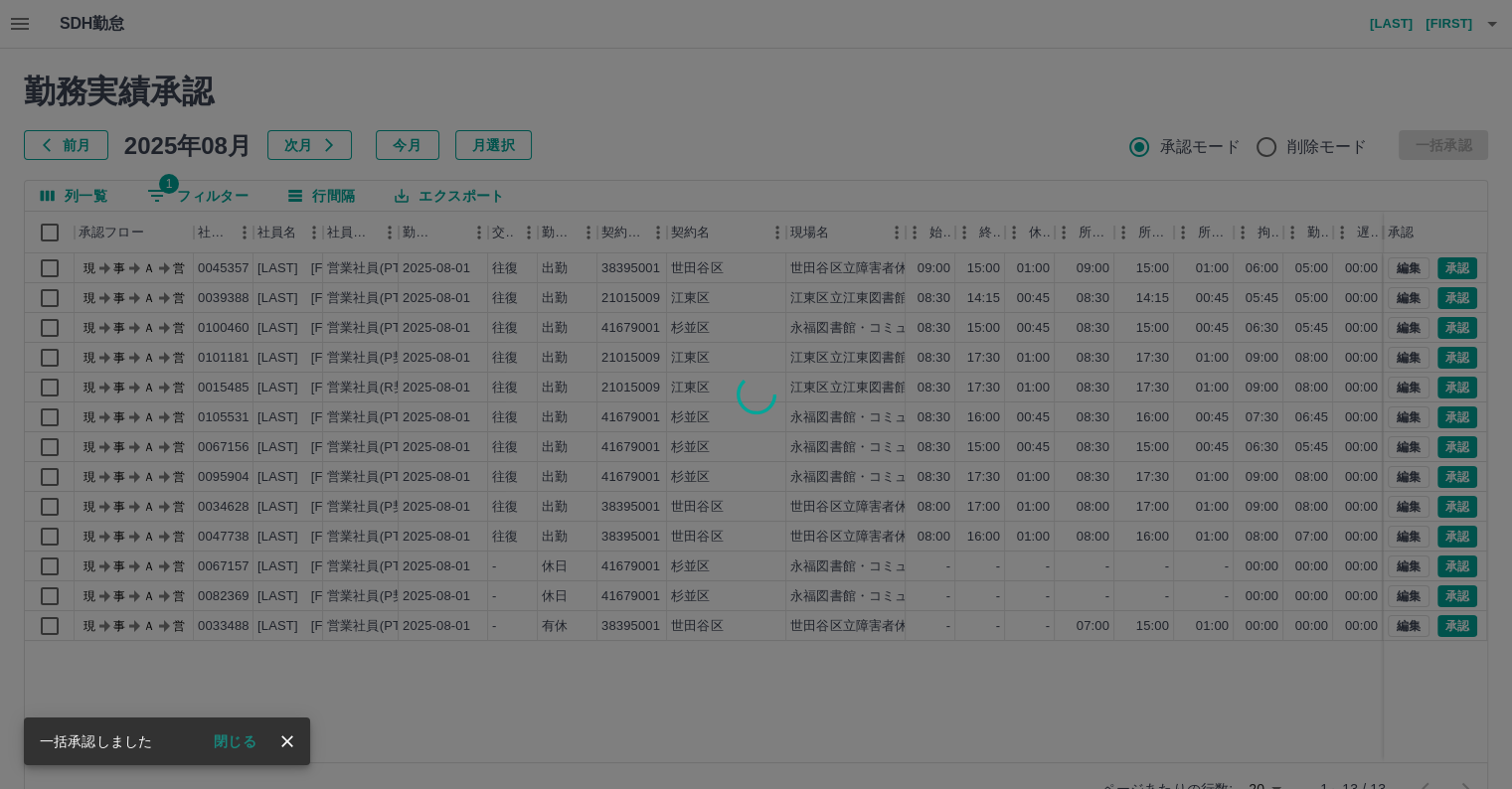 scroll, scrollTop: 0, scrollLeft: 0, axis: both 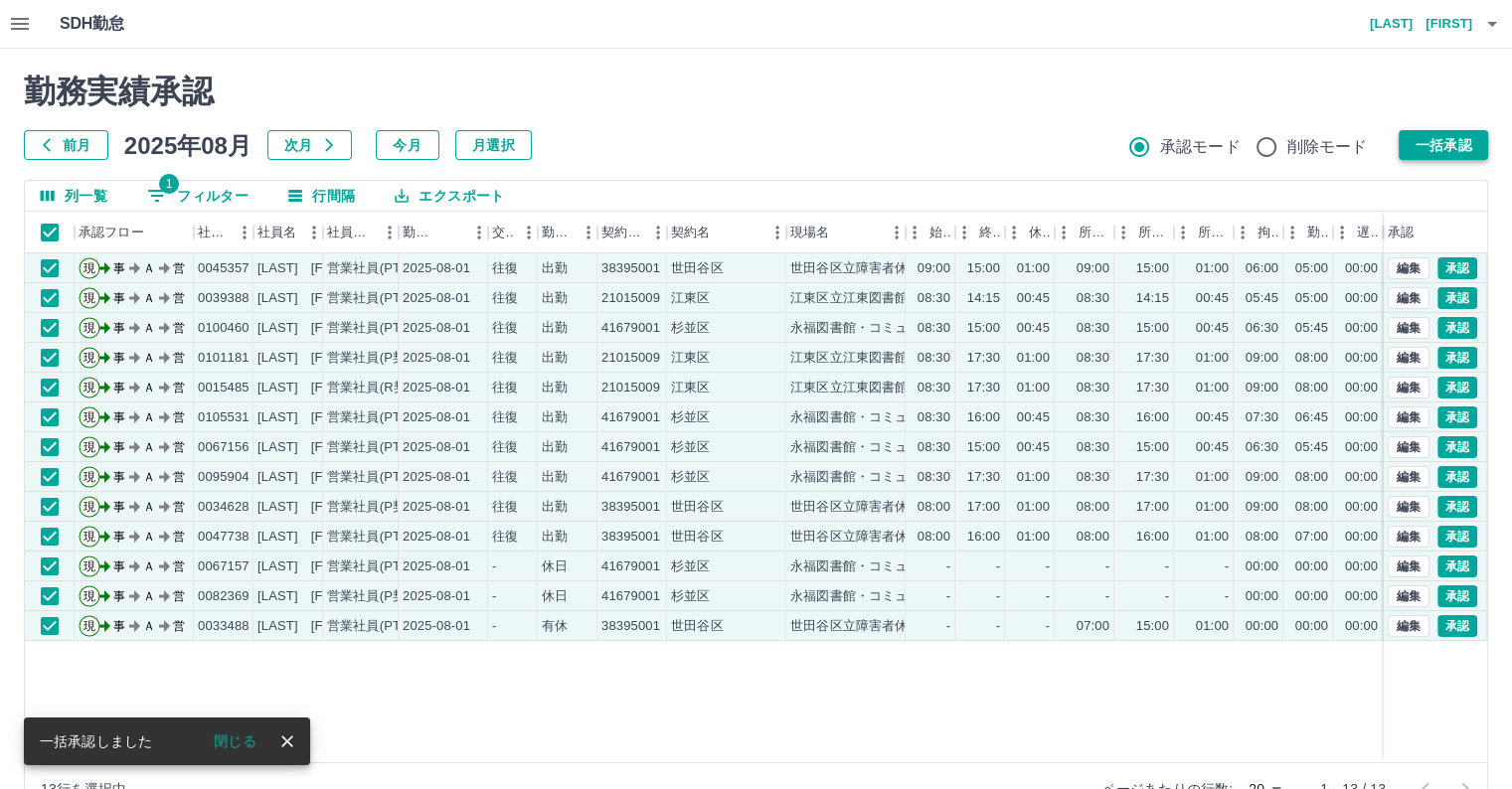 click on "一括承認" at bounding box center [1443, 145] 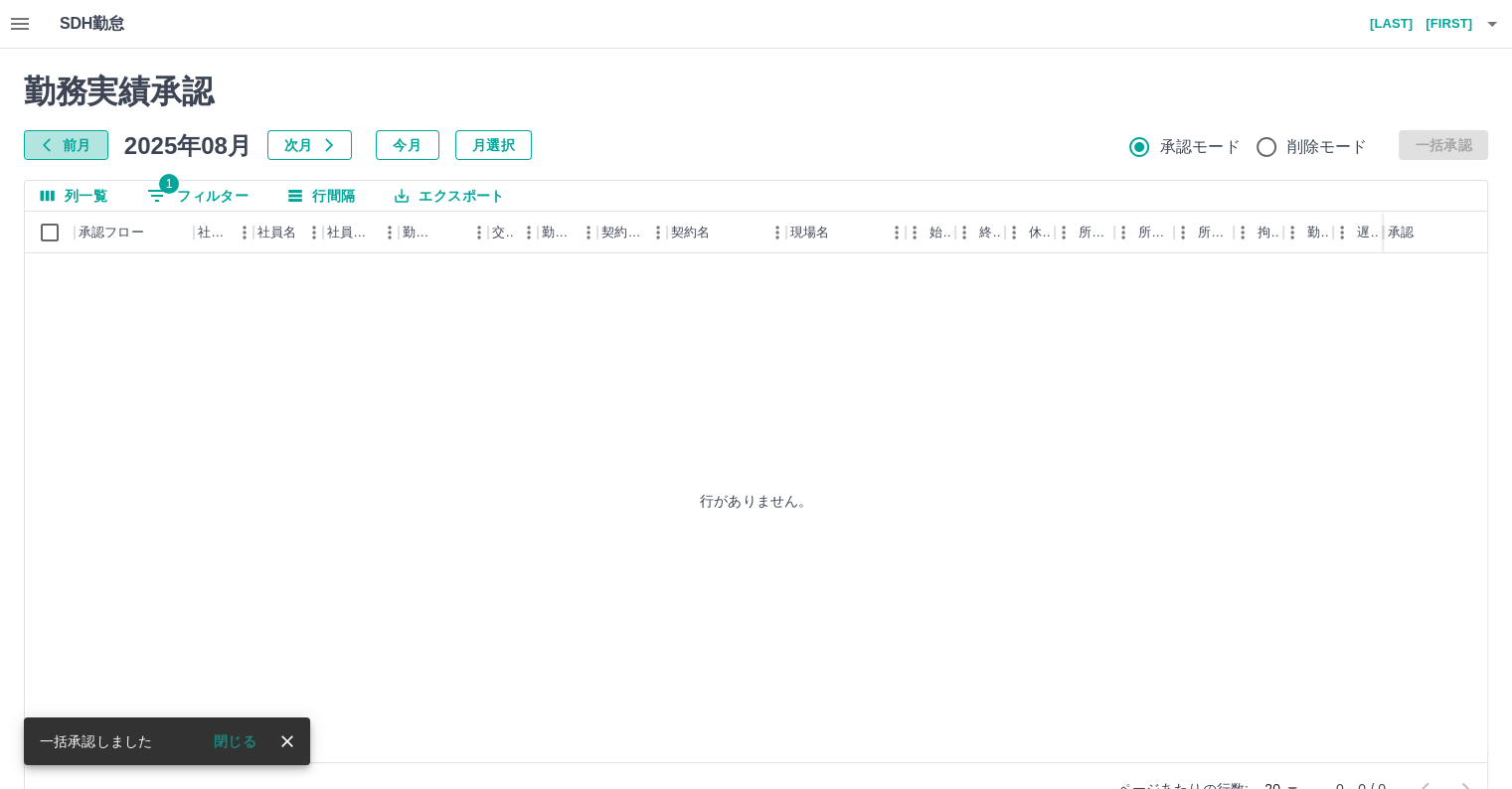 click on "前月" at bounding box center [66, 145] 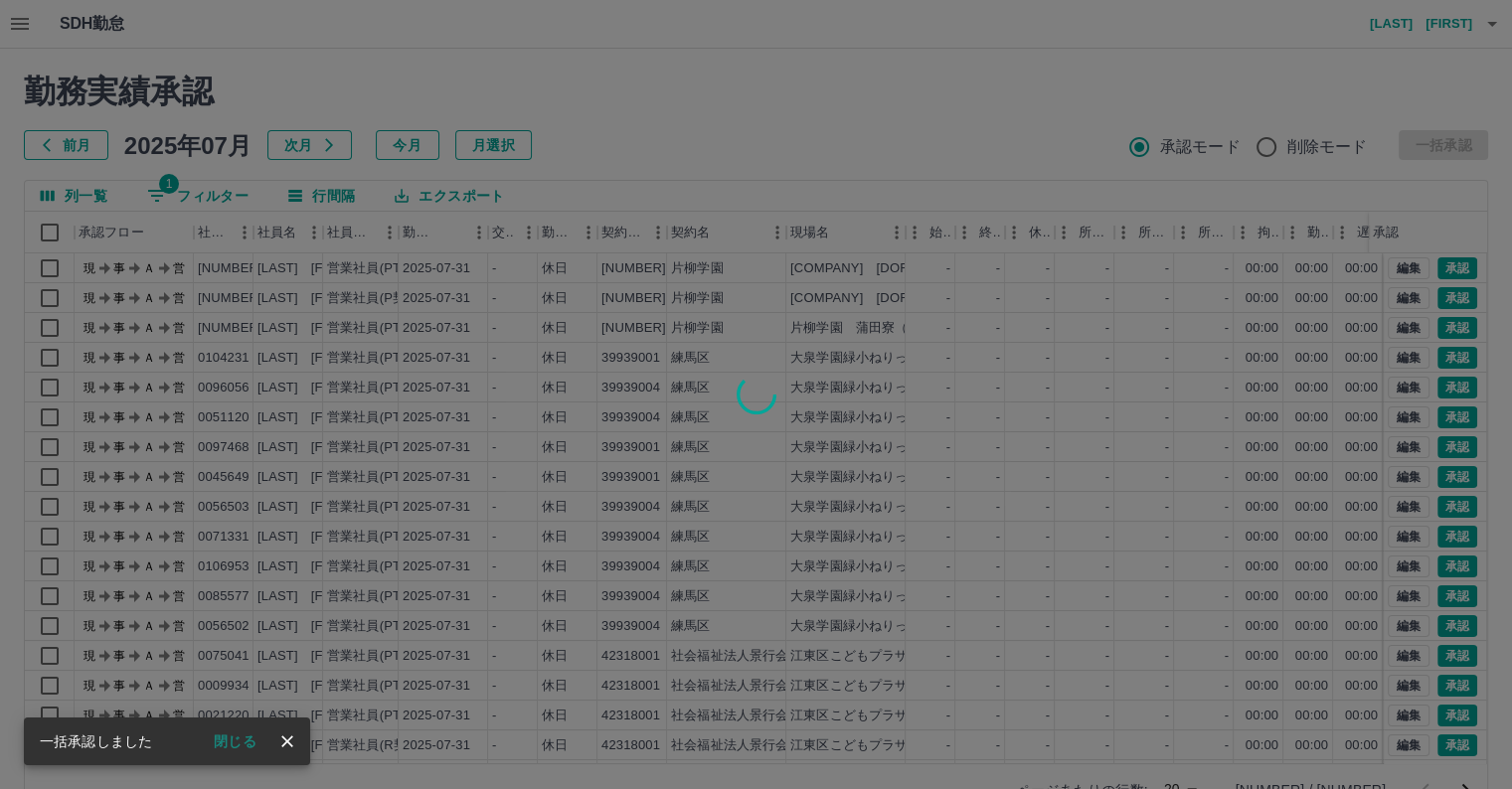 scroll, scrollTop: 52, scrollLeft: 0, axis: vertical 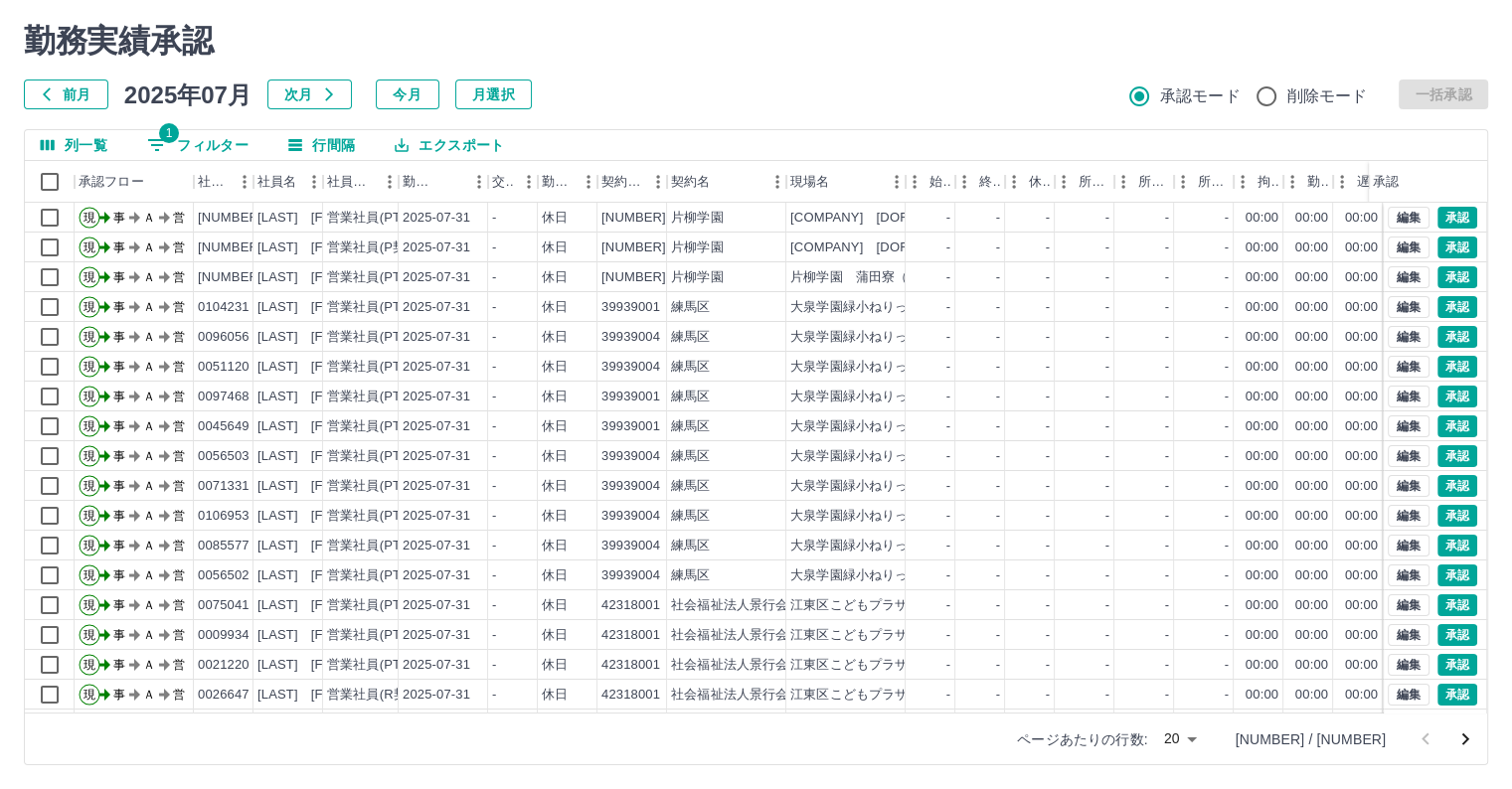 click on "SDH勤怠 根本　亜希子 勤務実績承認 前月 2025年07月 次月 今月 月選択 承認モード 削除モード 一括承認 列一覧 1 フィルター 行間隔 エクスポート 承認フロー 社員番号 社員名 社員区分 勤務日 交通費 勤務区分 契約コード 契約名 現場名 始業 終業 休憩 所定開始 所定終業 所定休憩 拘束 勤務 遅刻等 コメント ステータス 承認 現 事 Ａ 営 0033468 京増　雅夫 営業社員(PT契約) 2025-07-31  -  休日 38205001 片柳学園 片柳学園　蒲田寮（寮管理） - - - - - - 00:00 00:00 00:00 事務担当者承認待 現 事 Ａ 営 0033467 京増　春代子 営業社員(P契約) 2025-07-31  -  休日 38205001 片柳学園 片柳学園　蒲田寮（寮管理） - - - - - - 00:00 00:00 00:00 事務担当者承認待 現 事 Ａ 営 0105825 六波羅　聖子 営業社員(PT契約) 2025-07-31  -  休日 39907002 片柳学園 片柳学園　蒲田寮（清掃） - - - - - - 00:00 00:00 00:00 現 -" at bounding box center (756, 369) 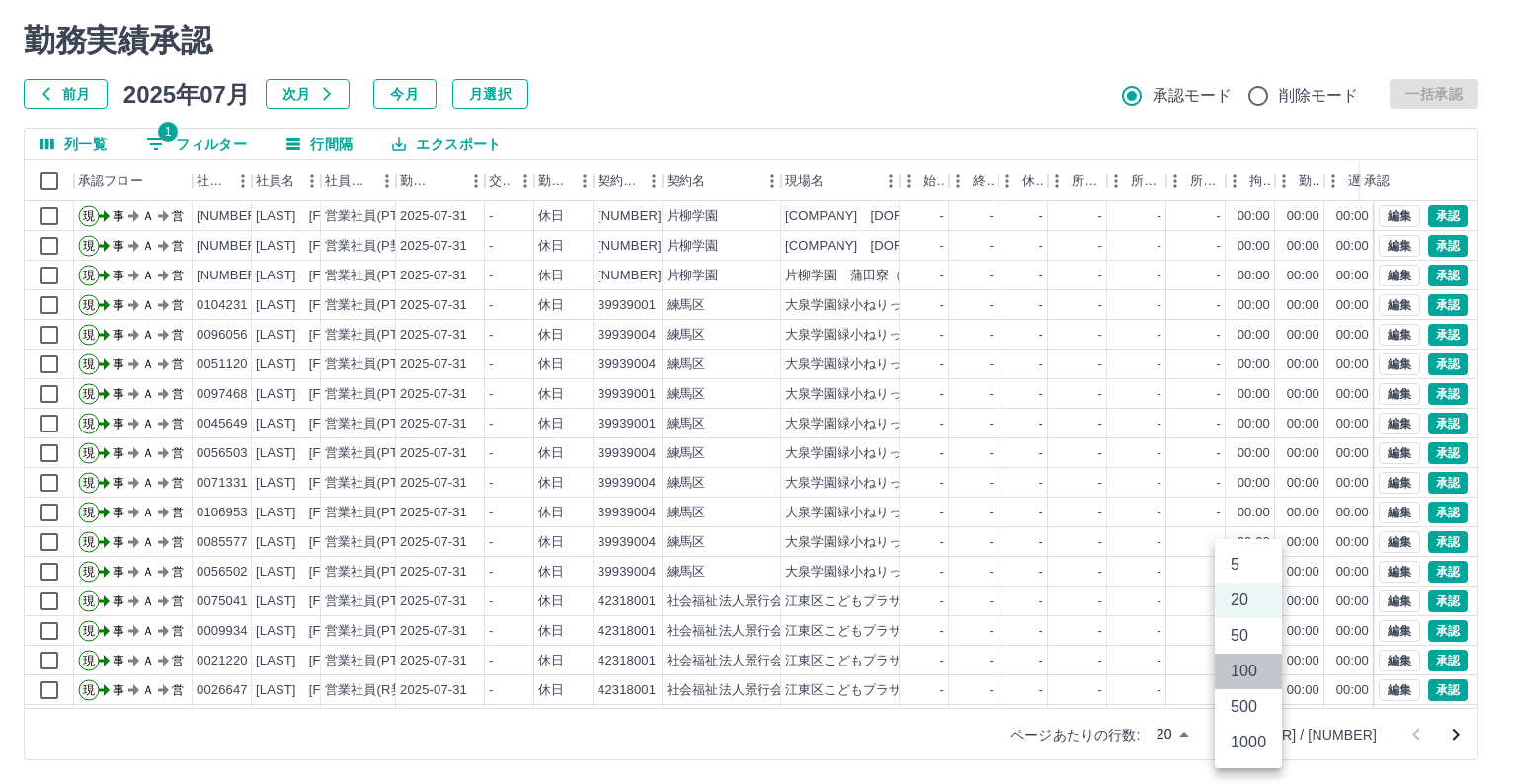 click on "100" at bounding box center (1248, 671) 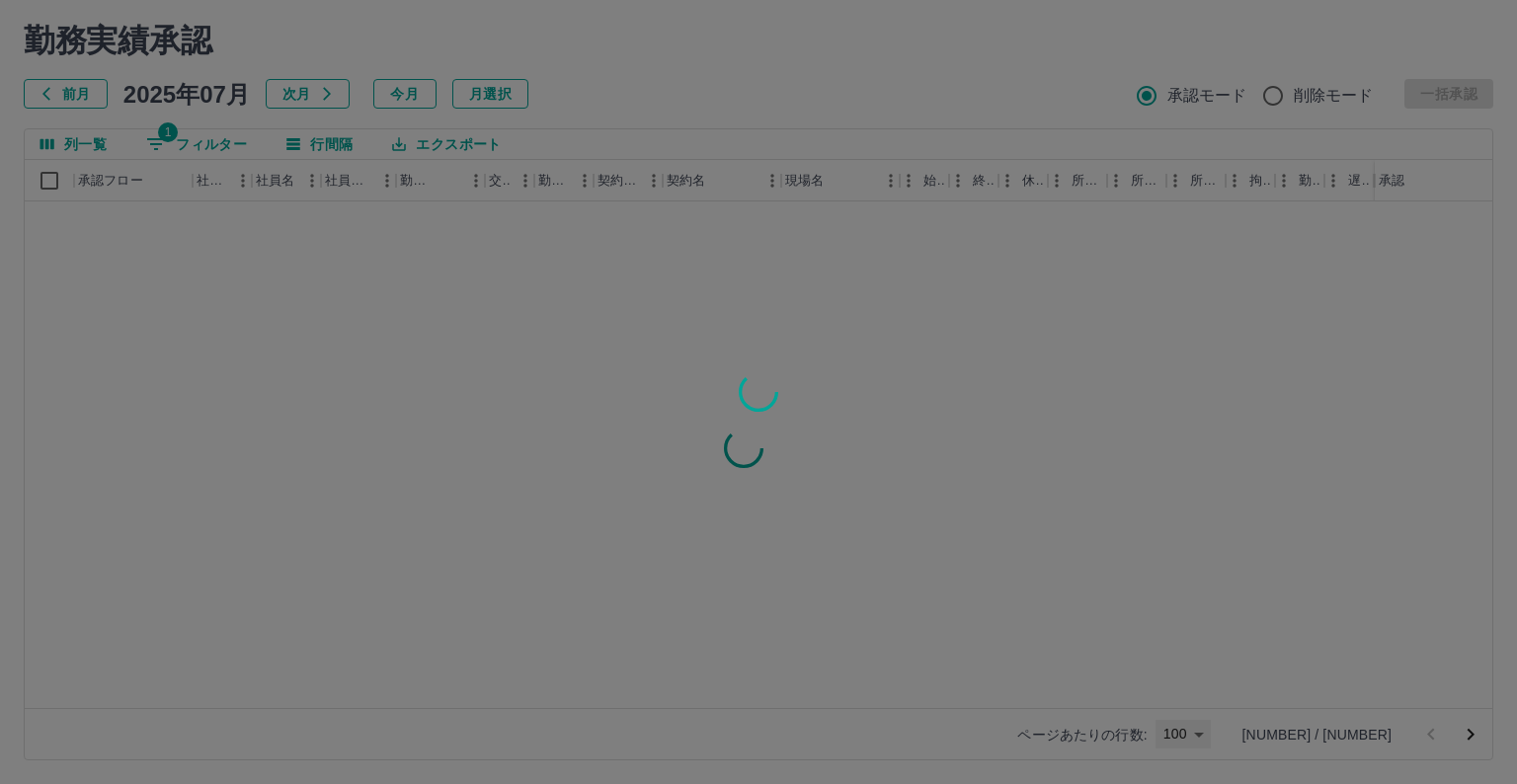 type on "***" 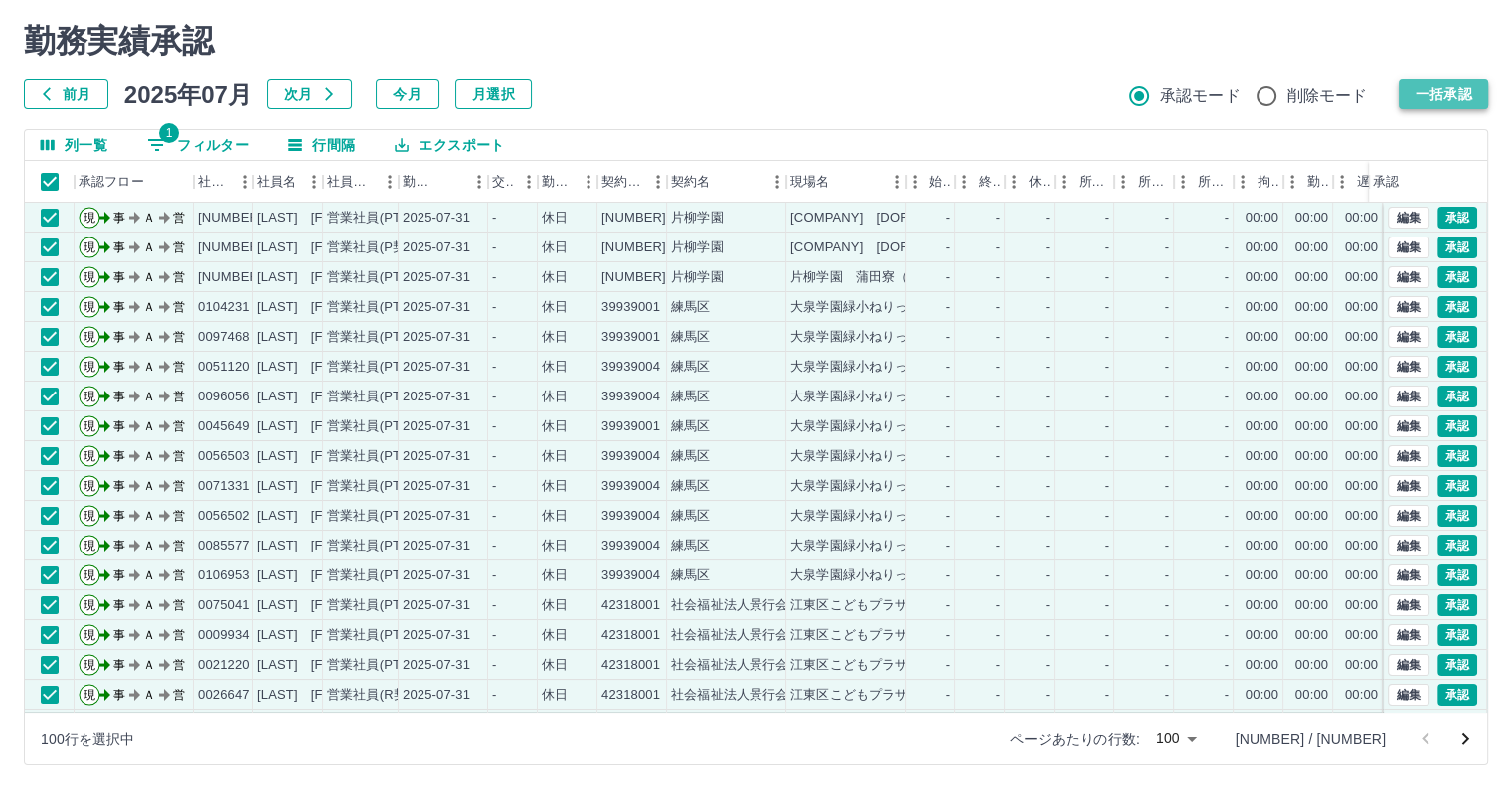 click on "一括承認" at bounding box center (1443, 94) 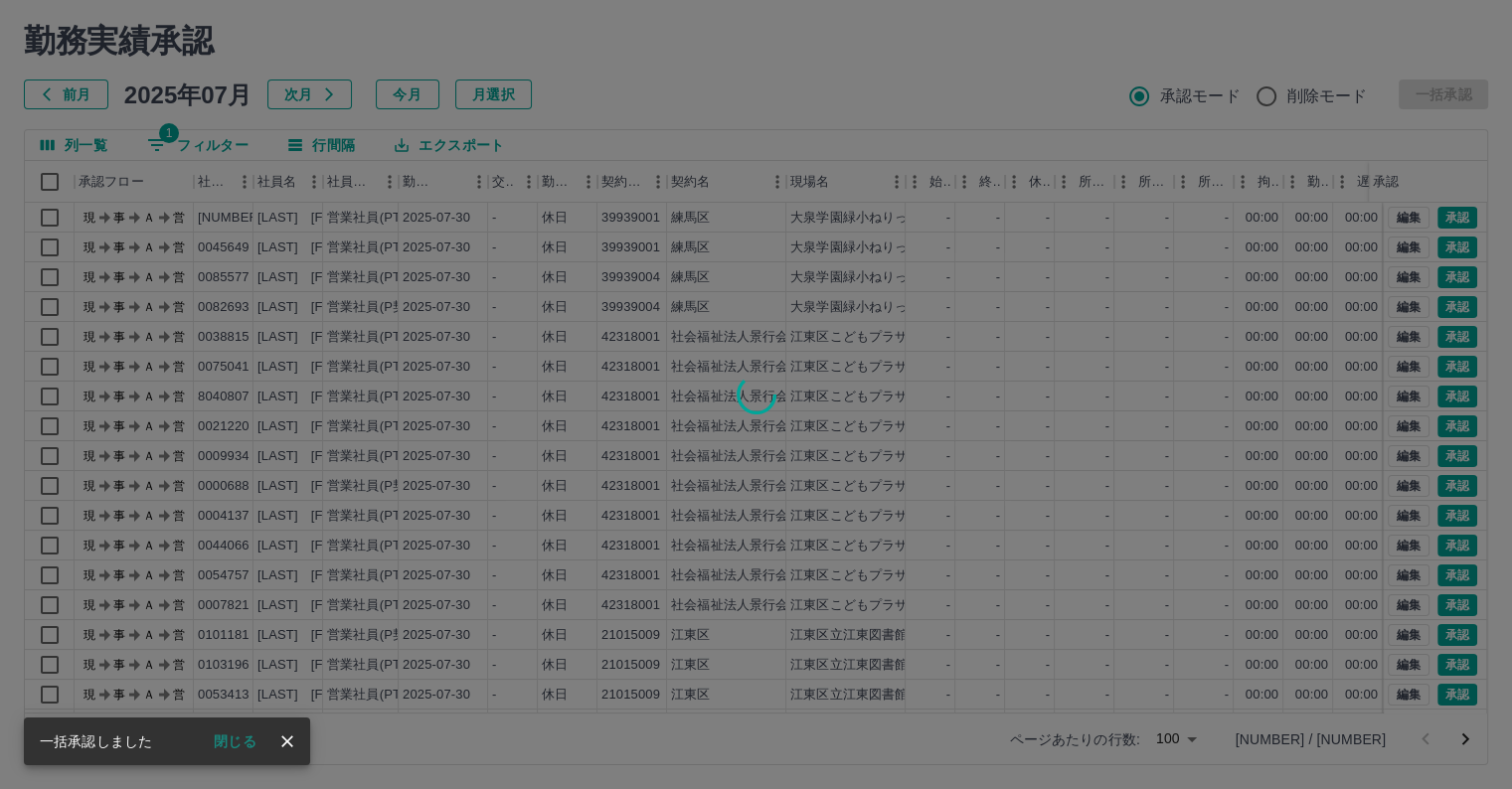 click at bounding box center (756, 394) 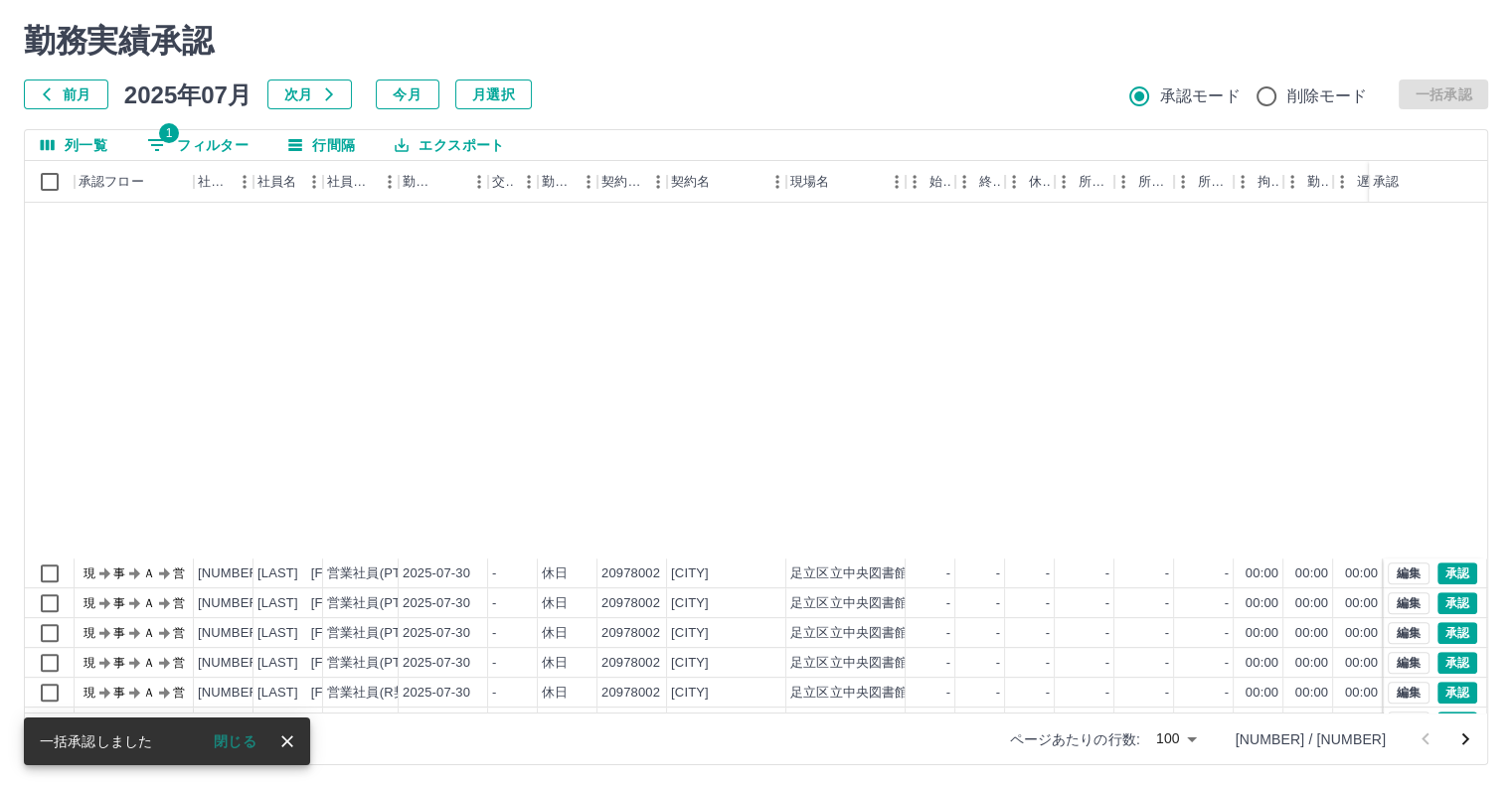 scroll, scrollTop: 1300, scrollLeft: 0, axis: vertical 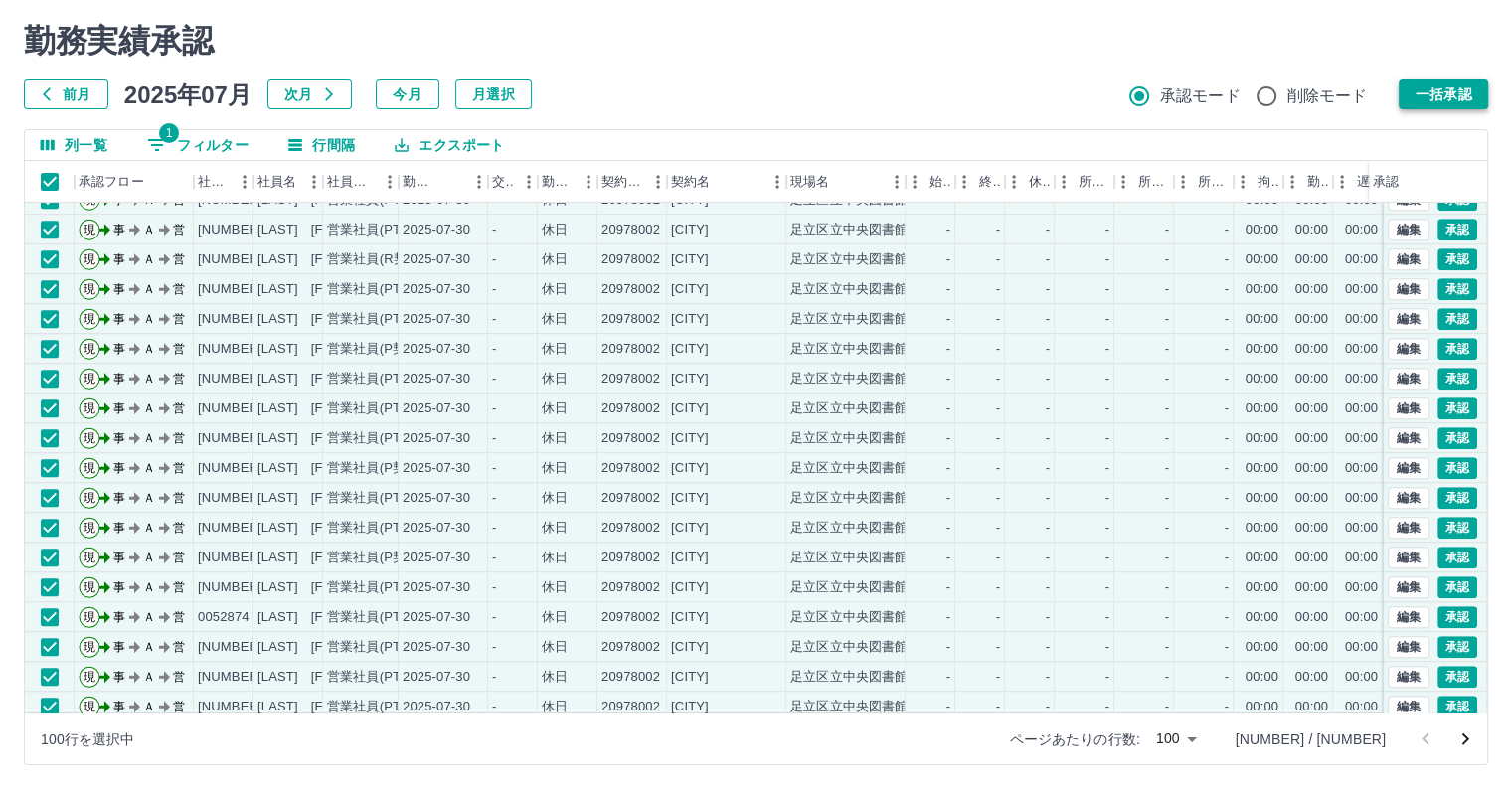 click on "一括承認" at bounding box center (1443, 94) 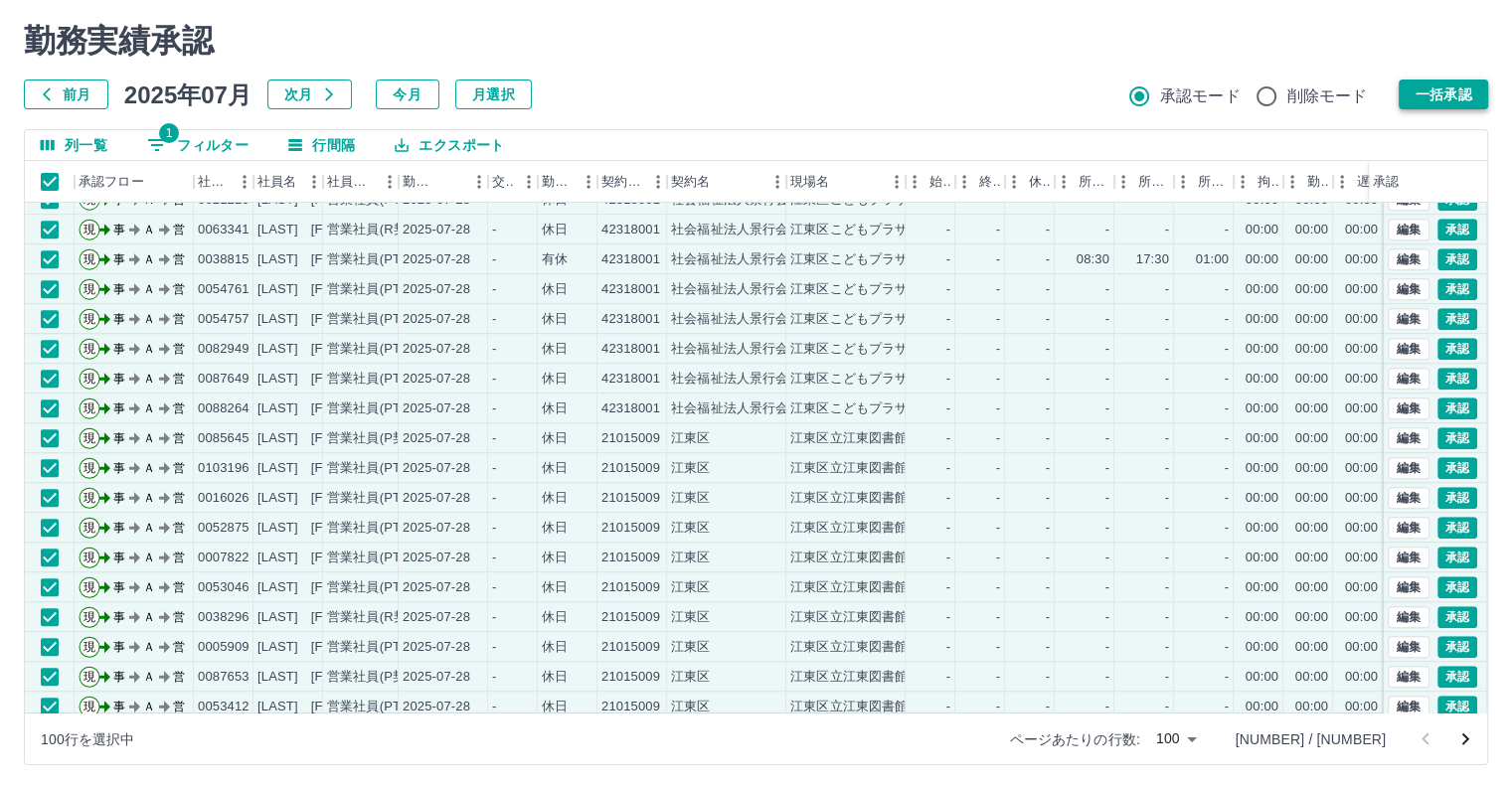 click on "一括承認" at bounding box center (1443, 94) 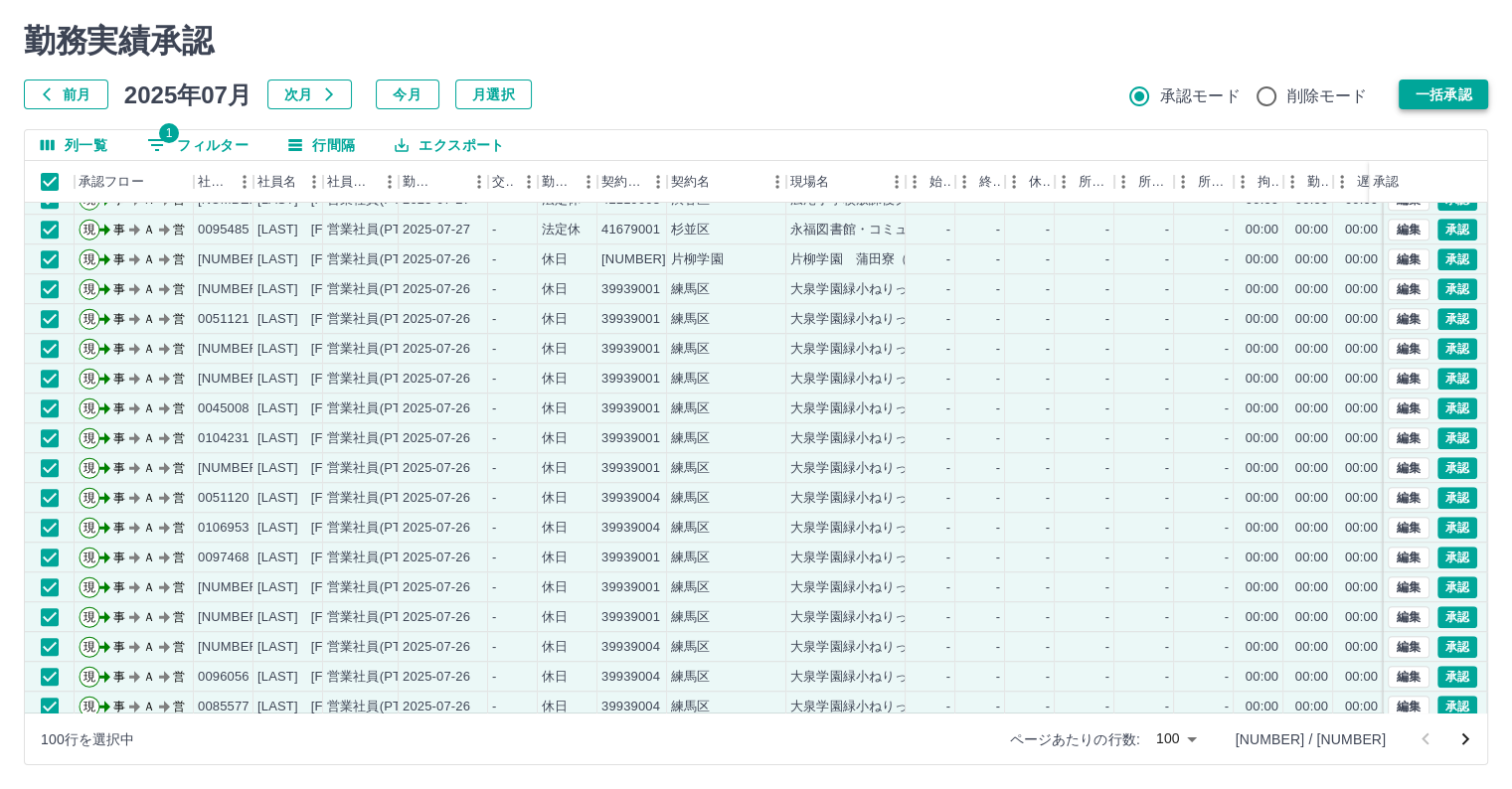 click on "一括承認" at bounding box center [1443, 94] 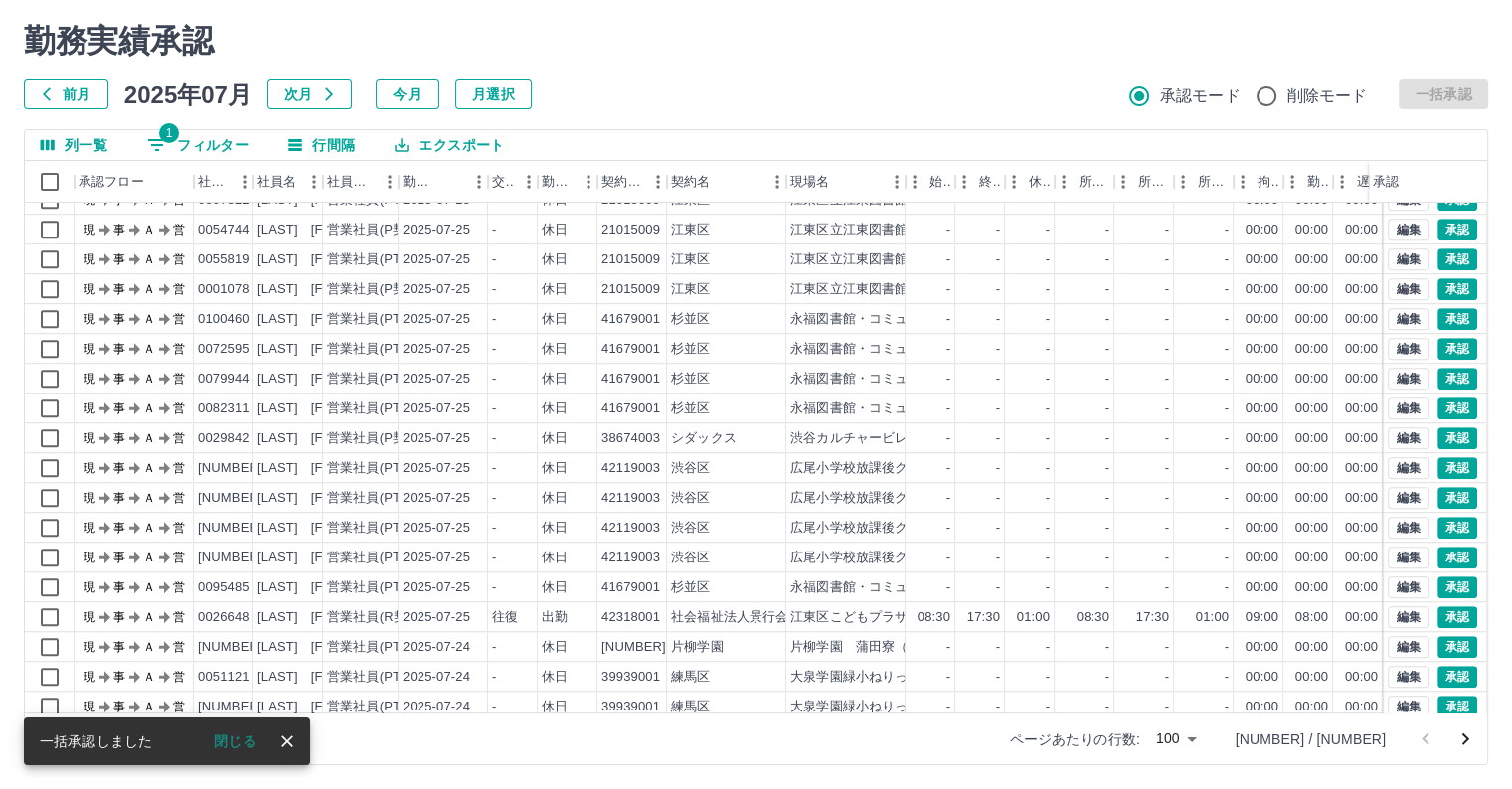 click on "勤務実績承認 前月 2025年07月 次月 今月 月選択 承認モード 削除モード 一括承認 列一覧 1 フィルター 行間隔 エクスポート 承認フロー 社員番号 社員名 社員区分 勤務日 交通費 勤務区分 契約コード 契約名 現場名 始業 終業 休憩 所定開始 所定終業 所定休憩 拘束 勤務 遅刻等 コメント ステータス 承認 現 事 Ａ 営 0018030 井岡　美保子 営業社員(PT契約) 2025-07-25  -  休日 21015009 江東区 江東区立江東図書館 - - - - - - 00:00 00:00 00:00 事務担当者承認待 現 事 Ａ 営 0053229 井内　美佐 営業社員(PT契約) 2025-07-25  -  休日 21015009 江東区 江東区立江東図書館 - - - - - - 00:00 00:00 00:00 事務担当者承認待 現 事 Ａ 営 0007822 石川　浩子 営業社員(PT契約) 2025-07-25  -  休日 21015009 江東区 江東区立江東図書館 - - - - - - 00:00 00:00 00:00 事務担当者承認待 現 事 Ａ 営 0054744 関根　由貴 2025-07-25  -" at bounding box center (756, 394) 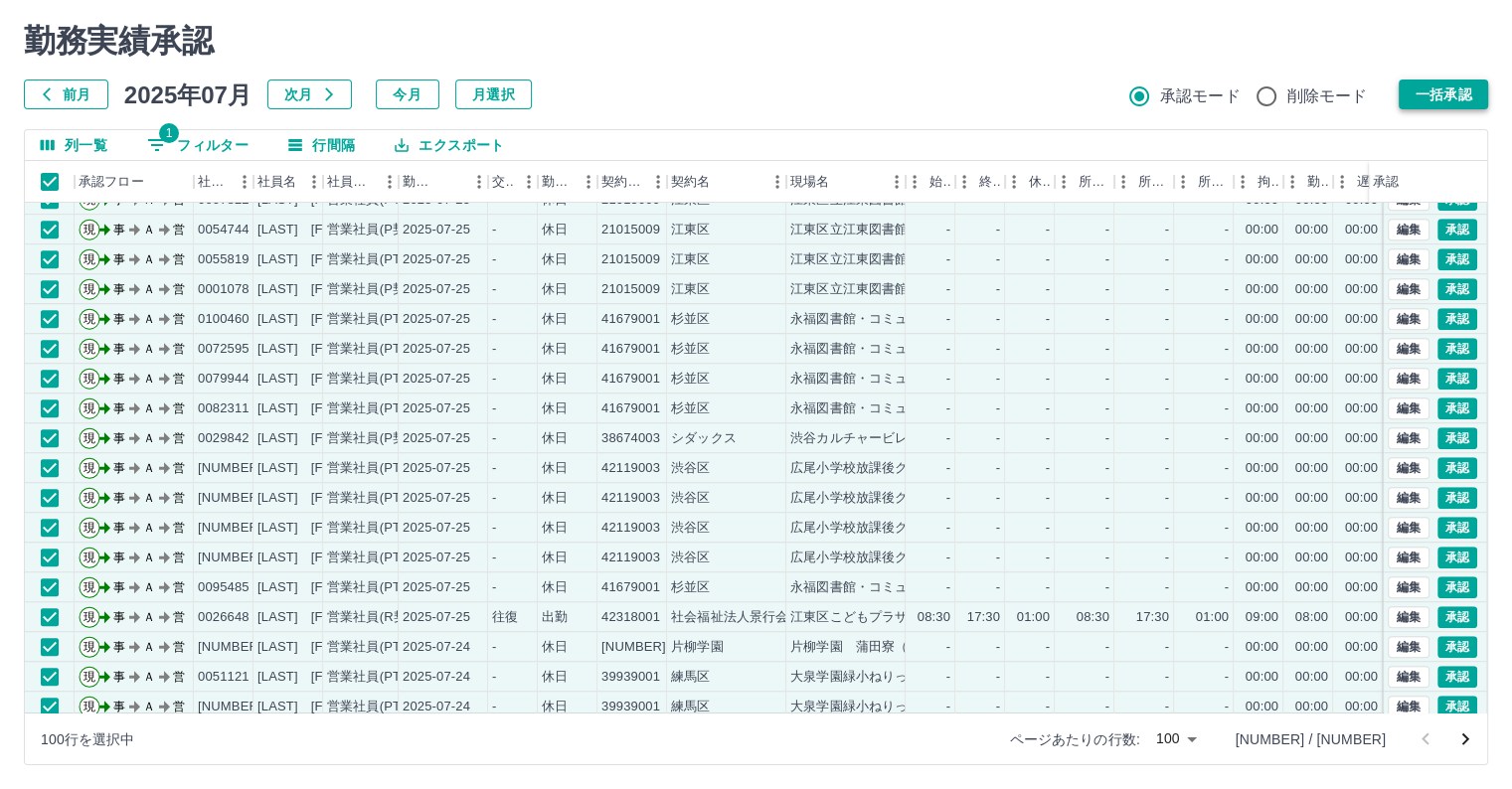 click on "一括承認" at bounding box center [1443, 94] 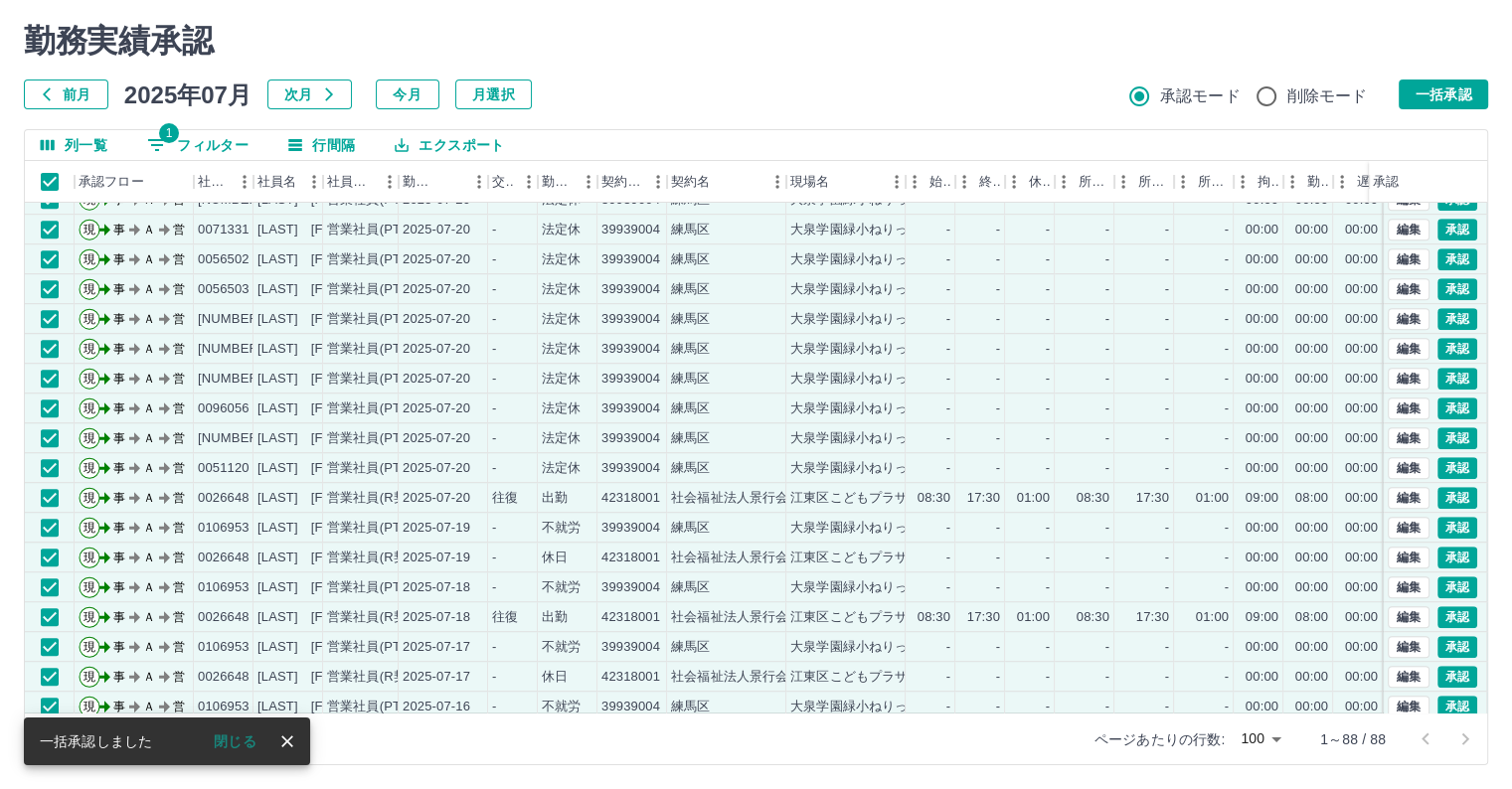 click on "勤務実績承認 前月 2025年07月 次月 今月 月選択 承認モード 削除モード 一括承認 列一覧 1 フィルター 行間隔 エクスポート 承認フロー 社員番号 社員名 社員区分 勤務日 交通費 勤務区分 契約コード 契約名 現場名 始業 終業 休憩 所定開始 所定終業 所定休憩 拘束 勤務 遅刻等 コメント ステータス 承認 現 事 Ａ 営 0059450 林　朋子 営業社員(PT契約) 2025-07-20  -  法定休 39939004 練馬区 大泉学園緑小ねりっこクラブひろば - - - - - - 00:00 00:00 00:00 事務担当者承認待 現 事 Ａ 営 0082693 篠原　保之 営業社員(P契約) 2025-07-20  -  法定休 39939004 練馬区 大泉学園緑小ねりっこクラブひろば - - - - - - 00:00 00:00 00:00 事務担当者承認待 現 事 Ａ 営 0059402 大江　睦子 営業社員(PT契約) 2025-07-20  -  法定休 39939004 練馬区 大泉学園緑小ねりっこクラブひろば - - - - - - 00:00 00:00 00:00 現 事 Ａ -" at bounding box center [756, 394] 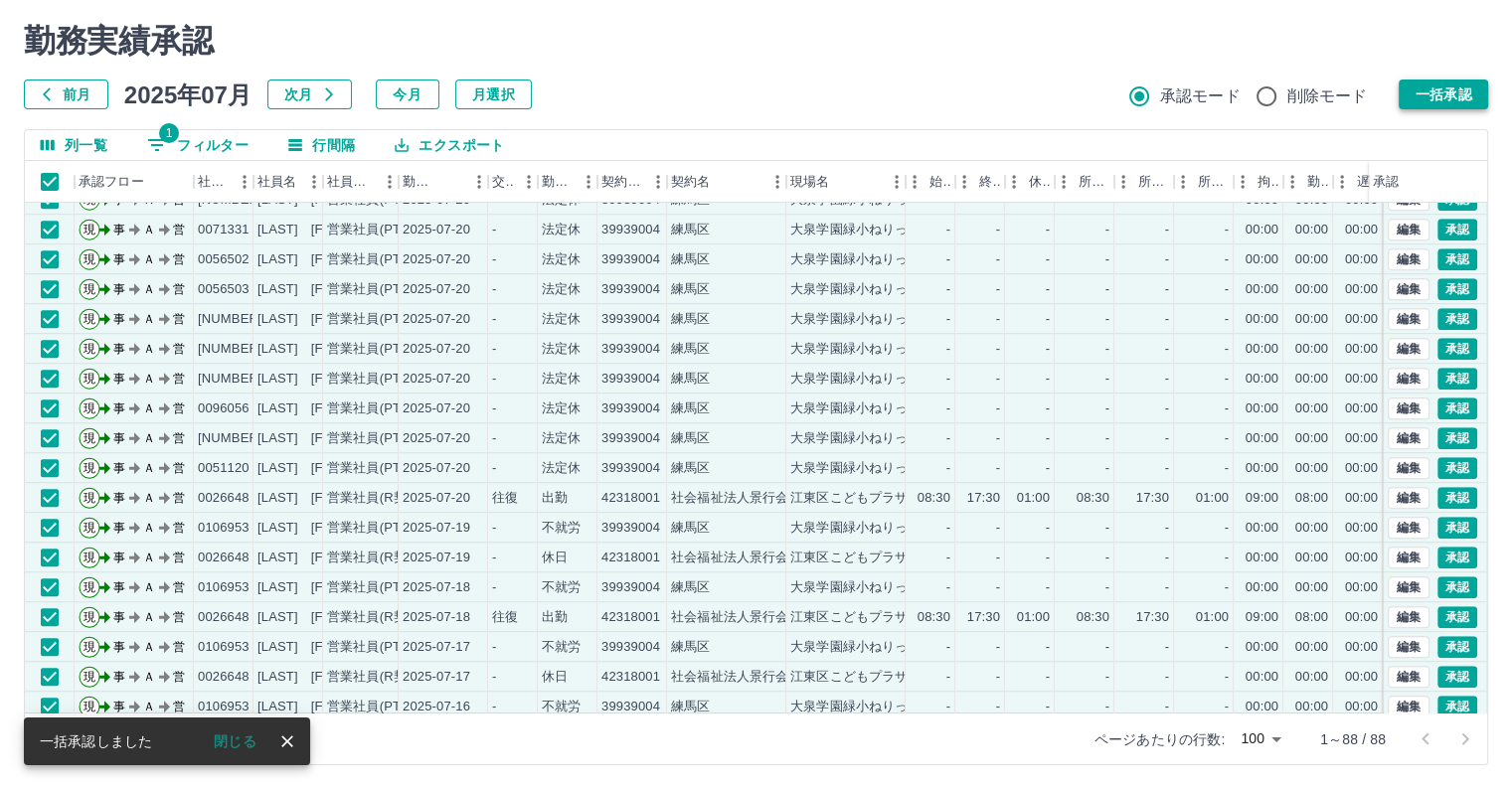 click on "一括承認" at bounding box center (1443, 94) 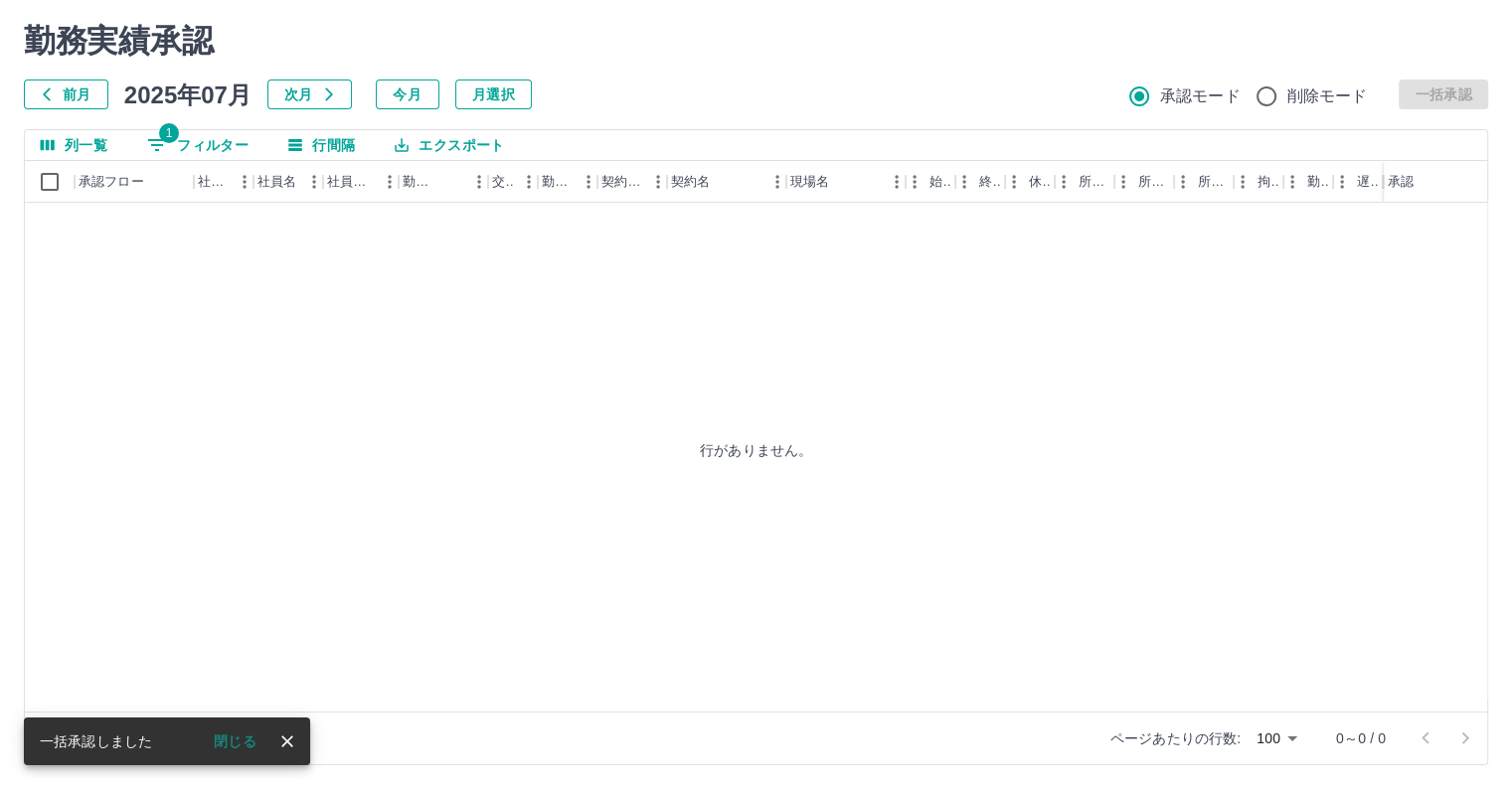scroll, scrollTop: 0, scrollLeft: 0, axis: both 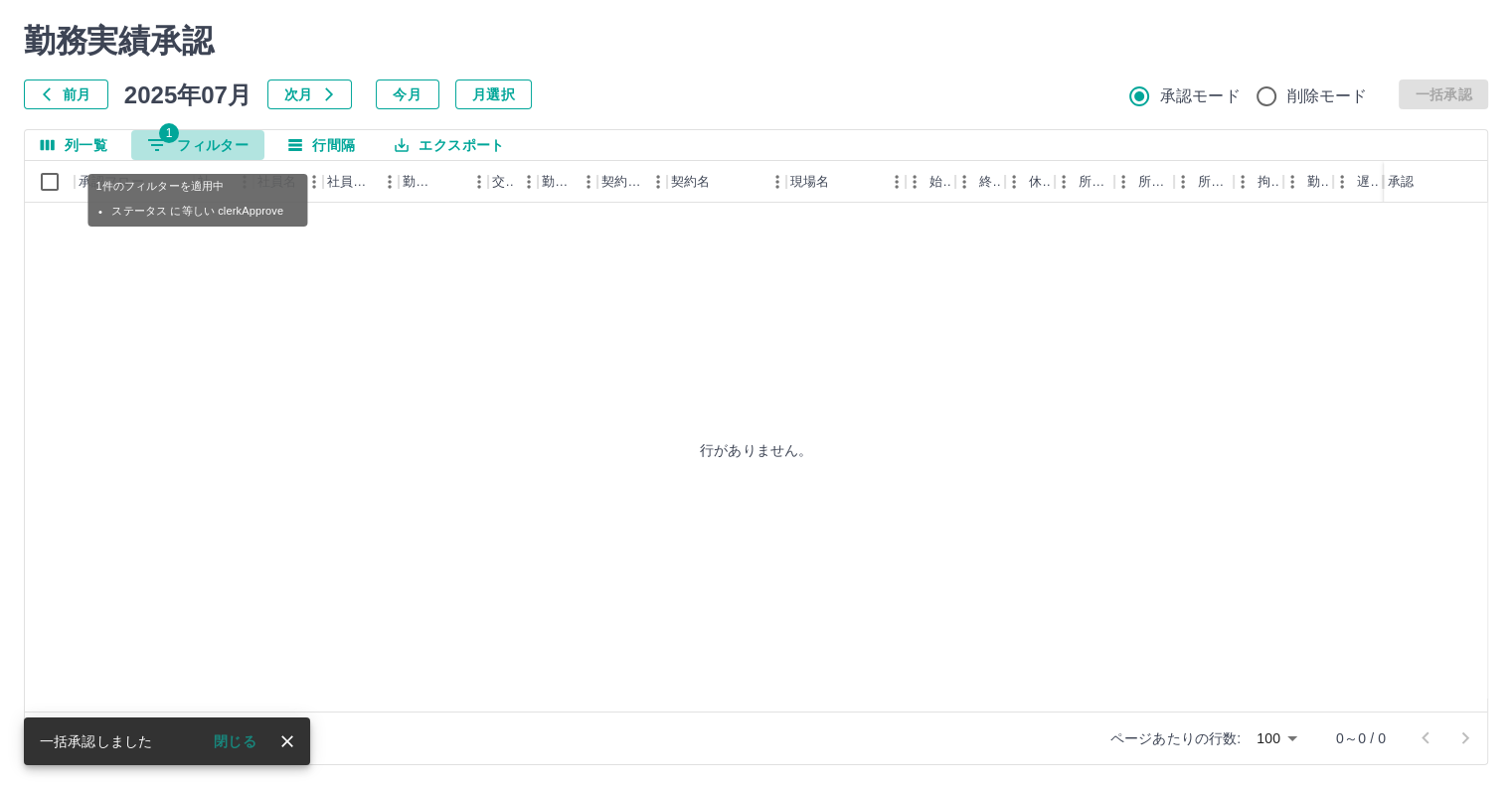 click on "1 フィルター" at bounding box center [198, 145] 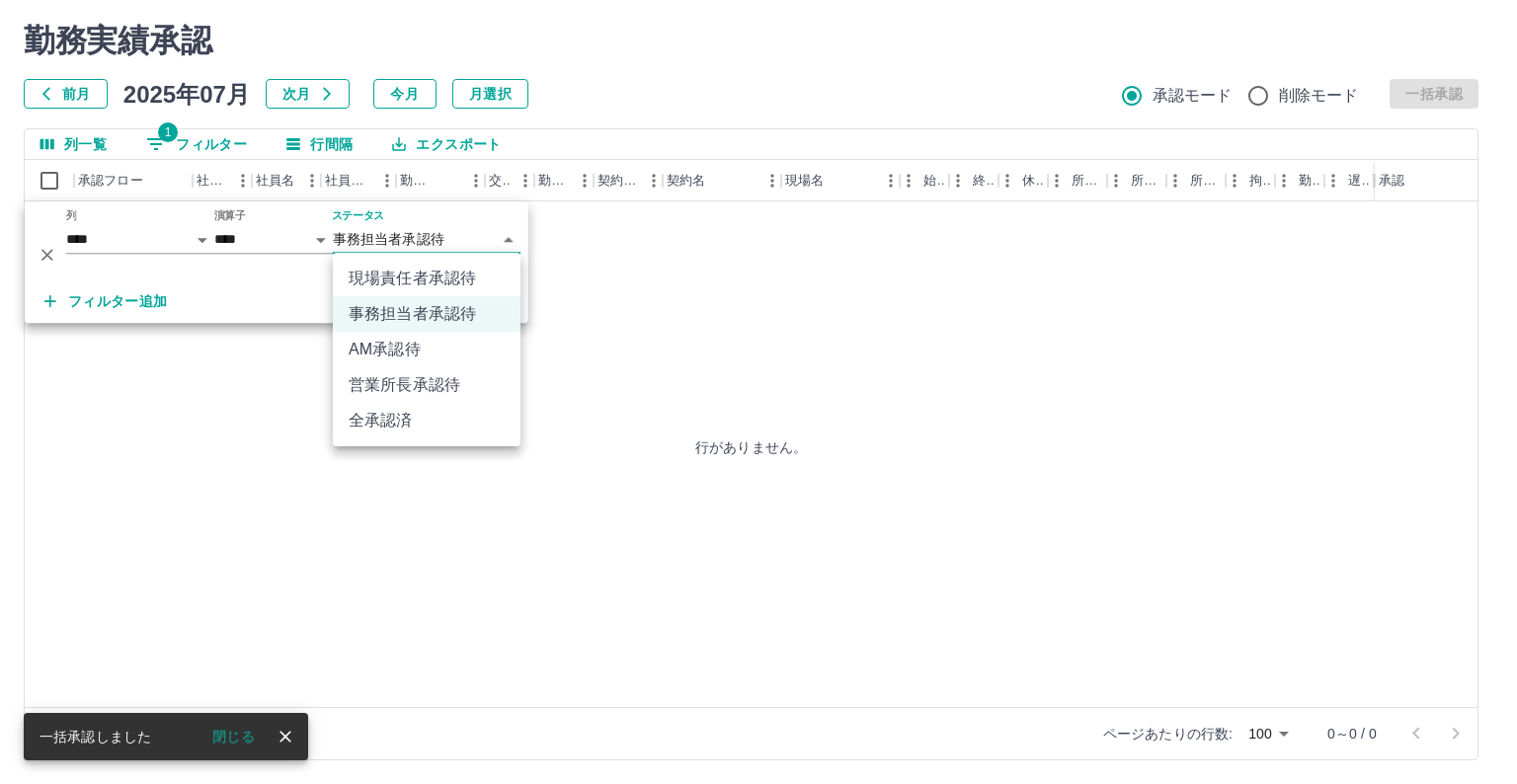 click on "**********" at bounding box center [758, 366] 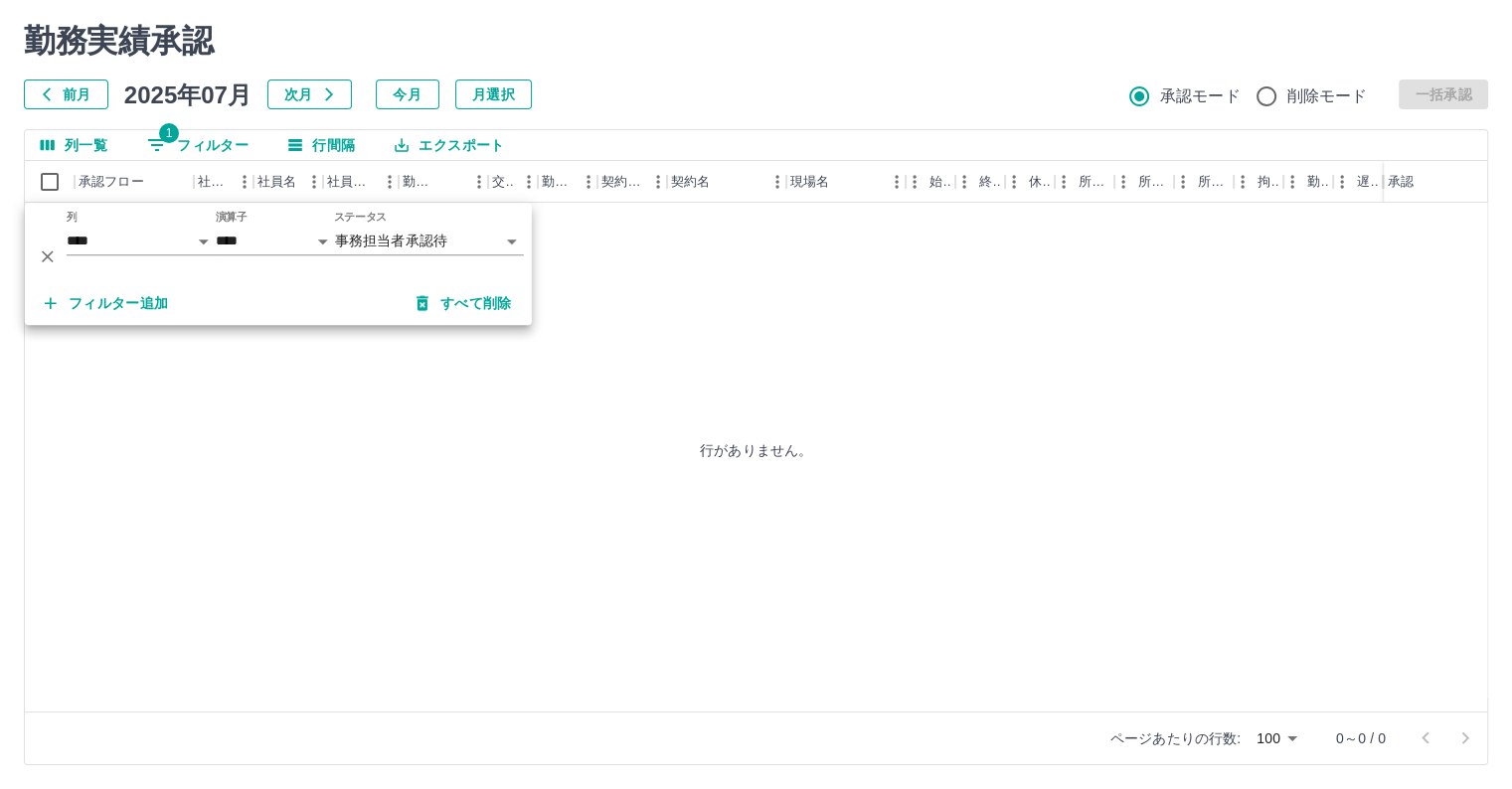 click on "**********" at bounding box center (756, 369) 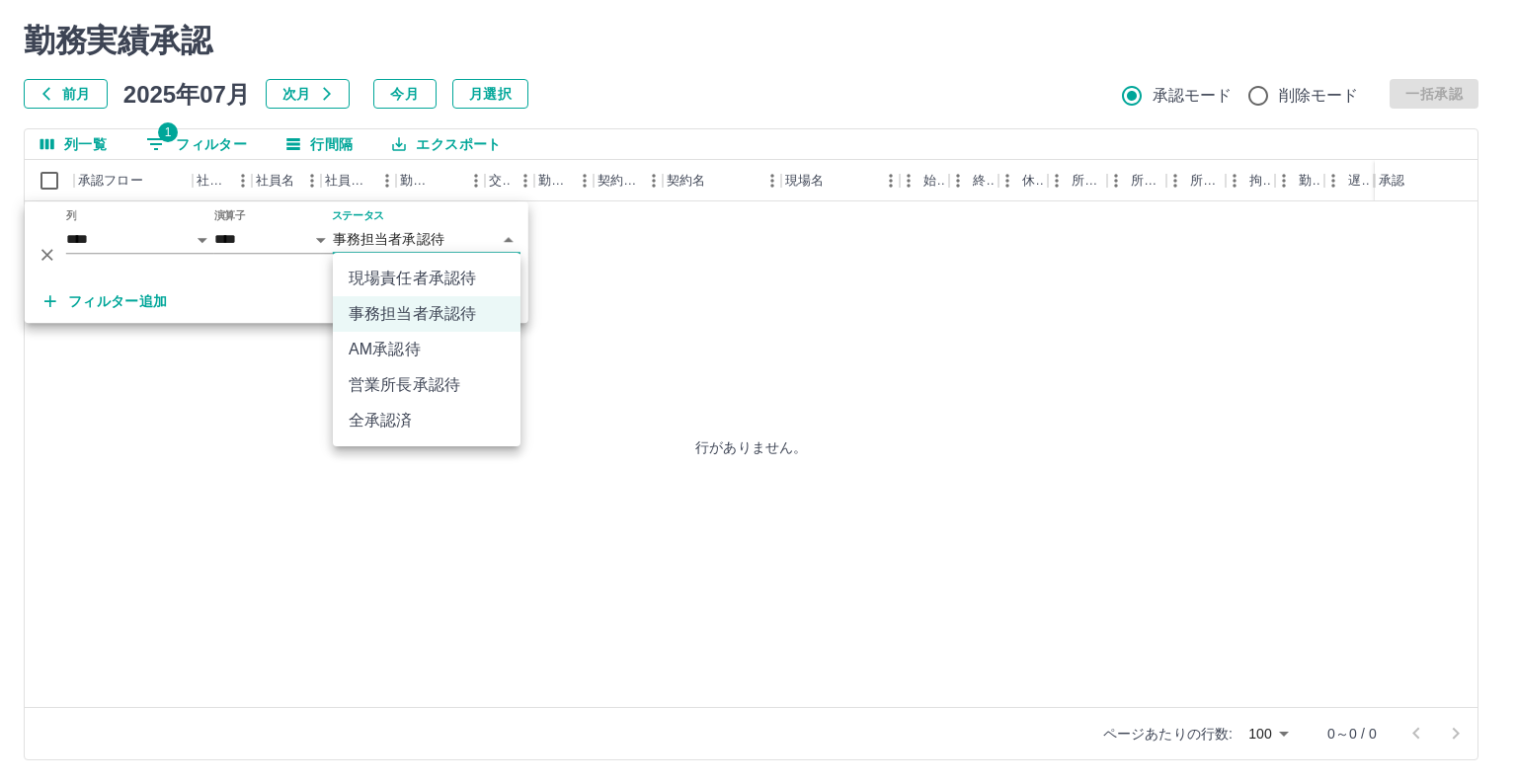 click on "現場責任者承認待" at bounding box center [427, 278] 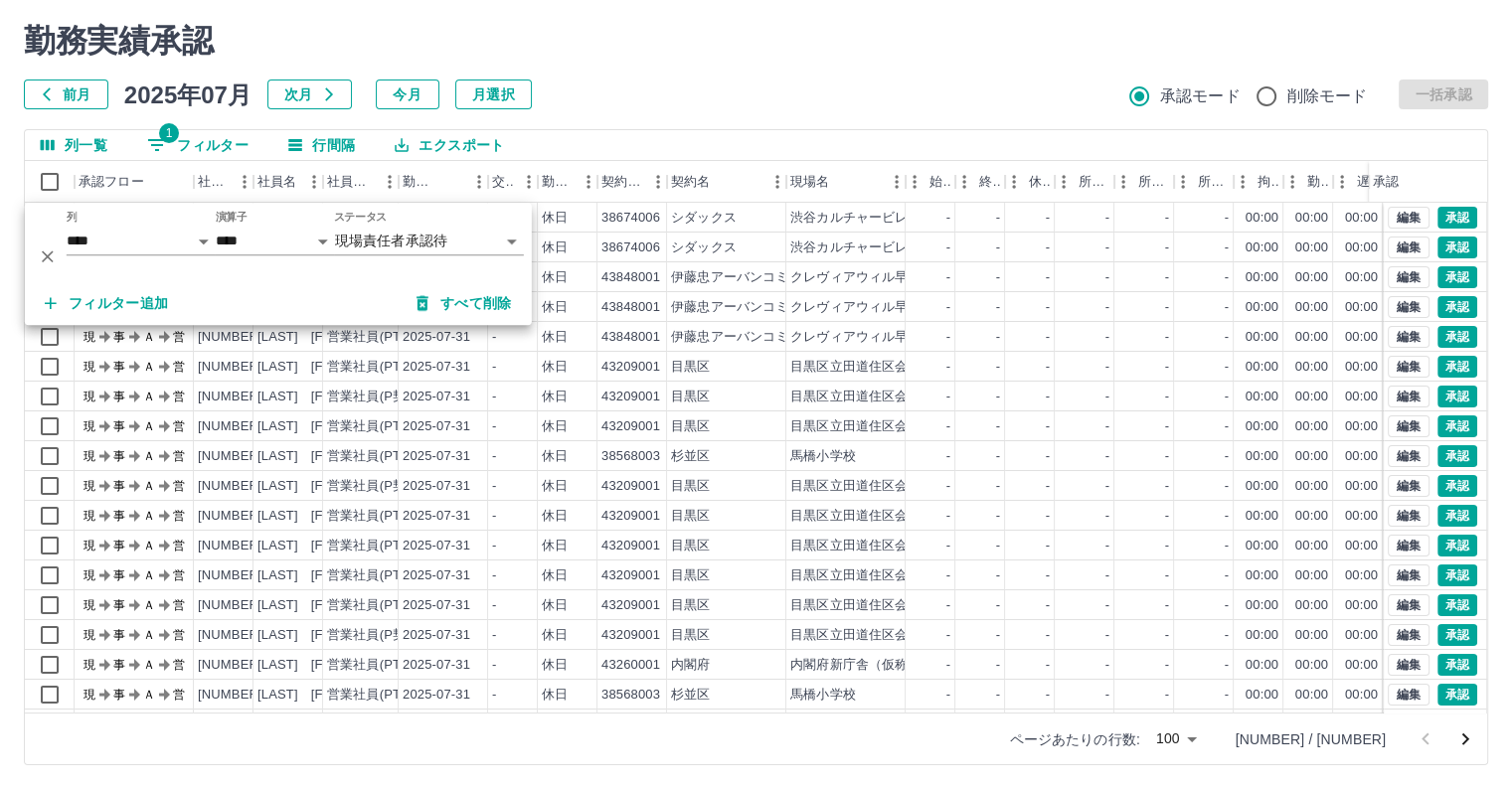 click on "勤務実績承認" at bounding box center [756, 41] 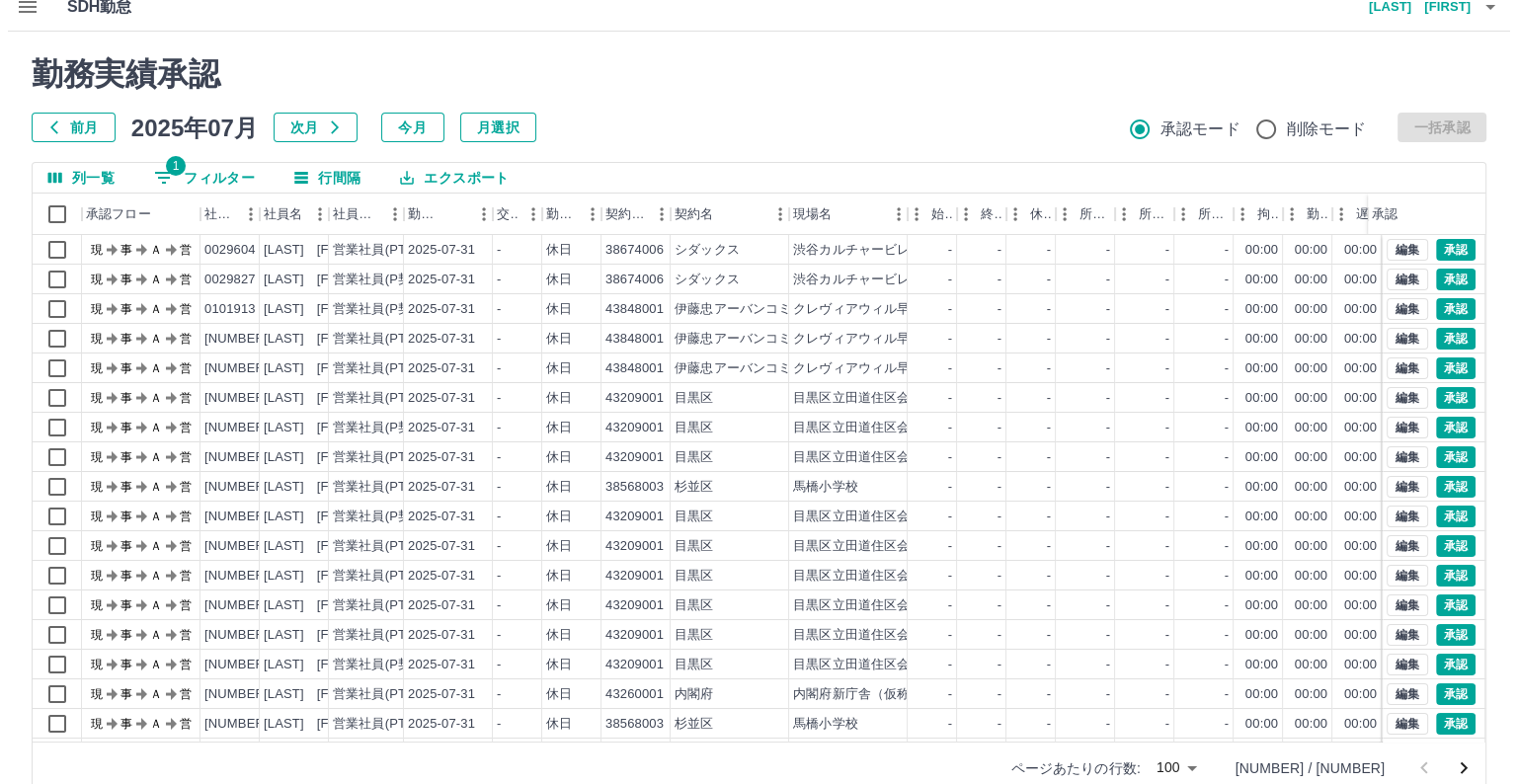 scroll, scrollTop: 0, scrollLeft: 0, axis: both 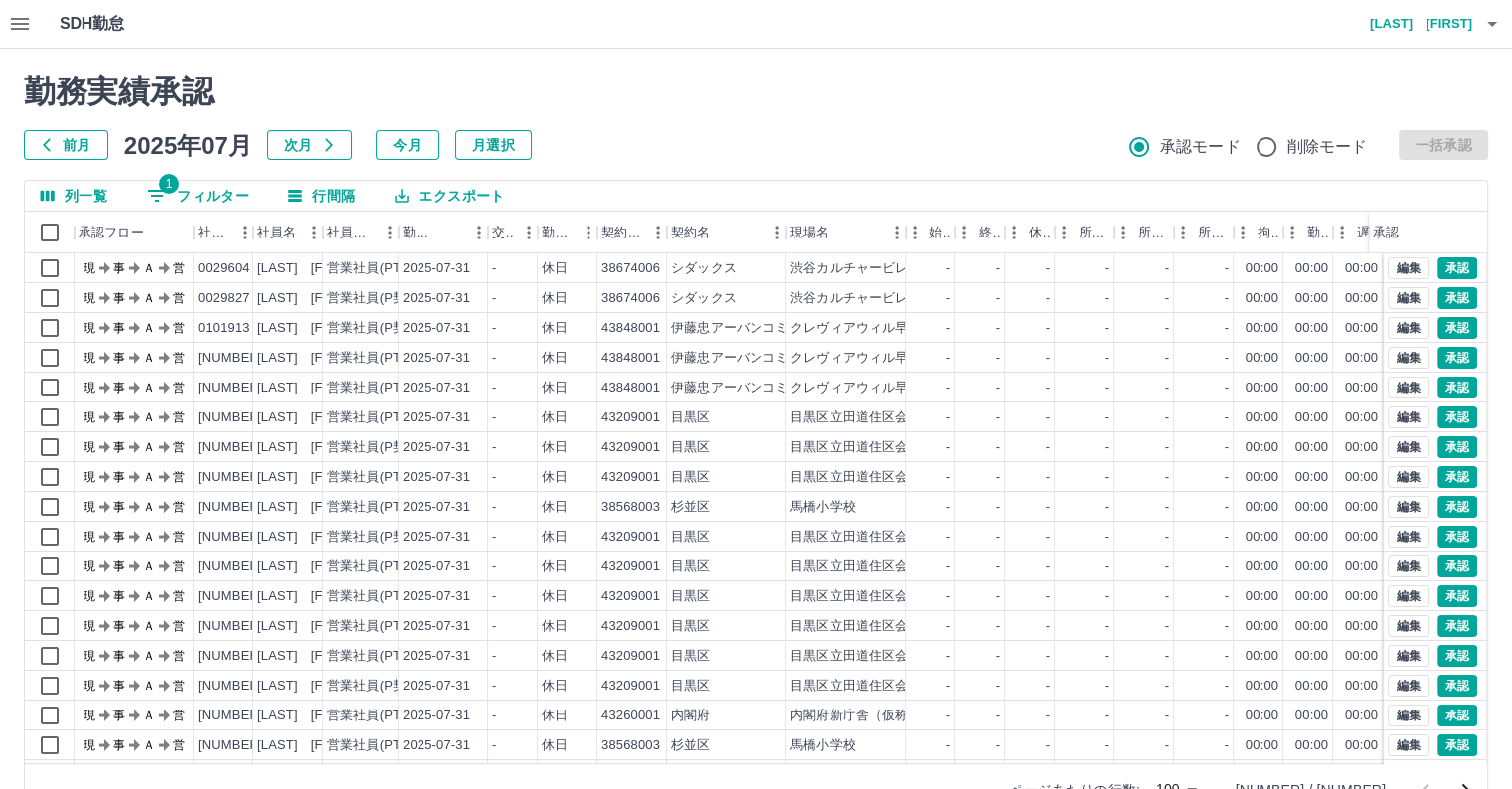 click on "根本　亜希子" at bounding box center [1413, 24] 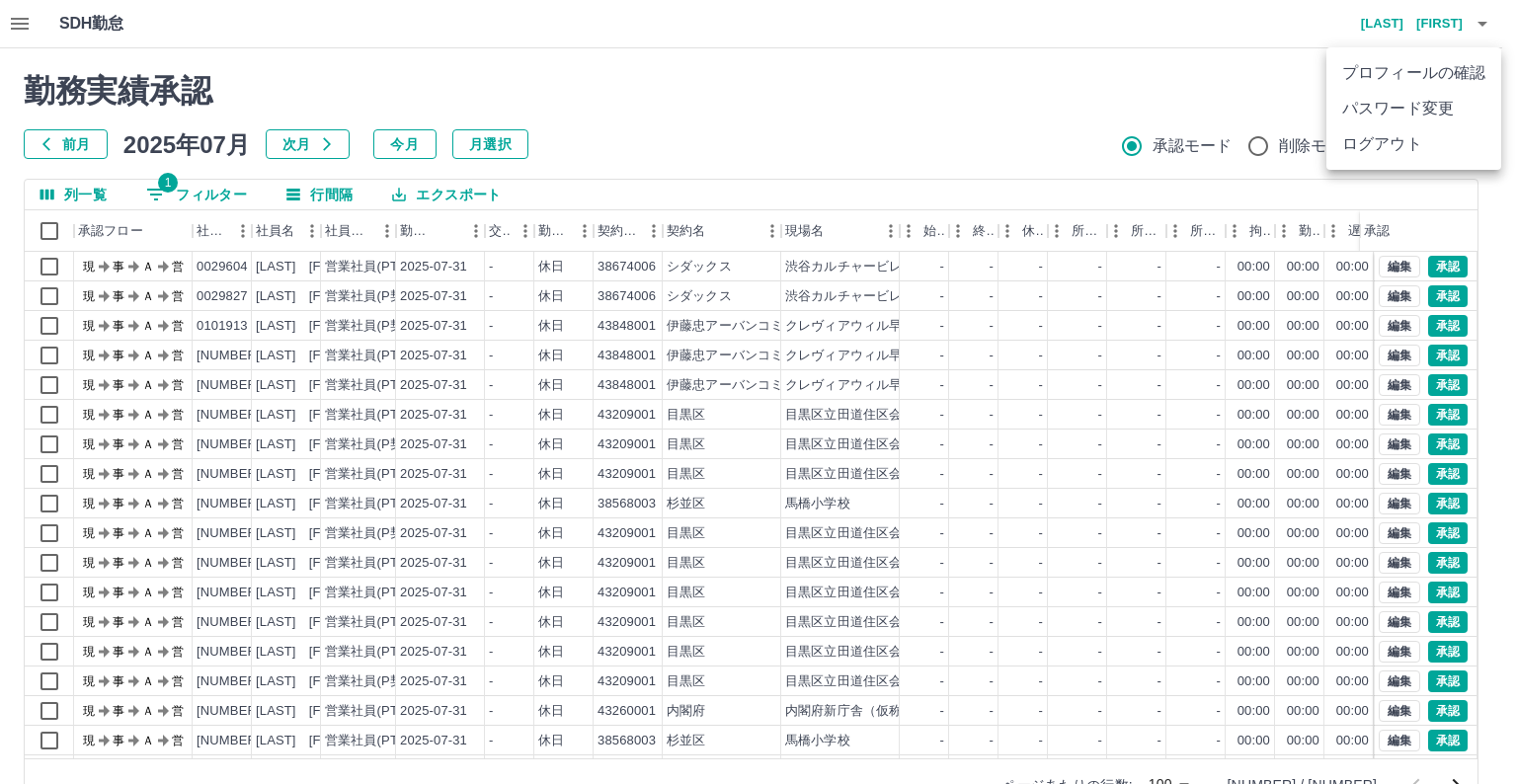 click on "ログアウト" at bounding box center [1413, 144] 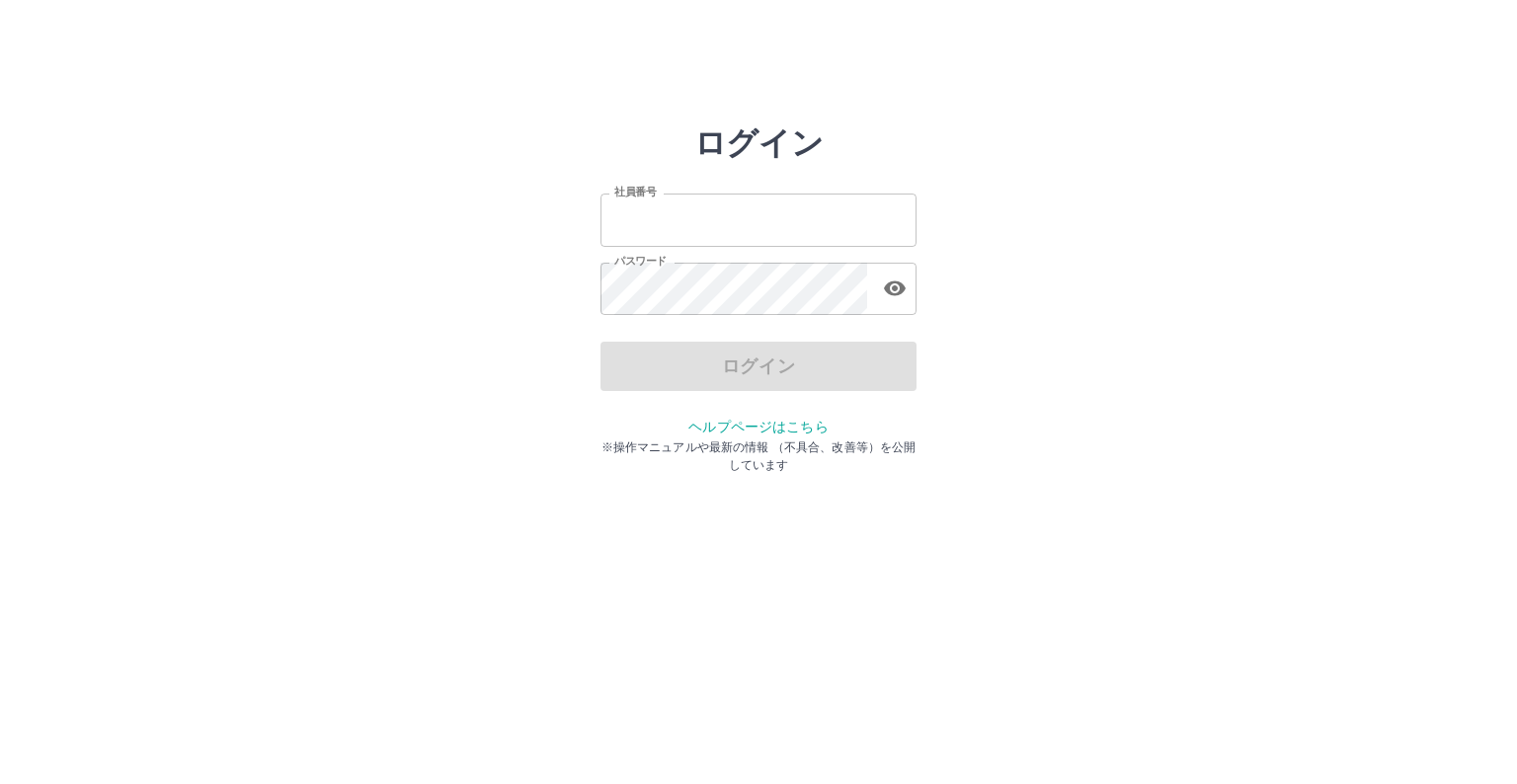 scroll, scrollTop: 0, scrollLeft: 0, axis: both 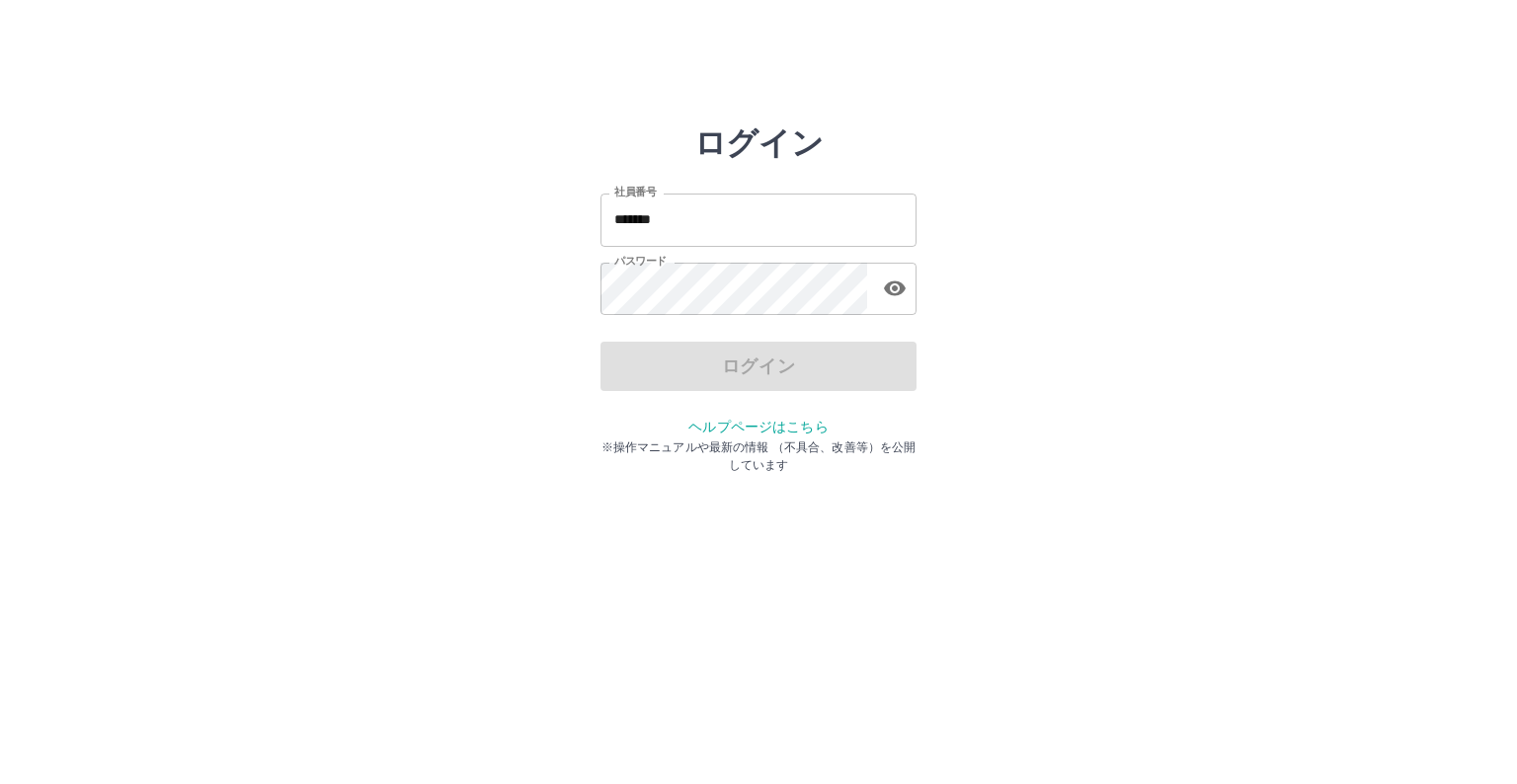 click on "*******" at bounding box center [758, 219] 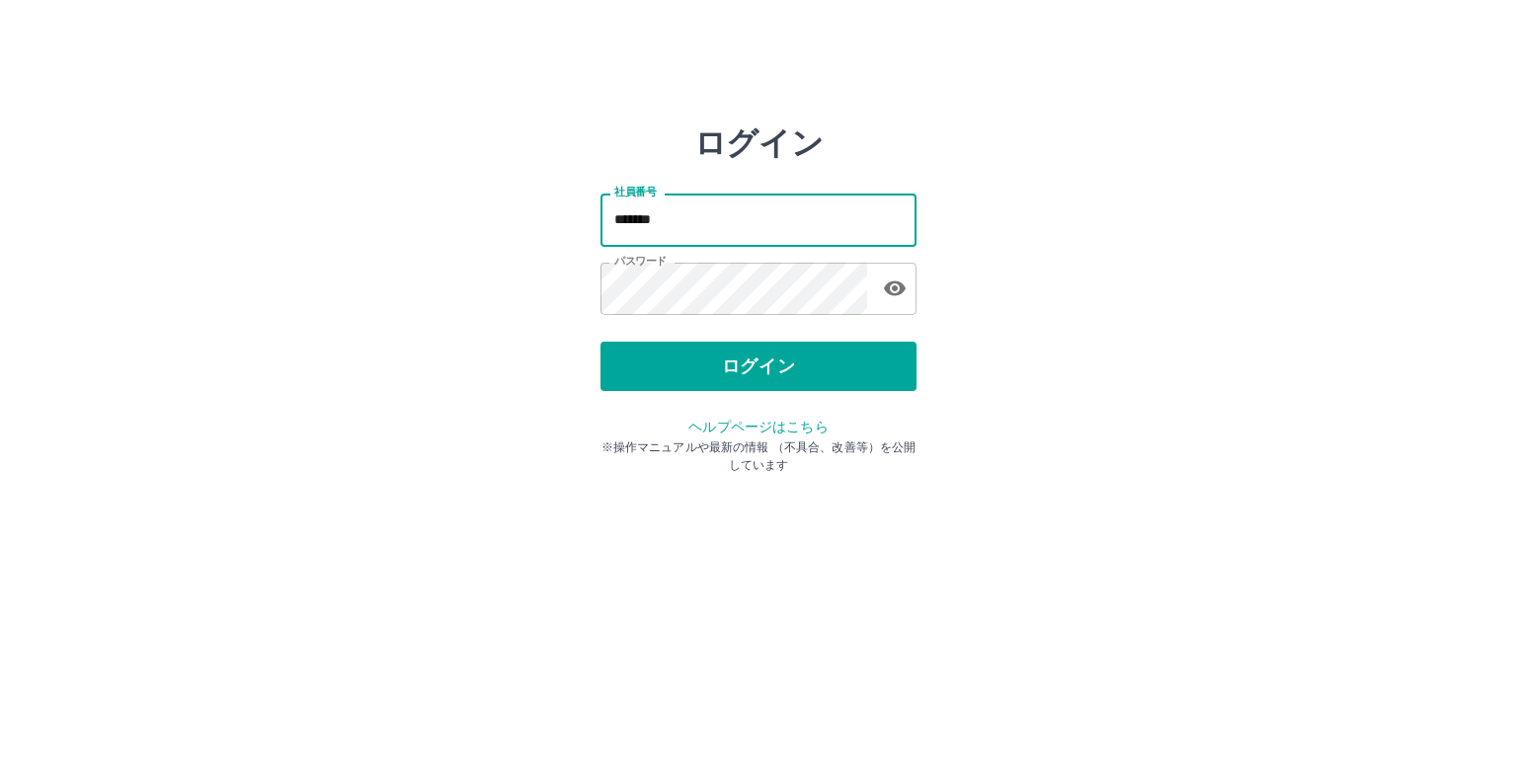 type on "*******" 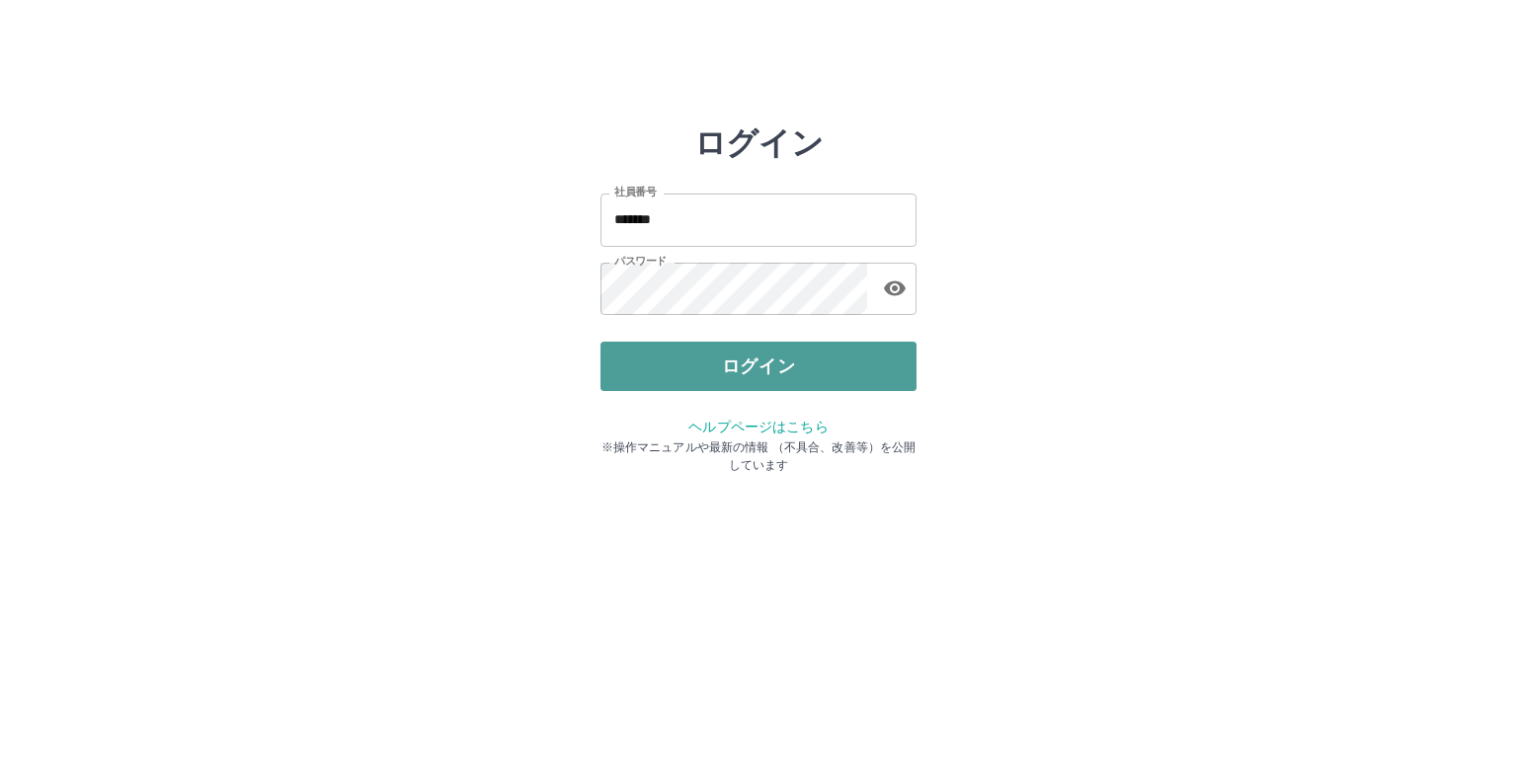 click on "ログイン" at bounding box center [758, 366] 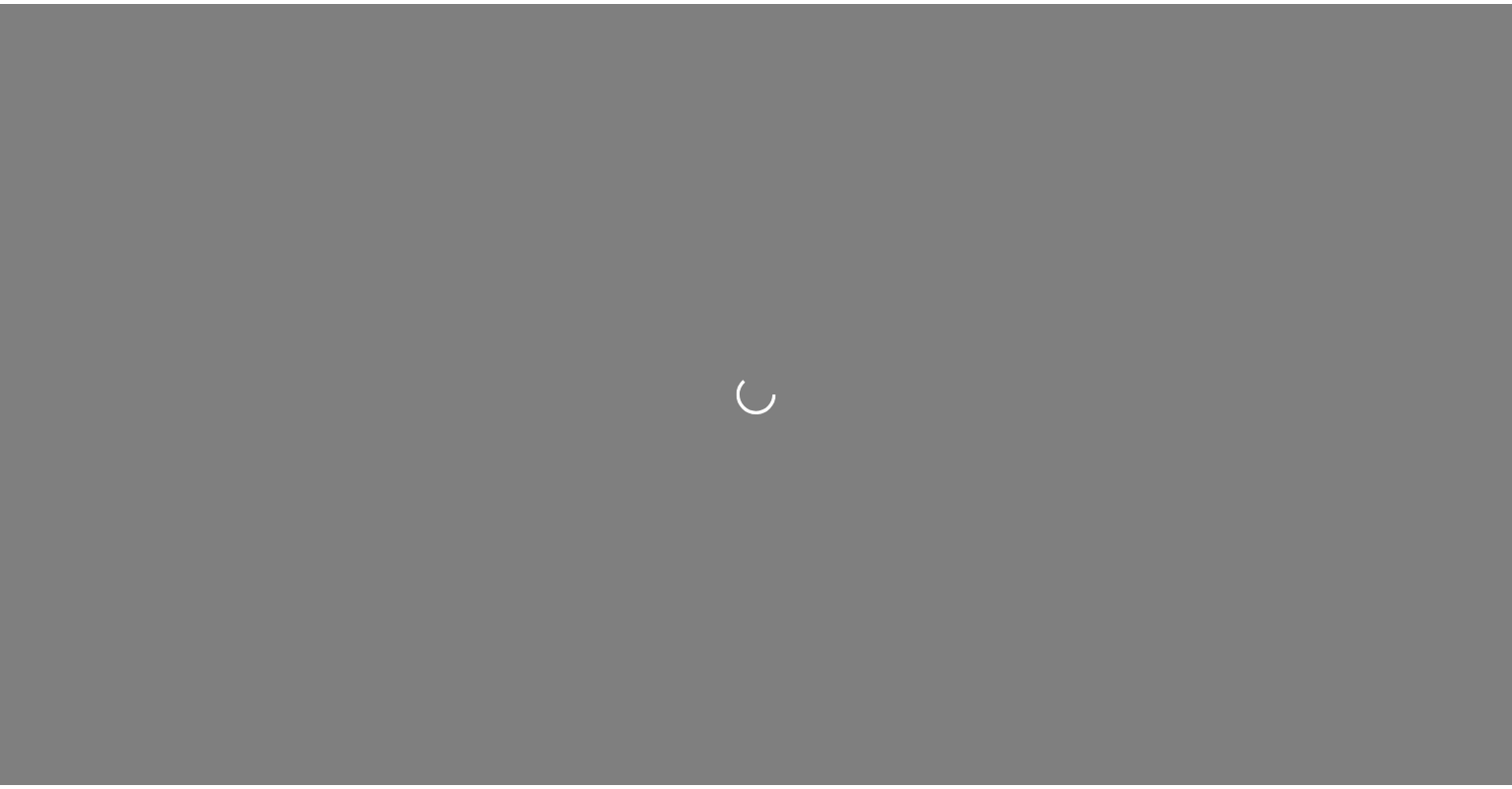 scroll, scrollTop: 0, scrollLeft: 0, axis: both 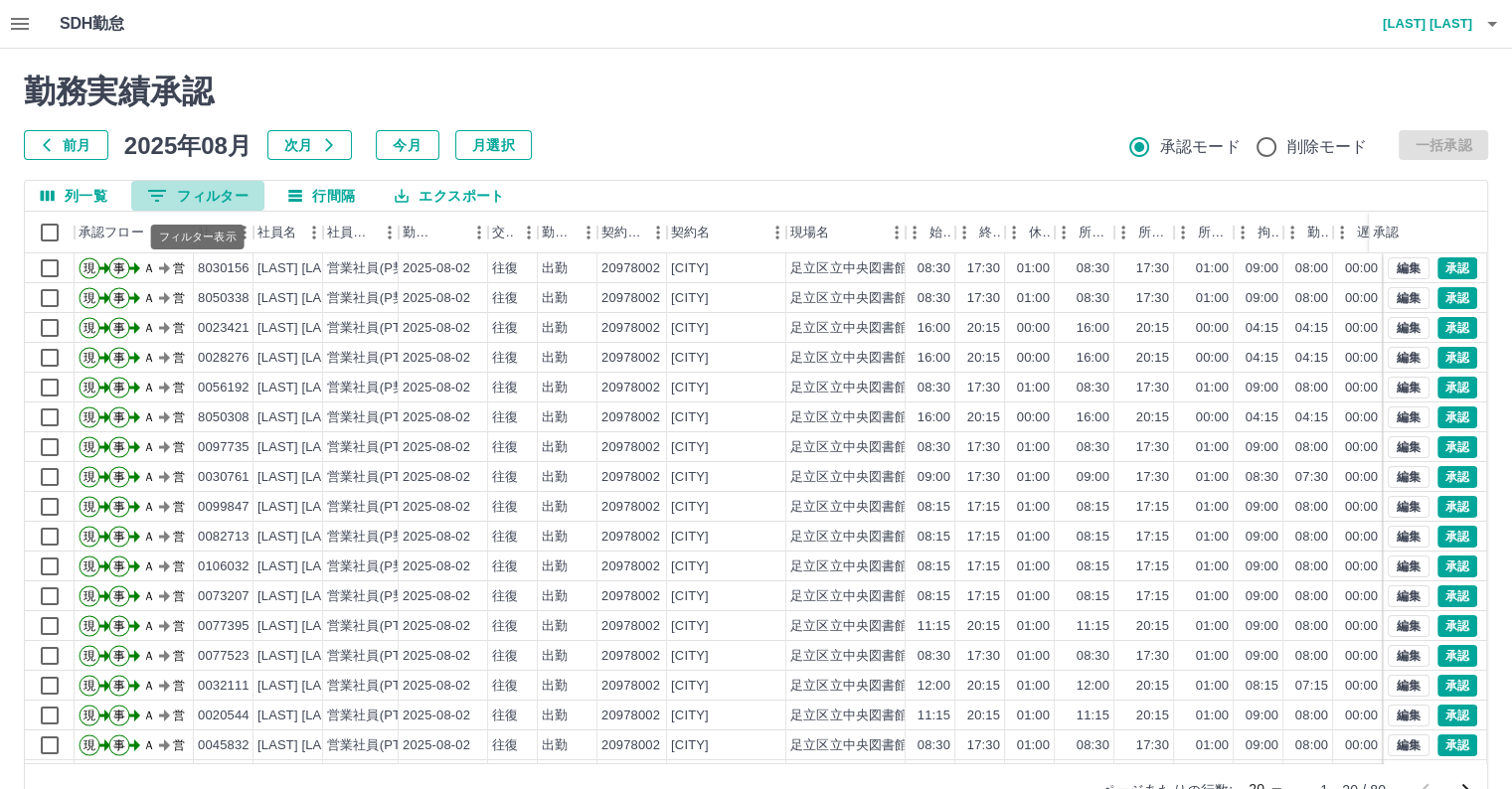 click on "0 フィルター" at bounding box center [198, 196] 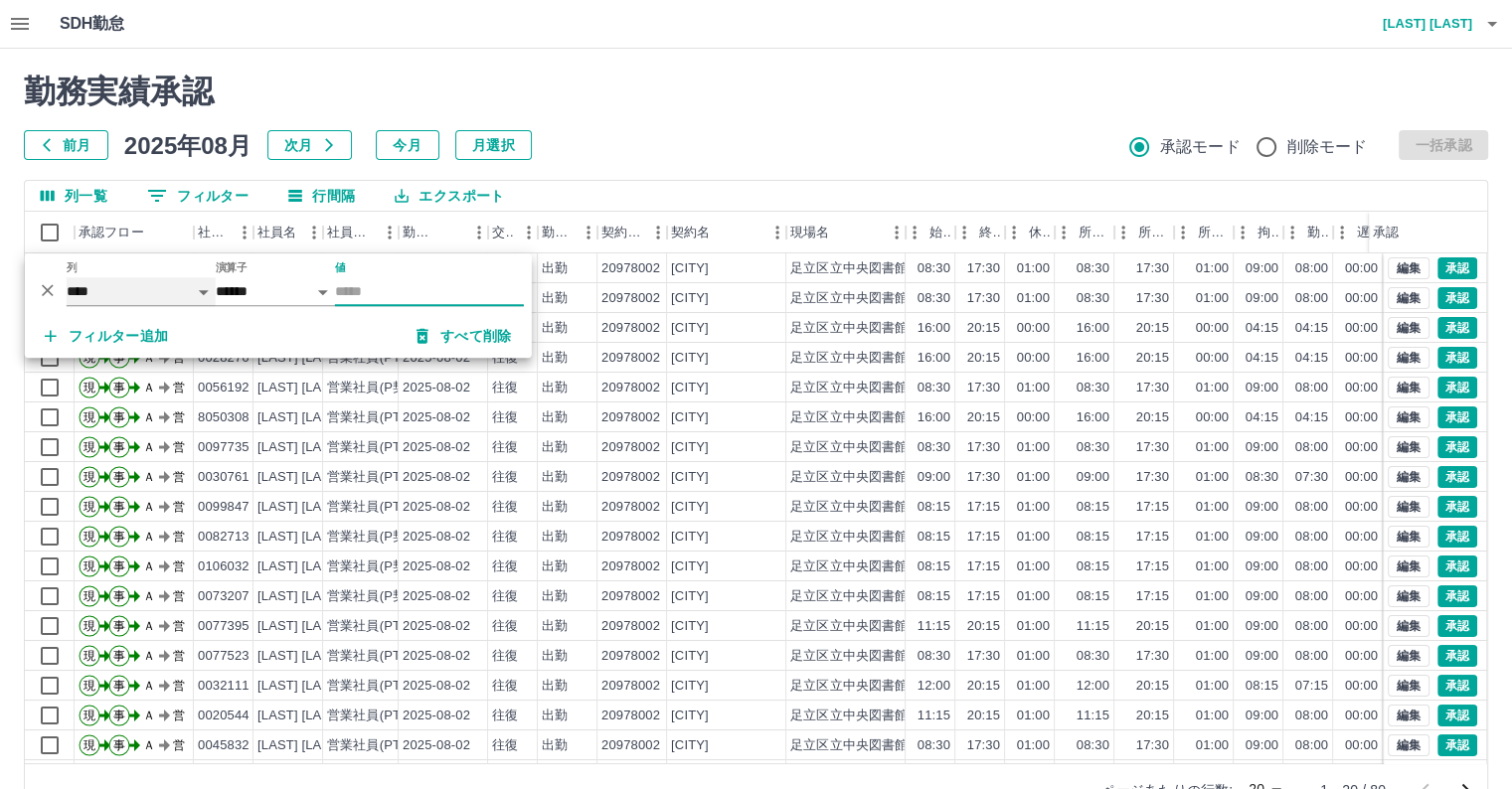 click on "**** *** **** *** *** **** ***** *** *** ** ** ** **** **** **** ** ** *** **** *****" at bounding box center [141, 291] 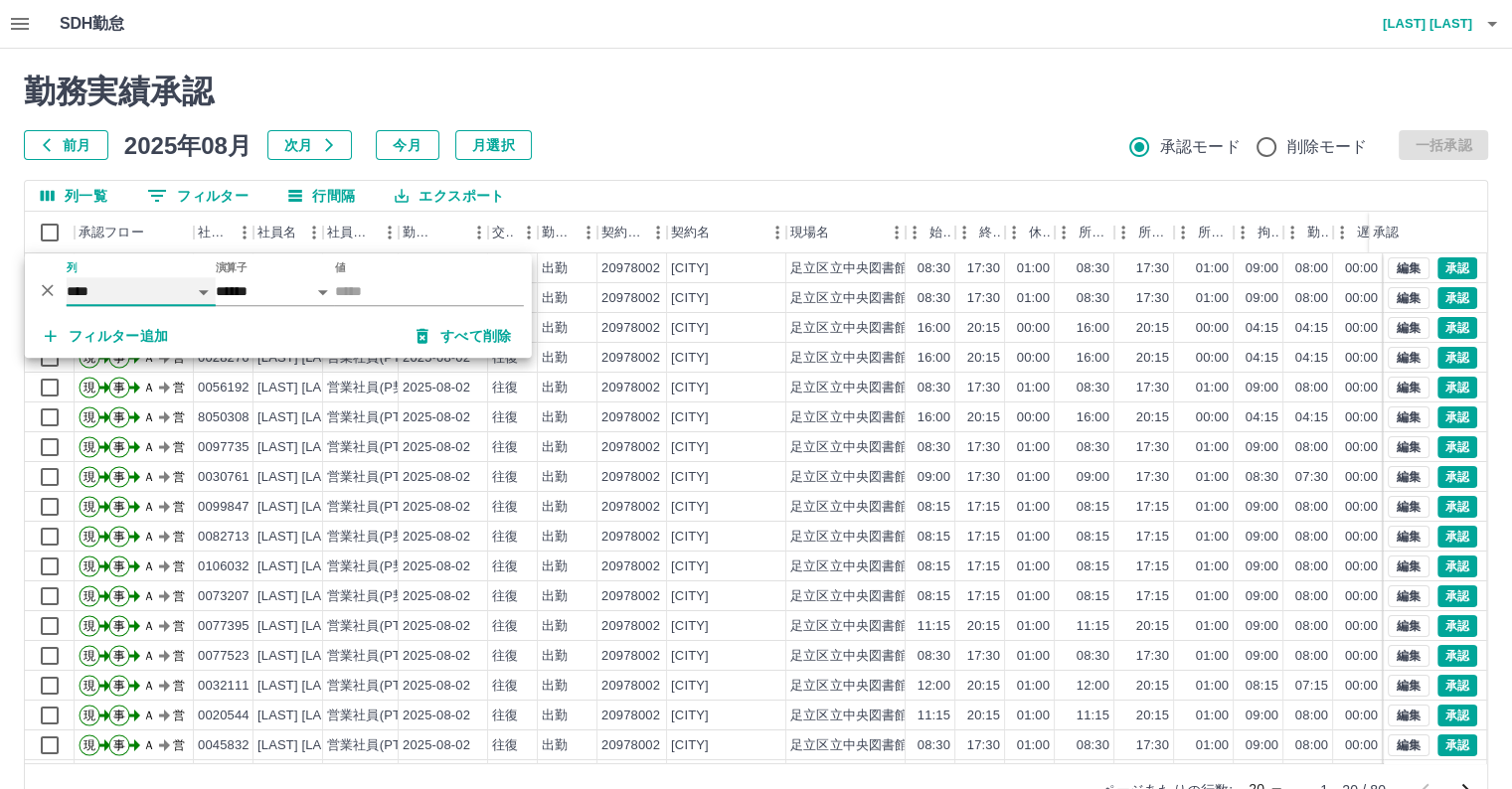 click on "**** *** **** *** *** **** ***** *** *** ** ** ** **** **** **** ** ** *** **** *****" at bounding box center (141, 291) 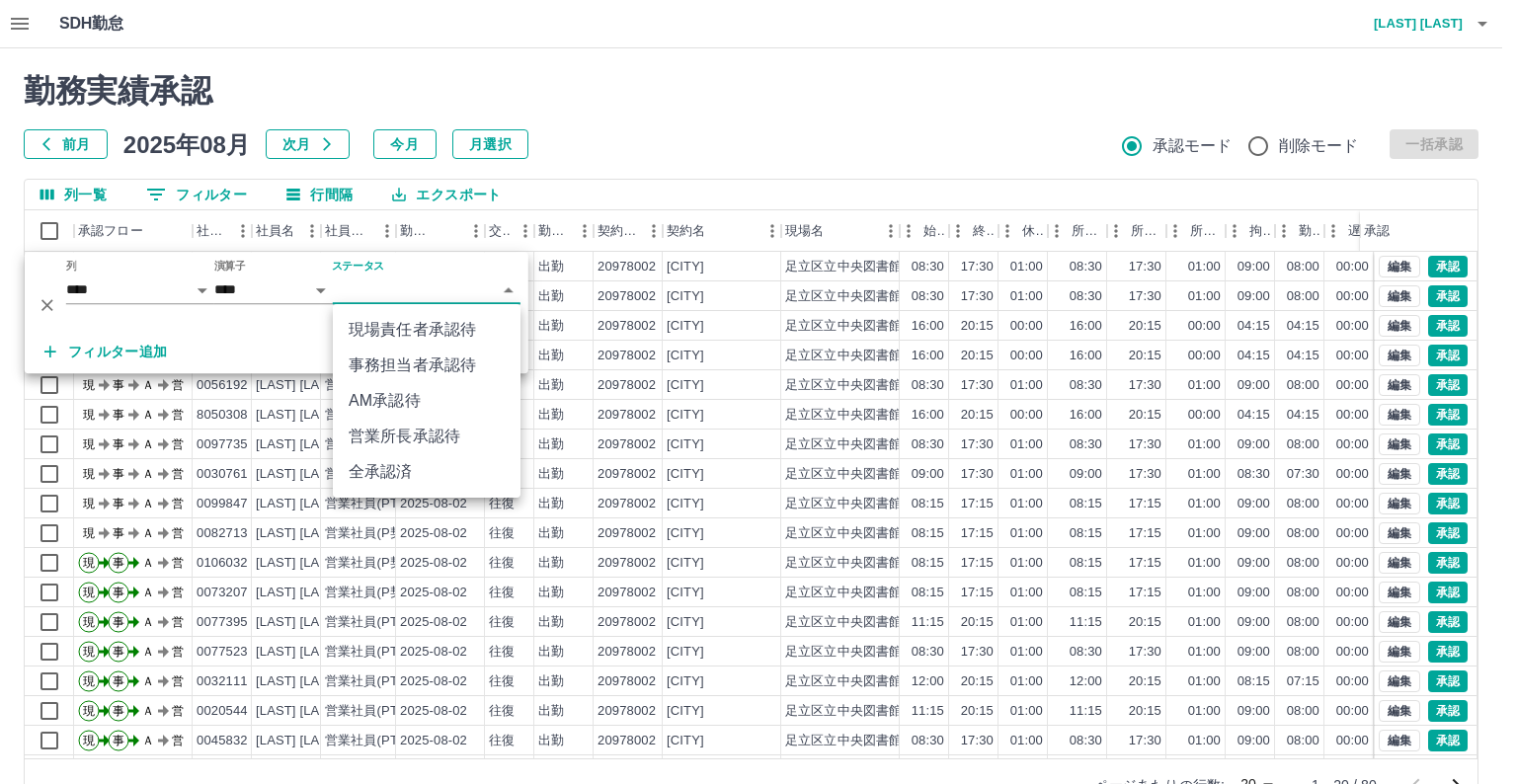 click on "SDH勤怠 一色　久子 勤務実績承認 前月 2025年08月 次月 今月 月選択 承認モード 削除モード 一括承認 列一覧 0 フィルター 行間隔 エクスポート 承認フロー 社員番号 社員名 社員区分 勤務日 交通費 勤務区分 契約コード 契約名 現場名 始業 終業 休憩 所定開始 所定終業 所定休憩 拘束 勤務 遅刻等 コメント ステータス 承認 現 事 Ａ 営 8030156 渡邊　祐子 営業社員(P契約) 2025-08-02 往復 出勤 20978002 足立区 足立区立中央図書館 08:30 17:30 01:00 08:30 17:30 01:00 09:00 08:00 00:00 AM承認待 現 事 Ａ 営 8050338 伊藤　敦司 営業社員(P契約) 2025-08-02 往復 出勤 20978002 足立区 足立区立中央図書館 08:30 17:30 01:00 08:30 17:30 01:00 09:00 08:00 00:00 AM承認待 現 事 Ａ 営 0023421 後藤　容子 営業社員(PT契約) 2025-08-02 往復 出勤 20978002 足立区 足立区立中央図書館 16:00 20:15 00:00 16:00 20:15 00:00 04:15 04:15 00:00 現" at bounding box center [758, 417] 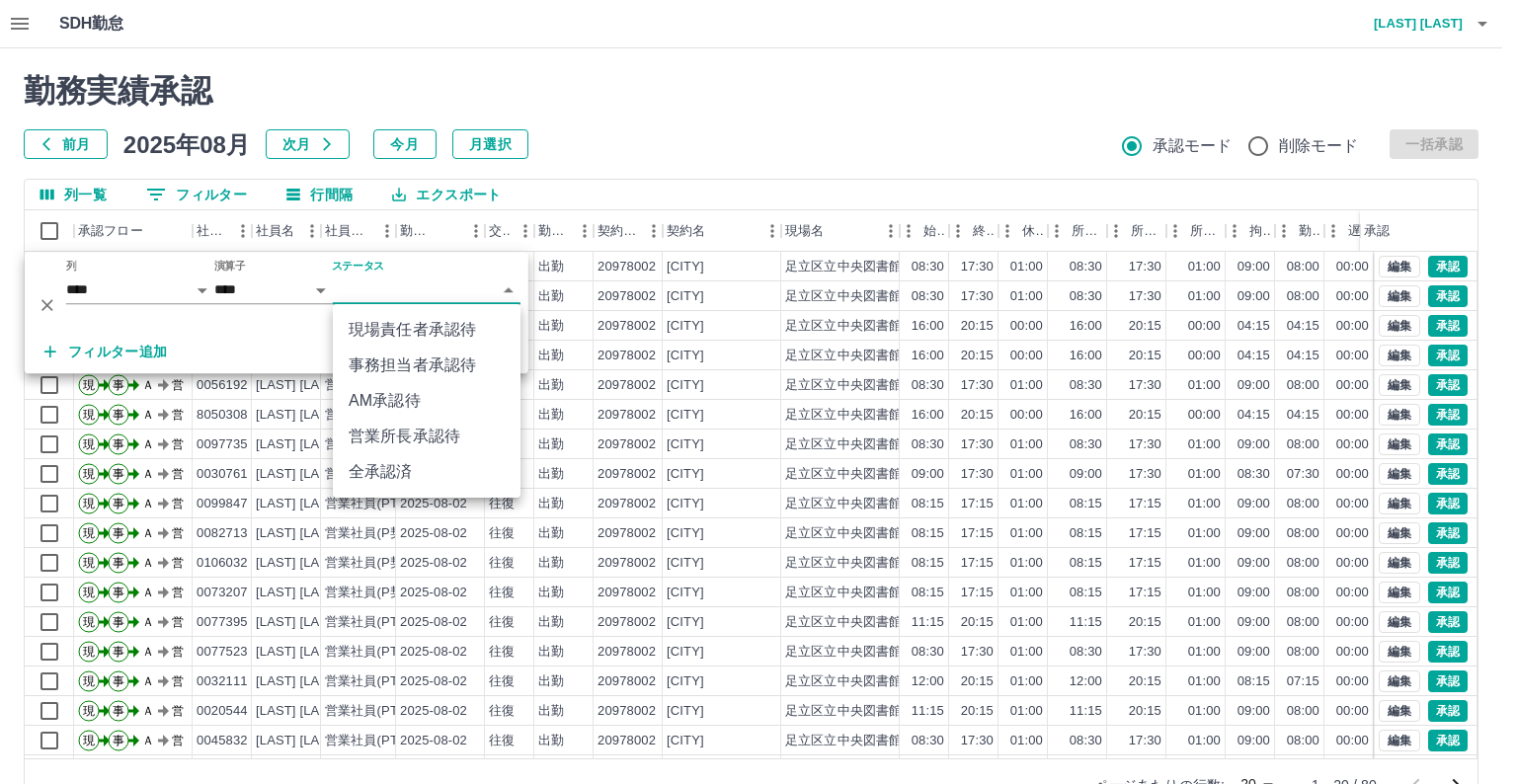 drag, startPoint x: 423, startPoint y: 366, endPoint x: 431, endPoint y: 321, distance: 45.70558 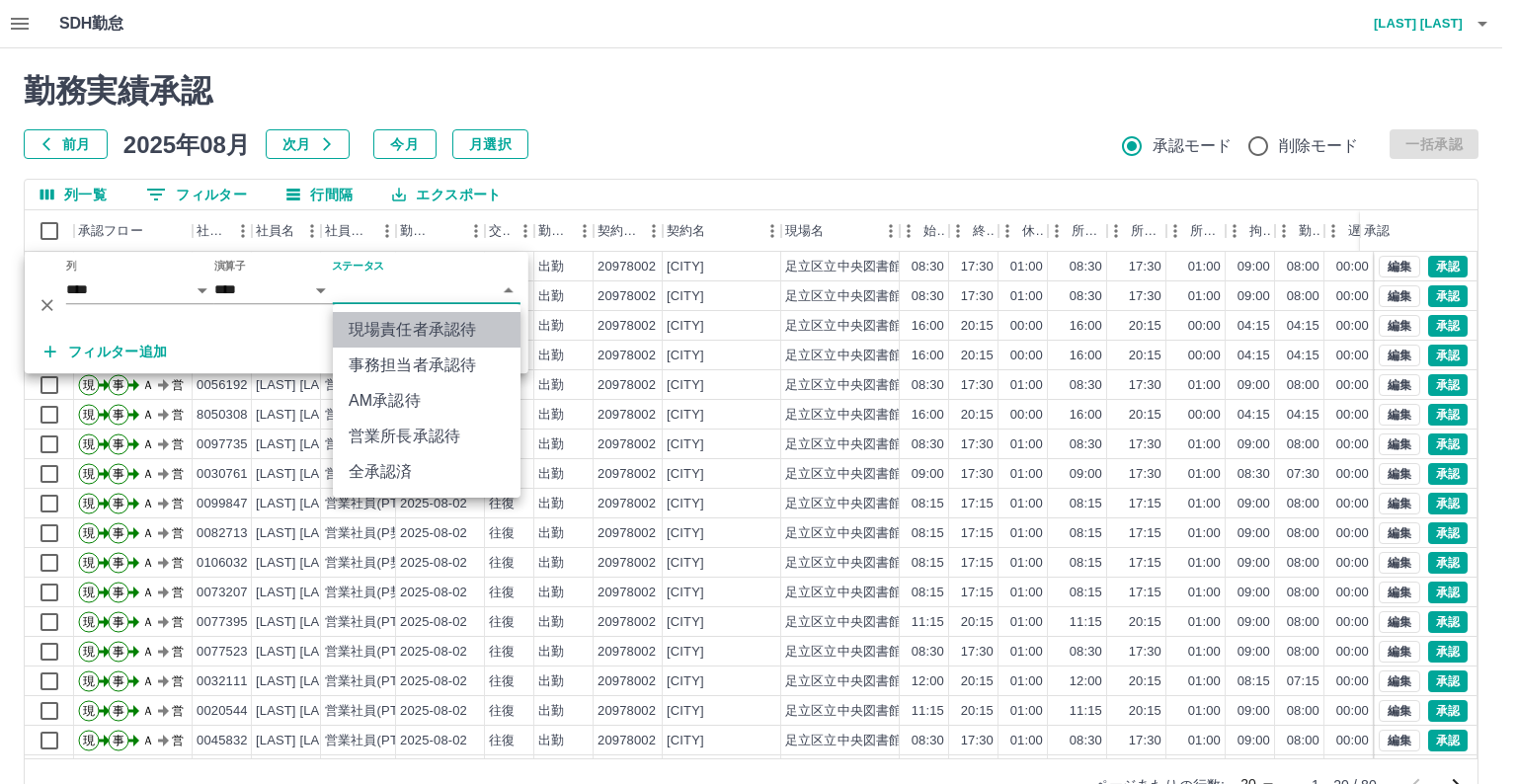 click on "現場責任者承認待" at bounding box center (427, 330) 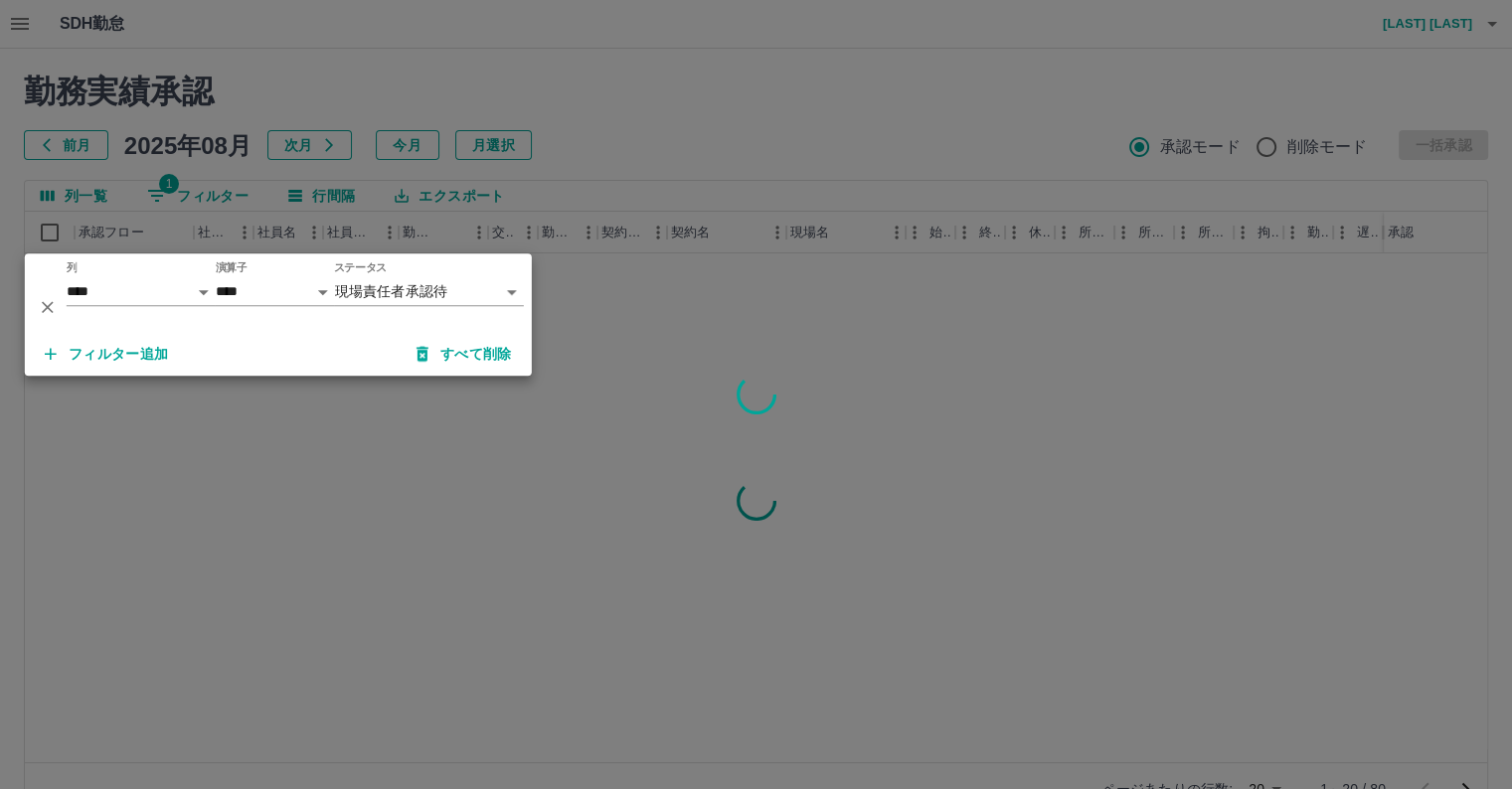 click at bounding box center [756, 394] 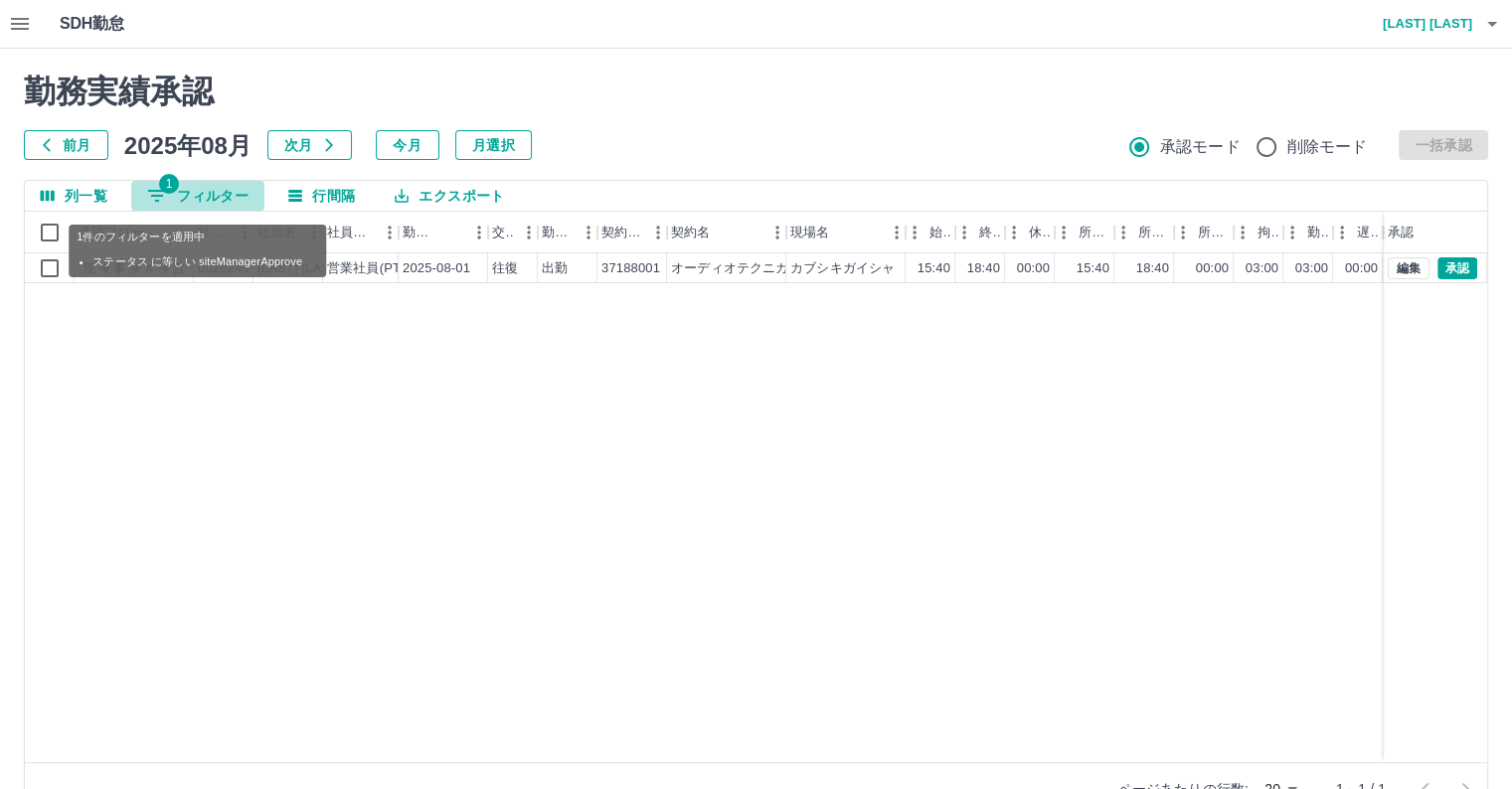 click on "1 フィルター" at bounding box center (198, 196) 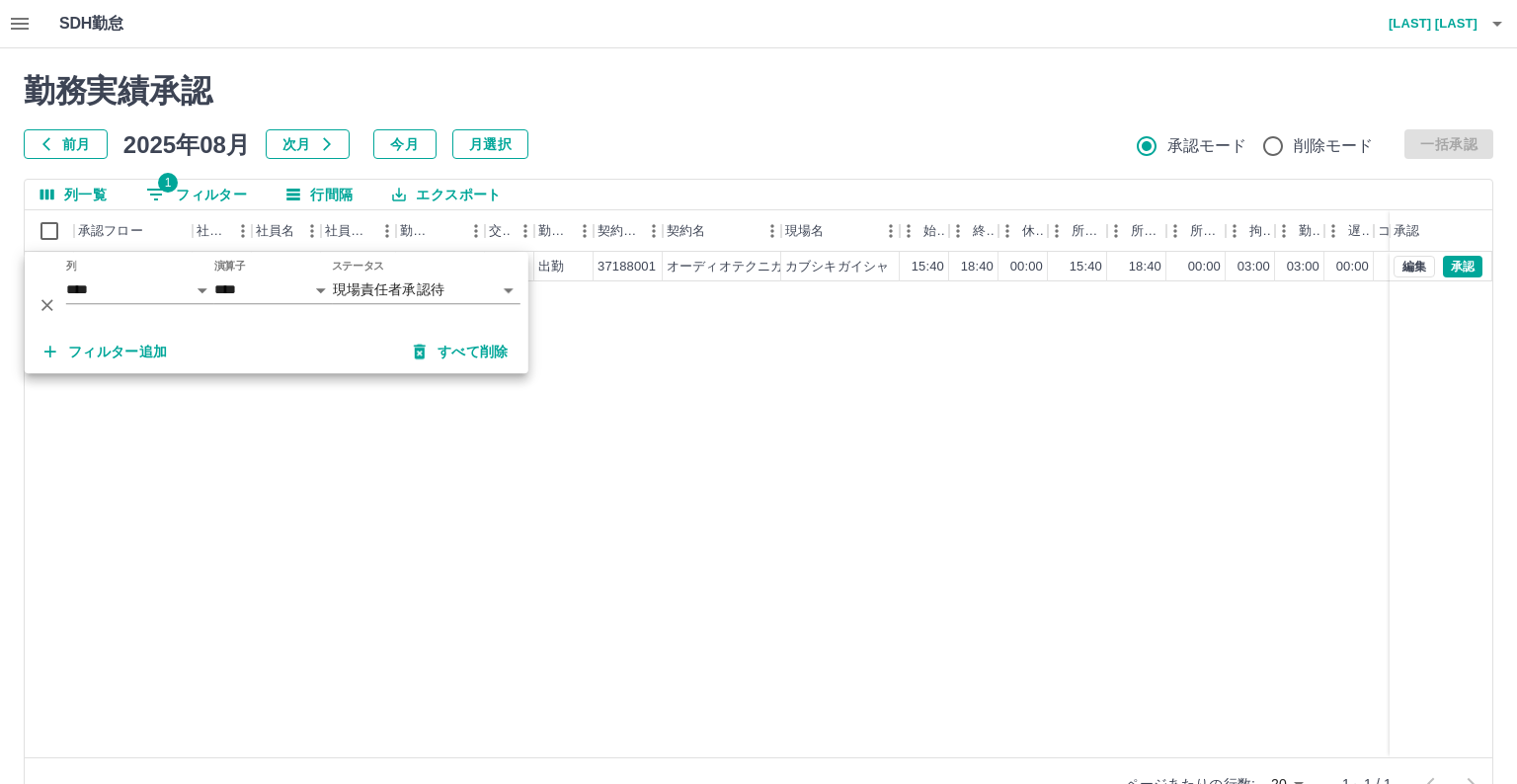 click on "**********" at bounding box center [758, 417] 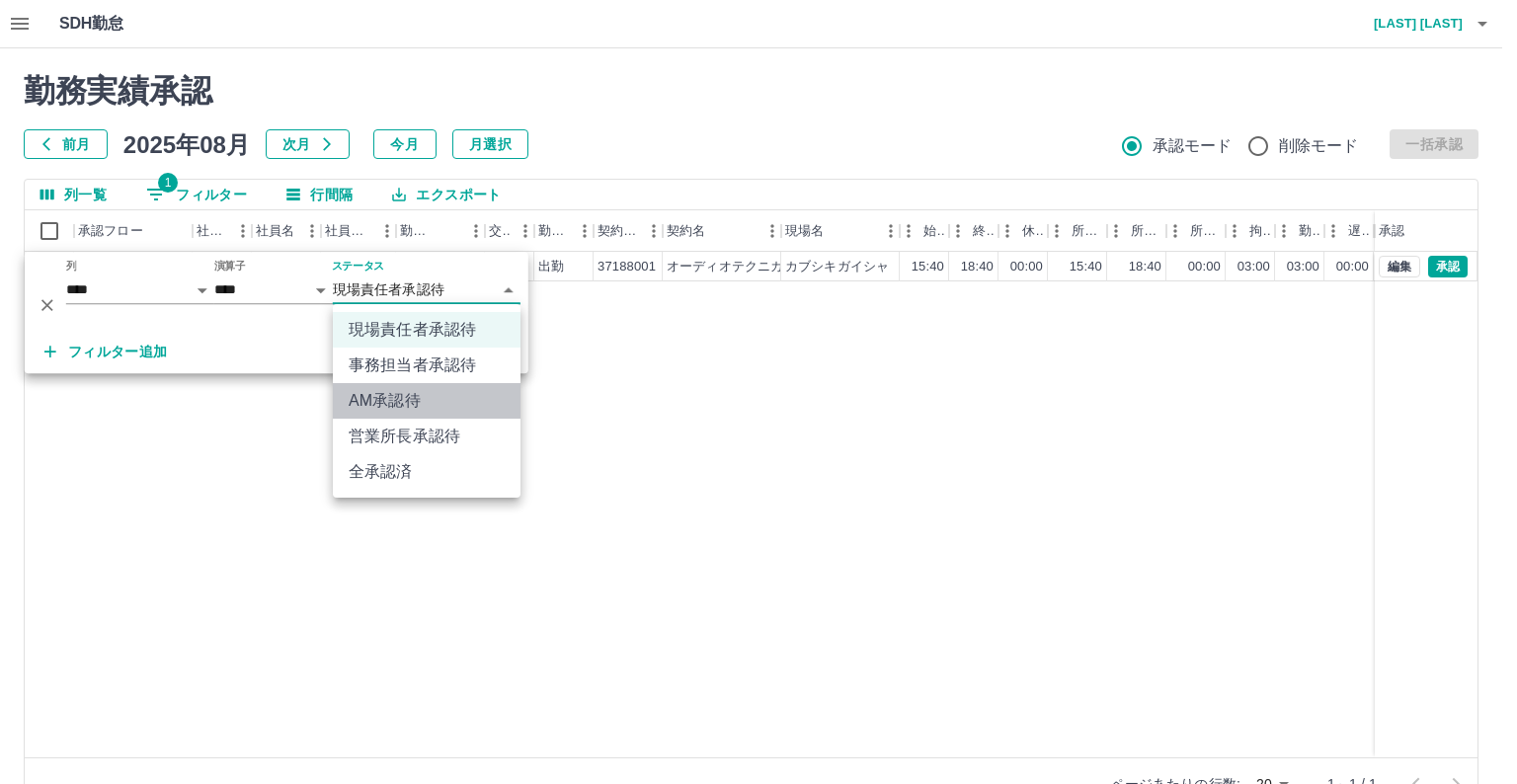 click on "AM承認待" at bounding box center (427, 401) 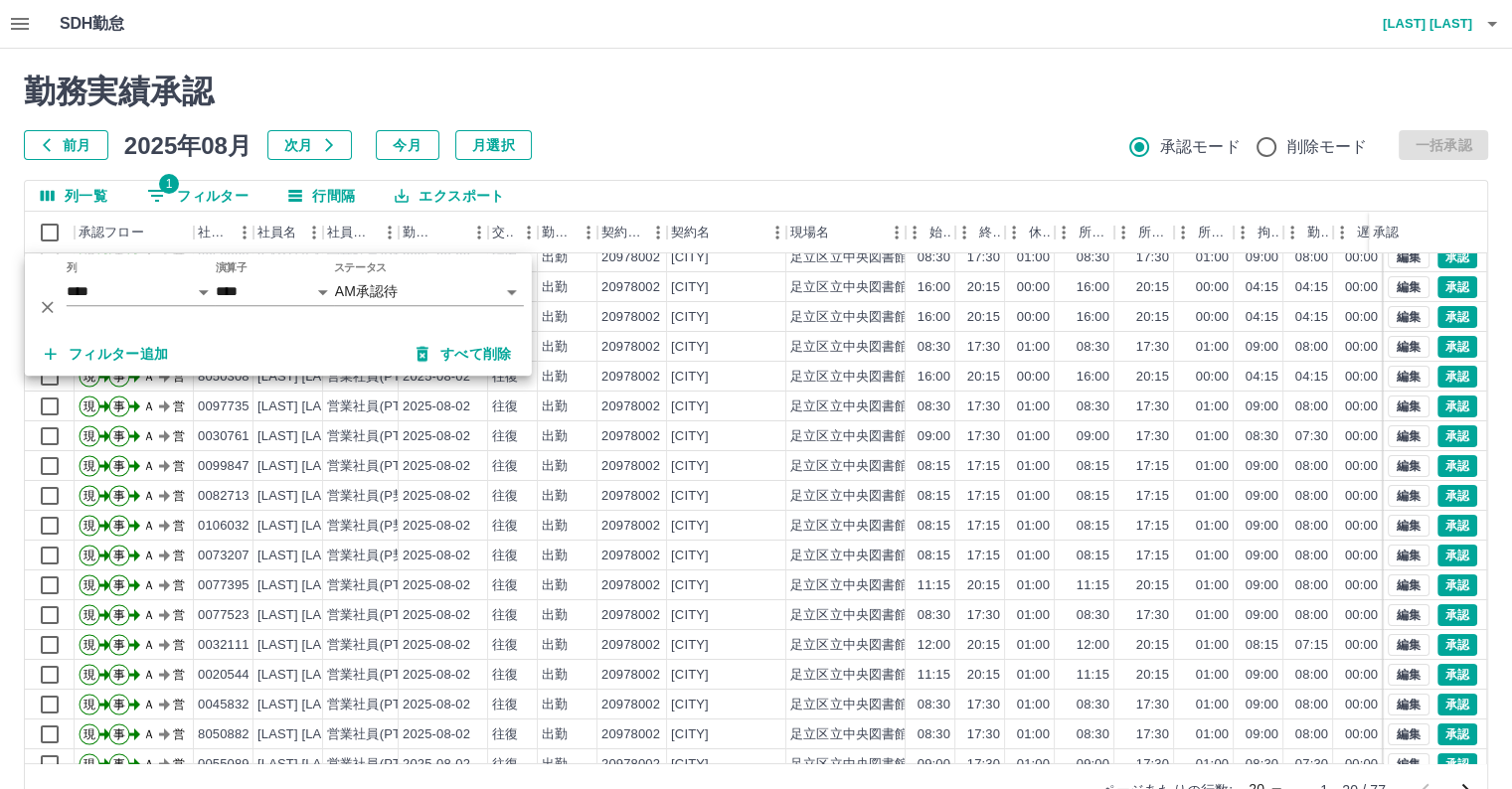 scroll, scrollTop: 100, scrollLeft: 0, axis: vertical 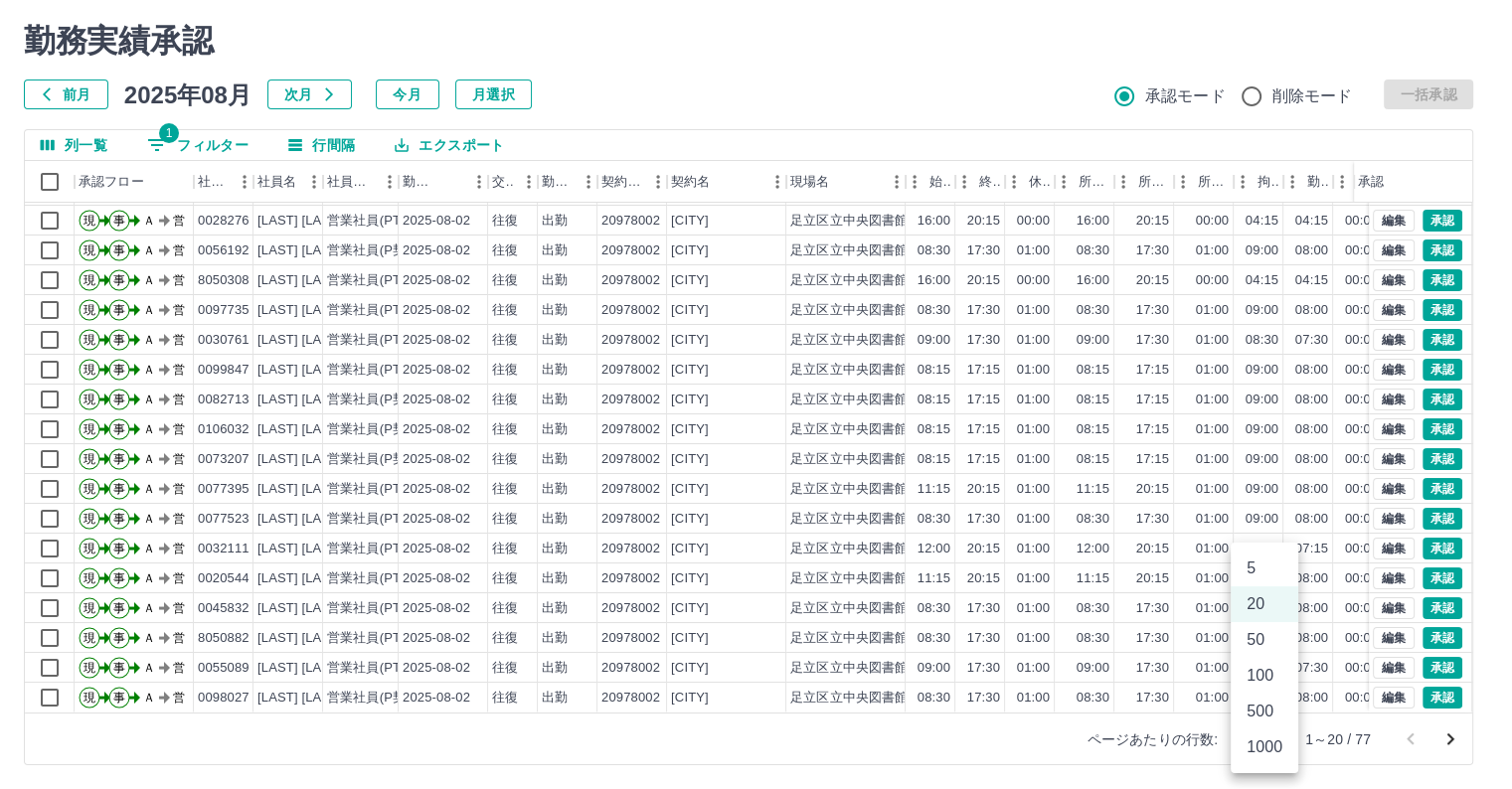 click on "SDH勤怠 一色　久子 勤務実績承認 前月 2025年08月 次月 今月 月選択 承認モード 削除モード 一括承認 列一覧 1 フィルター 行間隔 エクスポート 承認フロー 社員番号 社員名 社員区分 勤務日 交通費 勤務区分 契約コード 契約名 現場名 始業 終業 休憩 所定開始 所定終業 所定休憩 拘束 勤務 遅刻等 コメント ステータス 承認 現 事 Ａ 営 8050338 伊藤　敦司 営業社員(P契約) 2025-08-02 往復 出勤 20978002 足立区 足立区立中央図書館 08:30 17:30 01:00 08:30 17:30 01:00 09:00 08:00 00:00 AM承認待 現 事 Ａ 営 0023421 後藤　容子 営業社員(PT契約) 2025-08-02 往復 出勤 20978002 足立区 足立区立中央図書館 16:00 20:15 00:00 16:00 20:15 00:00 04:15 04:15 00:00 AM承認待 現 事 Ａ 営 0028276 大串　千枝 営業社員(PT契約) 2025-08-02 往復 出勤 20978002 足立区 足立区立中央図書館 16:00 20:15 00:00 16:00 20:15 00:00 04:15 04:15 00:00 20" at bounding box center [756, 369] 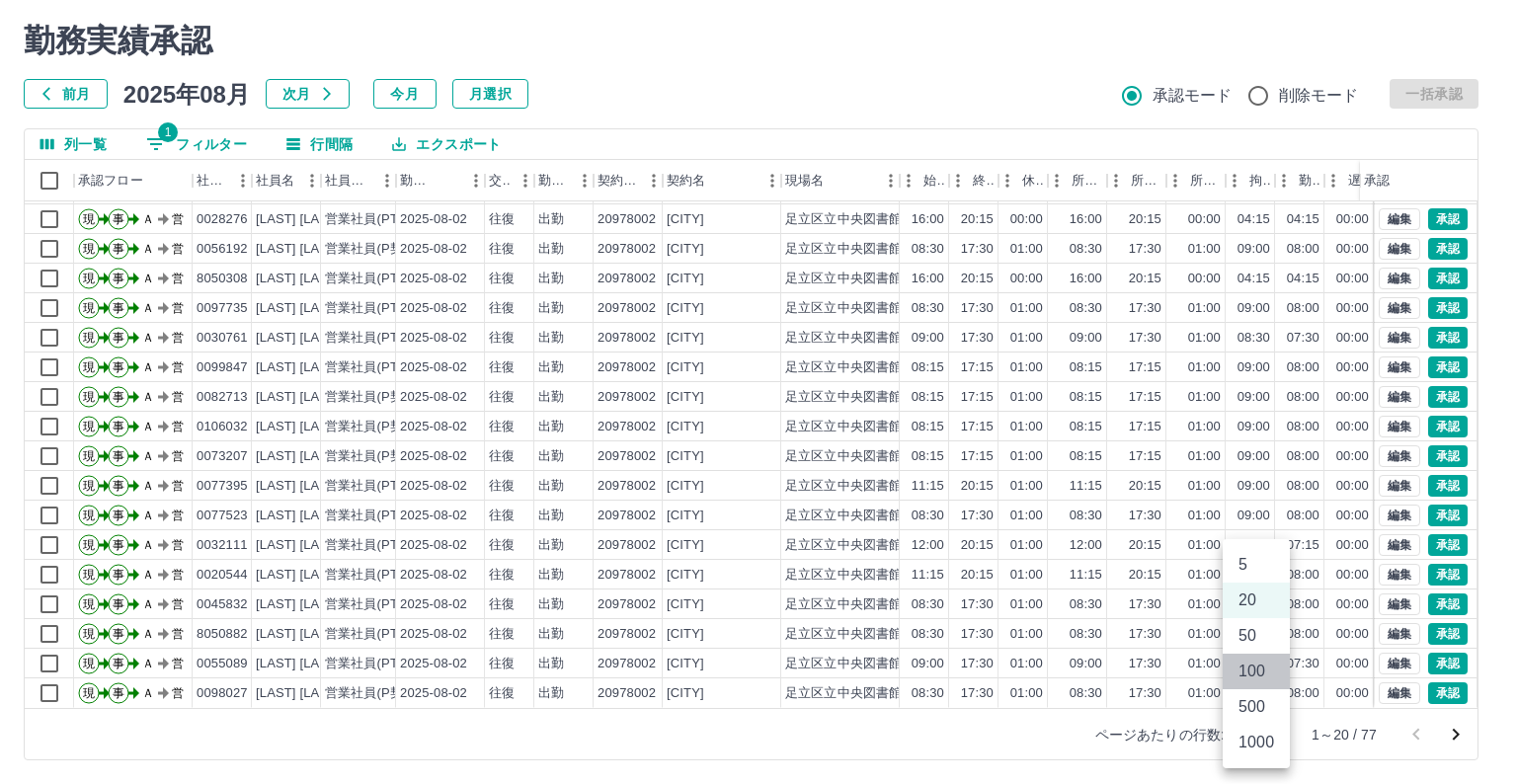 click on "100" at bounding box center (1256, 671) 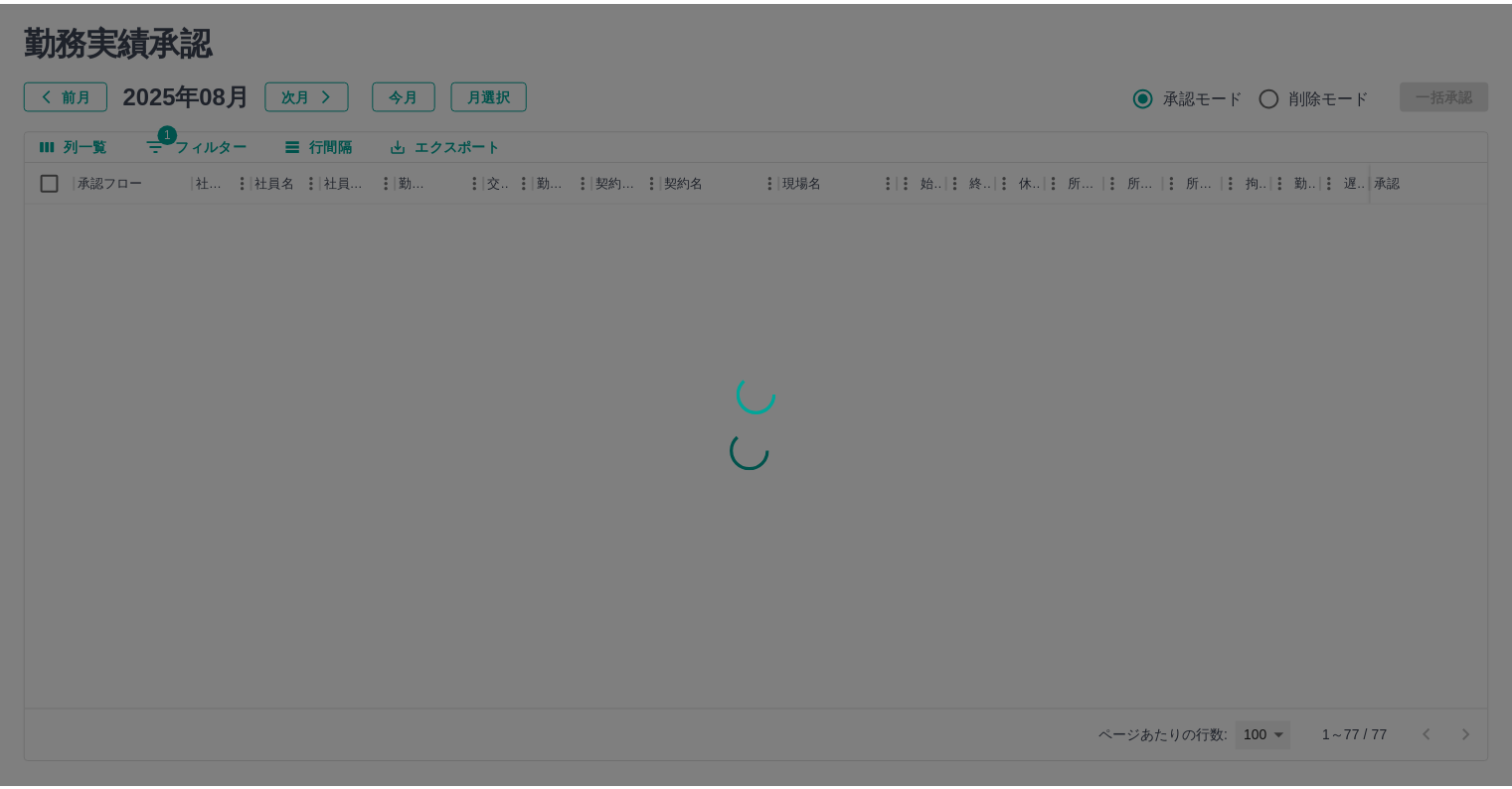 scroll, scrollTop: 0, scrollLeft: 0, axis: both 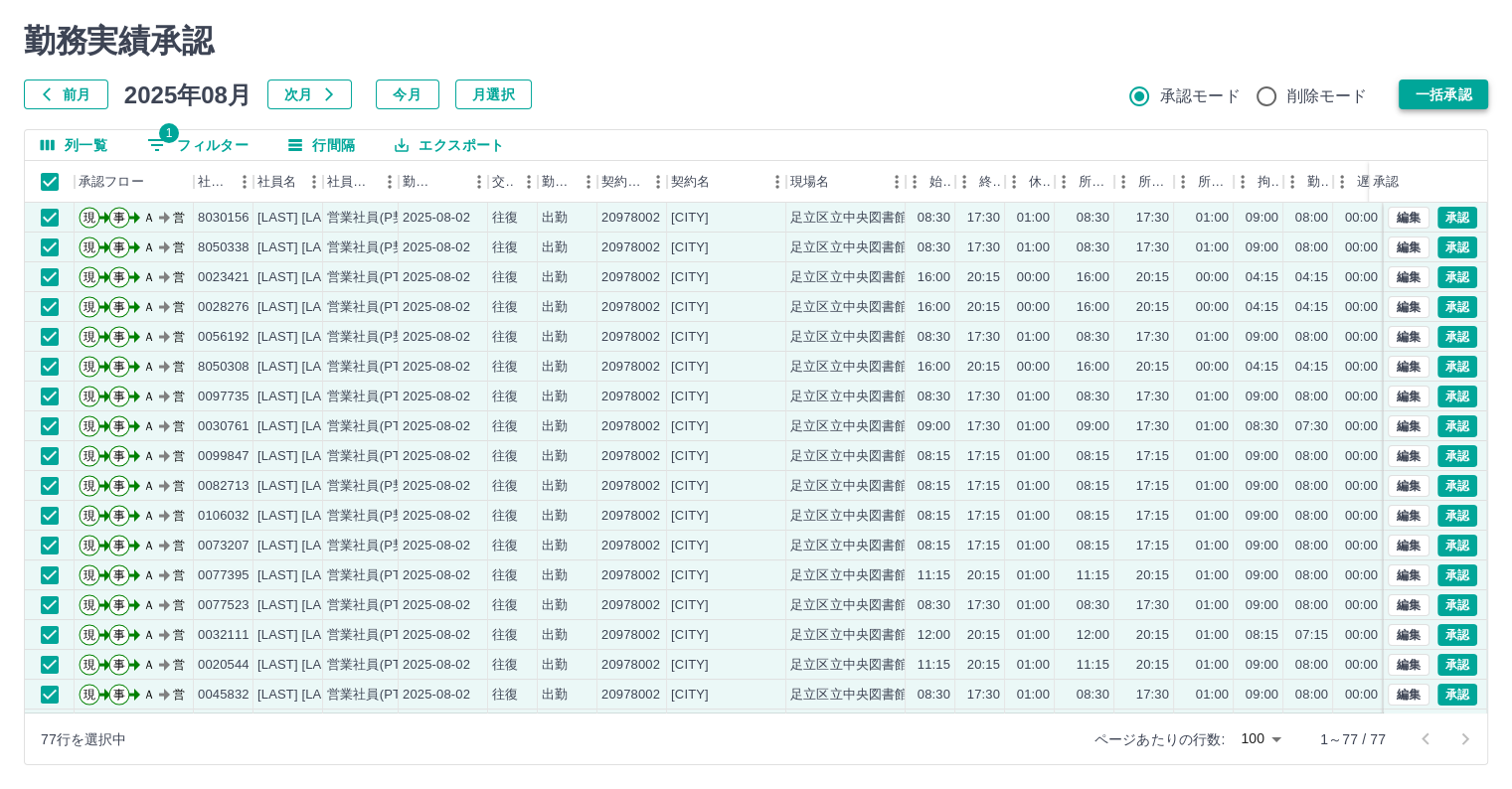 click on "一括承認" at bounding box center (1443, 94) 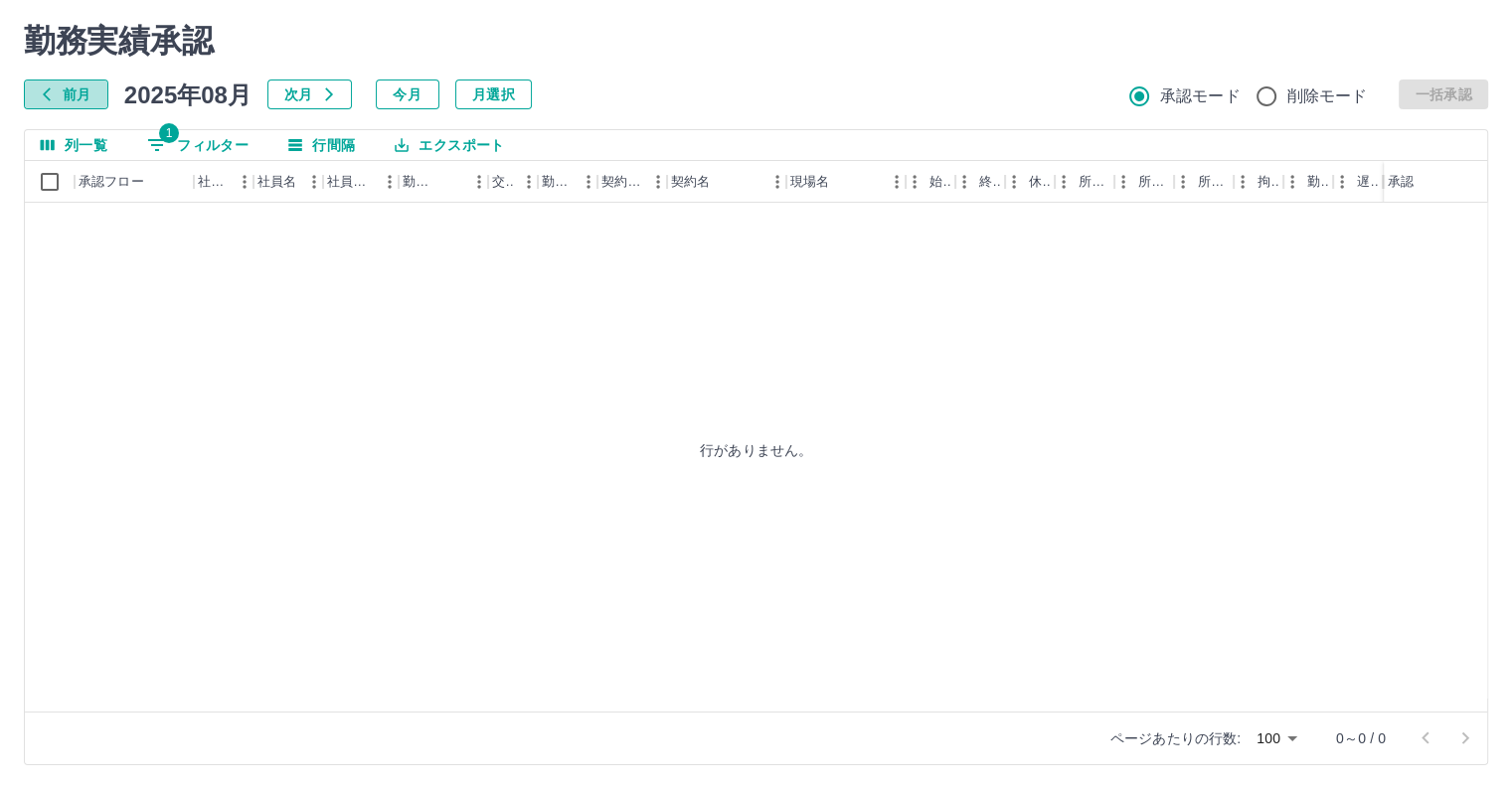 click on "前月" at bounding box center [66, 94] 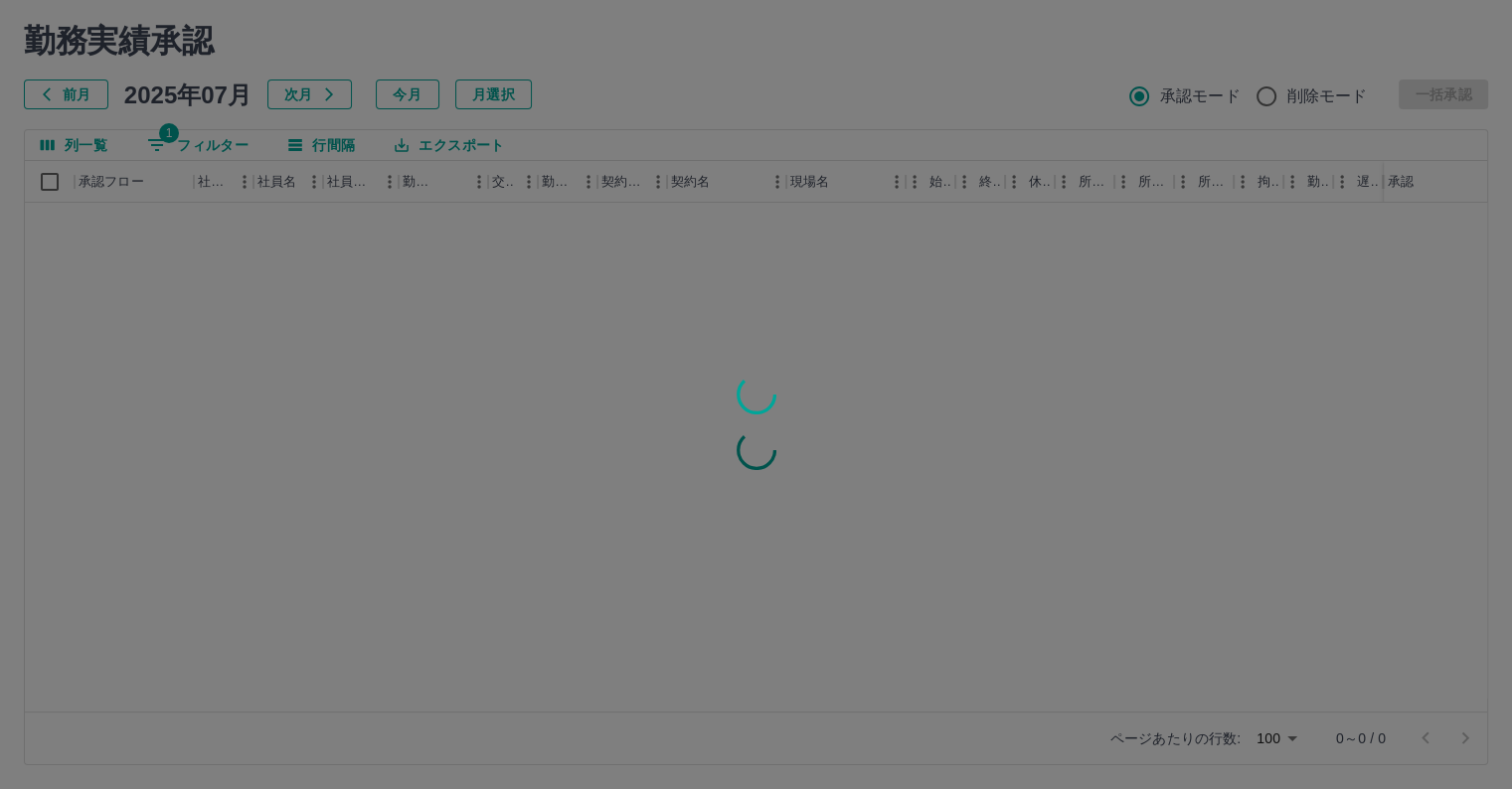 scroll, scrollTop: 0, scrollLeft: 0, axis: both 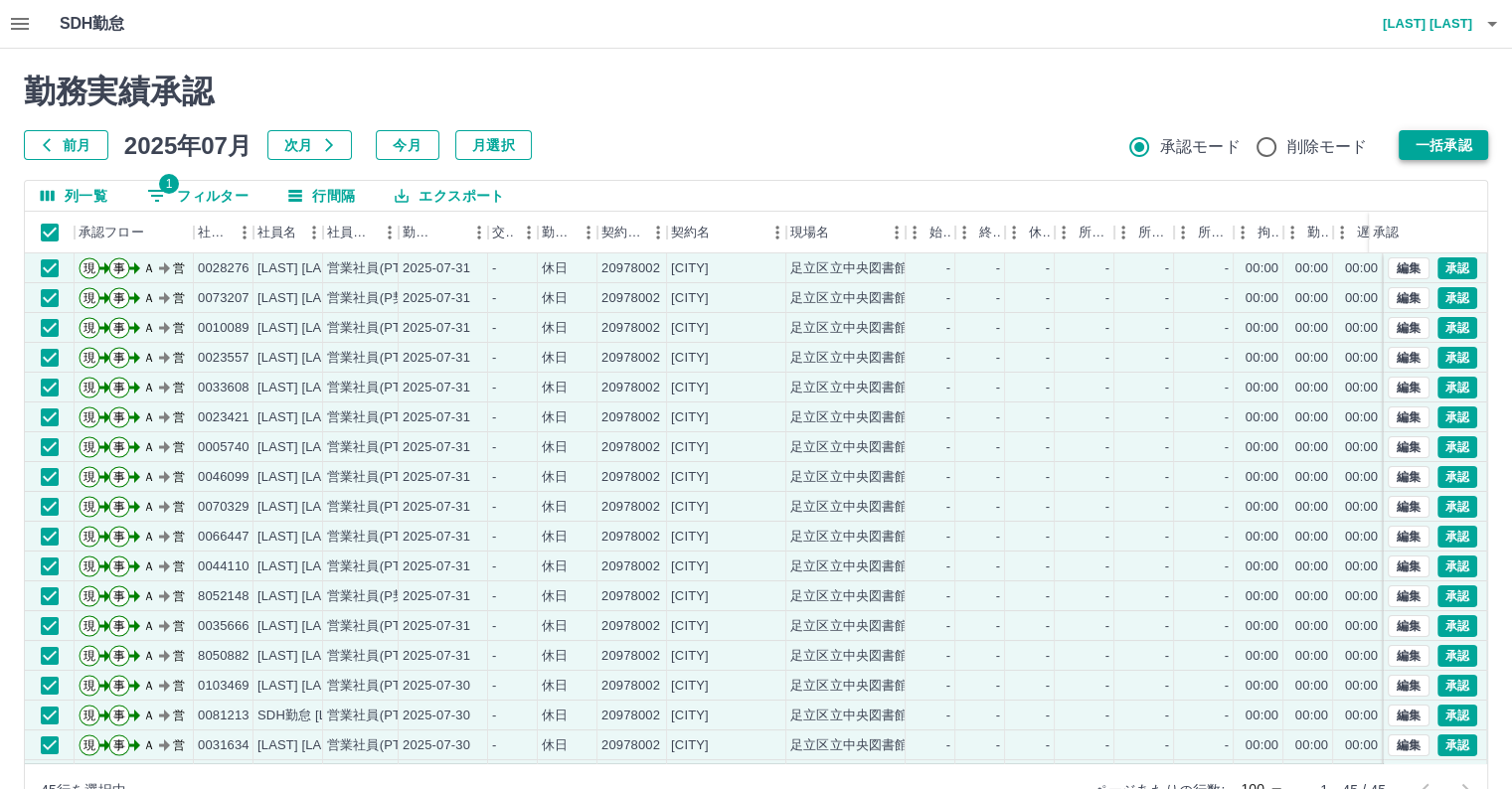 click on "一括承認" at bounding box center [1443, 145] 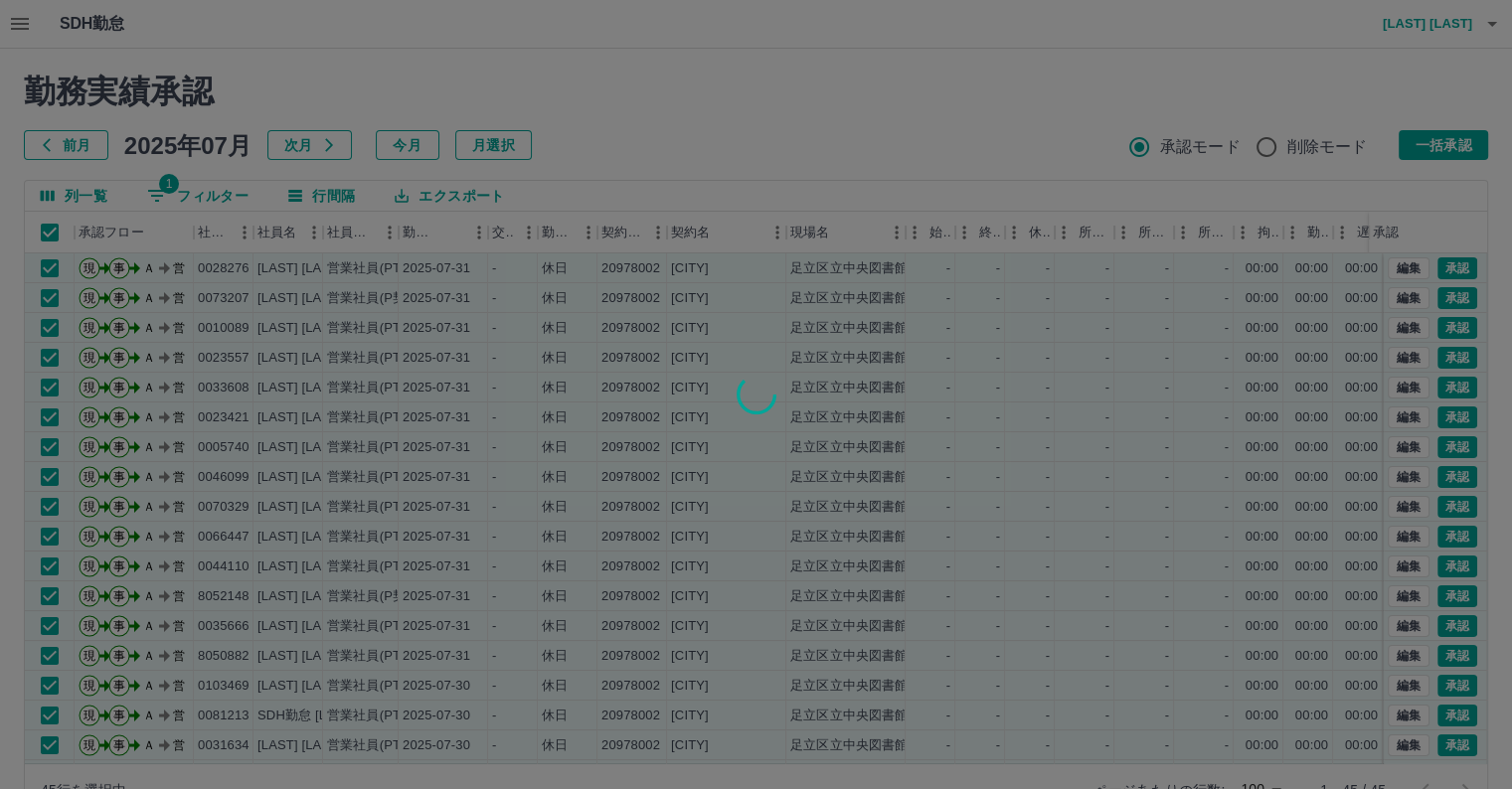 scroll, scrollTop: 52, scrollLeft: 0, axis: vertical 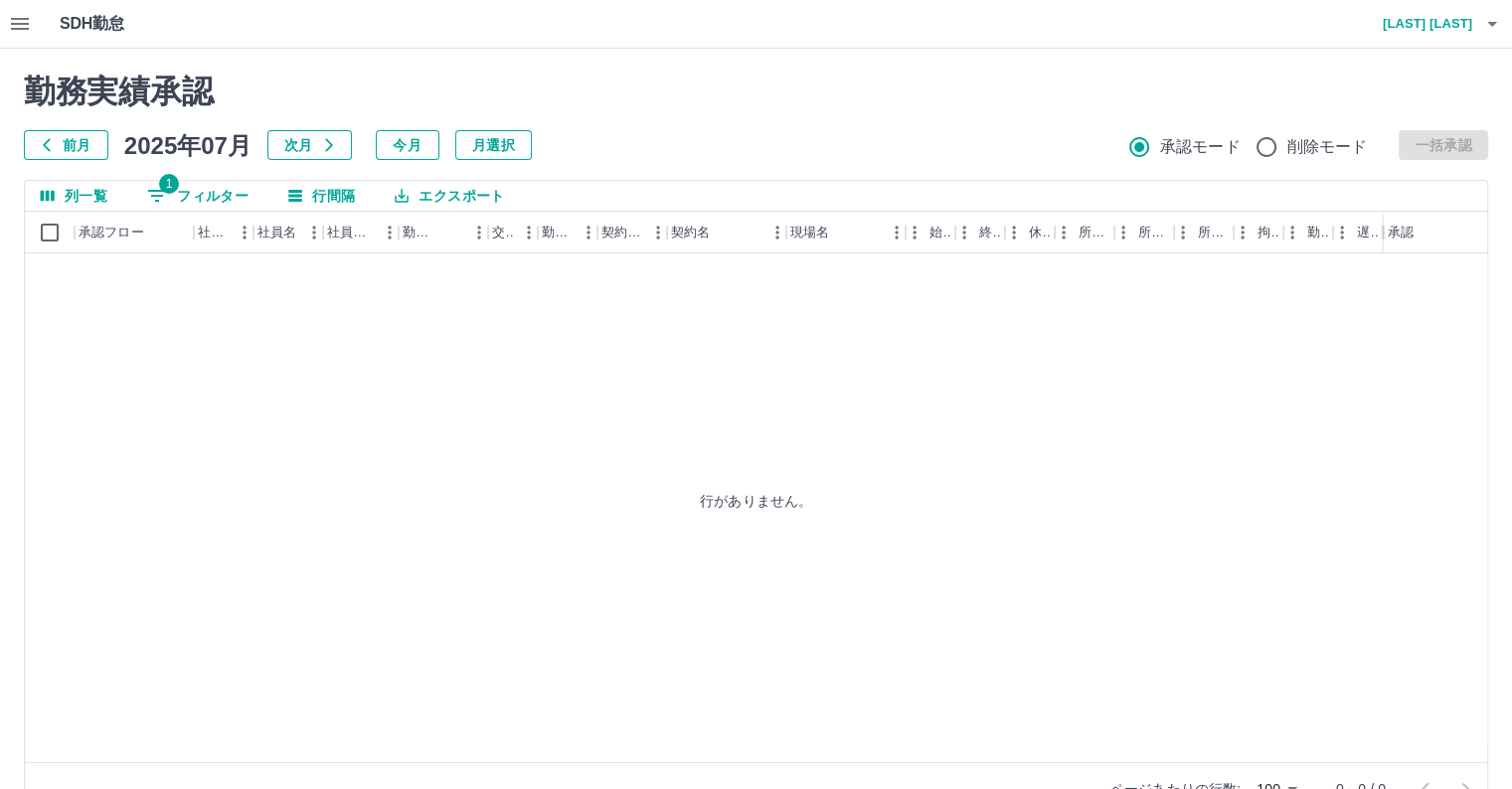 click on "一色　久子" at bounding box center [1413, 24] 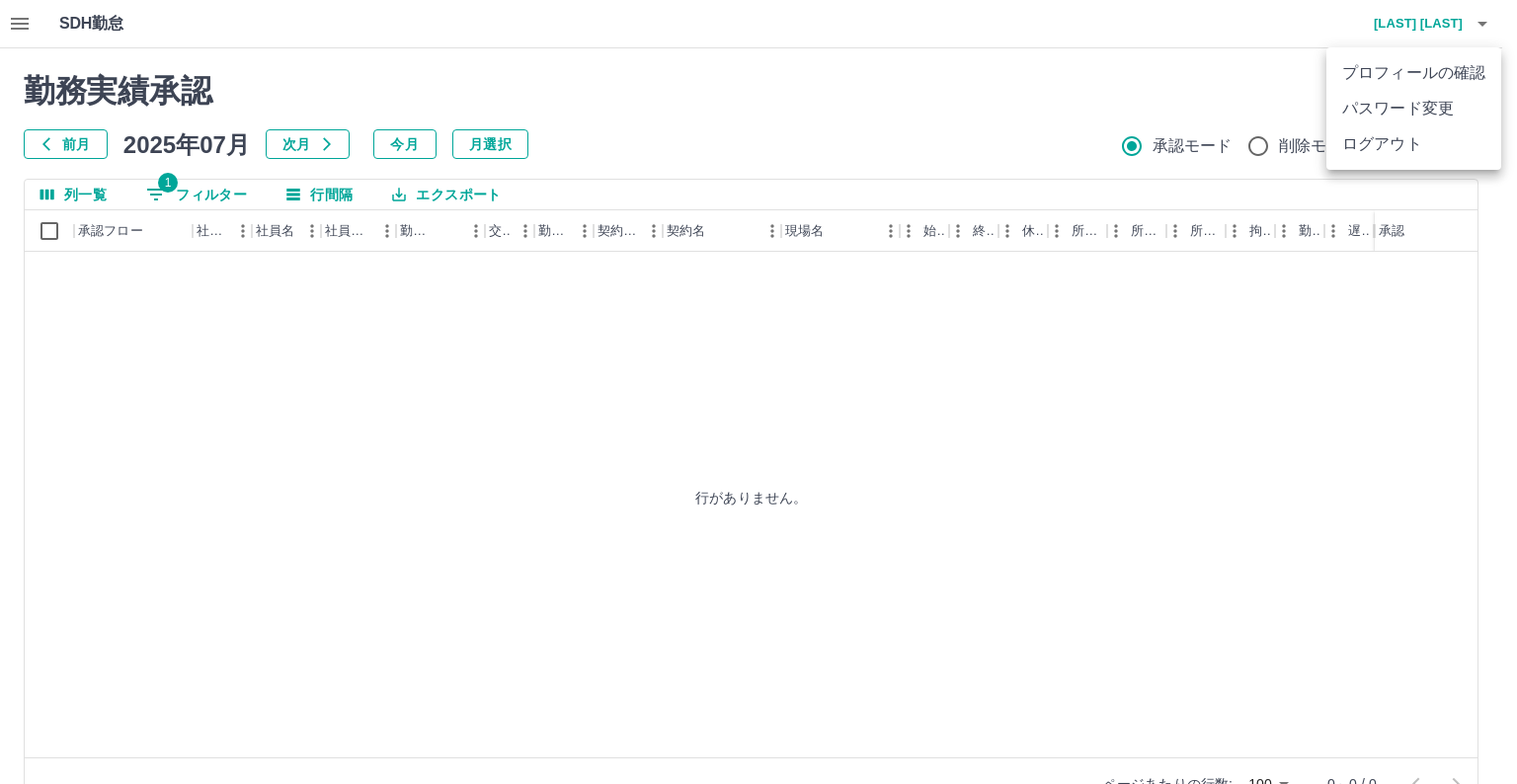 click on "ログアウト" at bounding box center (1413, 144) 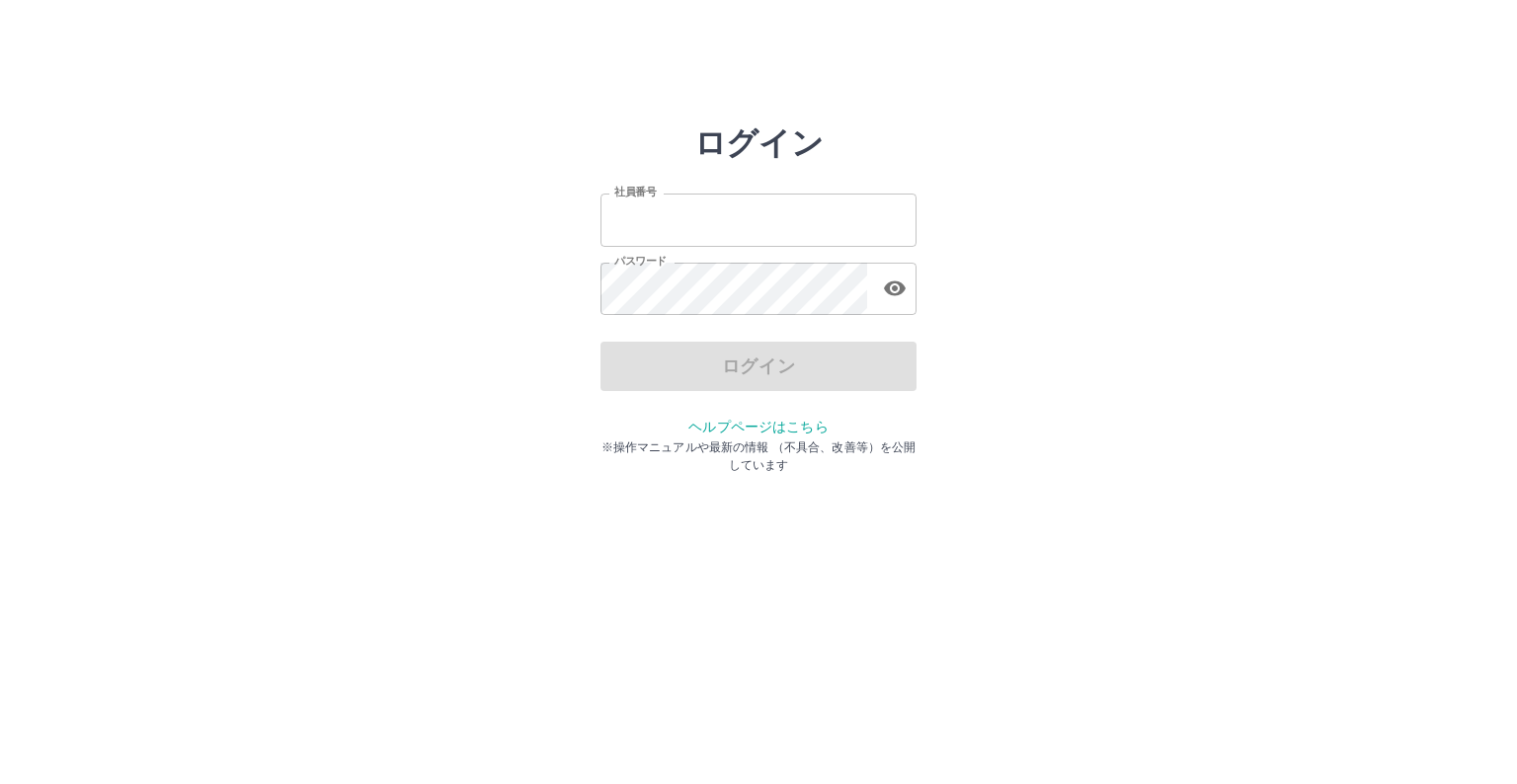 scroll, scrollTop: 0, scrollLeft: 0, axis: both 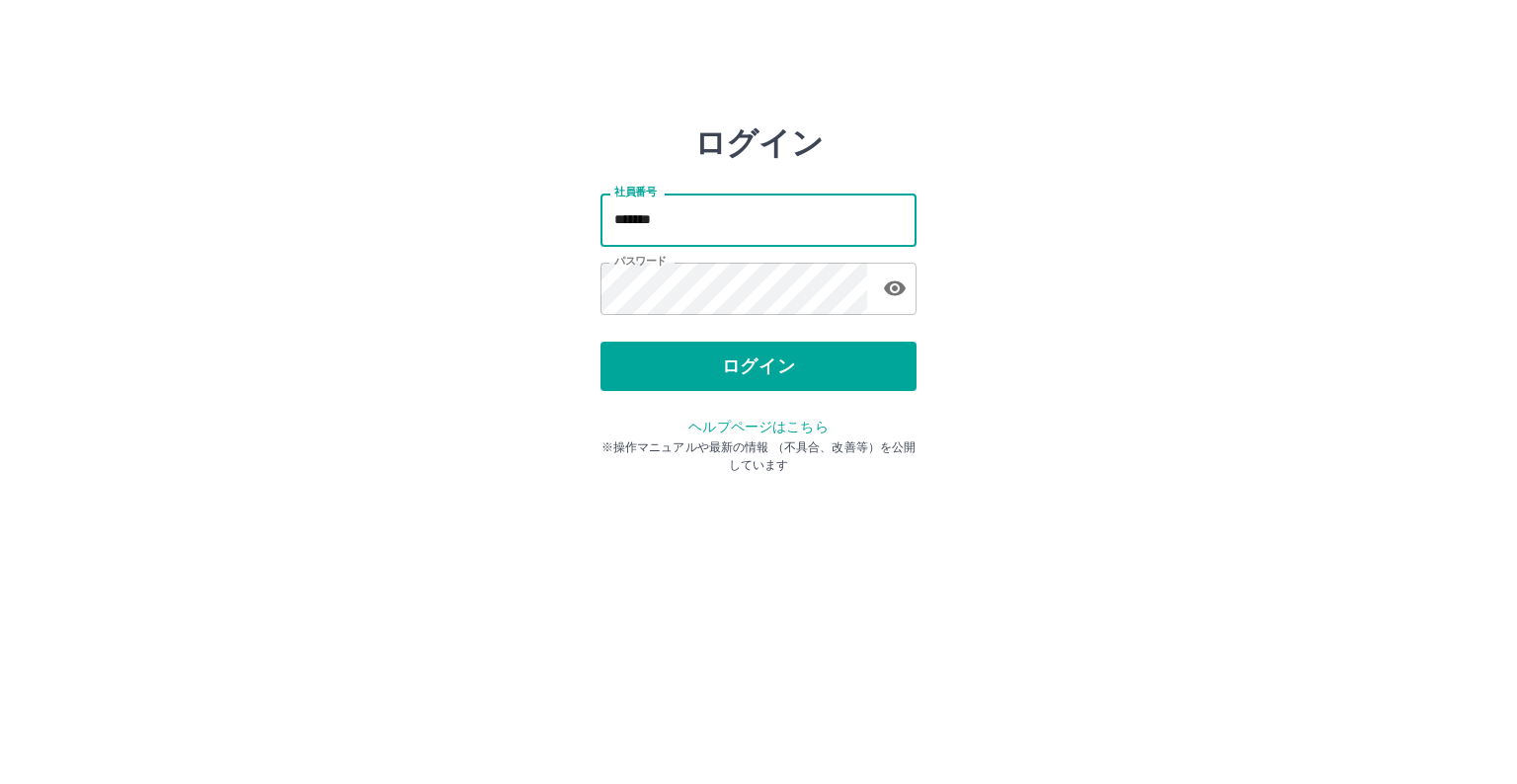 drag, startPoint x: 0, startPoint y: 0, endPoint x: 769, endPoint y: 237, distance: 804.6925 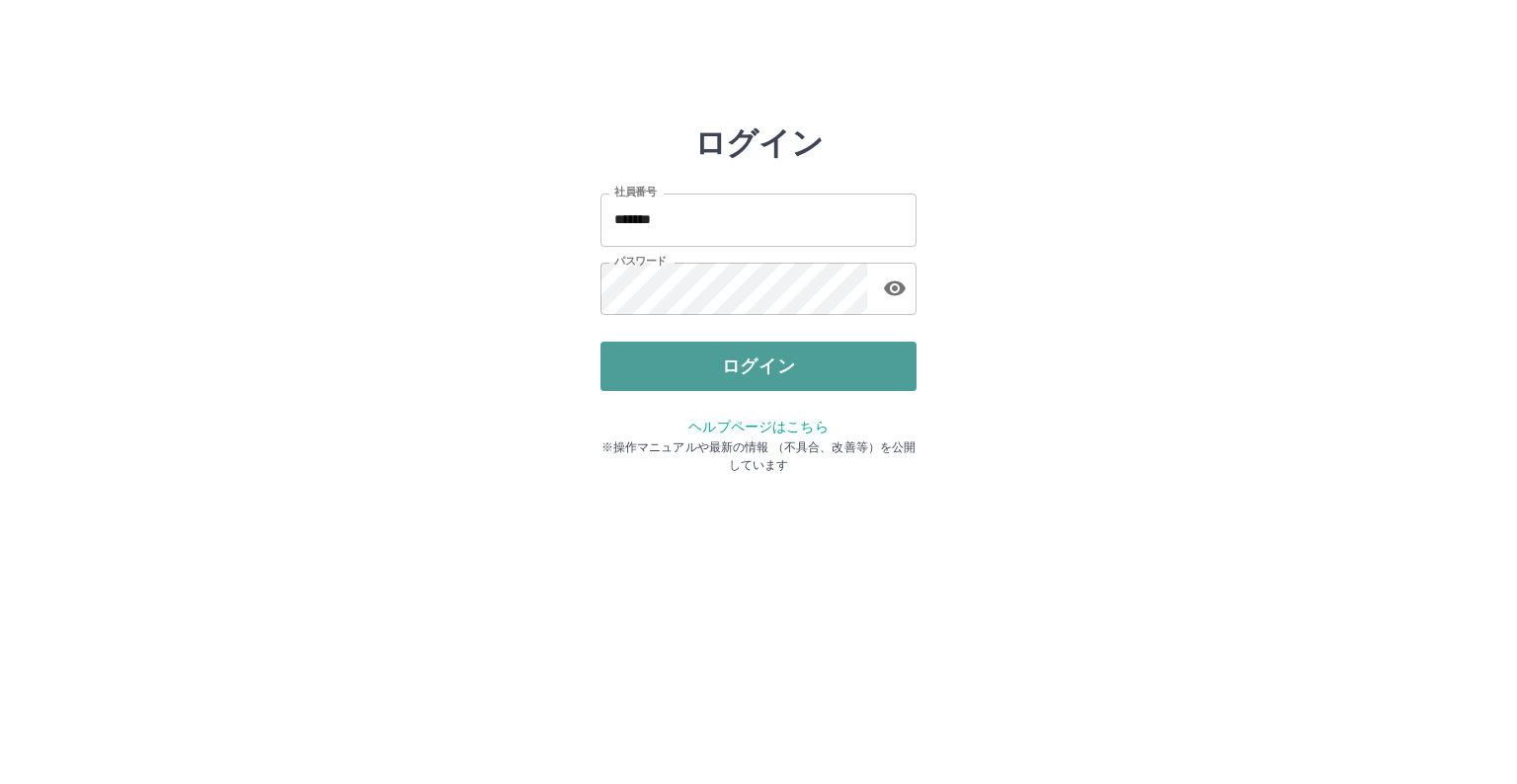 click on "ログイン" at bounding box center (758, 366) 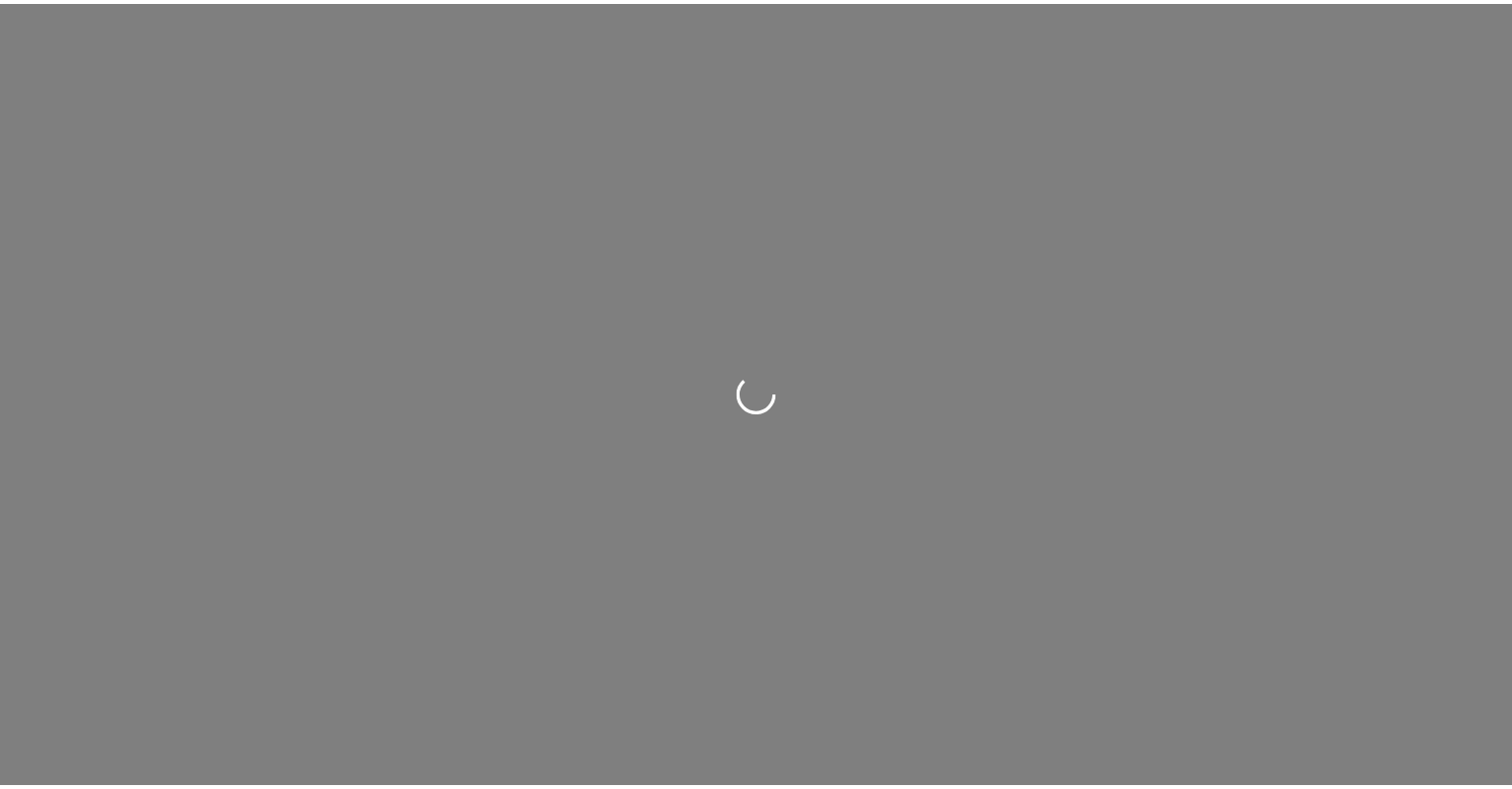 scroll, scrollTop: 0, scrollLeft: 0, axis: both 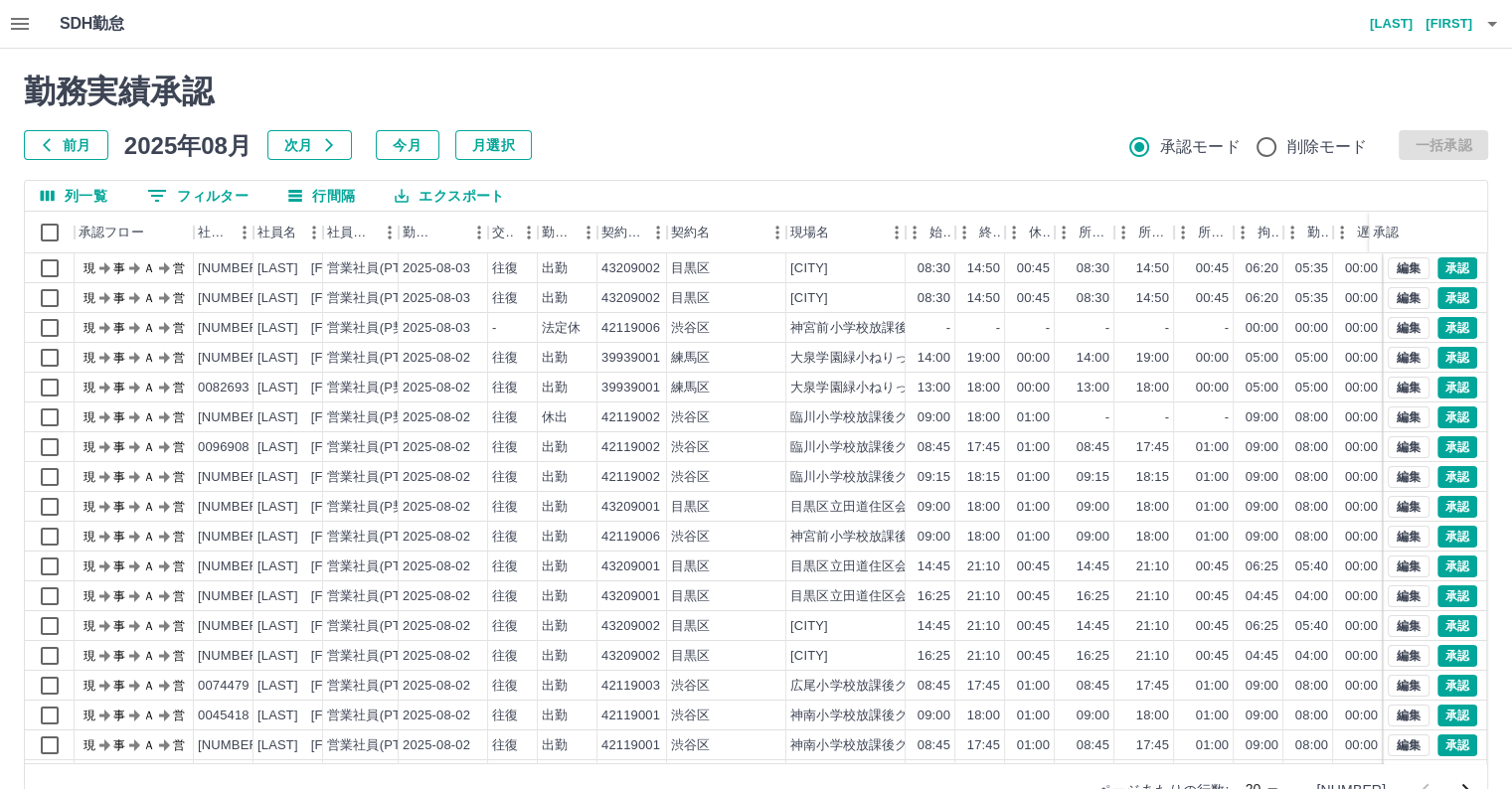 click on "勤務実績承認 前月 2025年08月 次月 今月 月選択 承認モード 削除モード 一括承認 列一覧 0 フィルター 行間隔 エクスポート 承認フロー 社員番号 社員名 社員区分 勤務日 交通費 勤務区分 契約コード 契約名 現場名 始業 終業 休憩 所定開始 所定終業 所定休憩 拘束 勤務 遅刻等 コメント ステータス 承認 現 事 Ａ 営 [NUMBER] [LAST]　[FIRST] 営業社員(PT契約) 2025-08-03 往復 出勤 [NUMBER] [CITY] [CITY] [CITY] [CITY] 08:30 14:50 00:45 08:30 14:50 00:45 06:20 05:35 00:00 現場責任者承認待 現 事 Ａ 営 [NUMBER] [LAST]　[FIRST] 営業社員(PT契約) 2025-08-03 往復 出勤 [NUMBER] [CITY] [CITY] [CITY] [CITY] 08:30 14:50 00:45 08:30 14:50 00:45 06:20 05:35 00:00 現場責任者承認待 現 事 Ａ 営 [NUMBER] [LAST]　[FIRST] 営業社員(P契約) 2025-08-03  -  法定休 [NUMBER] [CITY] [CITY] - - -" at bounding box center (756, 444) 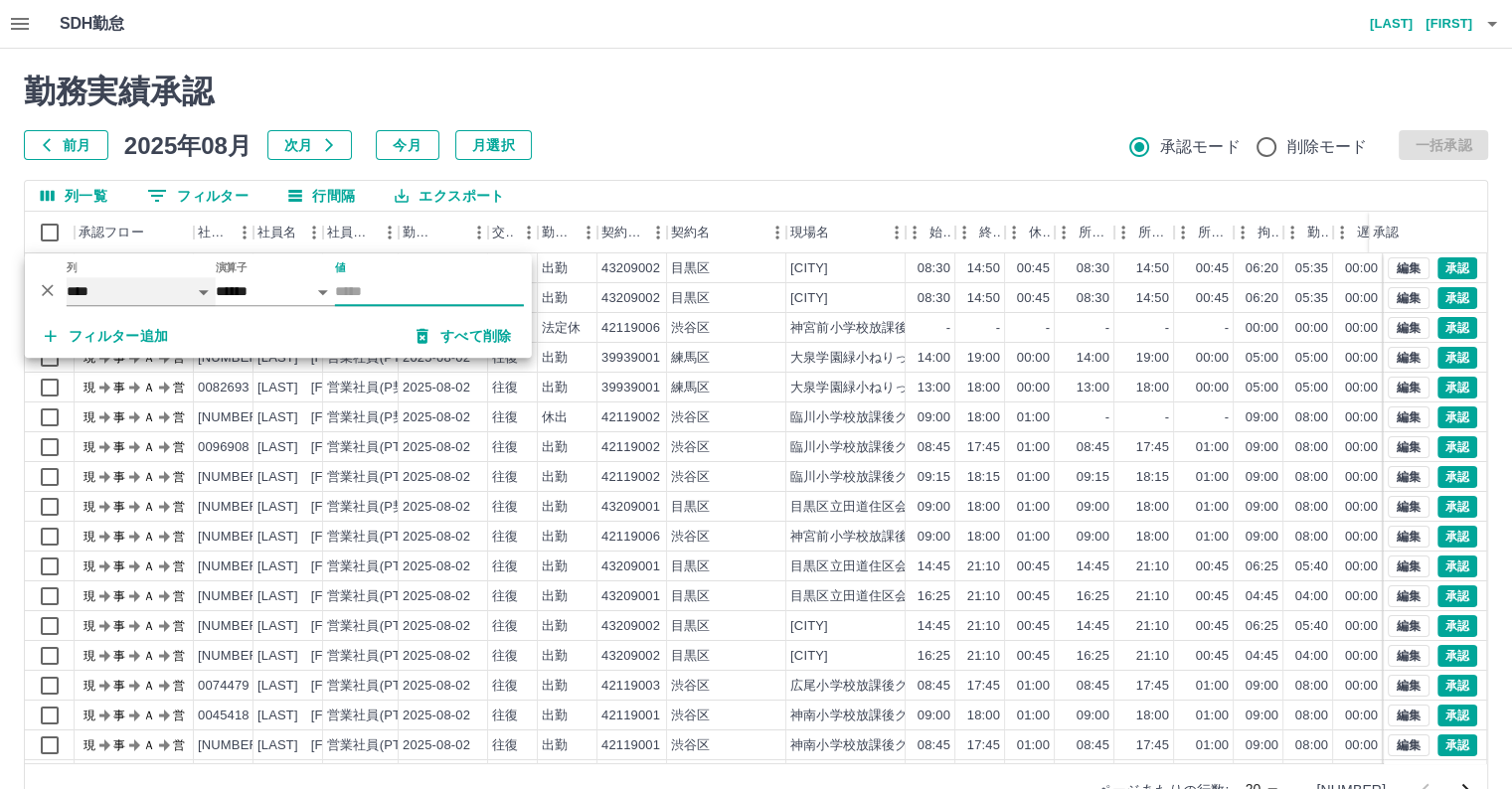 drag, startPoint x: 156, startPoint y: 303, endPoint x: 166, endPoint y: 304, distance: 10.049876 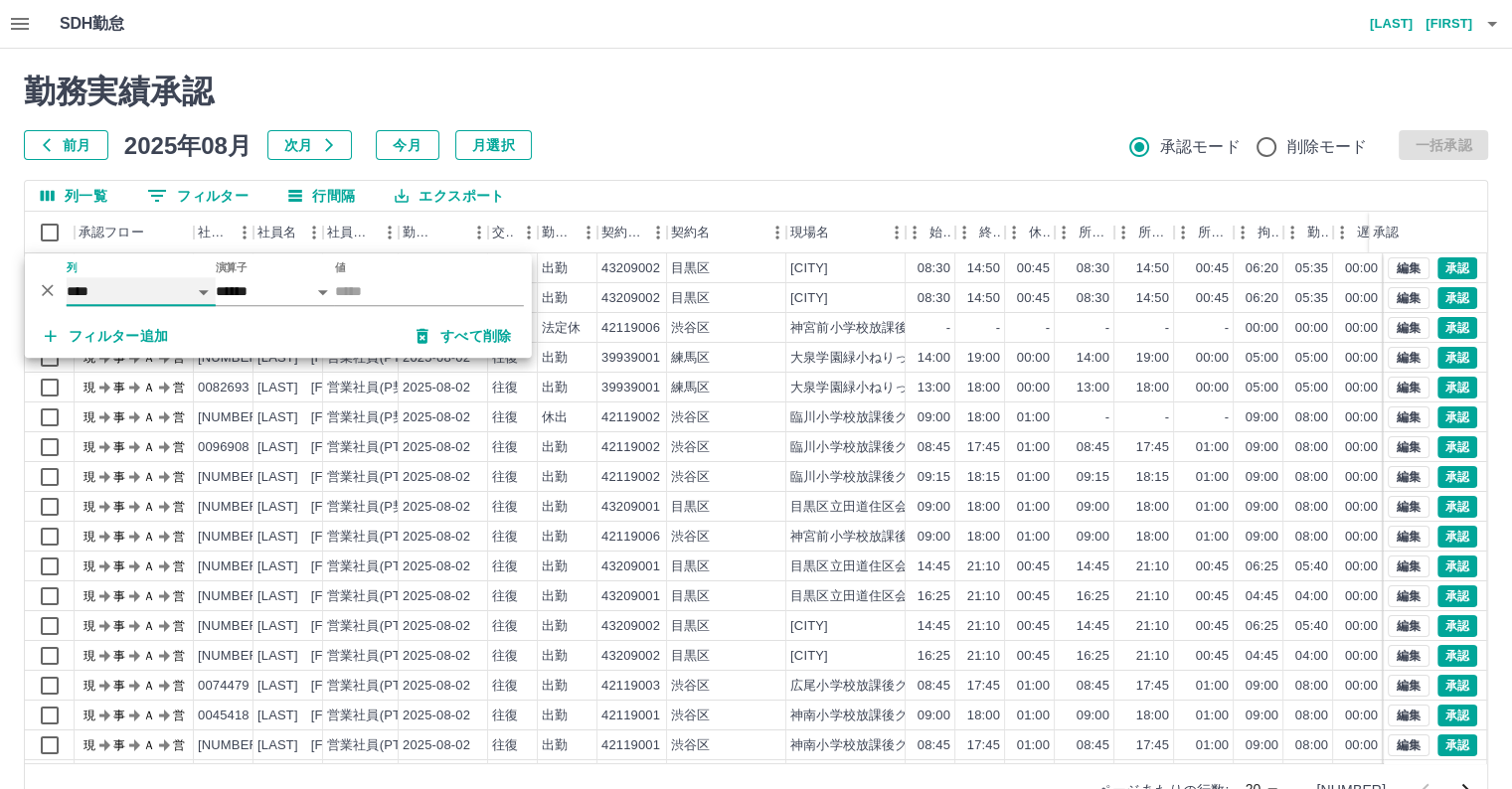 click on "**** *** **** *** *** **** ***** *** *** ** ** ** **** **** **** ** ** *** **** *****" at bounding box center [141, 291] 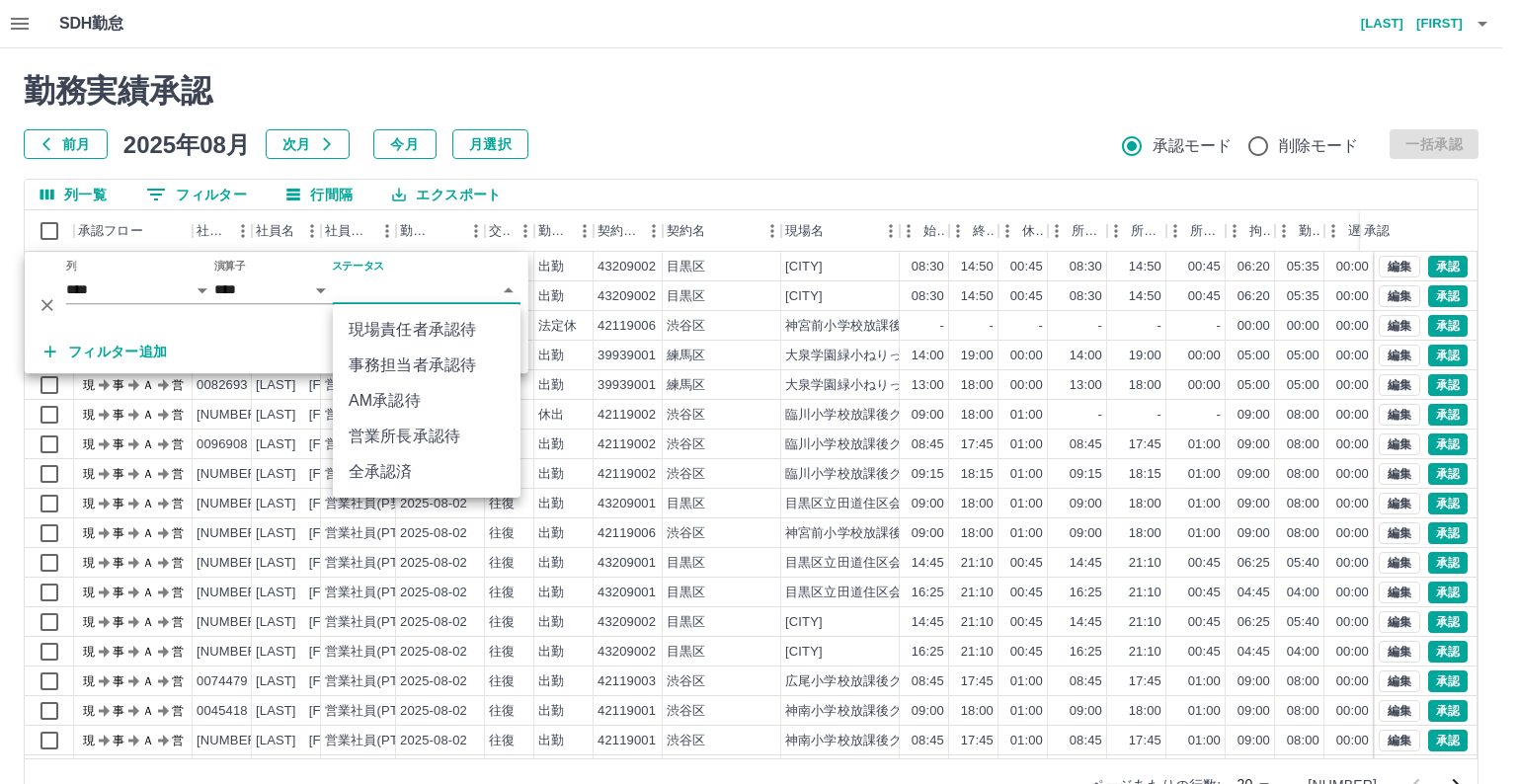 click on "SDH勤怠 小野　一成 勤務実績承認 前月 2025年08月 次月 今月 月選択 承認モード 削除モード 一括承認 列一覧 0 フィルター 行間隔 エクスポート 承認フロー 社員番号 社員名 社員区分 勤務日 交通費 勤務区分 契約コード 契約名 現場名 始業 終業 休憩 所定開始 所定終業 所定休憩 拘束 勤務 遅刻等 コメント ステータス 承認 現 事 Ａ 営 0091756 鈴木　貴枝 営業社員(PT契約) 2025-08-03 往復 出勤 43209002 目黒区 目黒区立田道住区会議室三田分室 08:30 14:50 00:45 08:30 14:50 00:45 06:20 05:35 00:00 現場責任者承認待 現 事 Ａ 営 0091744 石田　盛久 営業社員(PT契約) 2025-08-03 往復 出勤 43209002 目黒区 目黒区立田道住区会議室三田分室 08:30 14:50 00:45 08:30 14:50 00:45 06:20 05:35 00:00 現場責任者承認待 現 事 Ａ 営 0074476 小澤　侑亮 営業社員(P契約) 2025-08-03  -  法定休 42119006 渋谷区 - - - - - - 00:00 現" at bounding box center (758, 417) 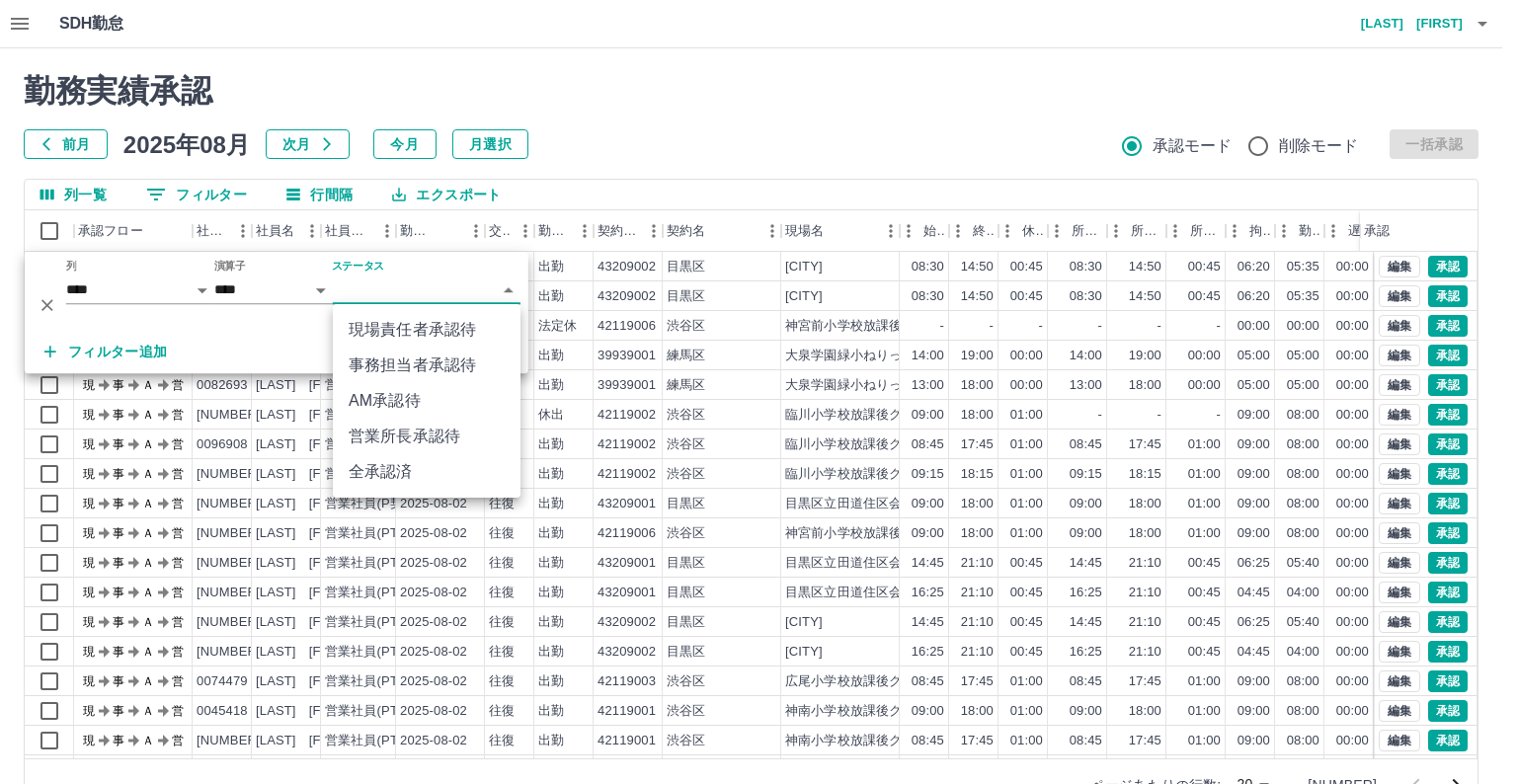 drag, startPoint x: 382, startPoint y: 364, endPoint x: 377, endPoint y: 404, distance: 40.311289 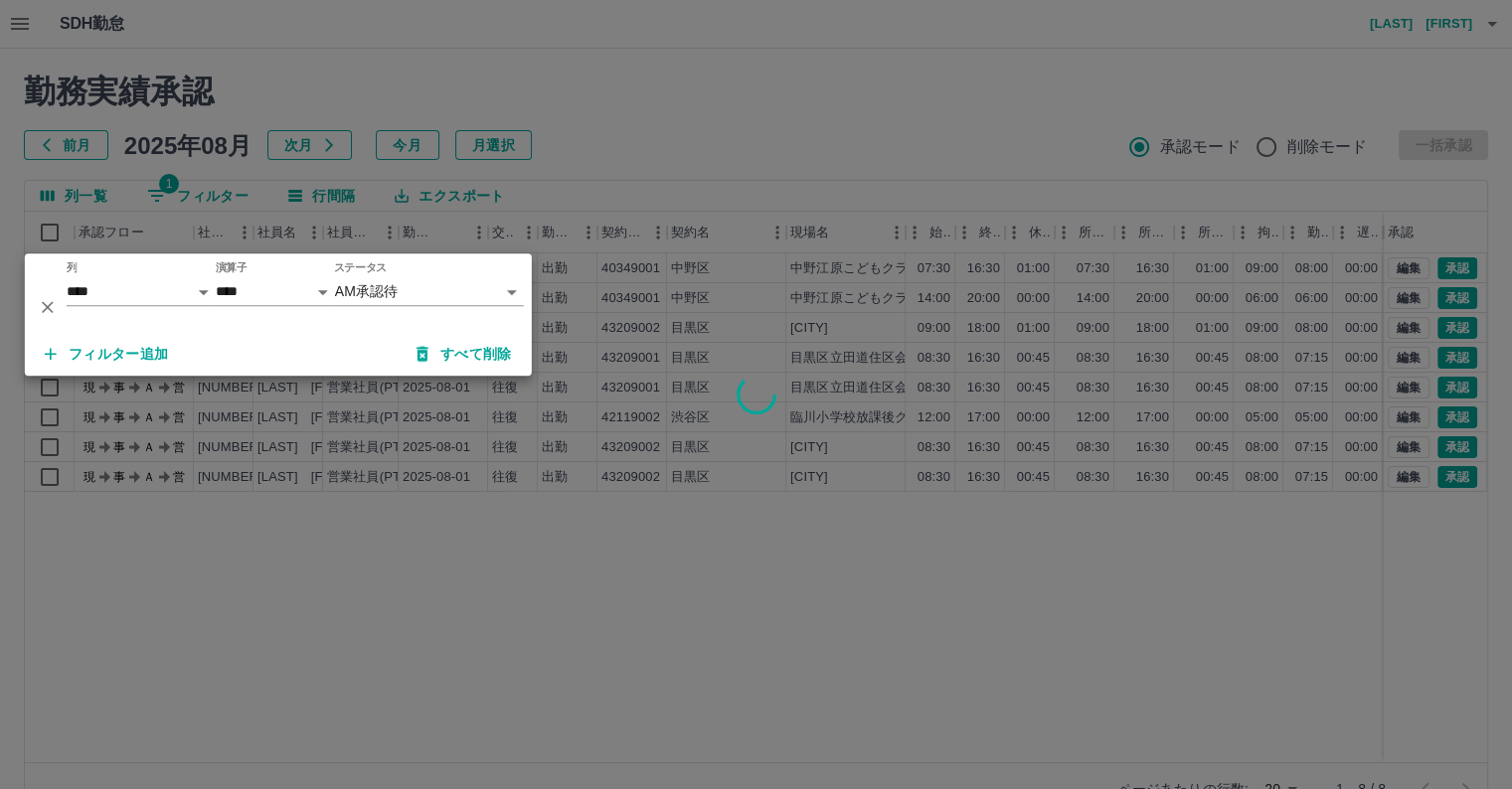 click at bounding box center (756, 394) 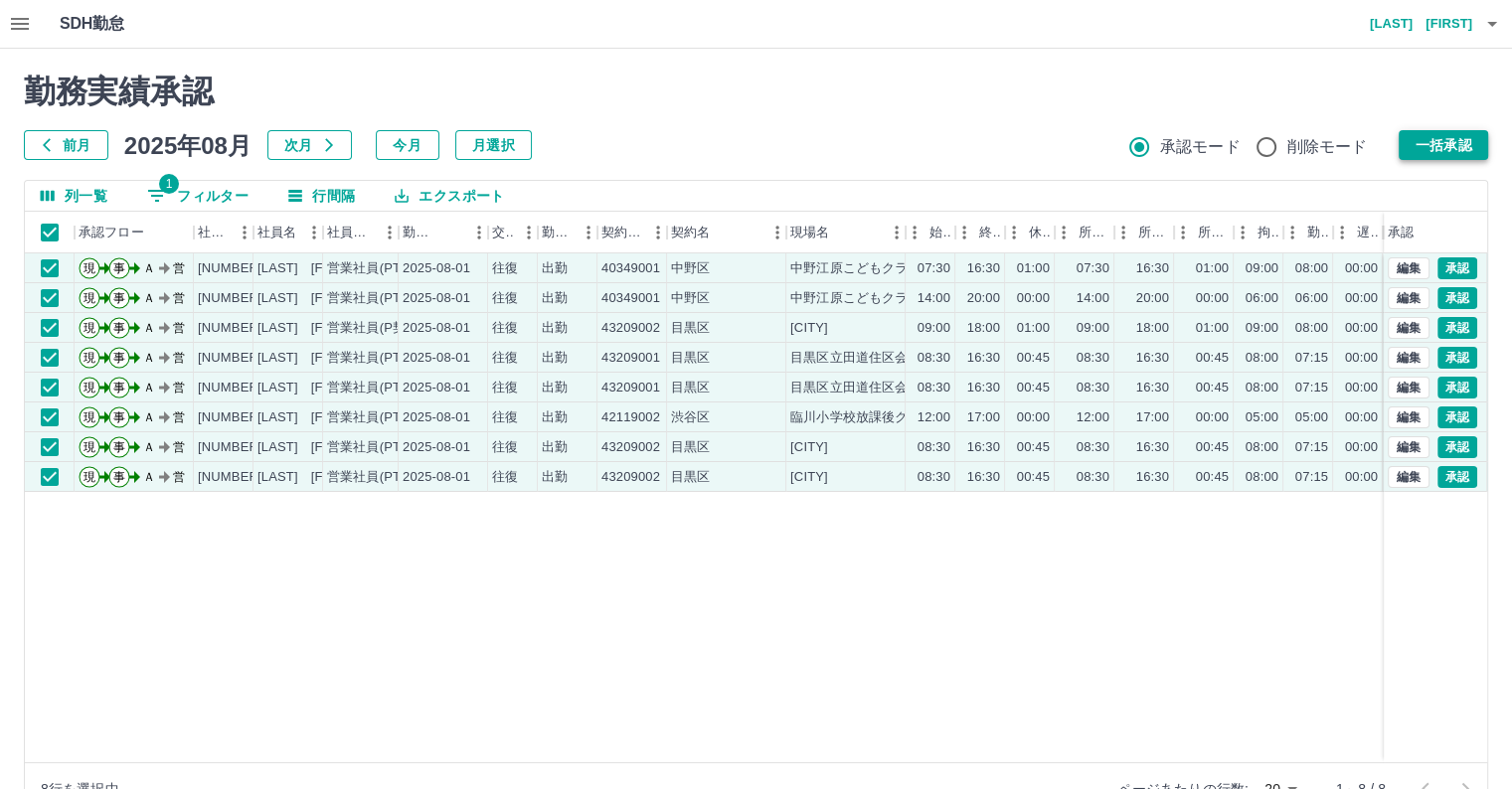 click on "一括承認" at bounding box center (1443, 145) 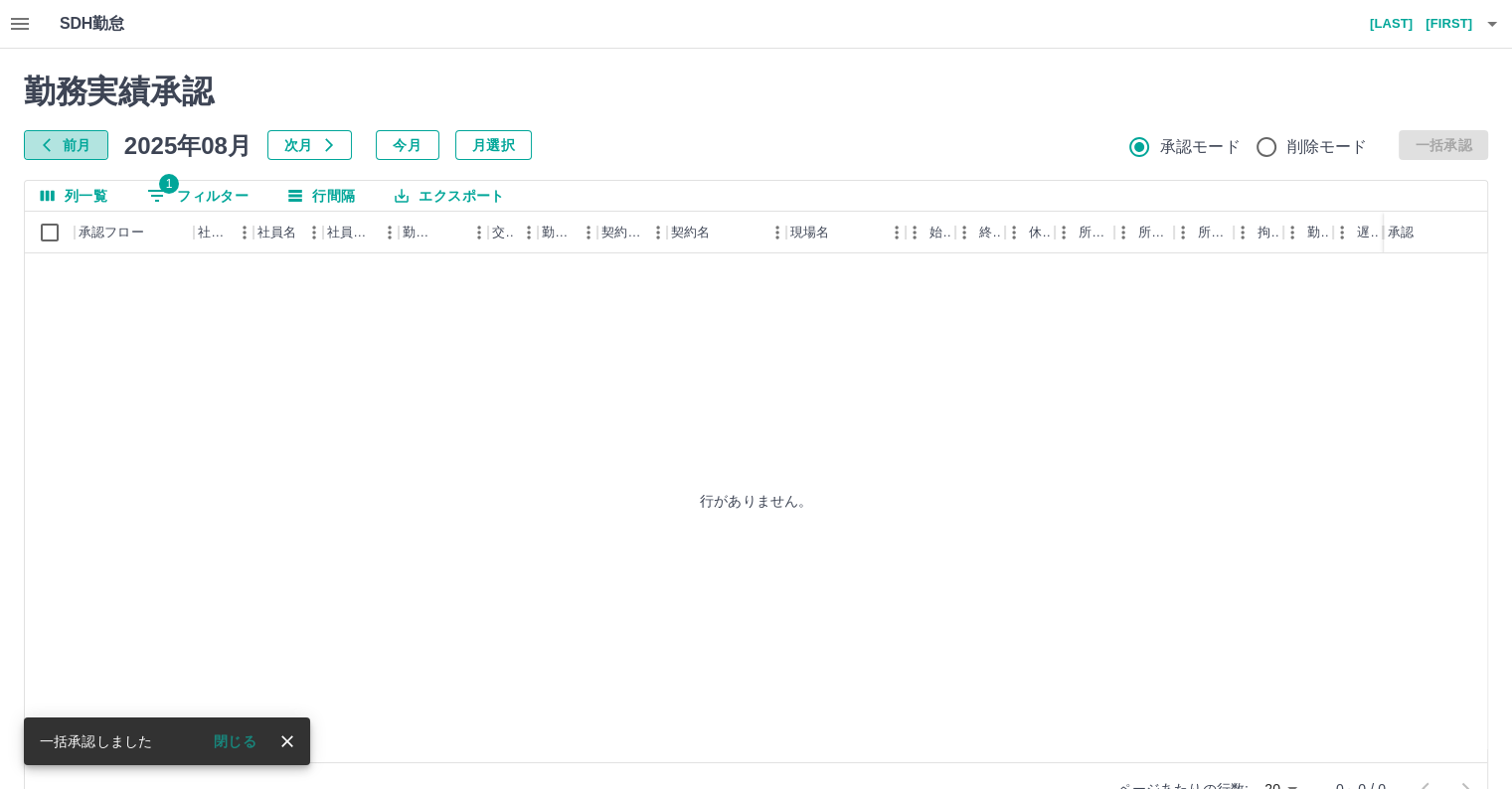 click on "前月" at bounding box center [66, 145] 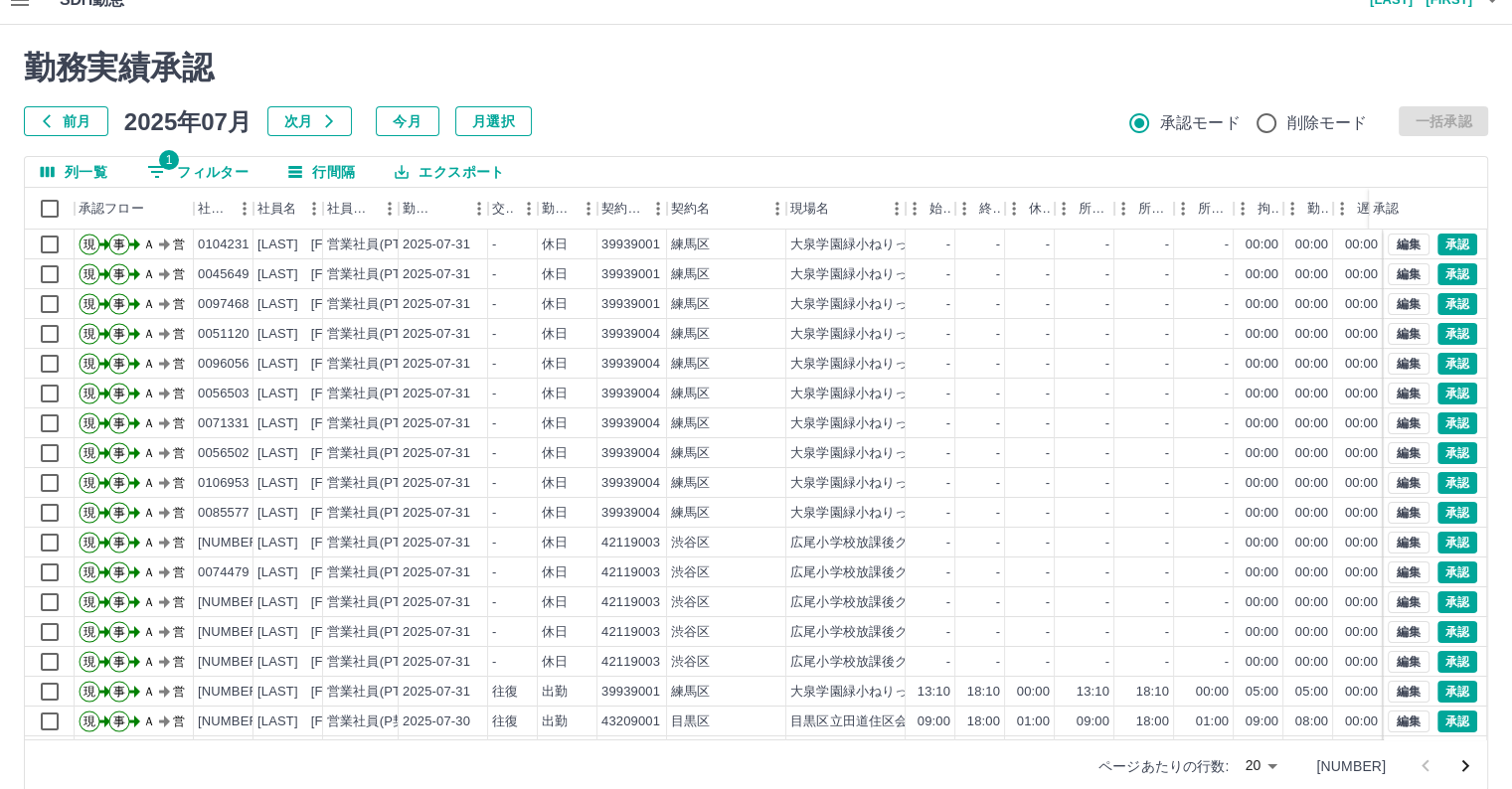 scroll, scrollTop: 52, scrollLeft: 0, axis: vertical 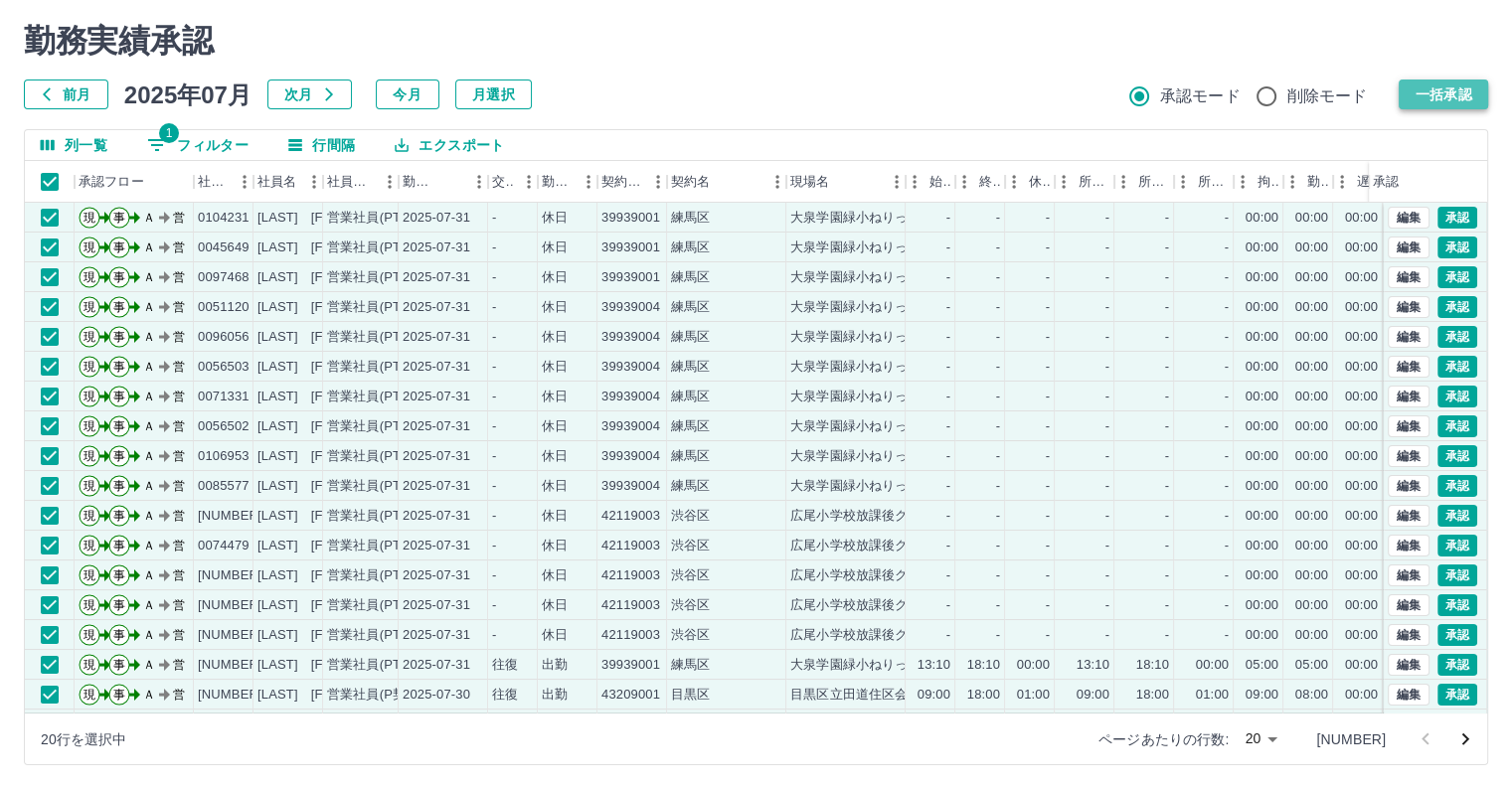 click on "一括承認" at bounding box center (1443, 94) 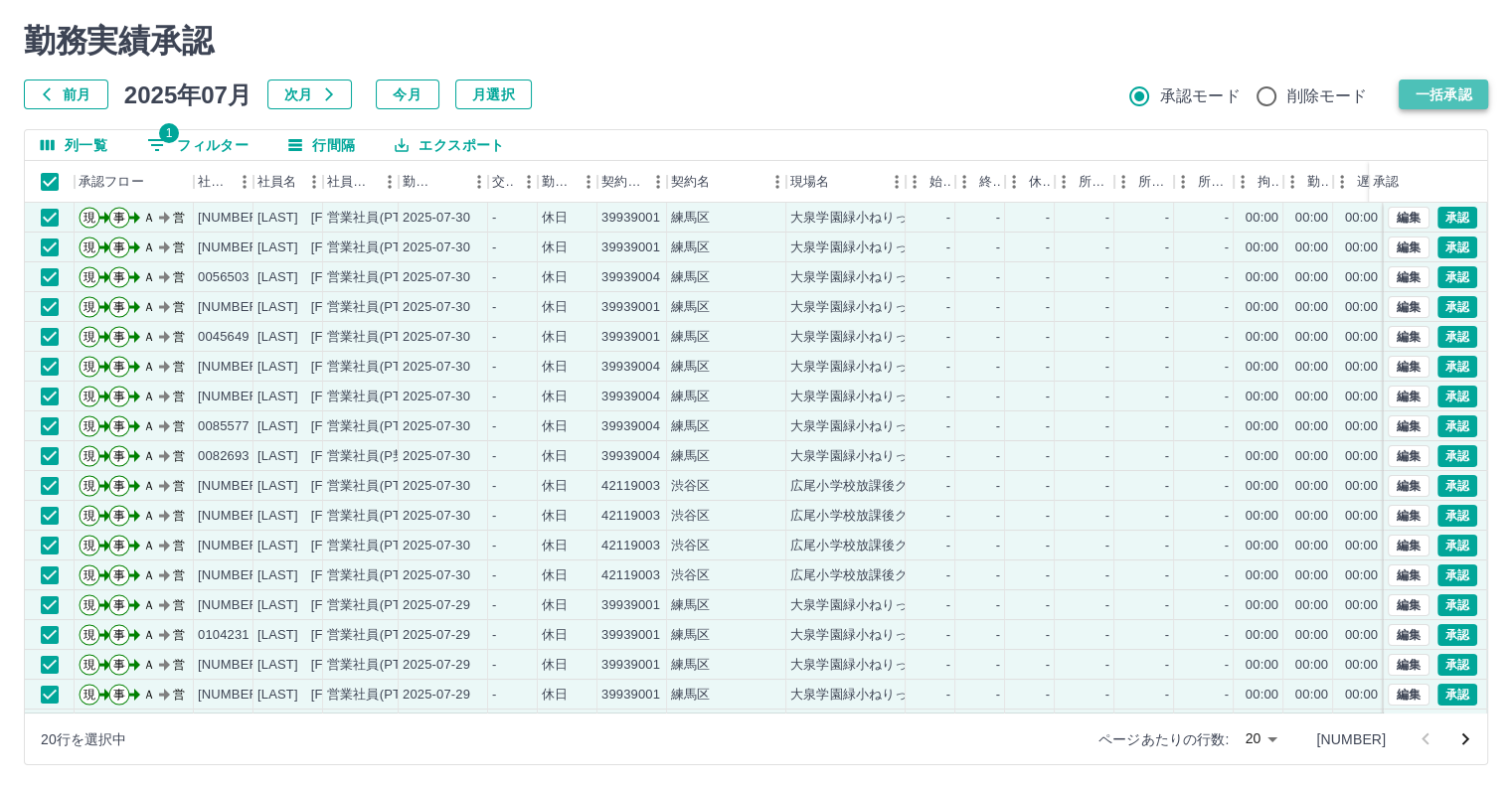 click on "一括承認" at bounding box center [1443, 94] 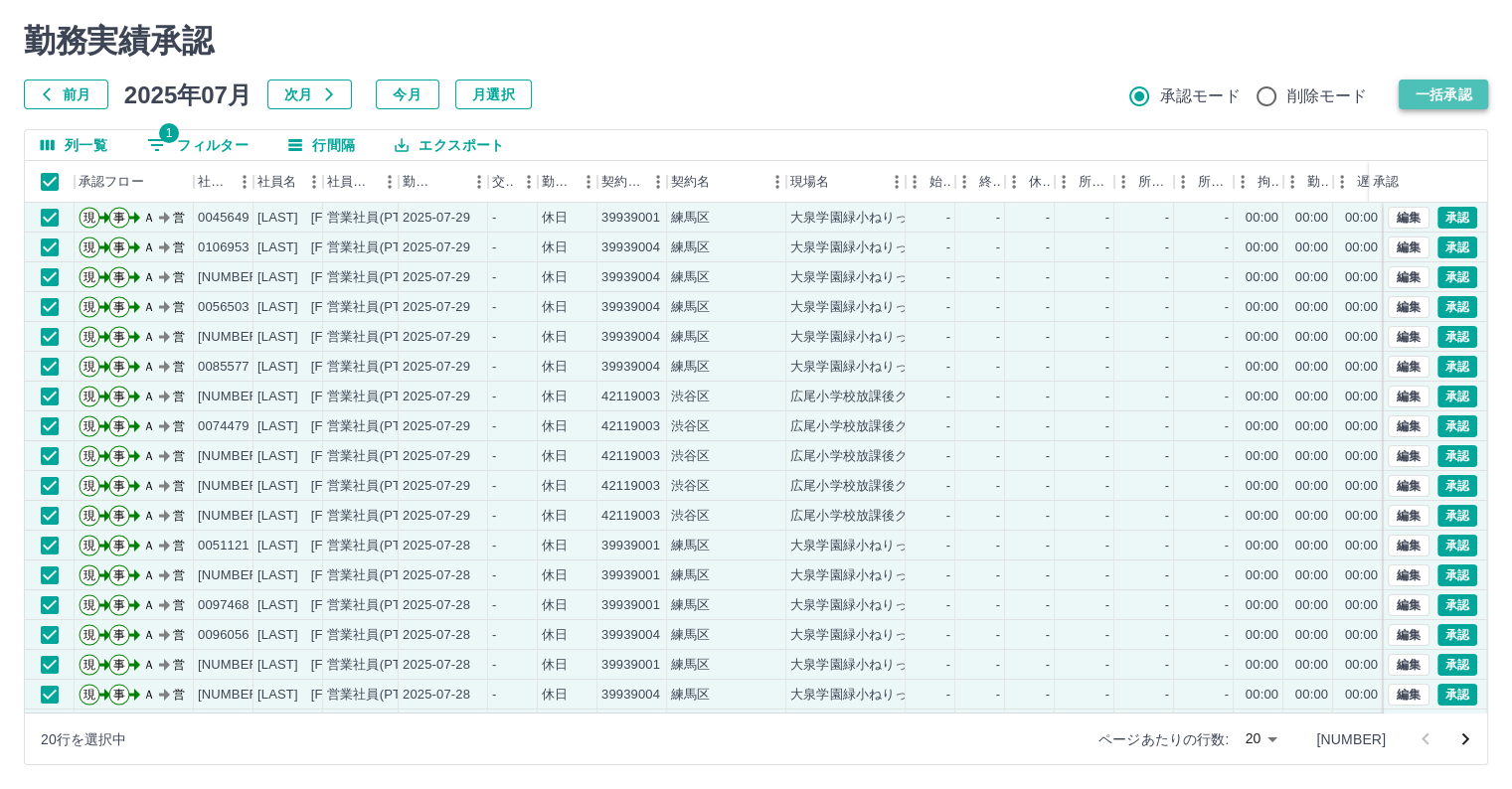 click on "一括承認" at bounding box center [1443, 94] 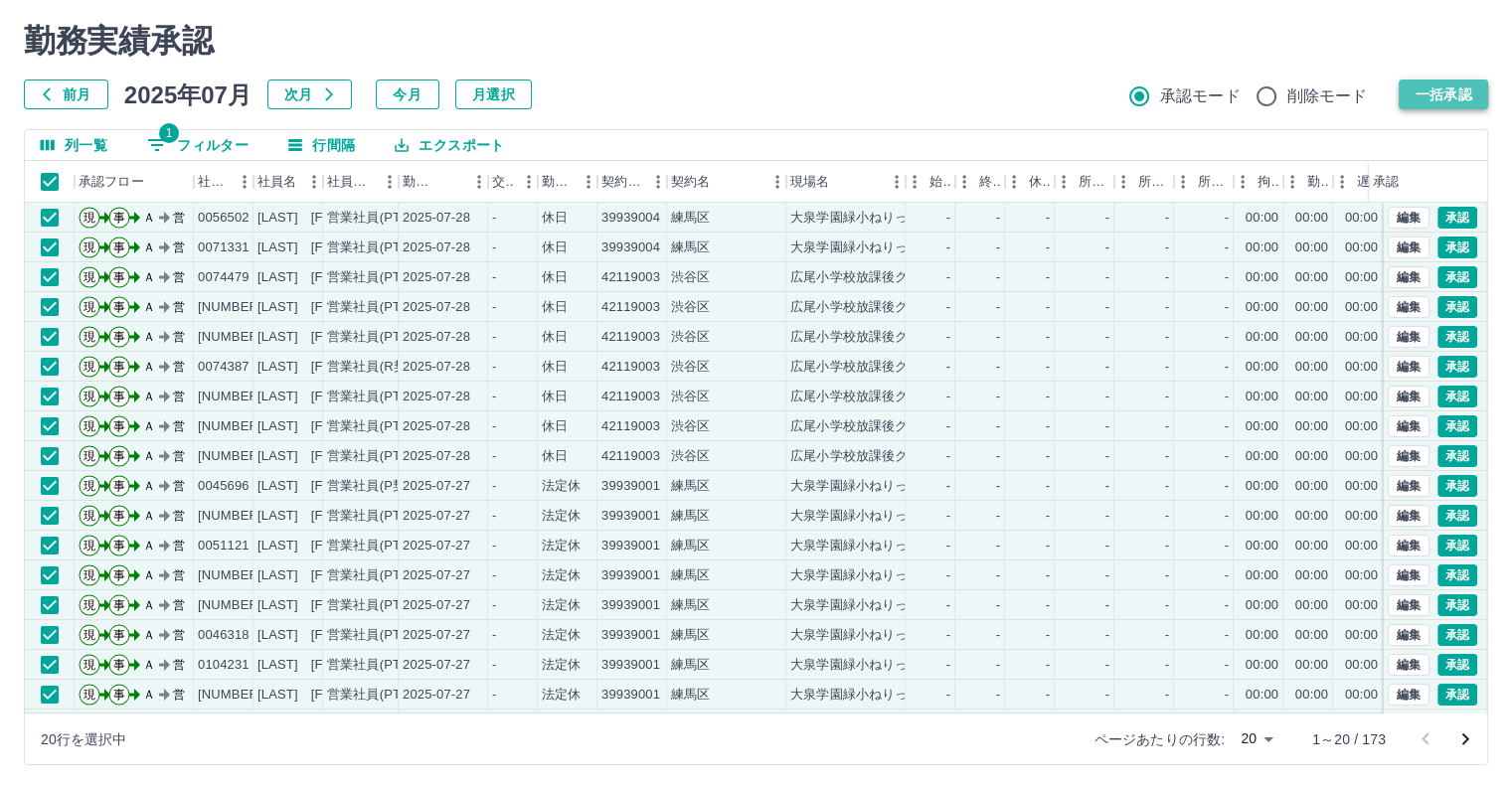 click on "一括承認" at bounding box center (1443, 94) 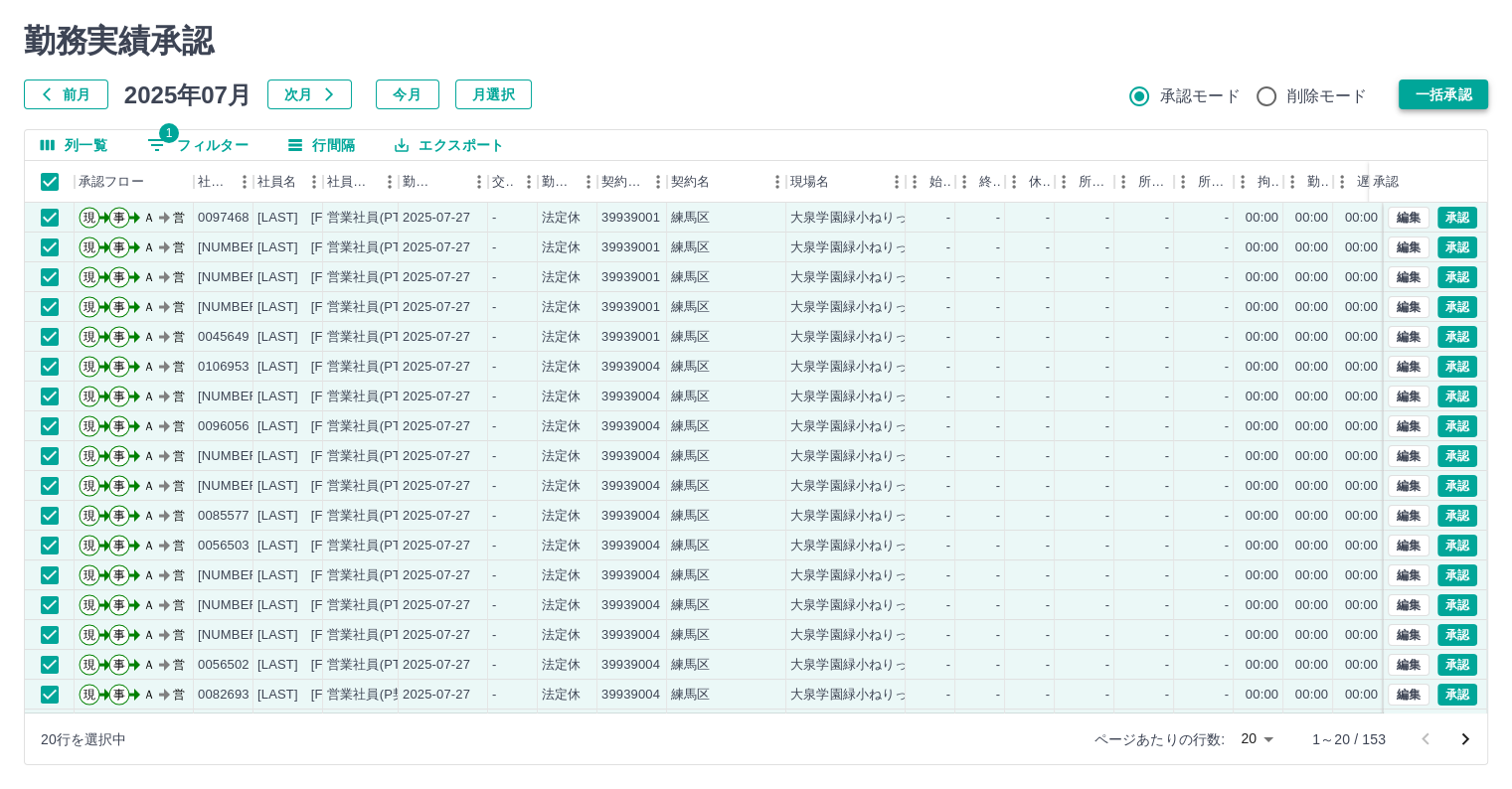 click on "一括承認" at bounding box center [1443, 94] 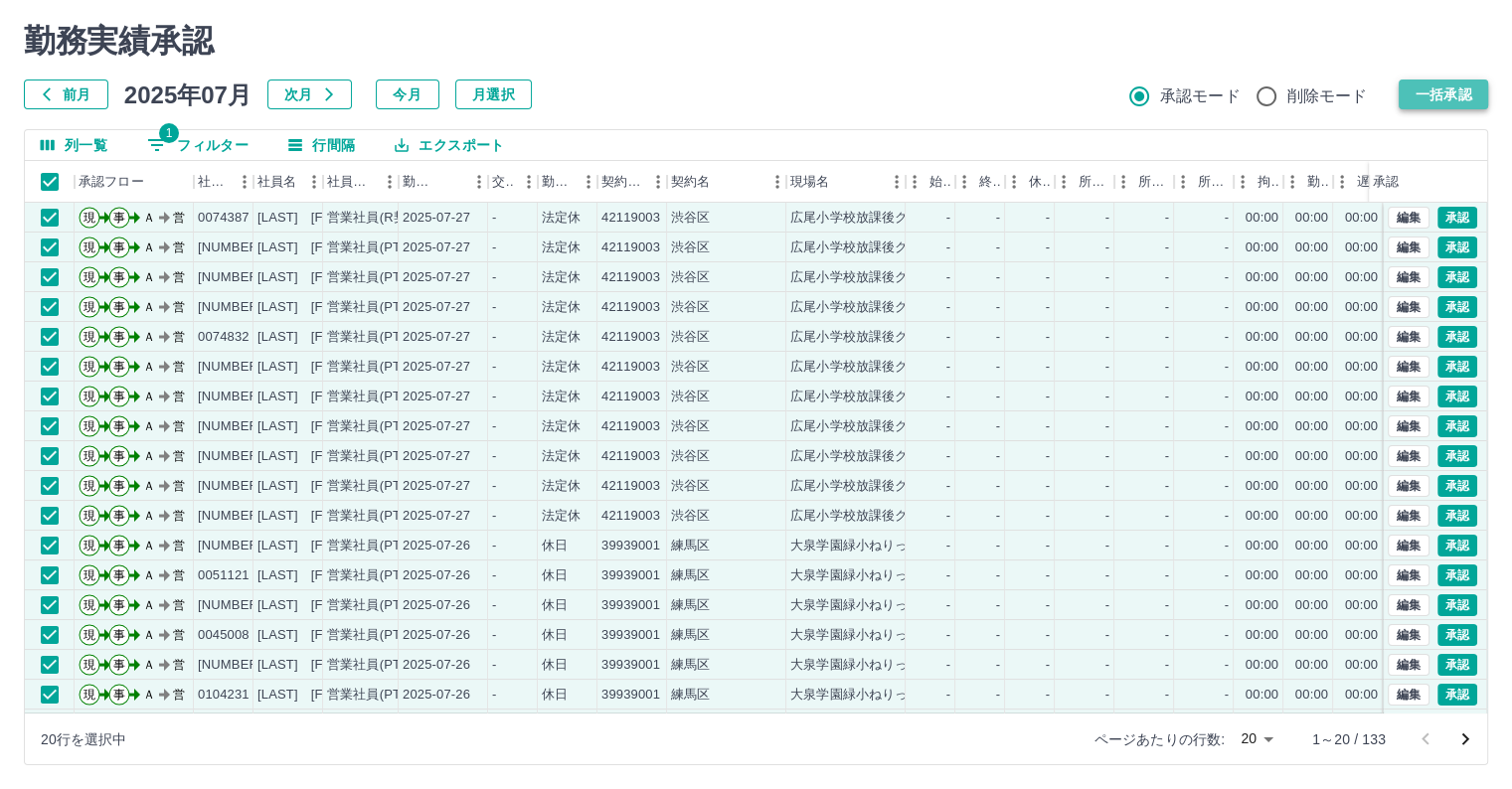 click on "一括承認" at bounding box center [1443, 94] 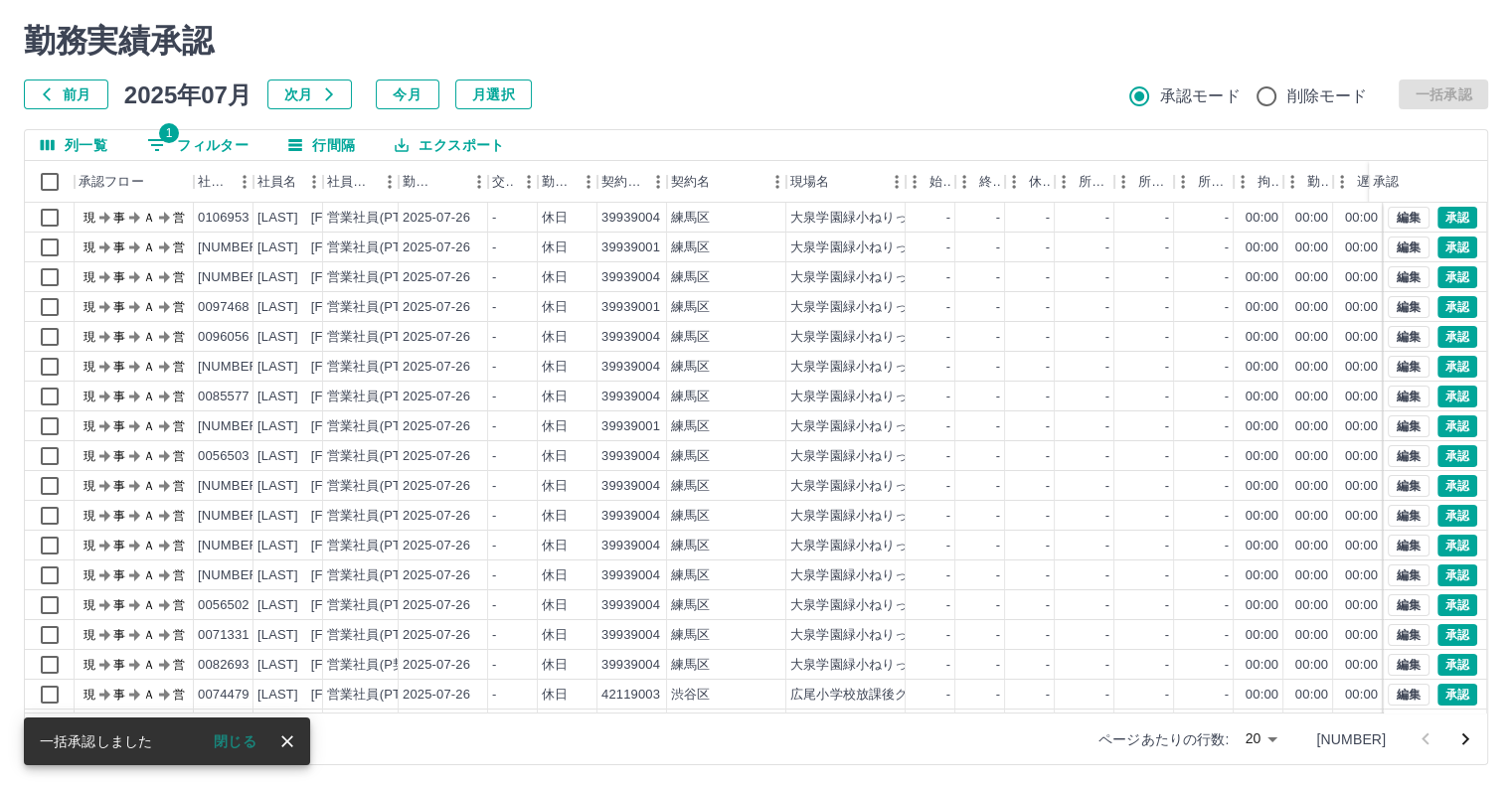 click on "SDH勤怠 小野　一成 勤務実績承認 前月 2025年07月 次月 今月 月選択 承認モード 削除モード 一括承認 列一覧 1 フィルター 行間隔 エクスポート 承認フロー 社員番号 社員名 社員区分 勤務日 交通費 勤務区分 契約コード 契約名 現場名 始業 終業 休憩 所定開始 所定終業 所定休憩 拘束 勤務 遅刻等 コメント ステータス 承認 現 事 Ａ 営 0106953 西川　孝平 営業社員(PT契約) 2025-07-26  -  休日 39939004 練馬区 大泉学園緑小ねりっこクラブひろば - - - - - - 00:00 00:00 00:00 AM承認待 現 事 Ａ 営 0051103 川手　清美 営業社員(PT契約) 2025-07-26  -  休日 39939001 練馬区 大泉学園緑小ねりっこクラブ学童 - - - - - - 00:00 00:00 00:00 AM承認待 現 事 Ａ 営 0059402 大江　睦子 営業社員(PT契約) 2025-07-26  -  休日 39939004 練馬区 大泉学園緑小ねりっこクラブひろば - - - - - - 00:00 00:00 00:00 AM承認待 現 事 -" at bounding box center (756, 369) 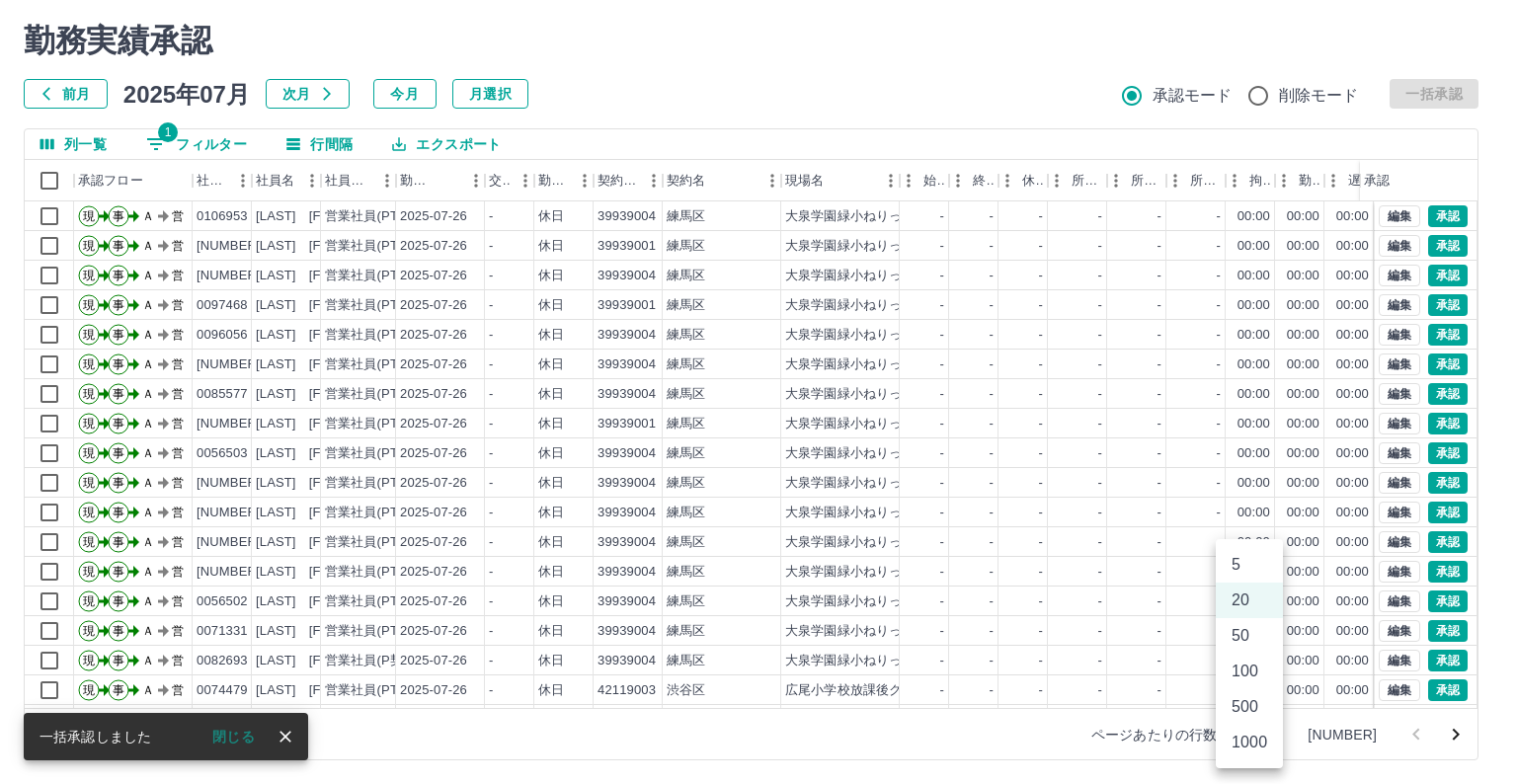 click on "100" at bounding box center [1249, 671] 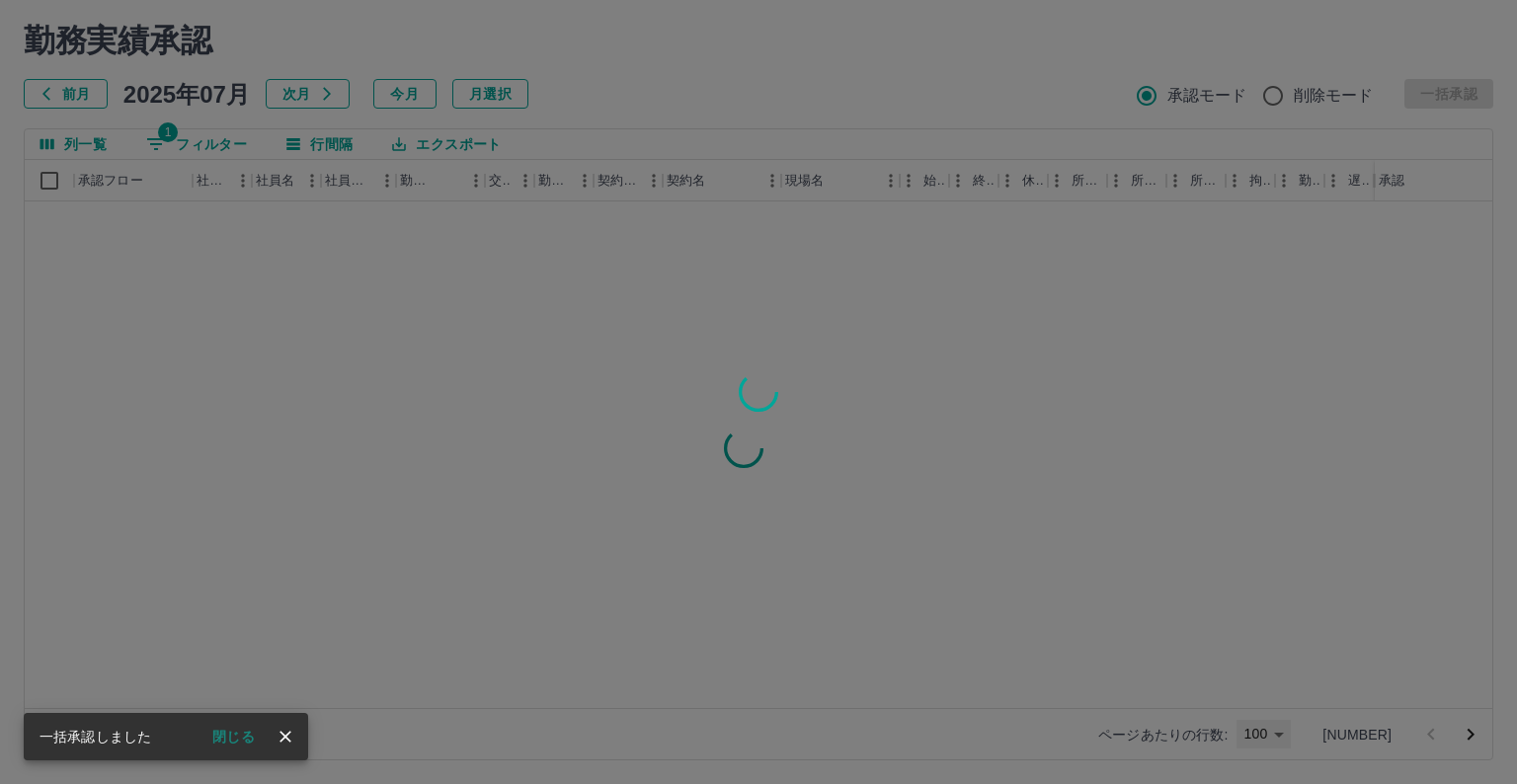 type on "***" 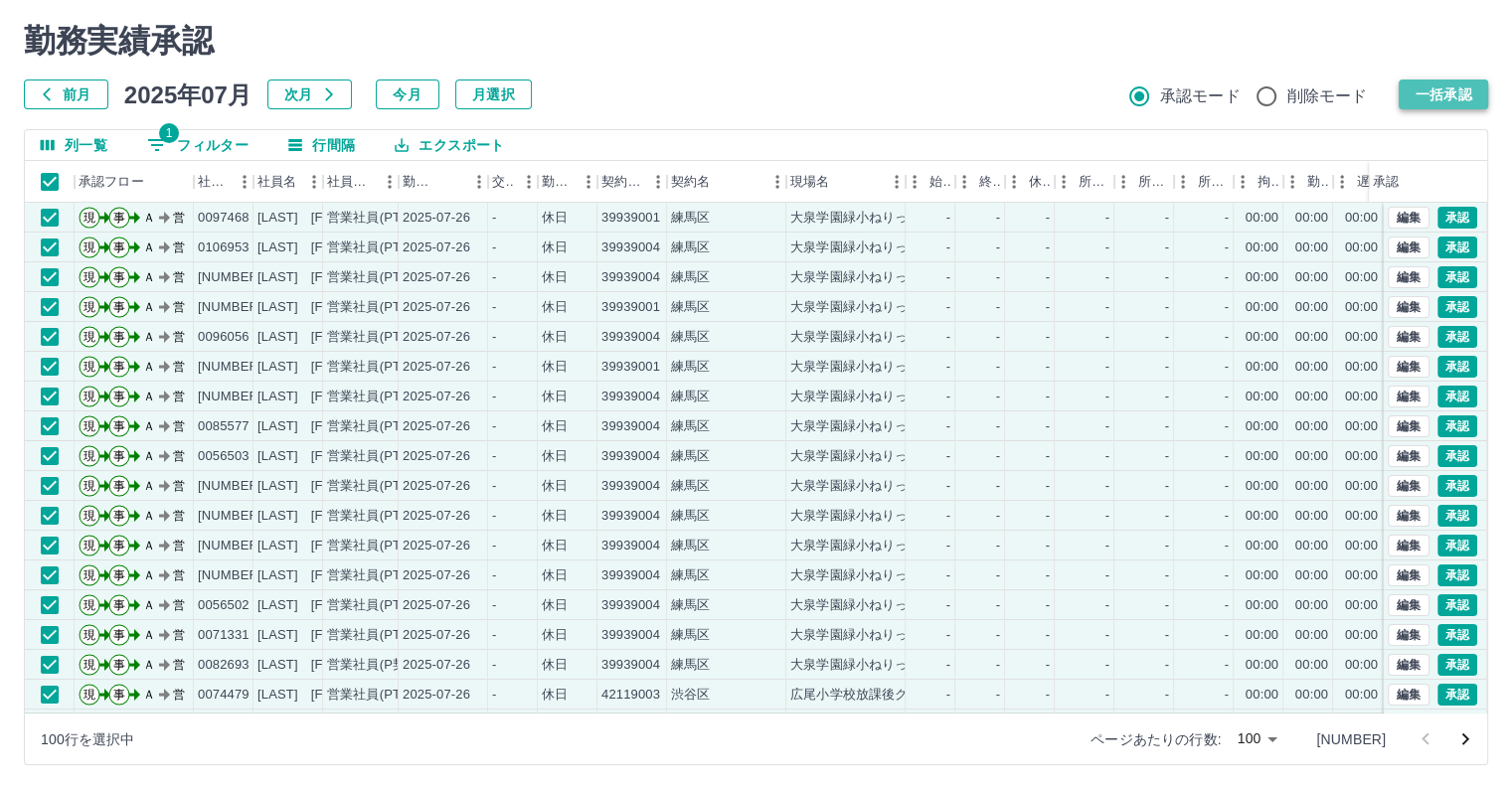 click on "一括承認" at bounding box center (1443, 94) 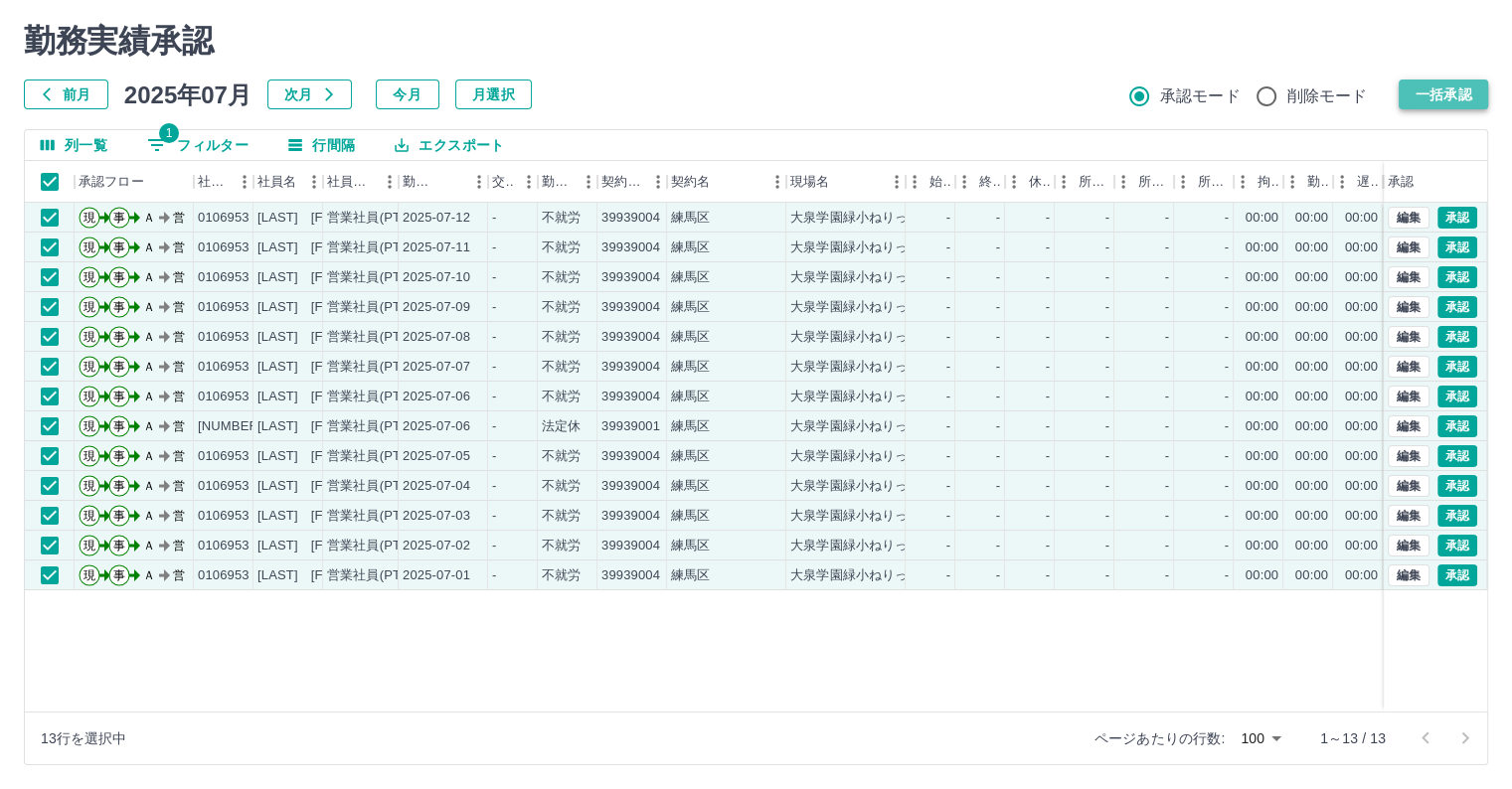 click on "一括承認" at bounding box center [1443, 94] 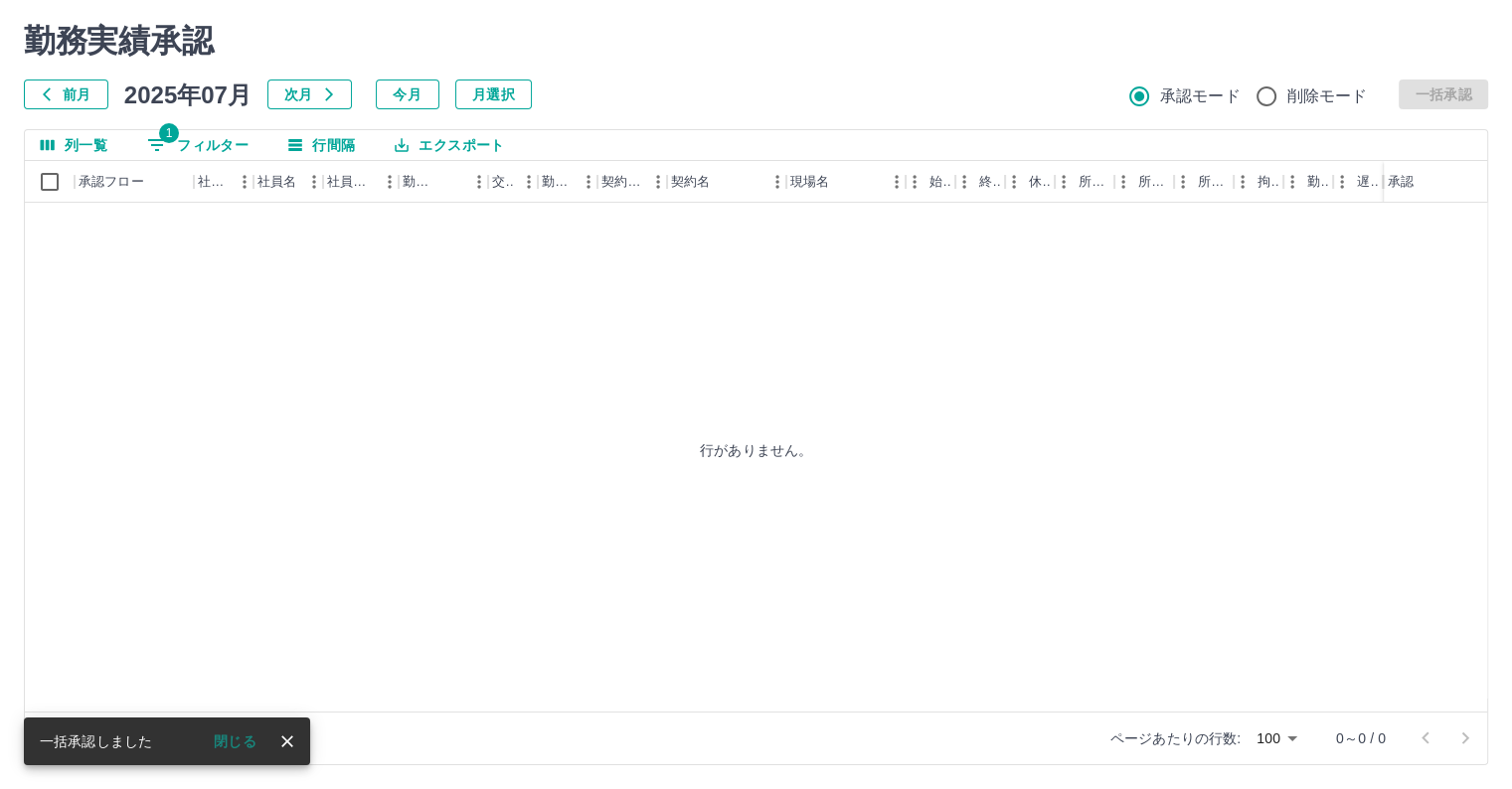 scroll, scrollTop: 18, scrollLeft: 0, axis: vertical 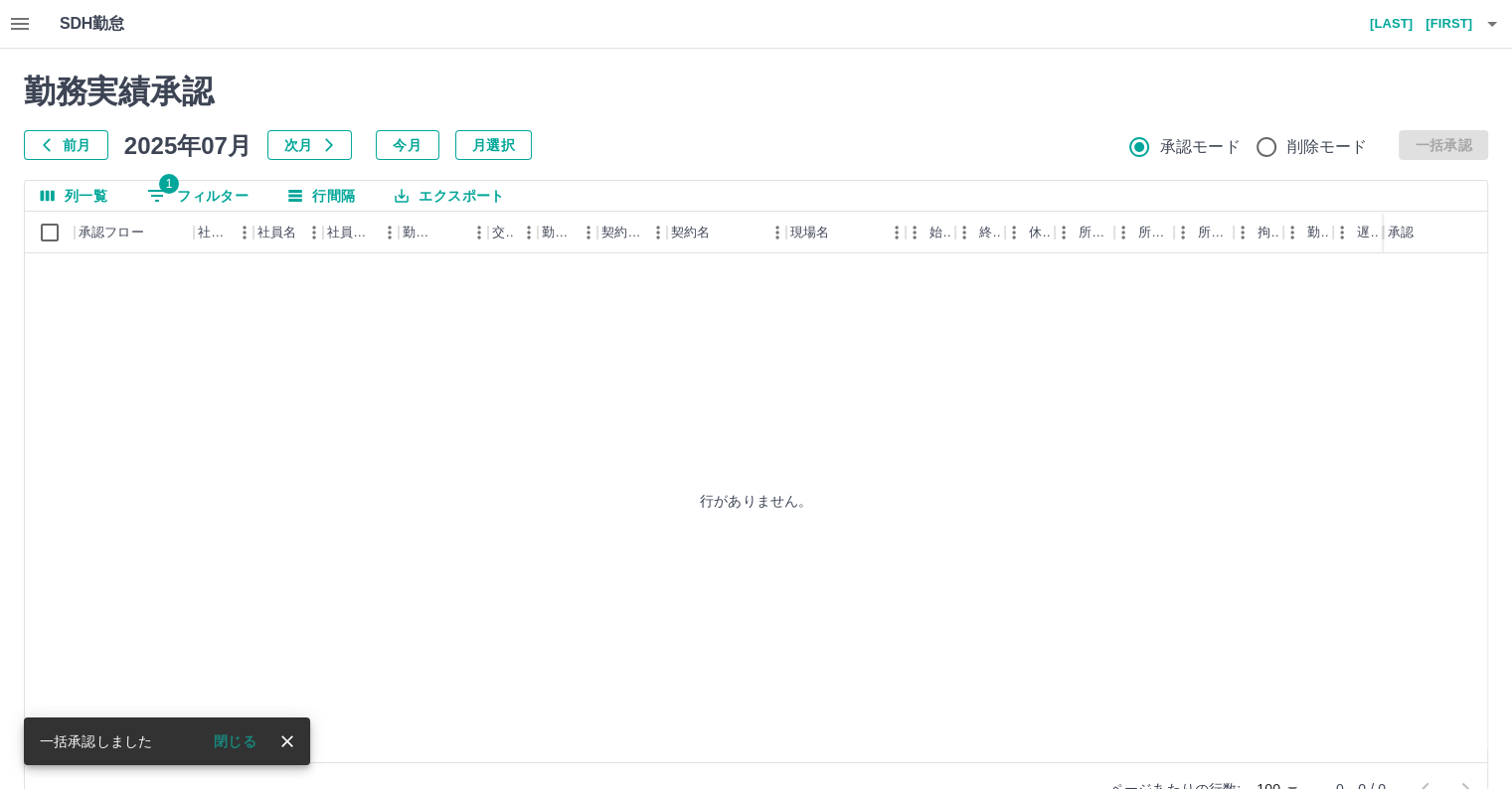 click at bounding box center (1492, 24) 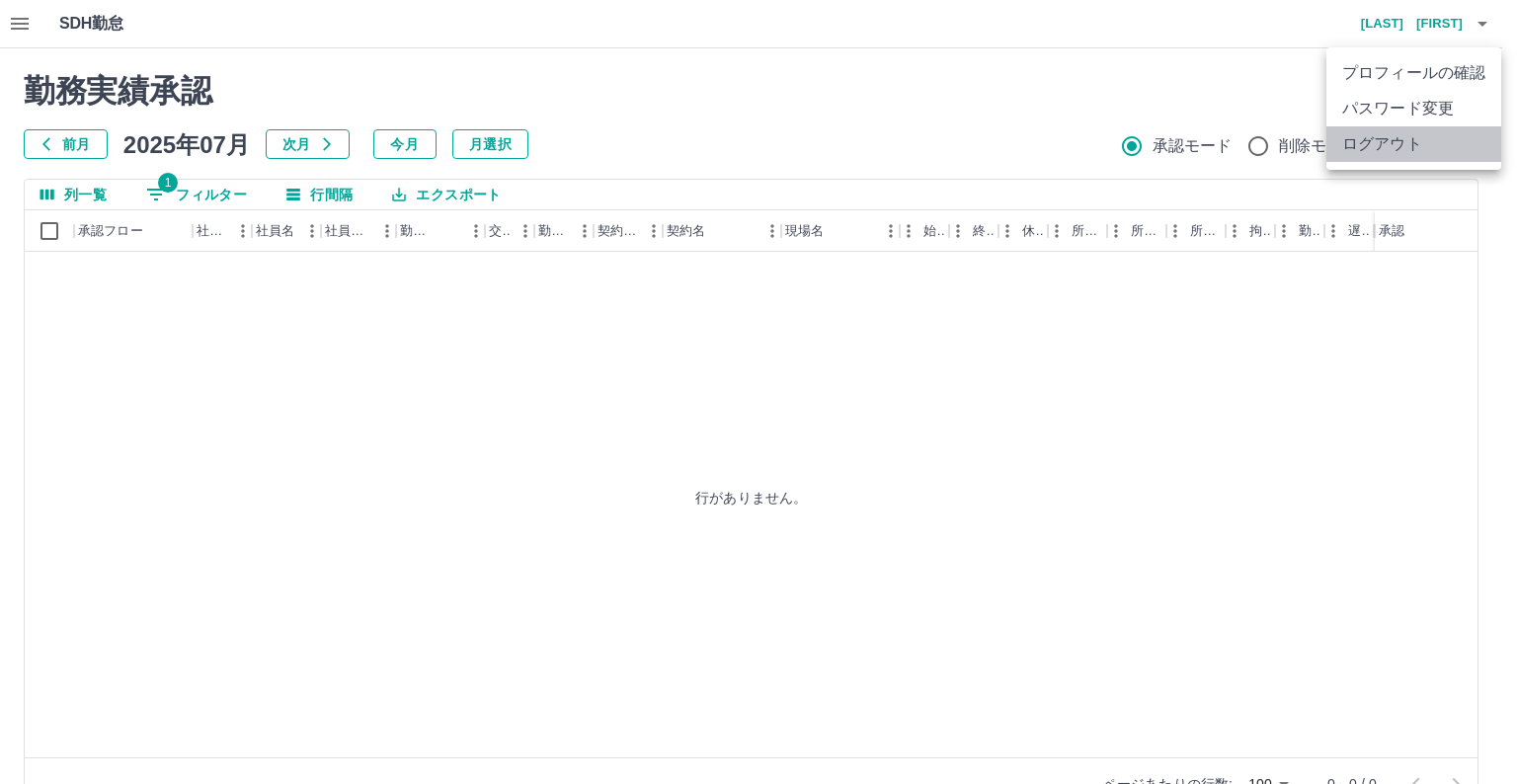 click on "ログアウト" at bounding box center (1413, 144) 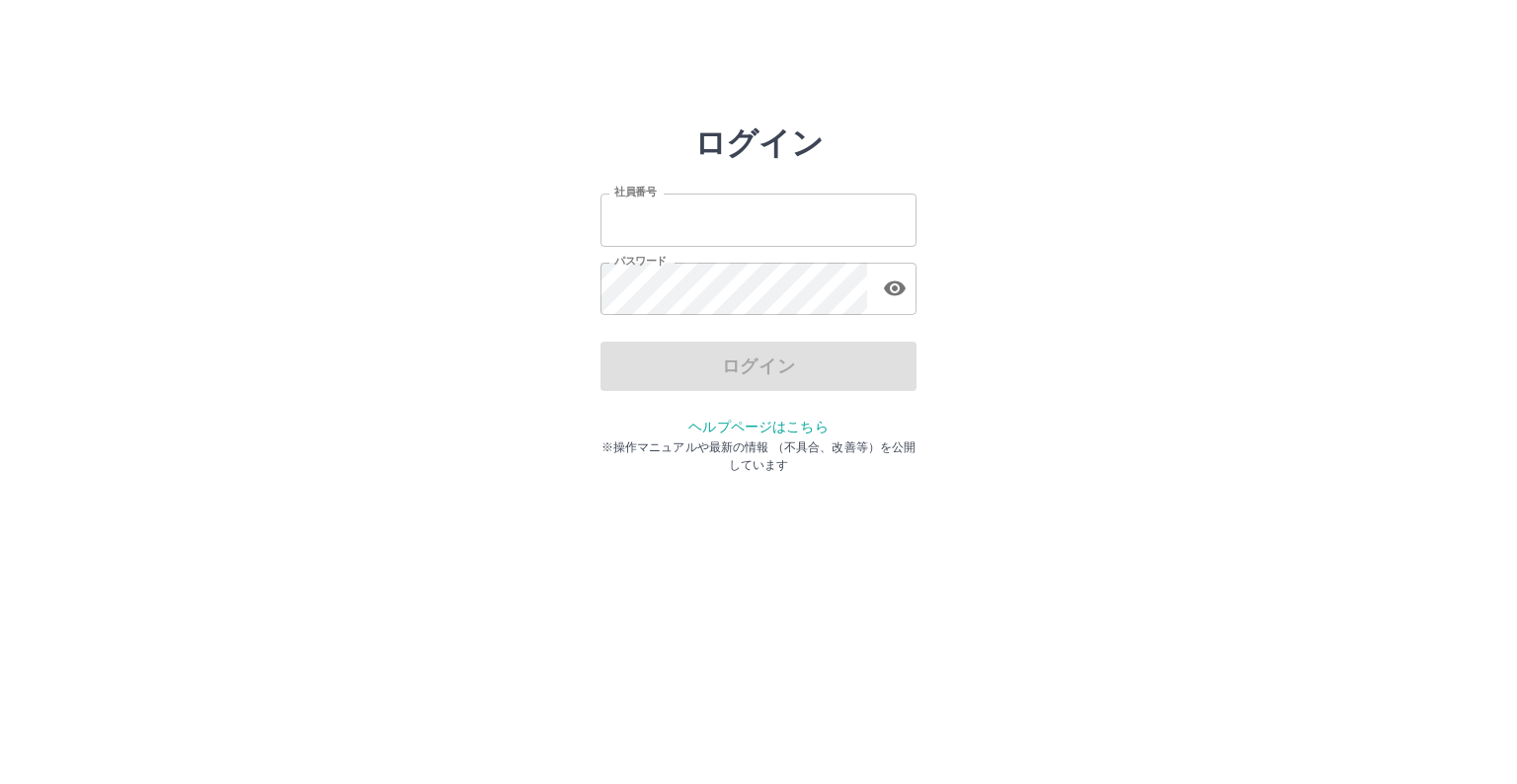 scroll, scrollTop: 0, scrollLeft: 0, axis: both 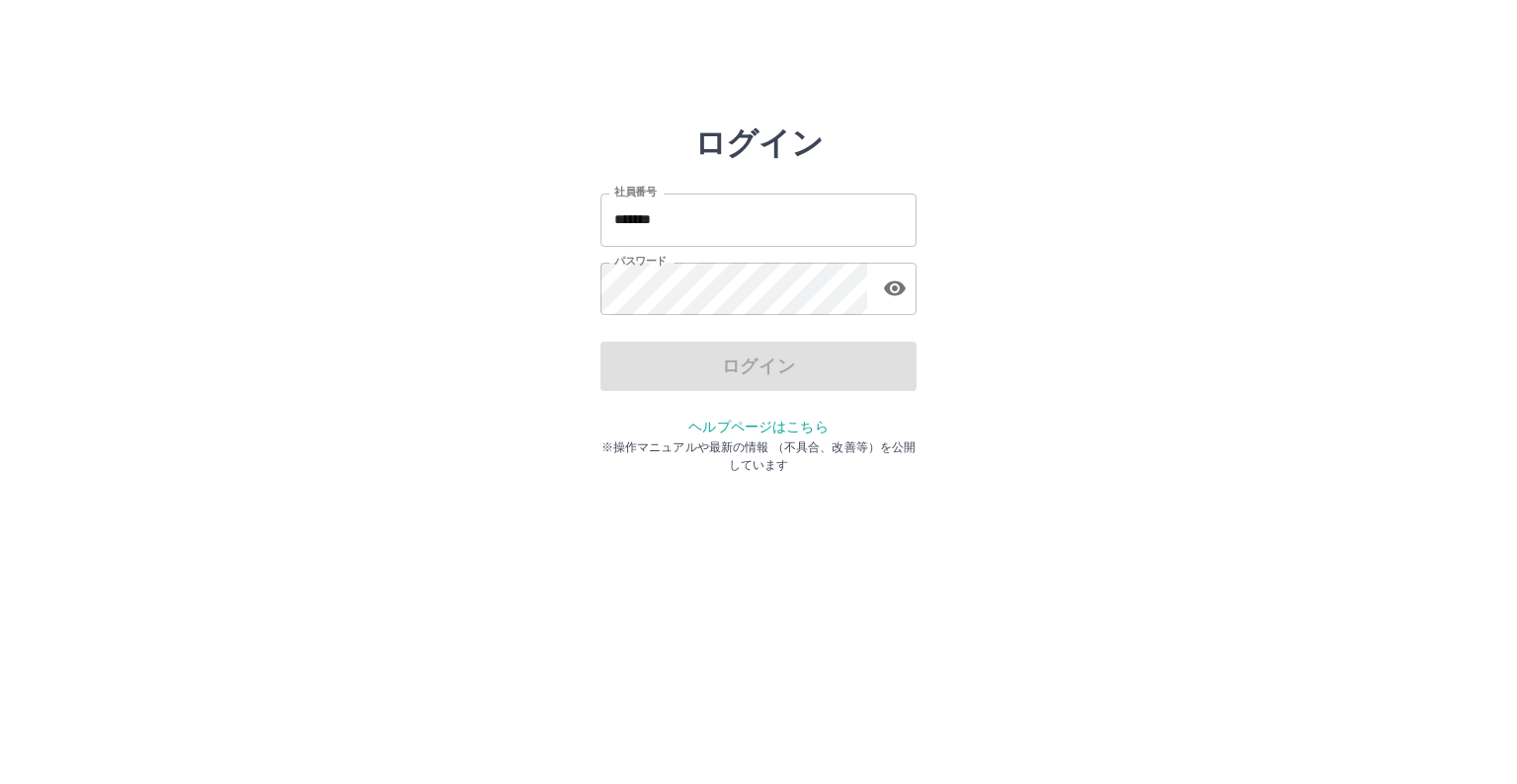 click on "*******" at bounding box center (758, 219) 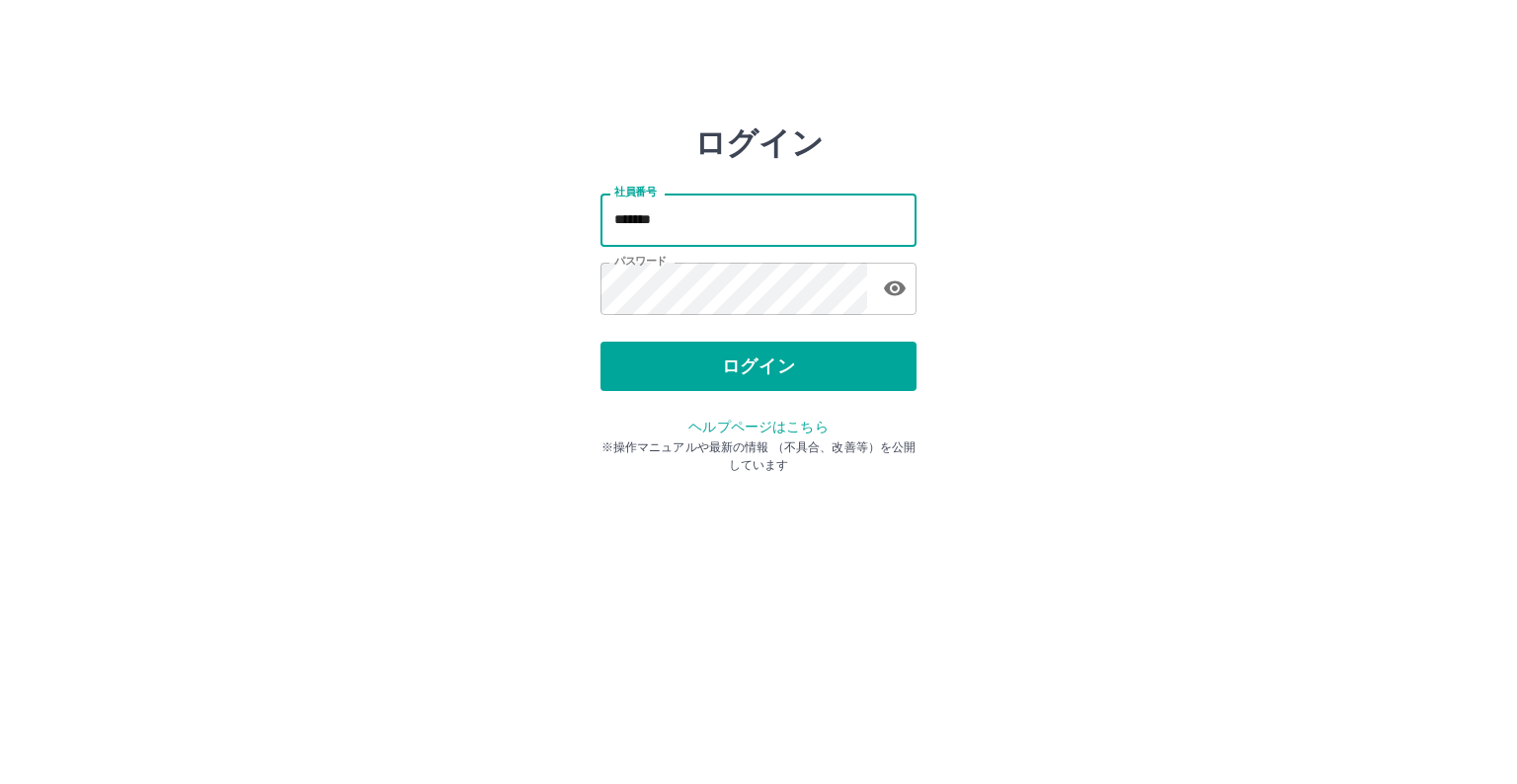 type on "*******" 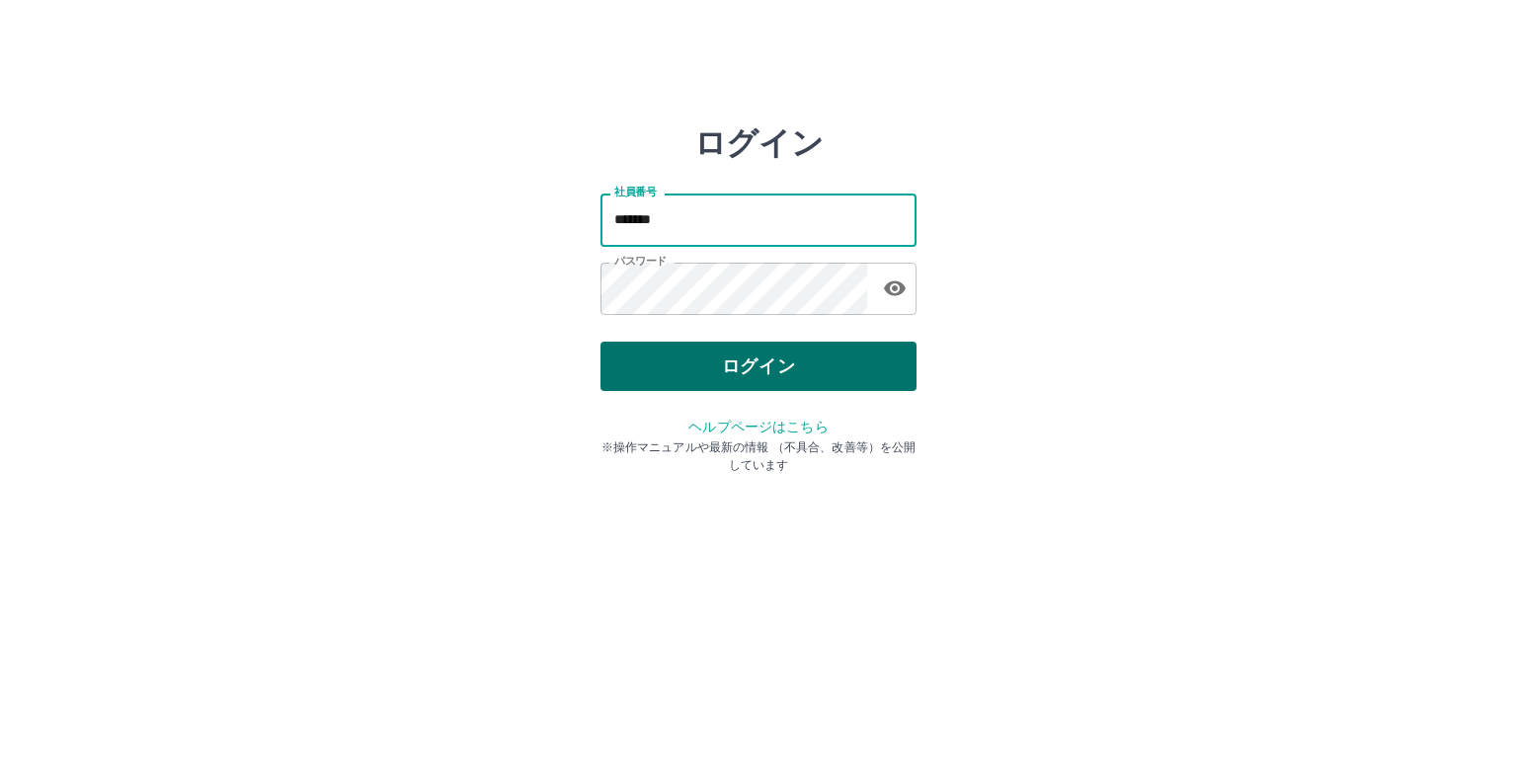 click on "ログイン" at bounding box center [758, 366] 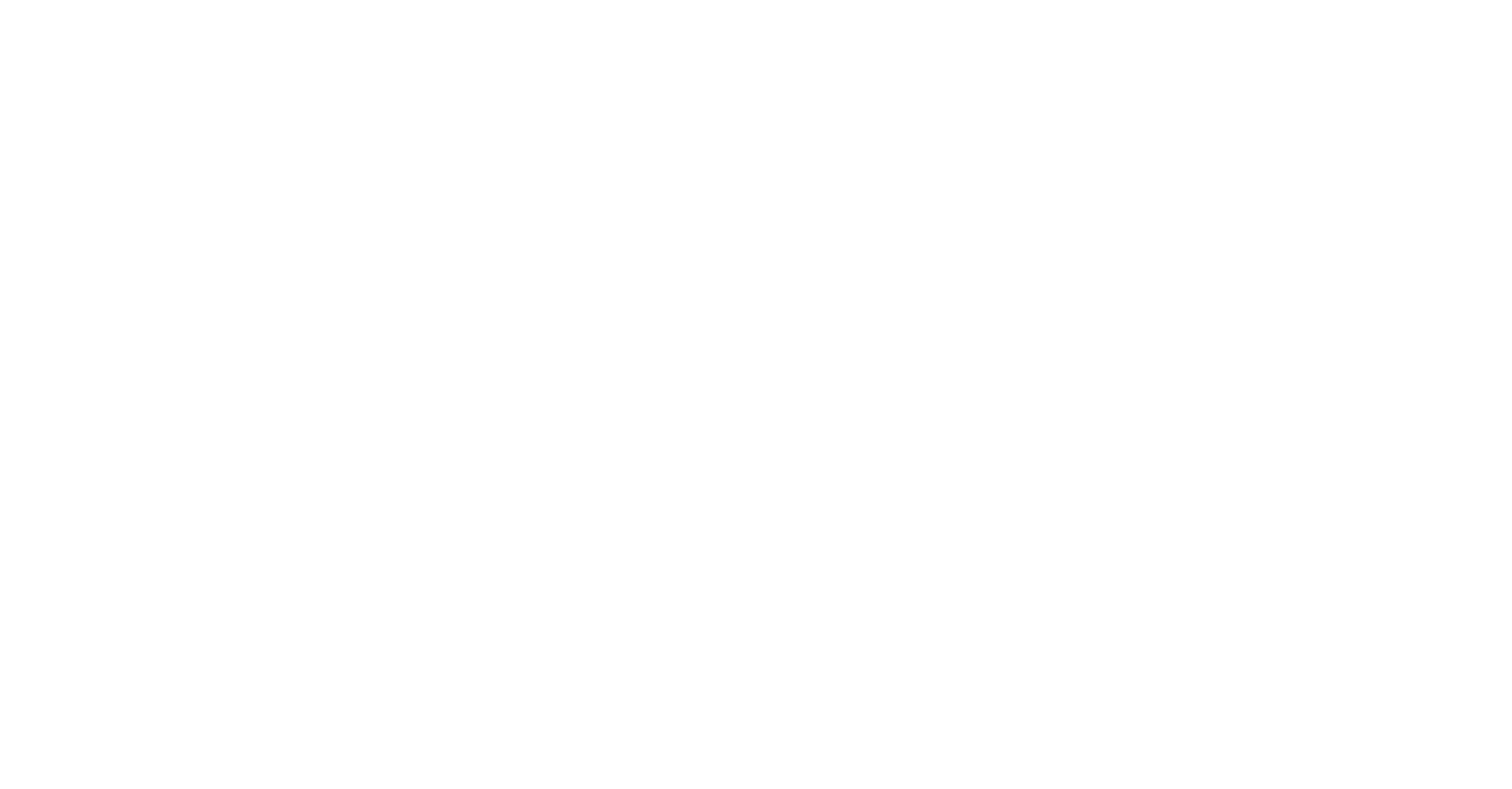 scroll, scrollTop: 0, scrollLeft: 0, axis: both 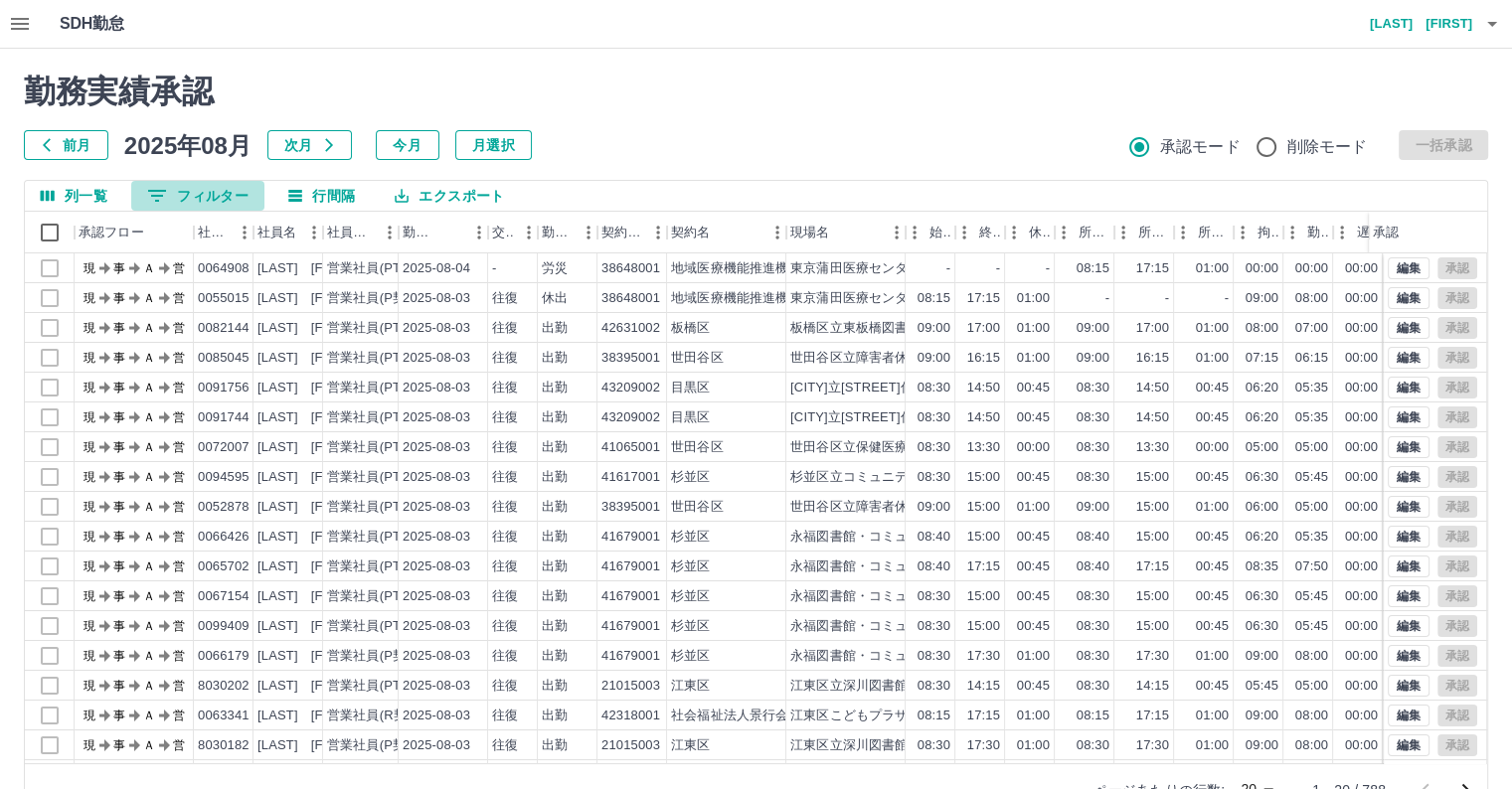 click on "0 フィルター" at bounding box center (198, 196) 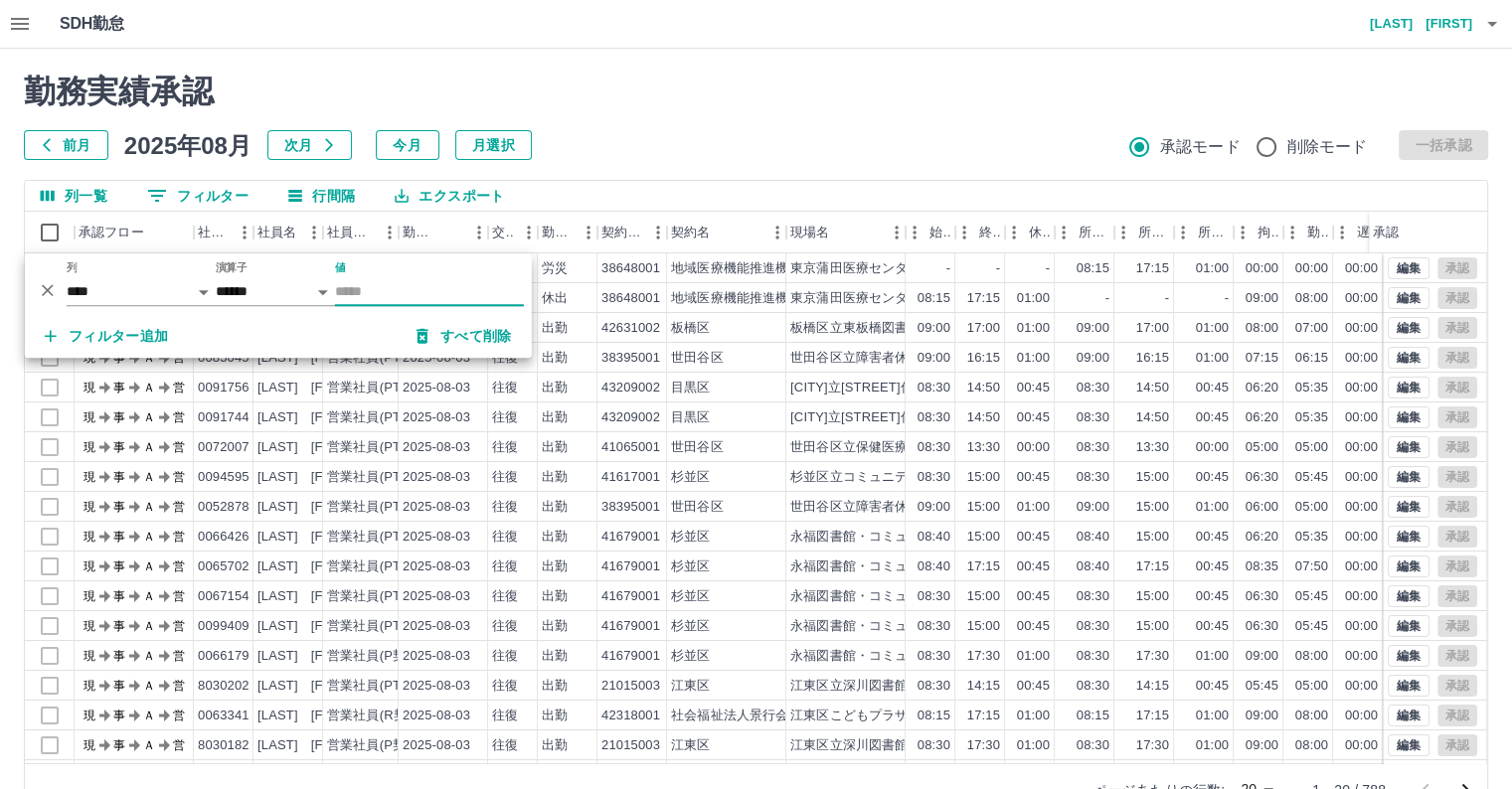 click on "*** ** 列 **** *** **** *** *** **** ***** *** *** ** ** ** **** **** **** ** ** *** **** ***** 演算子 ****** ******* 値" at bounding box center (278, 283) 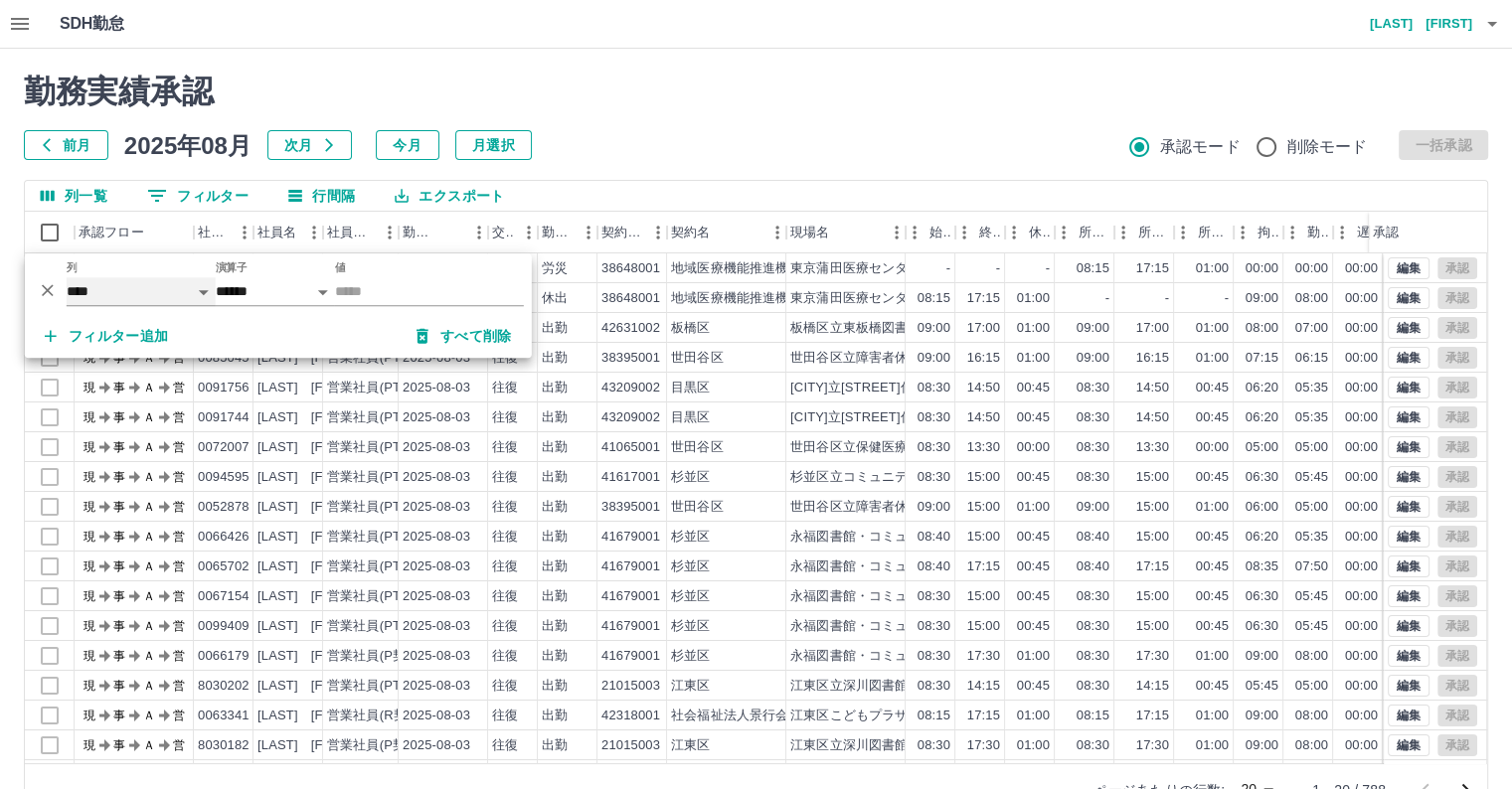 click on "**** *** **** *** *** **** ***** *** *** ** ** ** **** **** **** ** ** *** **** *****" at bounding box center [141, 291] 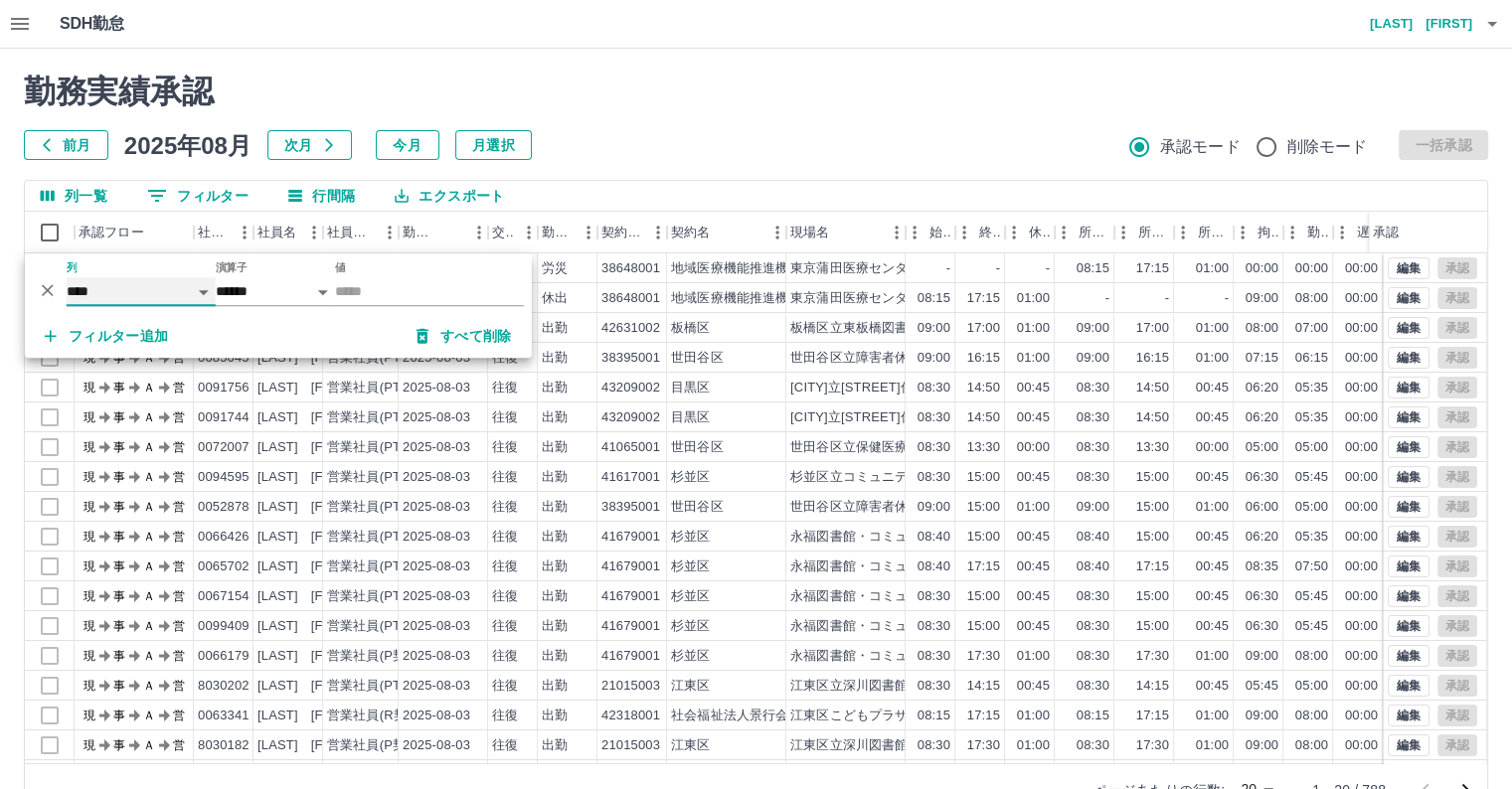 click on "**** *** **** *** *** **** ***** *** *** ** ** ** **** **** **** ** ** *** **** *****" at bounding box center [141, 291] 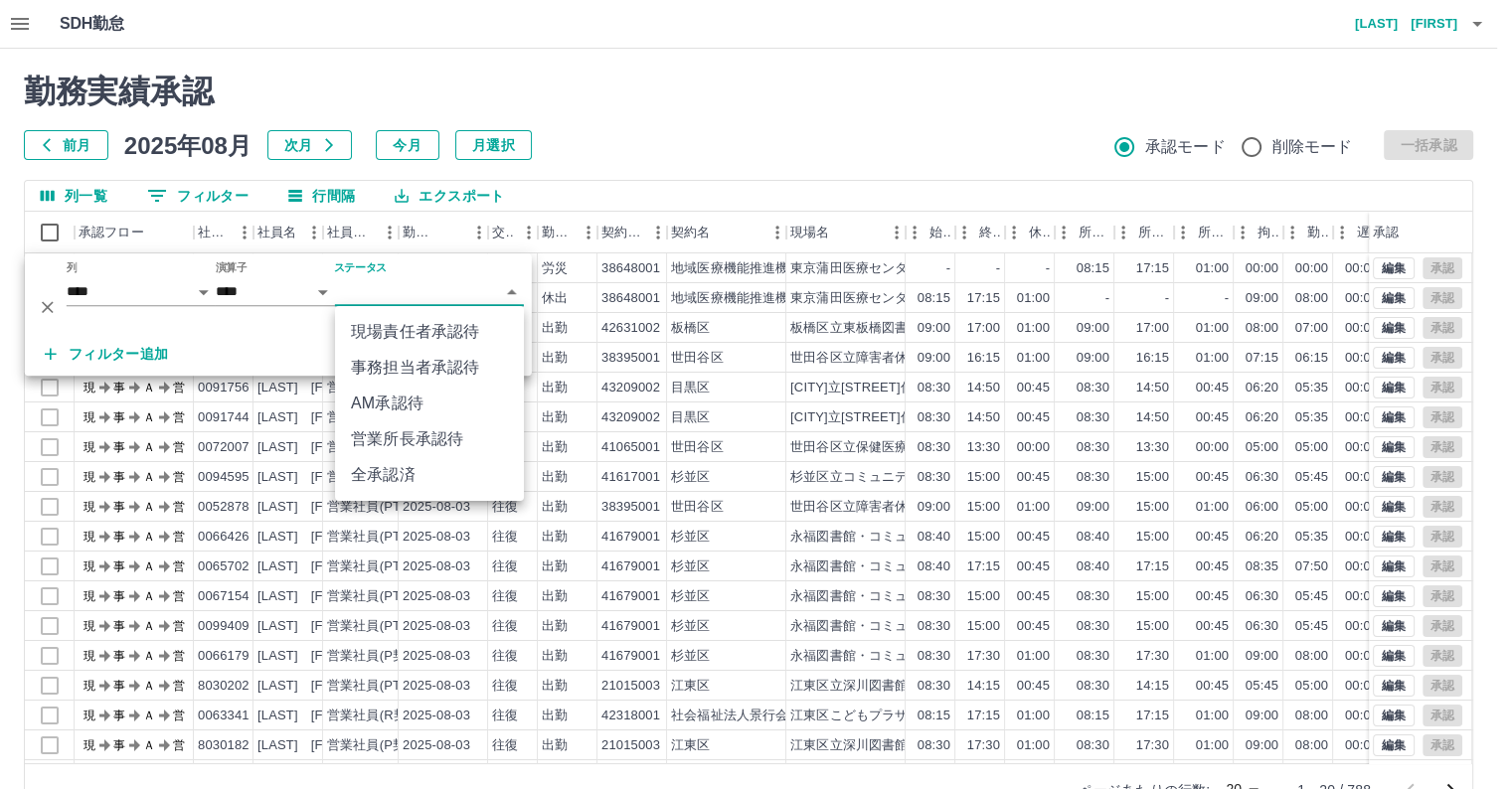 click on "SDH勤怠 大胡田　陽祐 勤務実績承認 前月 2025年08月 次月 今月 月選択 承認モード 削除モード 一括承認 列一覧 0 フィルター 行間隔 エクスポート 承認フロー 社員番号 社員名 社員区分 勤務日 交通費 勤務区分 契約コード 契約名 現場名 始業 終業 休憩 所定開始 所定終業 所定休憩 拘束 勤務 遅刻等 コメント ステータス 承認 現 事 Ａ 営 0064908 堀口　智代 営業社員(PT契約) 2025-08-04  -  労災 38648001 地域医療機能推進機構 東京蒲田医療センター - - - 08:15 17:15 01:00 00:00 00:00 00:00 現場責任者承認待 現 事 Ａ 営 0055015 数枝木　久美子 営業社員(P契約) 2025-08-03 往復 休出 38648001 地域医療機能推進機構 東京蒲田医療センター 08:15 17:15 01:00 - - - 09:00 08:00 00:00 現場責任者承認待 現 事 Ａ 営 0082144 安武　束真 営業社員(PT契約) 2025-08-03 往復 出勤 42631002 板橋区 09:00 17:00 01:00 09:00 現" at bounding box center [756, 419] 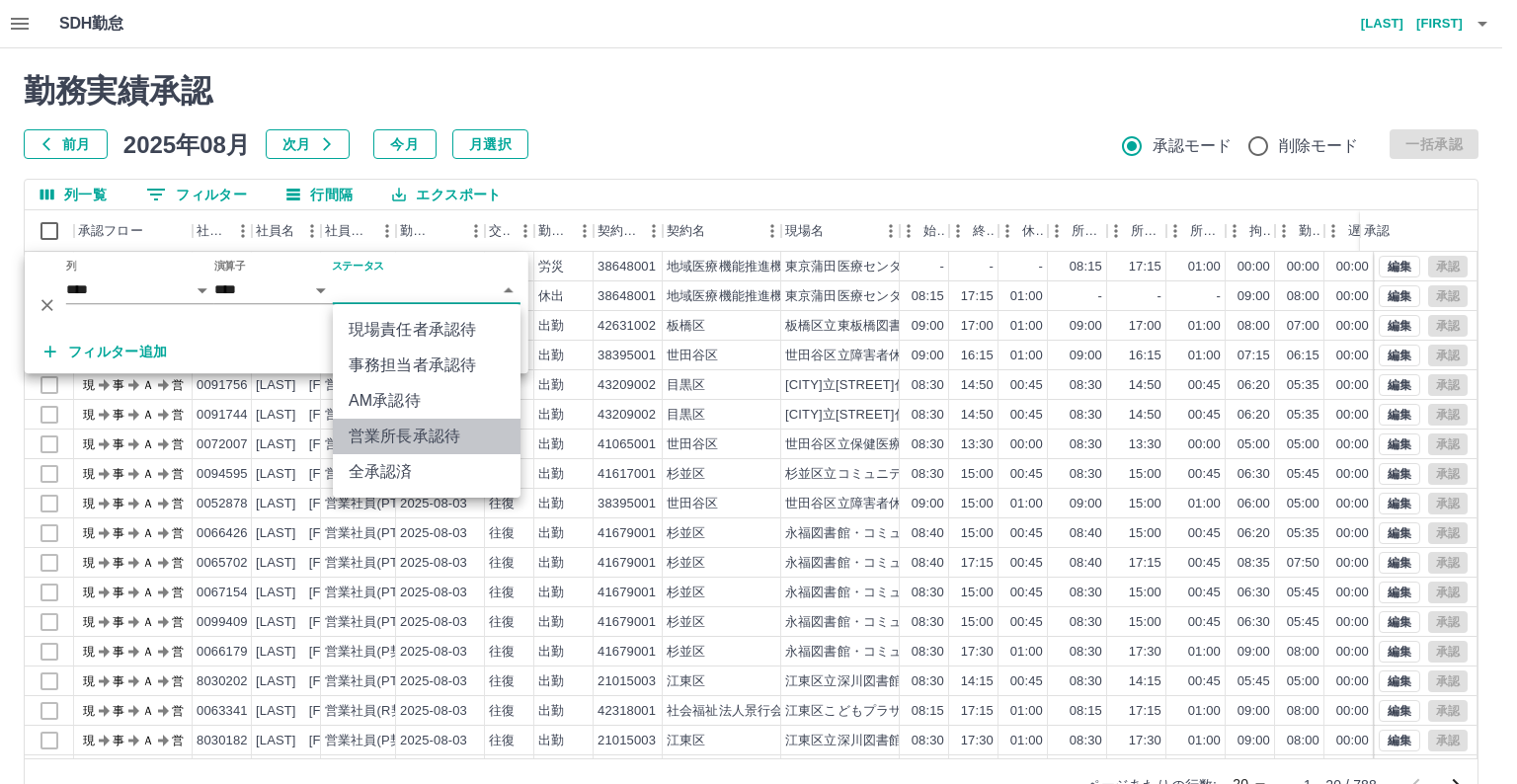 click on "営業所長承認待" at bounding box center [427, 436] 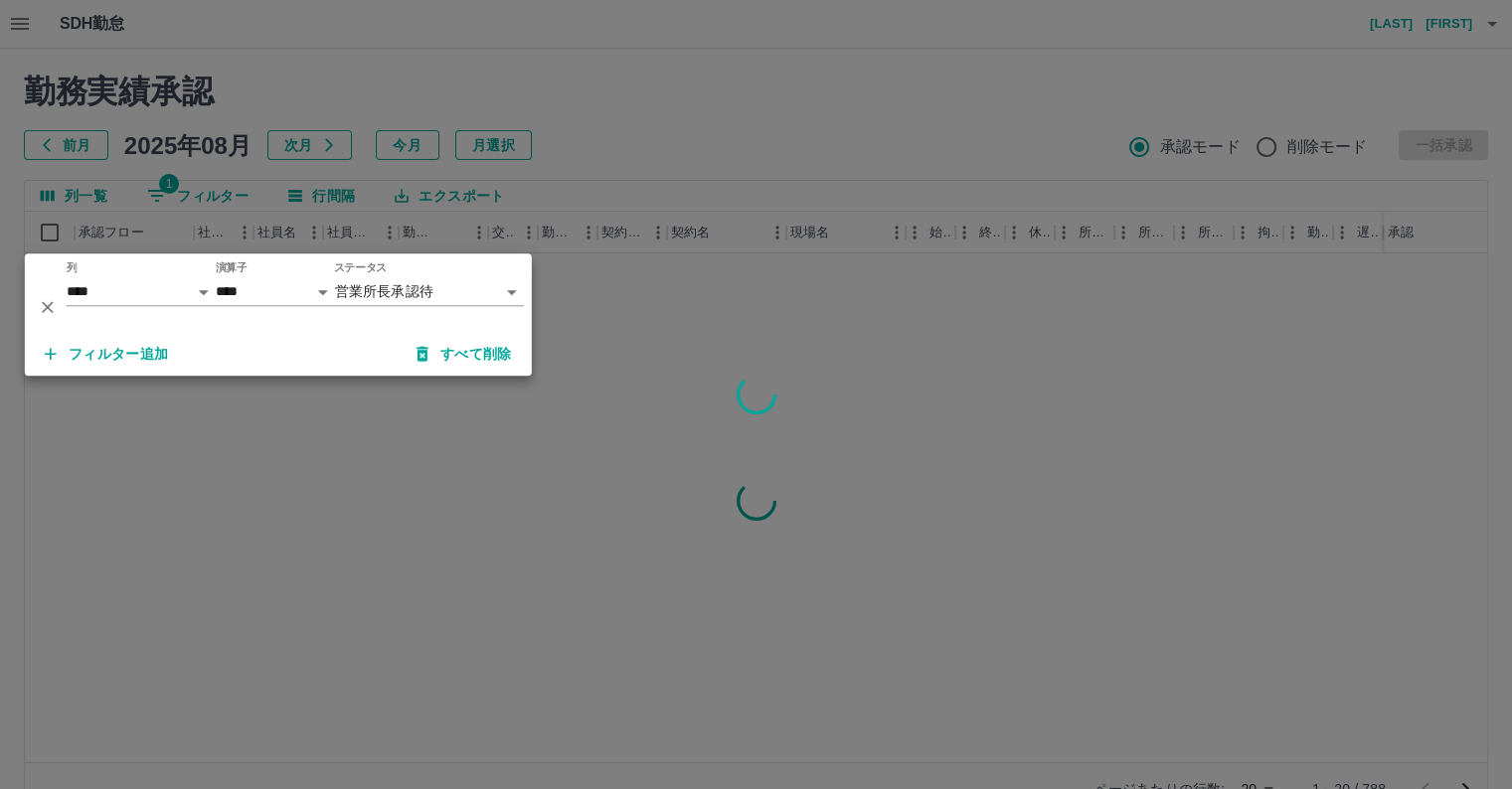 click at bounding box center (756, 394) 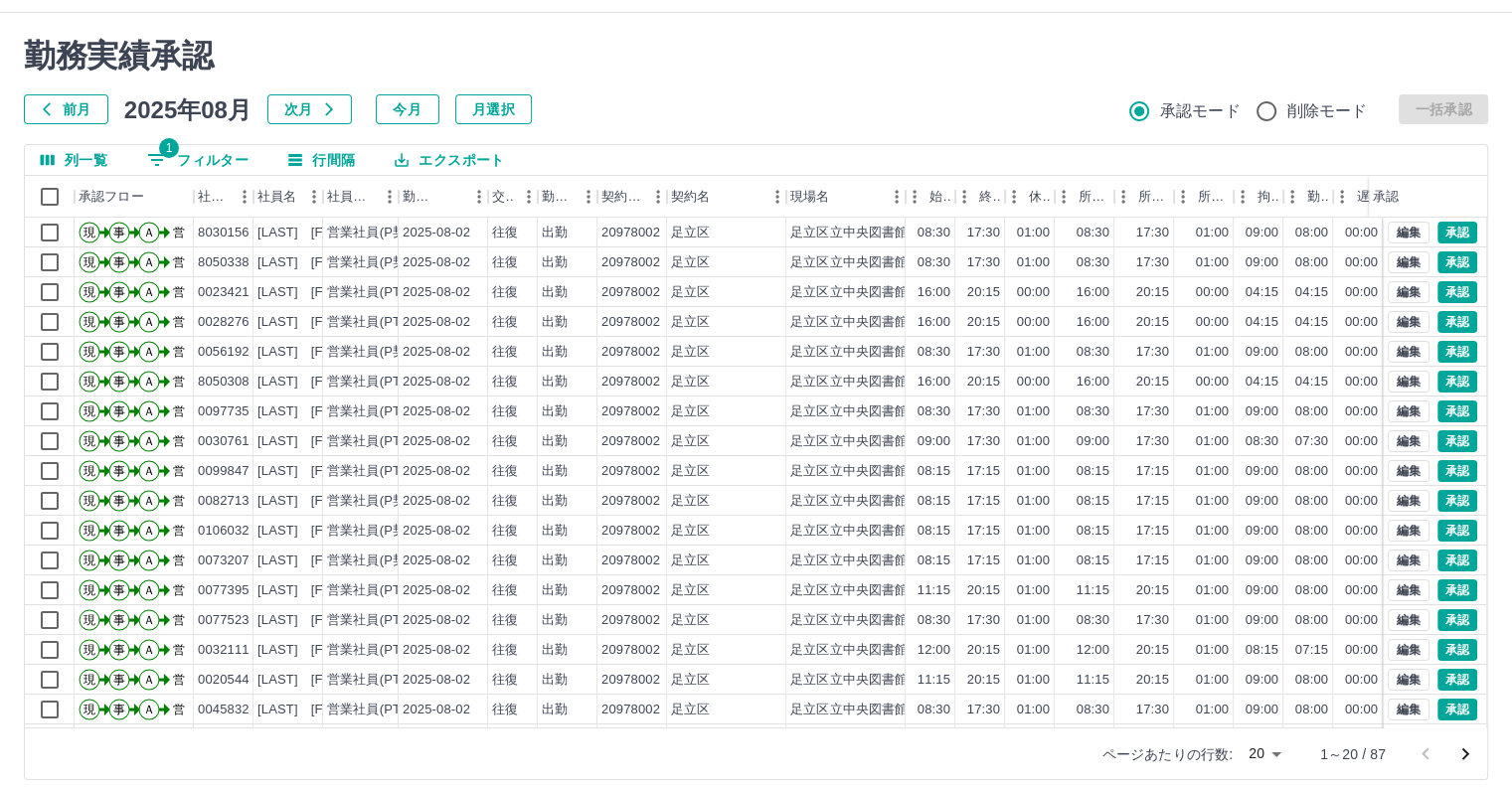 scroll, scrollTop: 52, scrollLeft: 0, axis: vertical 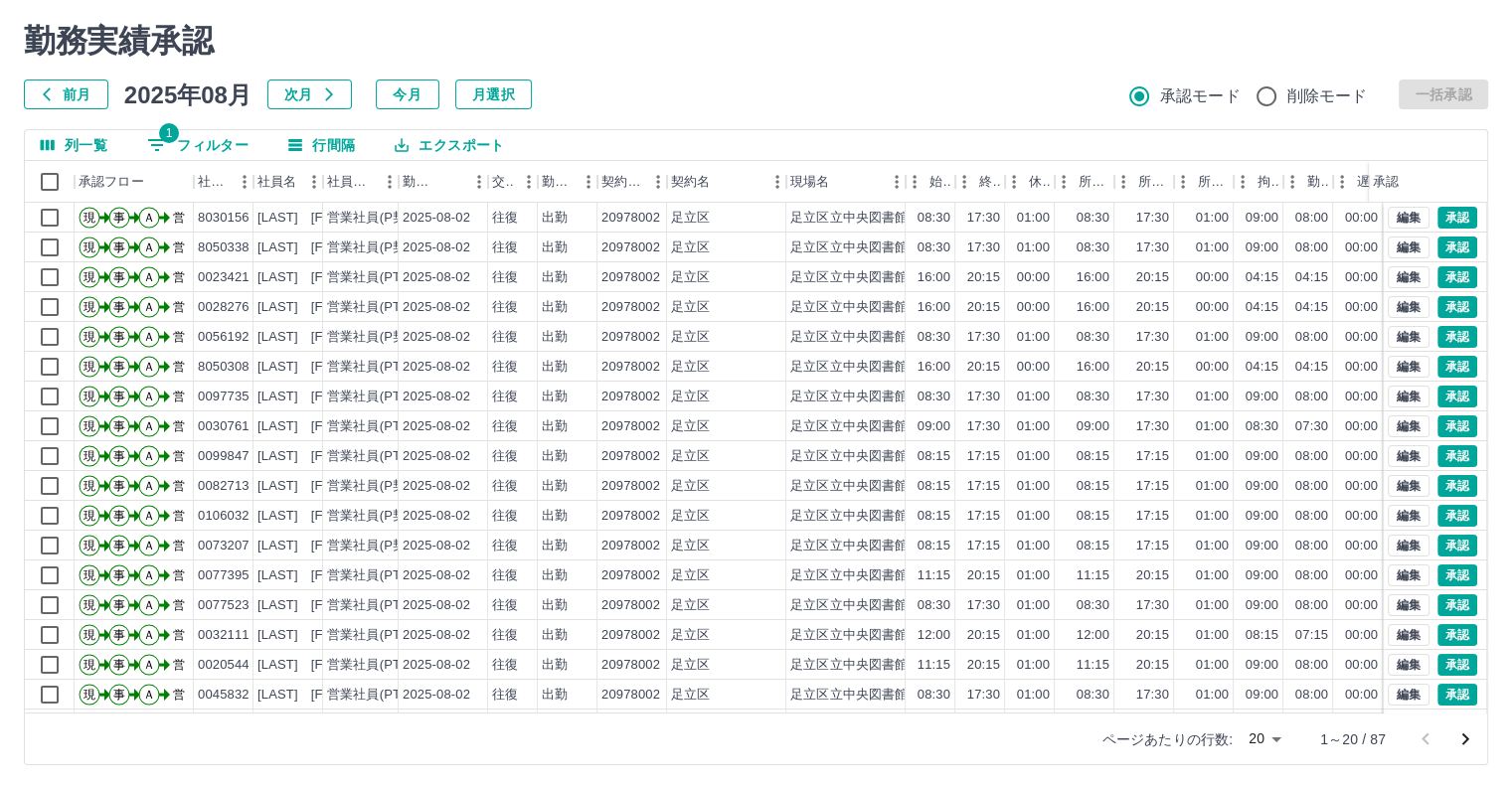 click on "SDH勤怠 大胡田　陽祐 勤務実績承認 前月 2025年08月 次月 今月 月選択 承認モード 削除モード 一括承認 列一覧 1 フィルター 行間隔 エクスポート 承認フロー 社員番号 社員名 社員区分 勤務日 交通費 勤務区分 契約コード 契約名 現場名 始業 終業 休憩 所定開始 所定終業 所定休憩 拘束 勤務 遅刻等 コメント ステータス 承認 現 事 Ａ 営 8030156 渡邊　祐子 営業社員(P契約) 2025-08-02 往復 出勤 20978002 足立区 足立区立中央図書館 08:30 17:30 01:00 08:30 17:30 01:00 09:00 08:00 00:00 営業所長承認待 現 事 Ａ 営 8050338 伊藤　敦司 営業社員(P契約) 2025-08-02 往復 出勤 20978002 足立区 足立区立中央図書館 08:30 17:30 01:00 08:30 17:30 01:00 09:00 08:00 00:00 営業所長承認待 現 事 Ａ 営 0023421 後藤　容子 営業社員(PT契約) 2025-08-02 往復 出勤 20978002 足立区 足立区立中央図書館 16:00 20:15 00:00 16:00 20:15 現" at bounding box center (756, 369) 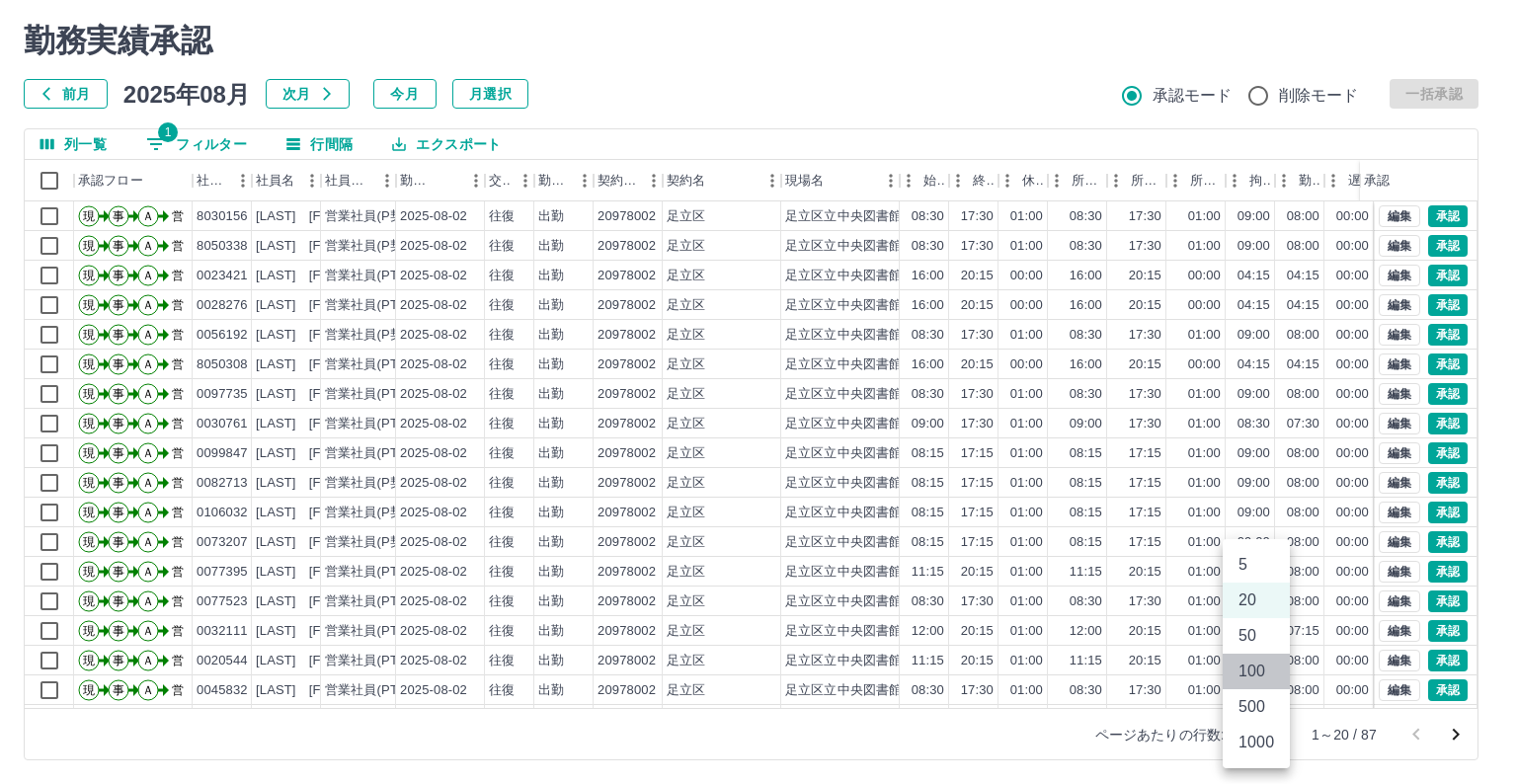 click on "100" at bounding box center (1256, 671) 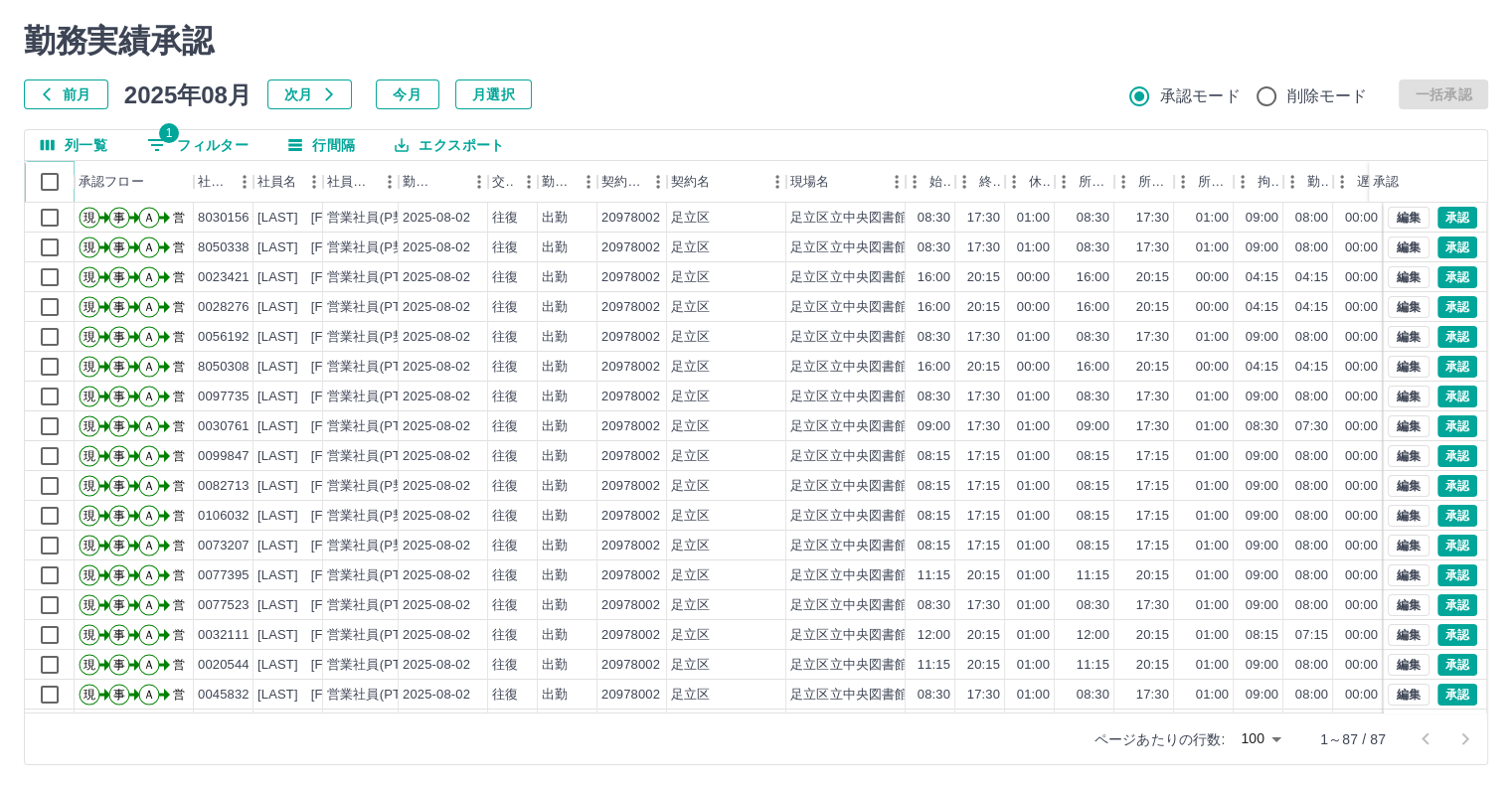 click at bounding box center (50, 182) 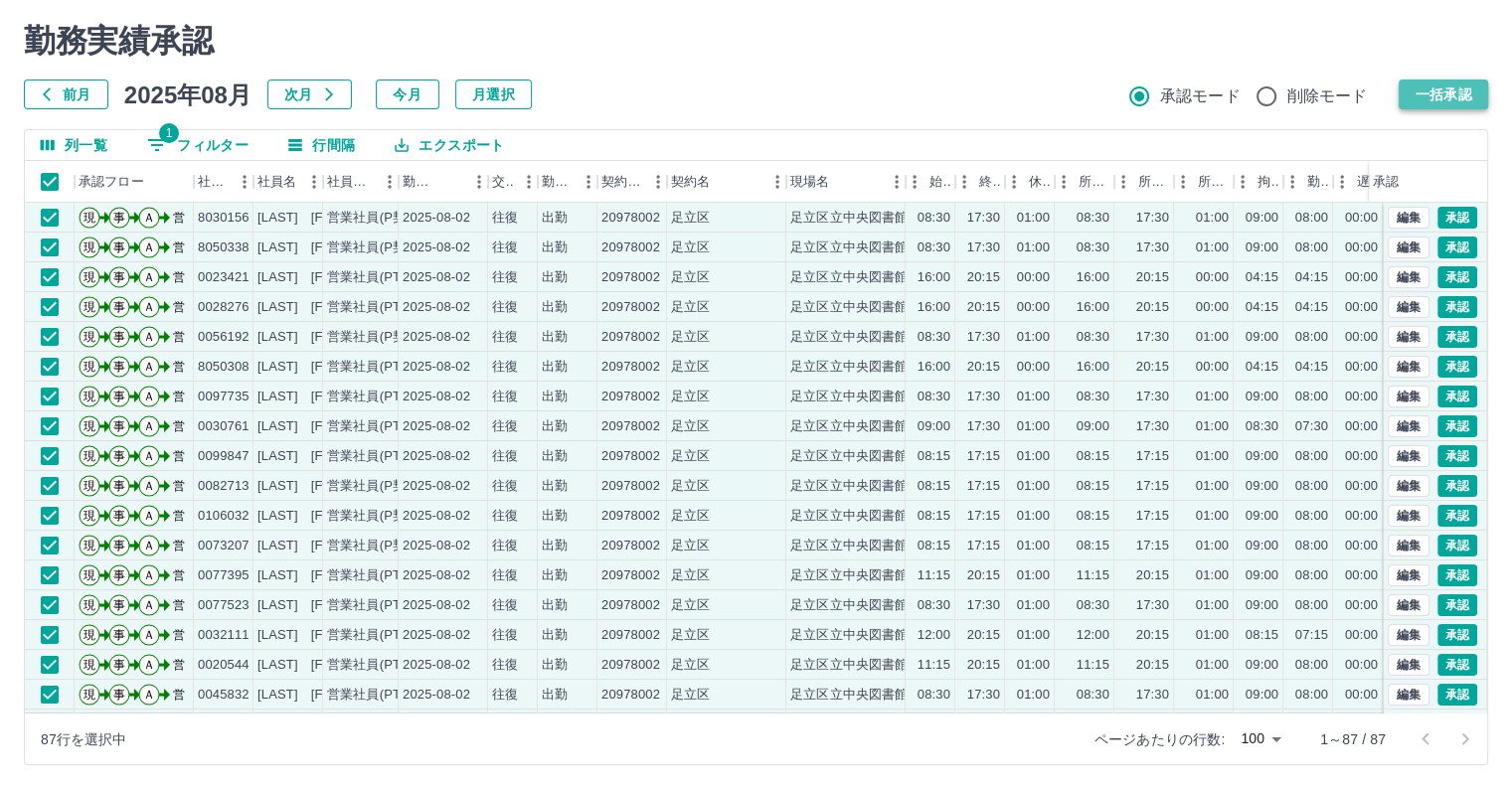 click on "一括承認" at bounding box center [1443, 94] 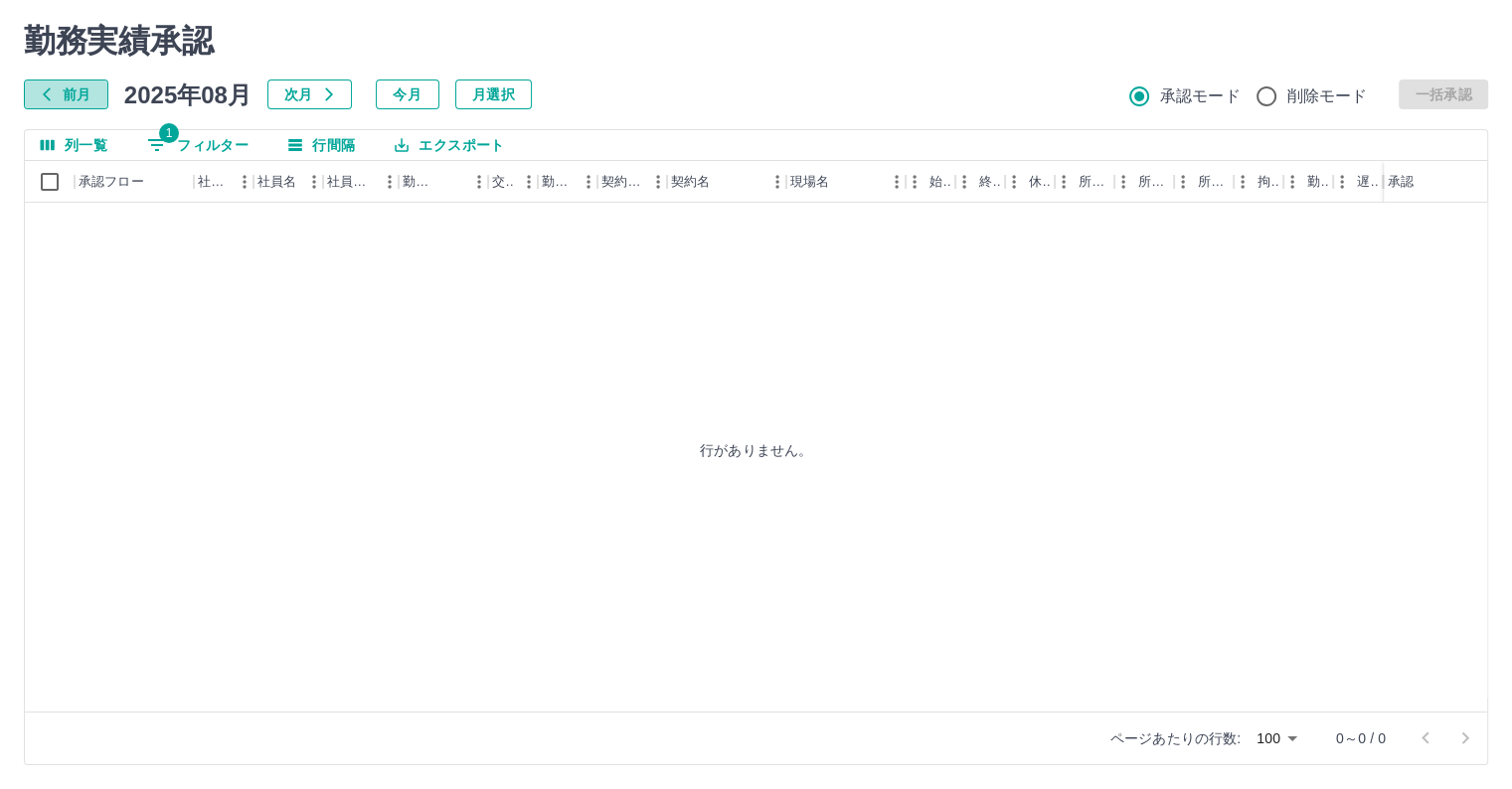 click on "前月" at bounding box center [66, 94] 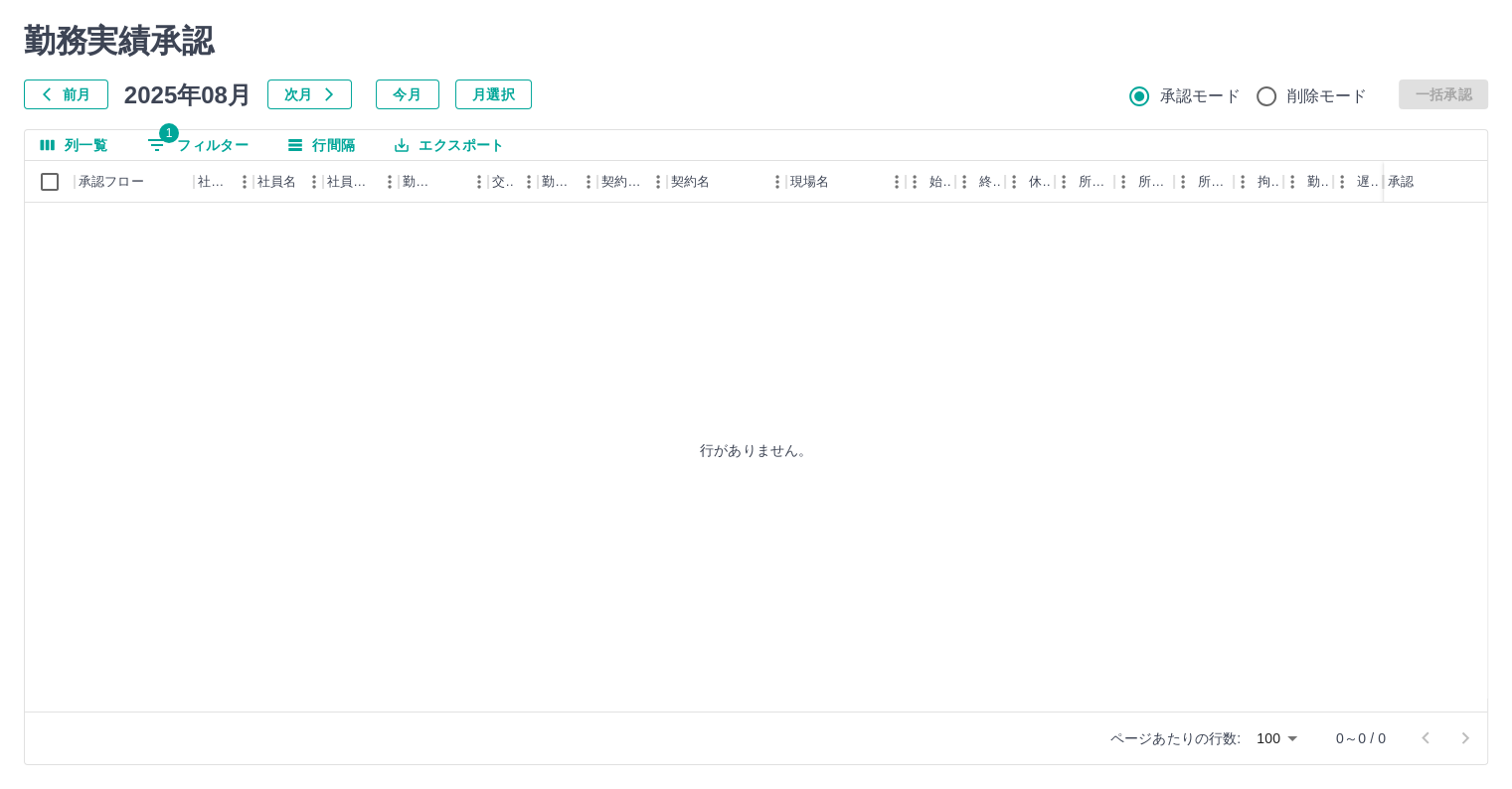 scroll, scrollTop: 0, scrollLeft: 0, axis: both 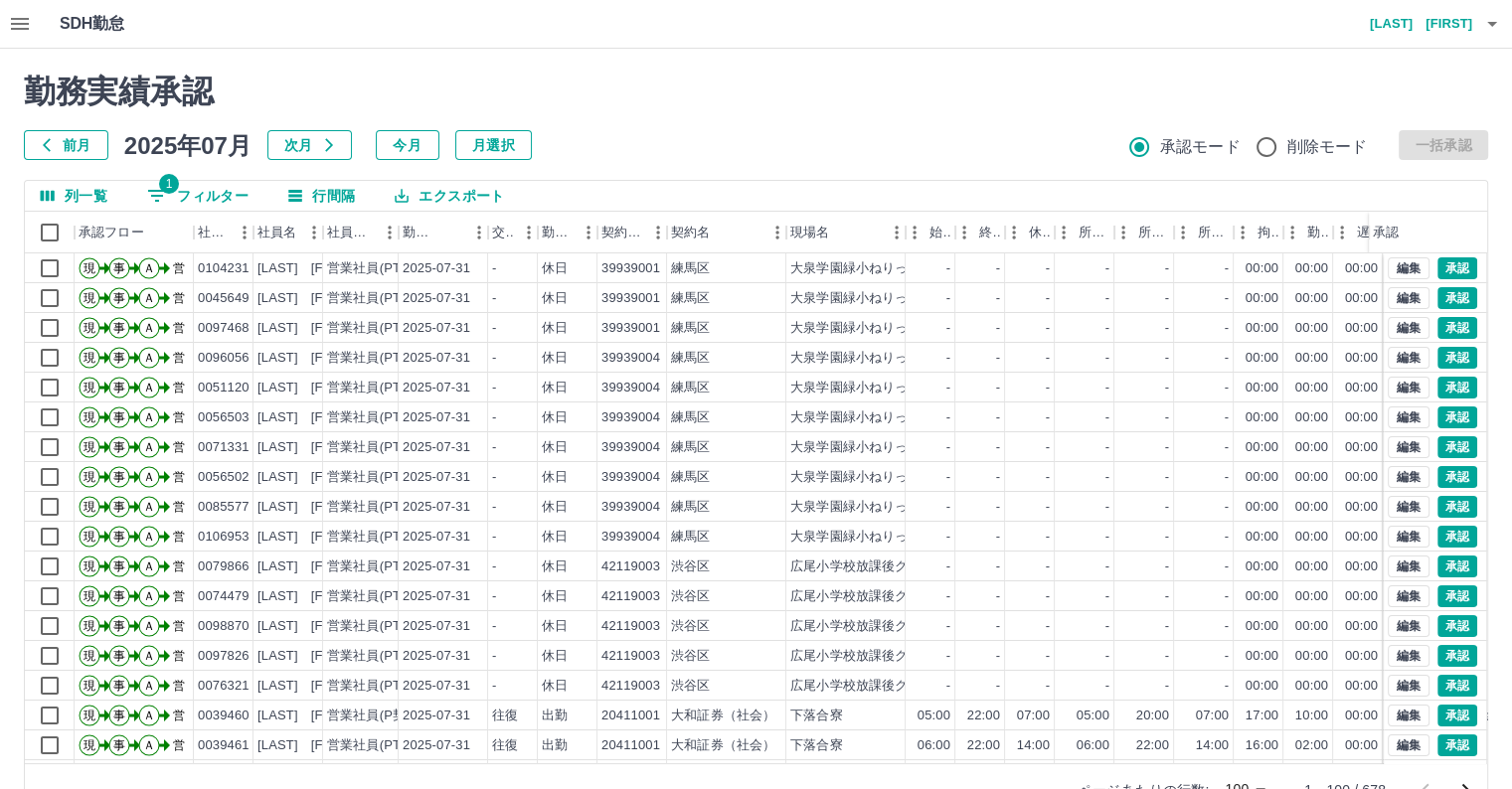 click on "1 フィルター" at bounding box center (198, 196) 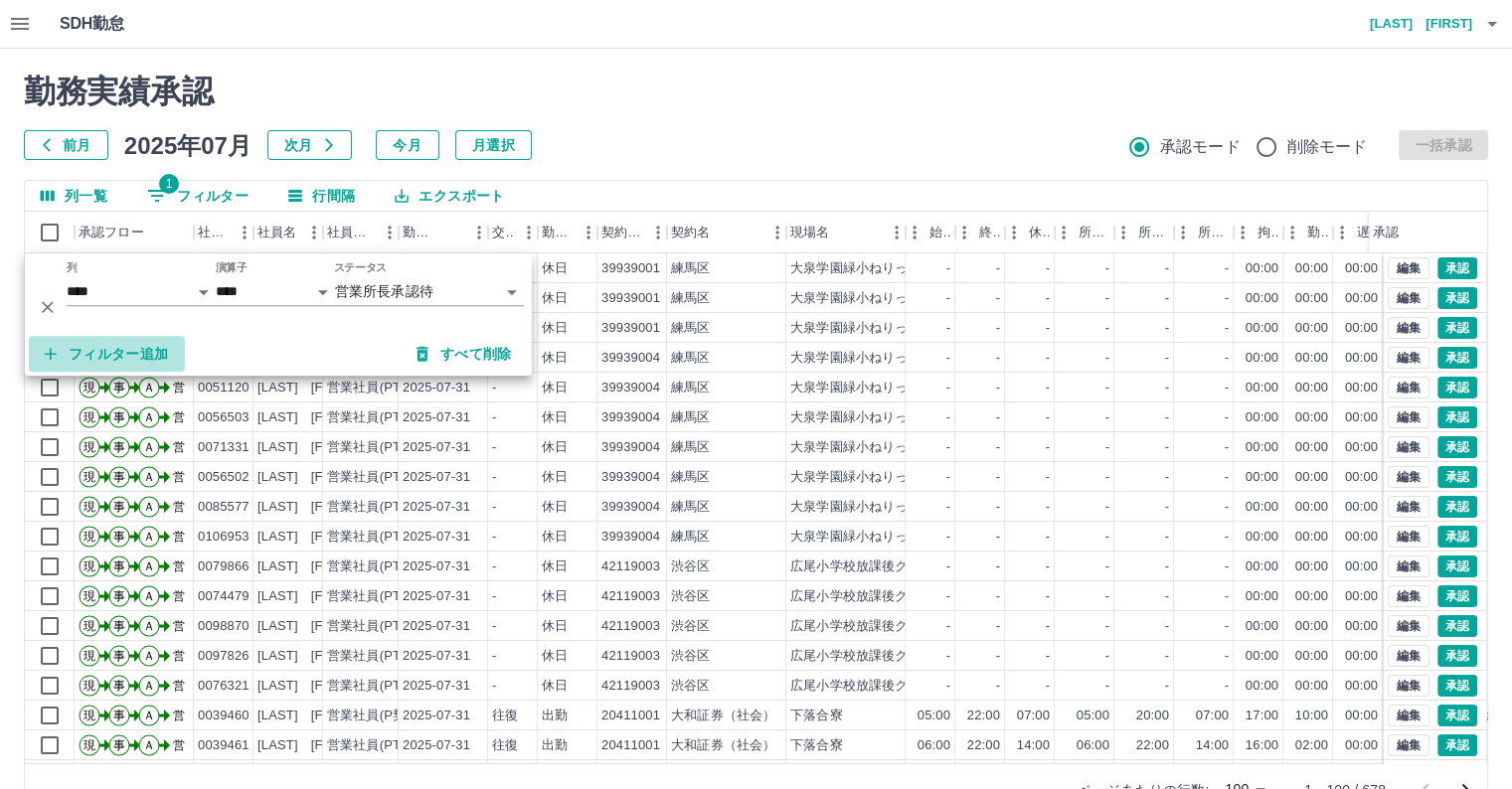 click on "フィルター追加" at bounding box center (106, 354) 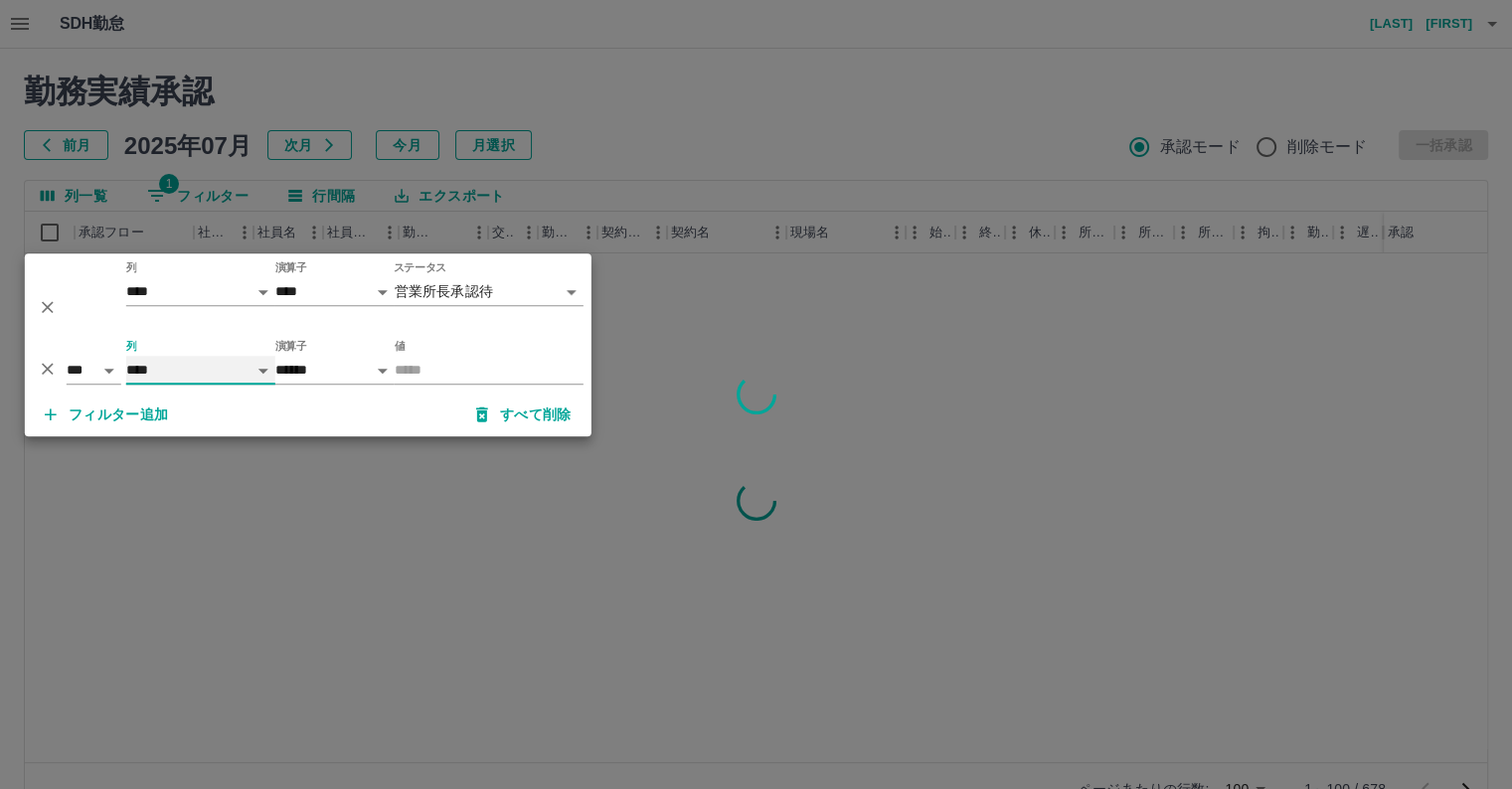 click on "**** *** **** *** *** **** ***** *** *** ** ** ** **** **** **** ** ** *** **** *****" at bounding box center [201, 370] 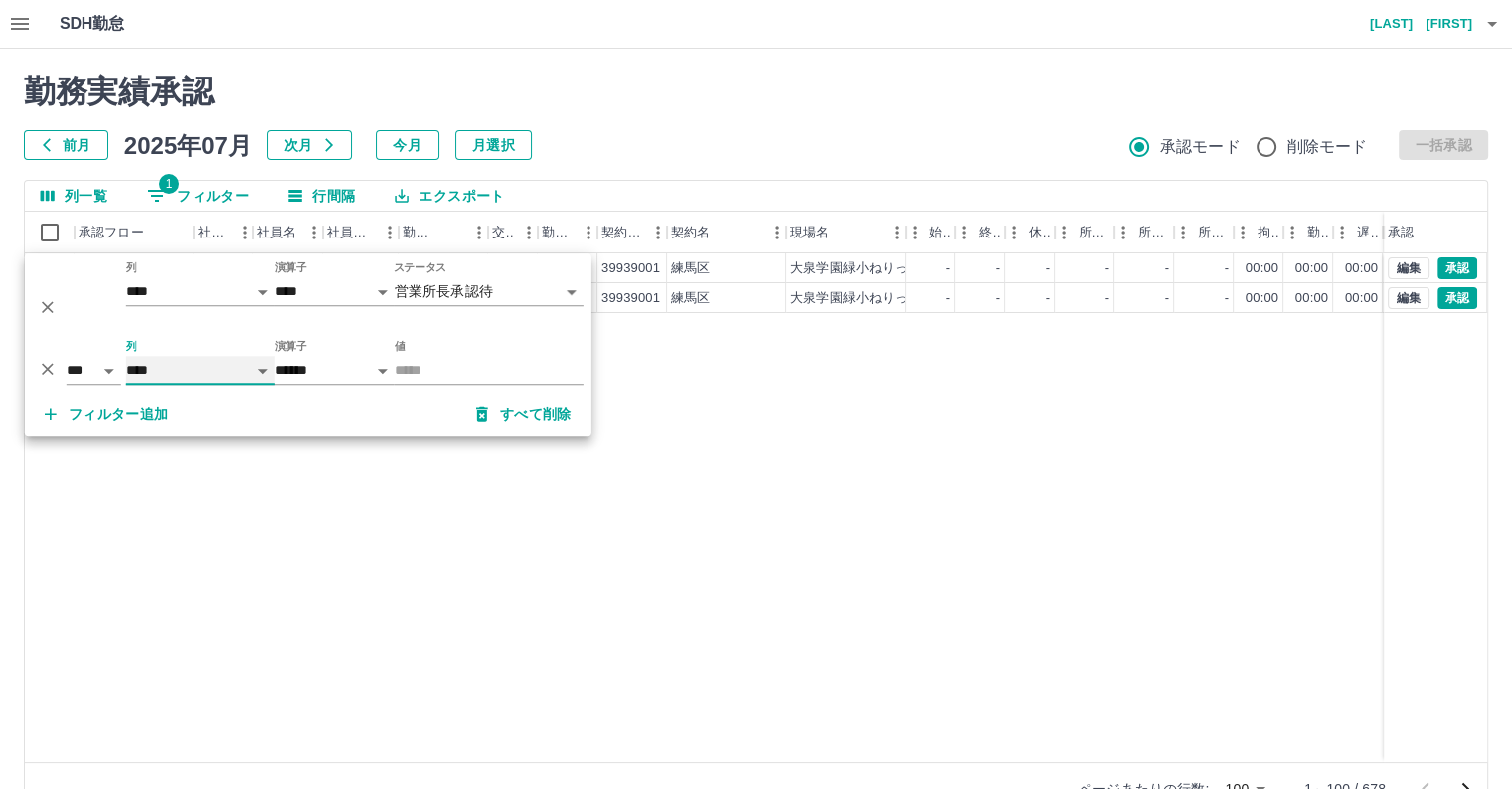 click on "**** *** **** *** *** **** ***** *** *** ** ** ** **** **** **** ** ** *** **** *****" at bounding box center [201, 370] 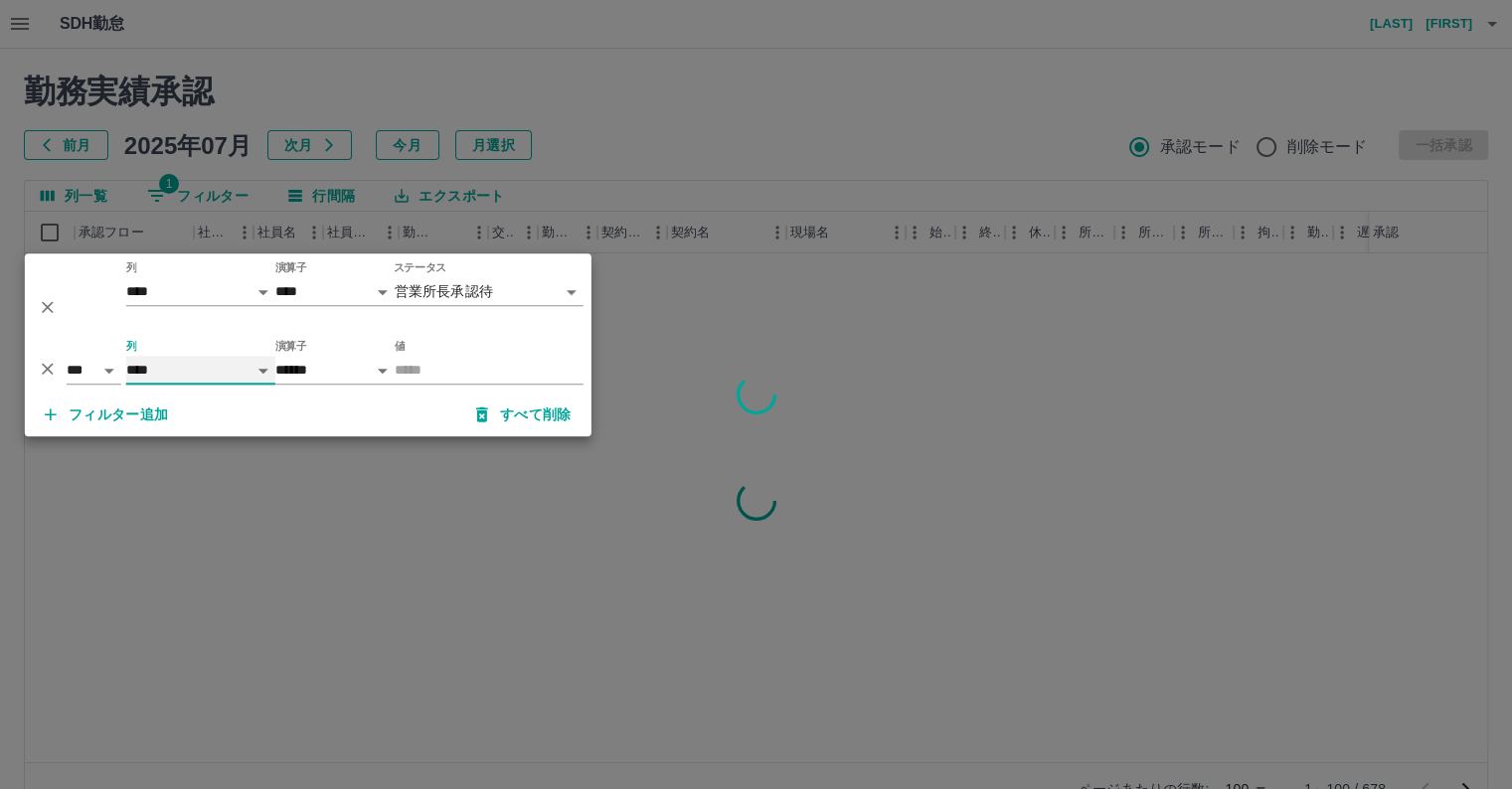 select on "**********" 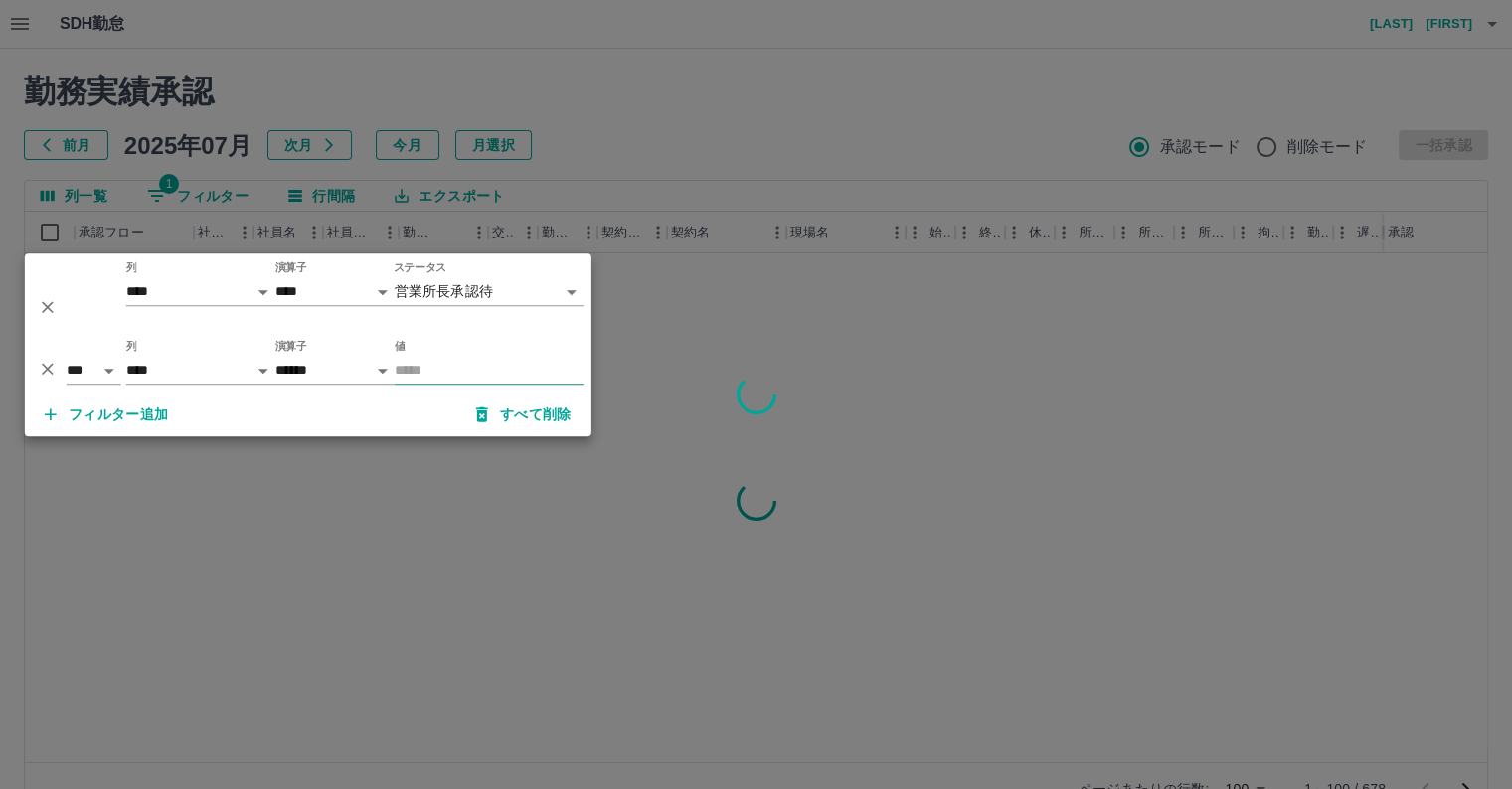 drag, startPoint x: 441, startPoint y: 352, endPoint x: 441, endPoint y: 374, distance: 22 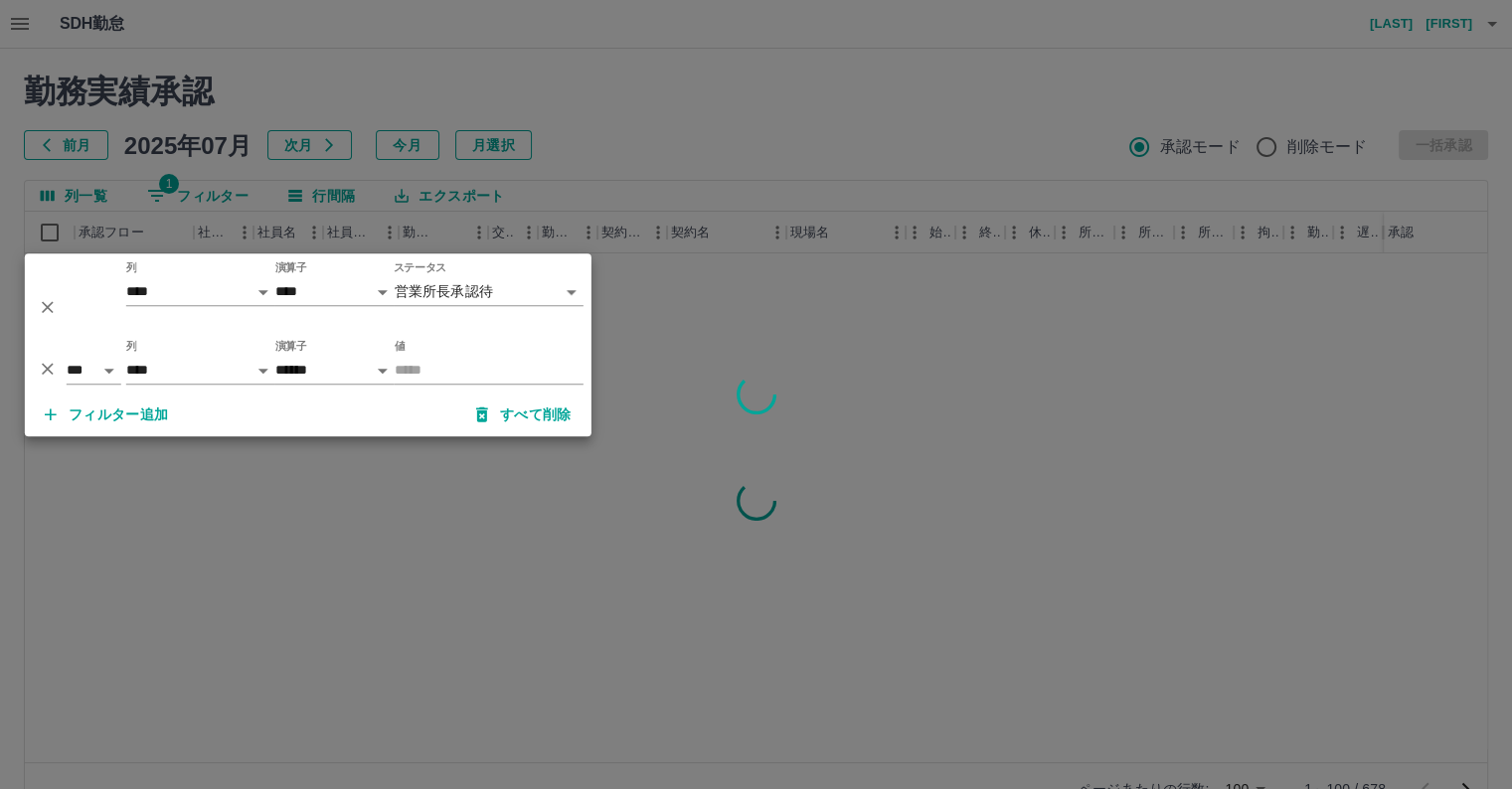 click on "*** ** 列 **** *** **** *** *** **** ***** *** *** ** ** ** **** **** **** ** ** *** **** ***** 演算子 ****** ******* 値" at bounding box center [308, 362] 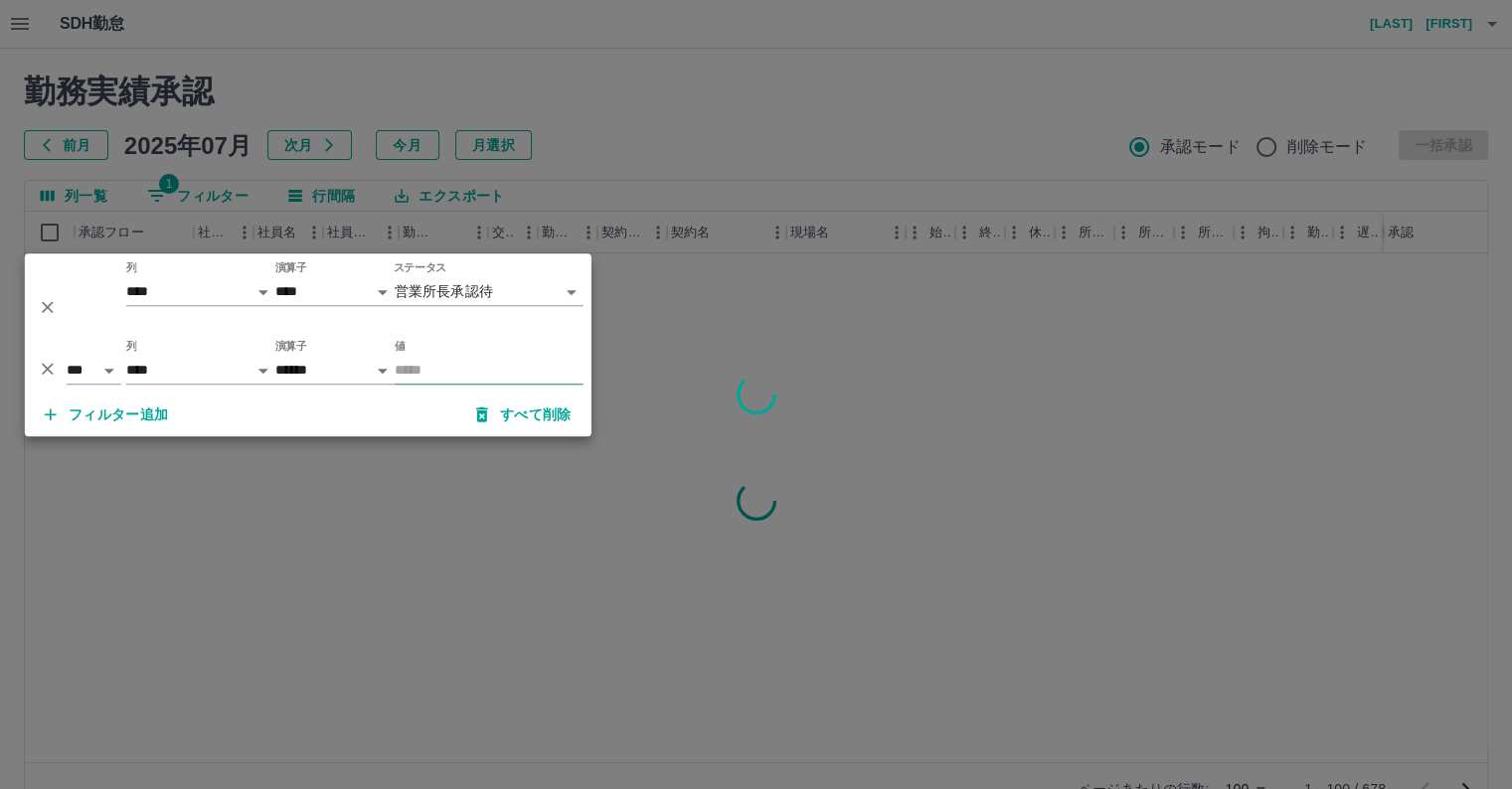 click on "値" at bounding box center [489, 370] 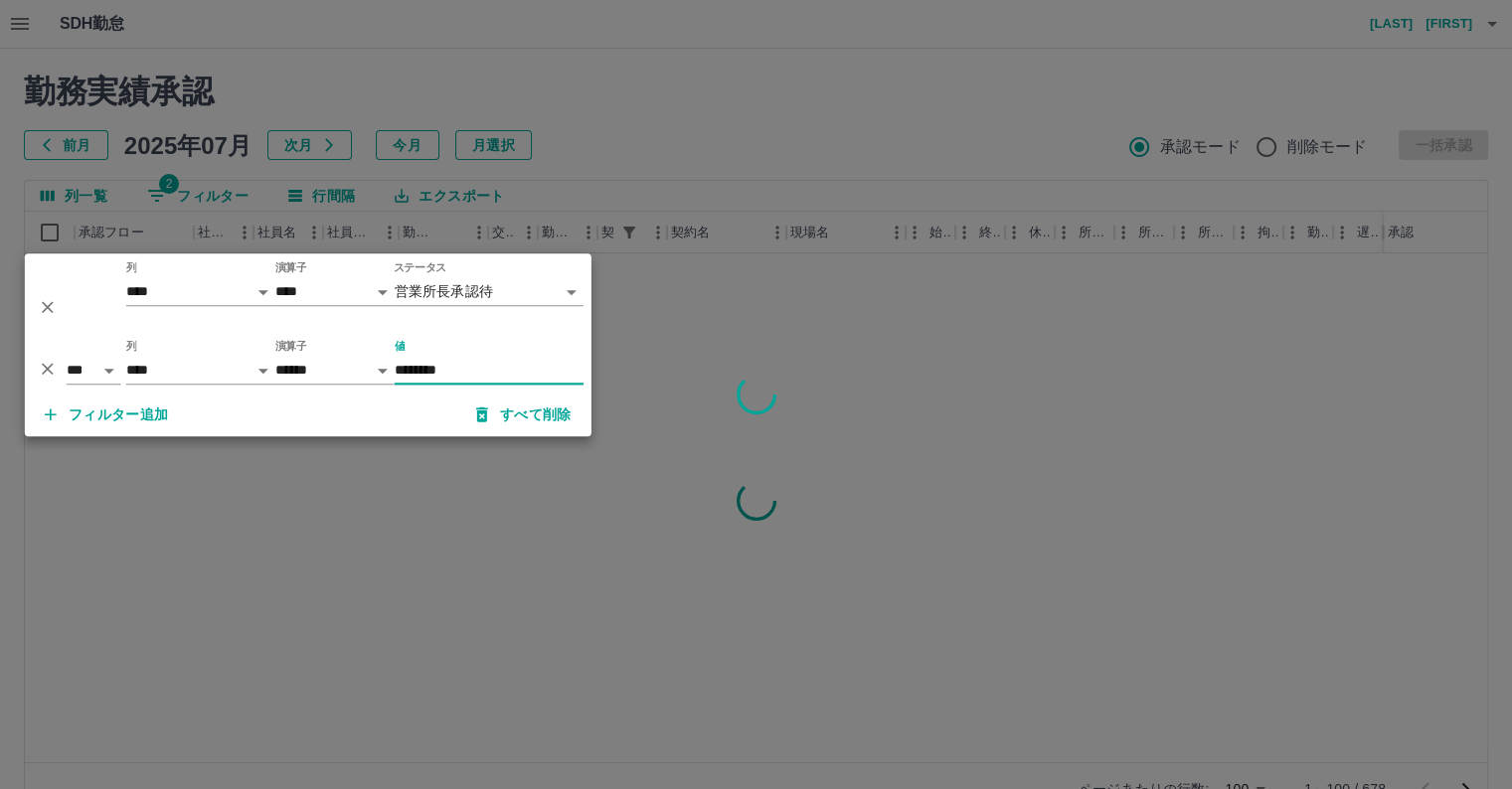 type on "********" 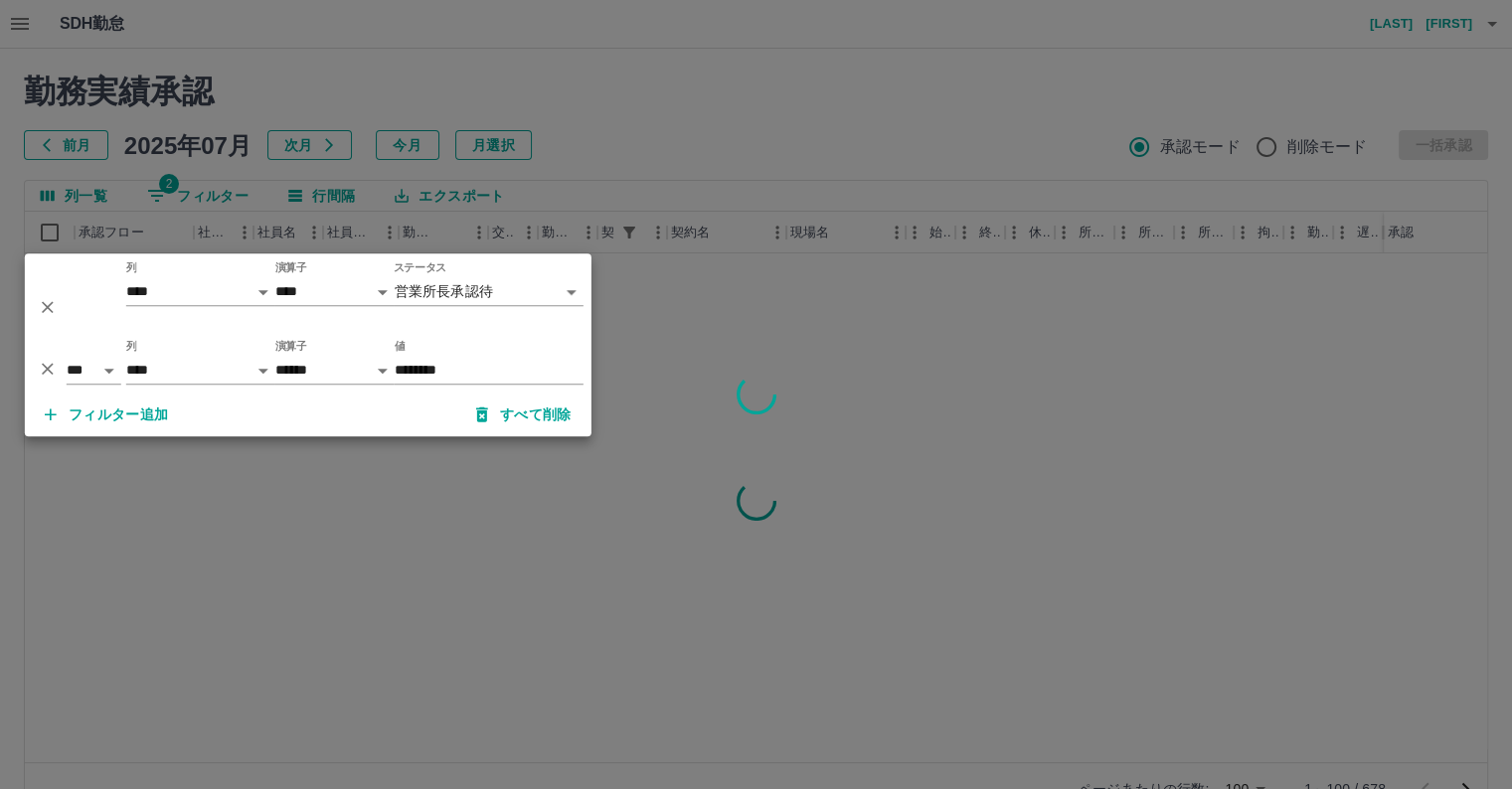 click at bounding box center (756, 394) 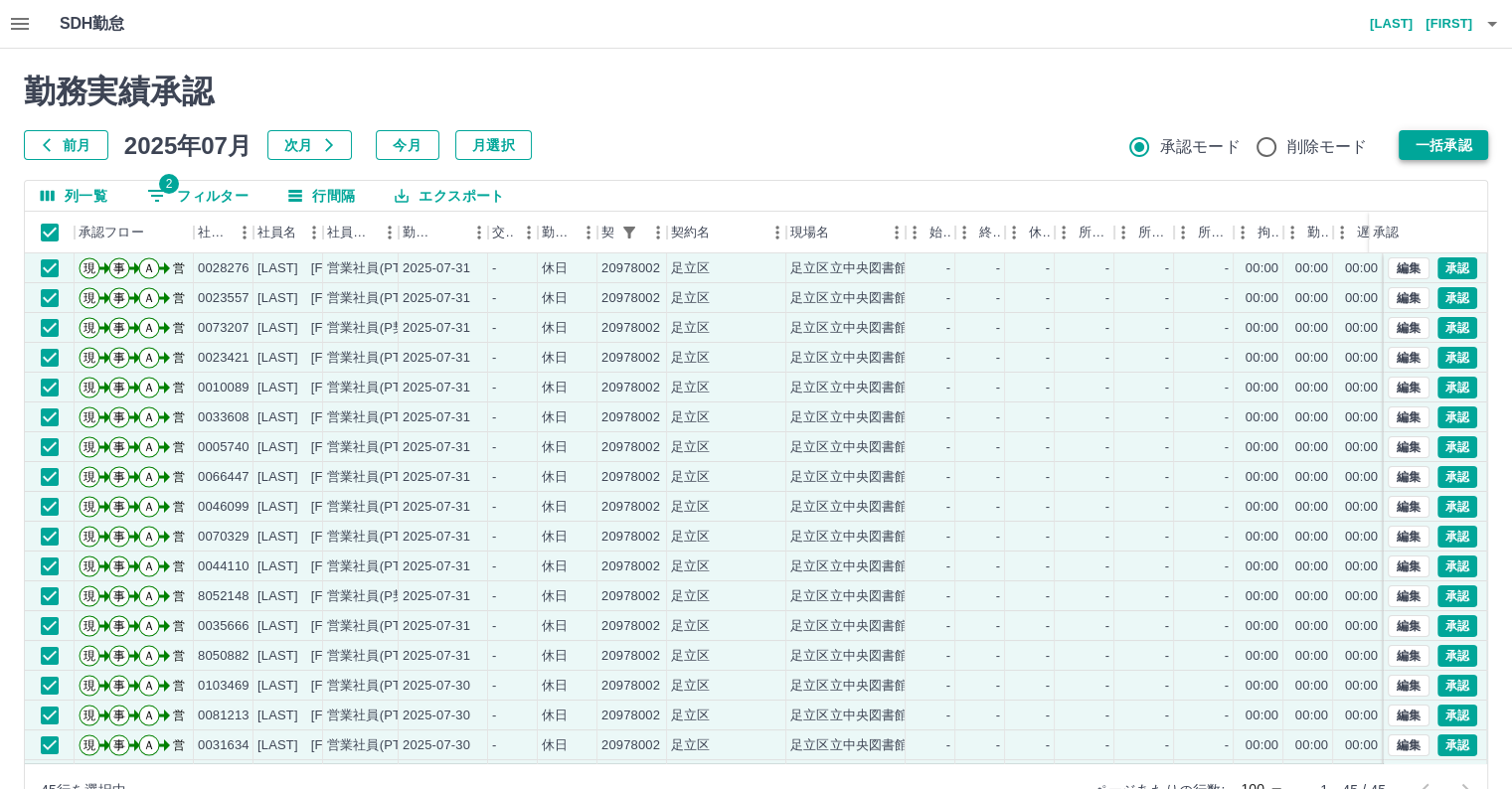 click on "一括承認" at bounding box center [1443, 145] 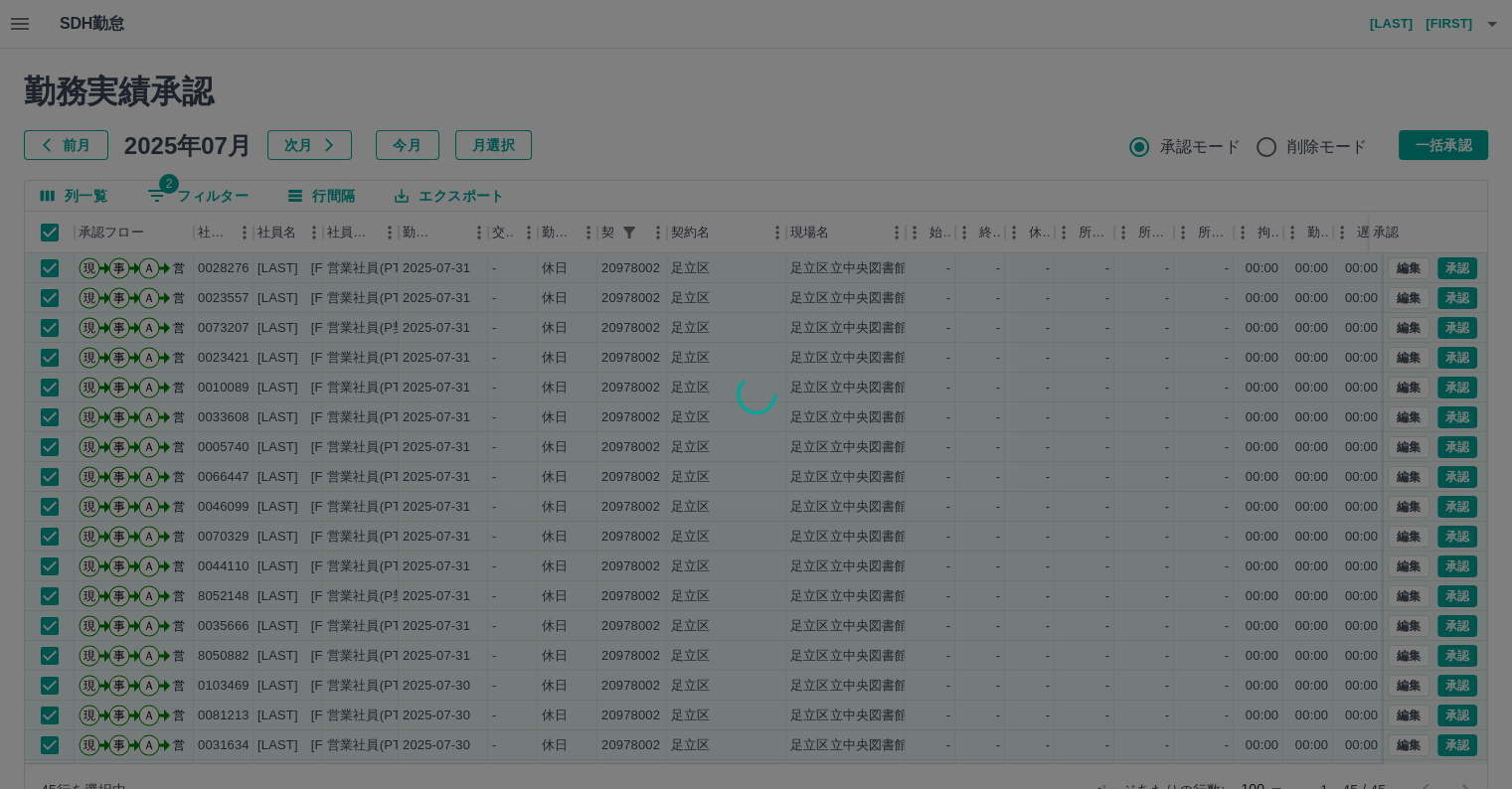scroll, scrollTop: 52, scrollLeft: 0, axis: vertical 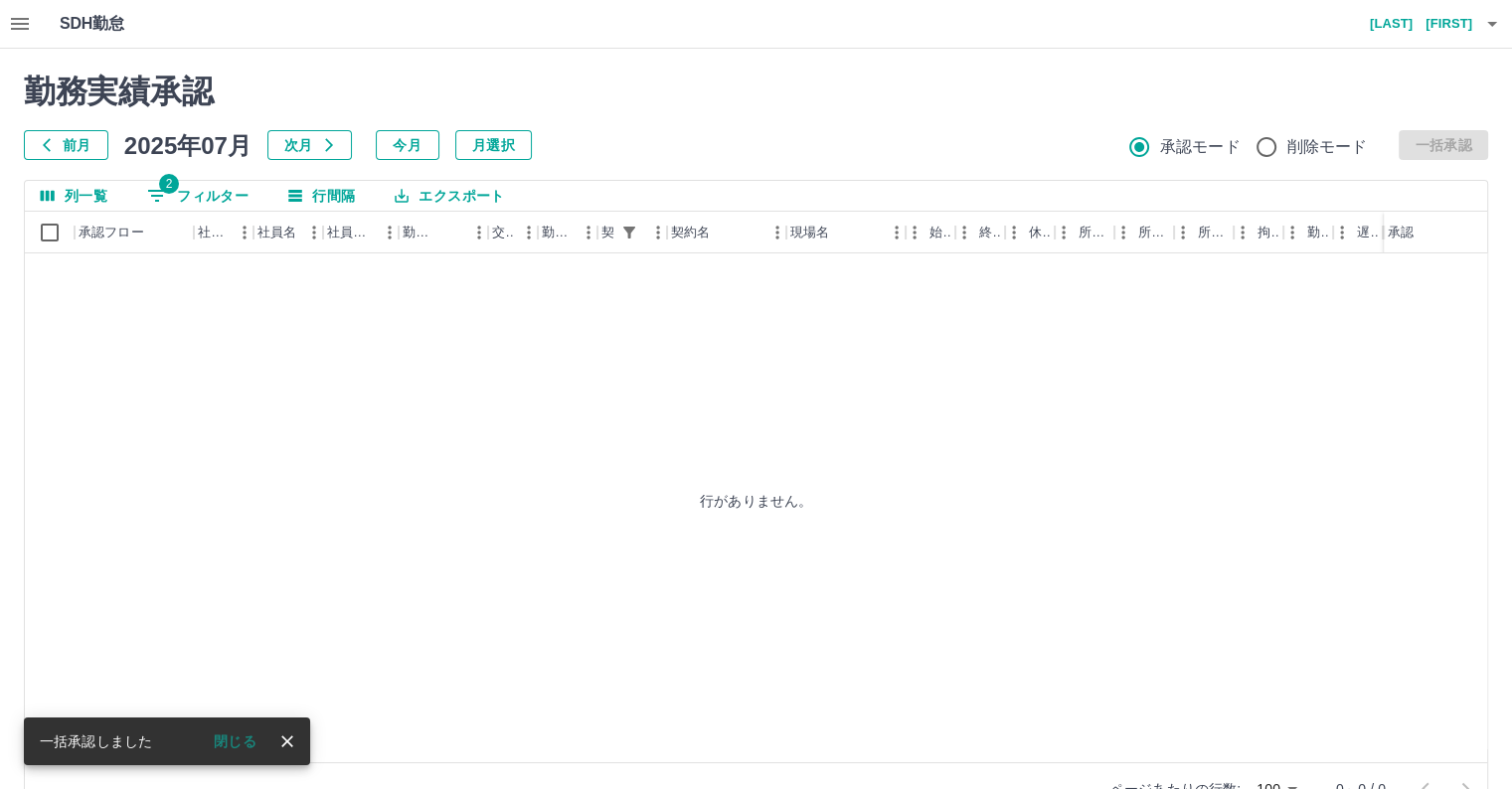 click on "2 フィルター" at bounding box center (198, 196) 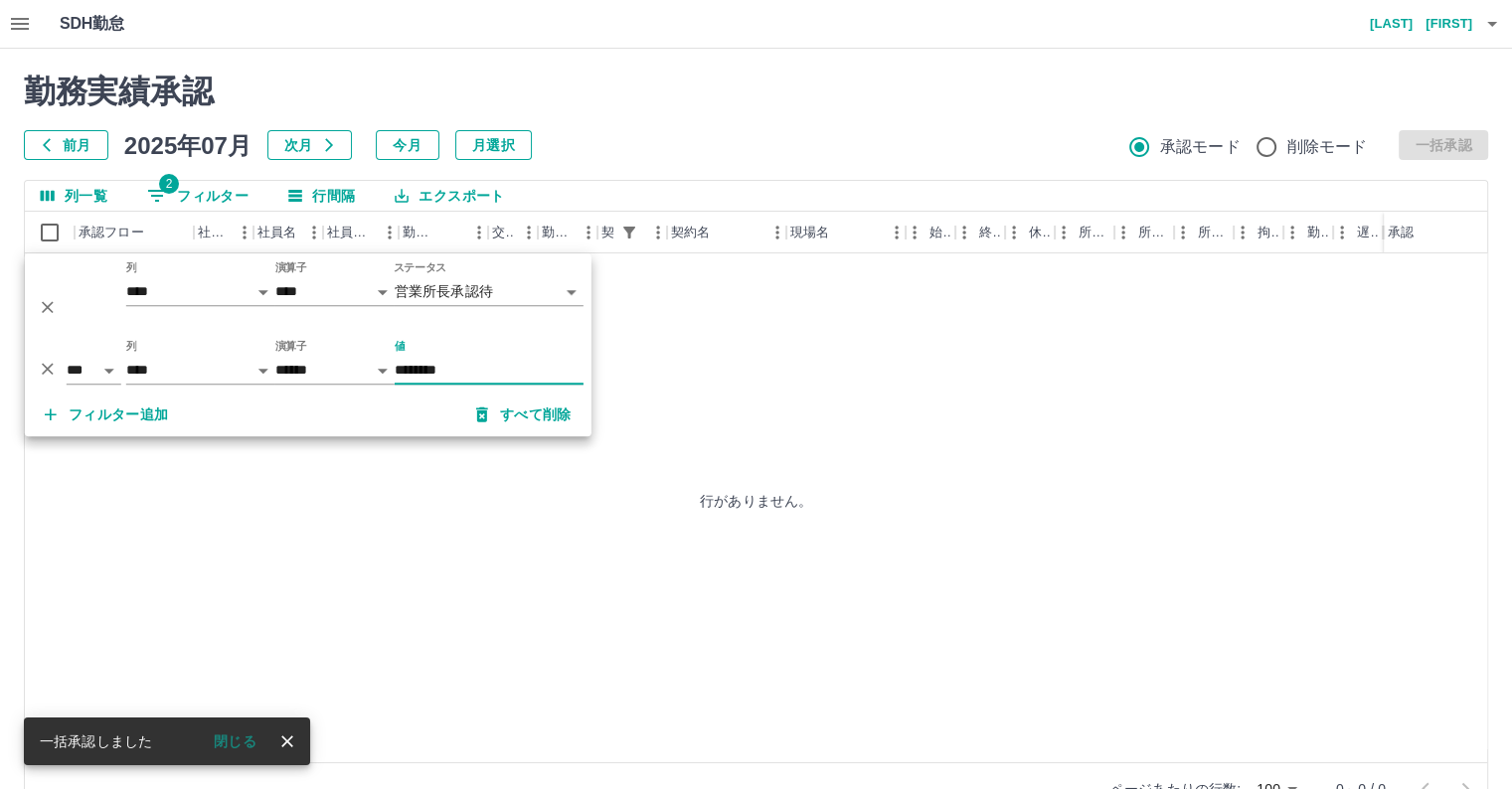 drag, startPoint x: 462, startPoint y: 371, endPoint x: 370, endPoint y: 367, distance: 92.08692 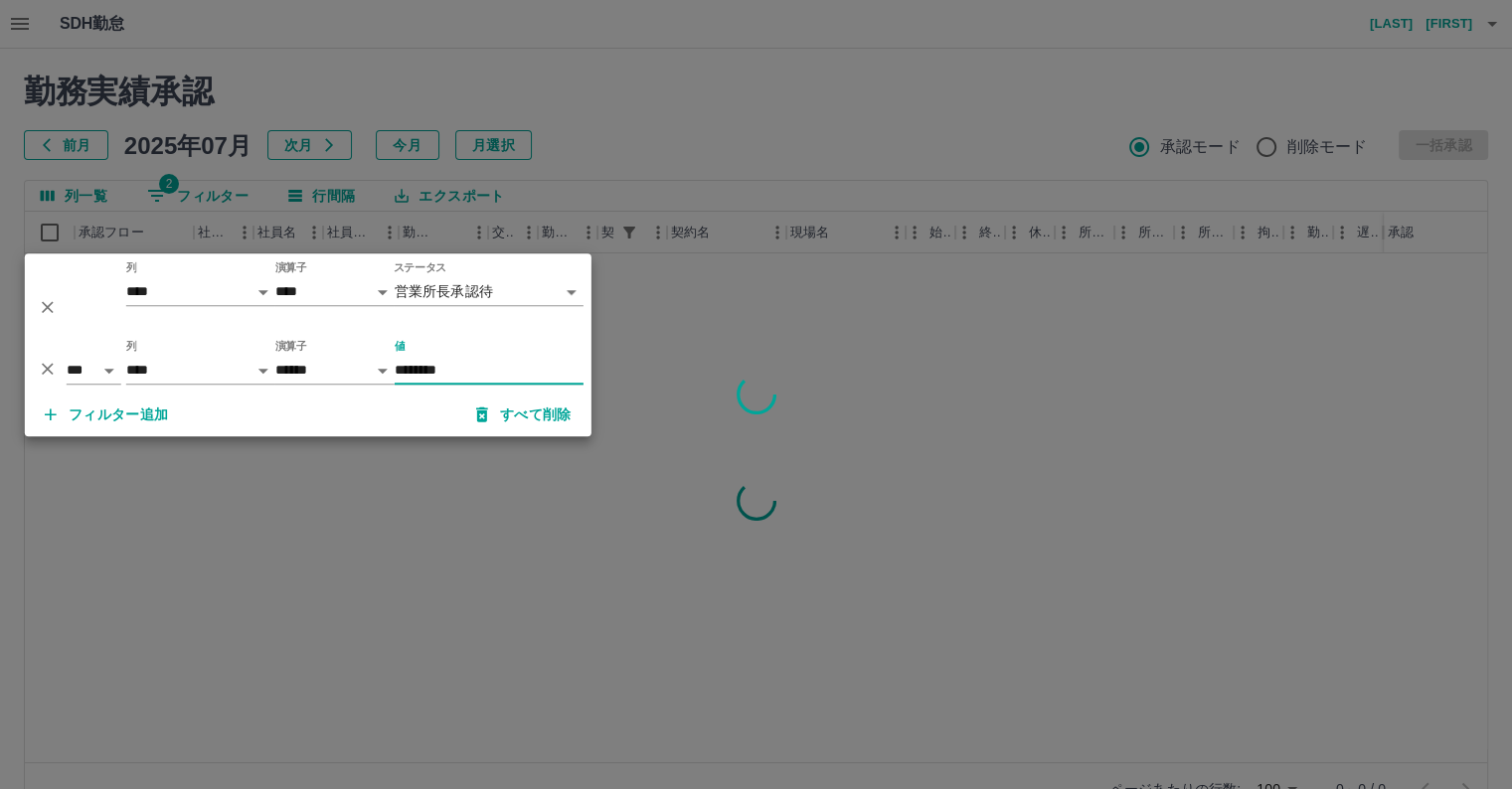 type on "********" 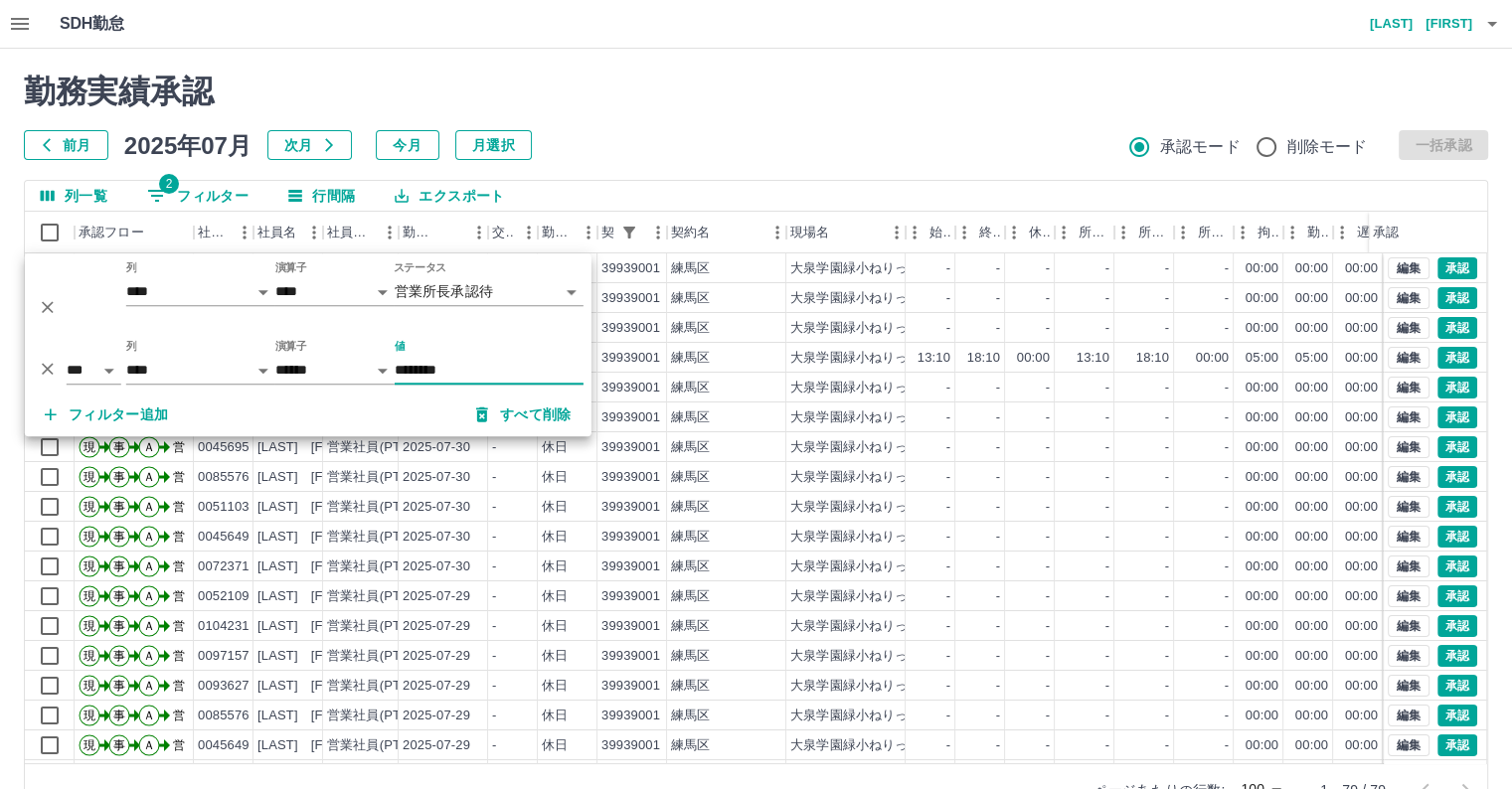 click on "前月 2025年07月 次月 今月 月選択 承認モード 削除モード 一括承認" at bounding box center [756, 145] 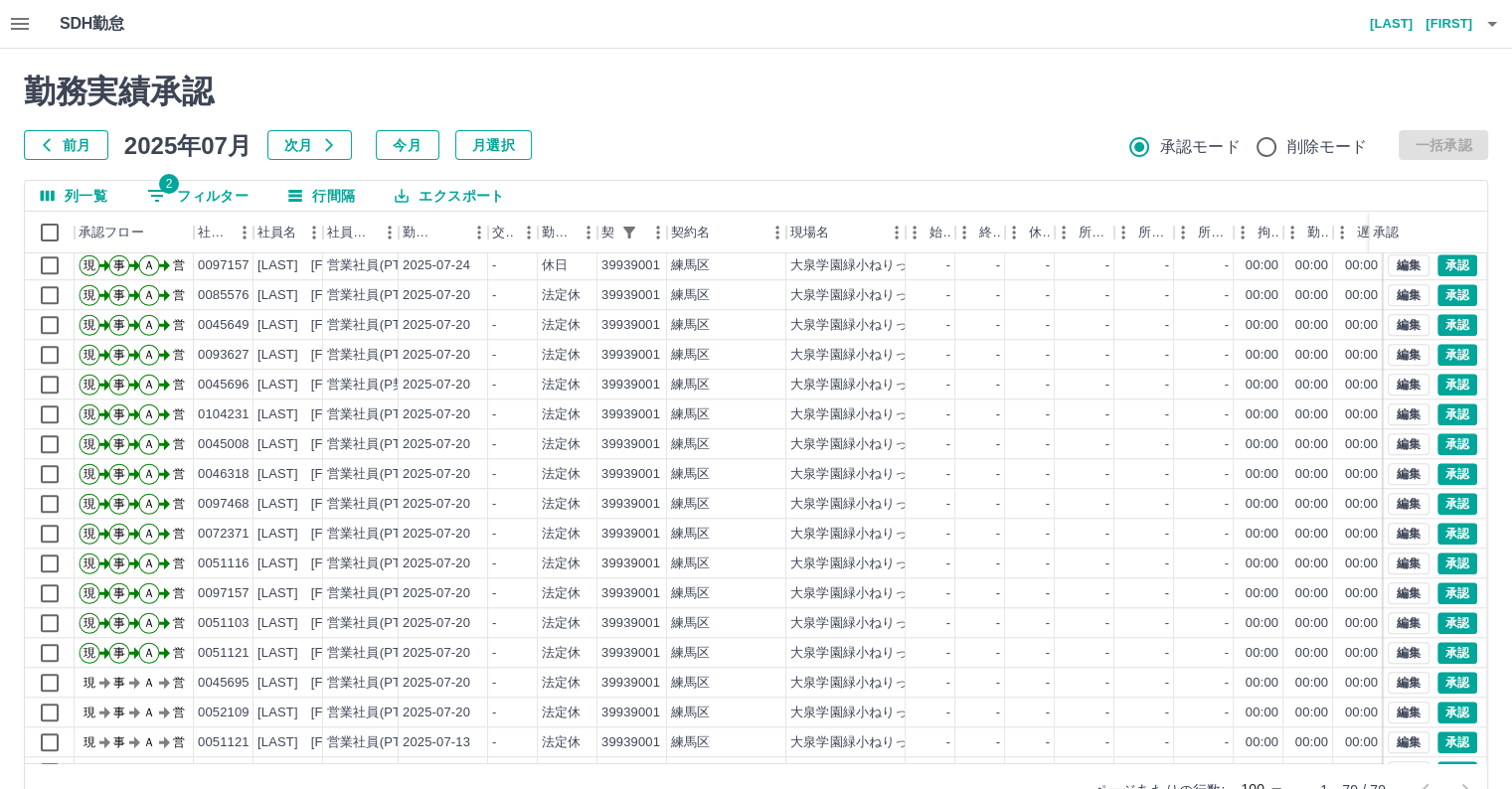 scroll, scrollTop: 1859, scrollLeft: 0, axis: vertical 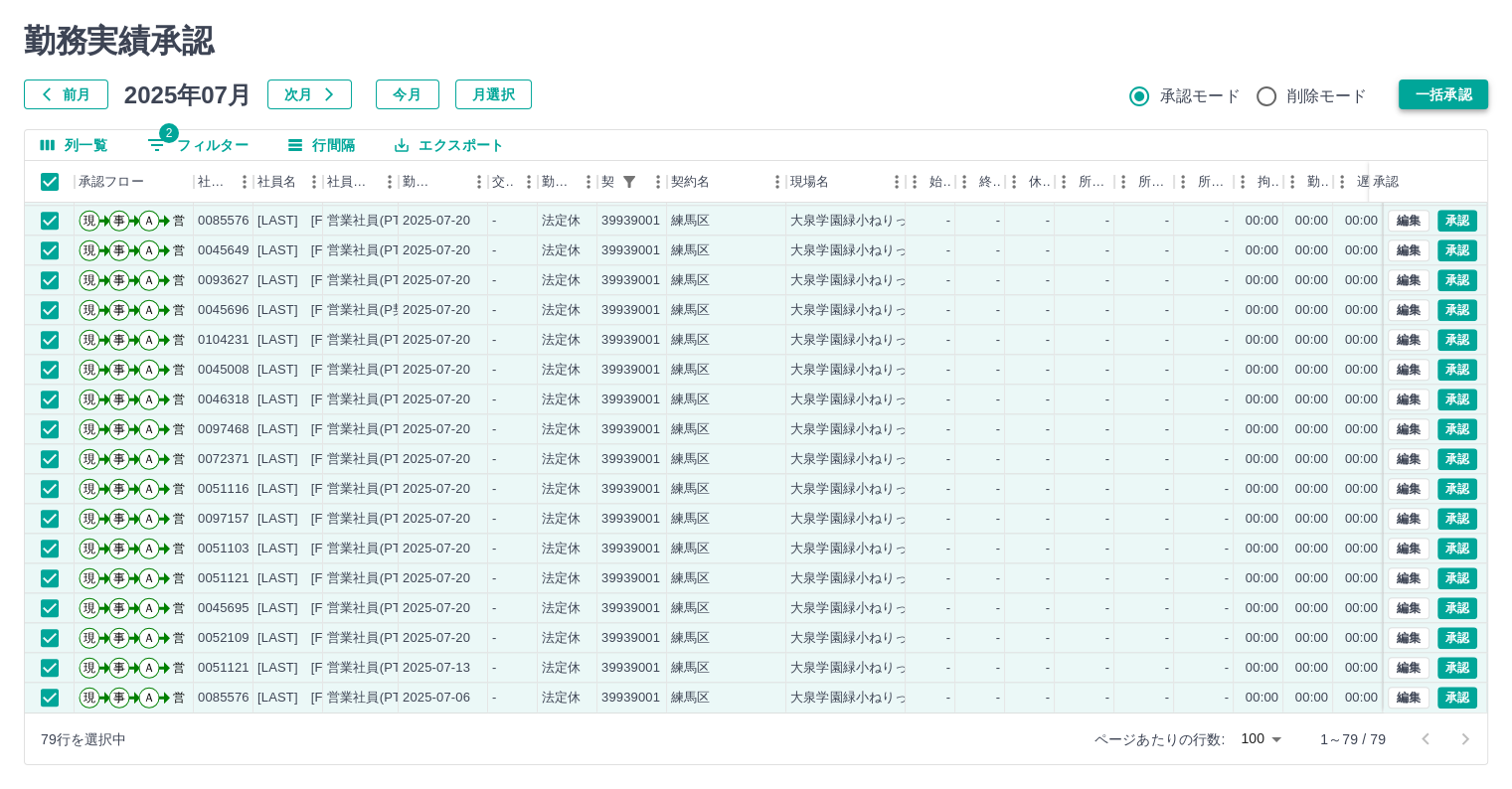 click on "一括承認" at bounding box center (1443, 94) 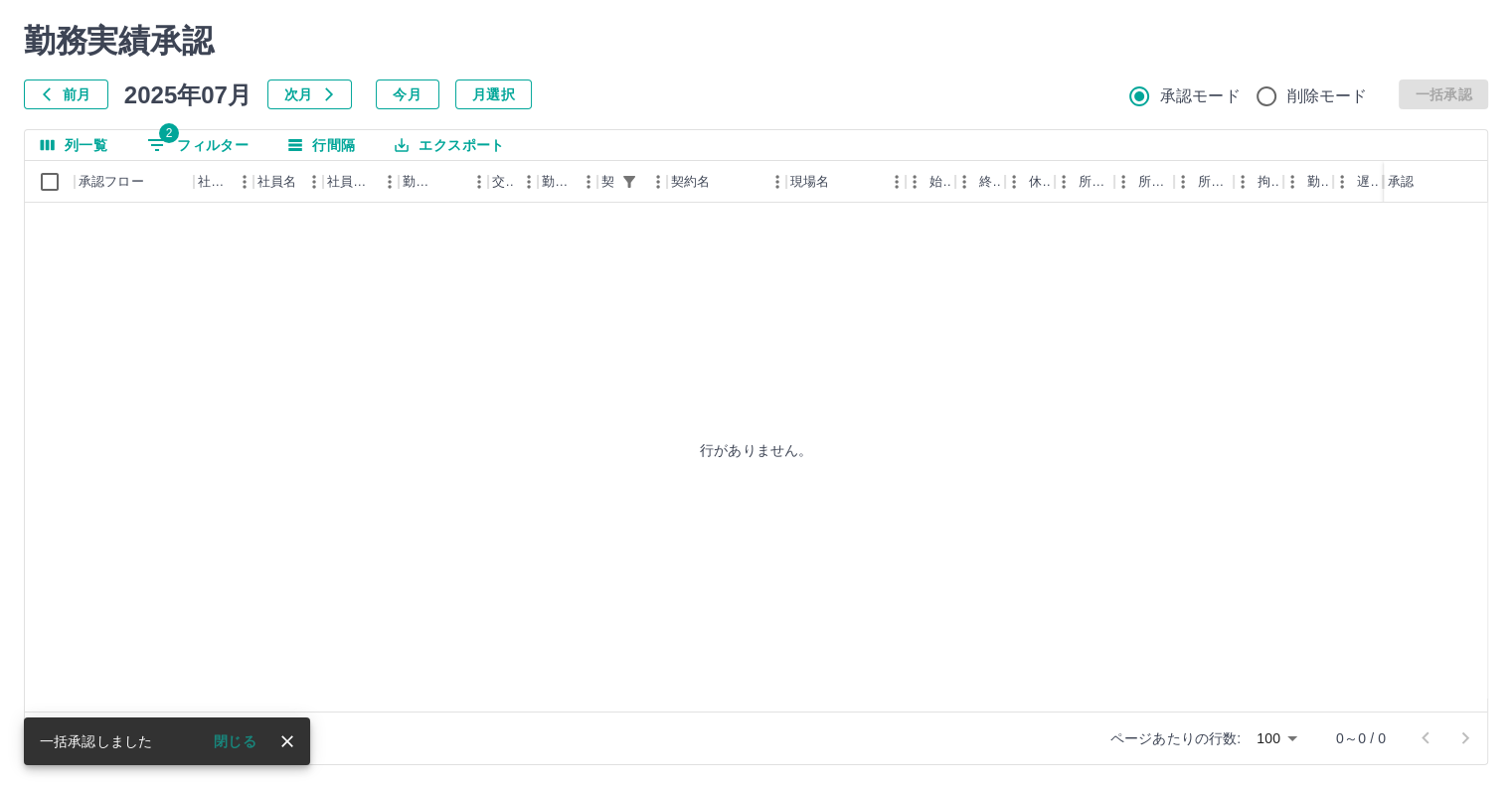scroll, scrollTop: 0, scrollLeft: 0, axis: both 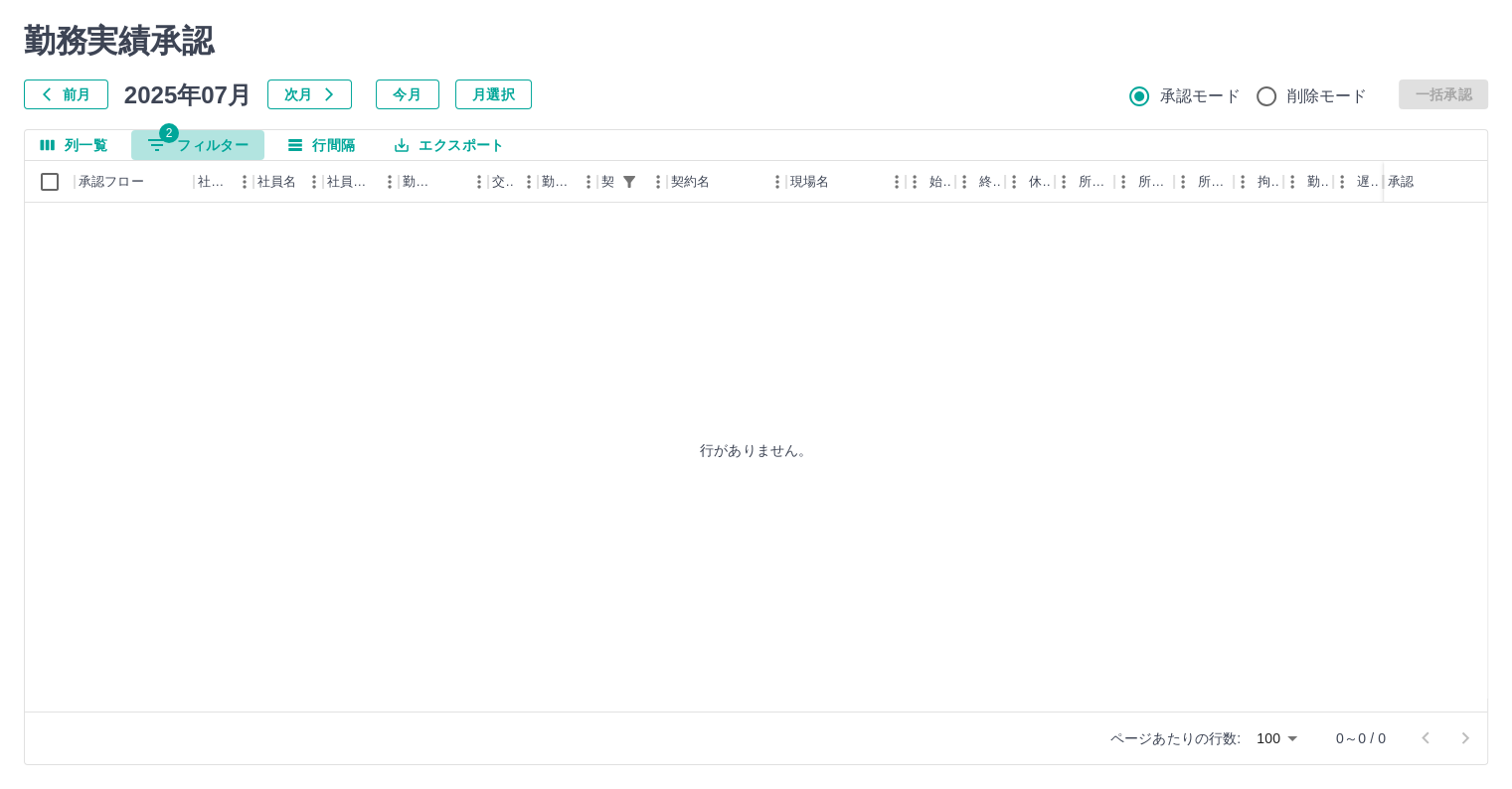 click on "2" at bounding box center [169, 133] 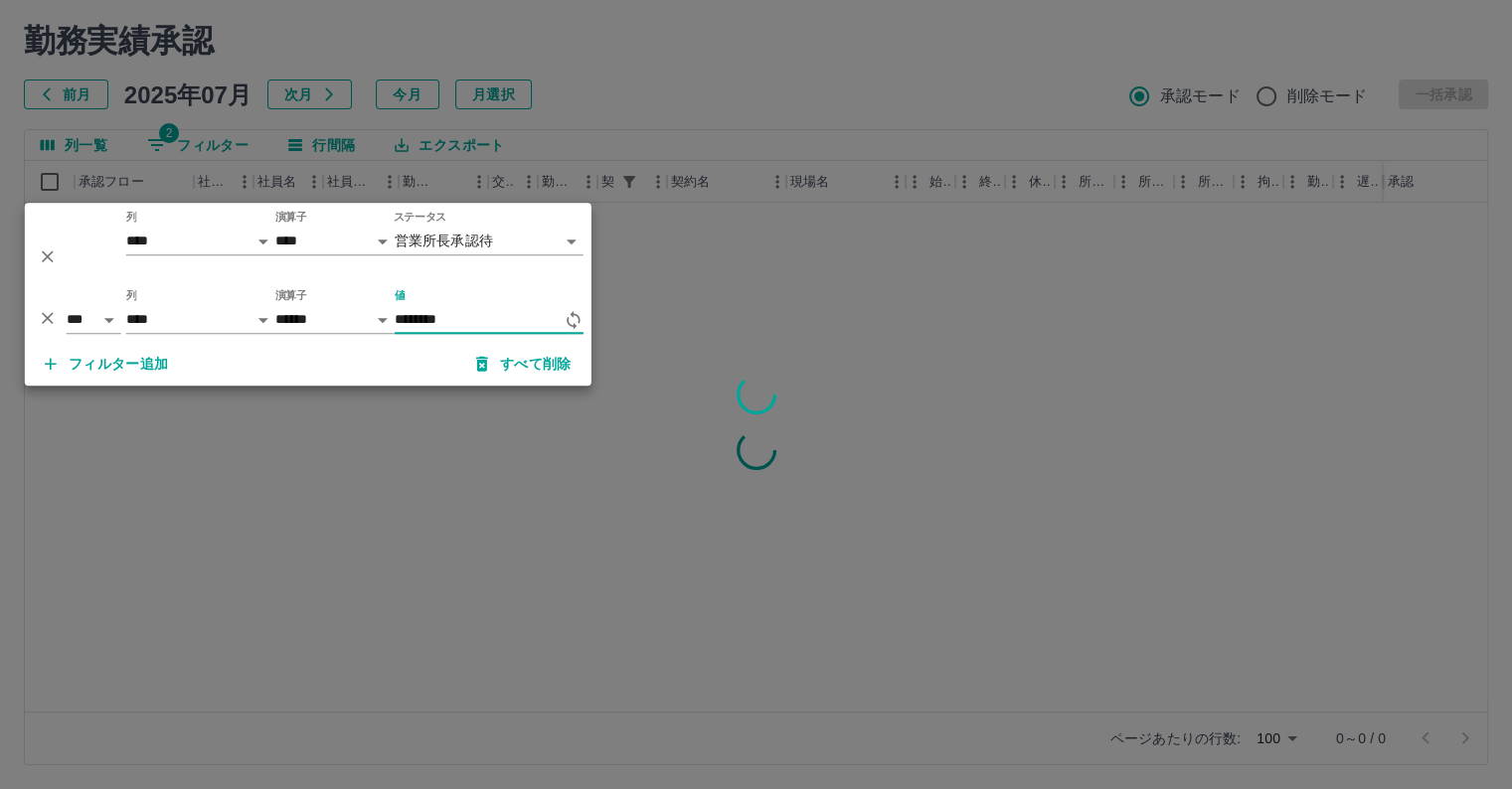type on "********" 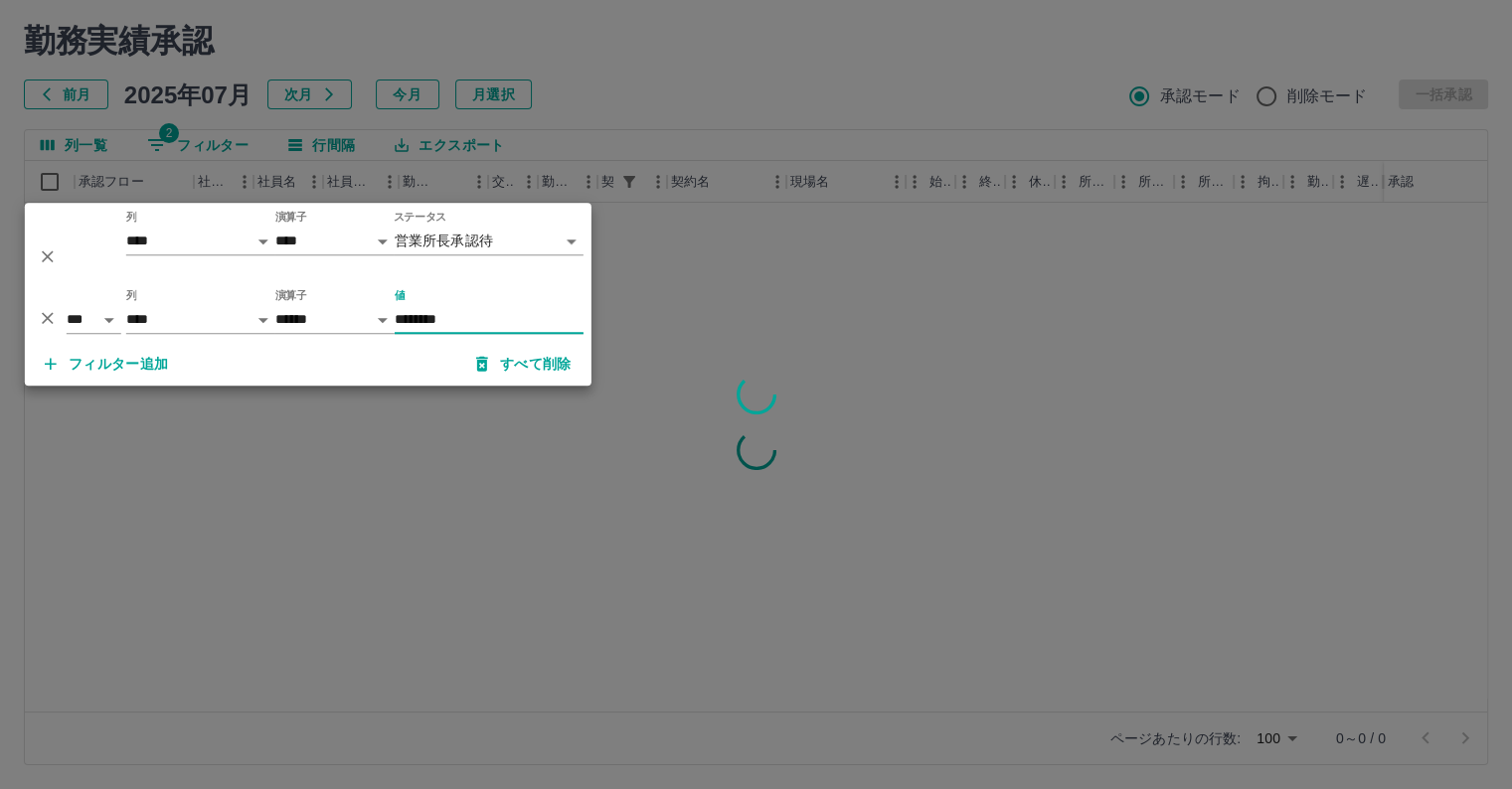 click at bounding box center [756, 394] 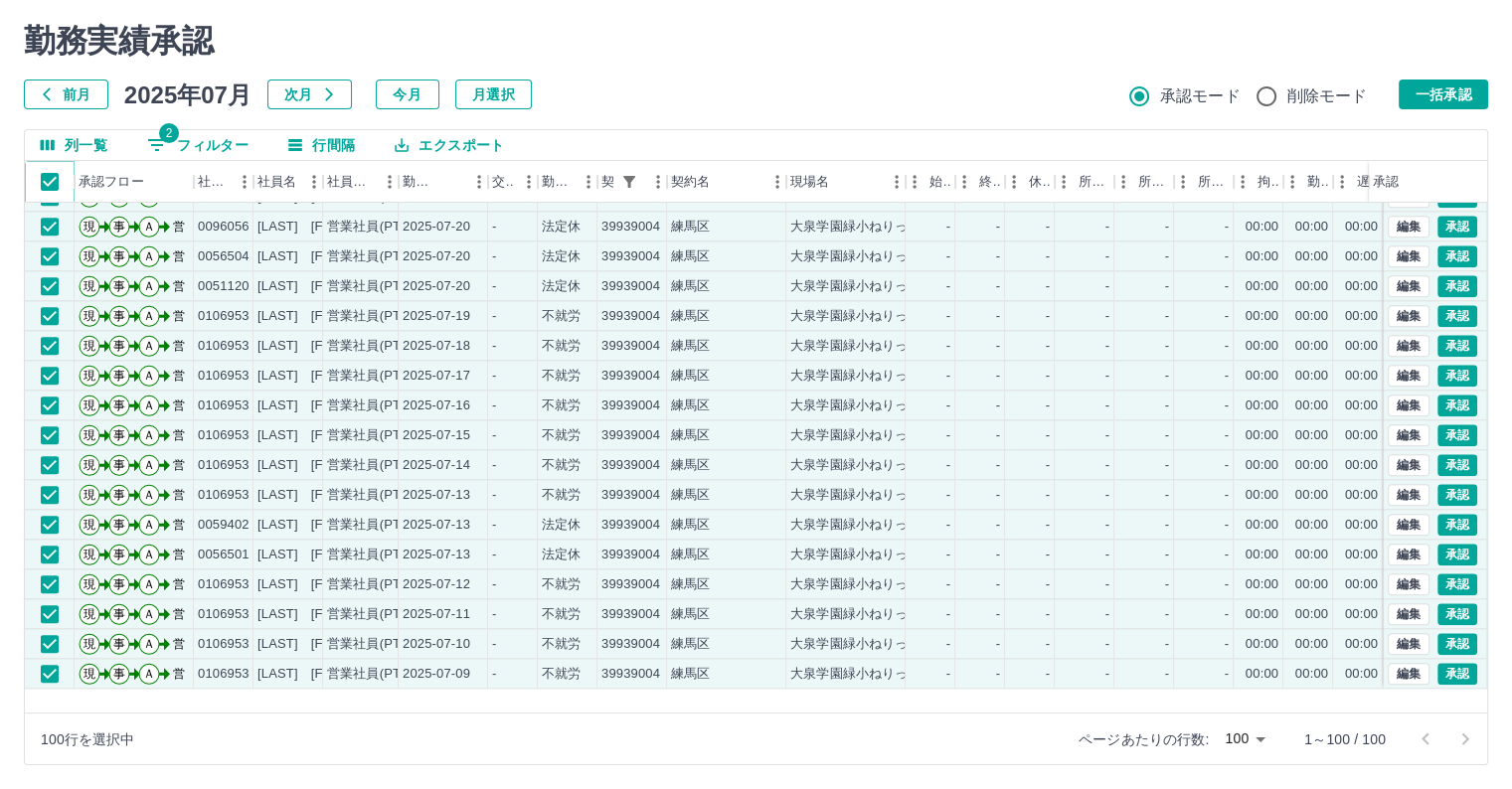 scroll, scrollTop: 2142, scrollLeft: 0, axis: vertical 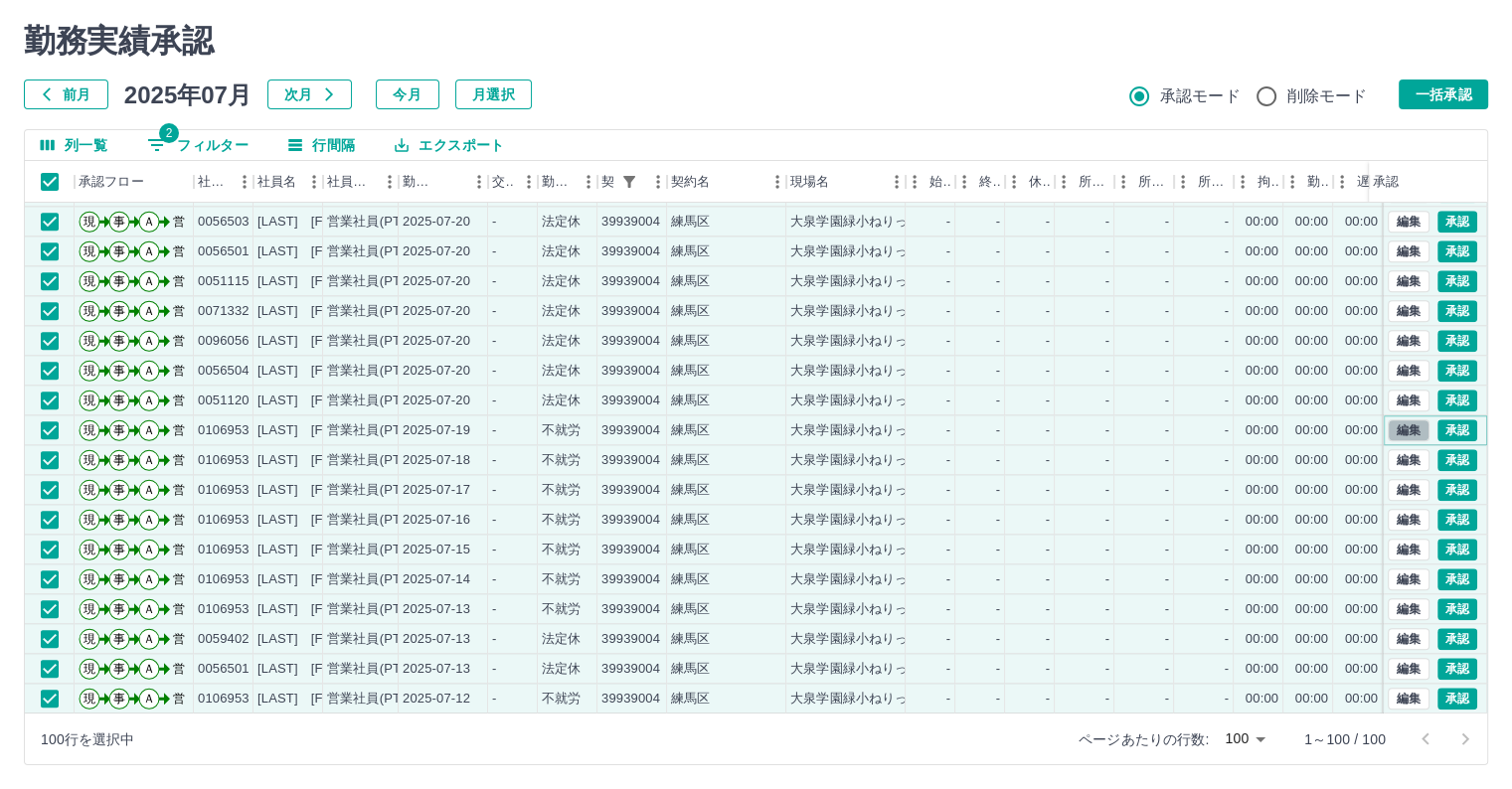 click on "編集" at bounding box center [1409, 430] 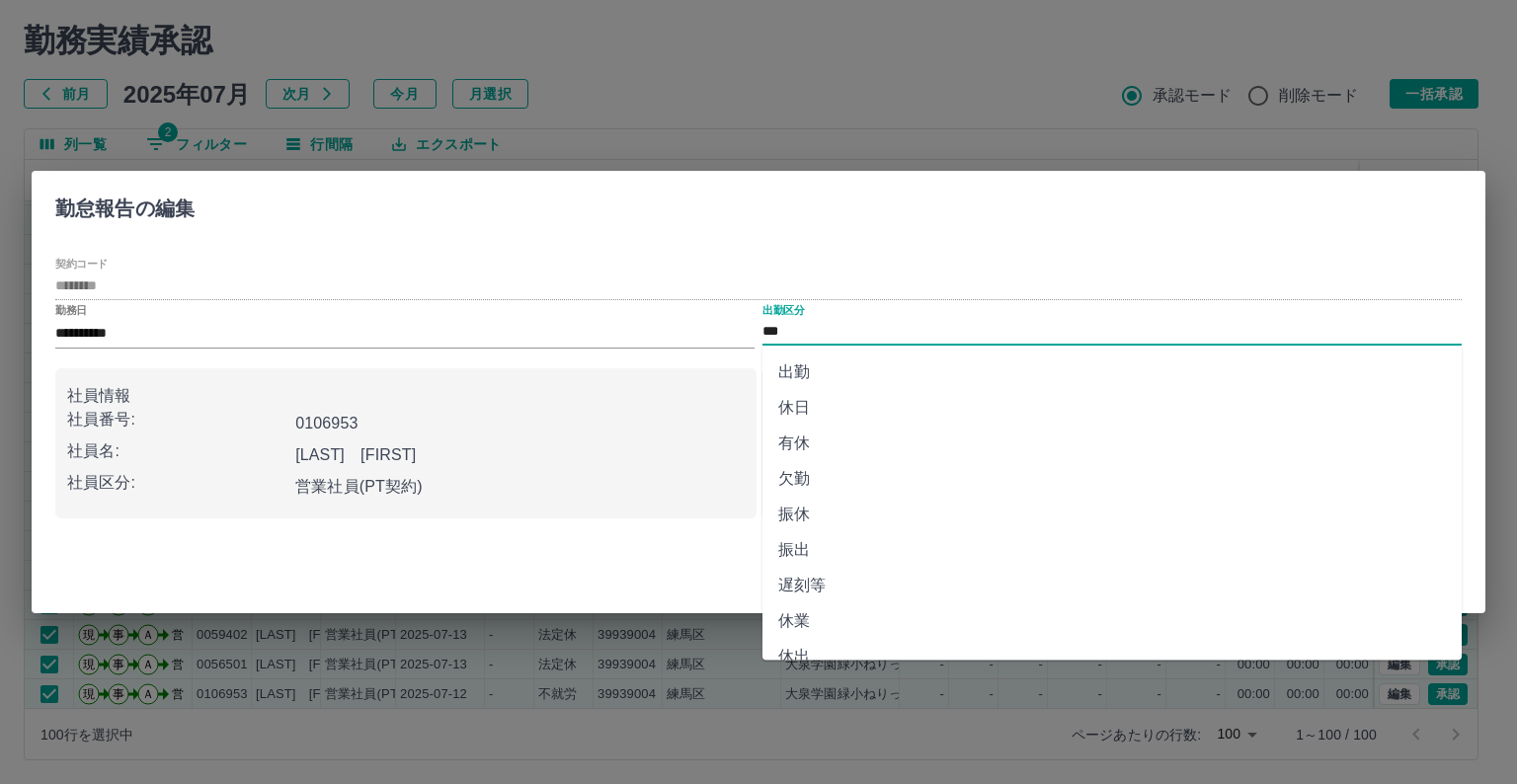 click on "***" at bounding box center (1112, 332) 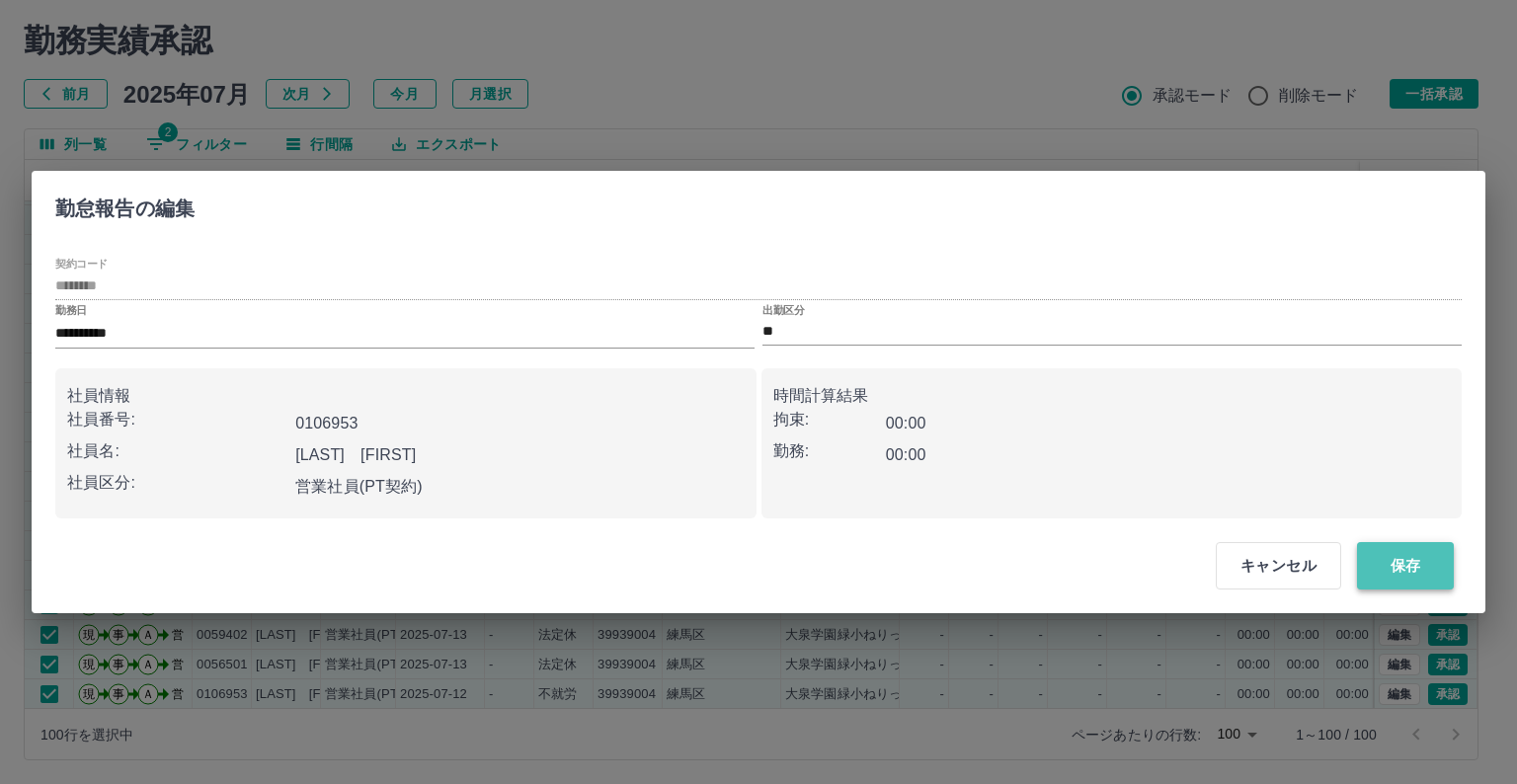 click on "保存" at bounding box center (1405, 566) 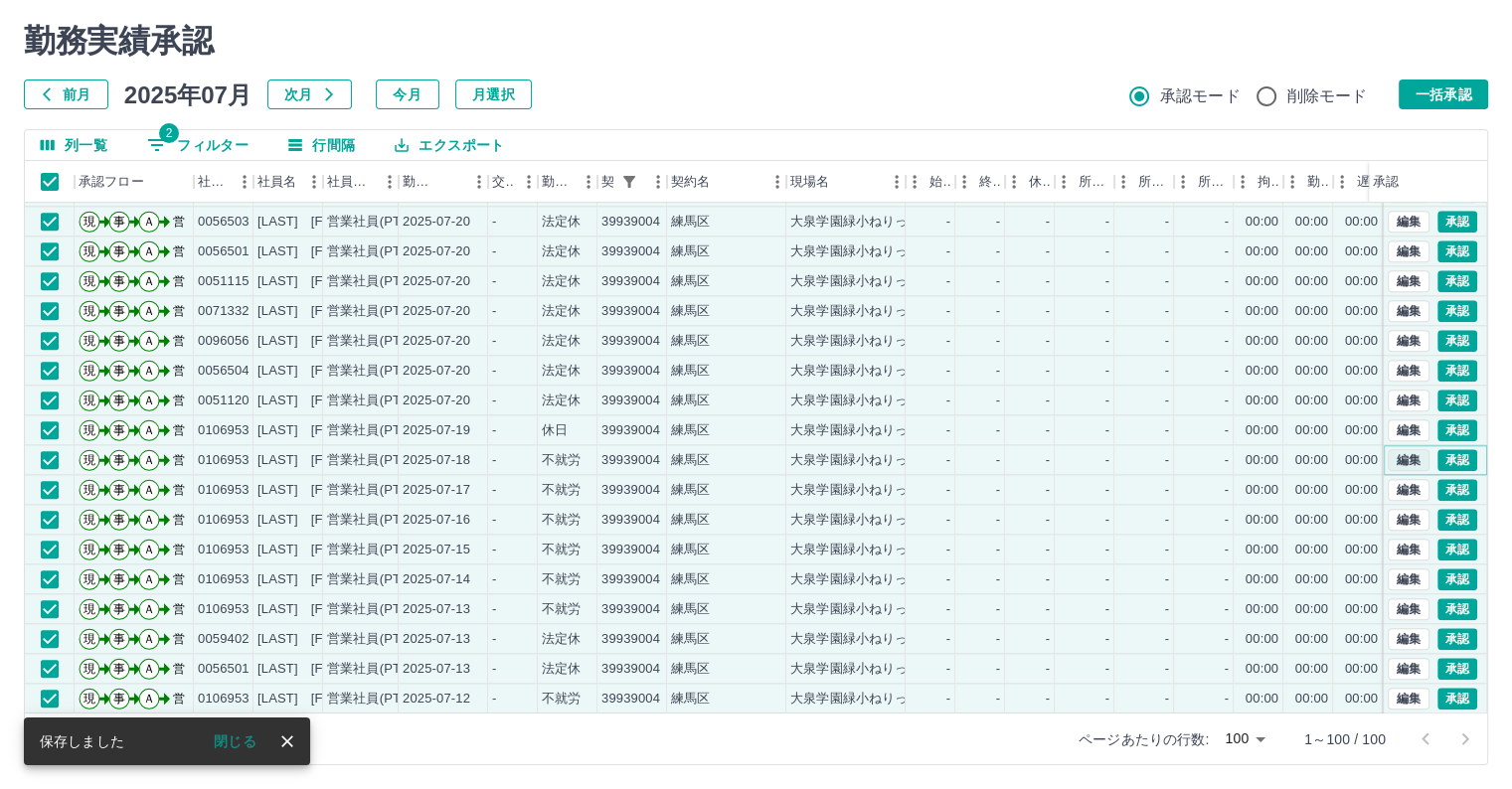 click on "編集" at bounding box center [1409, 460] 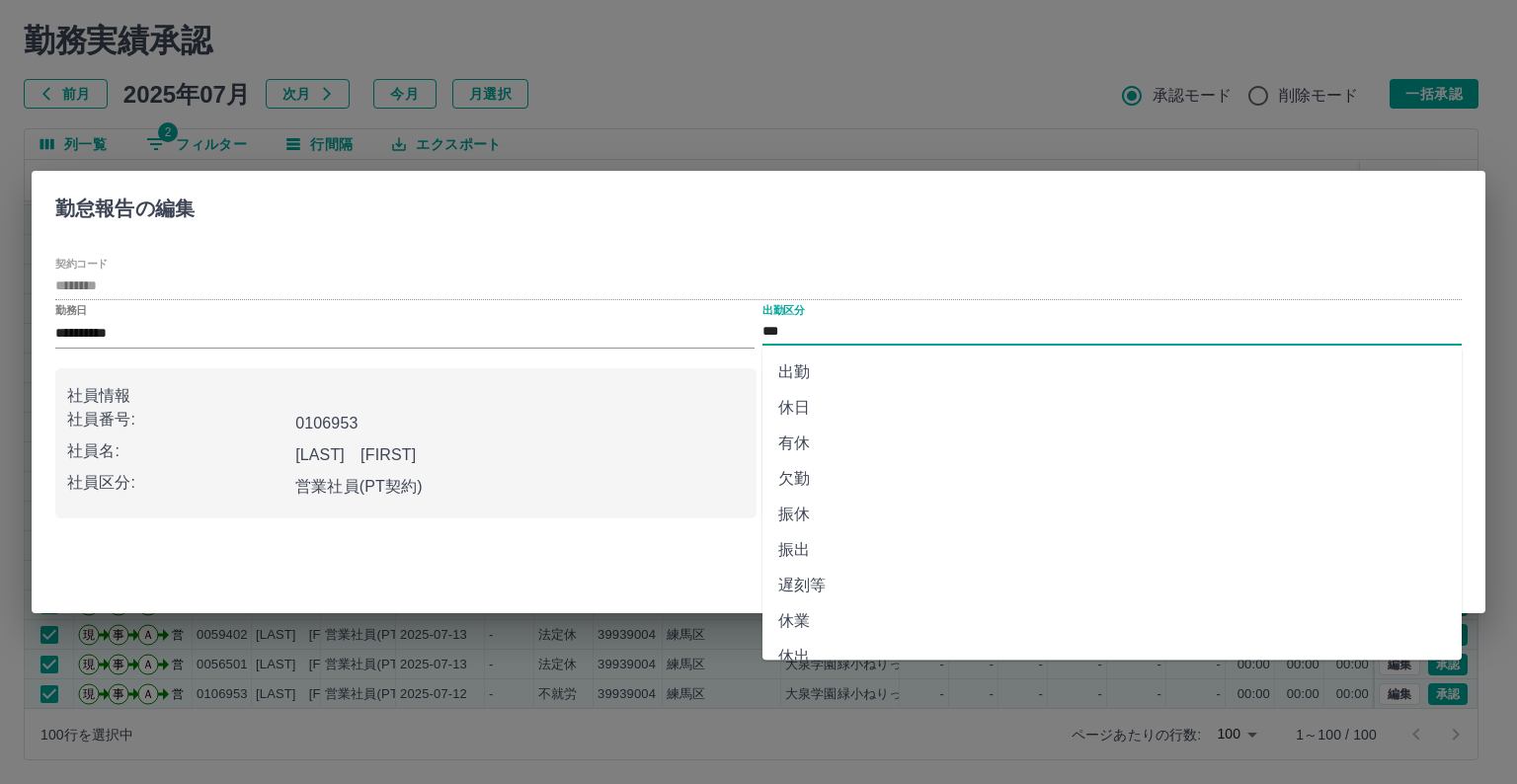 click on "***" at bounding box center (1112, 332) 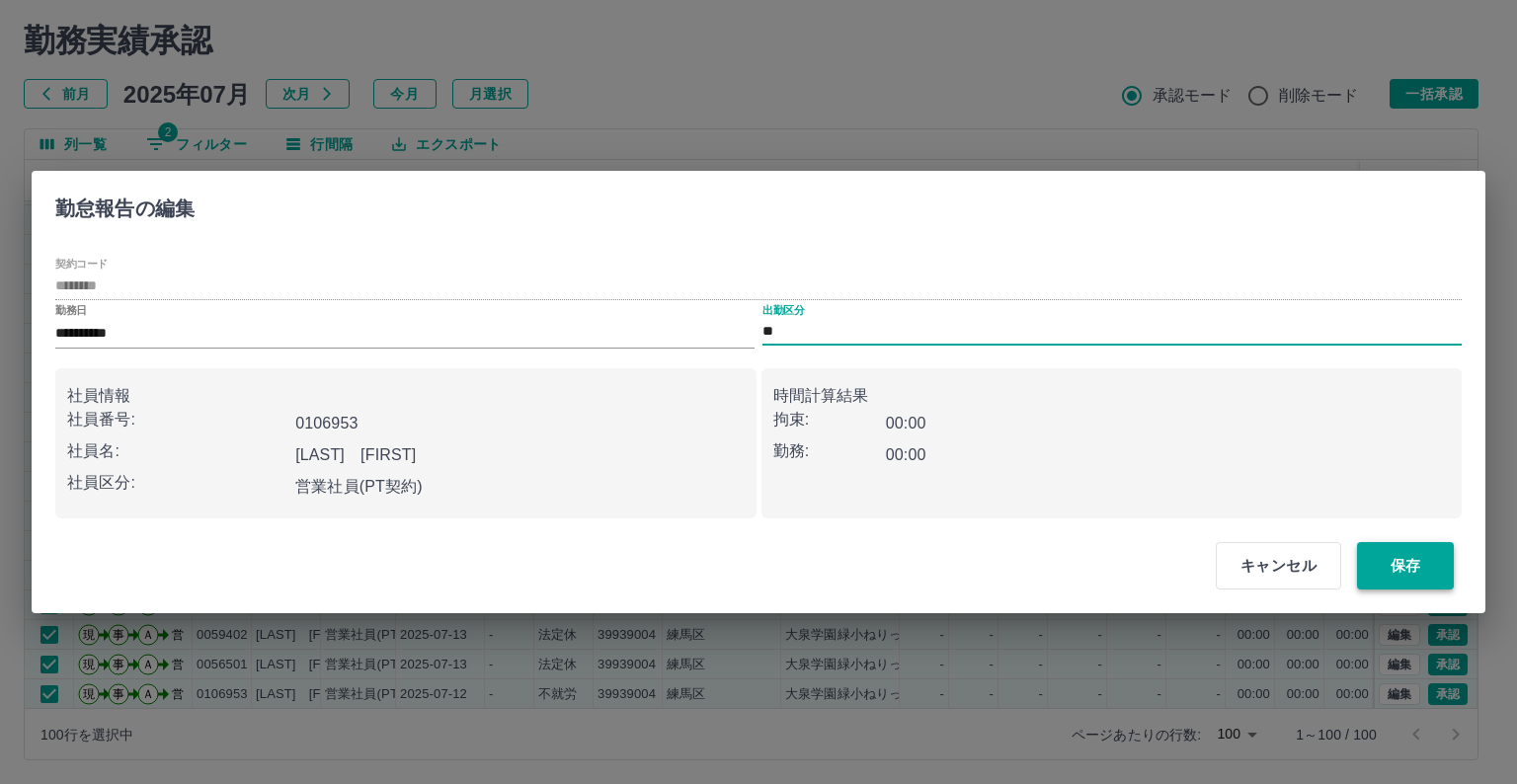 click on "保存" at bounding box center (1405, 566) 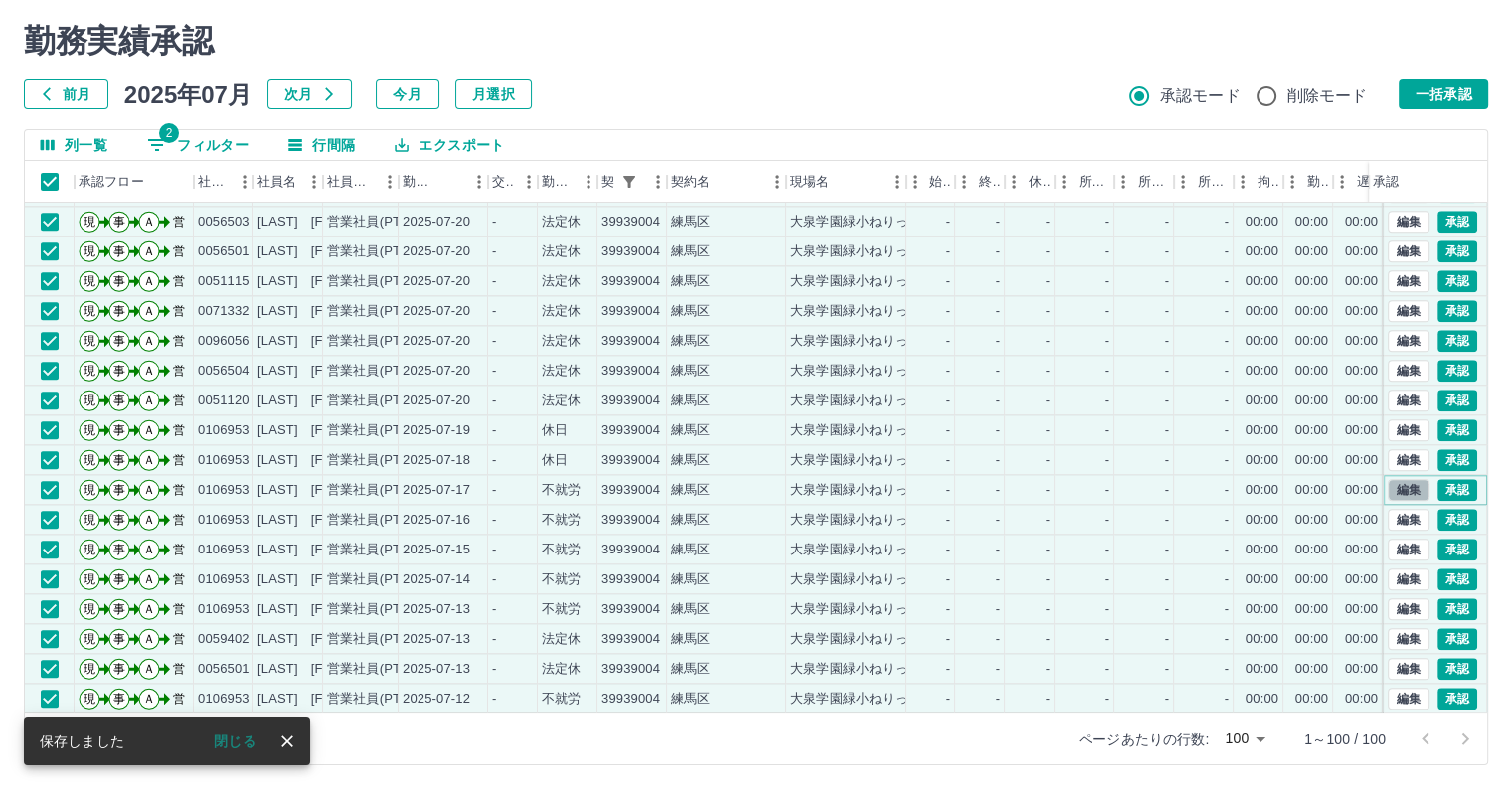 click on "編集" at bounding box center [1409, 490] 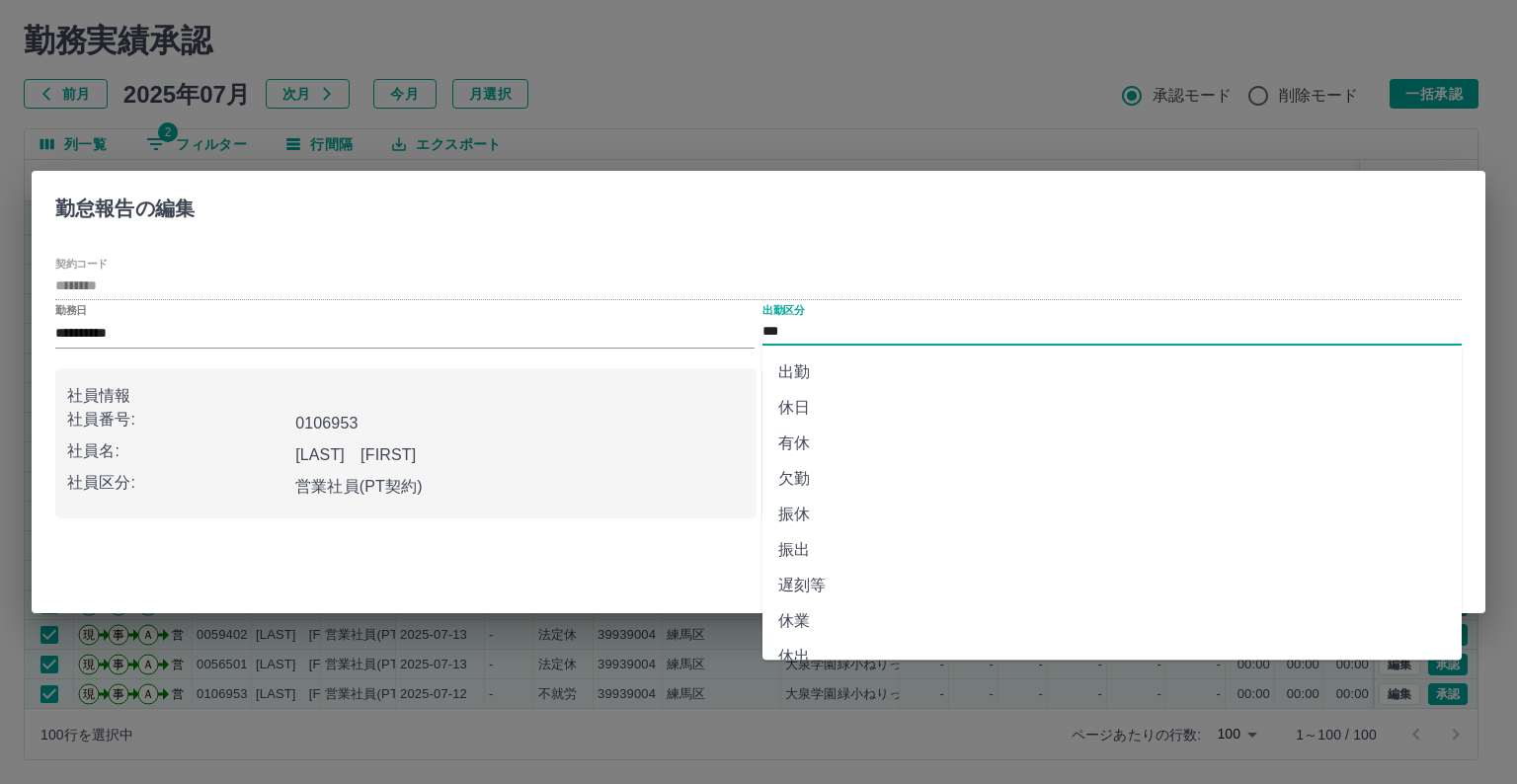 click on "***" at bounding box center (1112, 332) 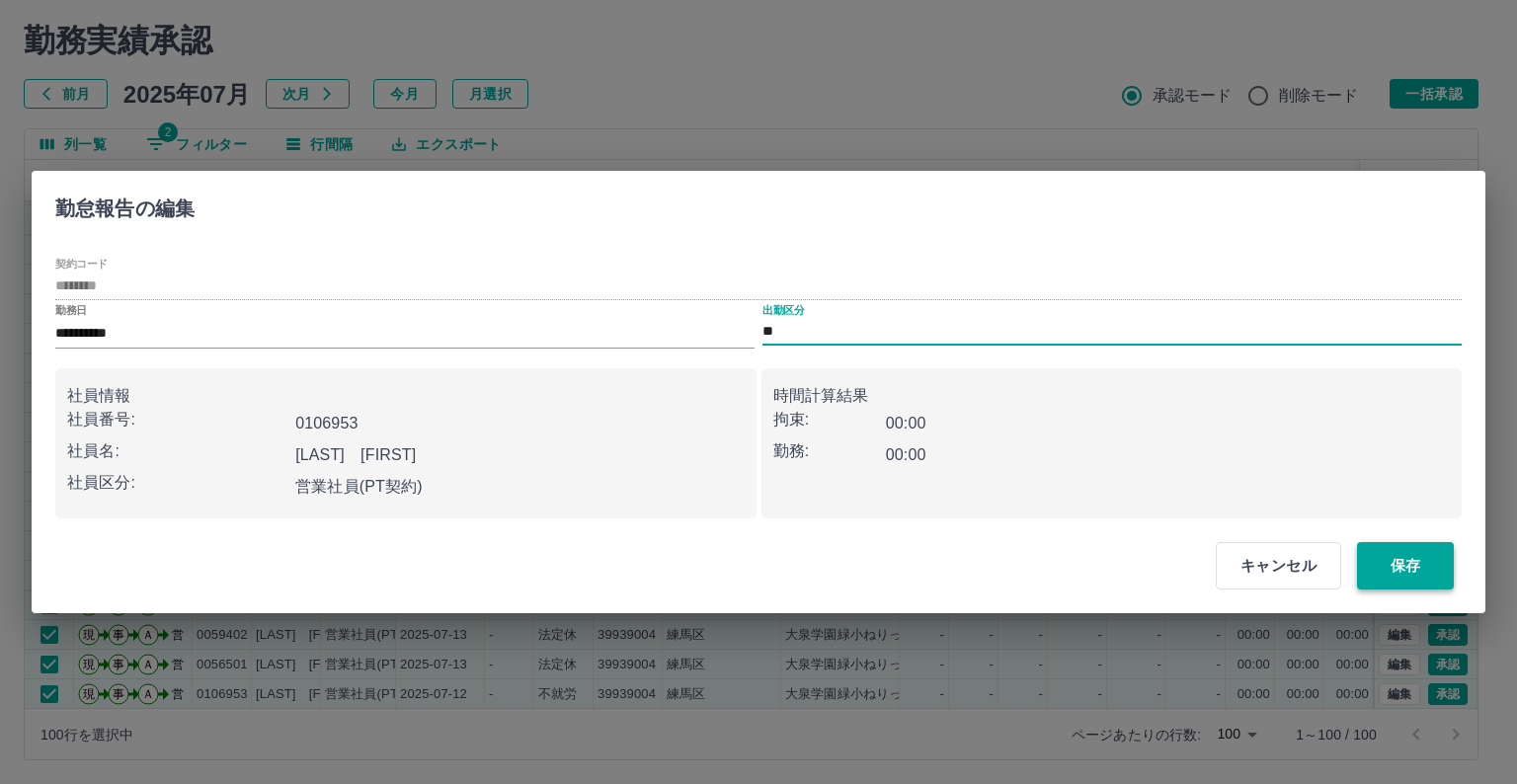 click on "保存" at bounding box center [1405, 566] 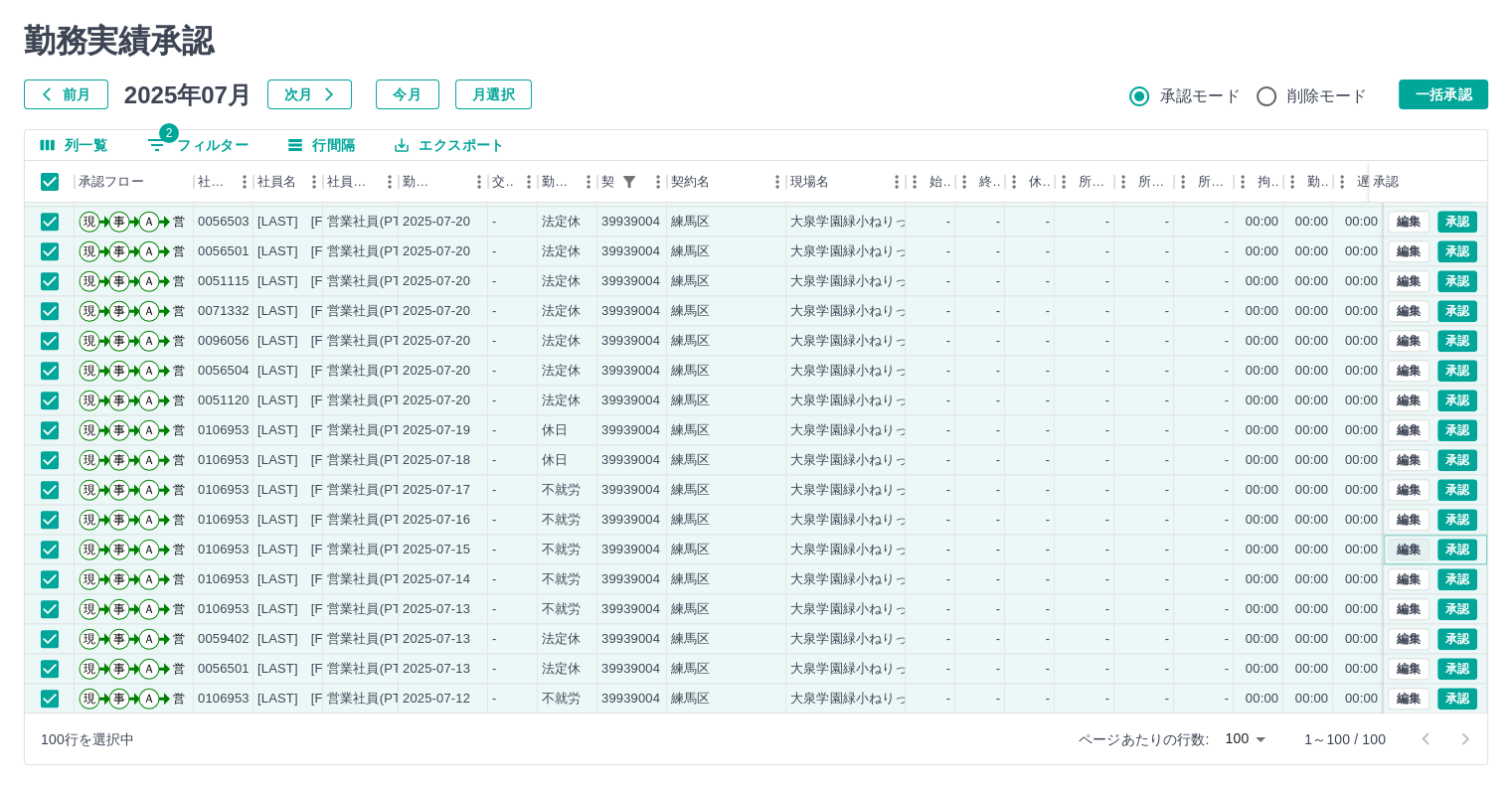 click on "編集" at bounding box center (1409, 550) 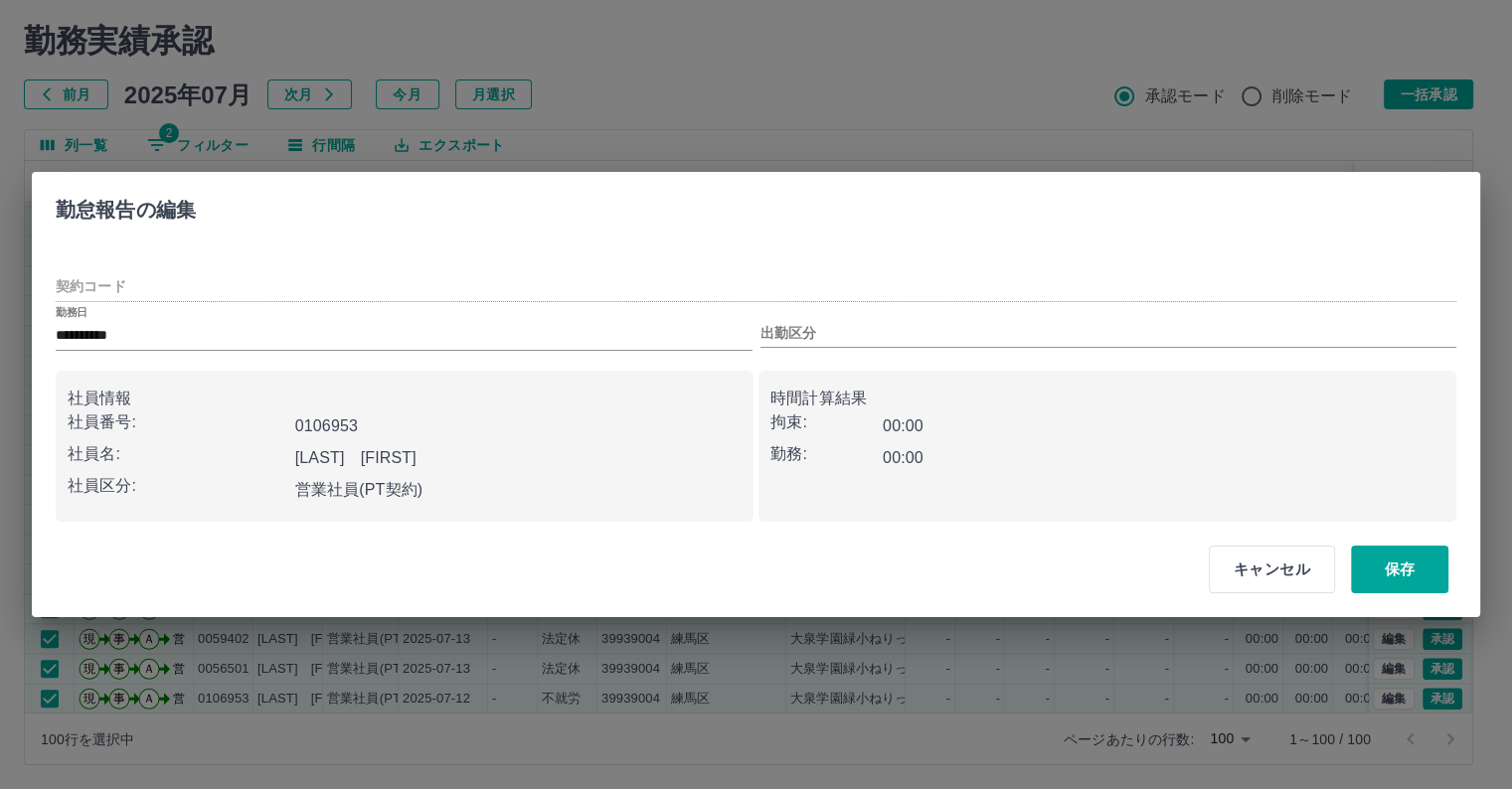 type on "********" 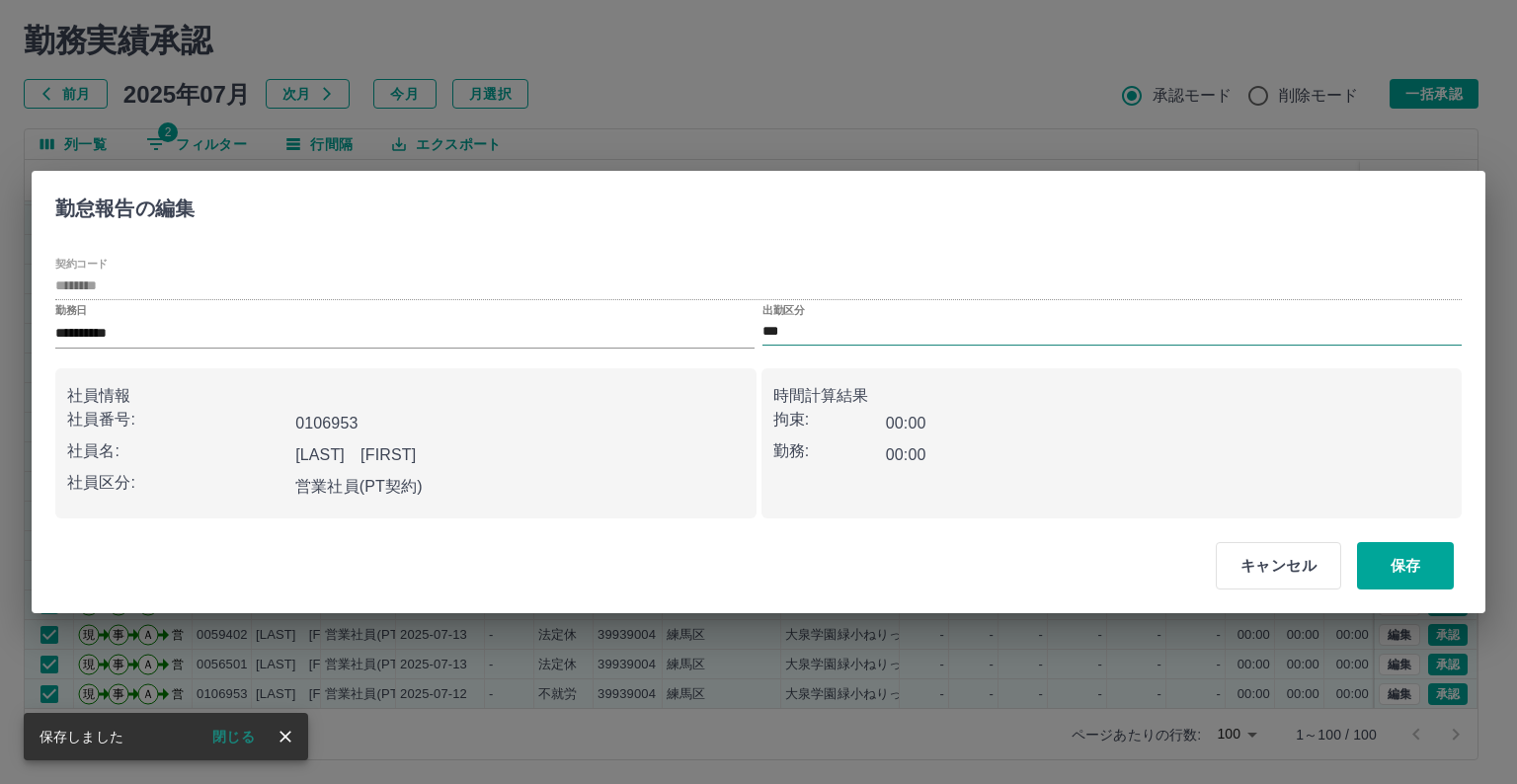 click on "***" at bounding box center [1112, 332] 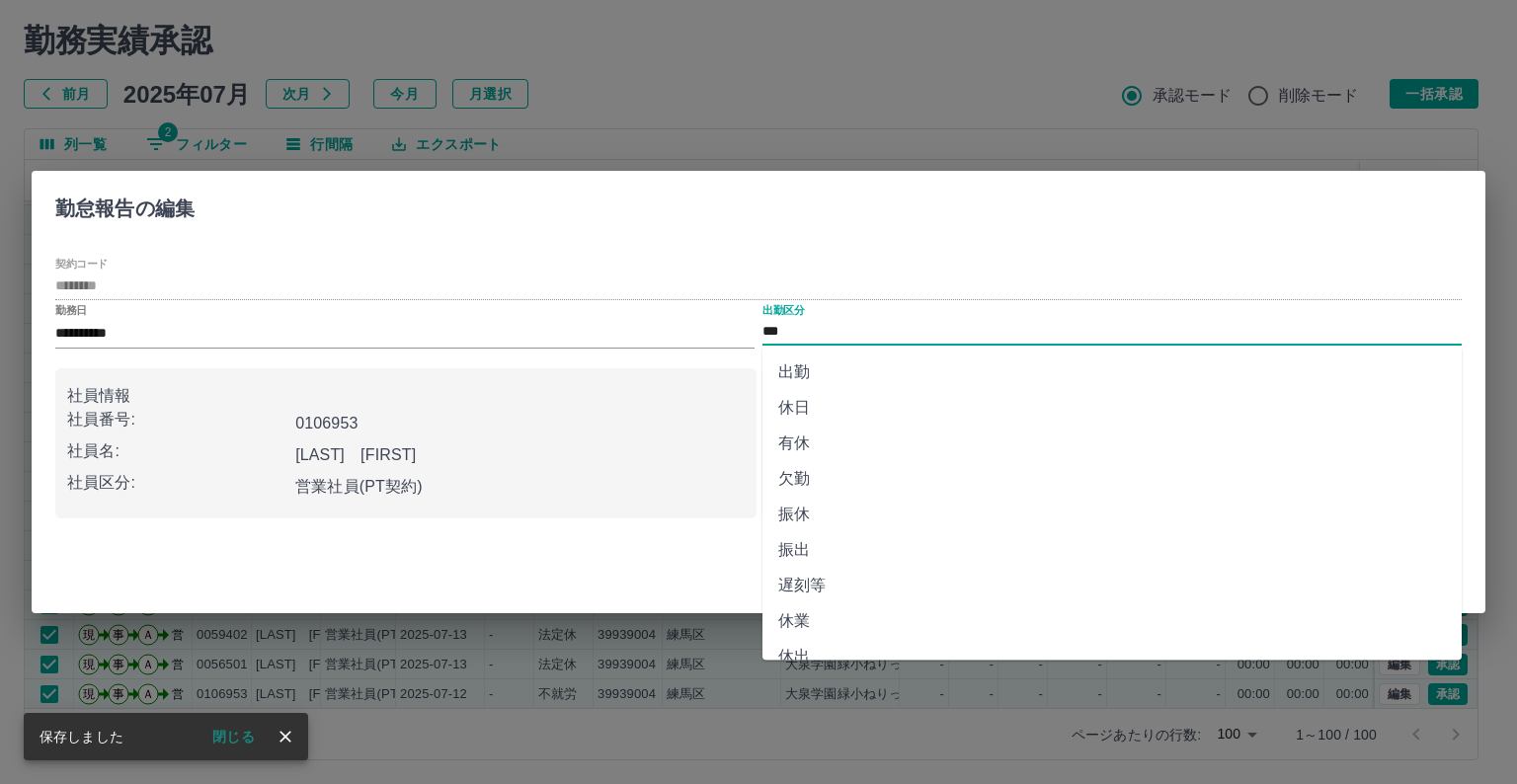 click on "休日" at bounding box center [1112, 408] 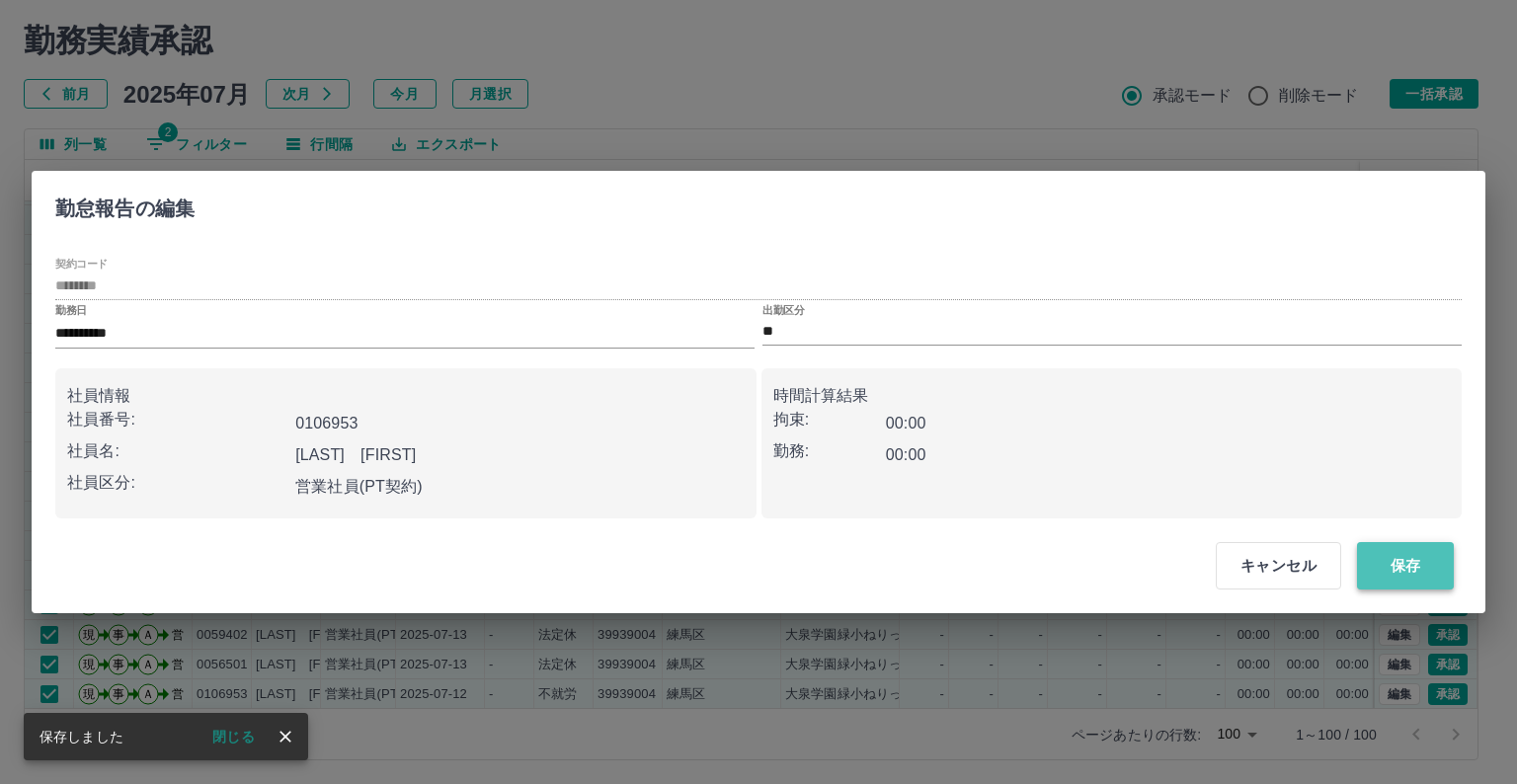 click on "保存" at bounding box center [1405, 566] 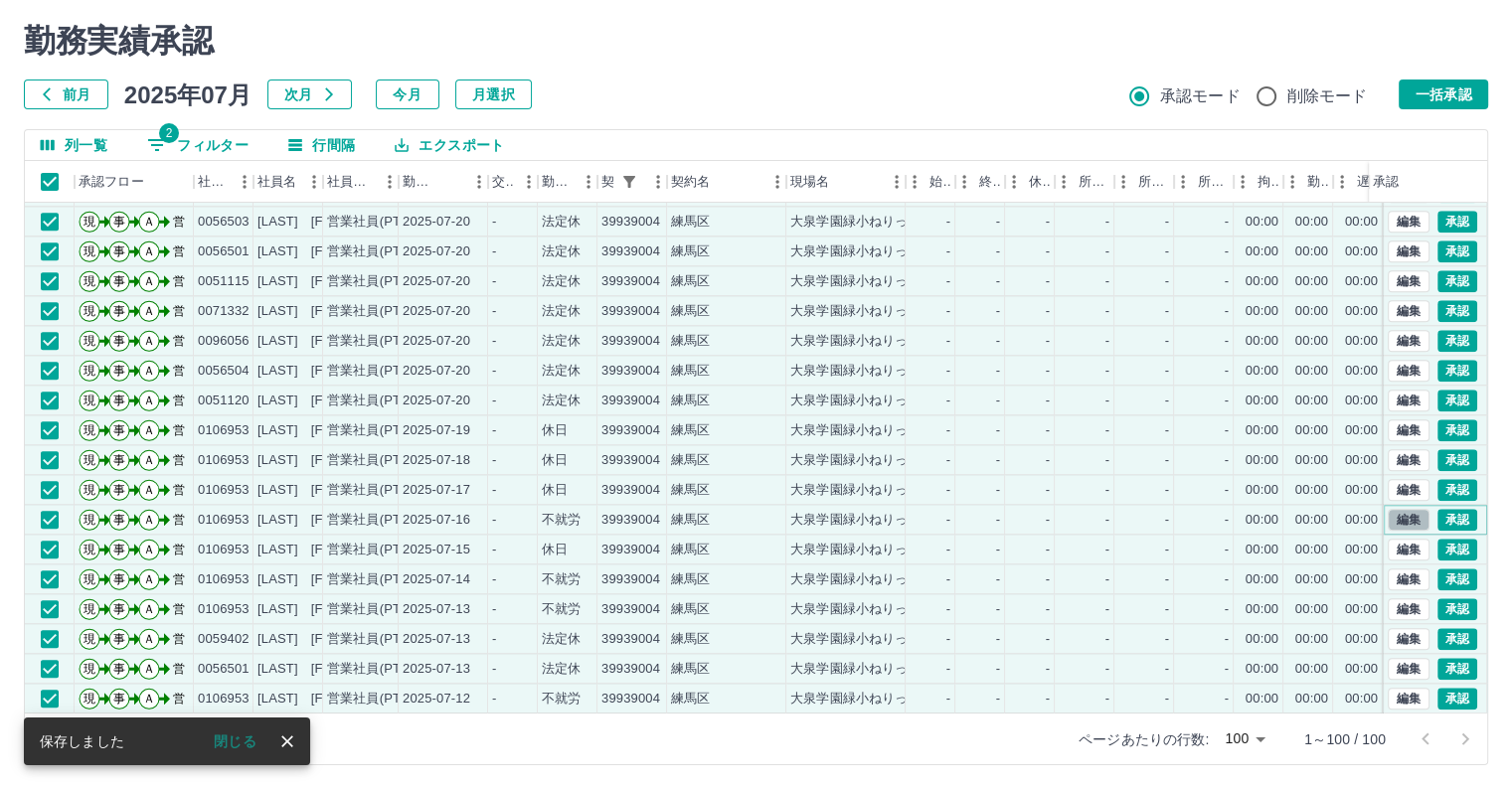 click on "編集" at bounding box center [1409, 520] 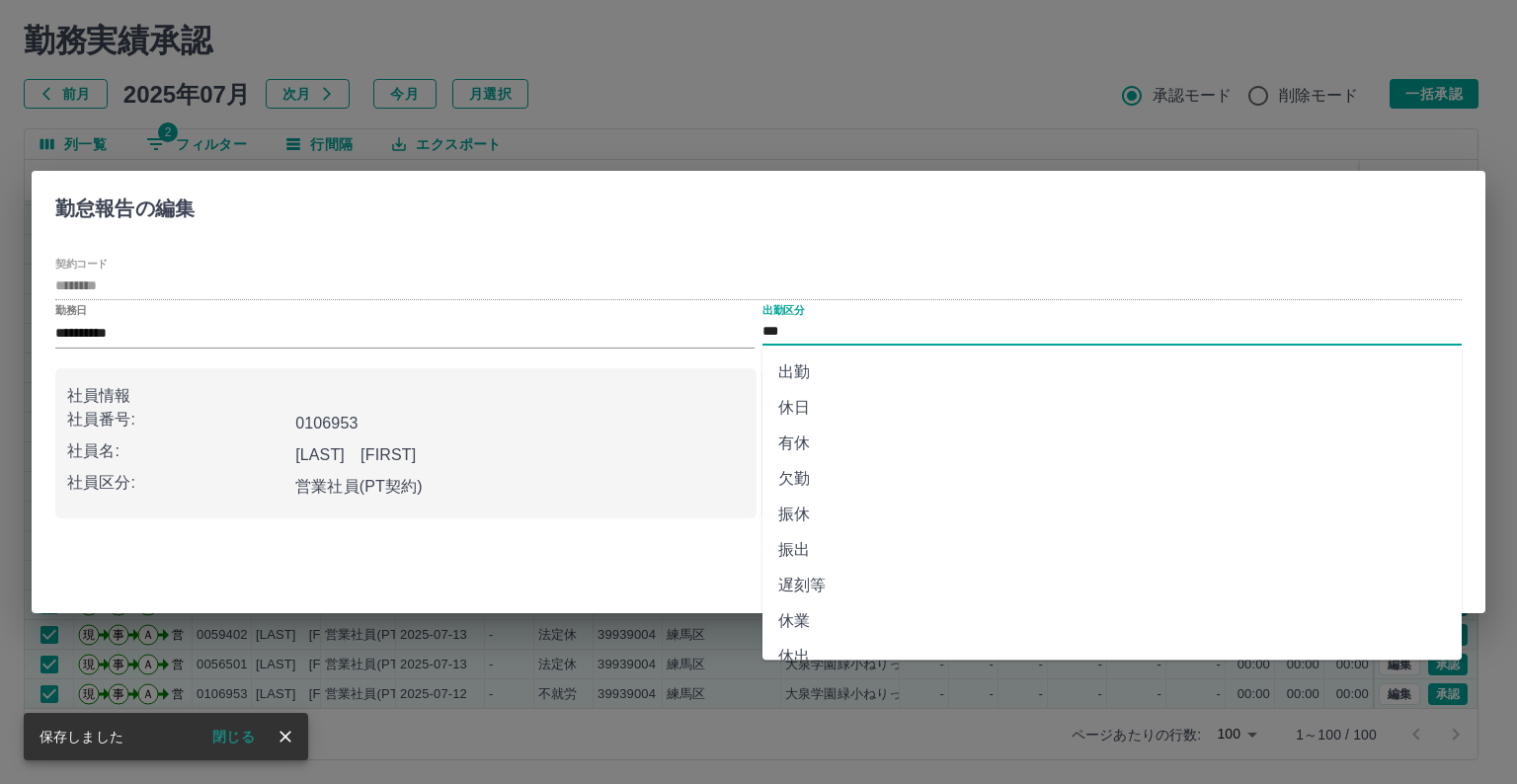 click on "***" at bounding box center [1112, 332] 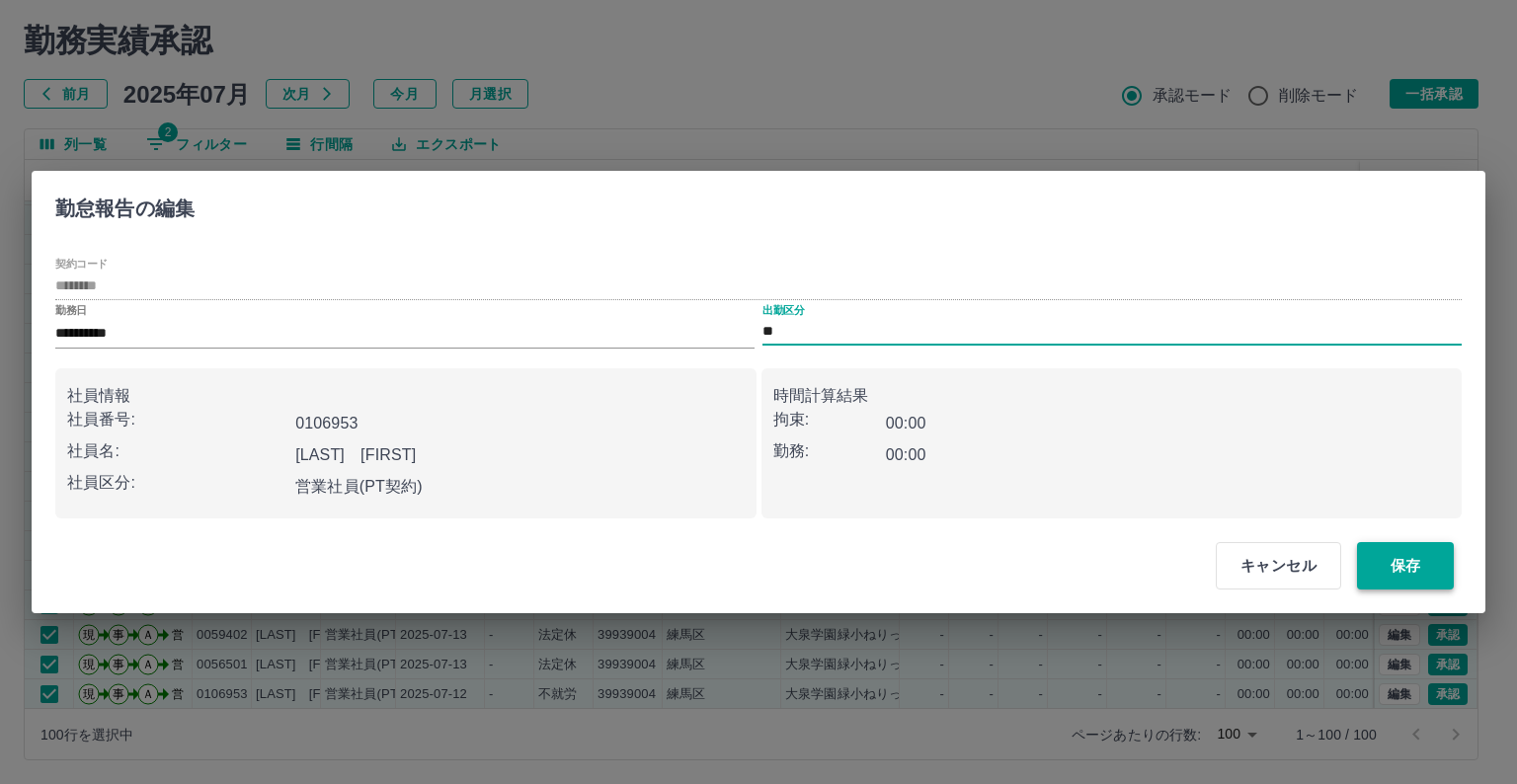 click on "保存" at bounding box center (1405, 566) 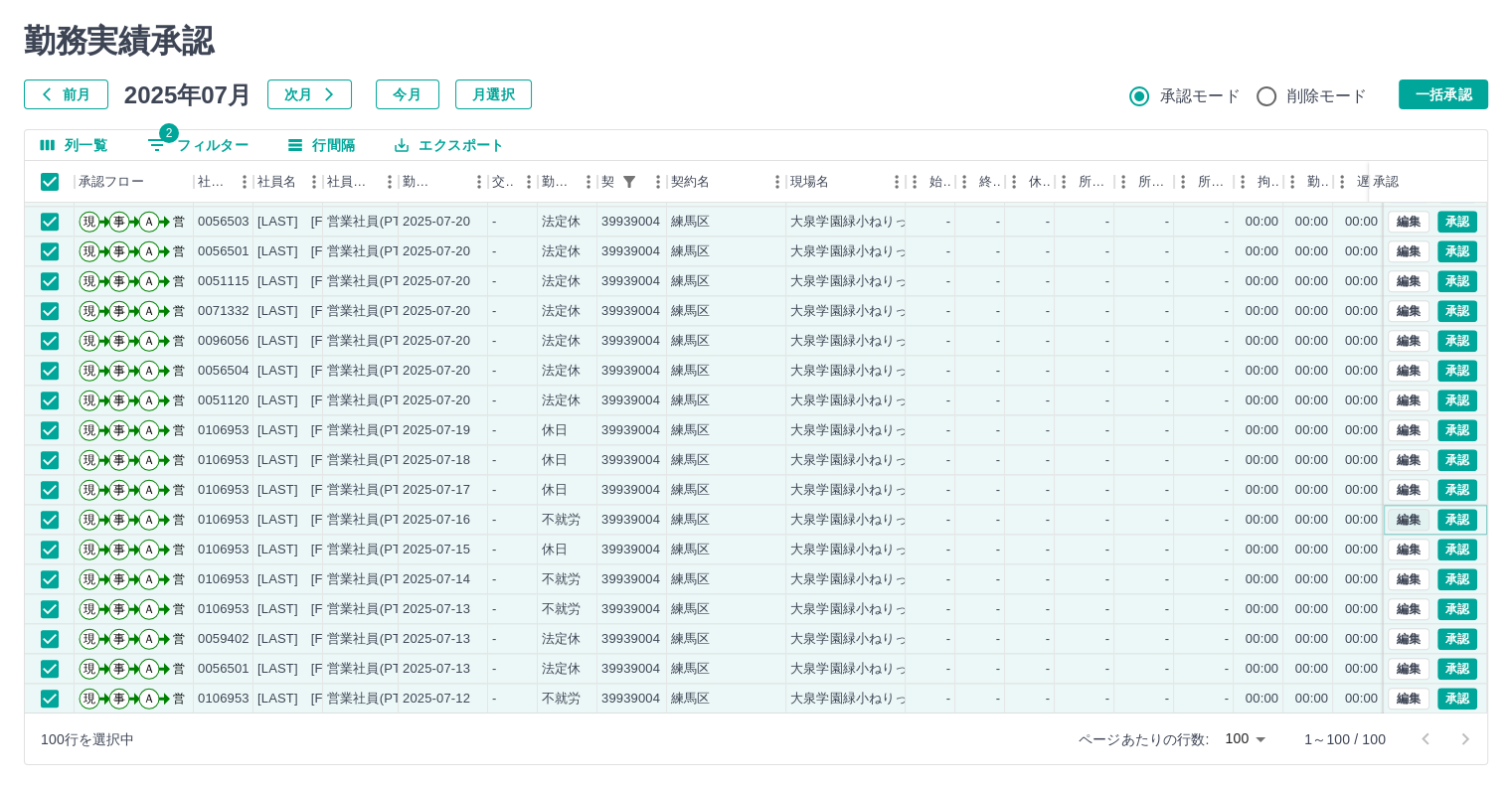 click on "編集" at bounding box center (1409, 520) 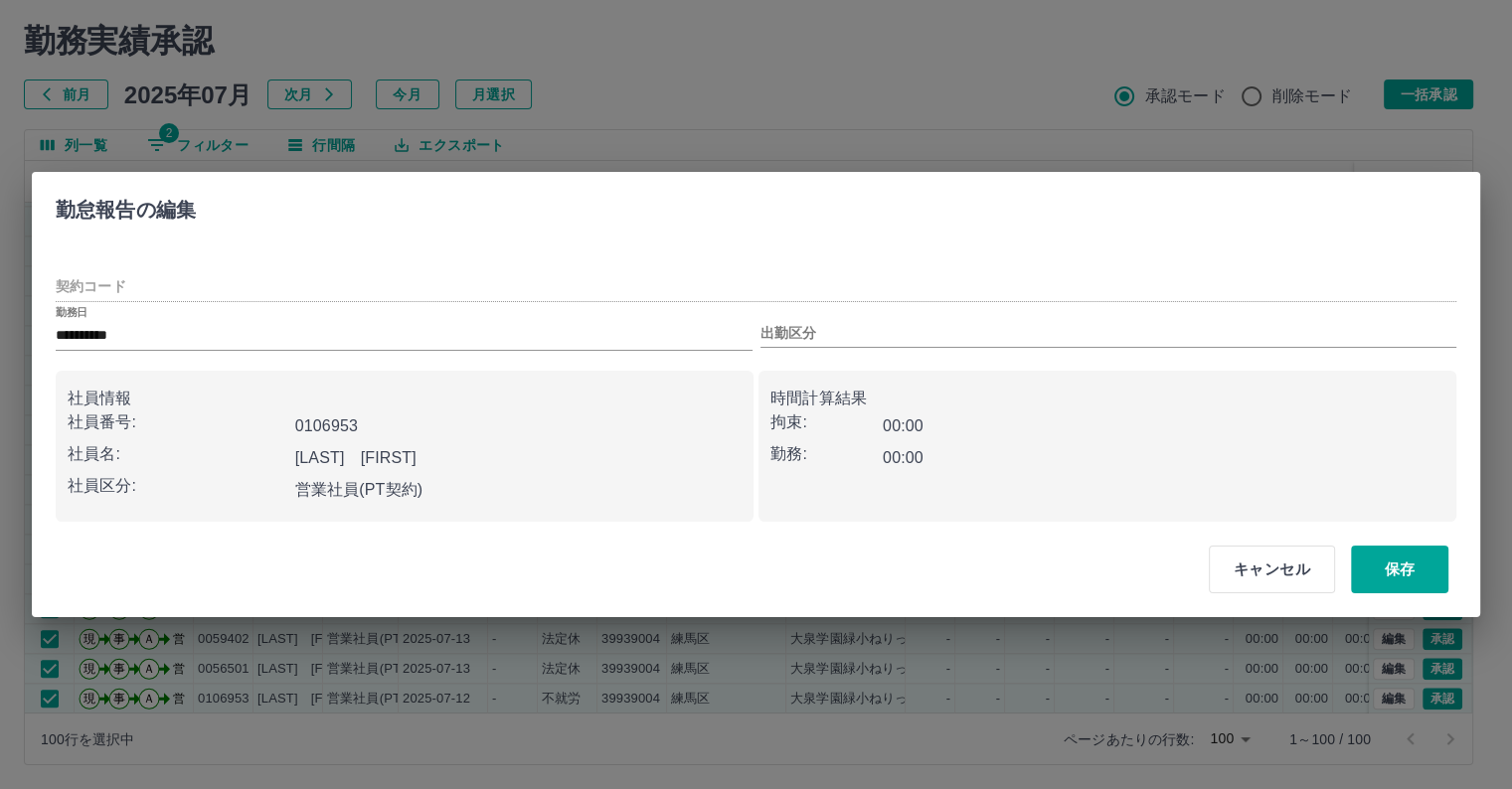 type on "********" 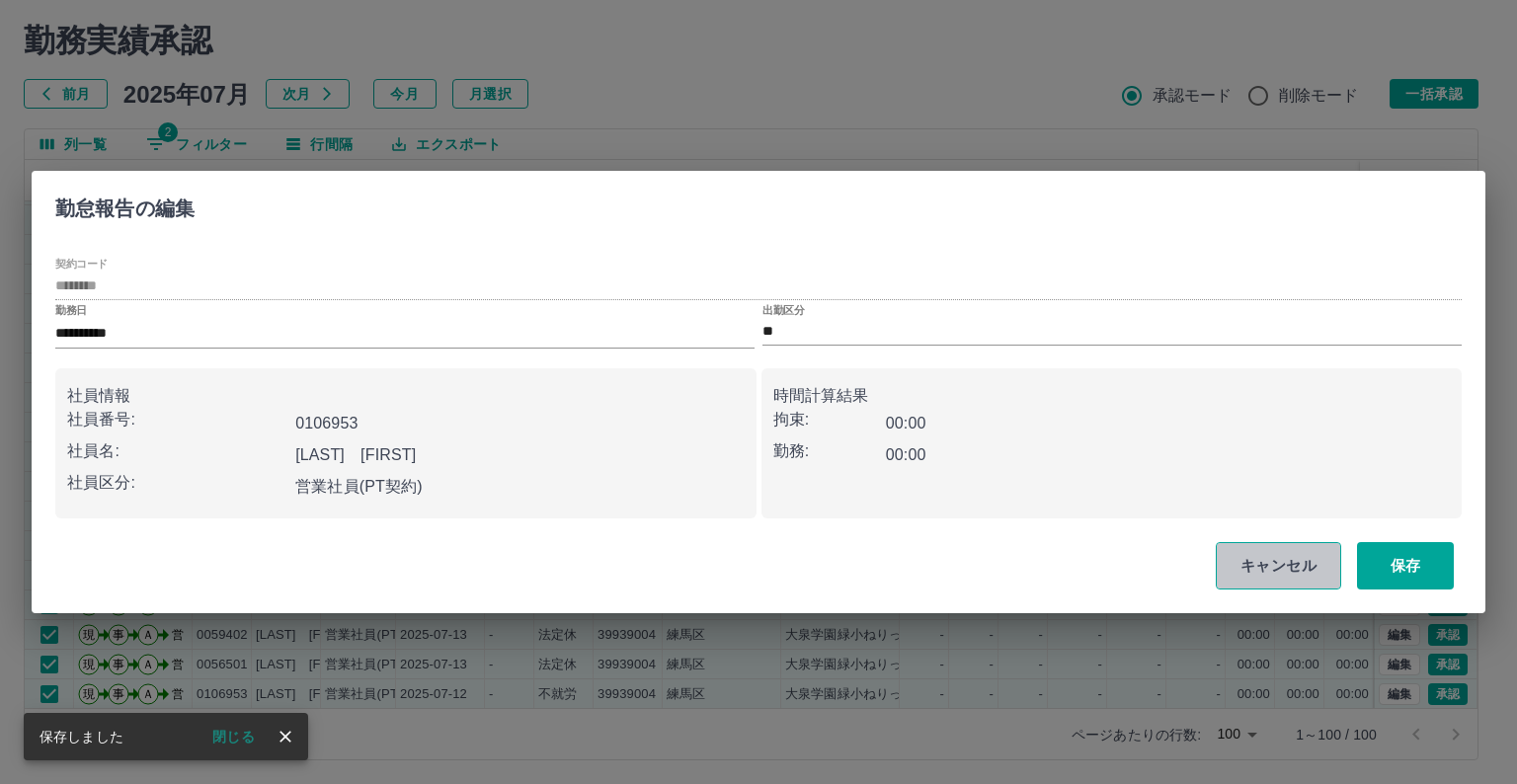 click on "キャンセル" at bounding box center (1278, 566) 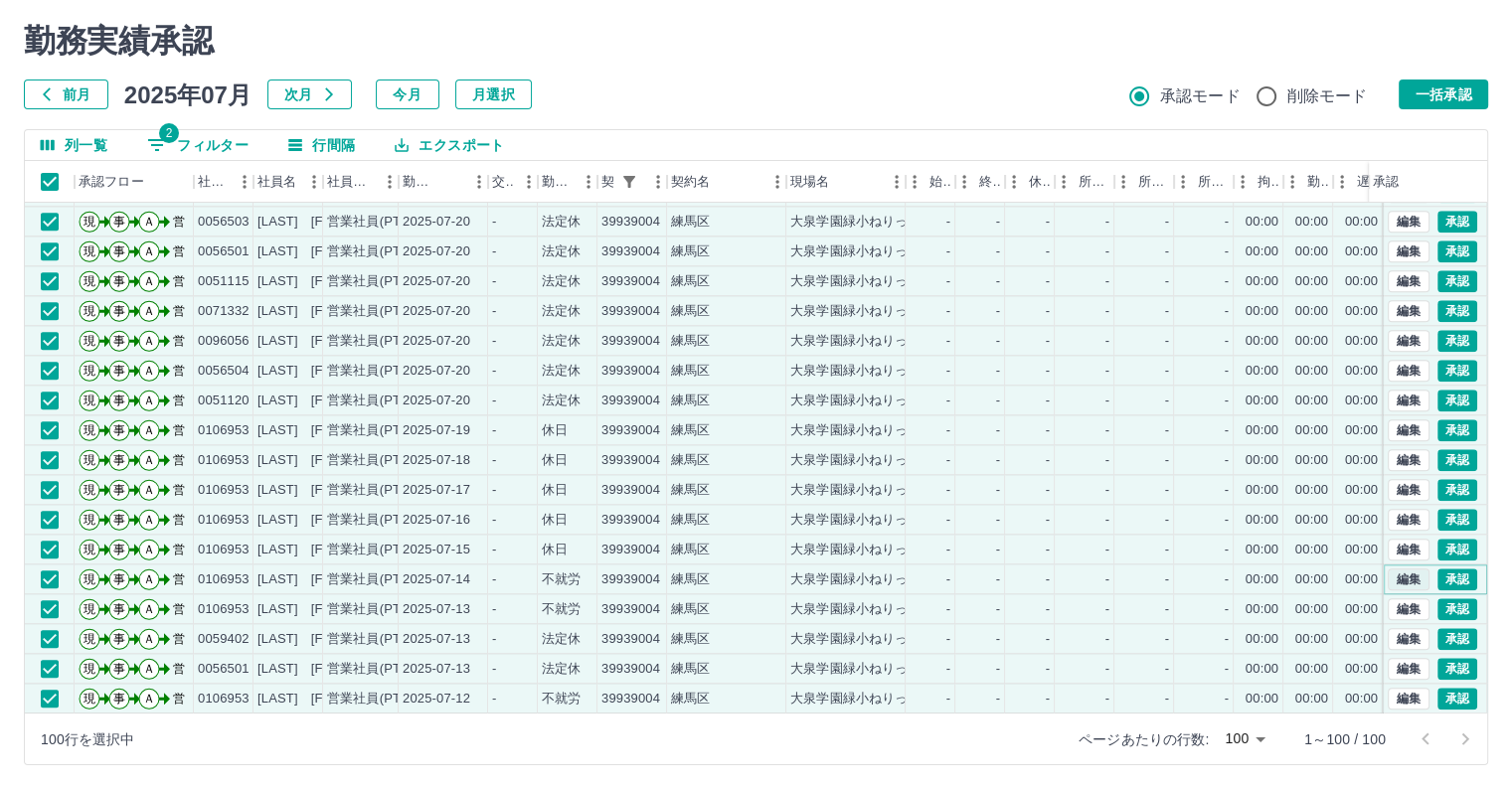 click on "編集" at bounding box center [1409, 579] 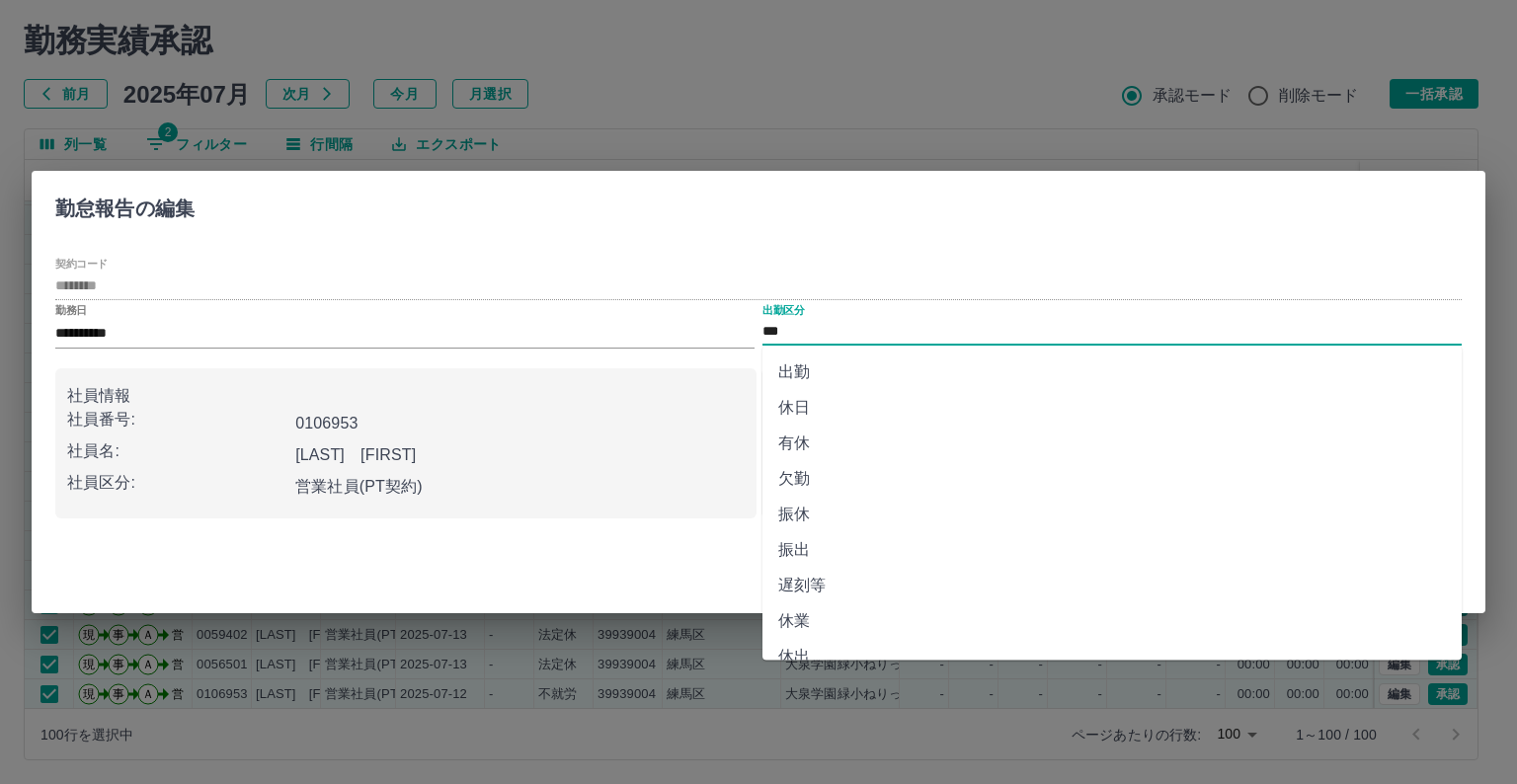 click on "***" at bounding box center [1112, 332] 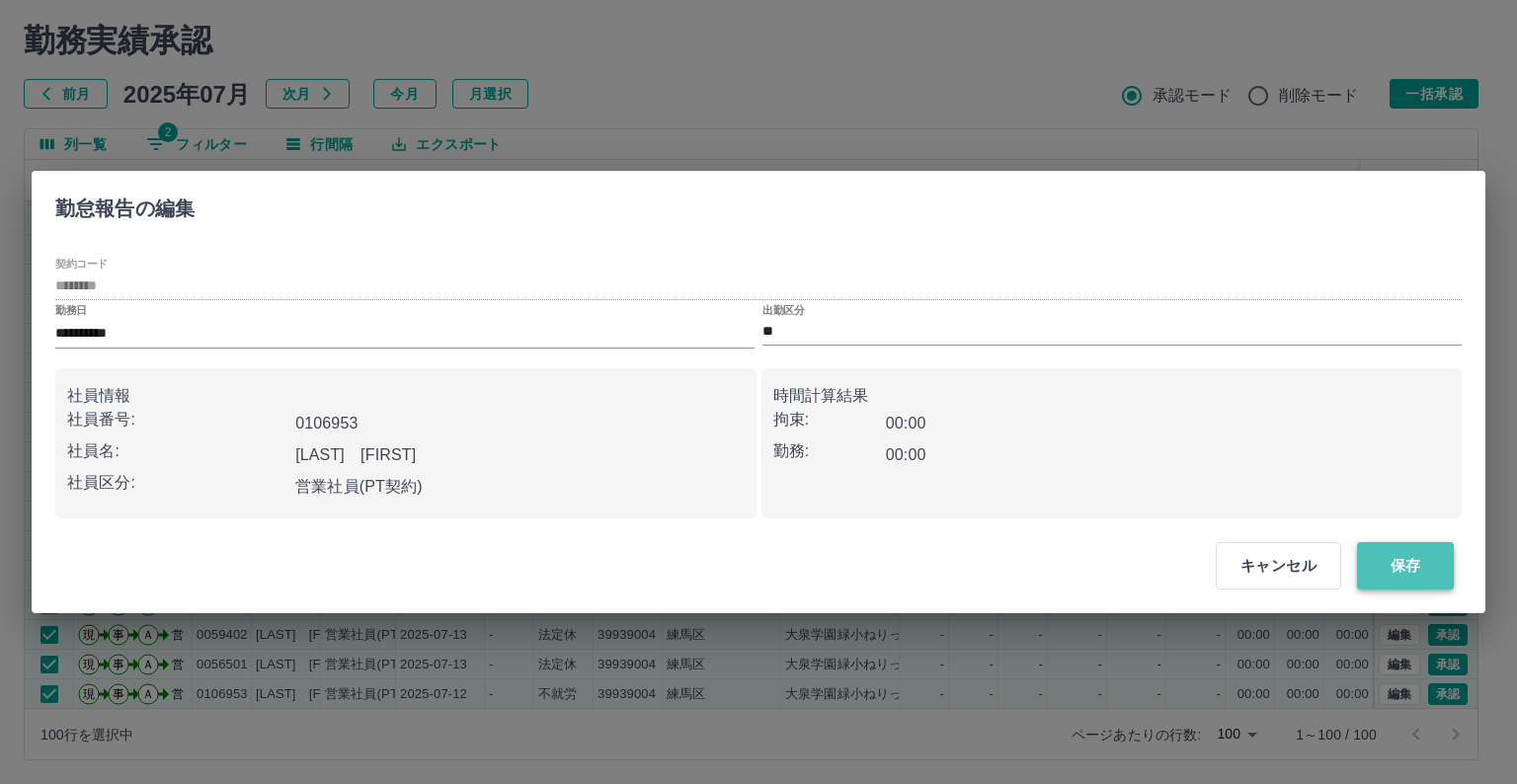 click on "保存" at bounding box center [1405, 566] 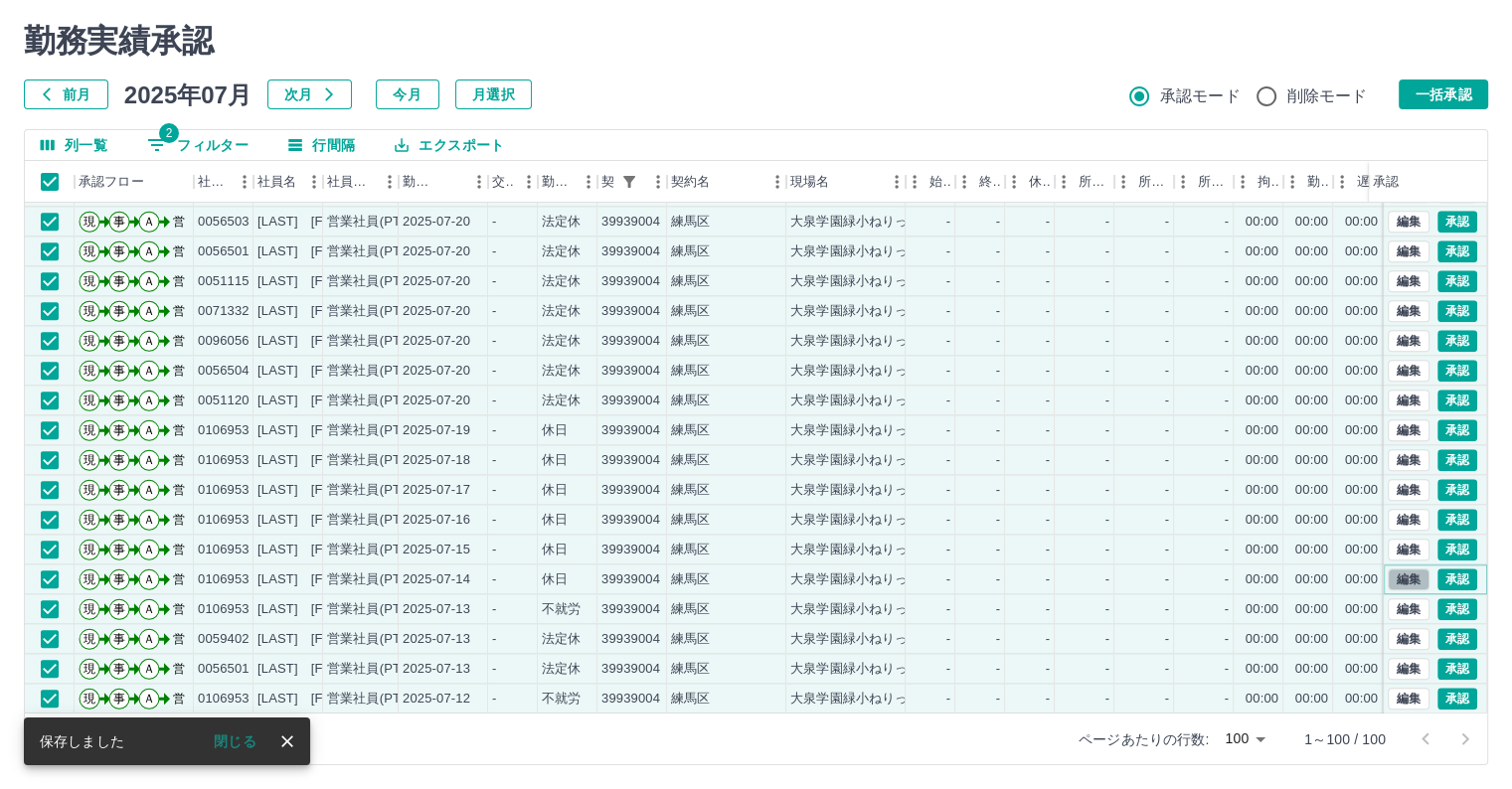 click on "編集" at bounding box center [1409, 579] 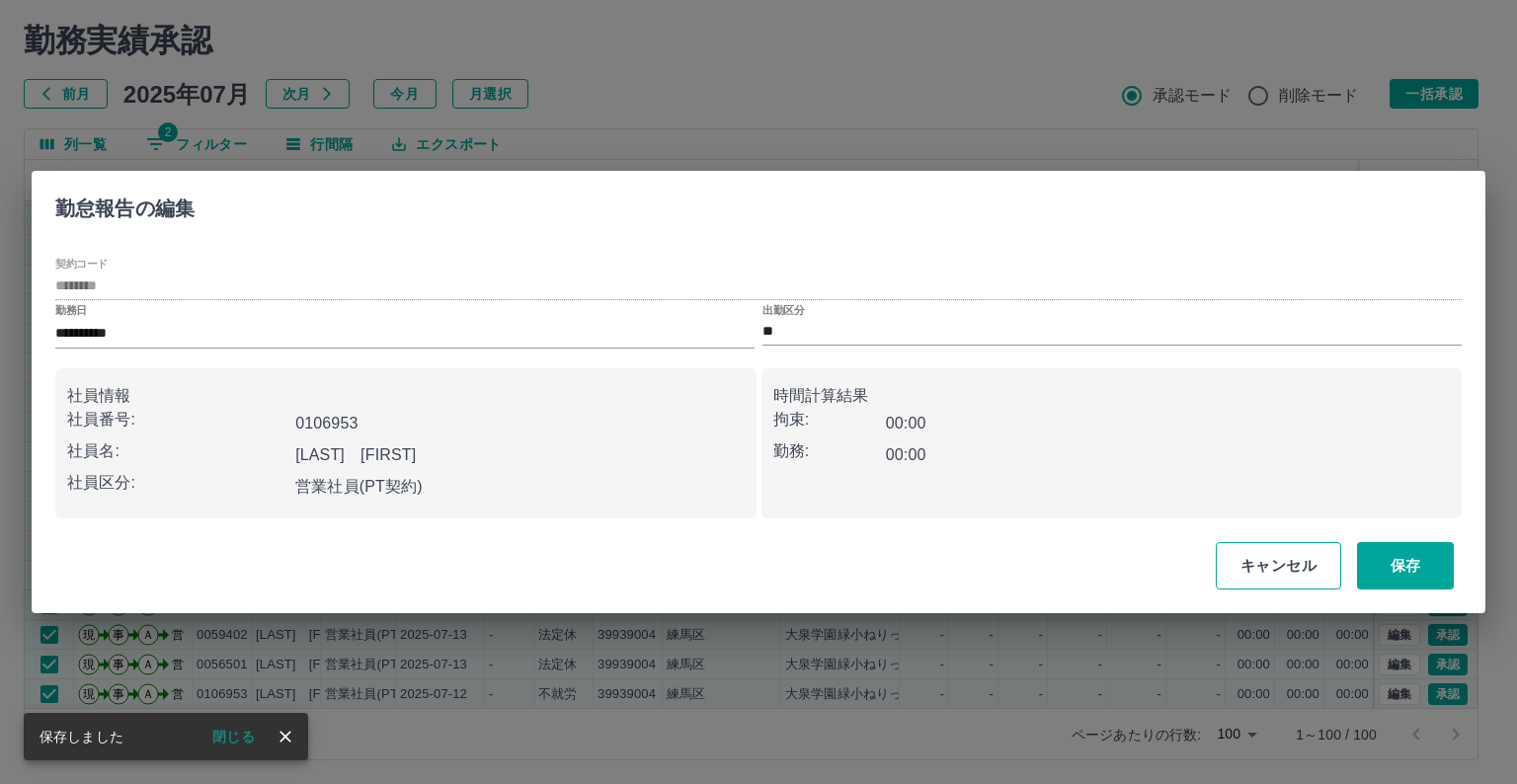 click on "キャンセル" at bounding box center [1278, 566] 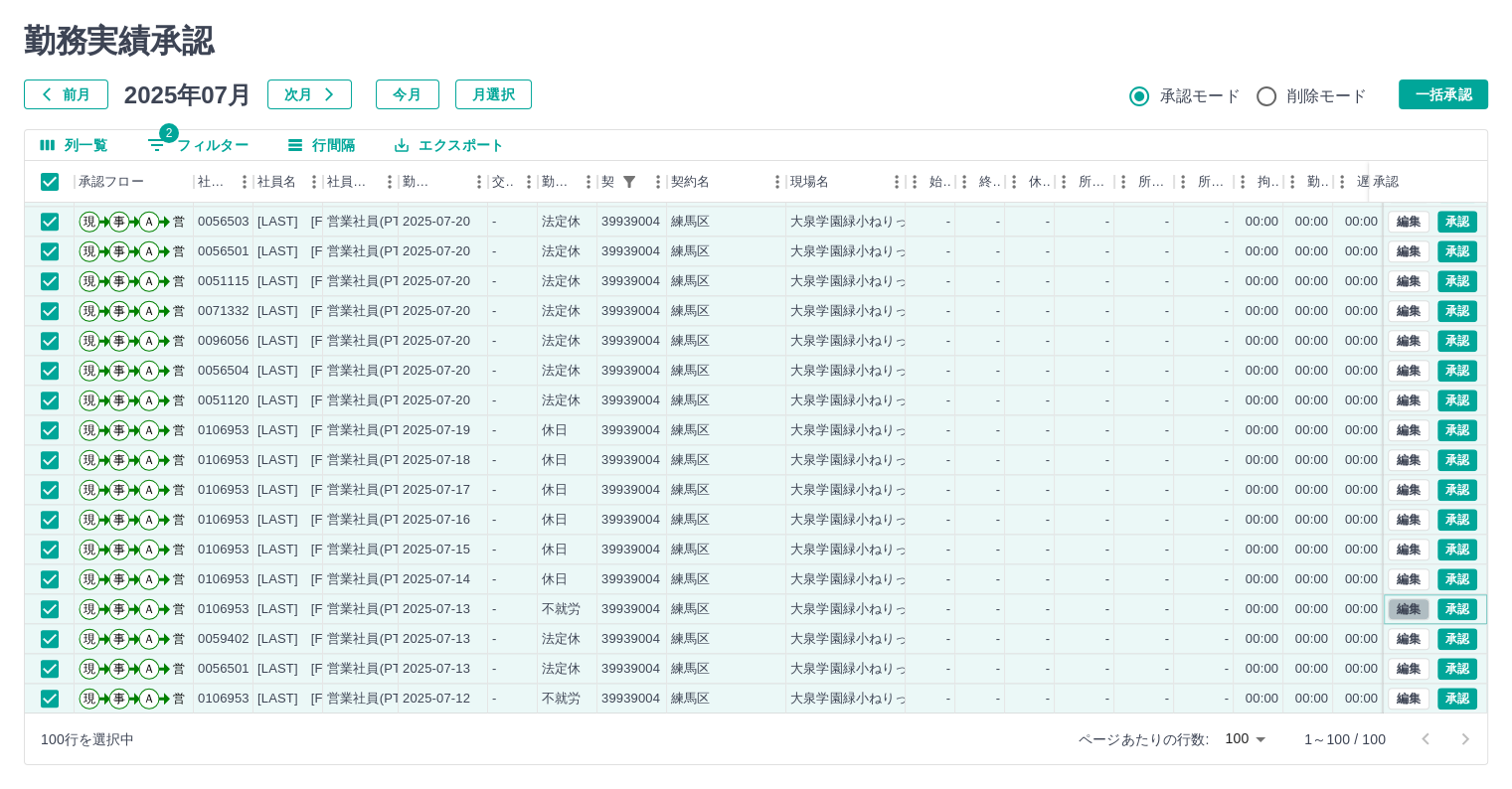 click on "編集" at bounding box center (1409, 609) 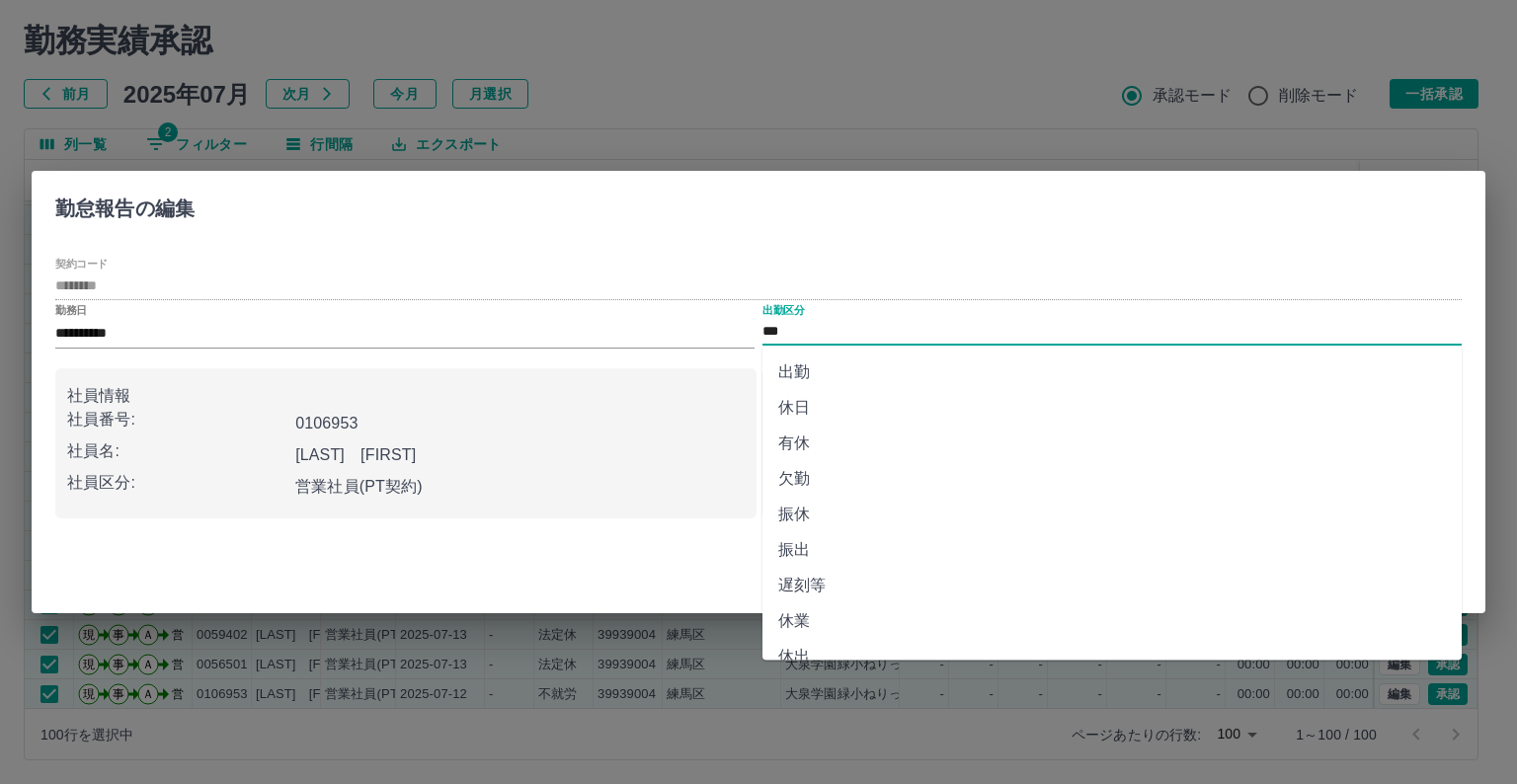 click on "***" at bounding box center (1112, 332) 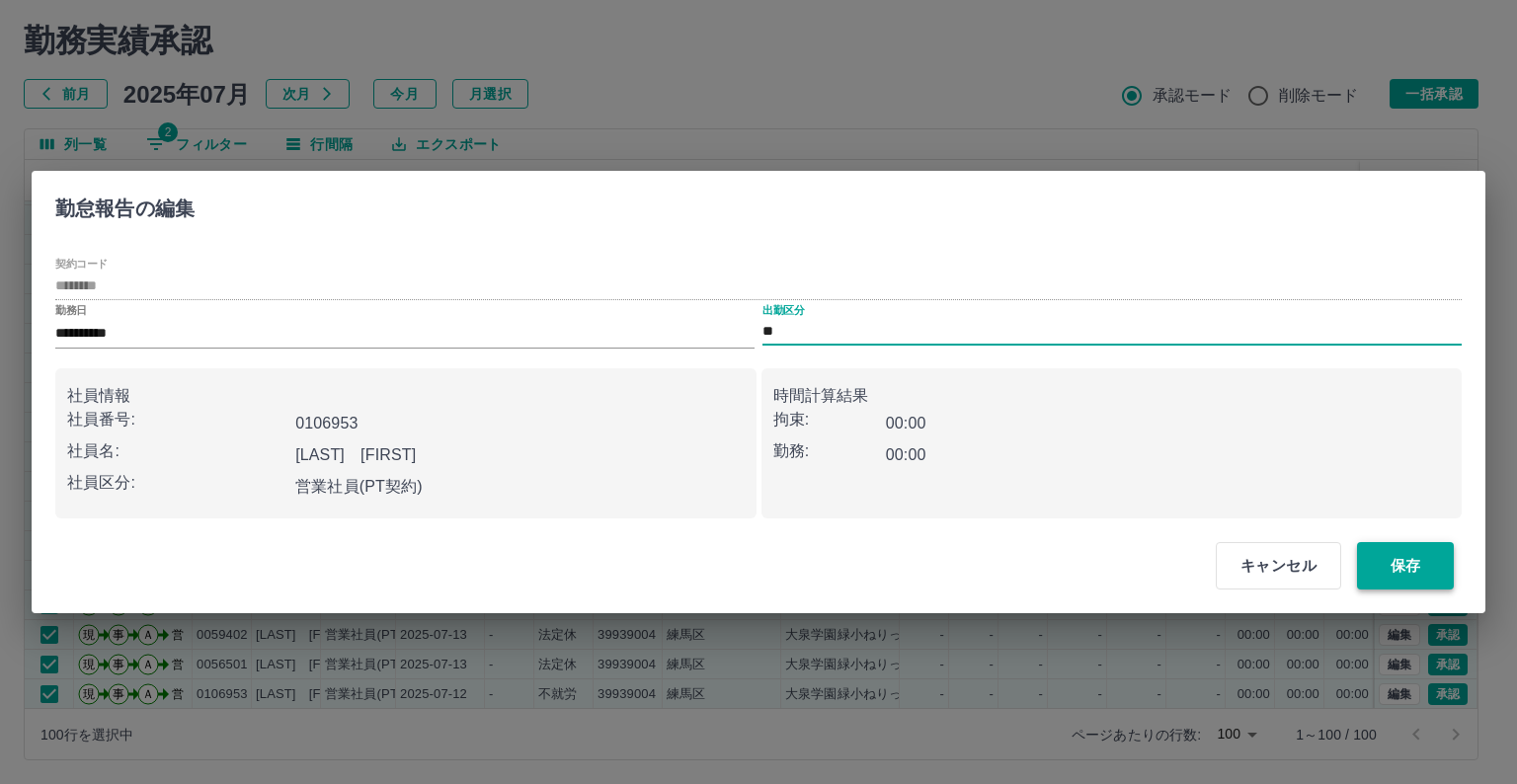 click on "保存" at bounding box center (1405, 566) 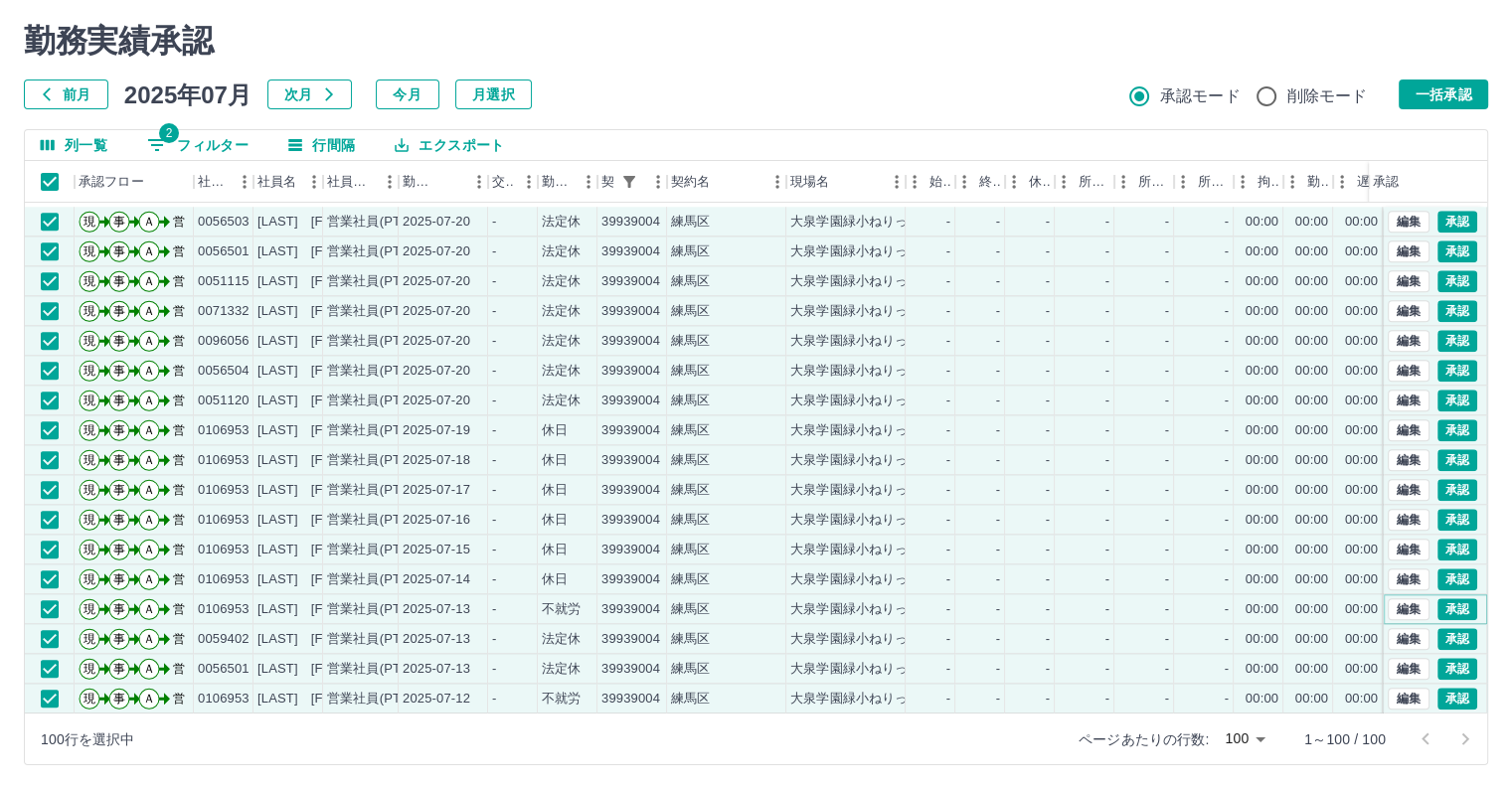 scroll, scrollTop: 2485, scrollLeft: 0, axis: vertical 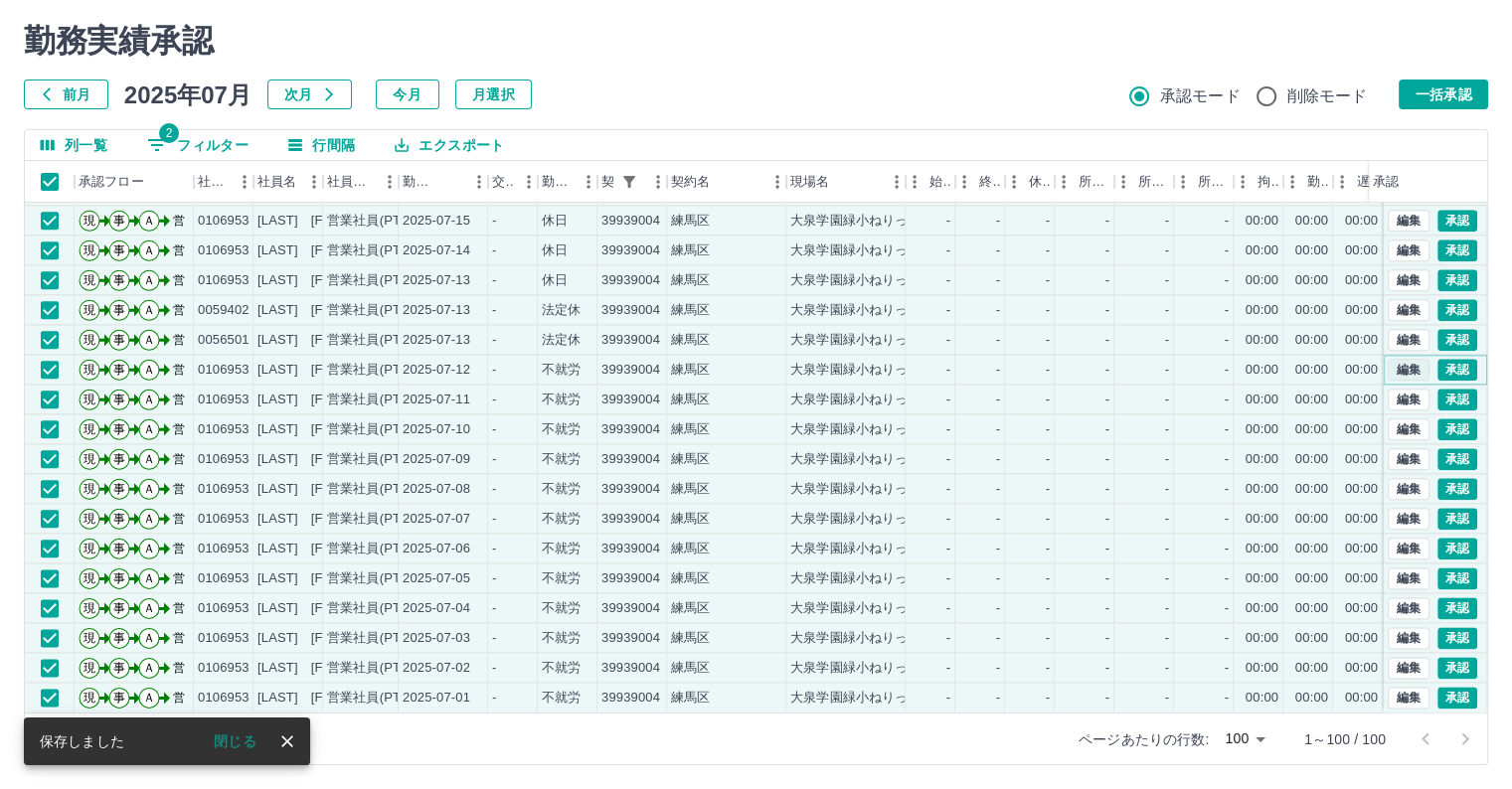 click on "編集" at bounding box center (1409, 370) 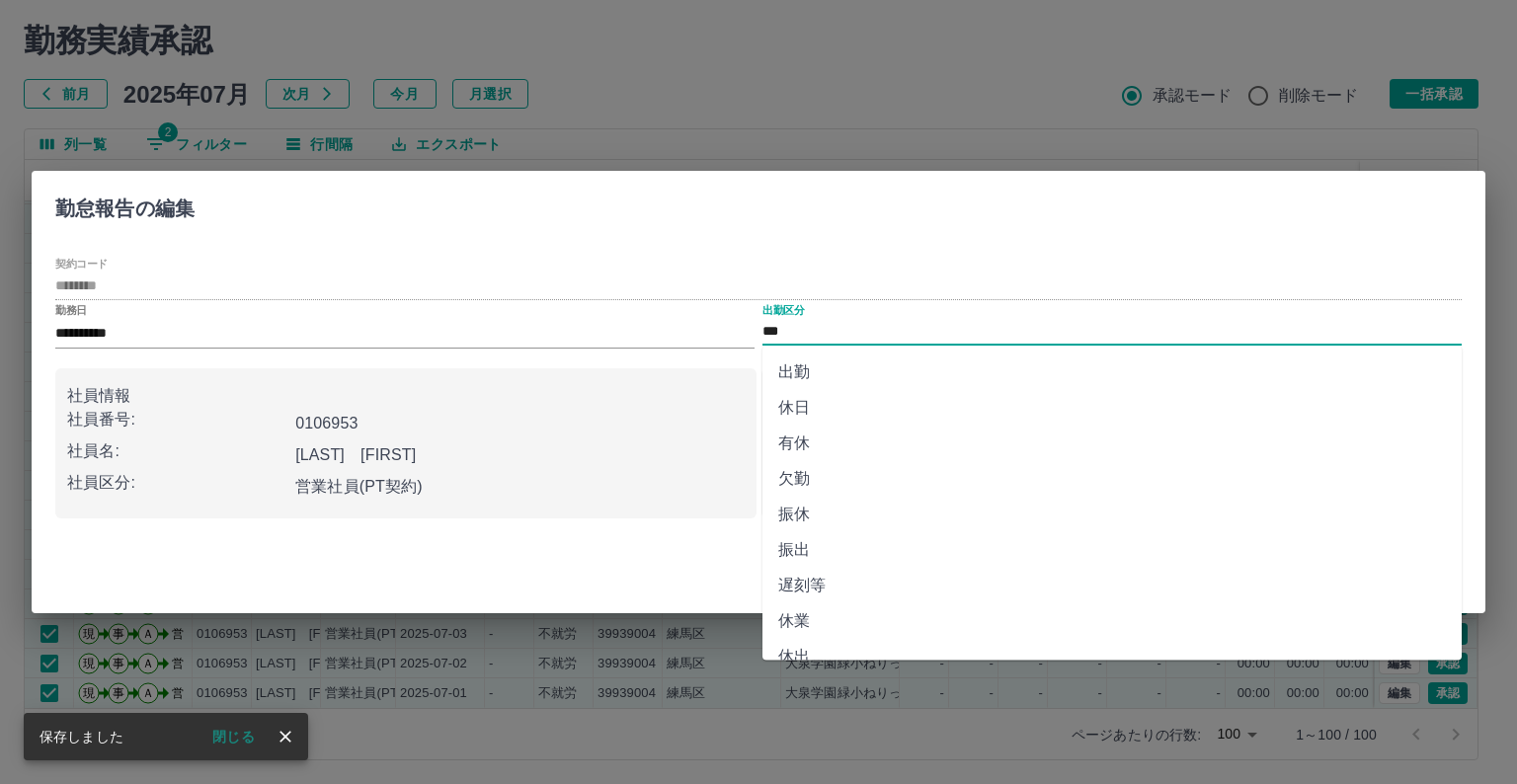 click on "***" at bounding box center (1112, 332) 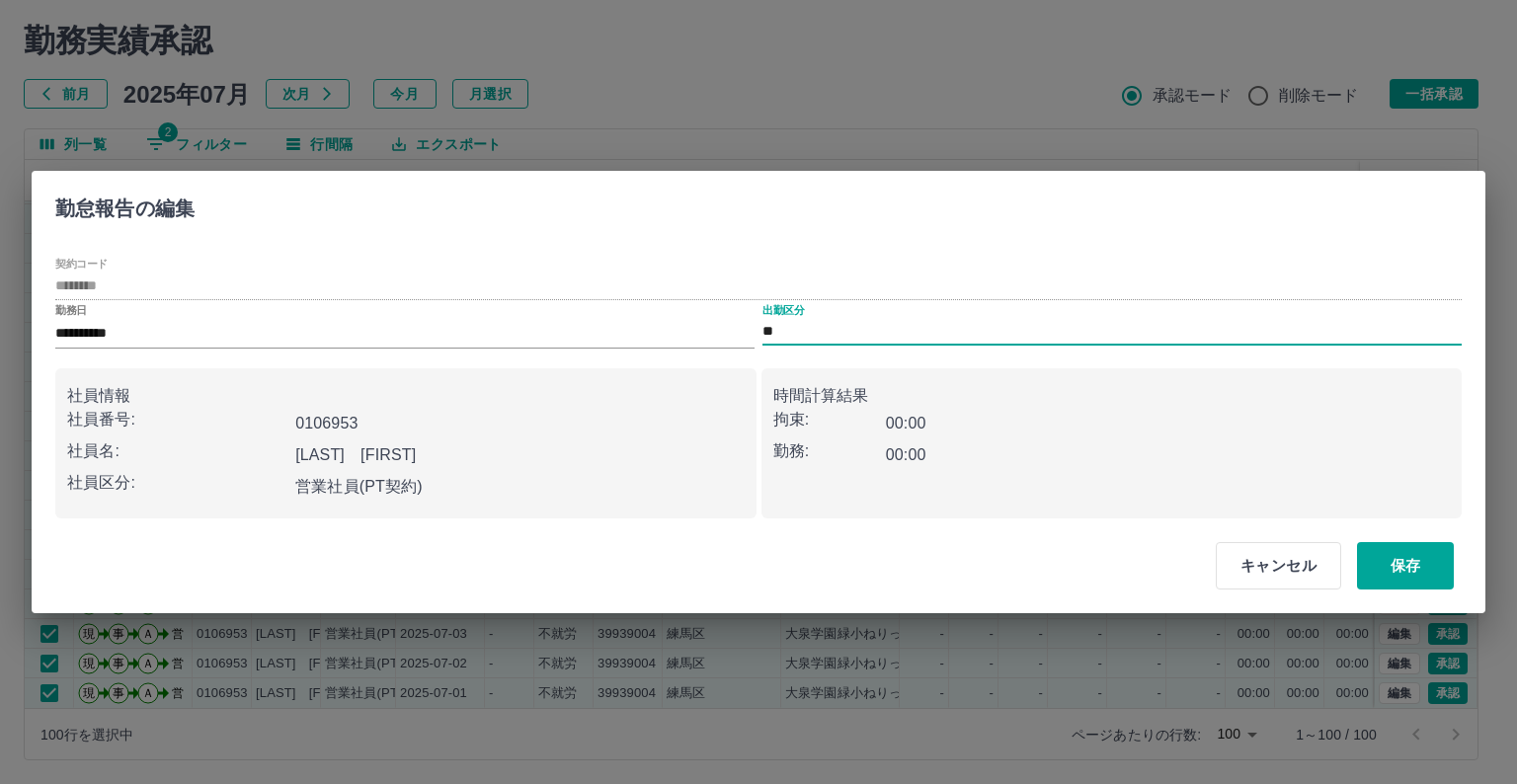 type on "**" 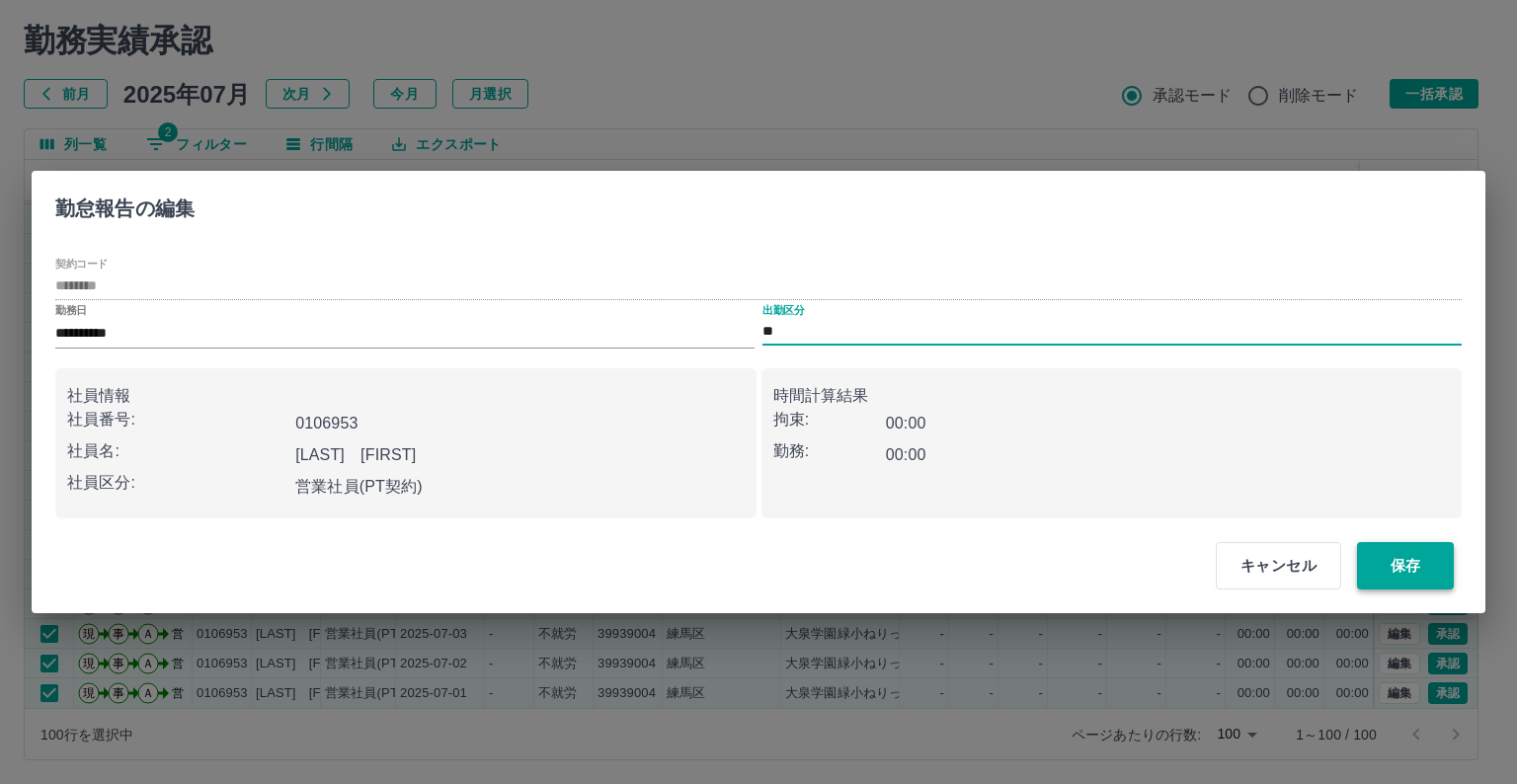 click on "保存" at bounding box center (1405, 566) 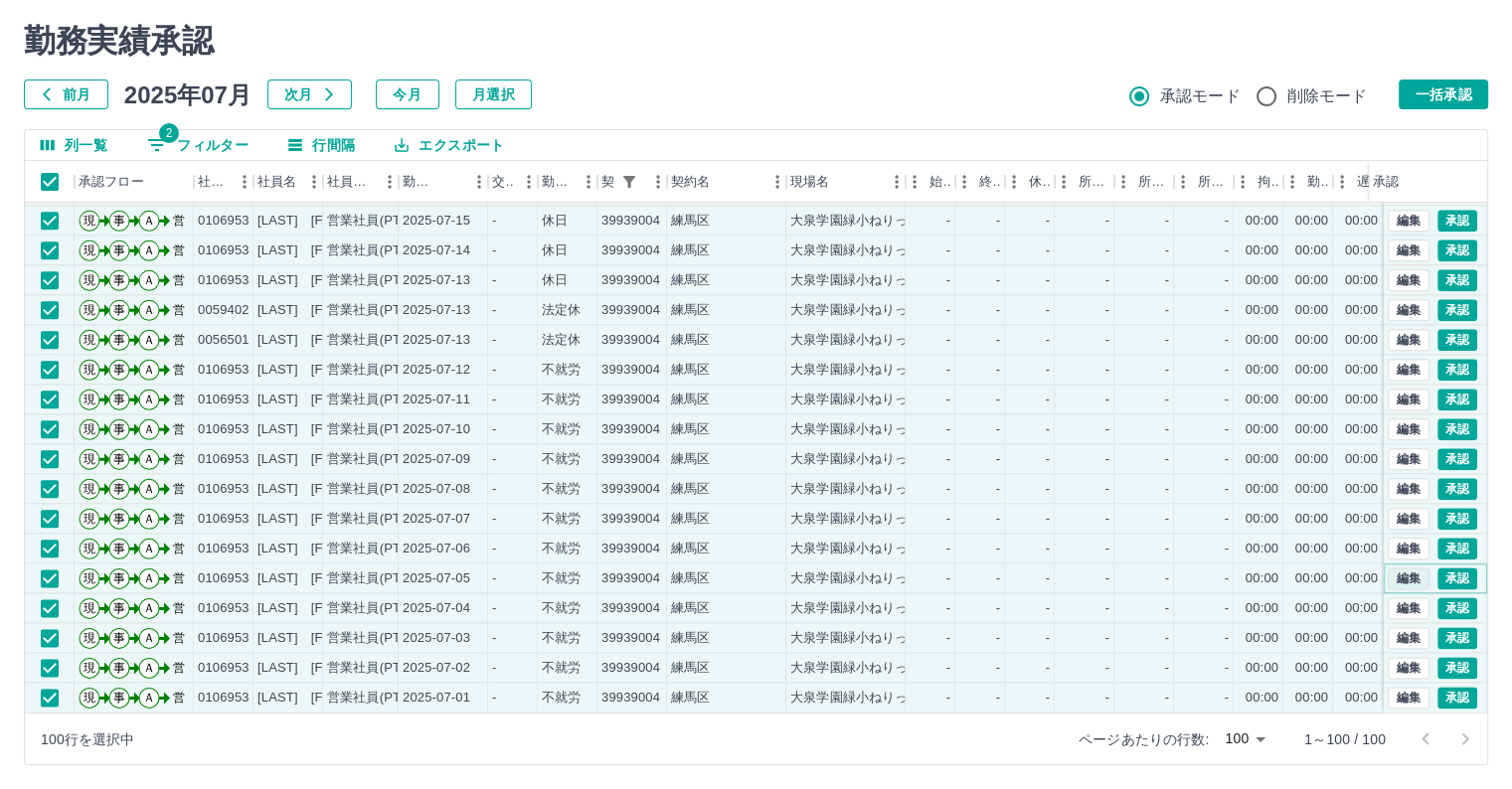 click on "編集" at bounding box center (1409, 578) 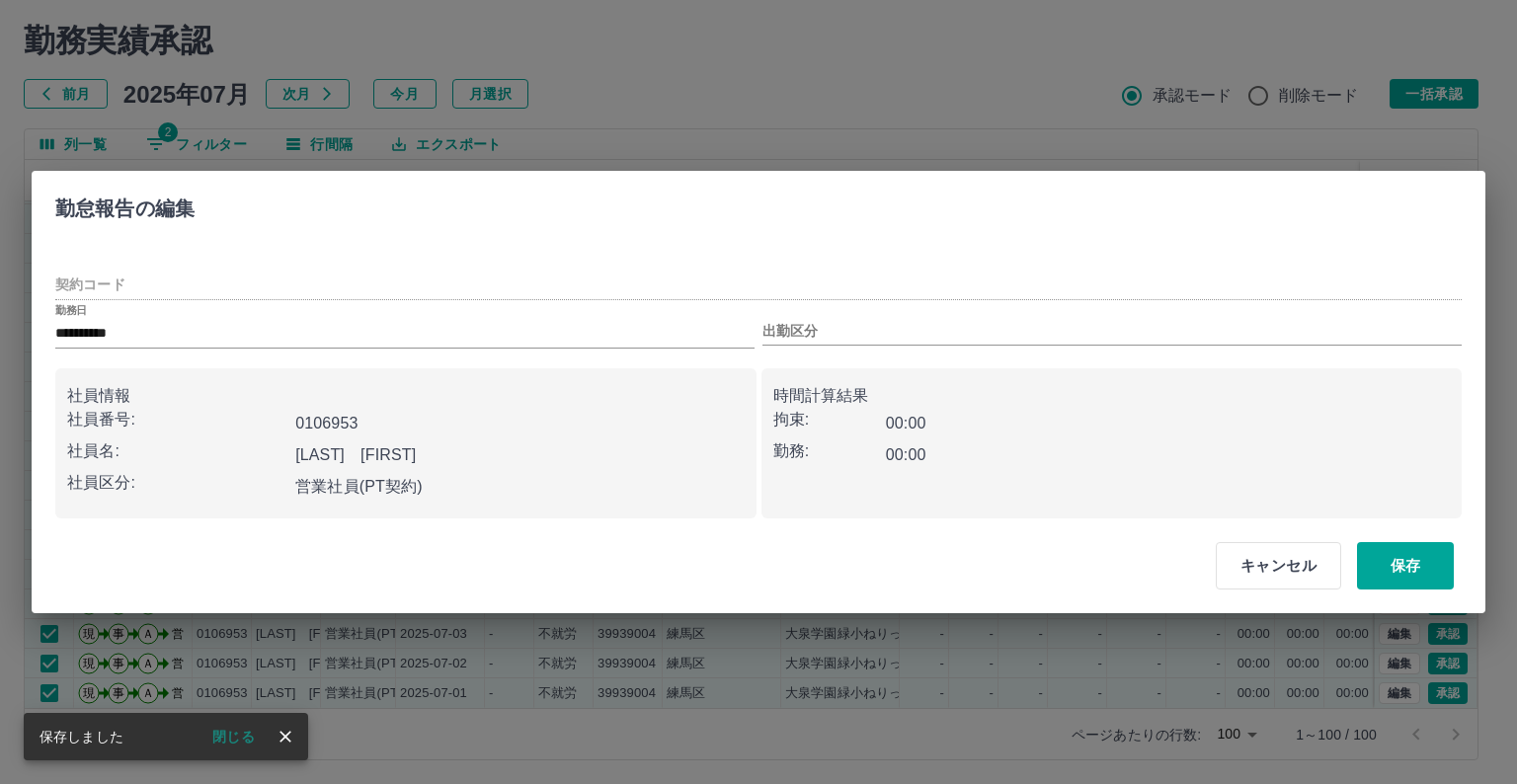 type on "********" 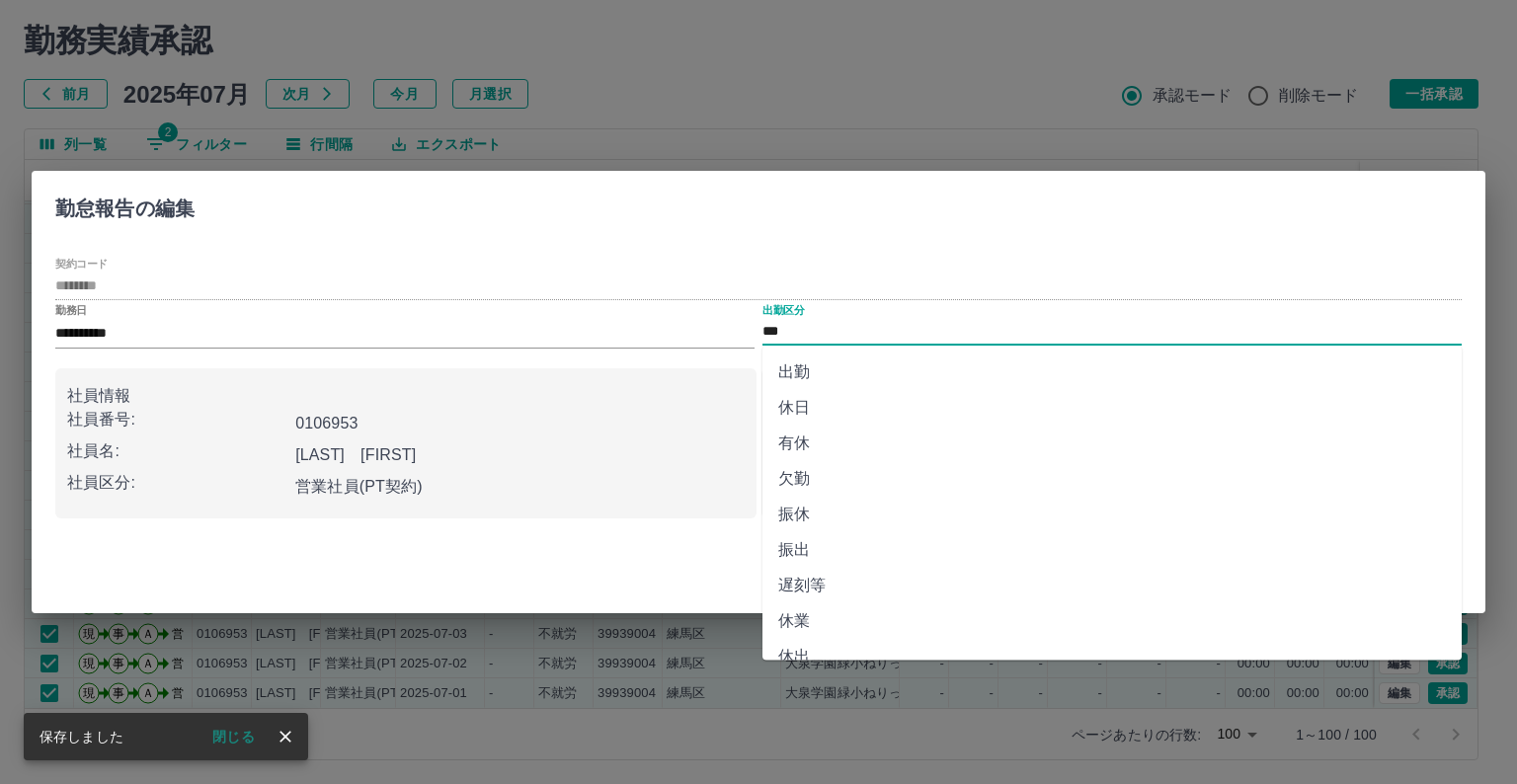 click on "***" at bounding box center [1112, 332] 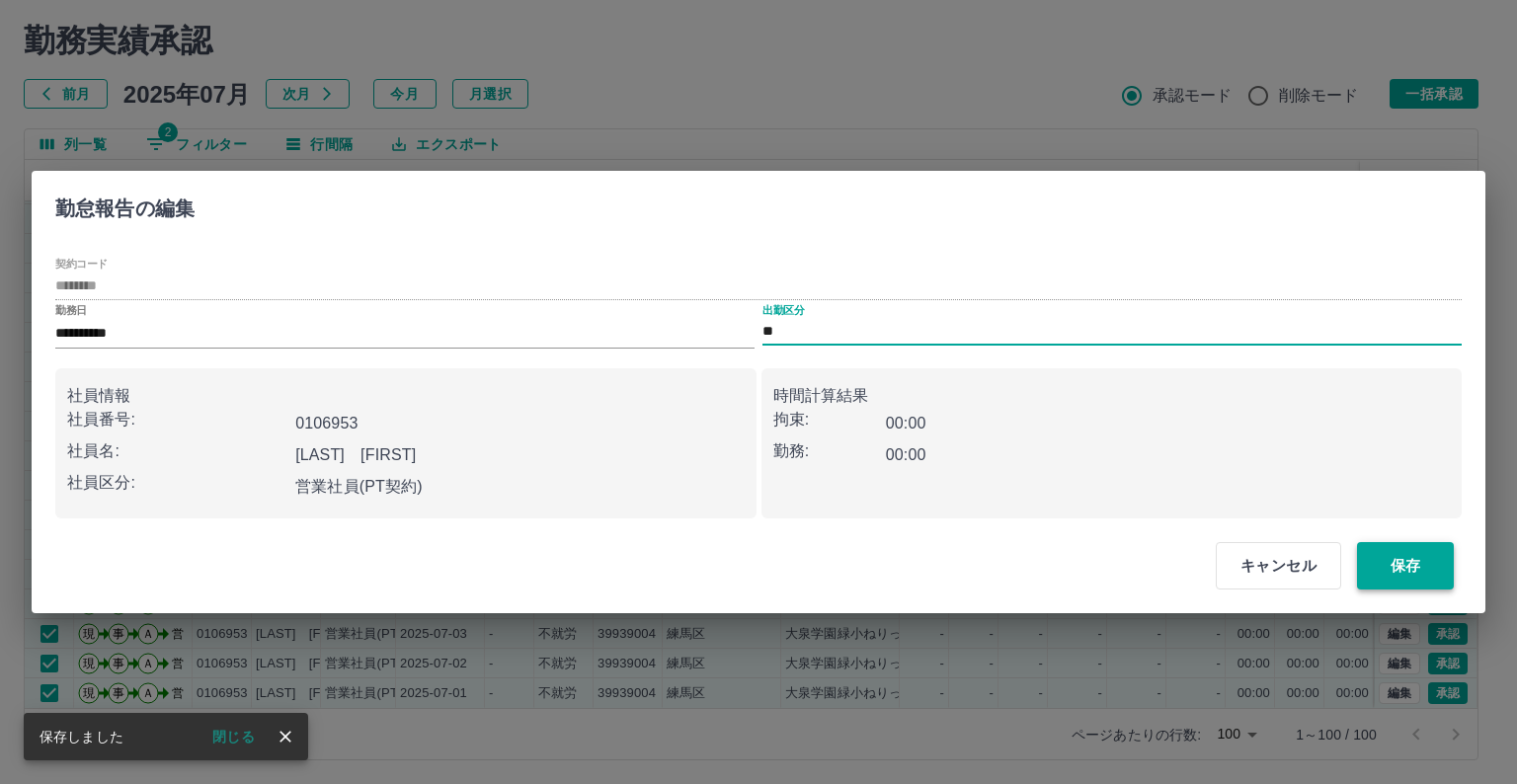 click on "保存" at bounding box center (1405, 566) 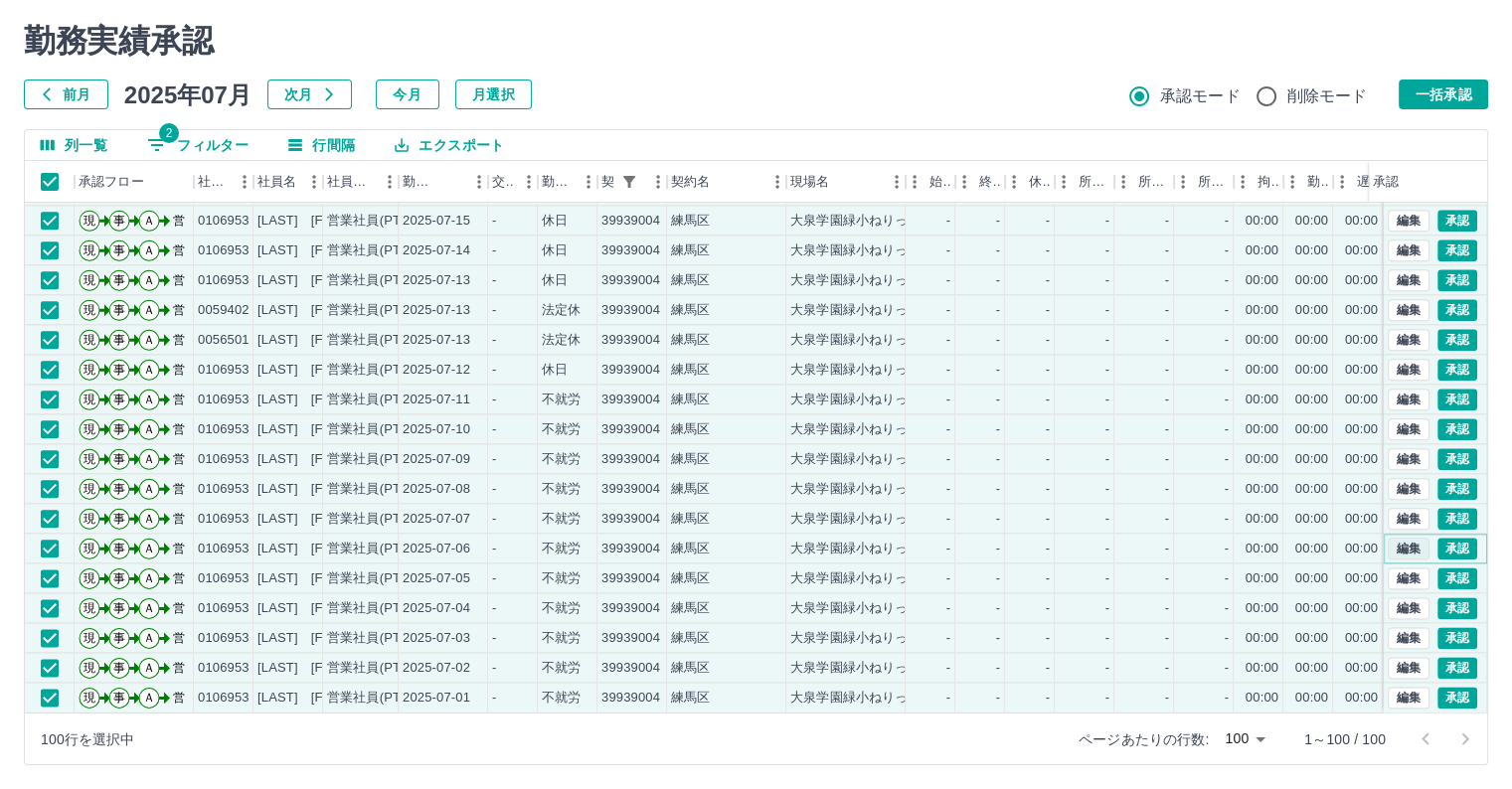 click on "編集" at bounding box center (1409, 549) 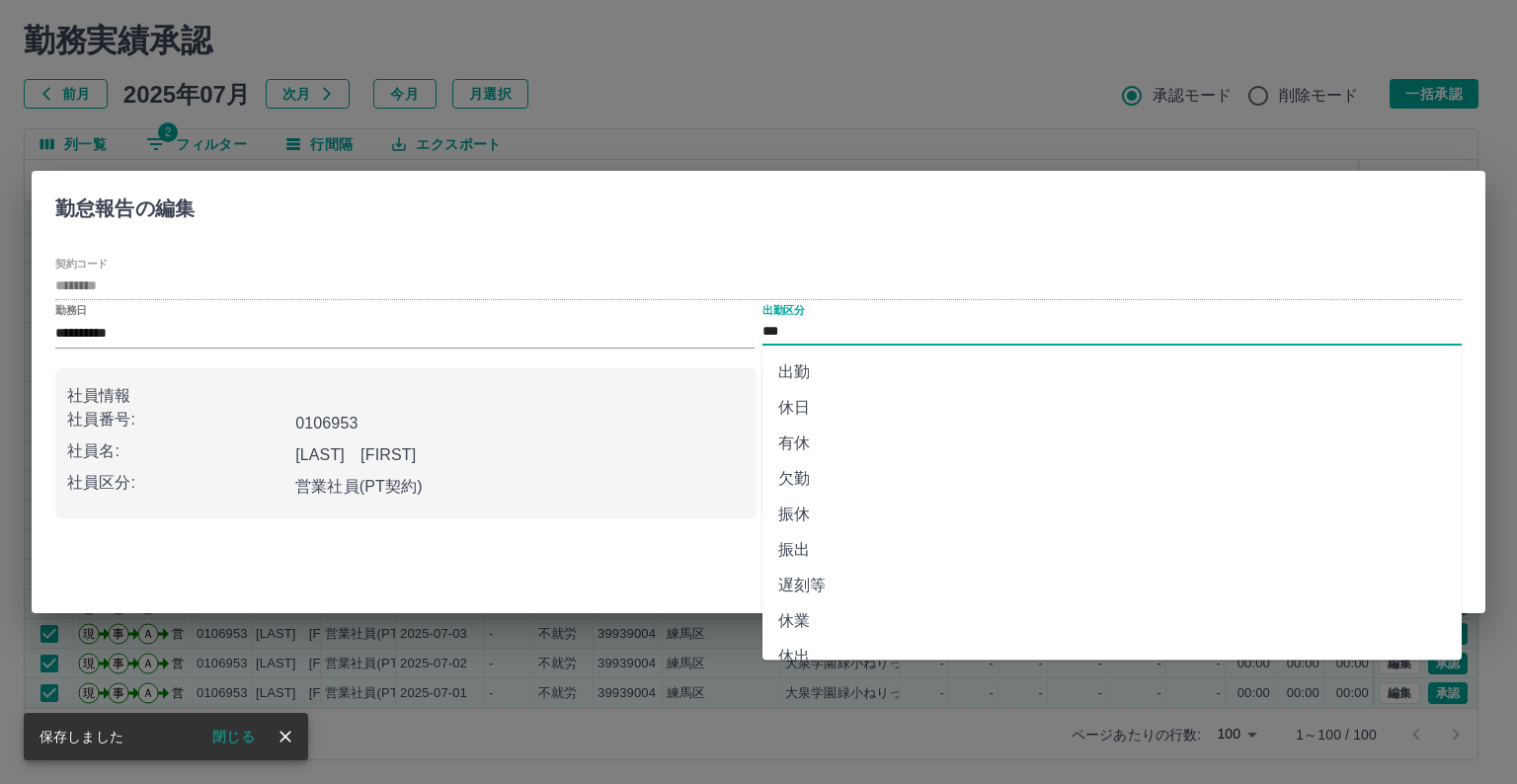 click on "***" at bounding box center [1112, 332] 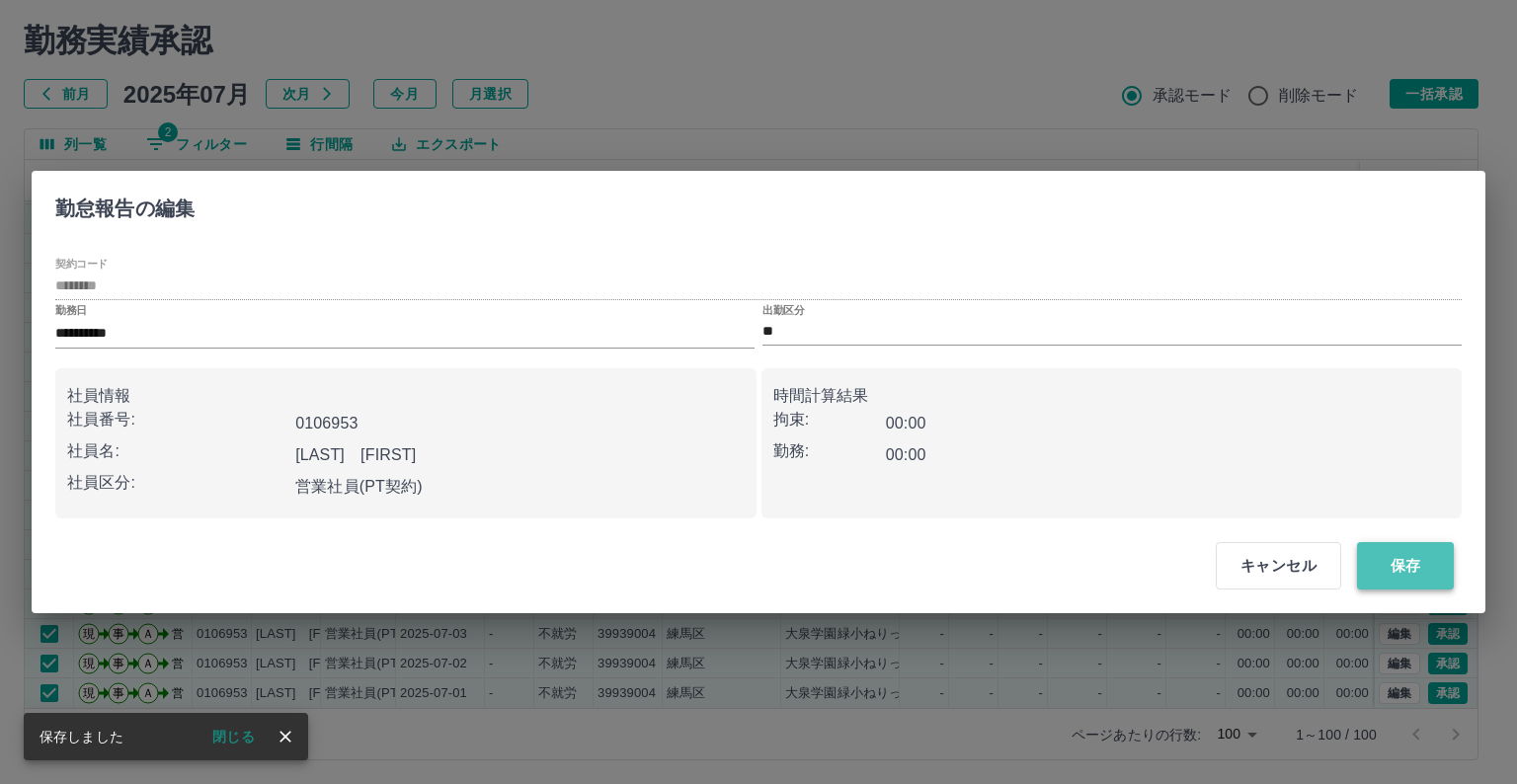 click on "保存" at bounding box center (1405, 566) 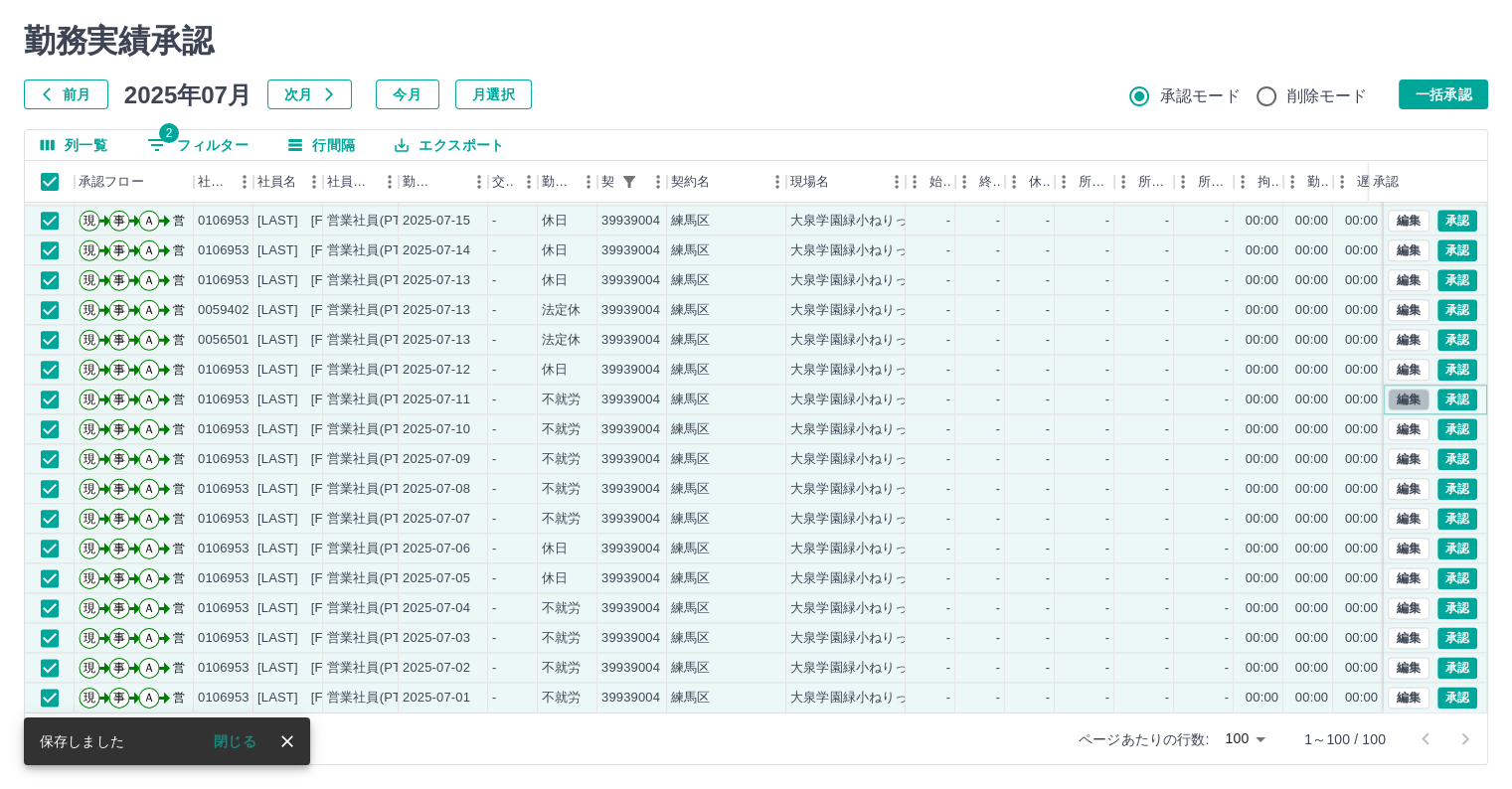 click on "編集" at bounding box center [1409, 399] 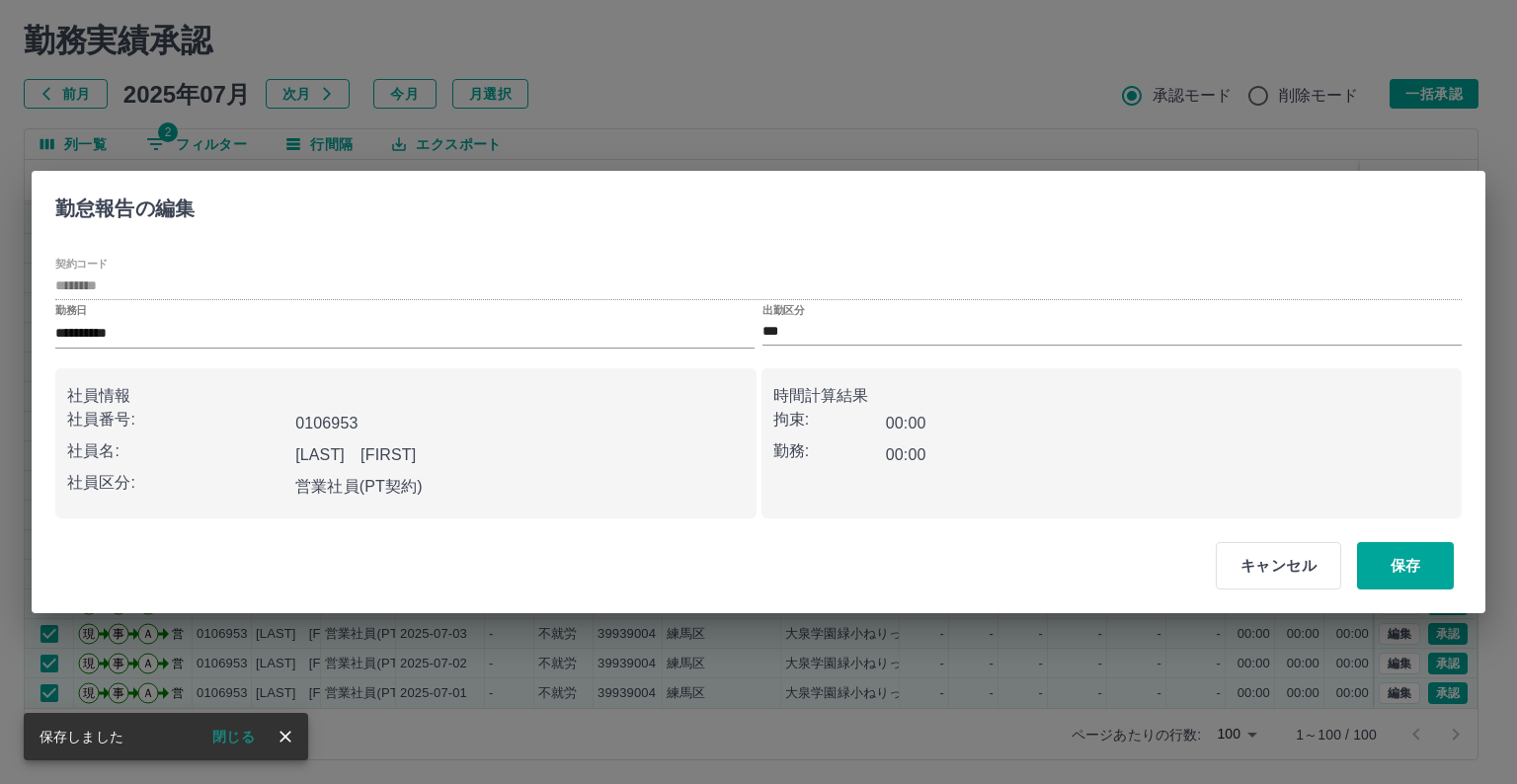 click on "出勤区分 ***" at bounding box center (1112, 325) 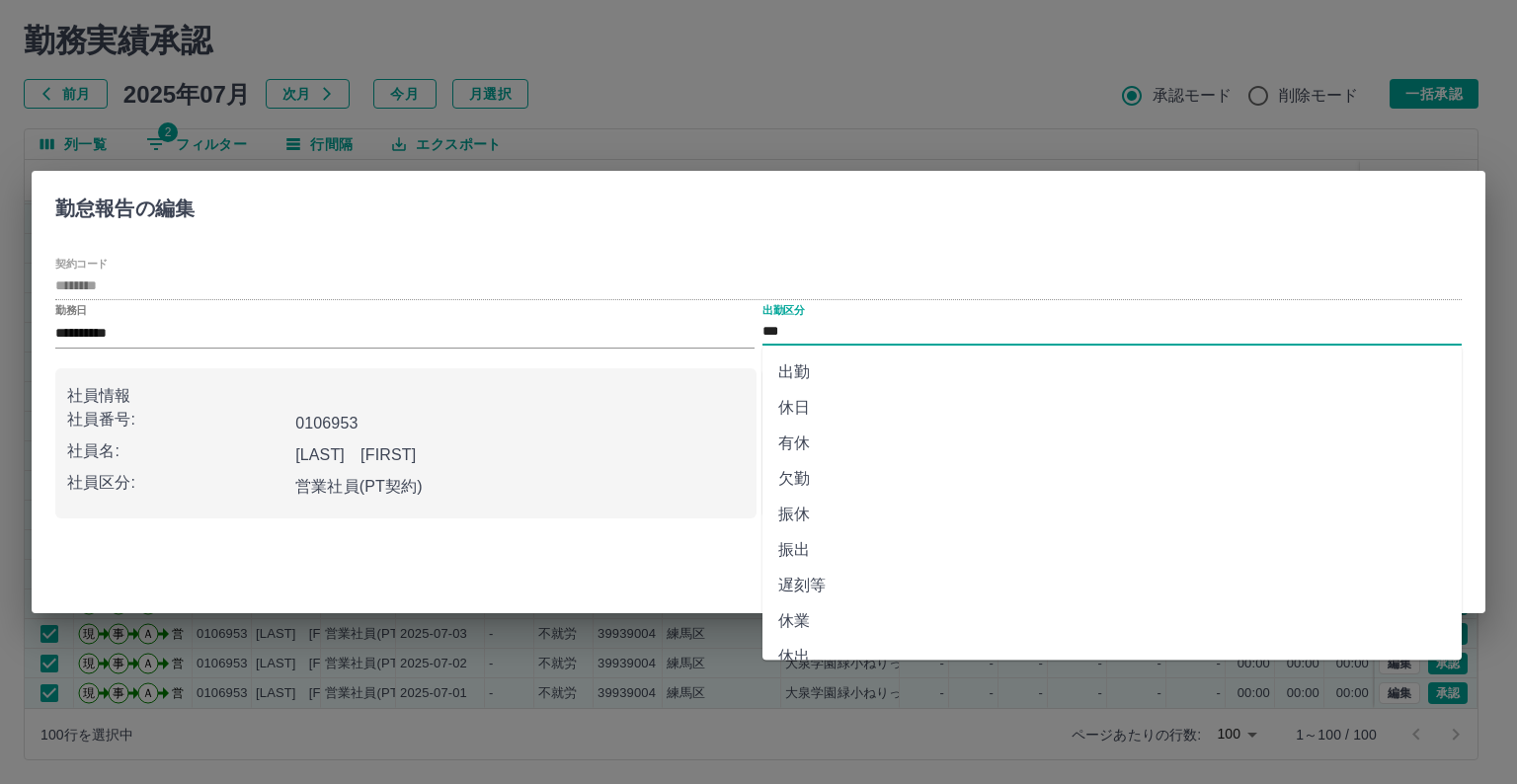click on "***" at bounding box center (1112, 332) 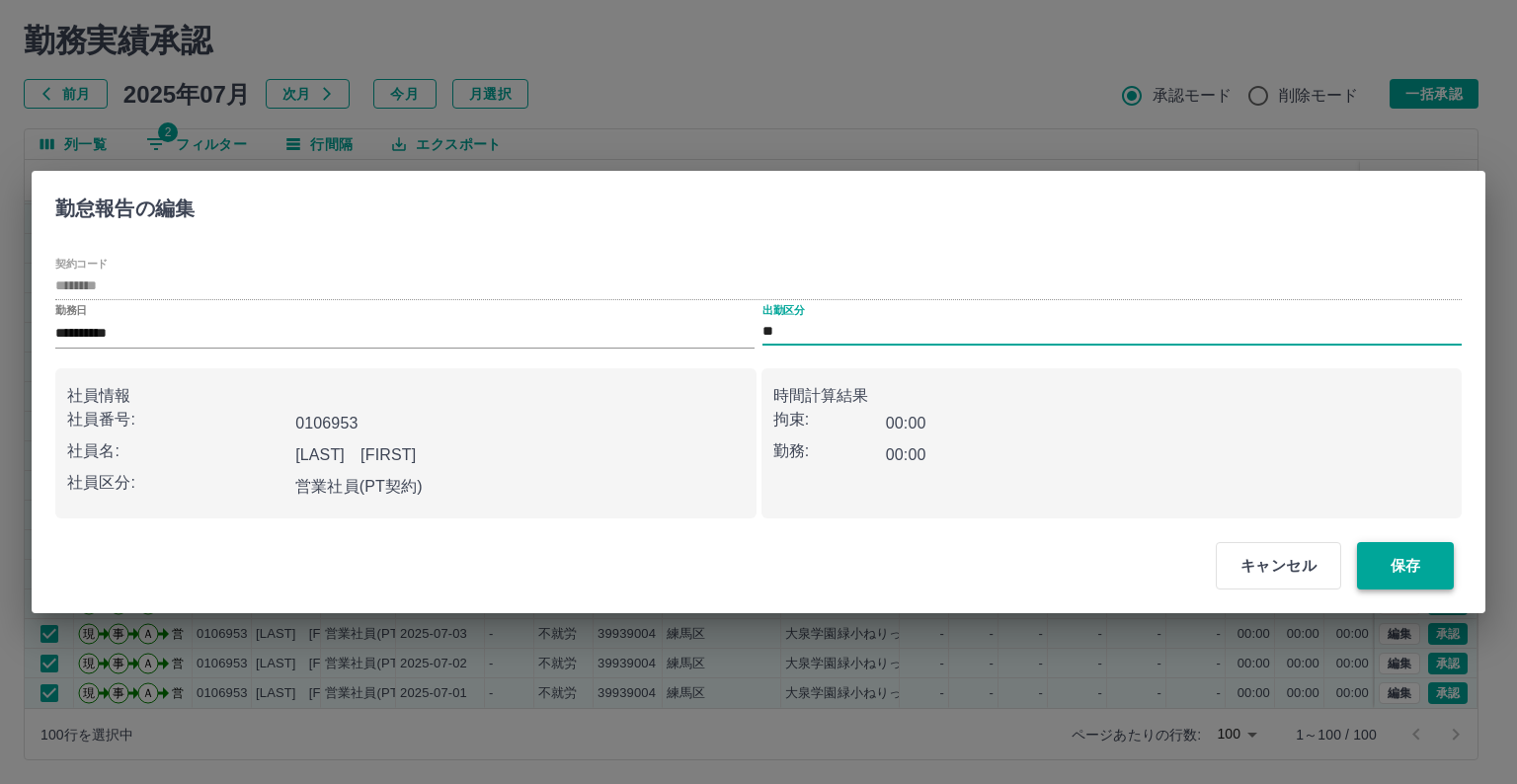 click on "保存" at bounding box center (1405, 566) 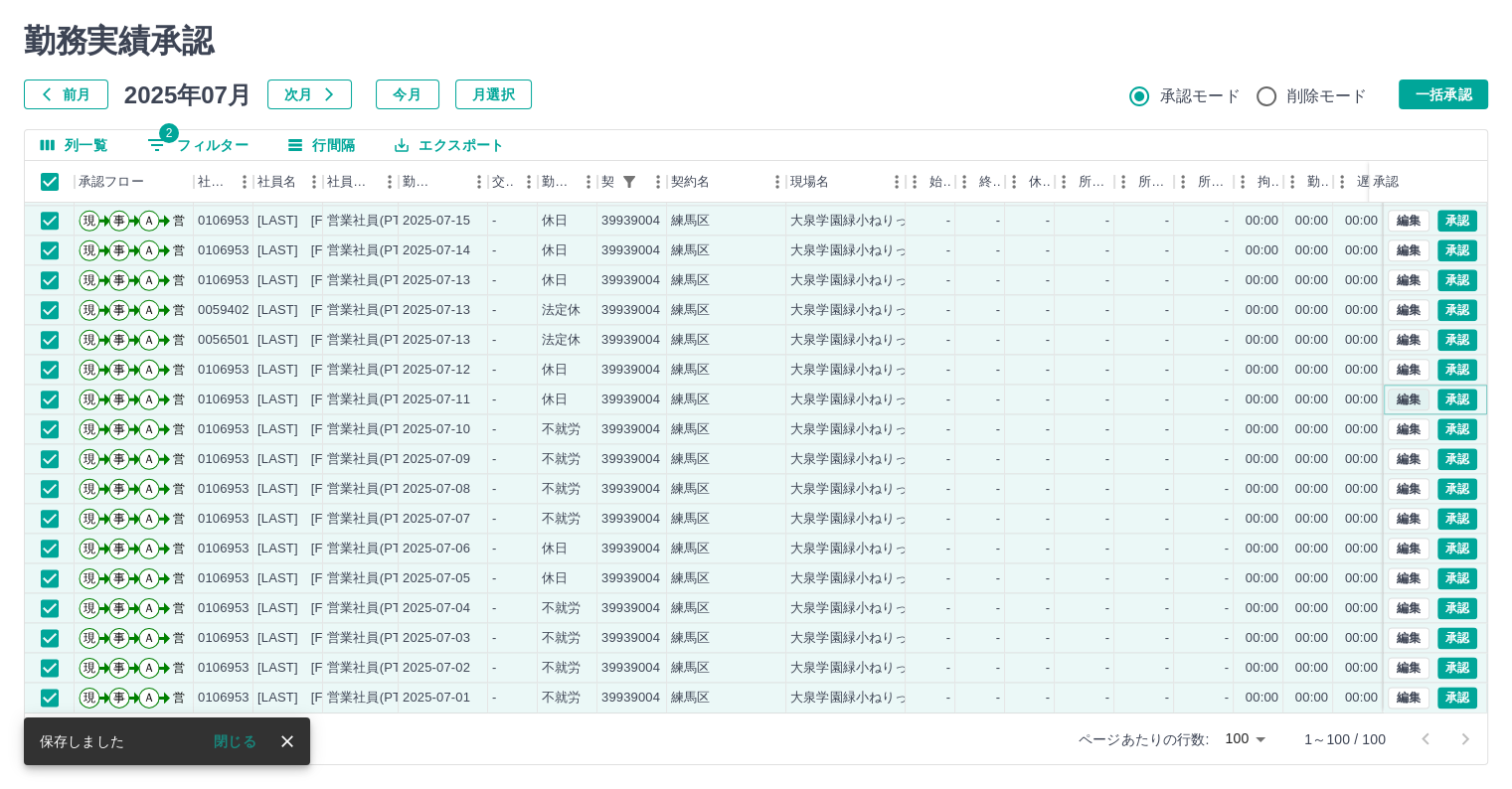 click on "編集" at bounding box center (1409, 399) 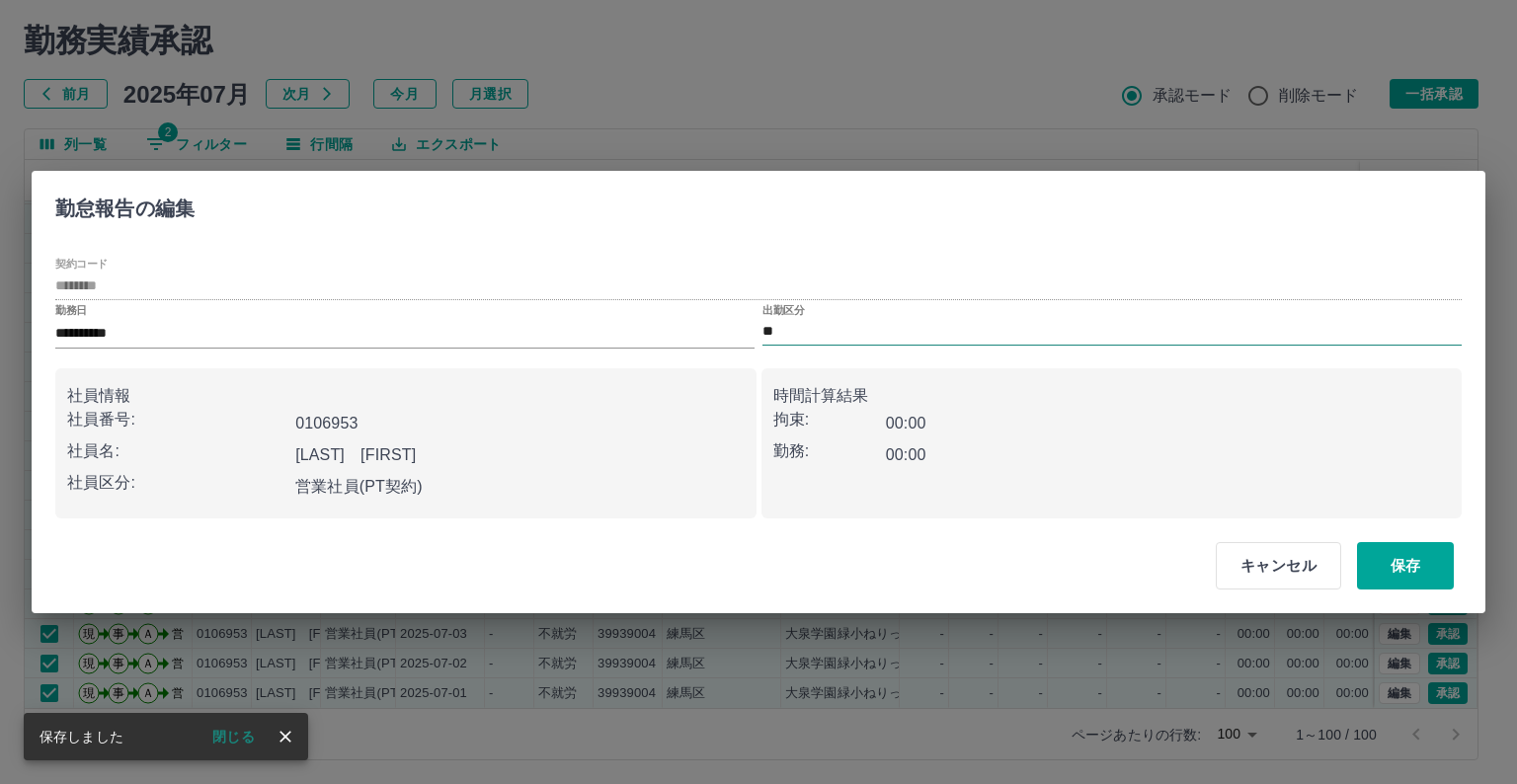 click on "**" at bounding box center (1112, 332) 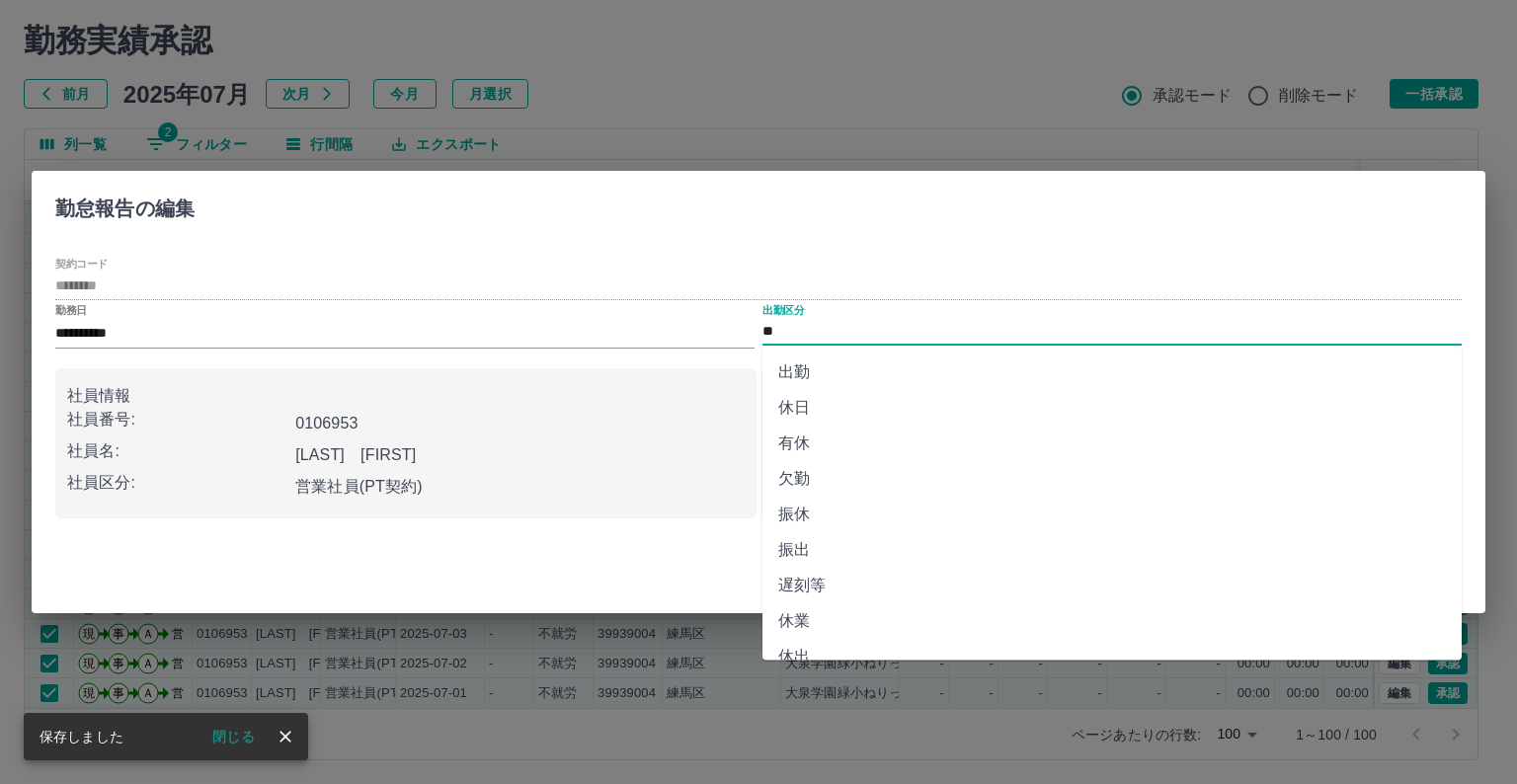 click on "**********" at bounding box center (758, 392) 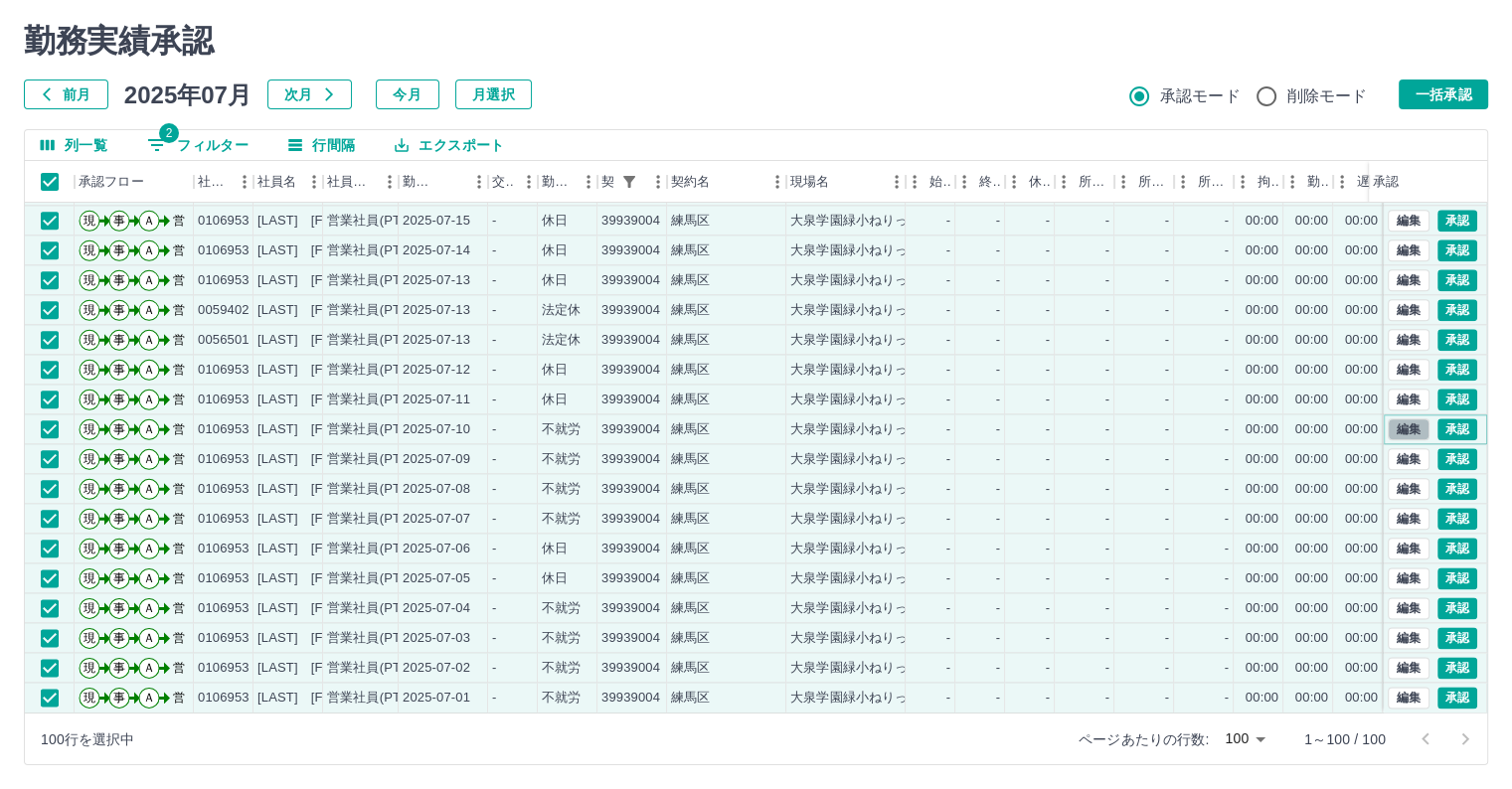 click on "編集" at bounding box center (1409, 429) 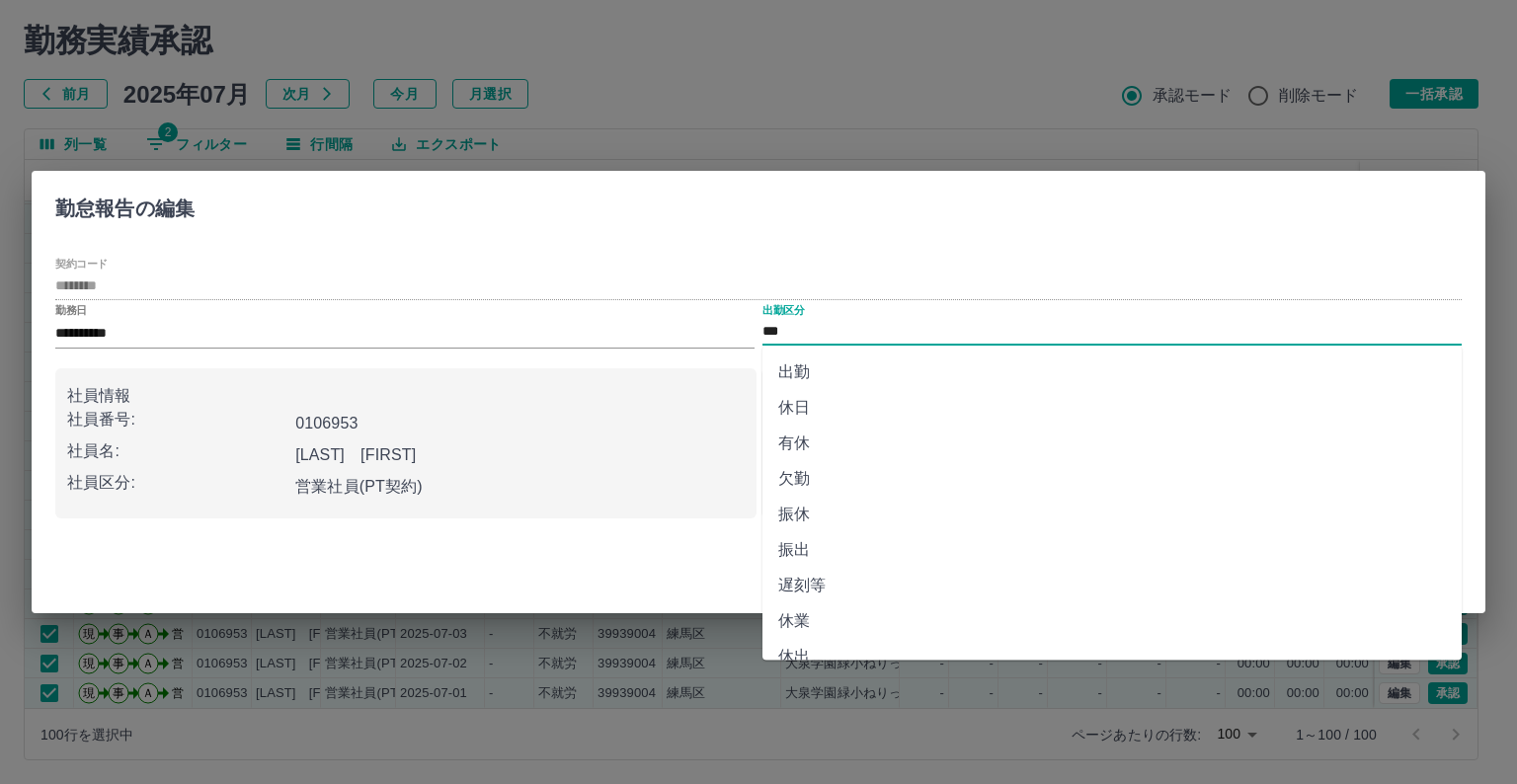 click on "***" at bounding box center [1112, 332] 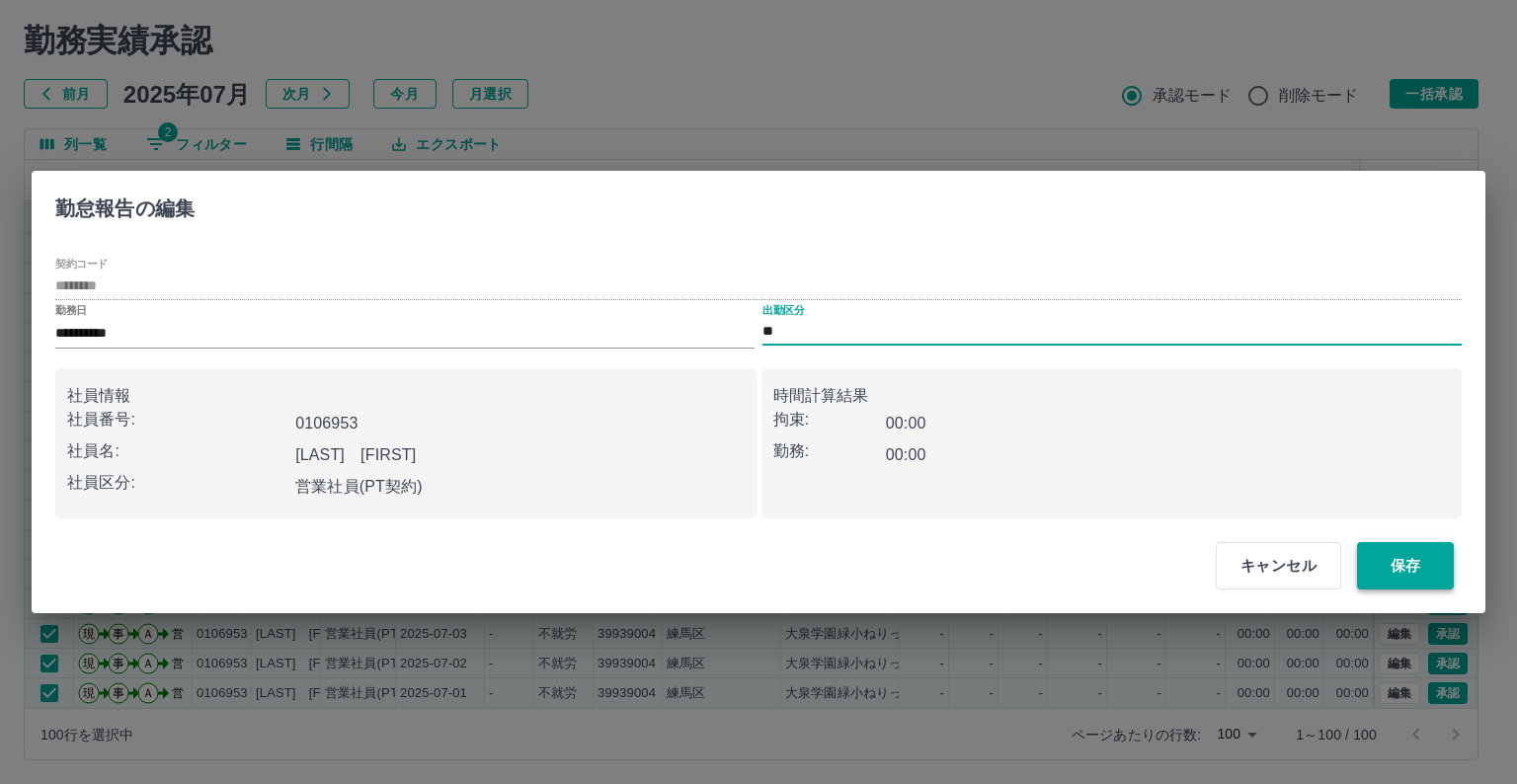 click on "保存" at bounding box center (1405, 566) 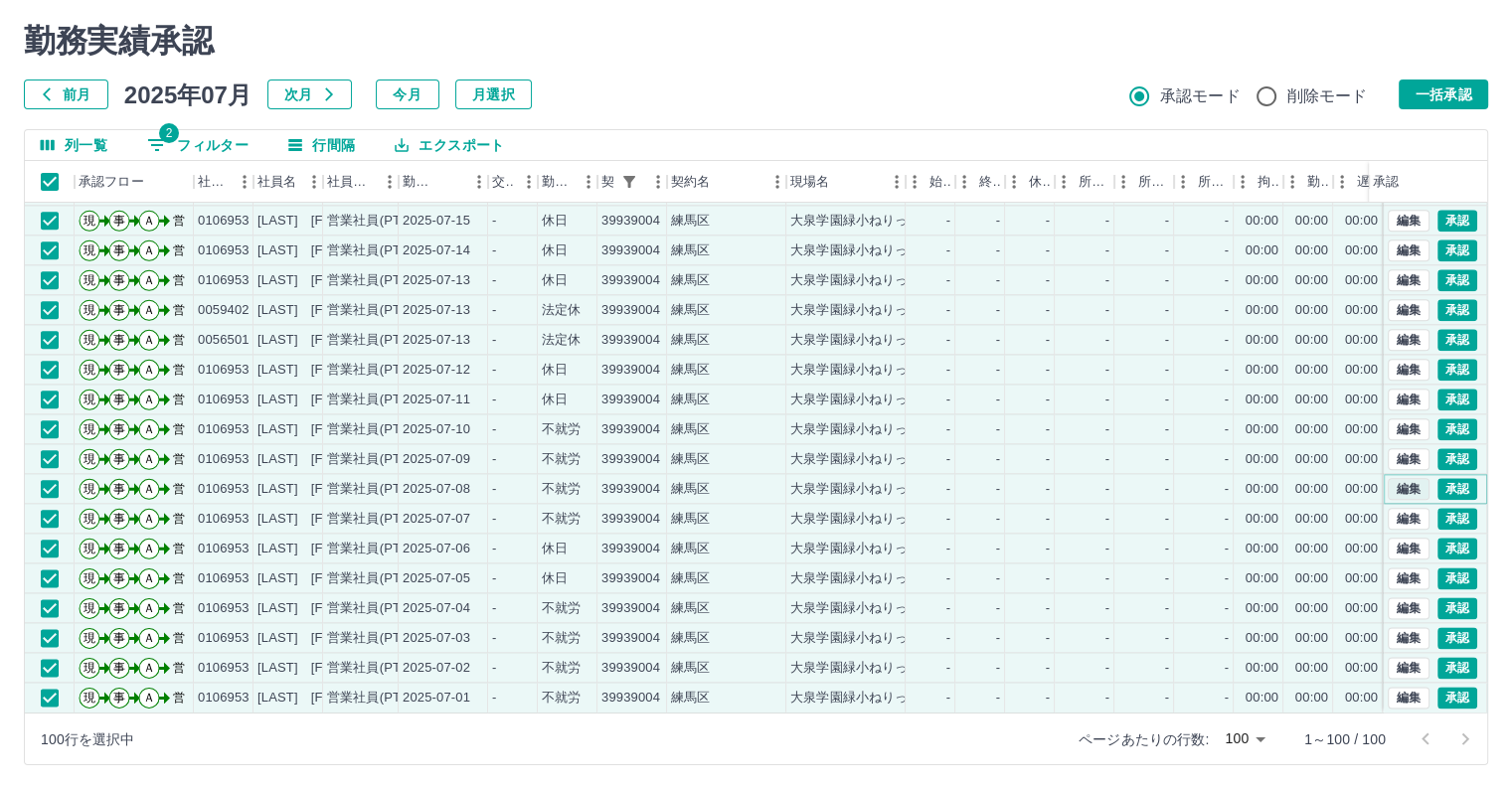 click on "編集" at bounding box center [1409, 489] 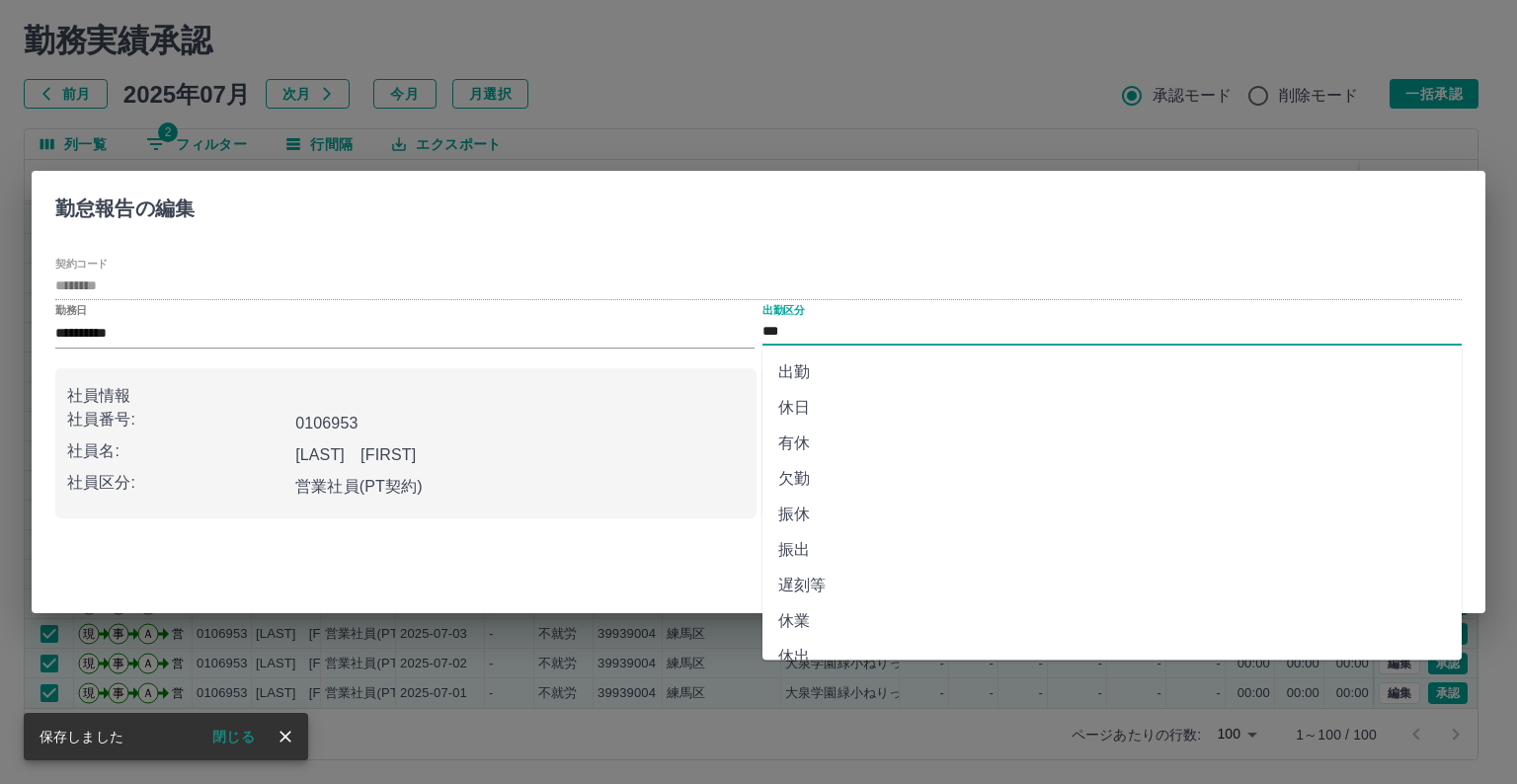 click on "***" at bounding box center (1112, 332) 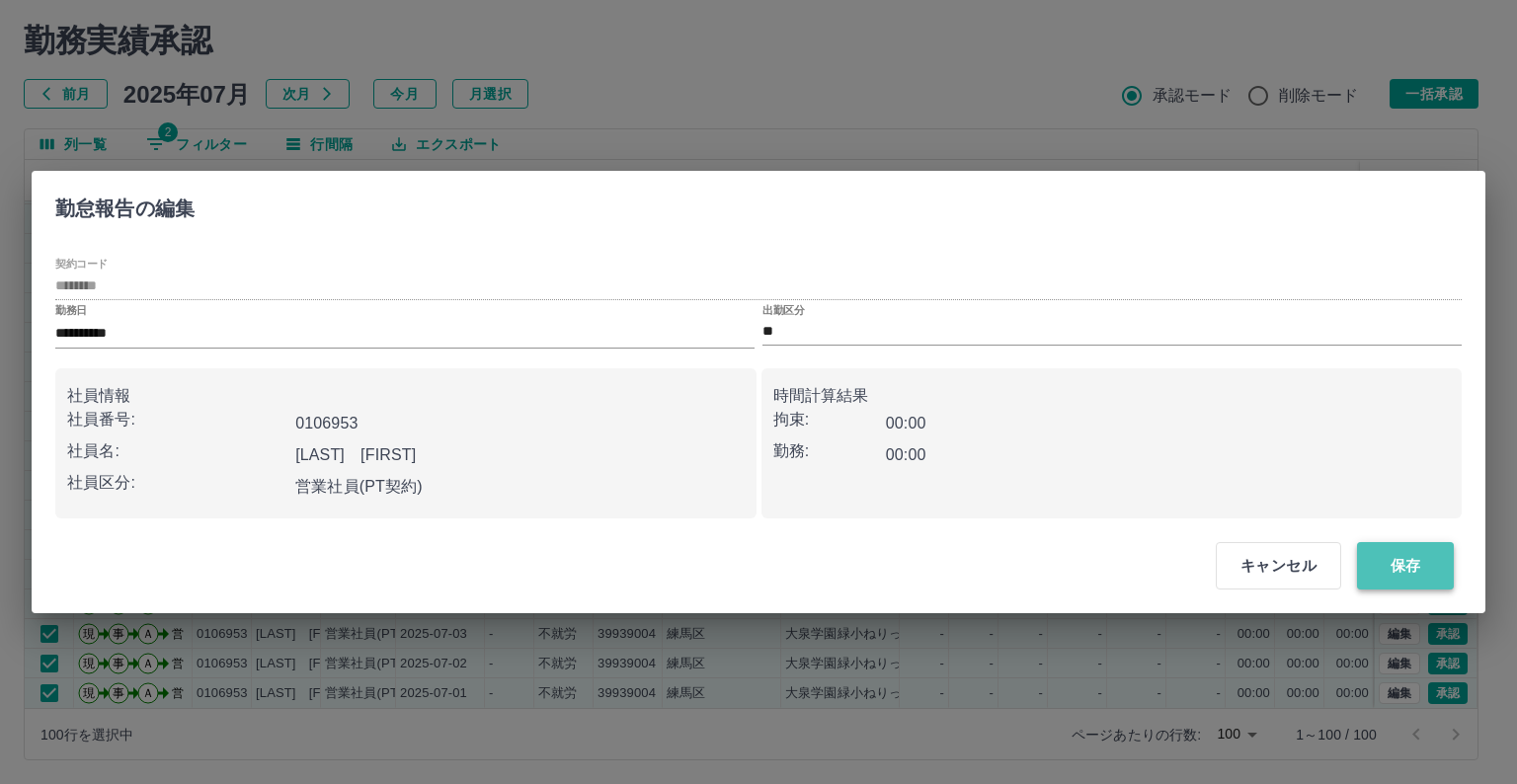 click on "保存" at bounding box center [1405, 566] 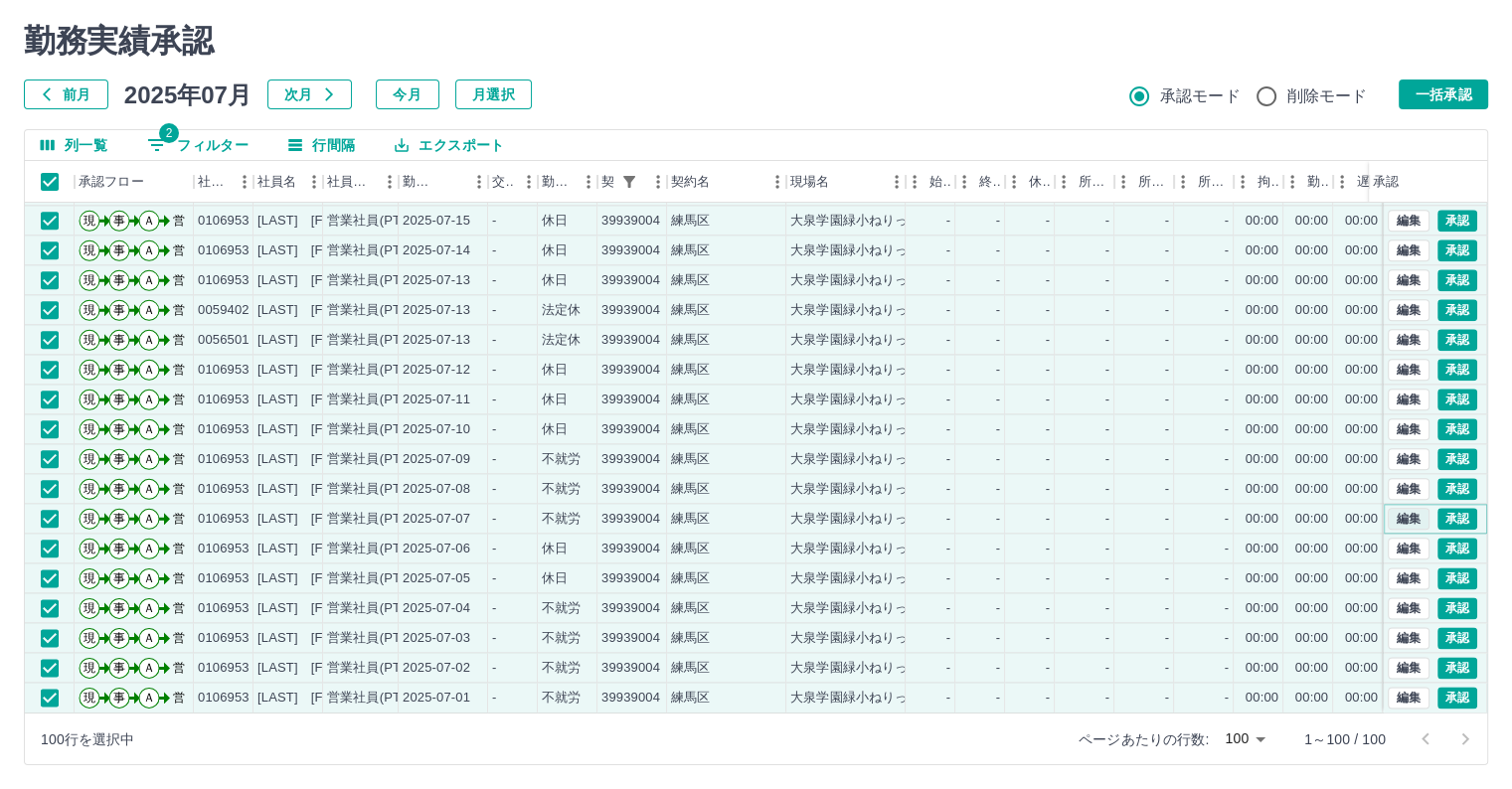 click on "編集" at bounding box center [1409, 519] 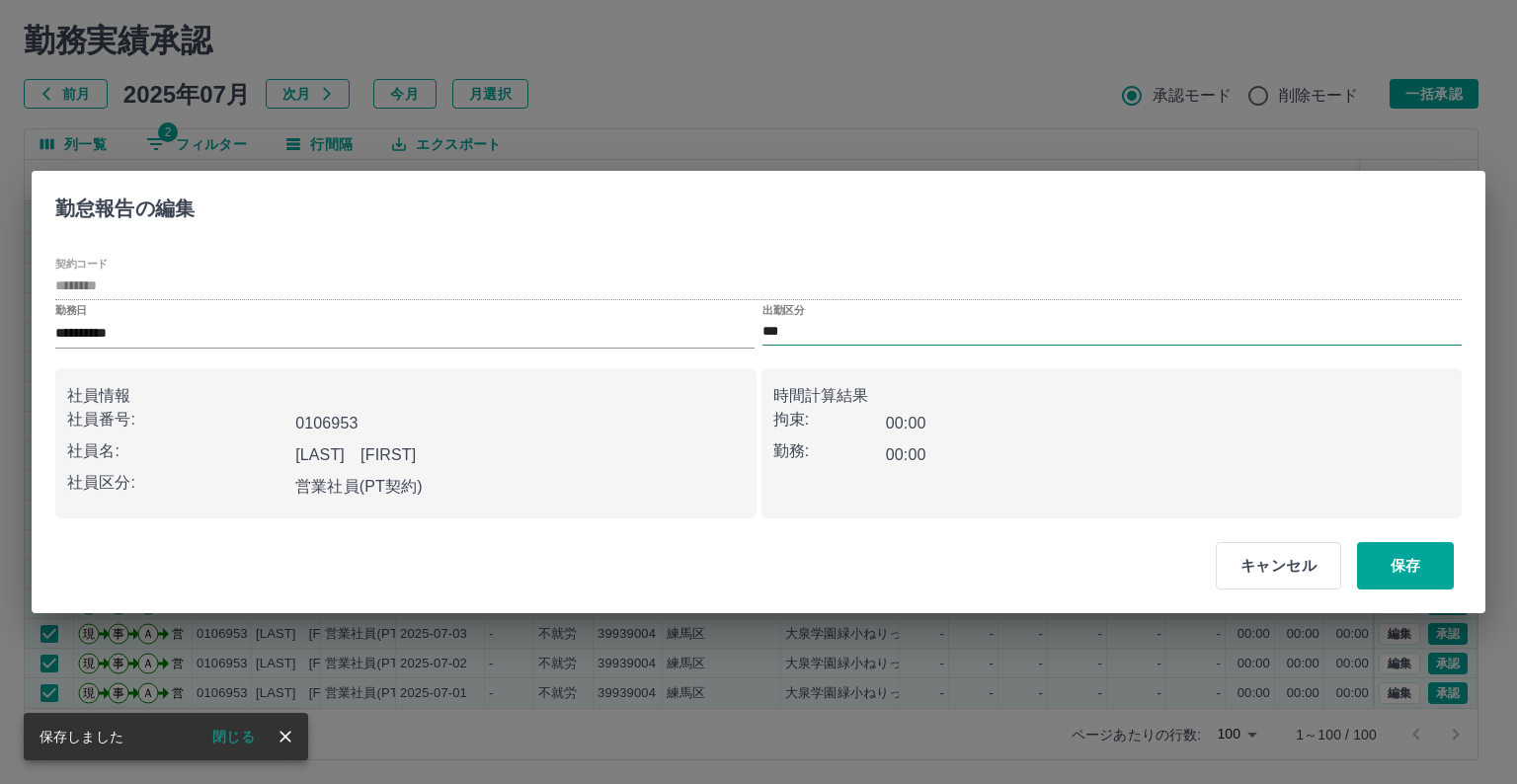click on "***" at bounding box center [1112, 332] 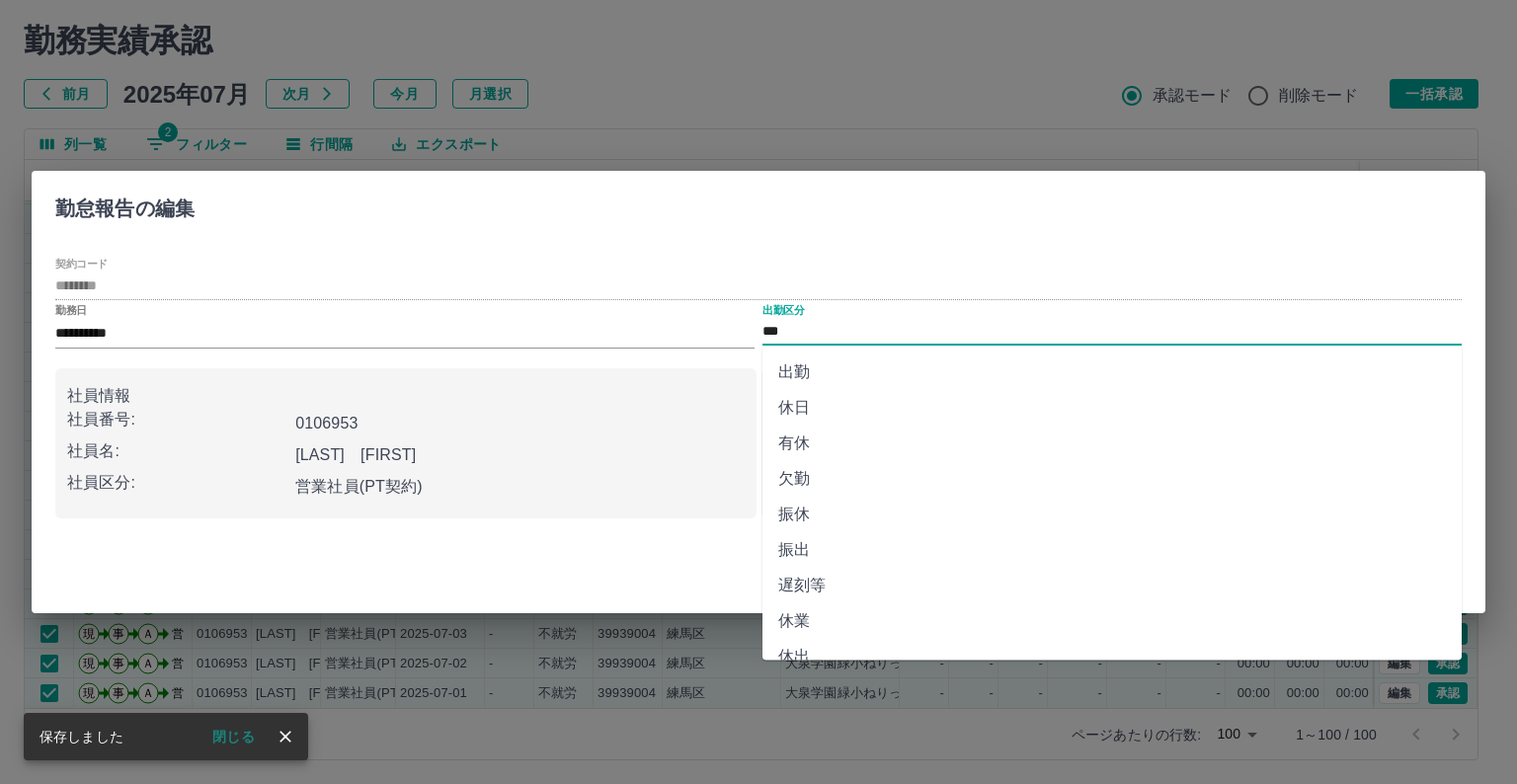 click on "休日" at bounding box center [1112, 408] 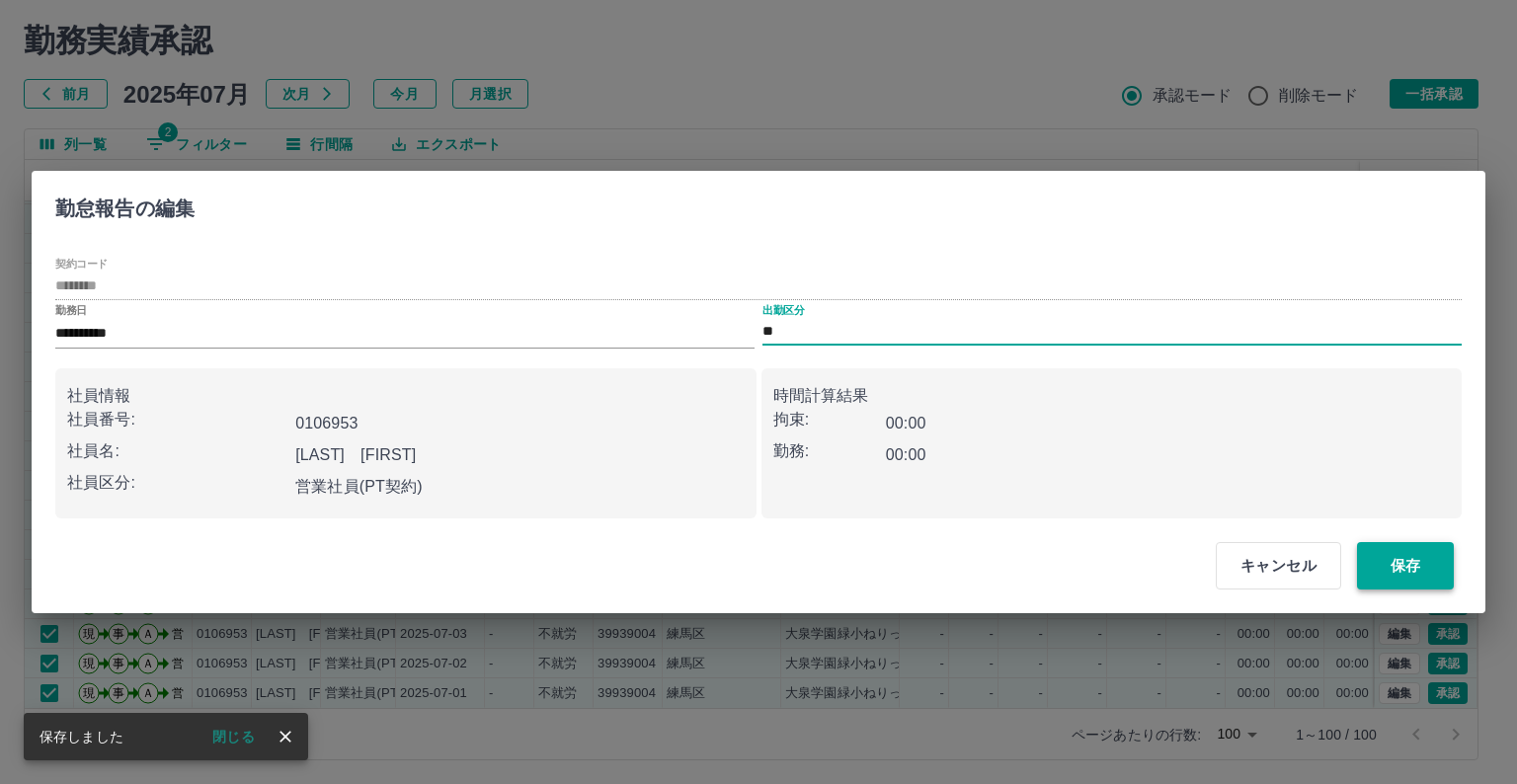 click on "保存" at bounding box center (1405, 566) 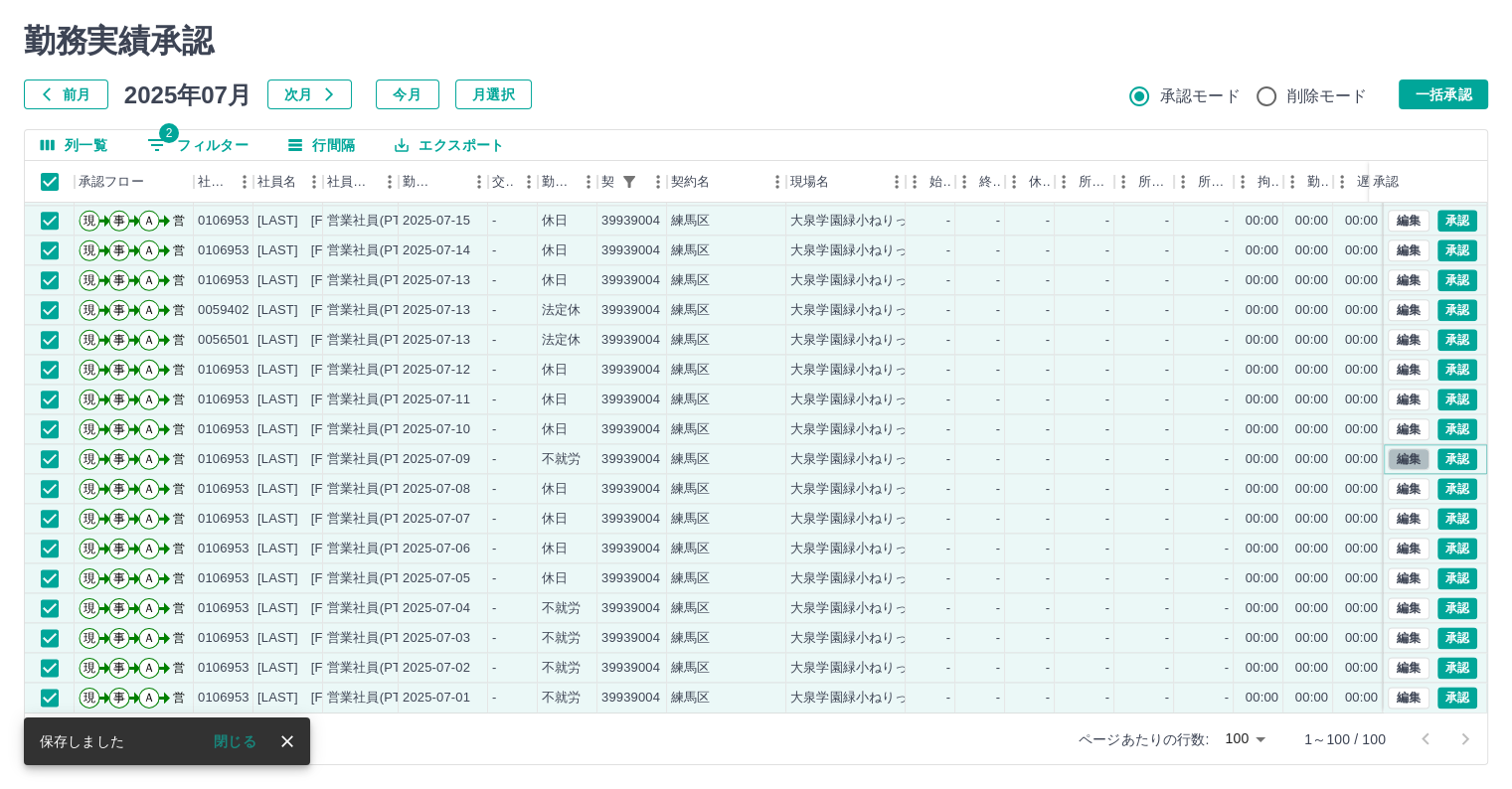 click on "編集" at bounding box center [1409, 459] 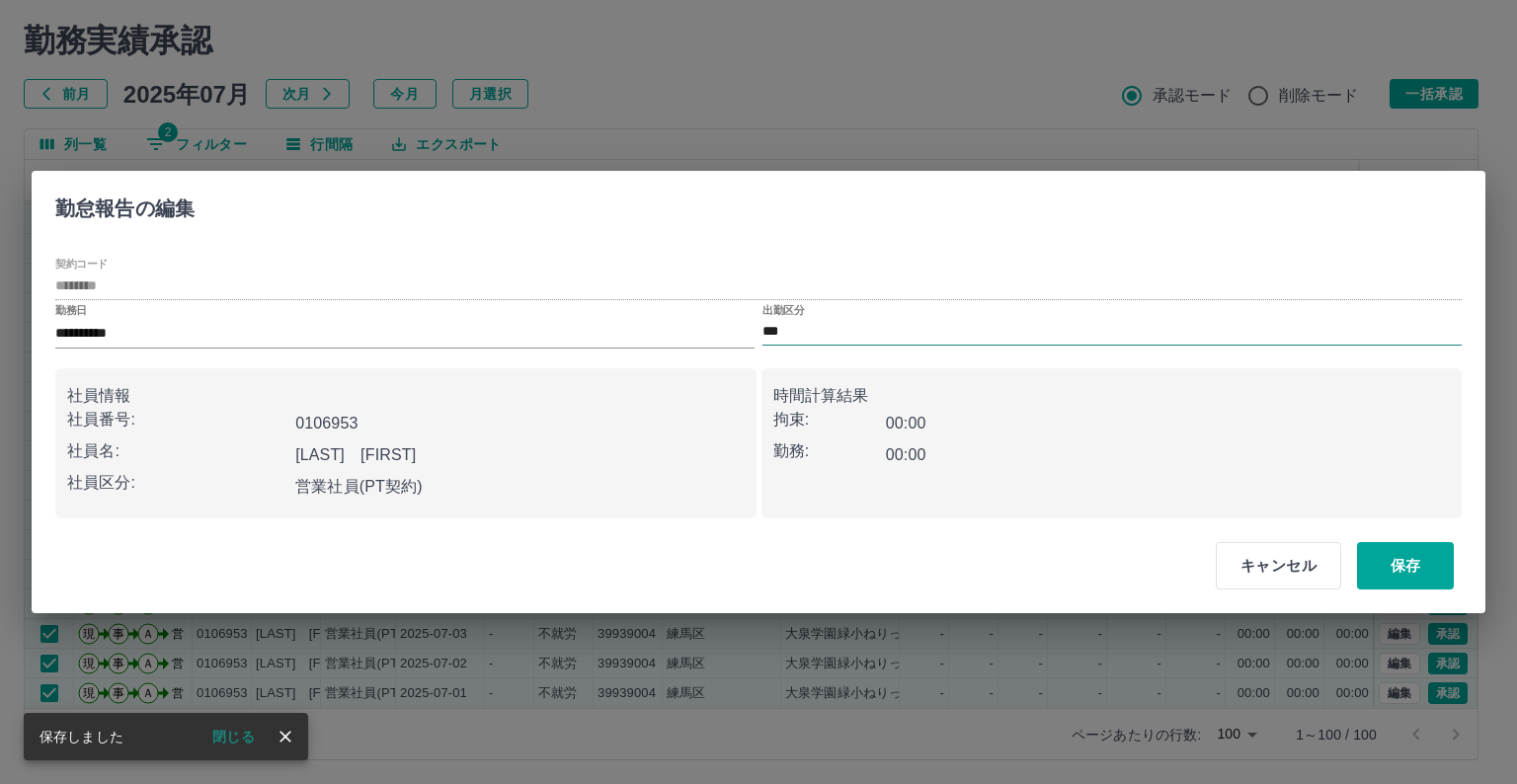 click on "***" at bounding box center (1112, 332) 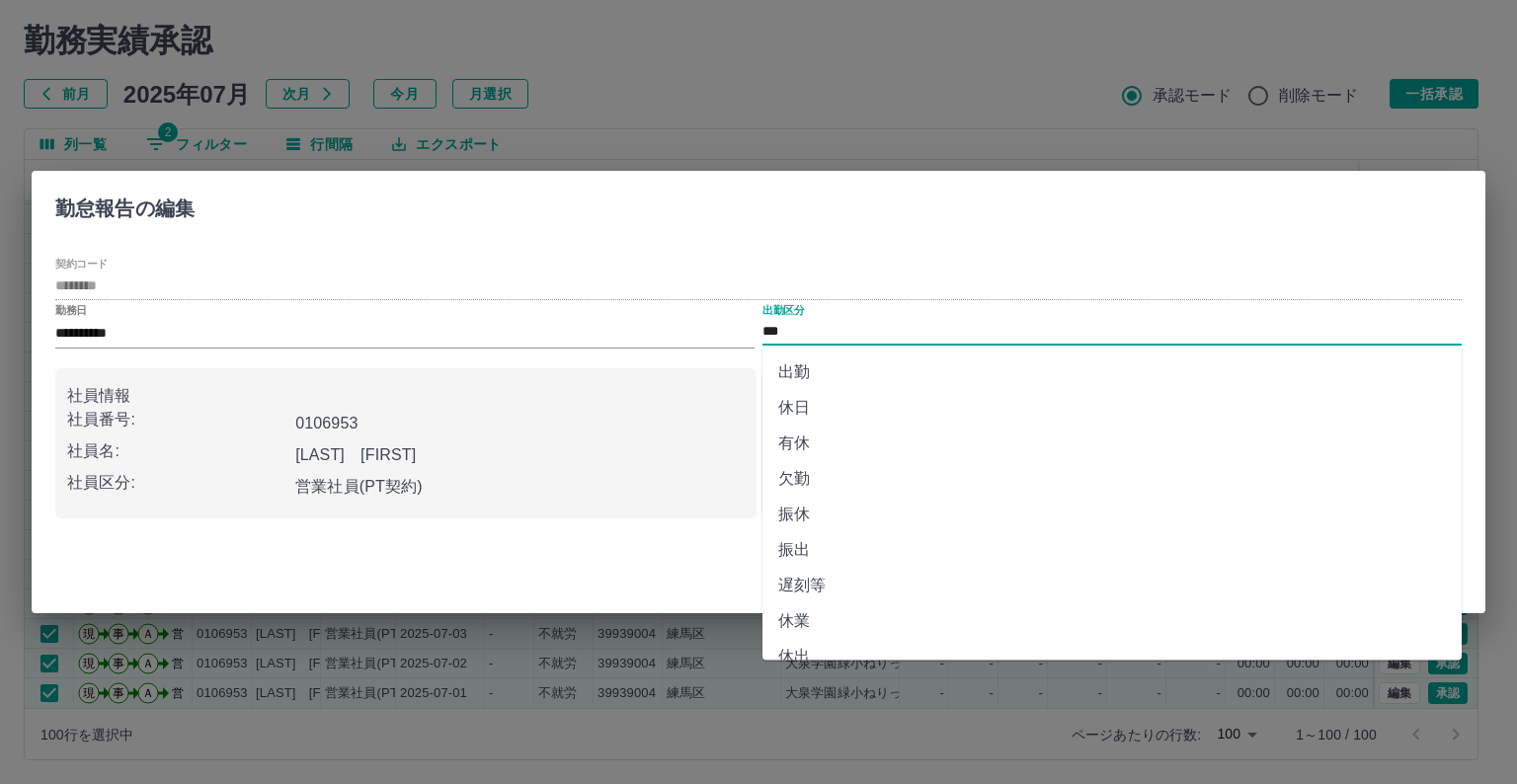 click on "休日" at bounding box center (1112, 408) 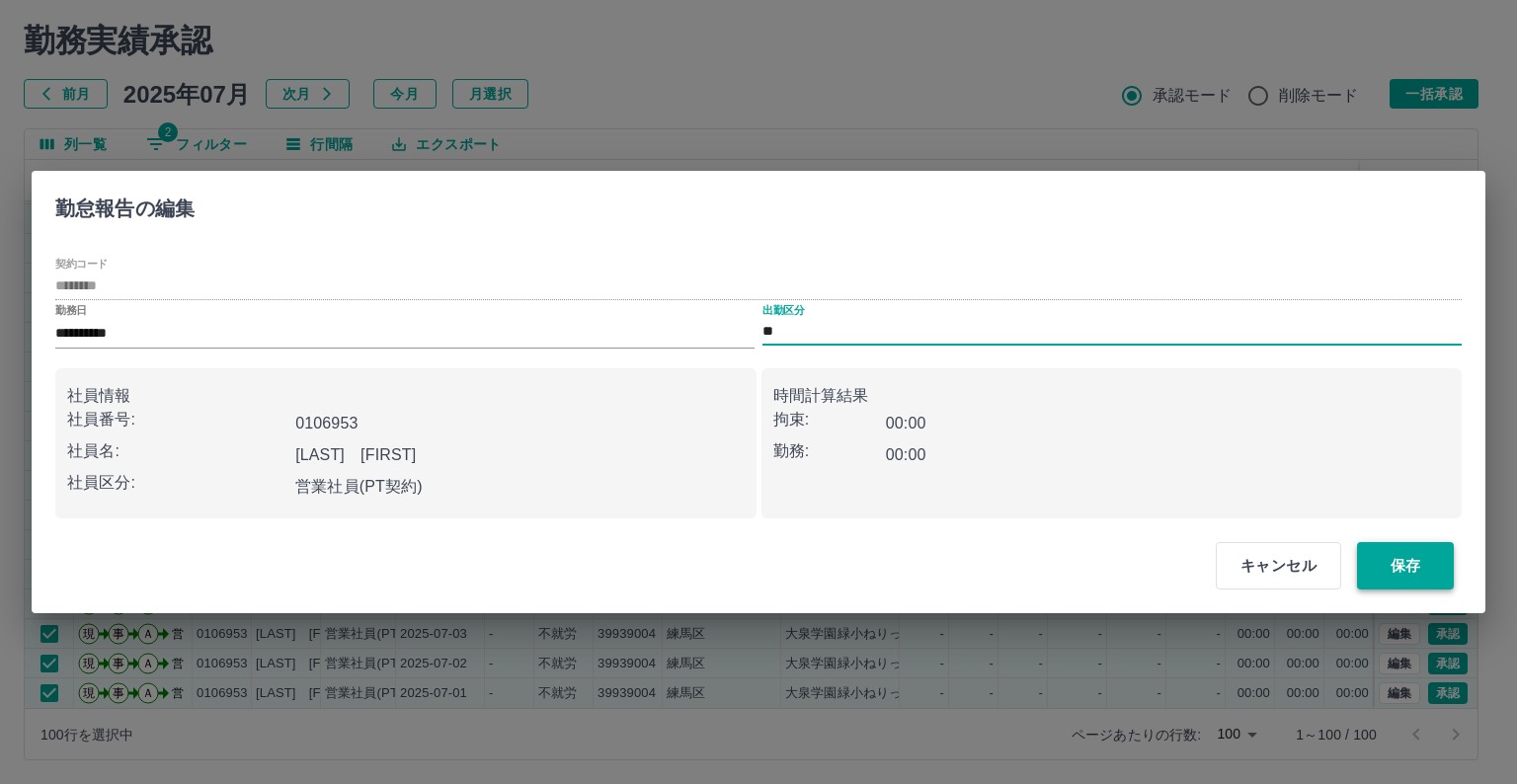 click on "保存" at bounding box center [1405, 566] 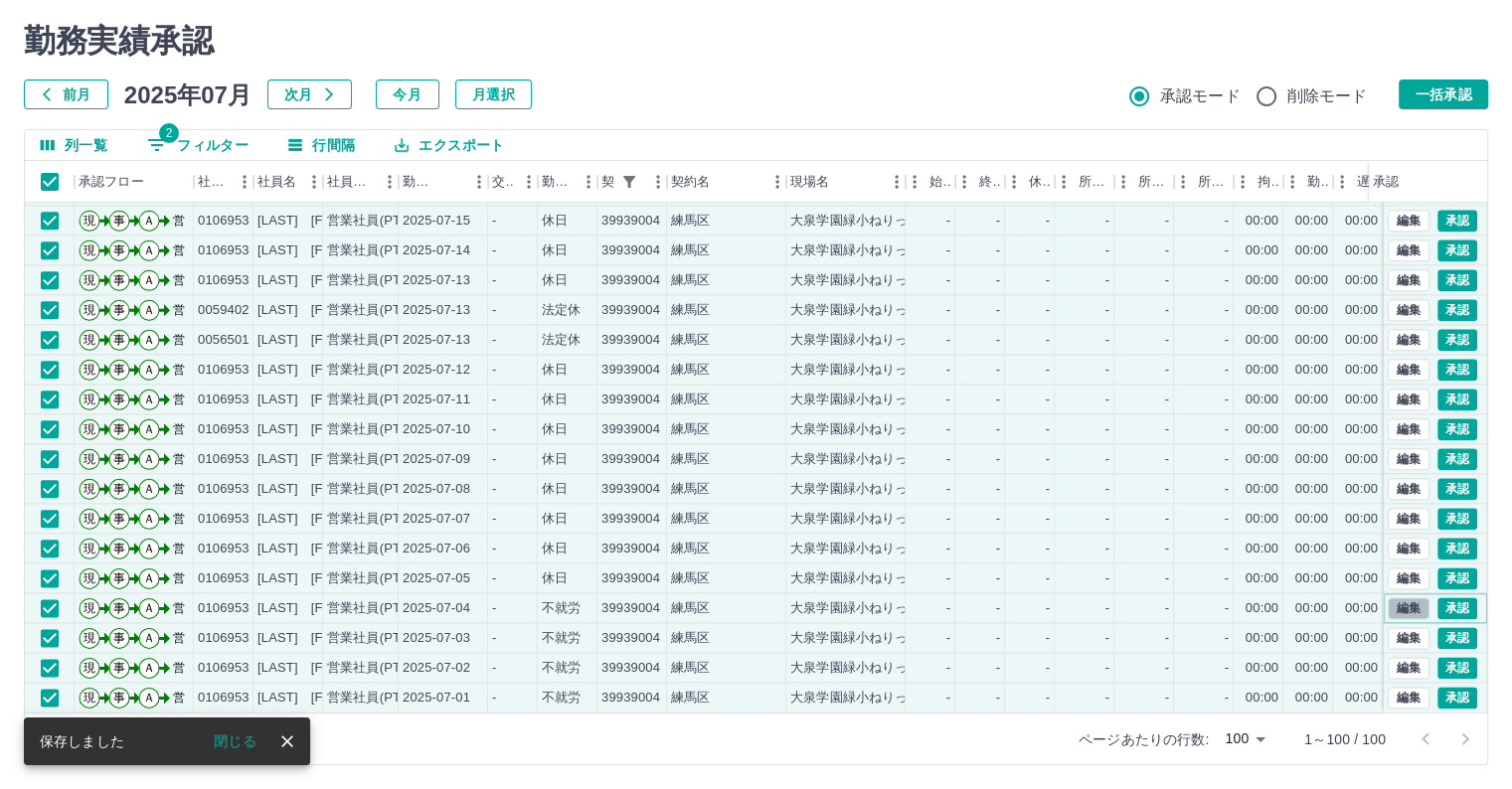 click on "編集" at bounding box center [1409, 608] 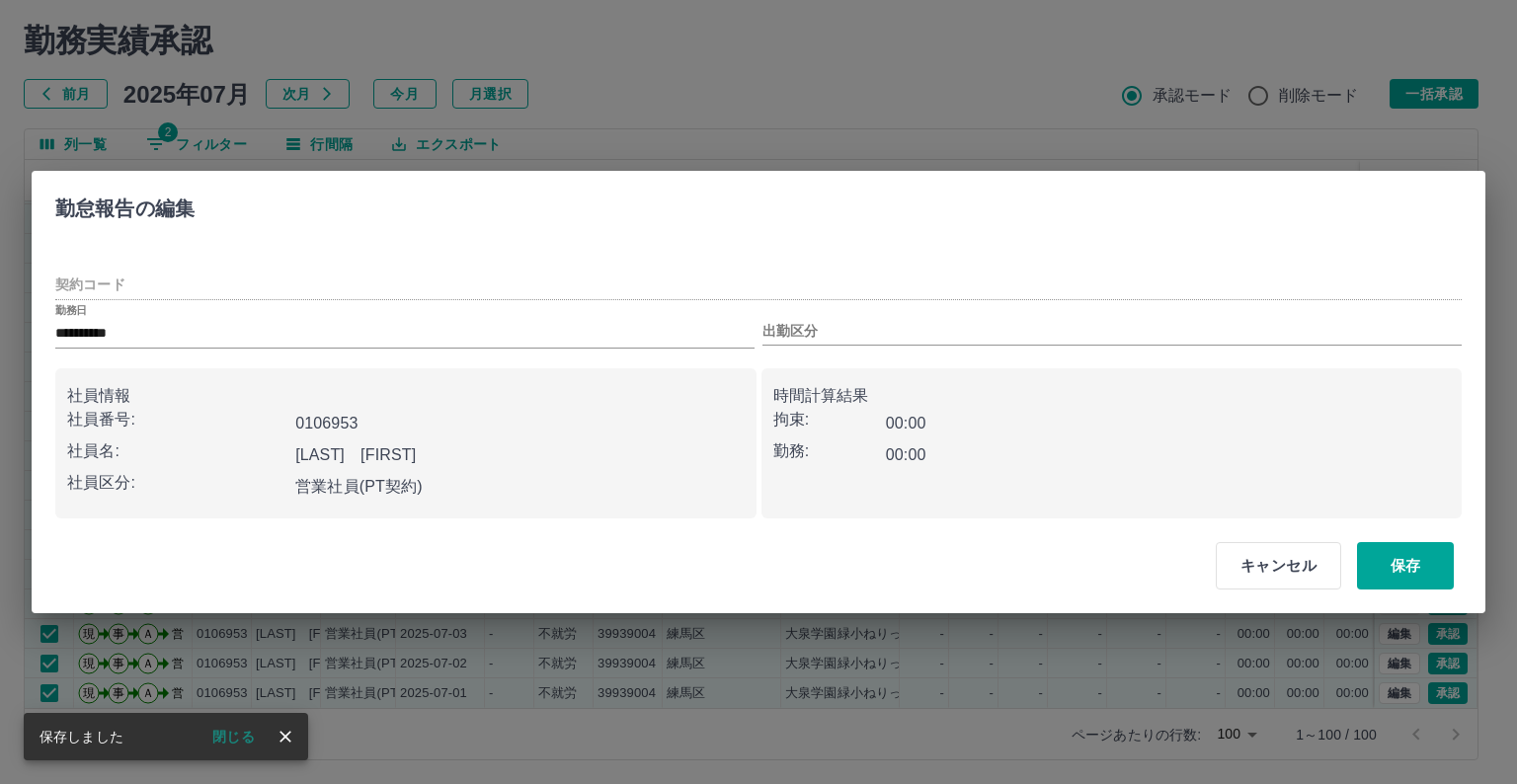 type on "********" 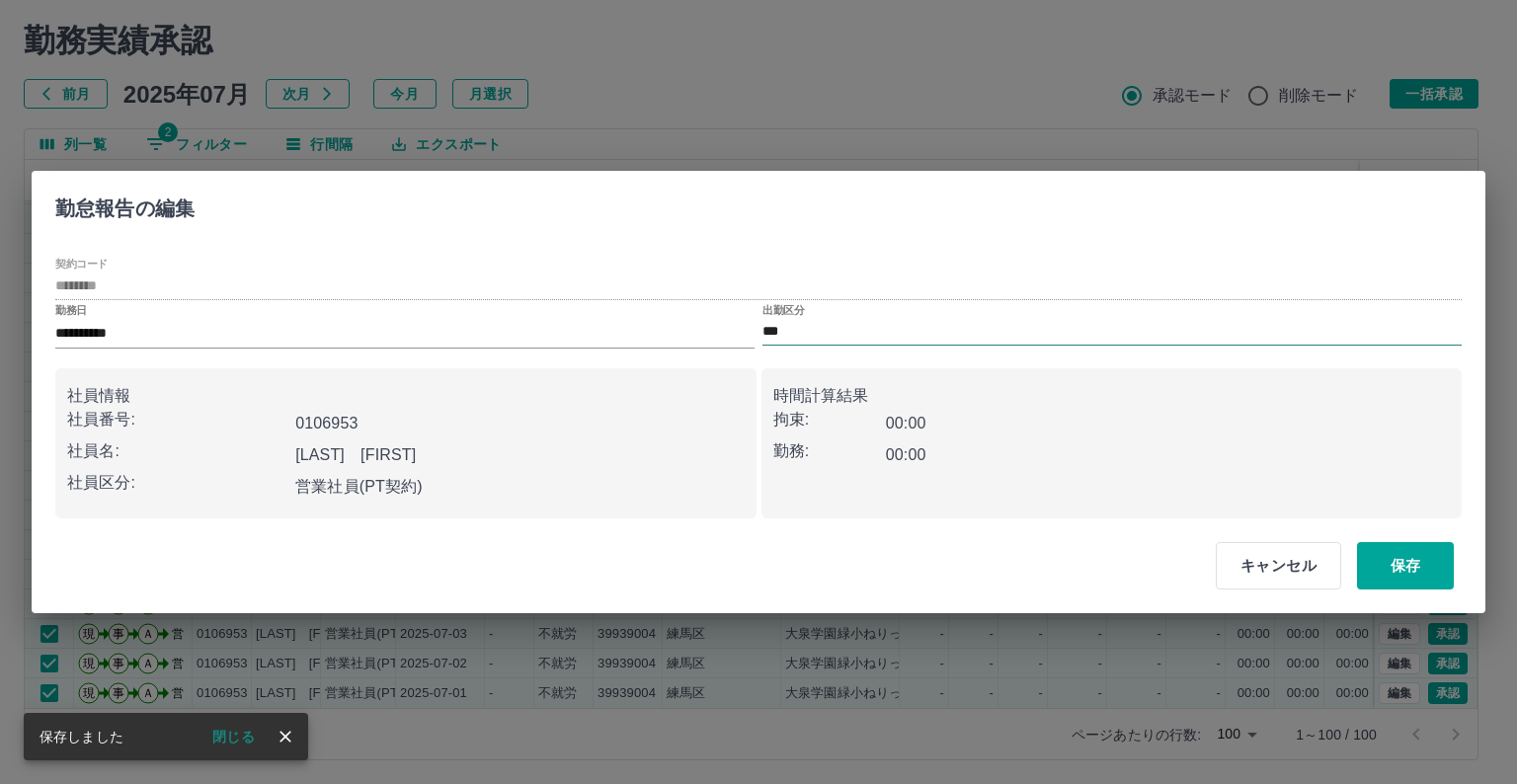 click on "***" at bounding box center (1112, 332) 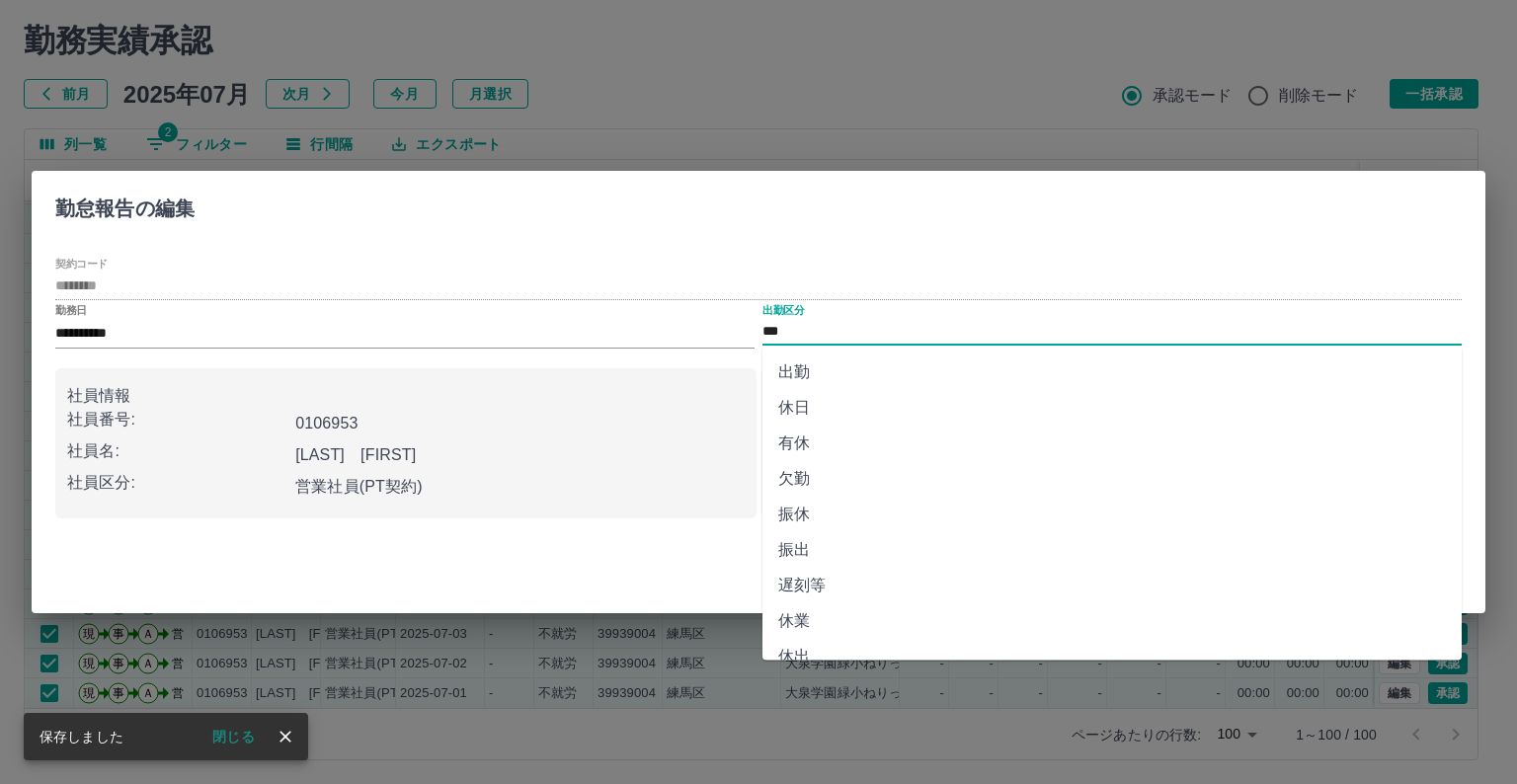click on "休日" at bounding box center [1112, 408] 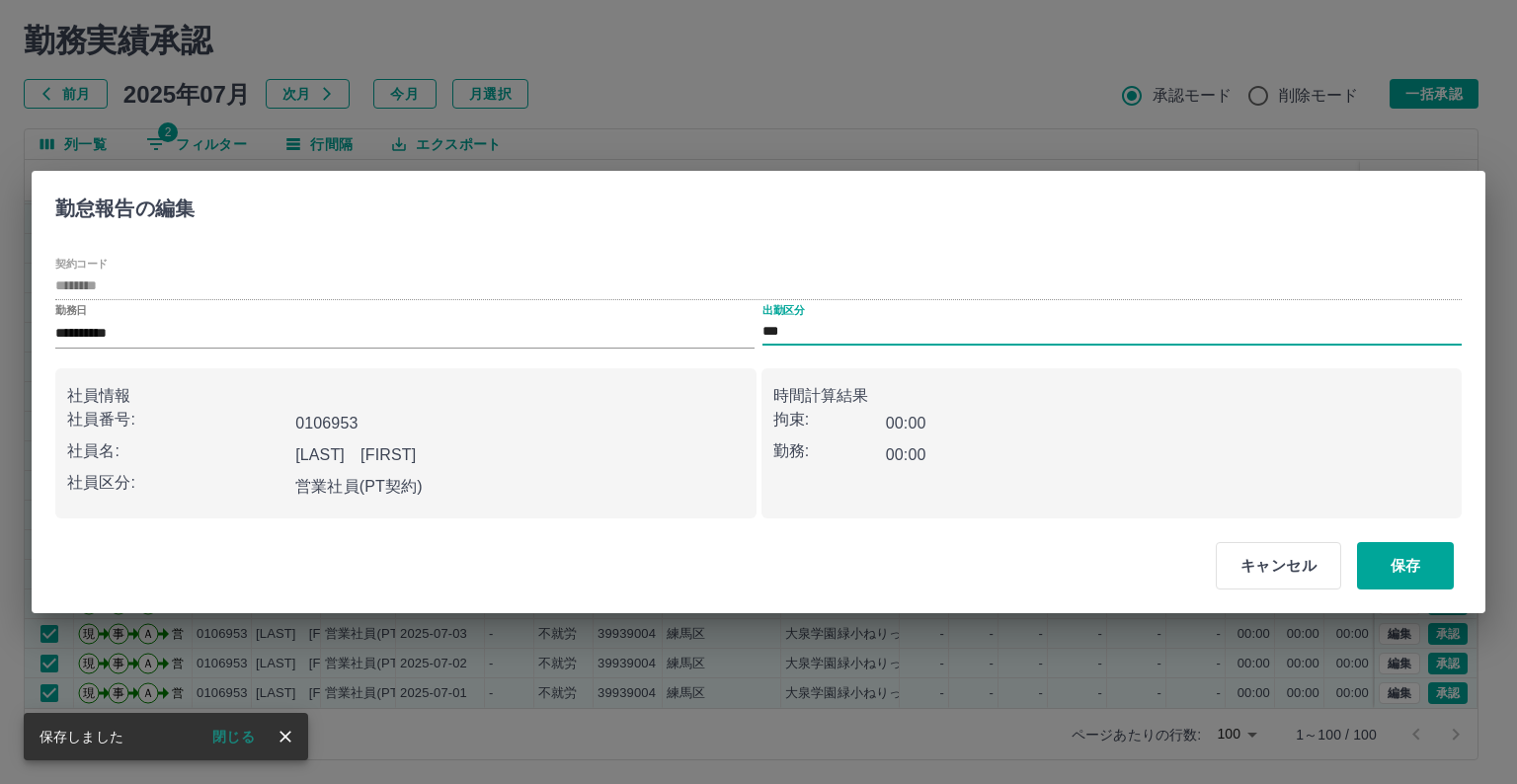 type on "**" 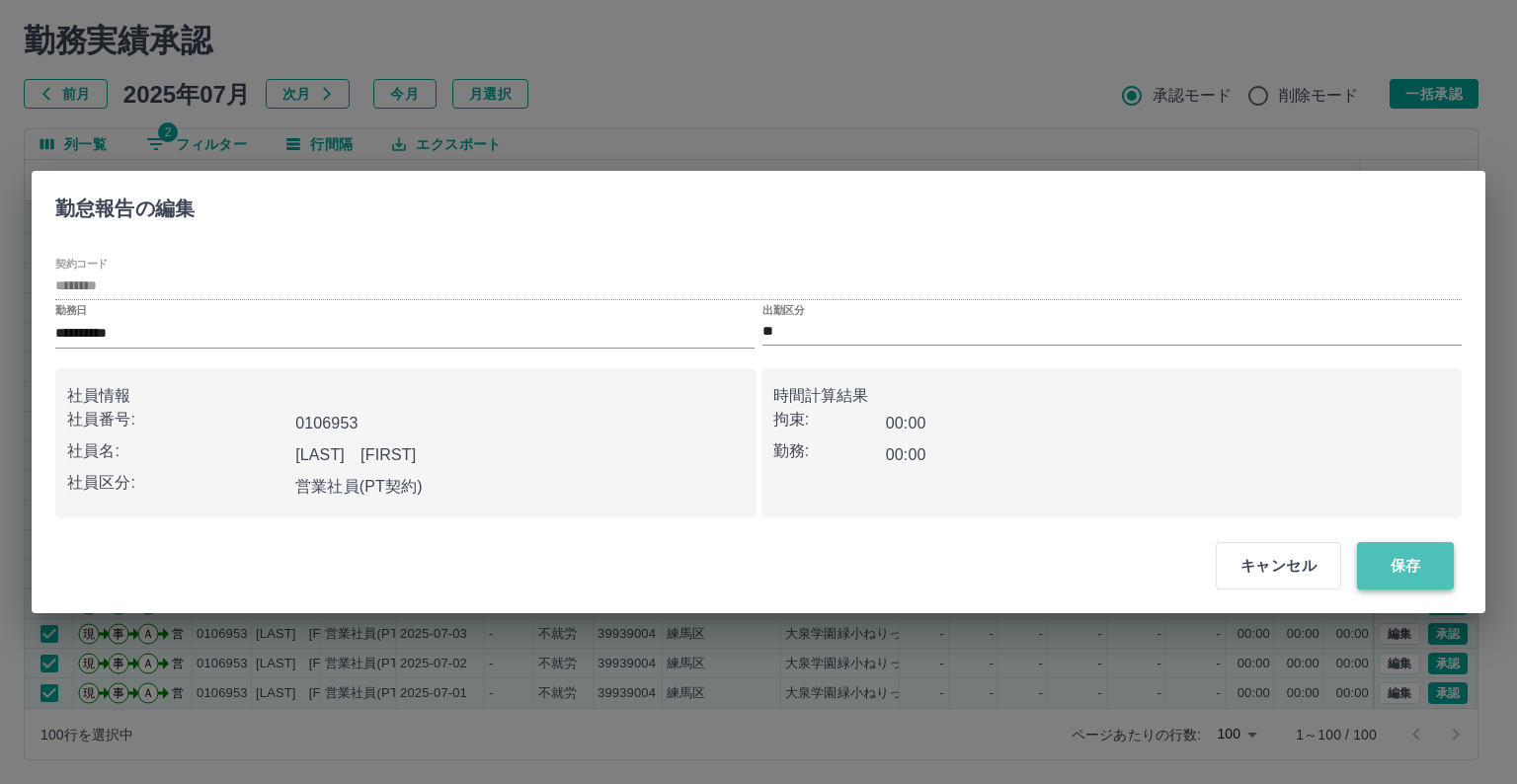 click on "保存" at bounding box center (1405, 566) 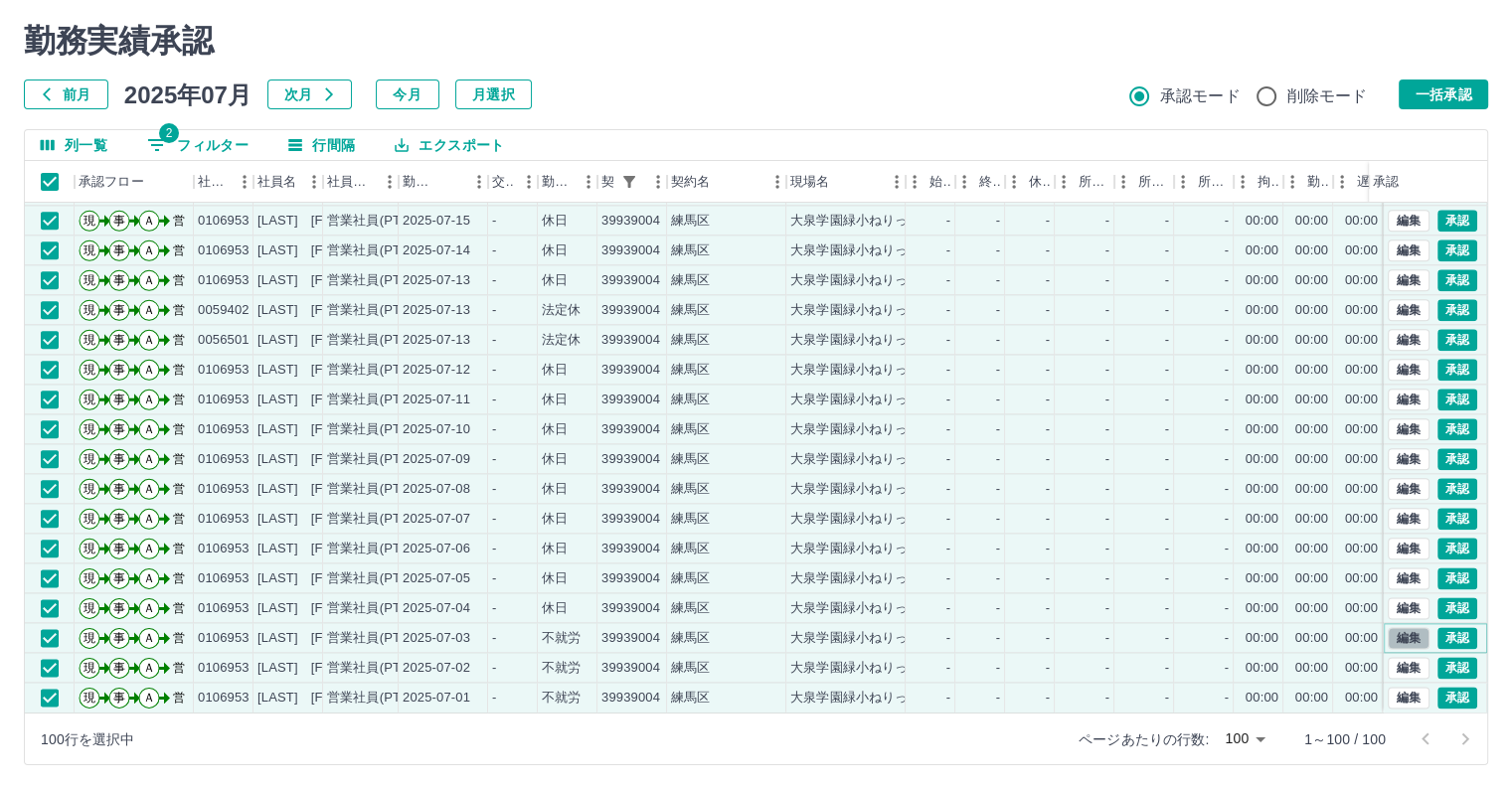 click on "編集" at bounding box center [1409, 638] 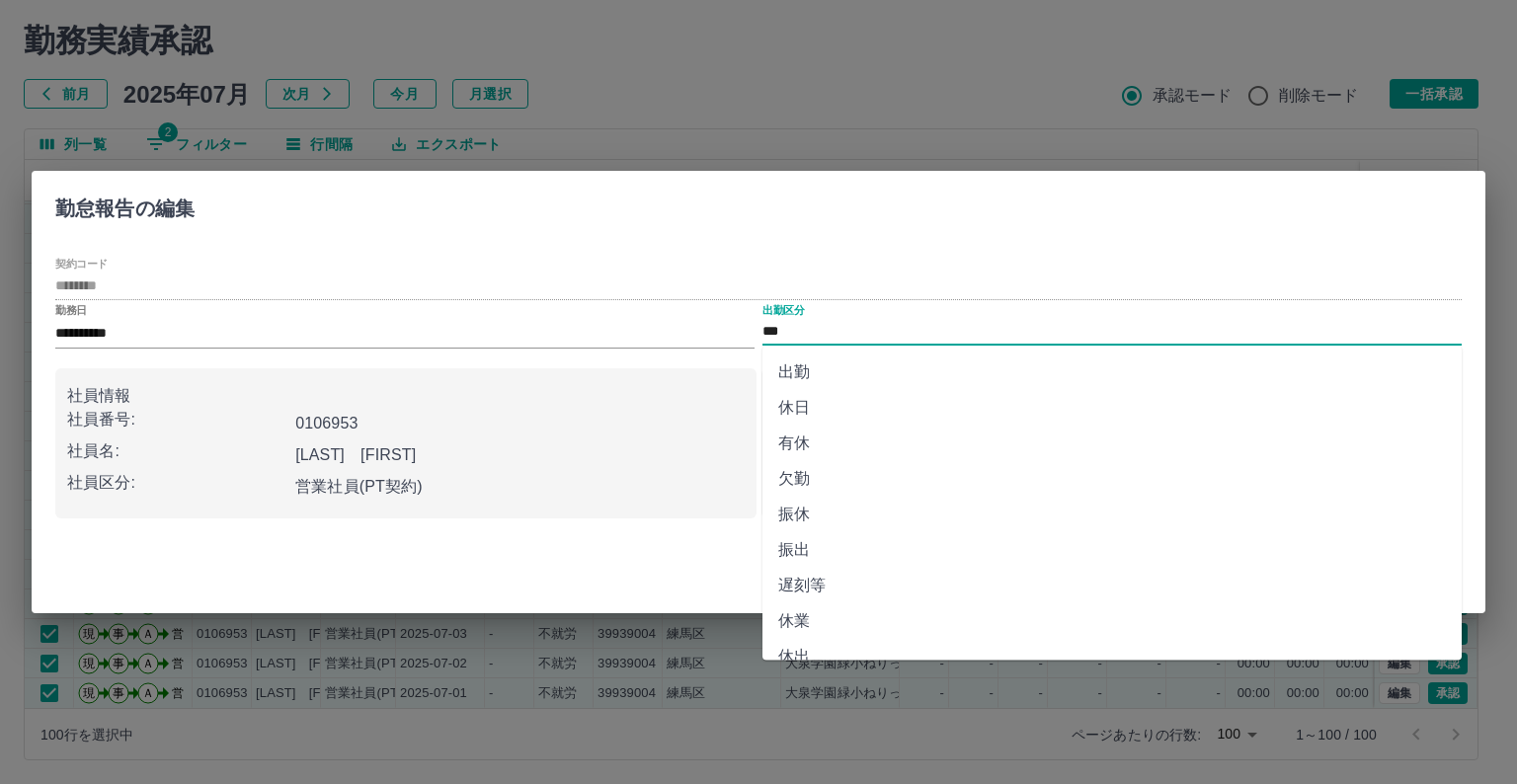 click on "***" at bounding box center [1112, 332] 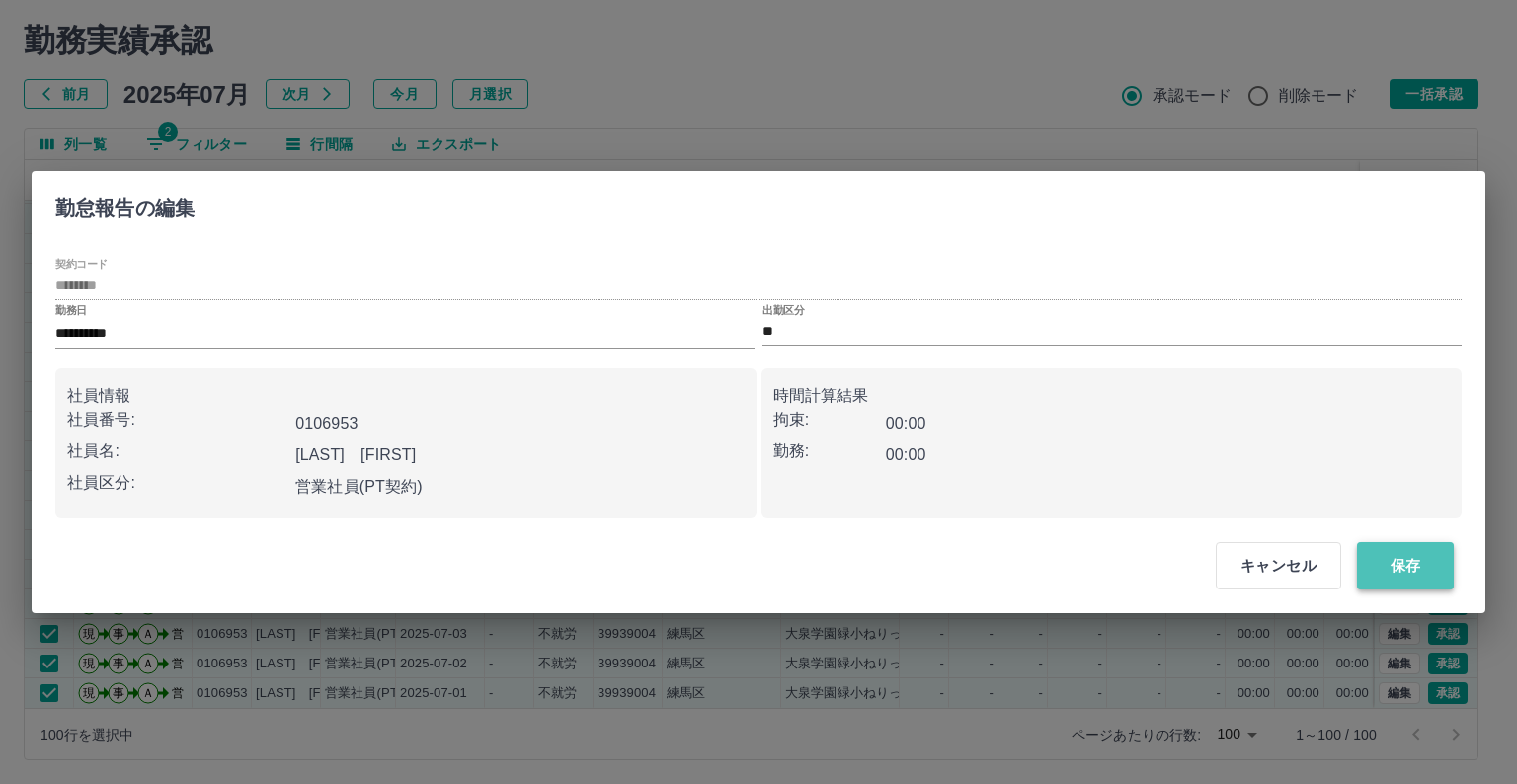 click on "保存" at bounding box center [1405, 566] 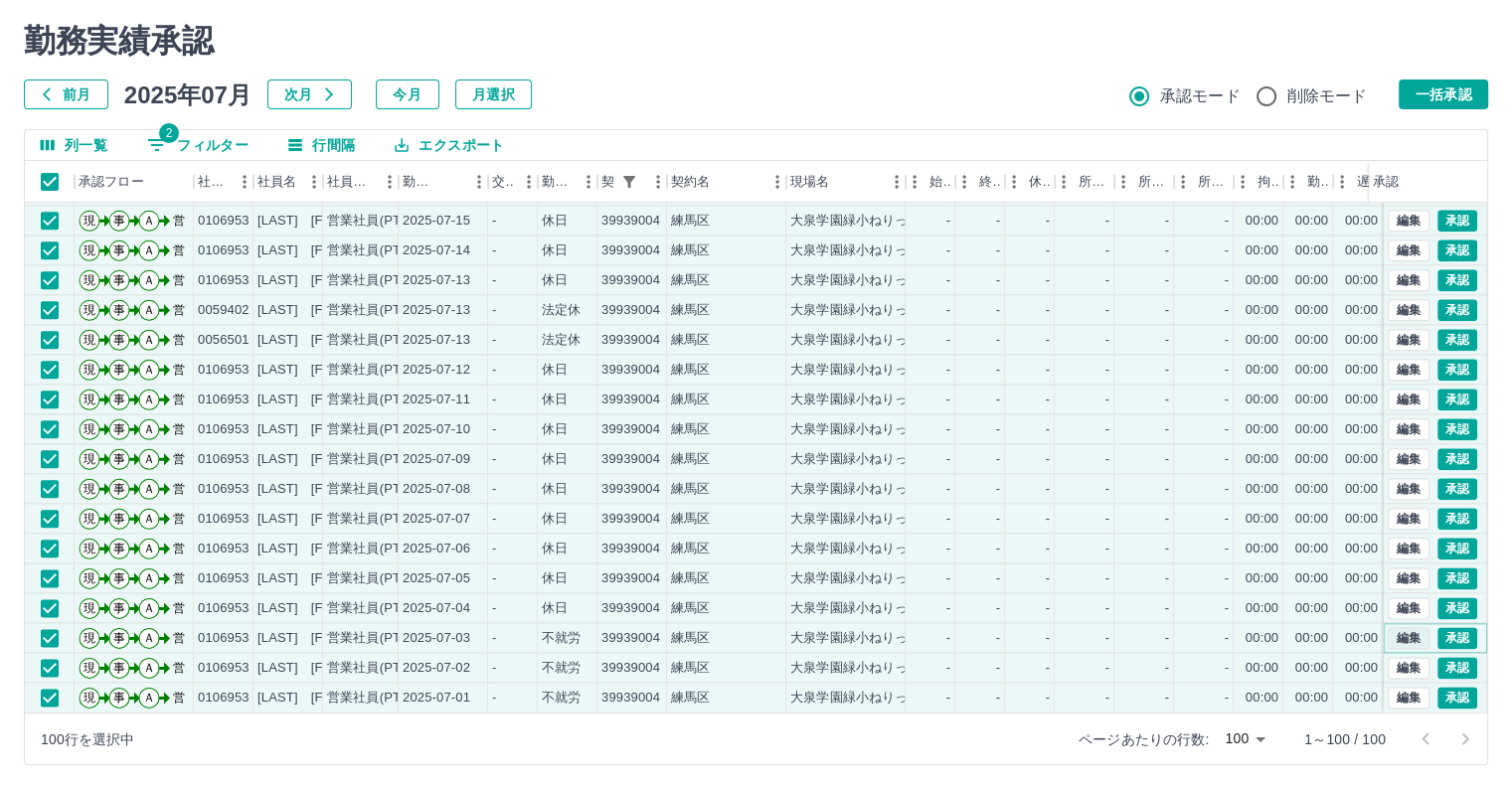 click on "編集" at bounding box center [1409, 638] 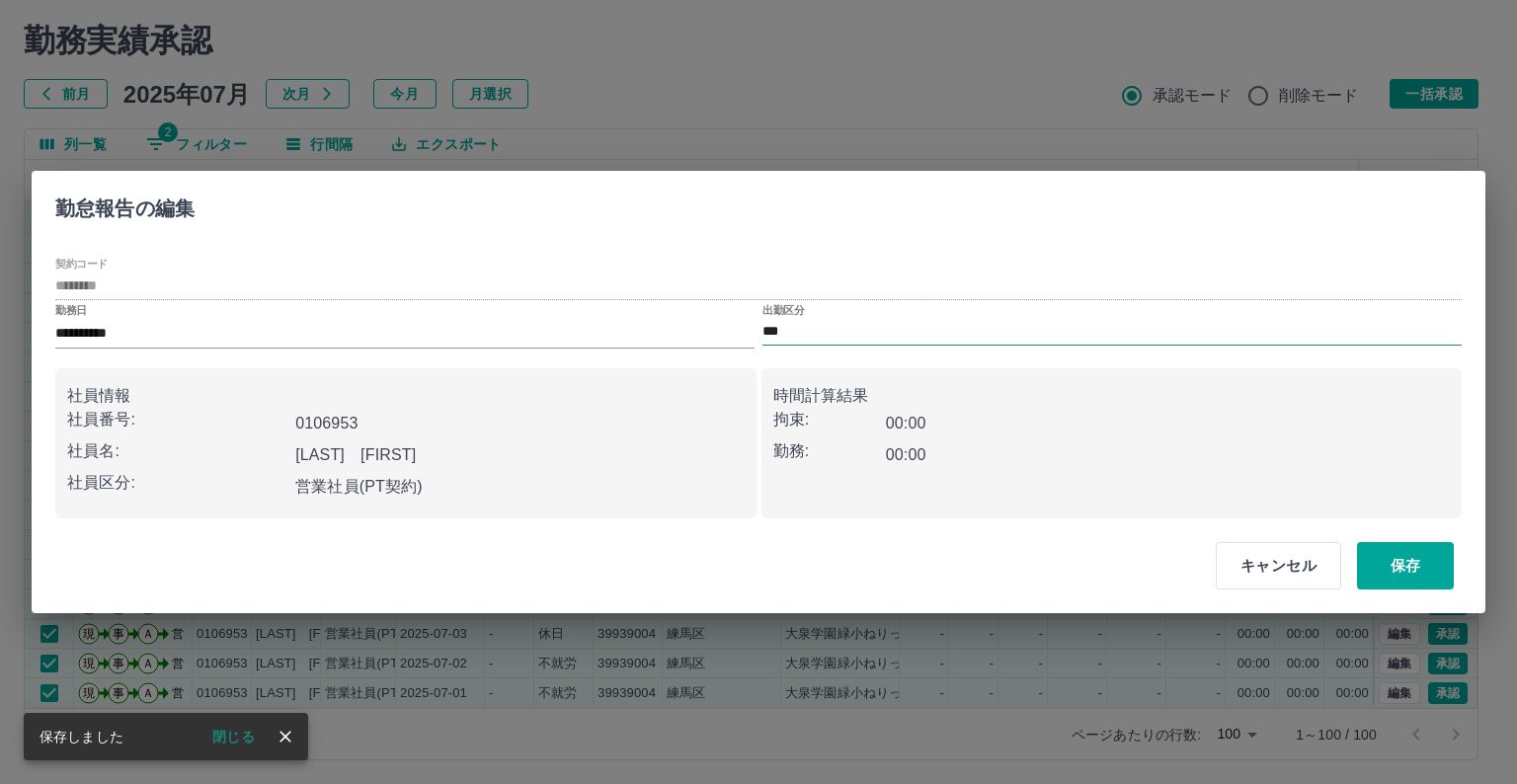 click on "***" at bounding box center (1112, 332) 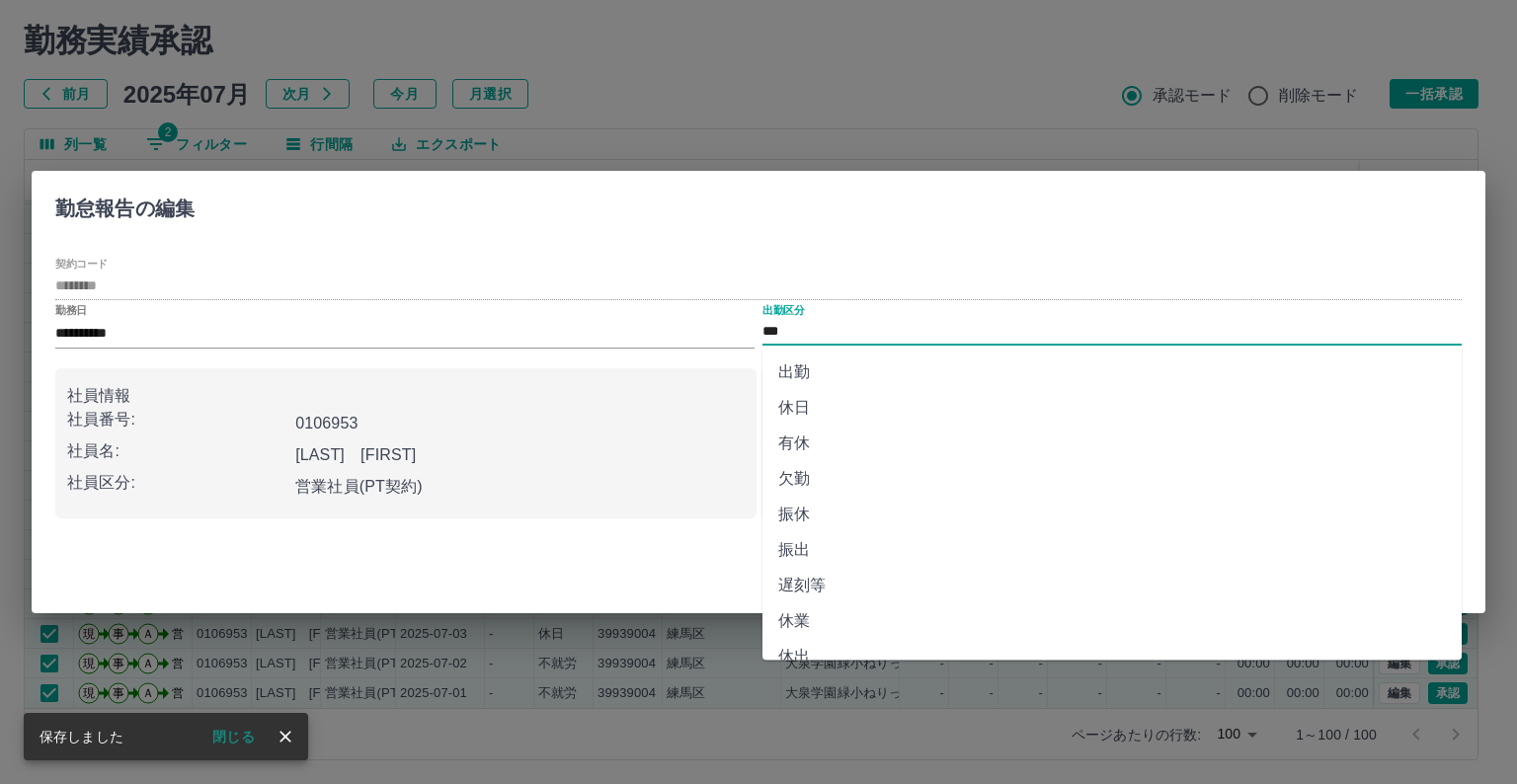 click on "休日" at bounding box center (1112, 408) 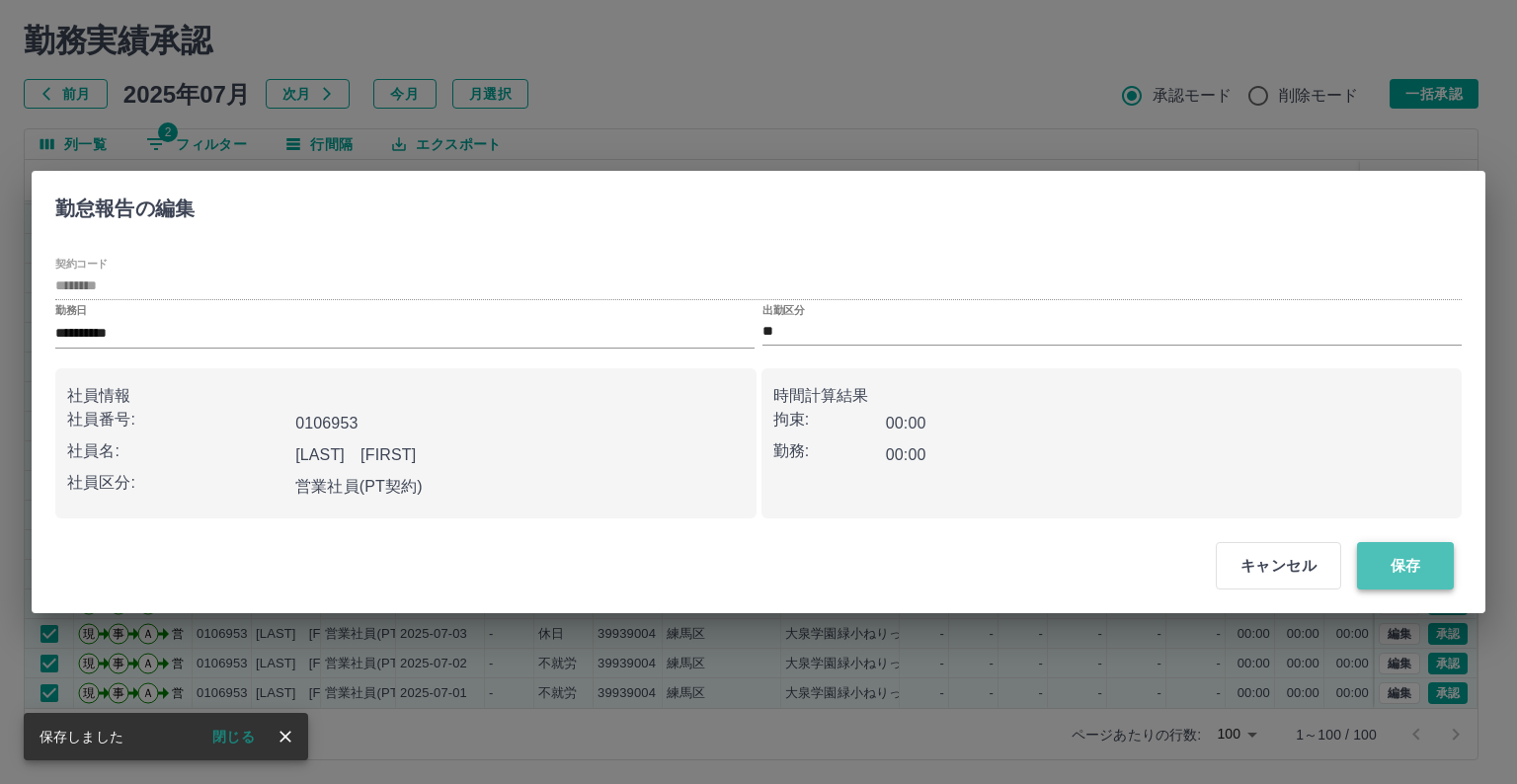 click on "保存" at bounding box center (1405, 566) 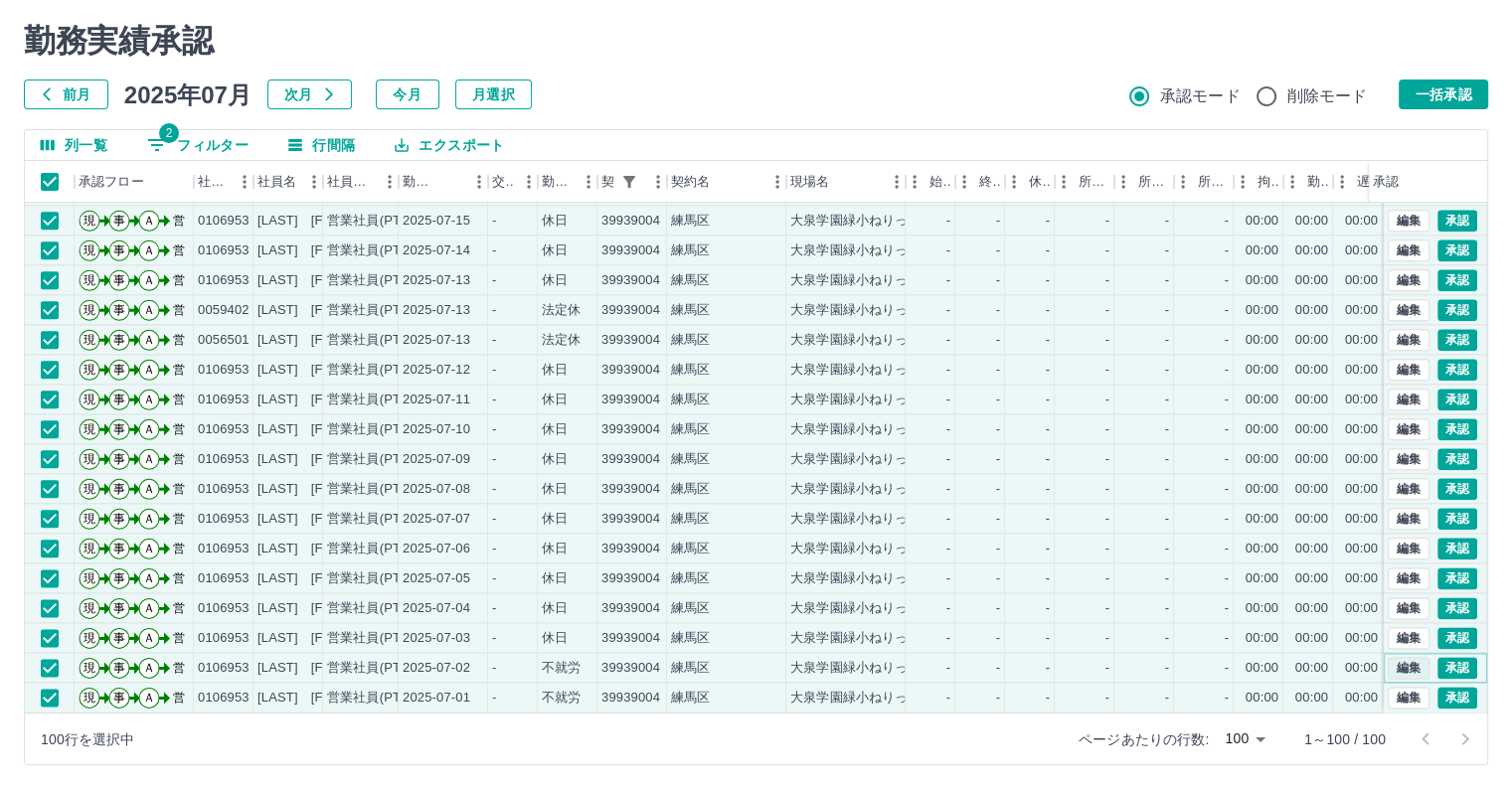 click on "編集" at bounding box center [1409, 668] 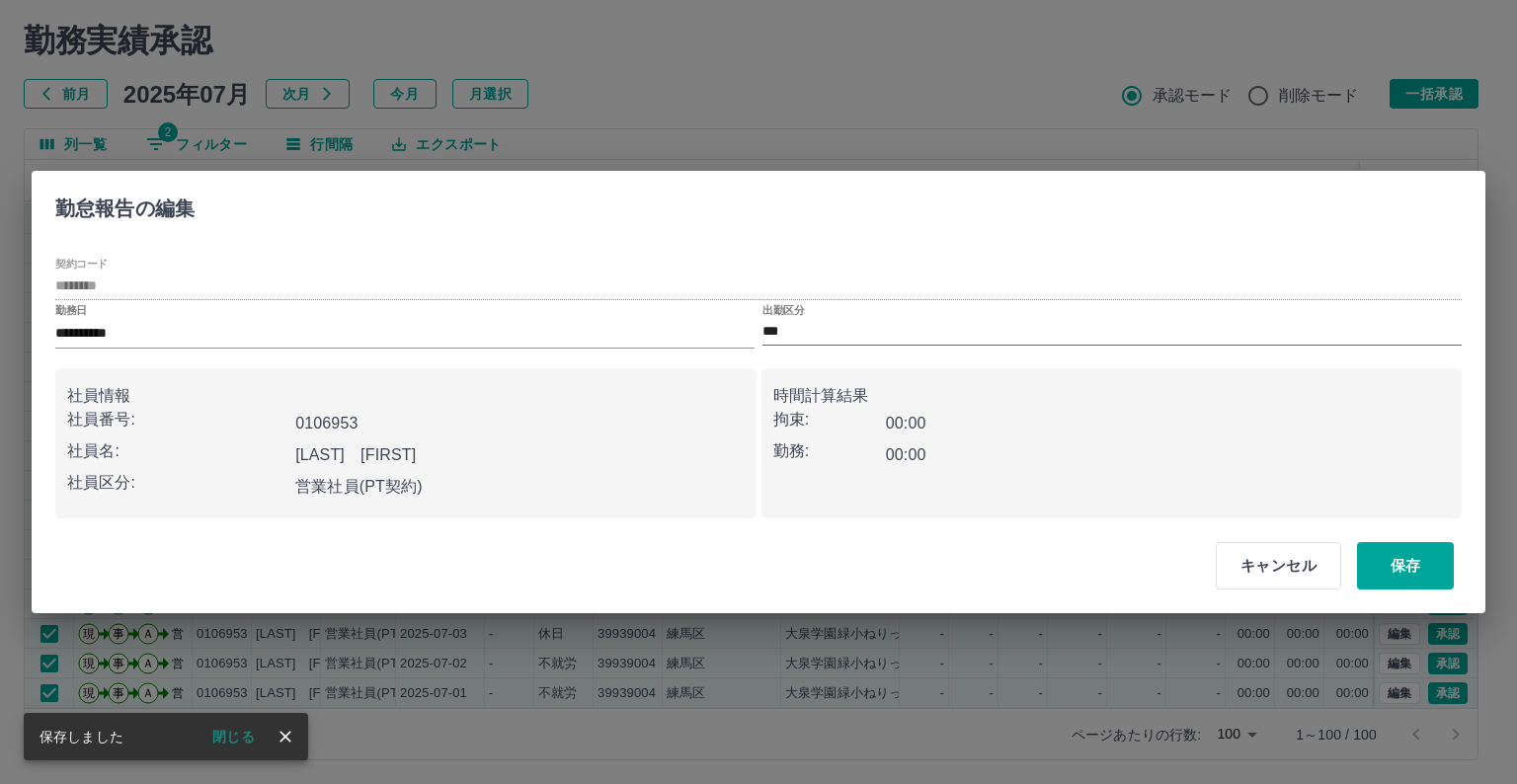 click on "***" at bounding box center [1112, 332] 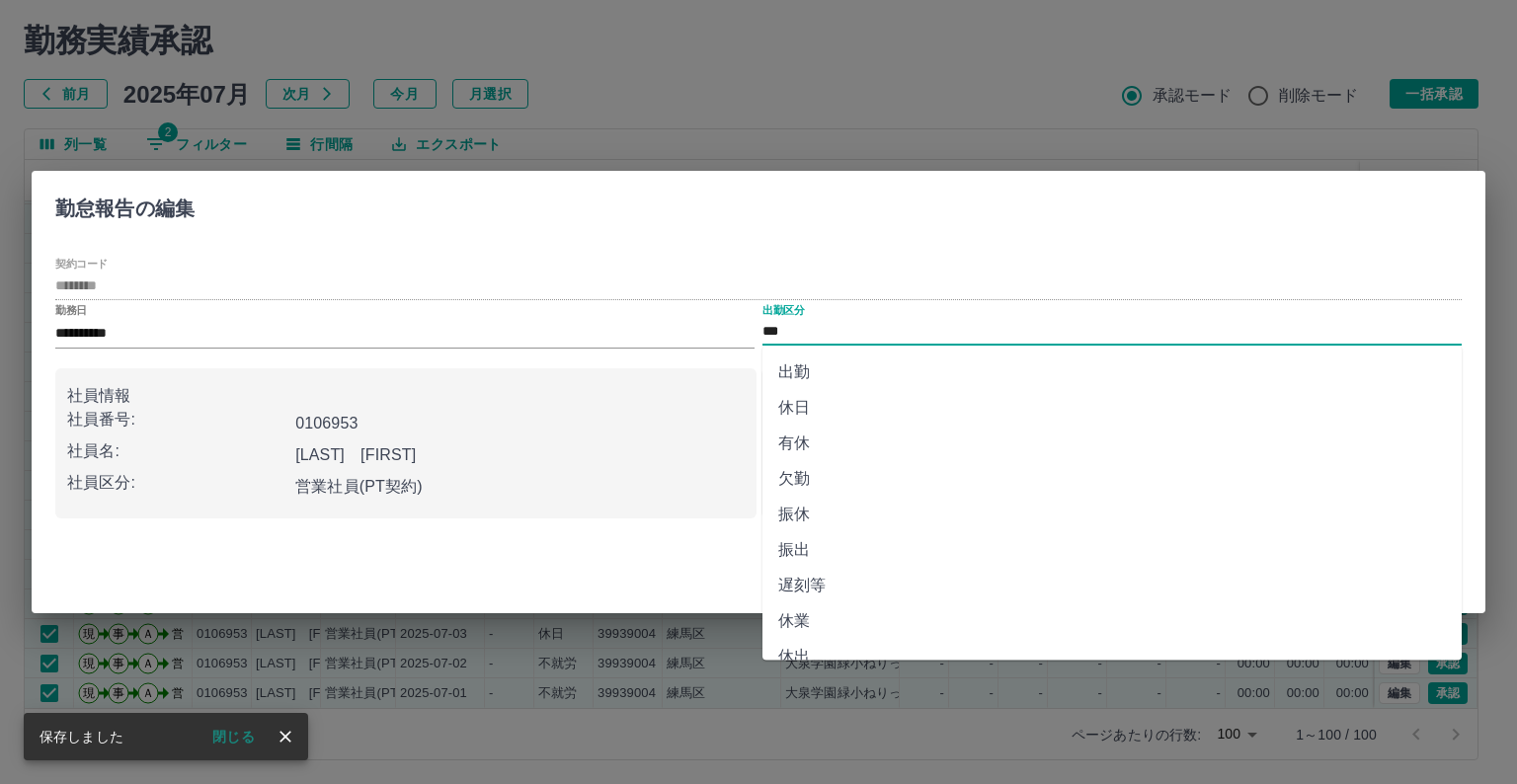 click on "休日" at bounding box center (1112, 408) 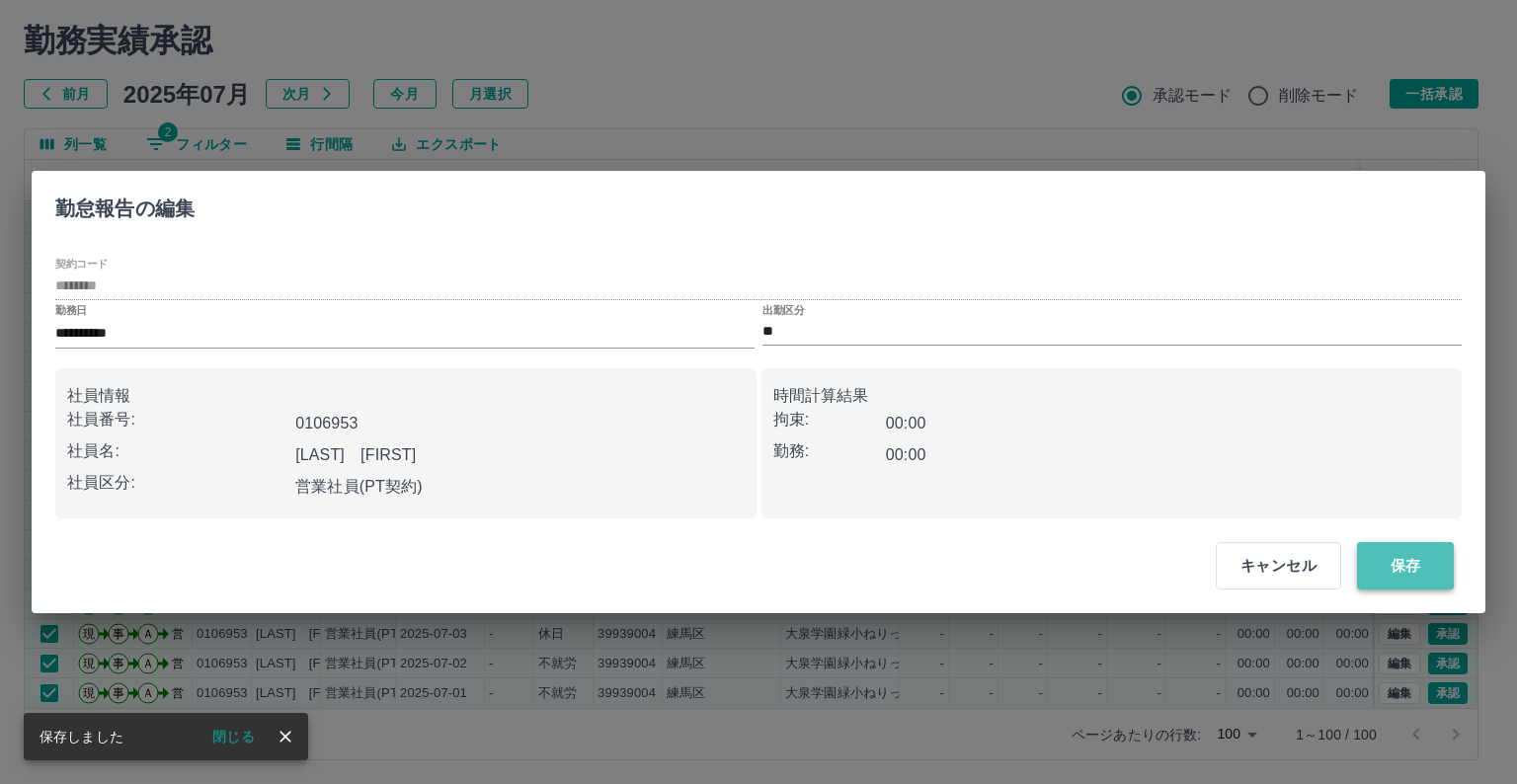 click on "保存" at bounding box center [1405, 566] 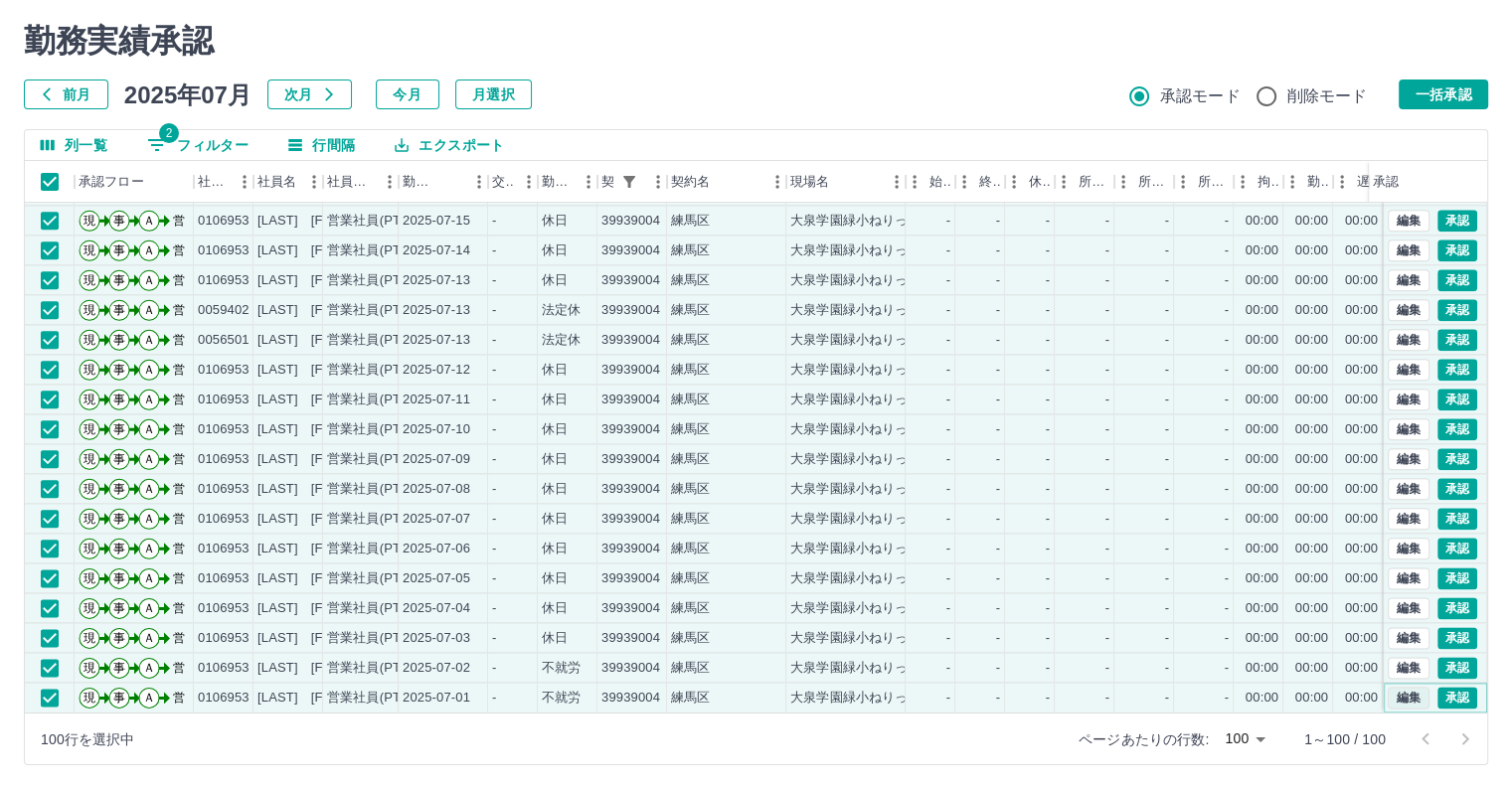 click on "編集" at bounding box center [1409, 698] 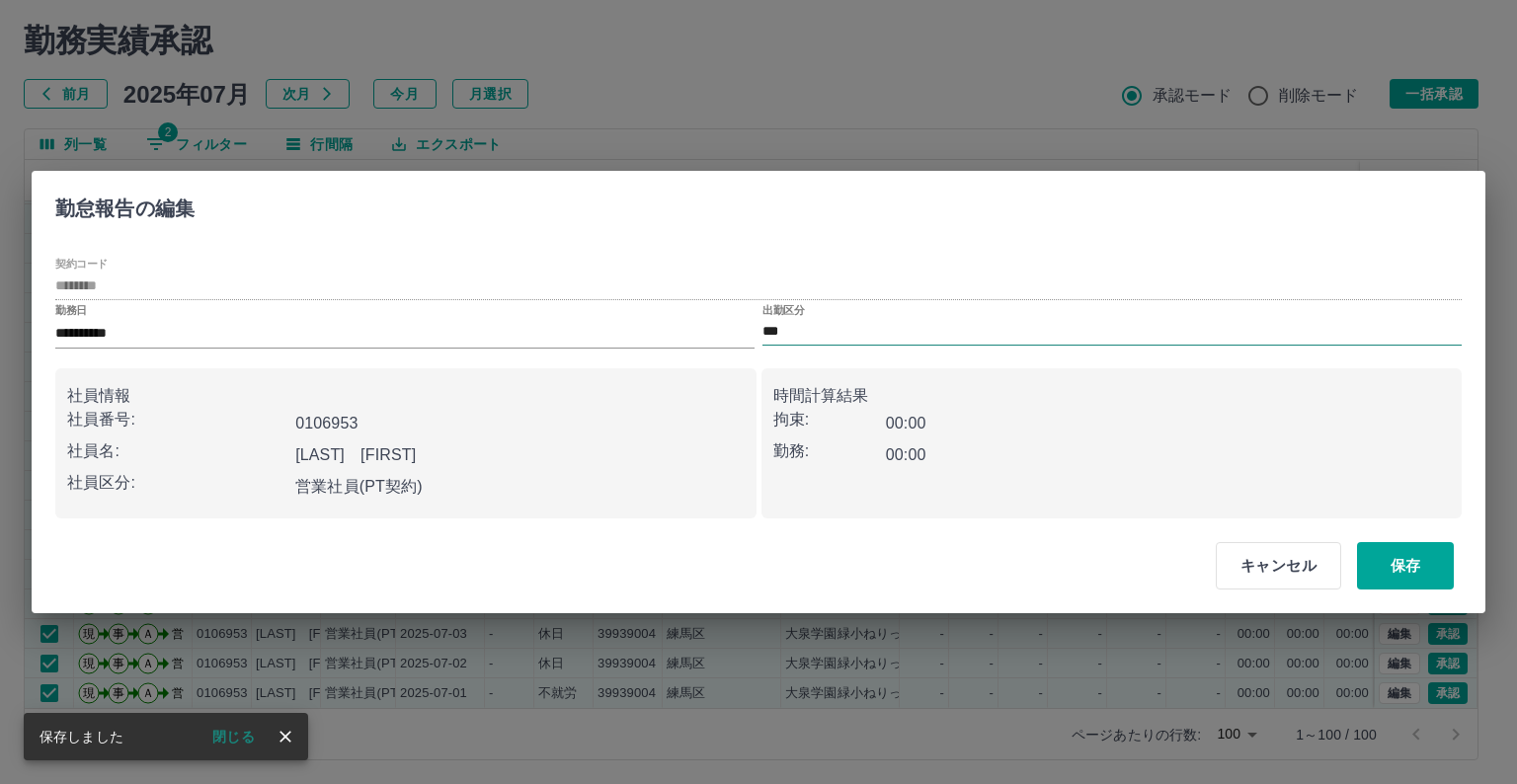 click on "***" at bounding box center (1112, 332) 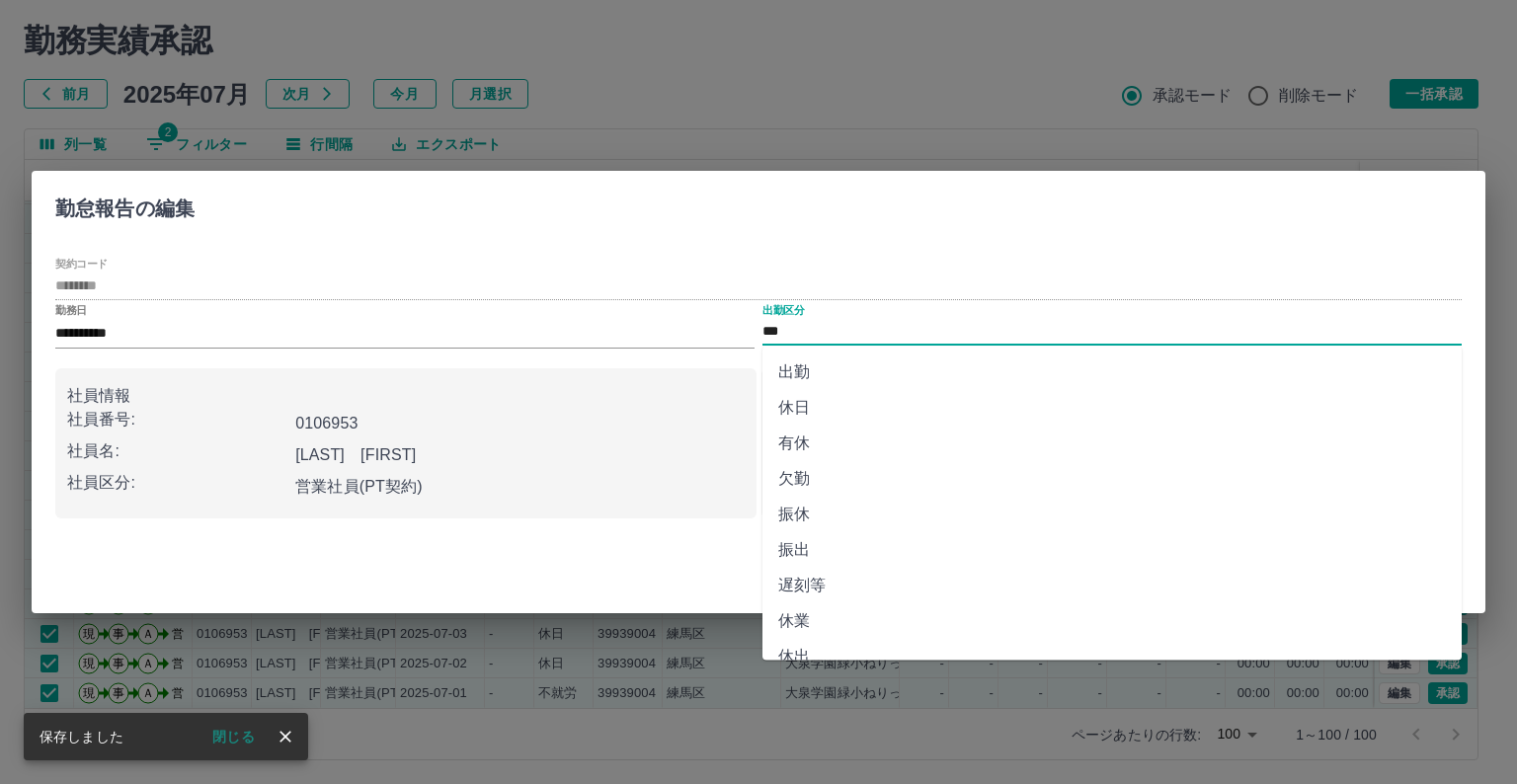 click on "休日" at bounding box center (1112, 408) 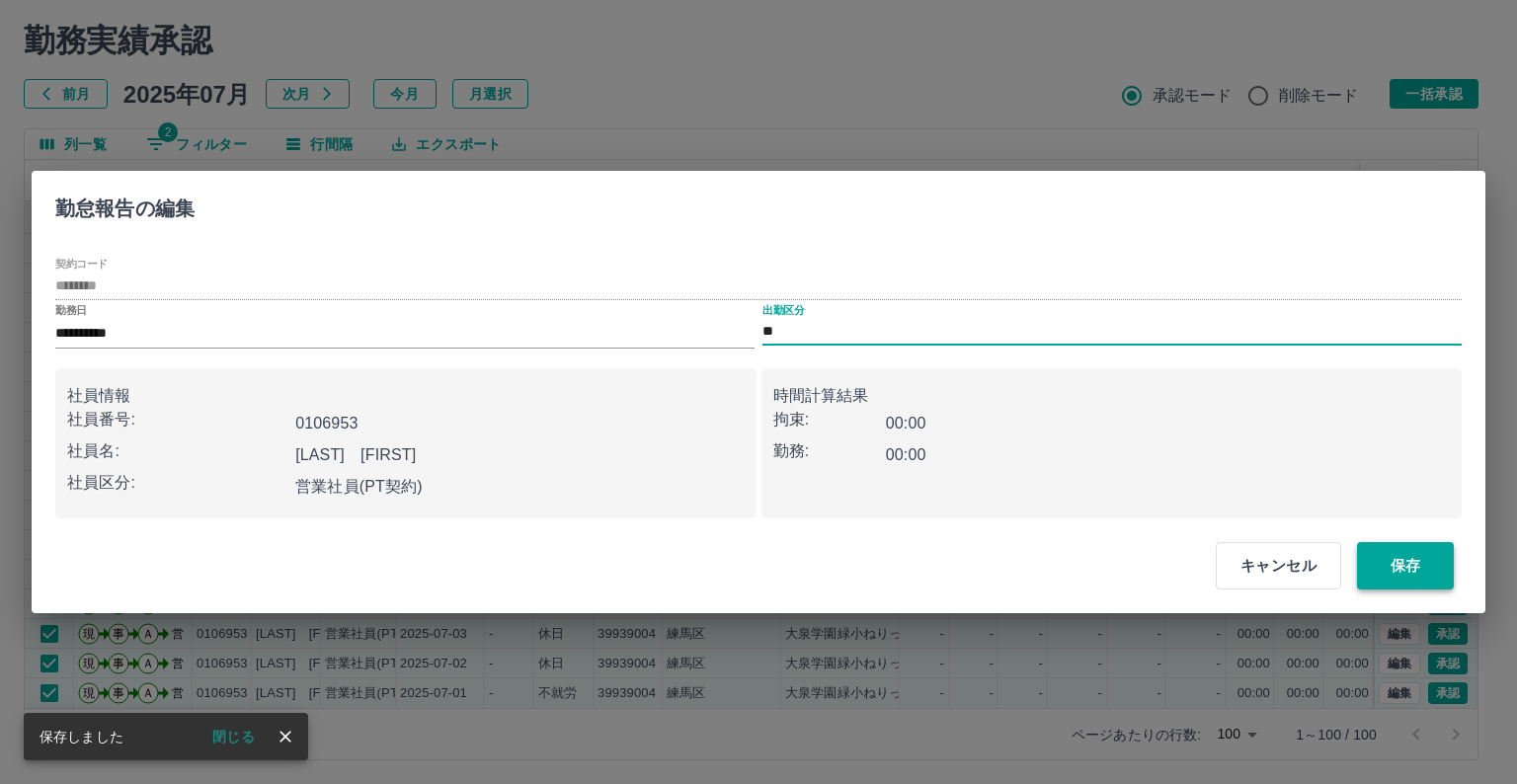 click on "保存" at bounding box center [1405, 566] 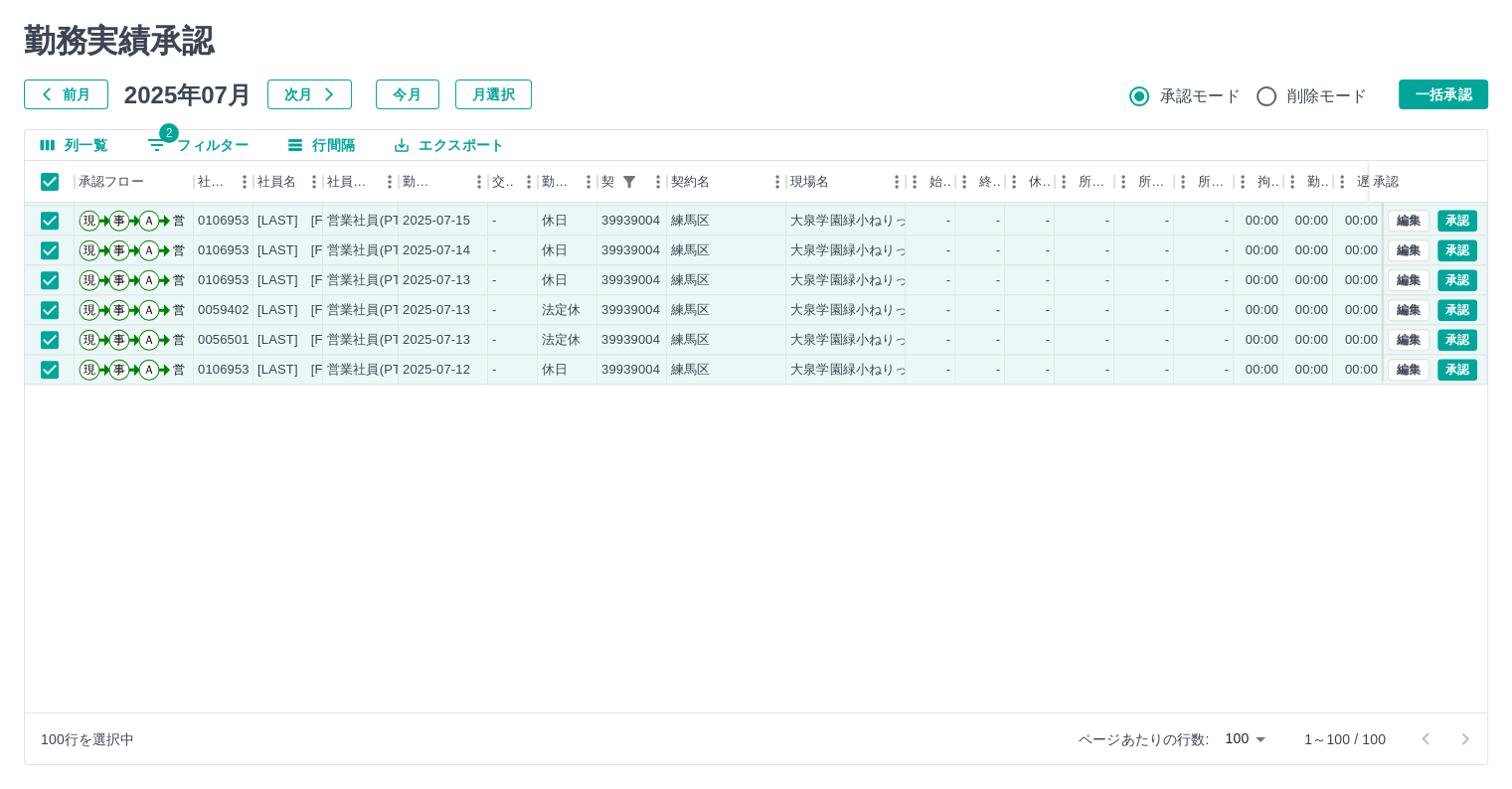 scroll, scrollTop: 2052, scrollLeft: 0, axis: vertical 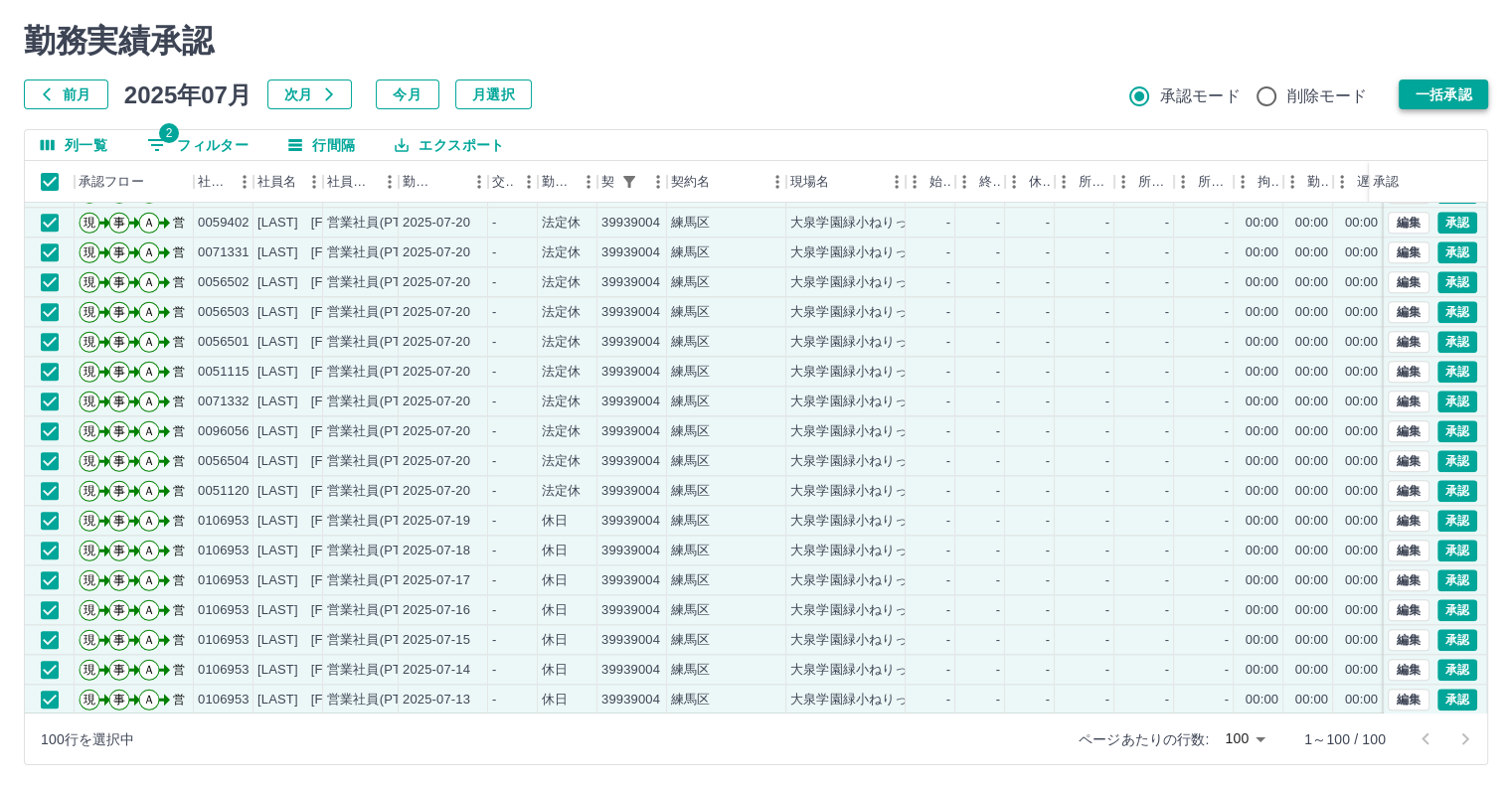 click on "一括承認" at bounding box center [1443, 94] 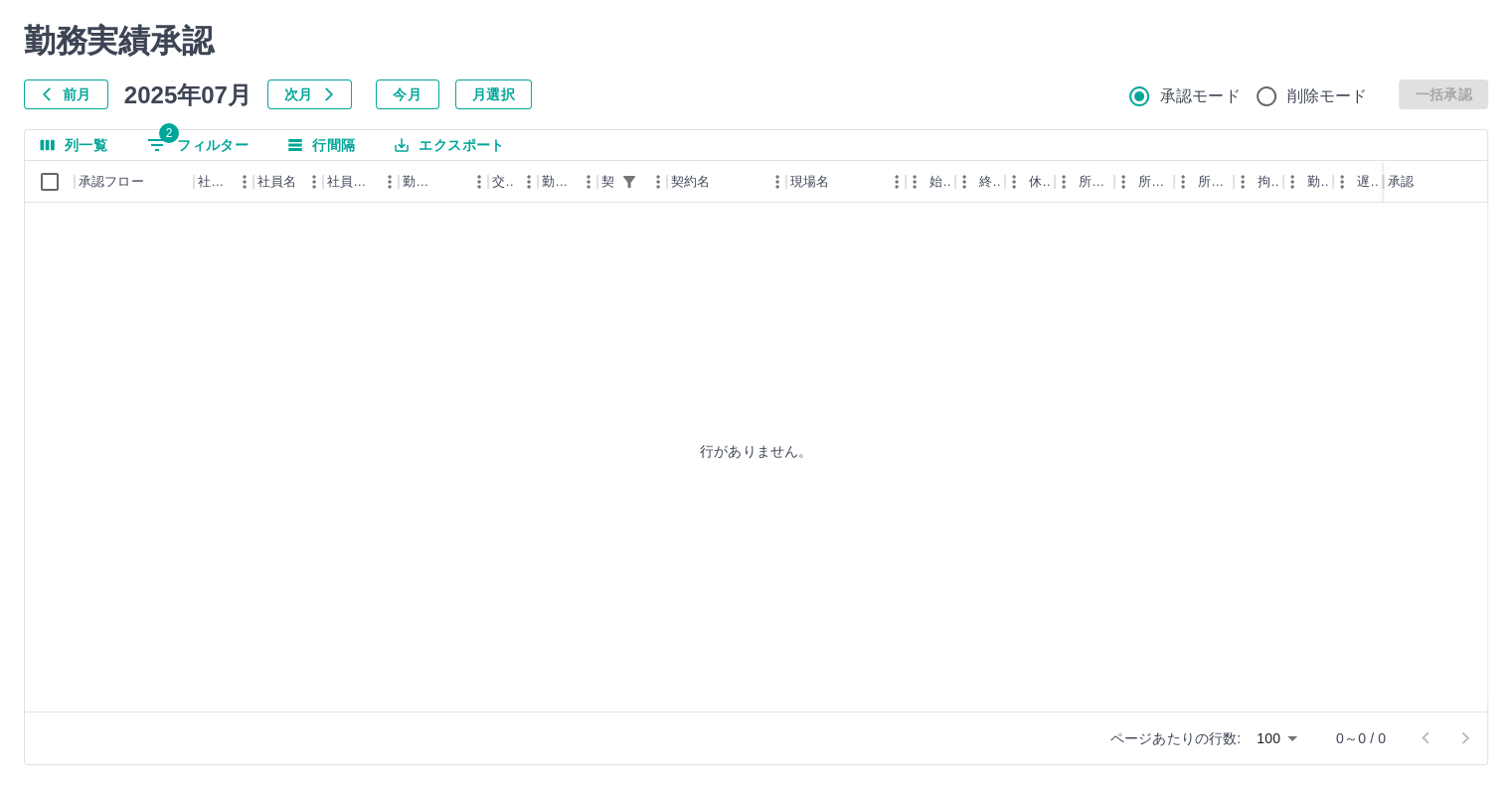 scroll, scrollTop: 0, scrollLeft: 0, axis: both 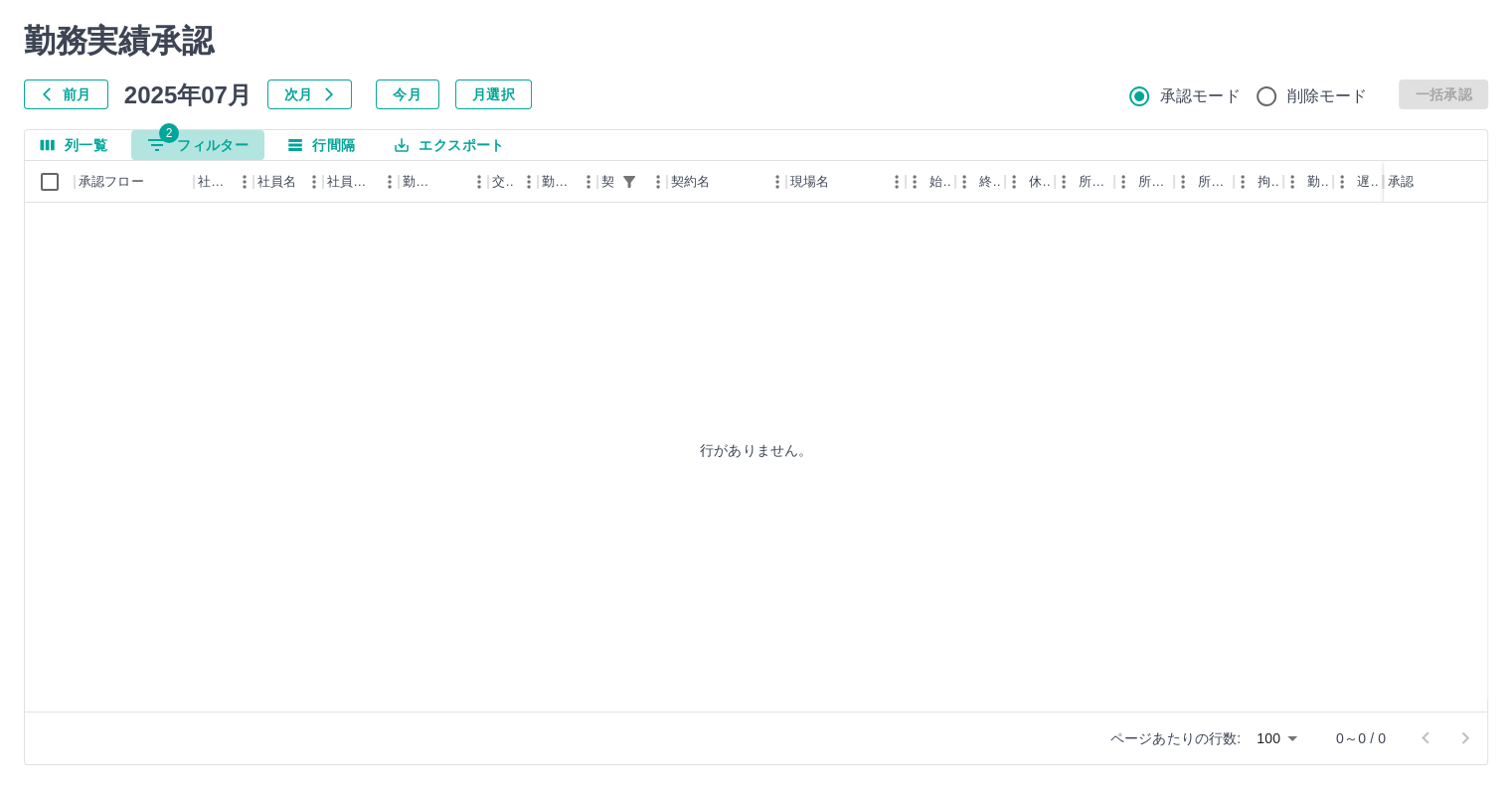 click on "2 フィルター" at bounding box center (198, 145) 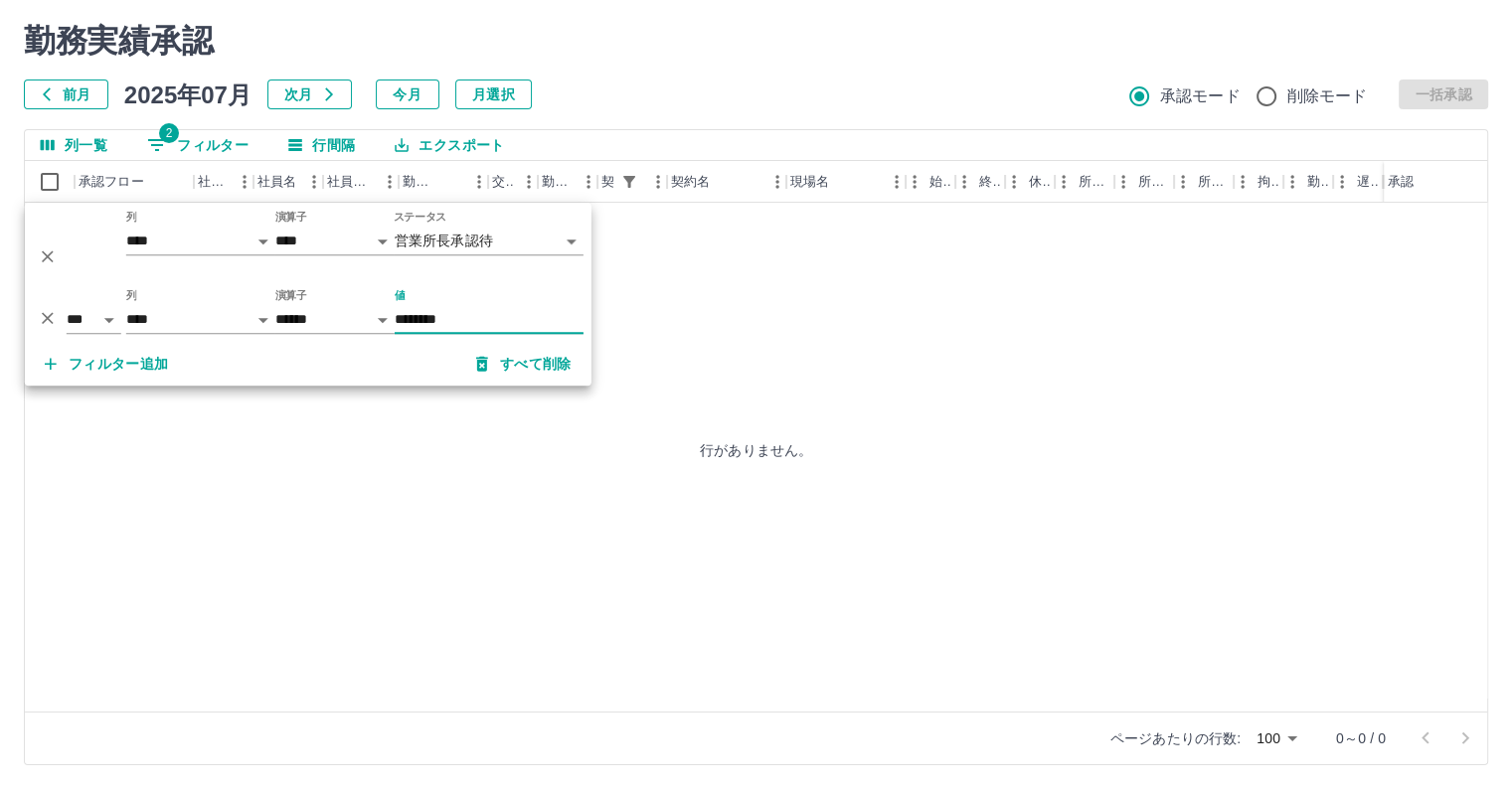 drag, startPoint x: 473, startPoint y: 319, endPoint x: 339, endPoint y: 323, distance: 134.05969 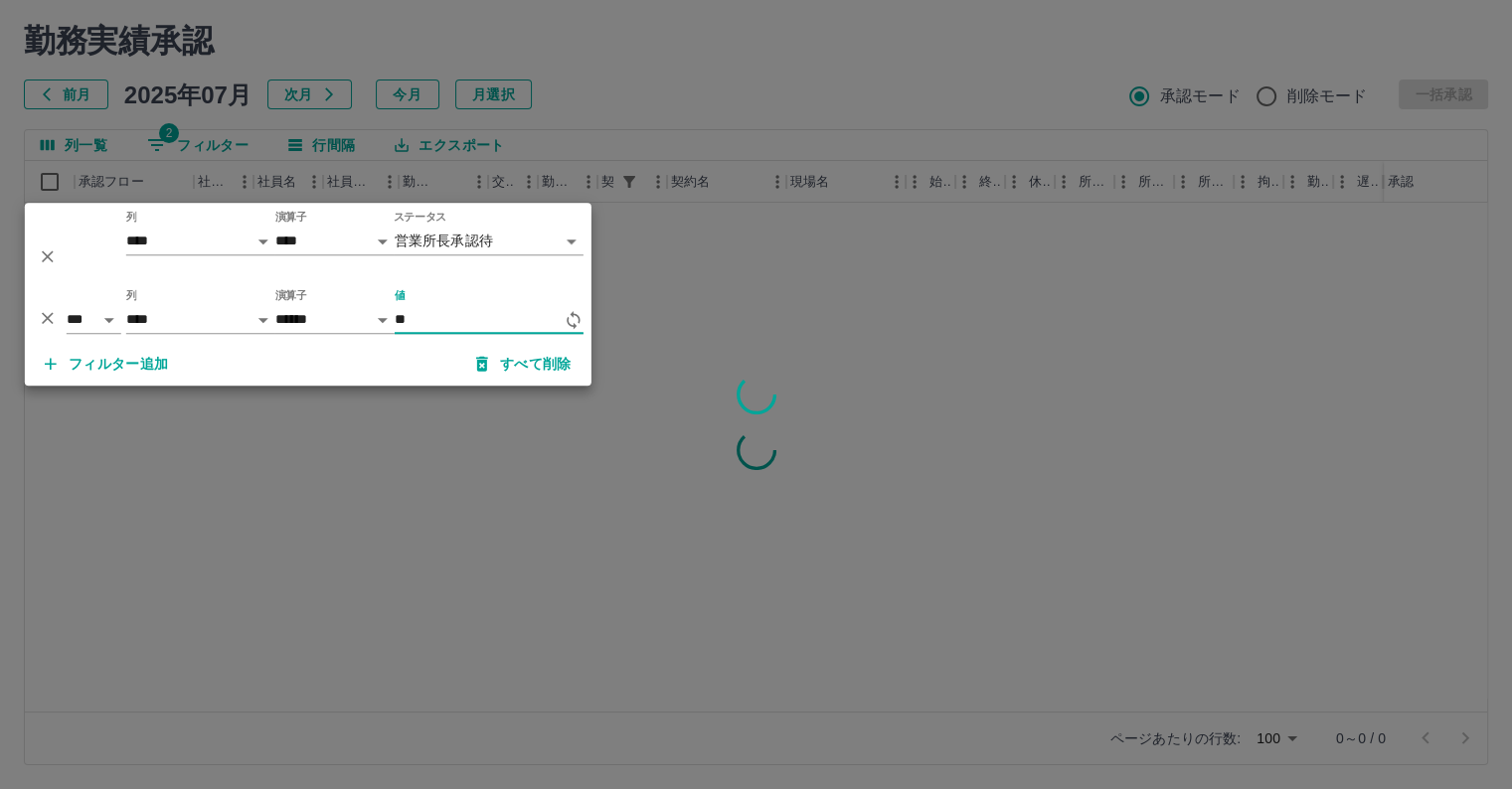 type on "*" 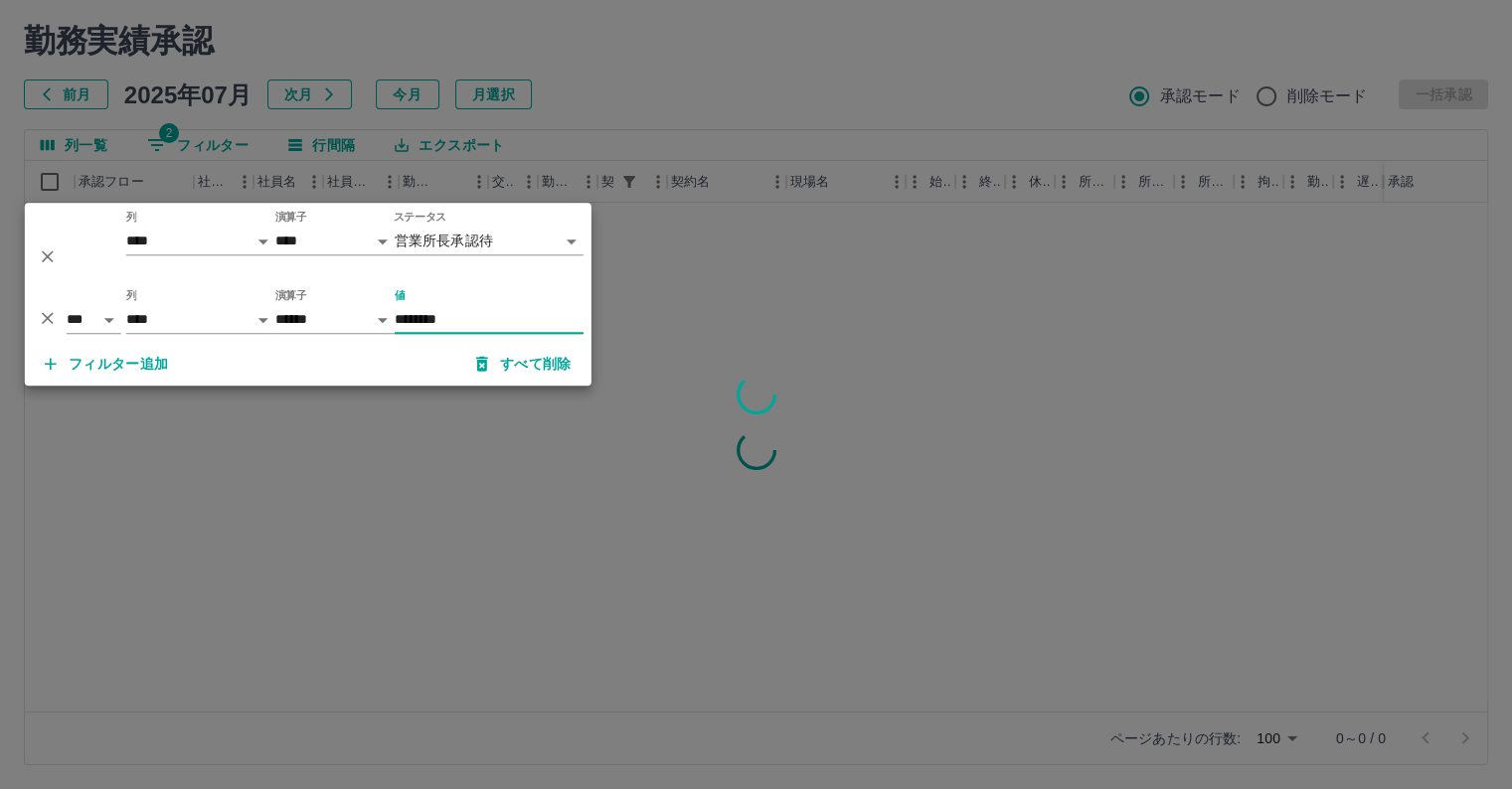 type on "********" 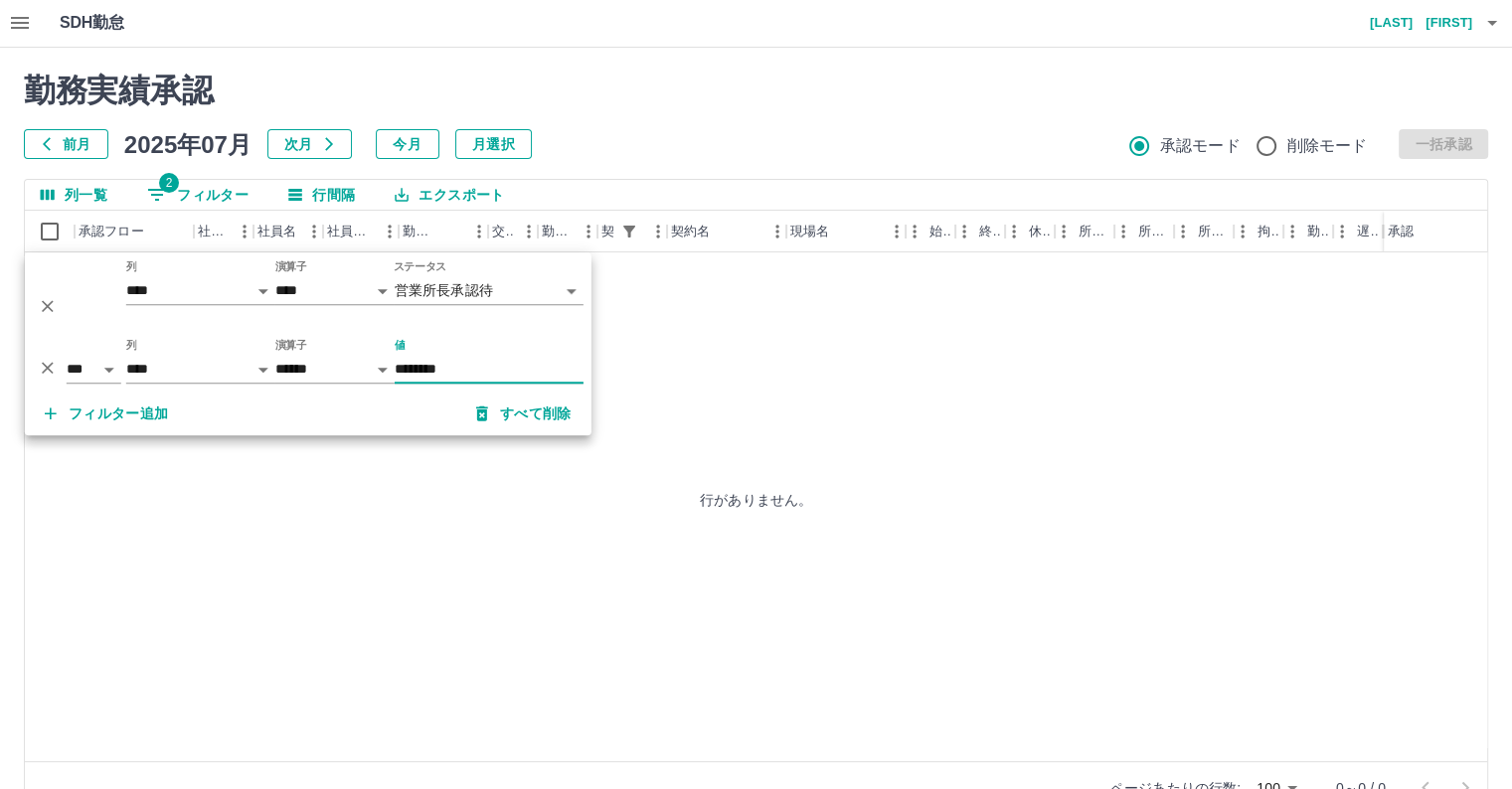 scroll, scrollTop: 0, scrollLeft: 0, axis: both 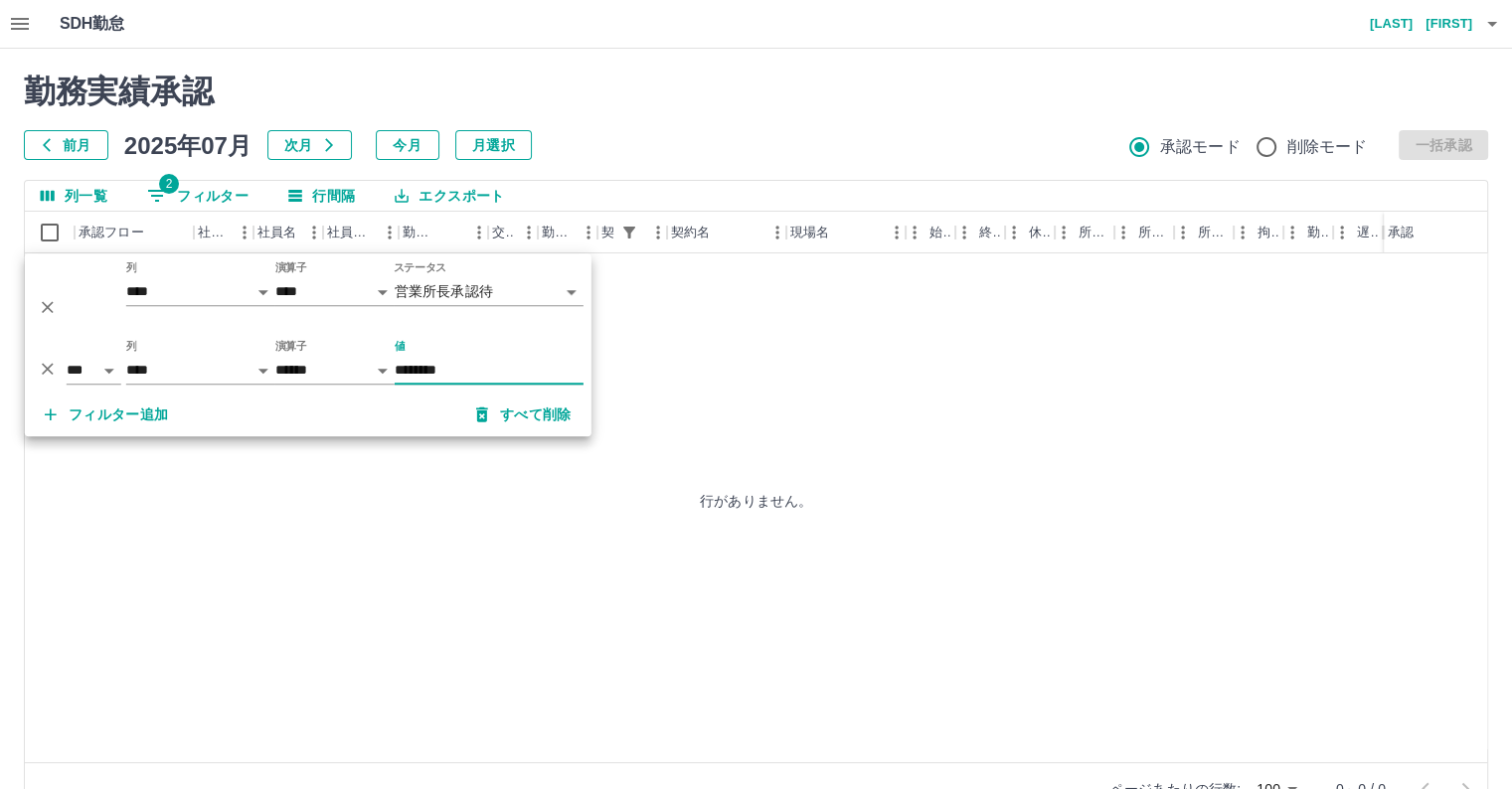 click on "前月 2025年07月 次月 今月 月選択 承認モード 削除モード 一括承認" at bounding box center [756, 145] 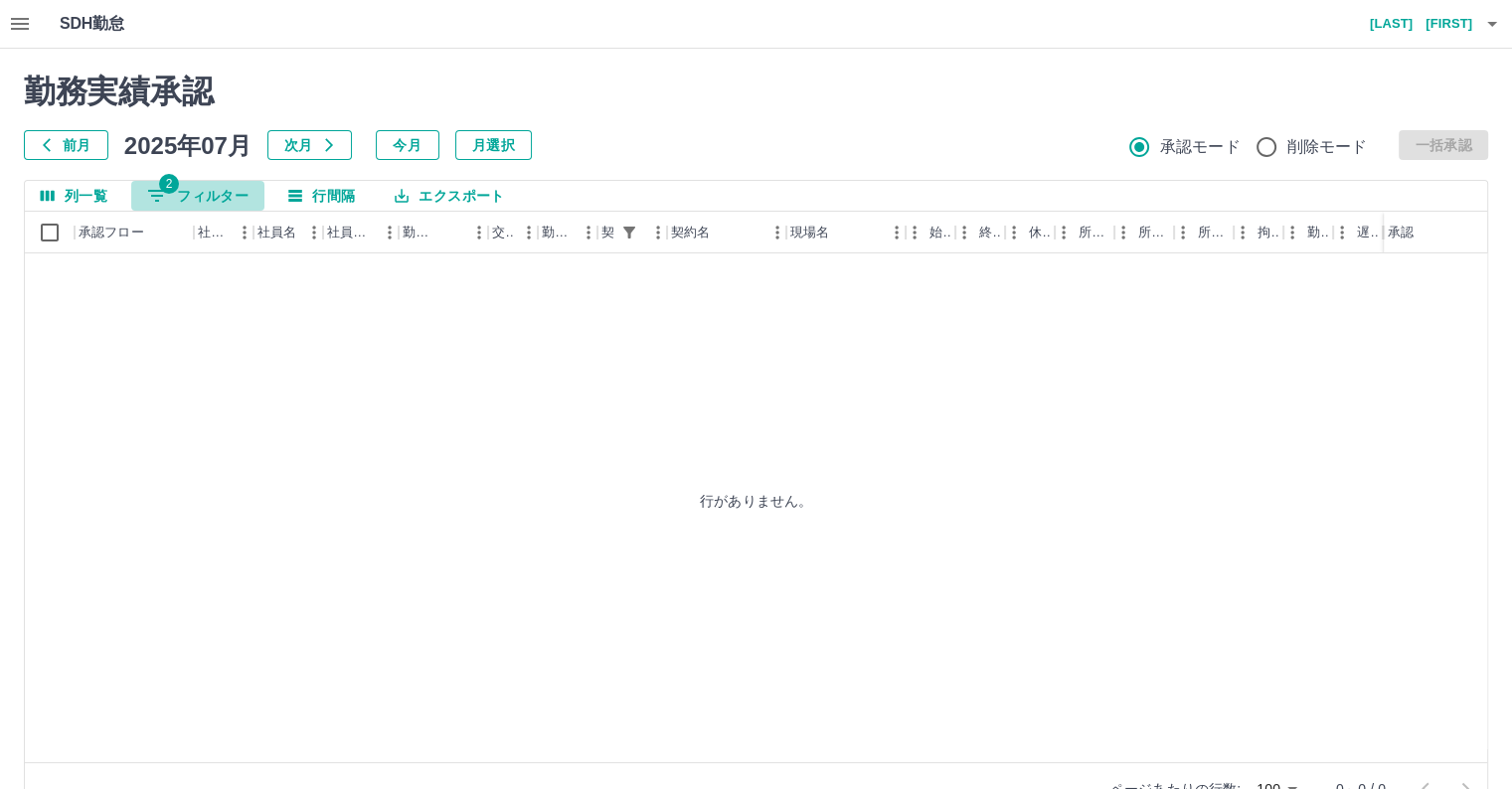 click on "2 フィルター" at bounding box center [198, 196] 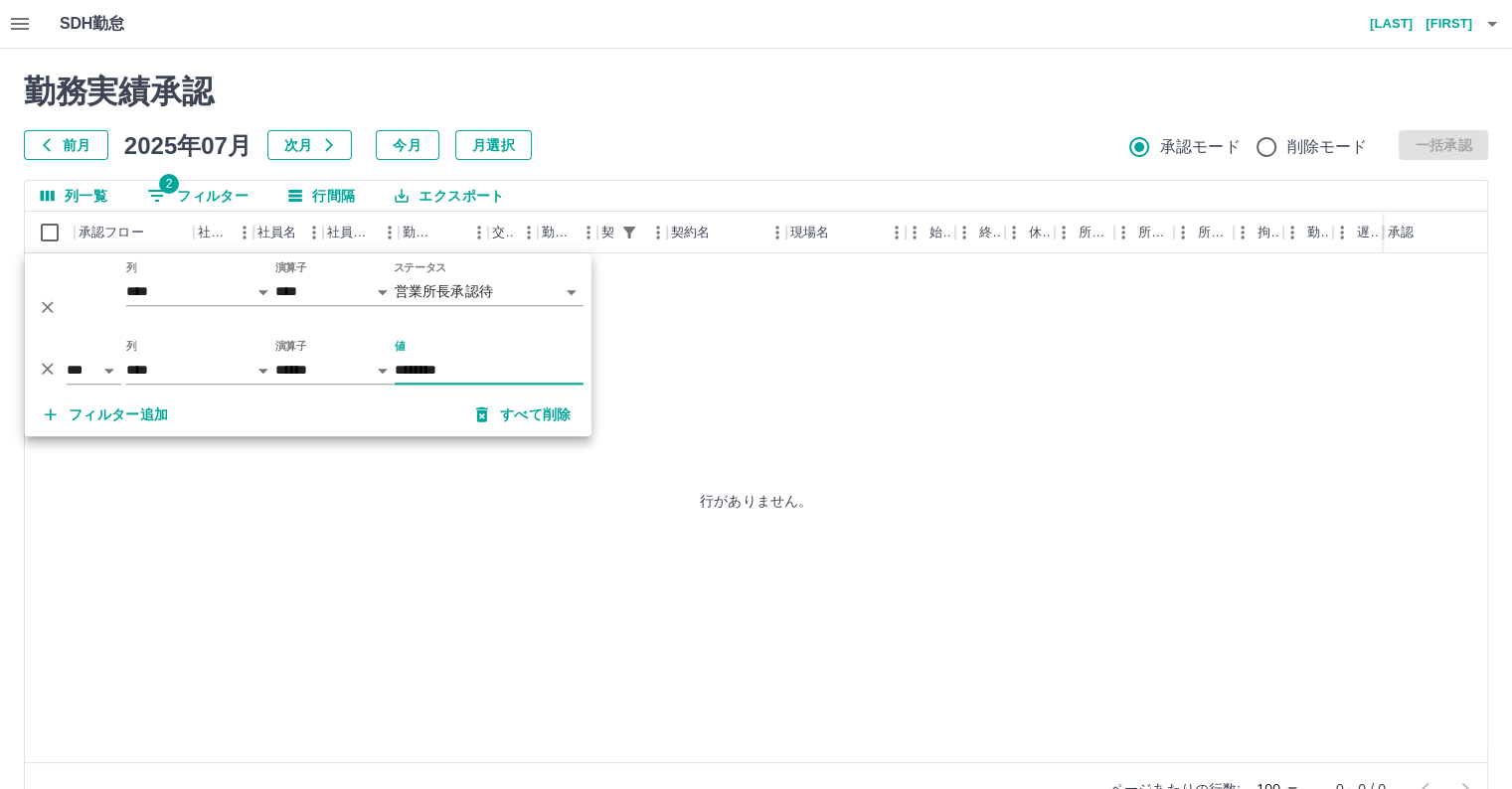 click on "値 ********" at bounding box center [489, 362] 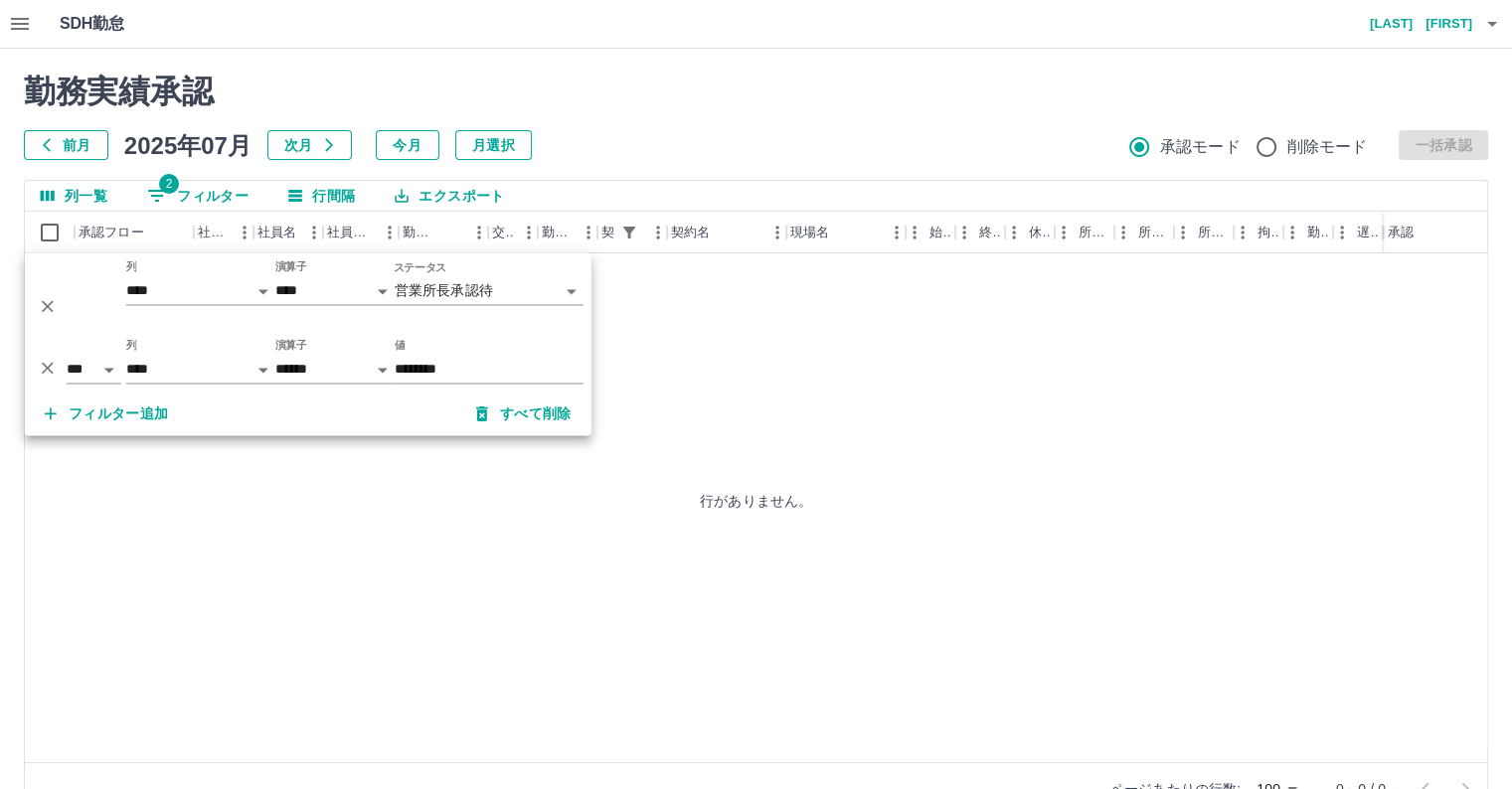 scroll, scrollTop: 52, scrollLeft: 0, axis: vertical 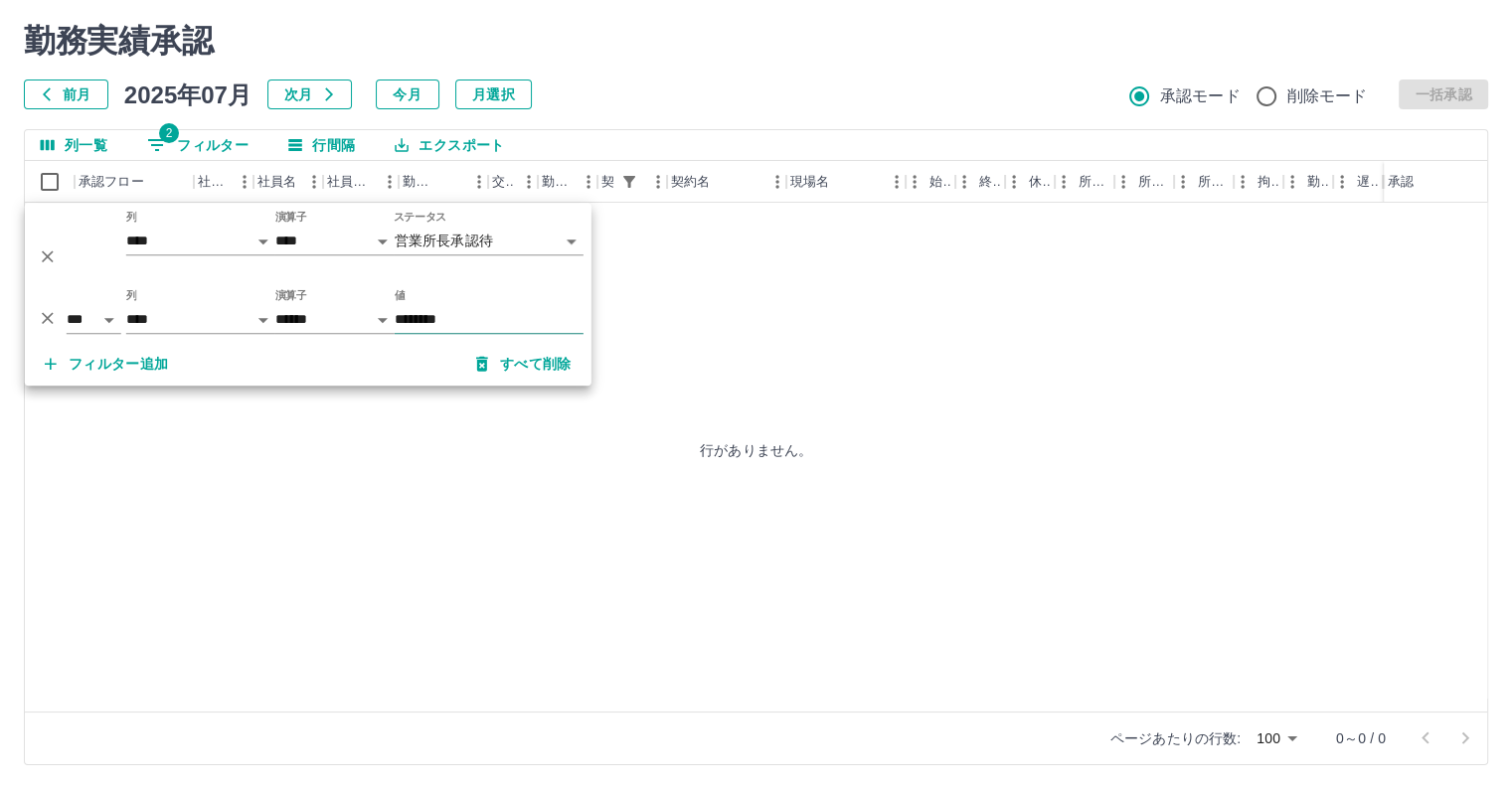 click on "********" at bounding box center [489, 319] 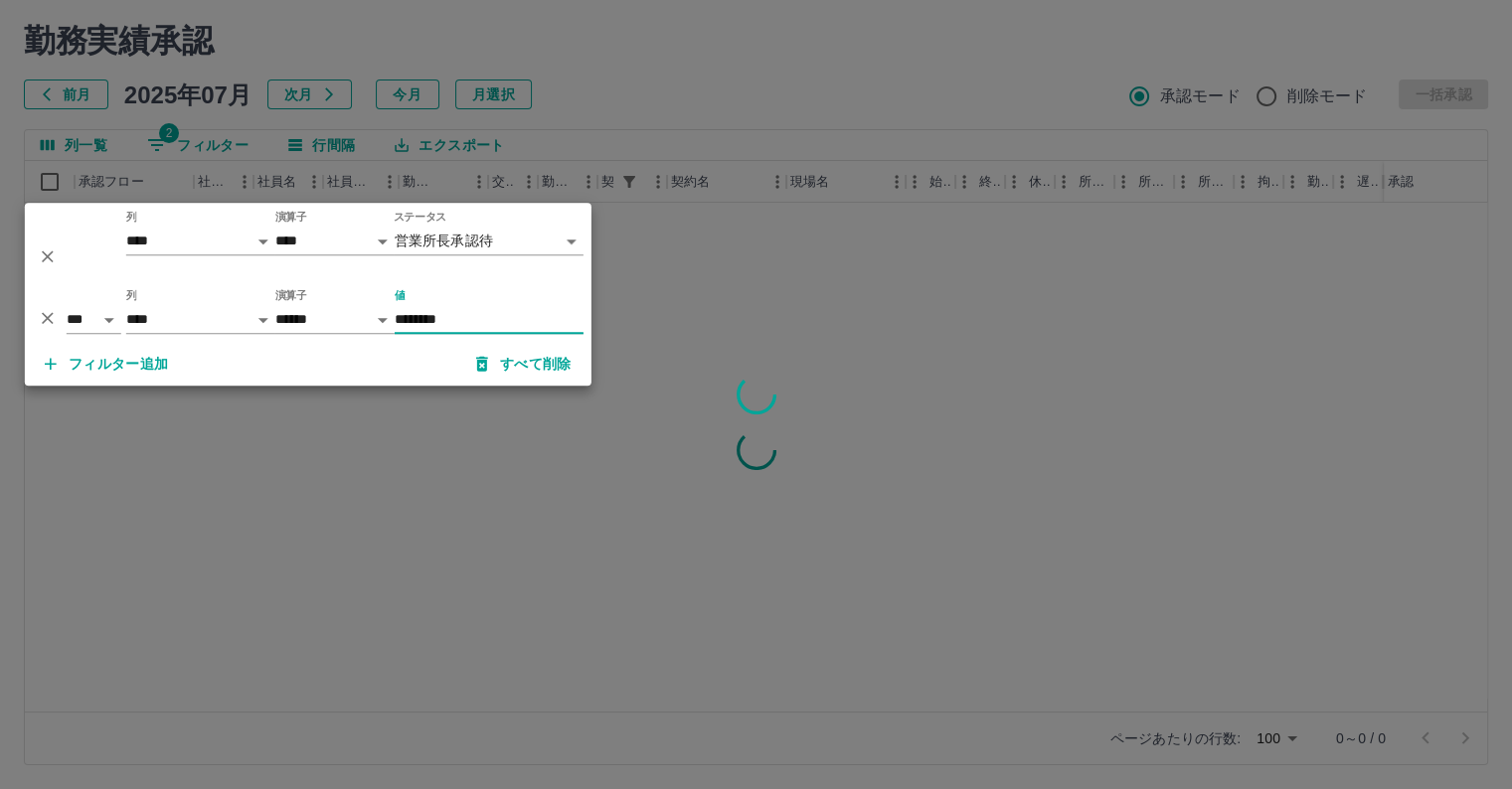 type on "********" 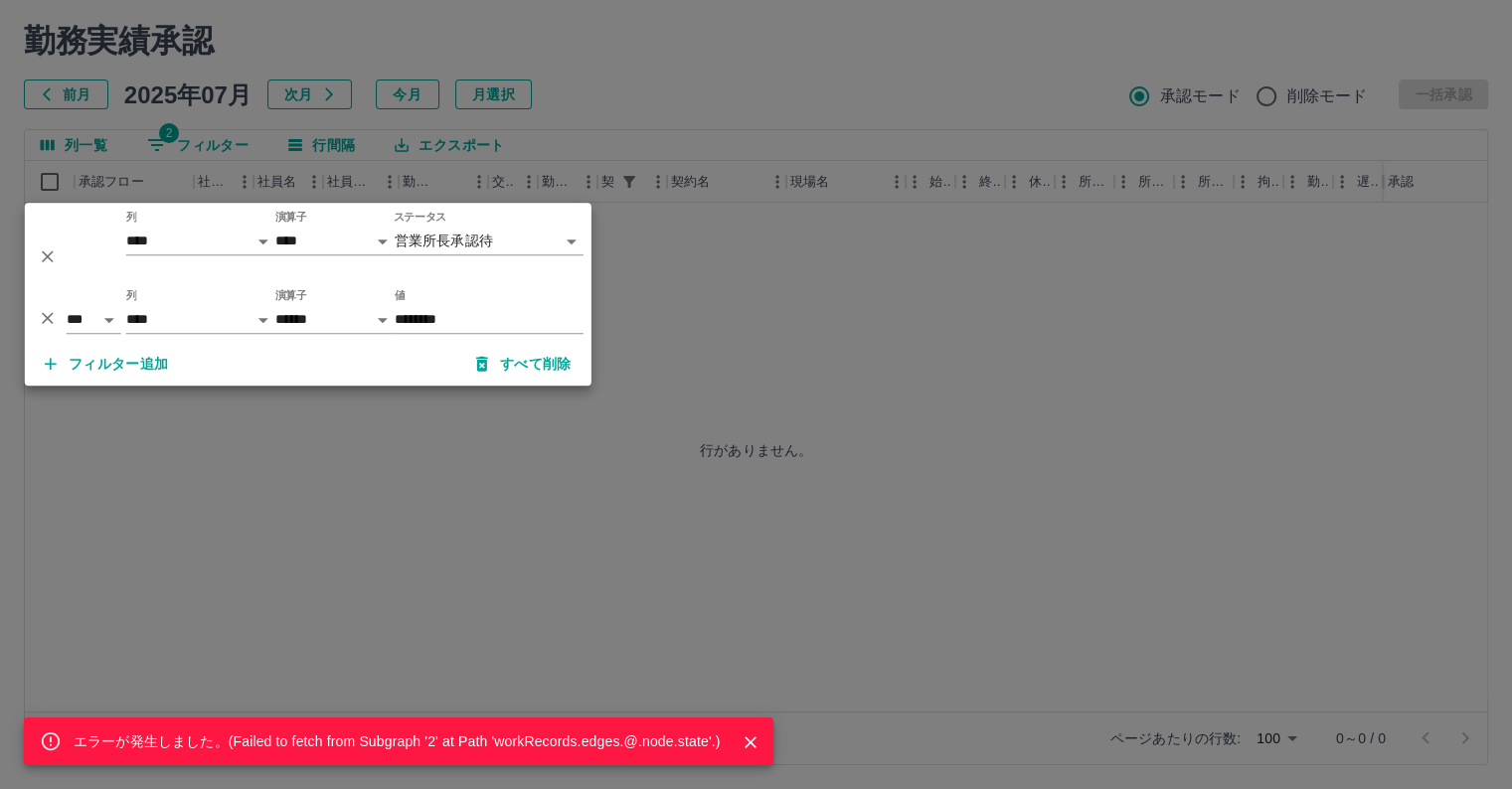 click on "エラーが発生しました。( Failed to fetch from Subgraph '2' at Path 'workRecords.edges.@.node.state'. )" at bounding box center [756, 394] 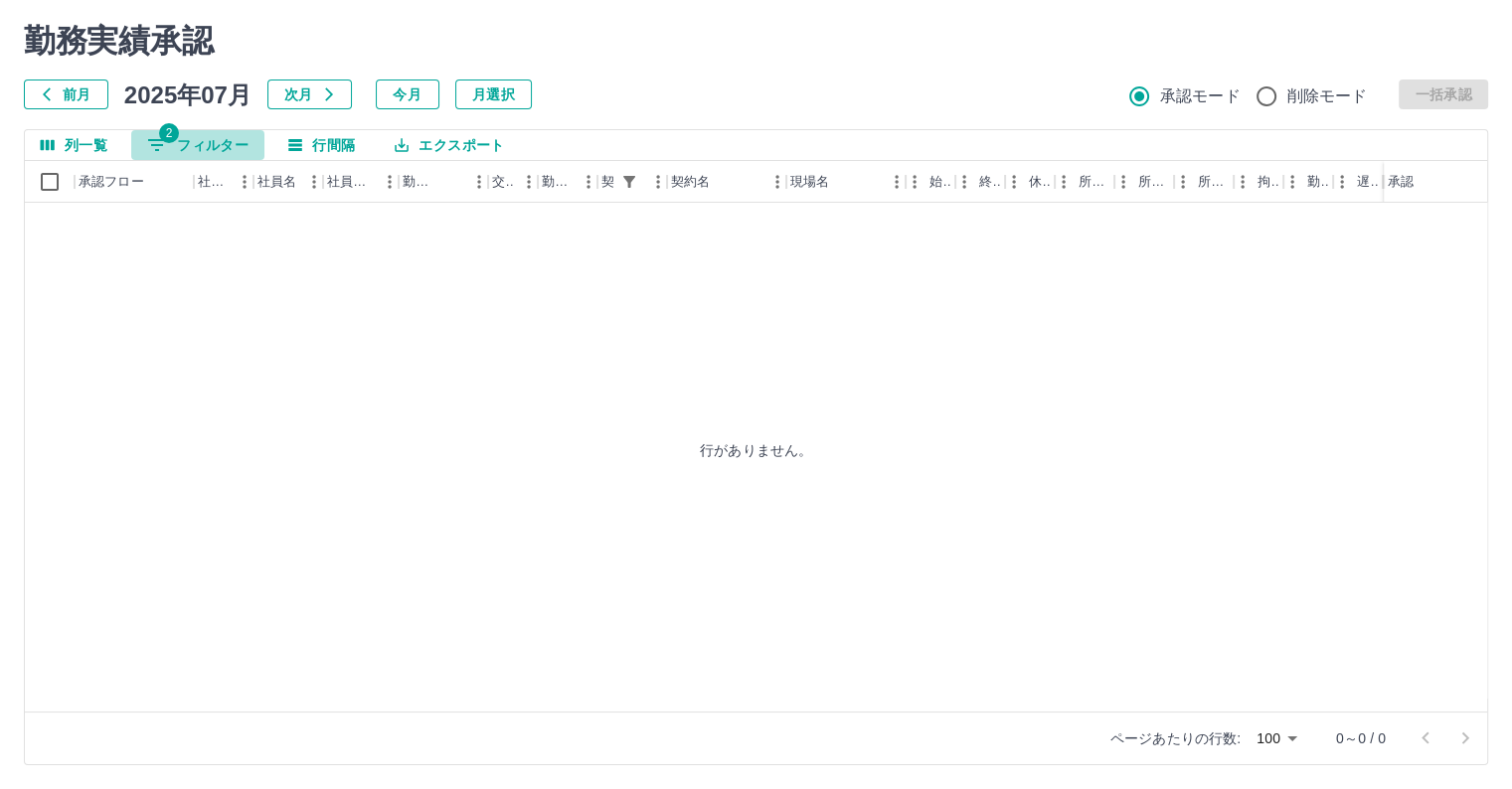 click on "2 フィルター" at bounding box center (198, 145) 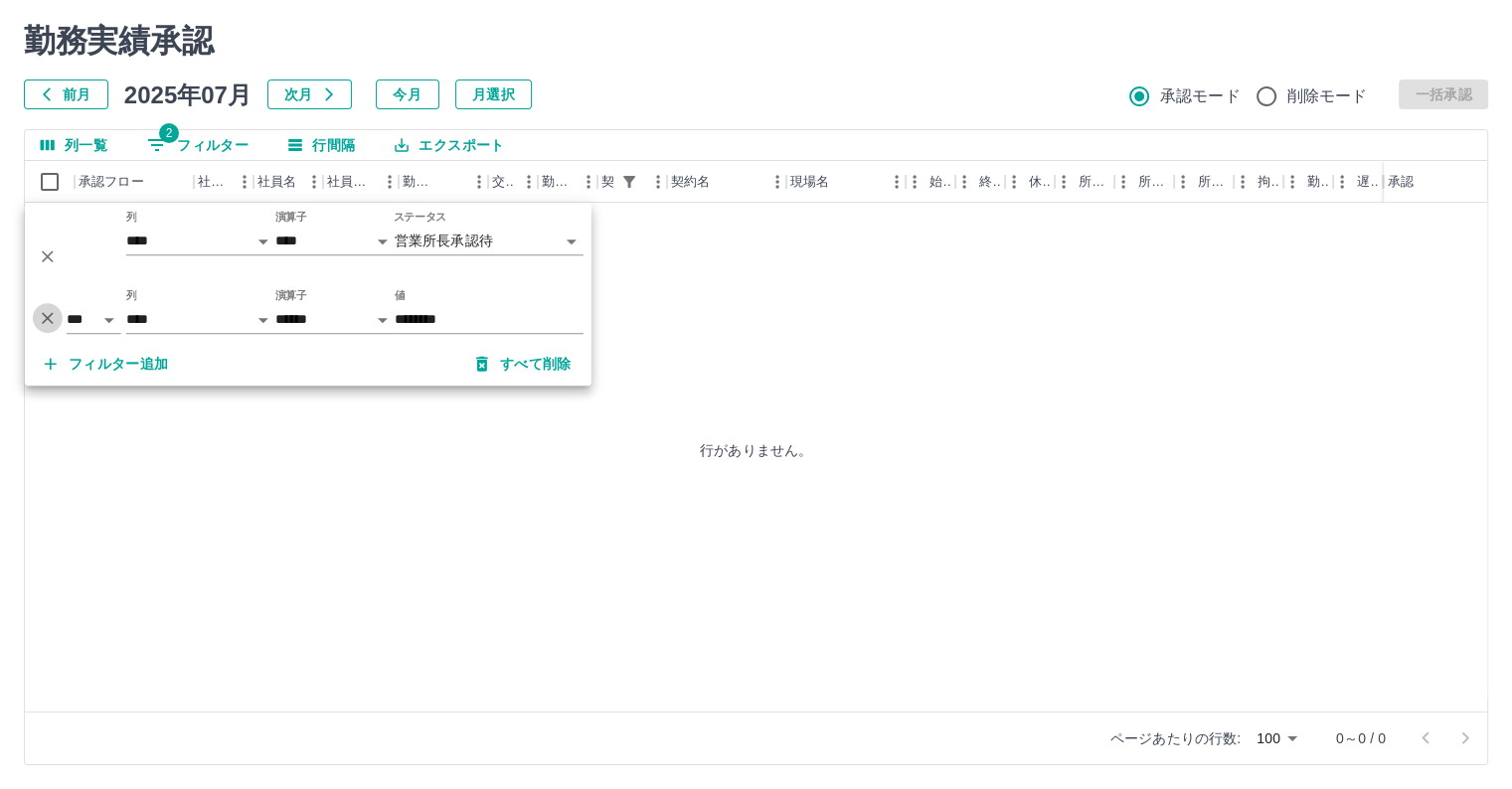 click 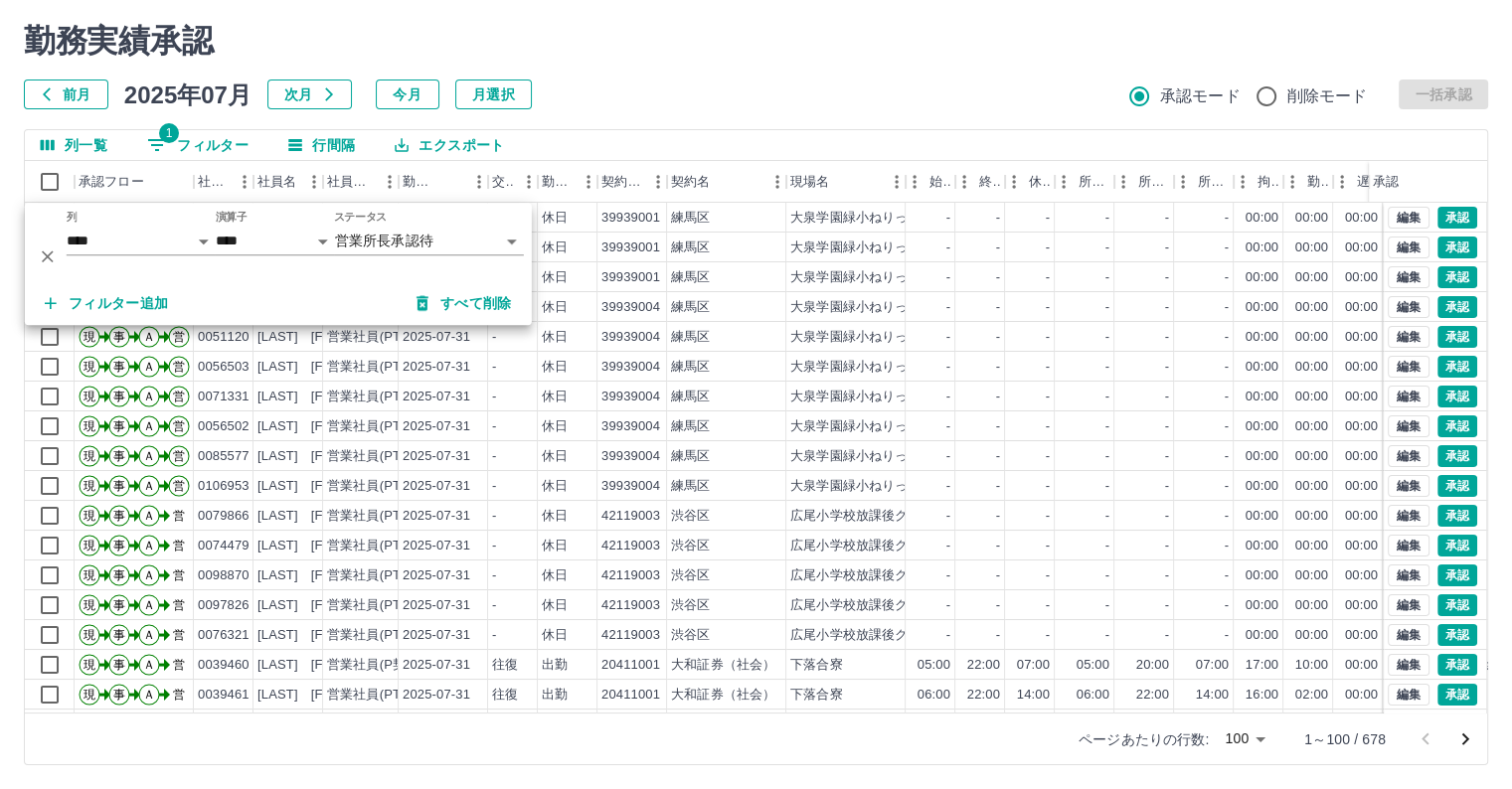 click on "勤務実績承認 前月 2025年07月 次月 今月 月選択 承認モード 削除モード 一括承認" at bounding box center [756, 66] 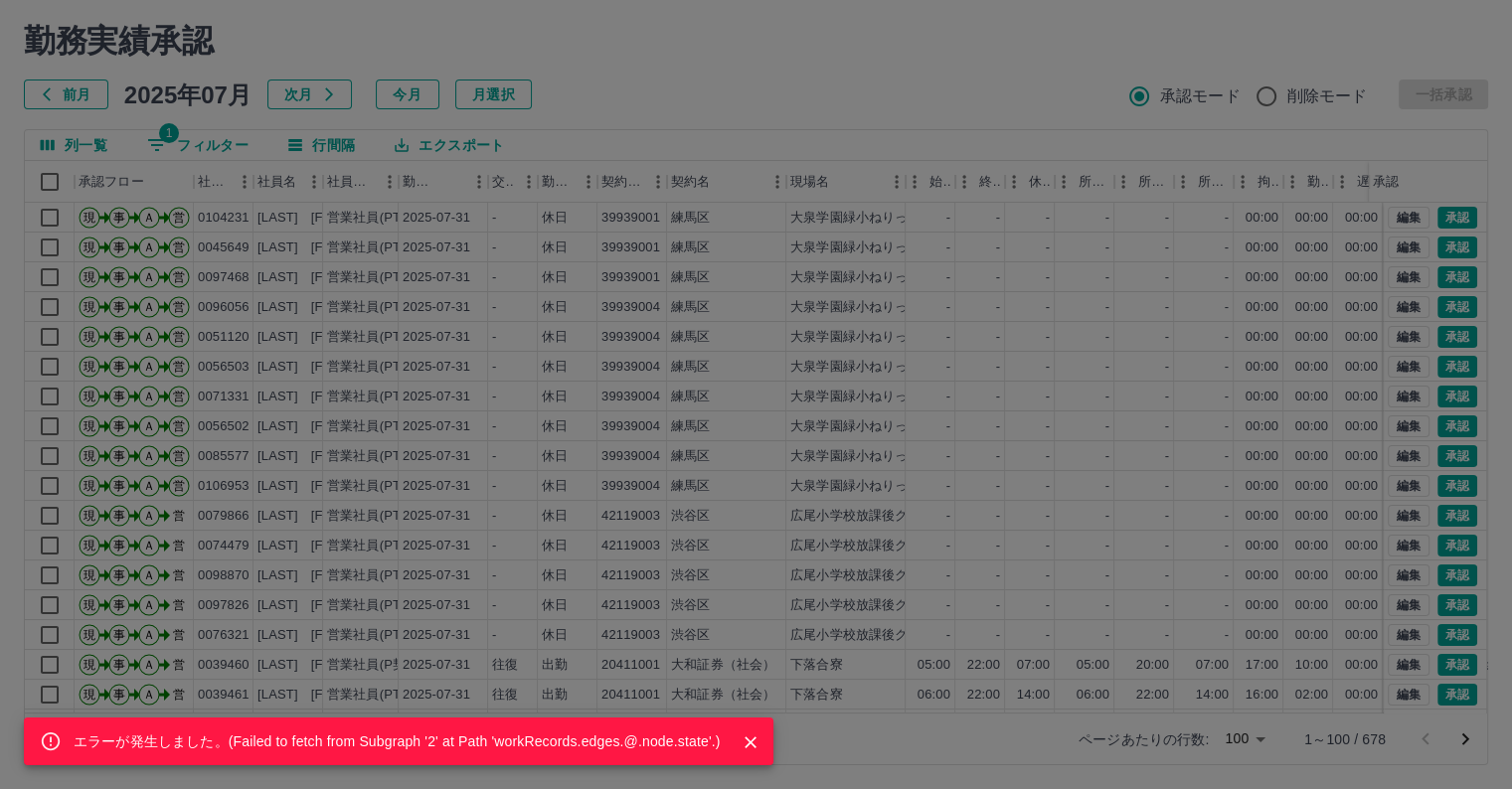 click 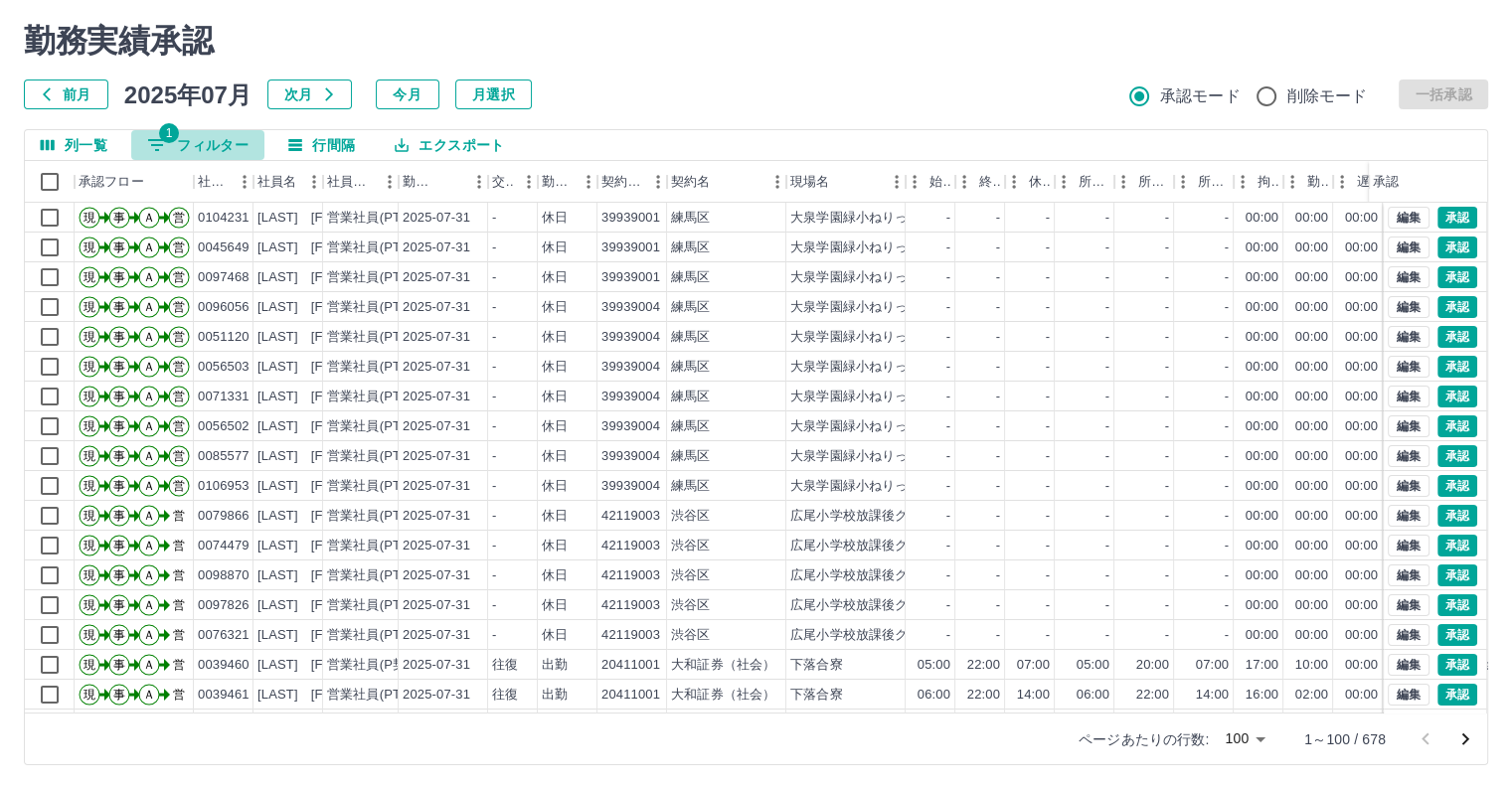 click on "1 フィルター" at bounding box center (198, 145) 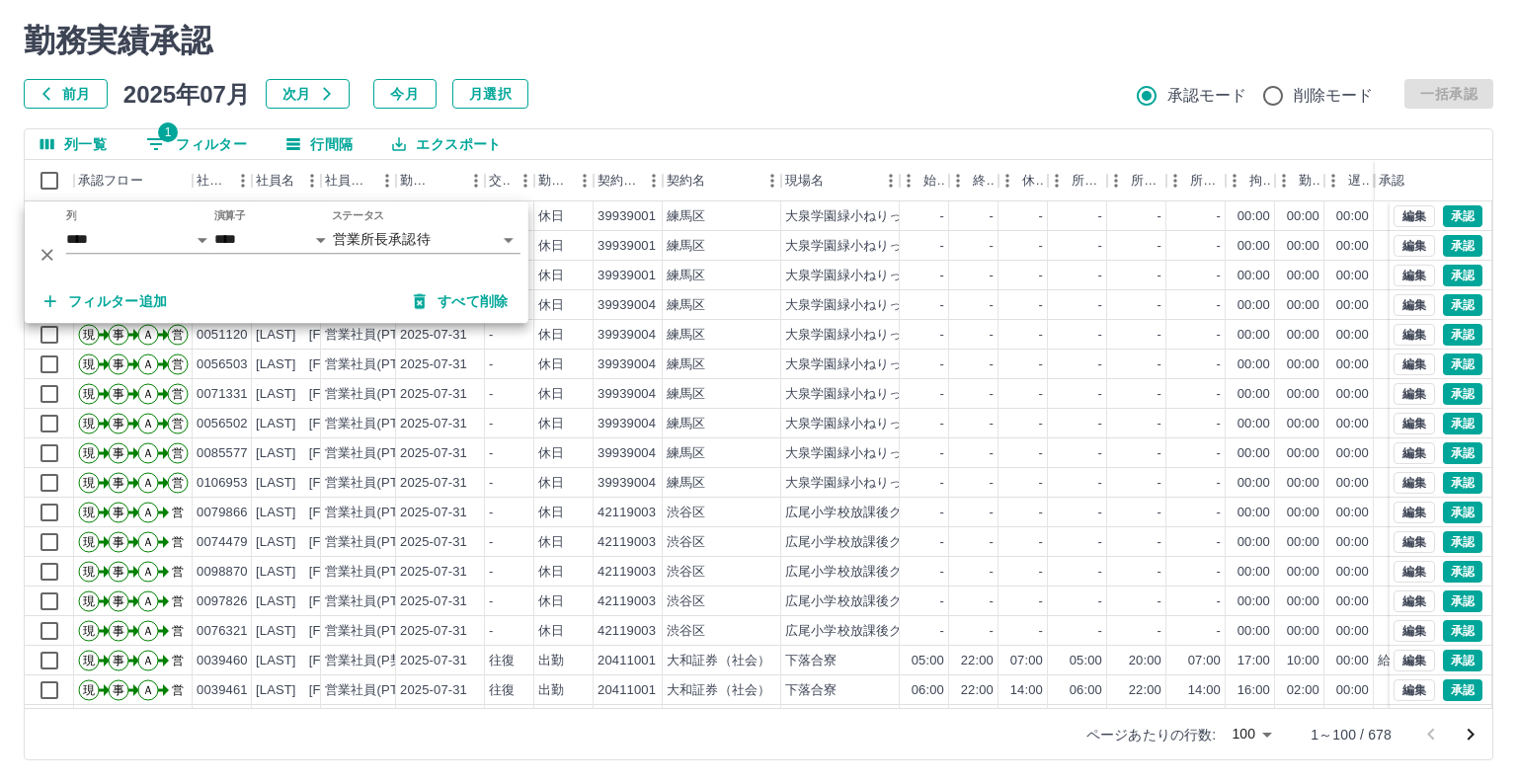 click on "SDH勤怠 大胡田　陽祐 エラーが発生しました。( Failed to fetch from Subgraph '2' at Path 'workRecords.edges.@.node.state'. ) 勤務実績承認 前月 2025年07月 次月 今月 月選択 承認モード 削除モード 一括承認 列一覧 1 フィルター 行間隔 エクスポート 承認フロー 社員番号 社員名 社員区分 勤務日 交通費 勤務区分 契約コード 契約名 現場名 始業 終業 休憩 所定開始 所定終業 所定休憩 拘束 勤務 遅刻等 コメント ステータス 承認 現 事 Ａ 営 0104231 塚田　萌香 営業社員(PT契約) 2025-07-31  -  休日 39939001 練馬区 大泉学園緑小ねりっこクラブ学童 - - - - - - 00:00 00:00 00:00 営業所長承認待 現 事 Ａ 営 0045649 佐藤　孝子 営業社員(PT契約) 2025-07-31  -  休日 39939001 練馬区 大泉学園緑小ねりっこクラブ学童 - - - - - - 00:00 00:00 00:00 営業所長承認待 現 事 Ａ 営 0097468 小沢　颯花 営業社員(PT契約)  -  - - -" at bounding box center (758, 366) 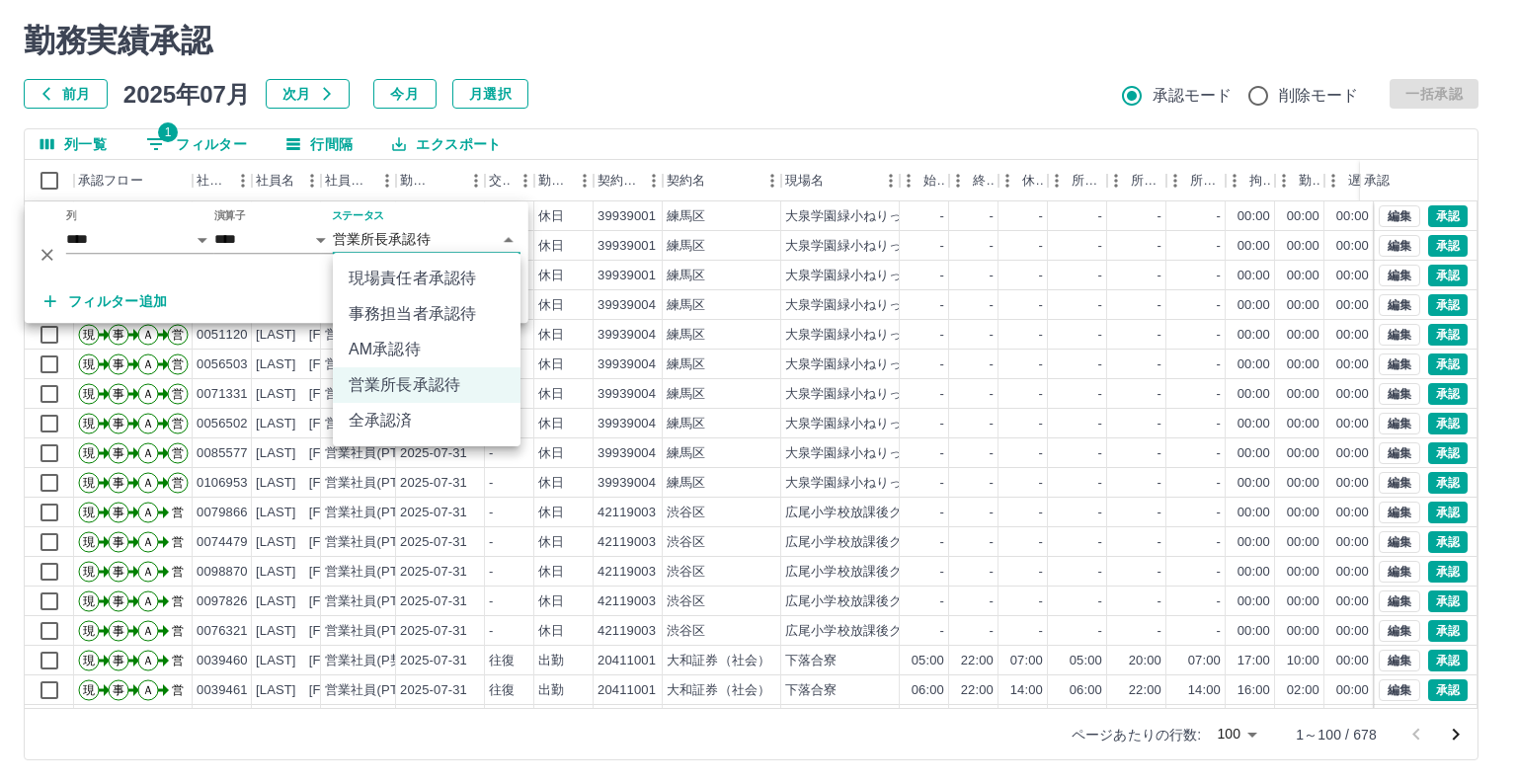 click on "営業所長承認待" at bounding box center (427, 385) 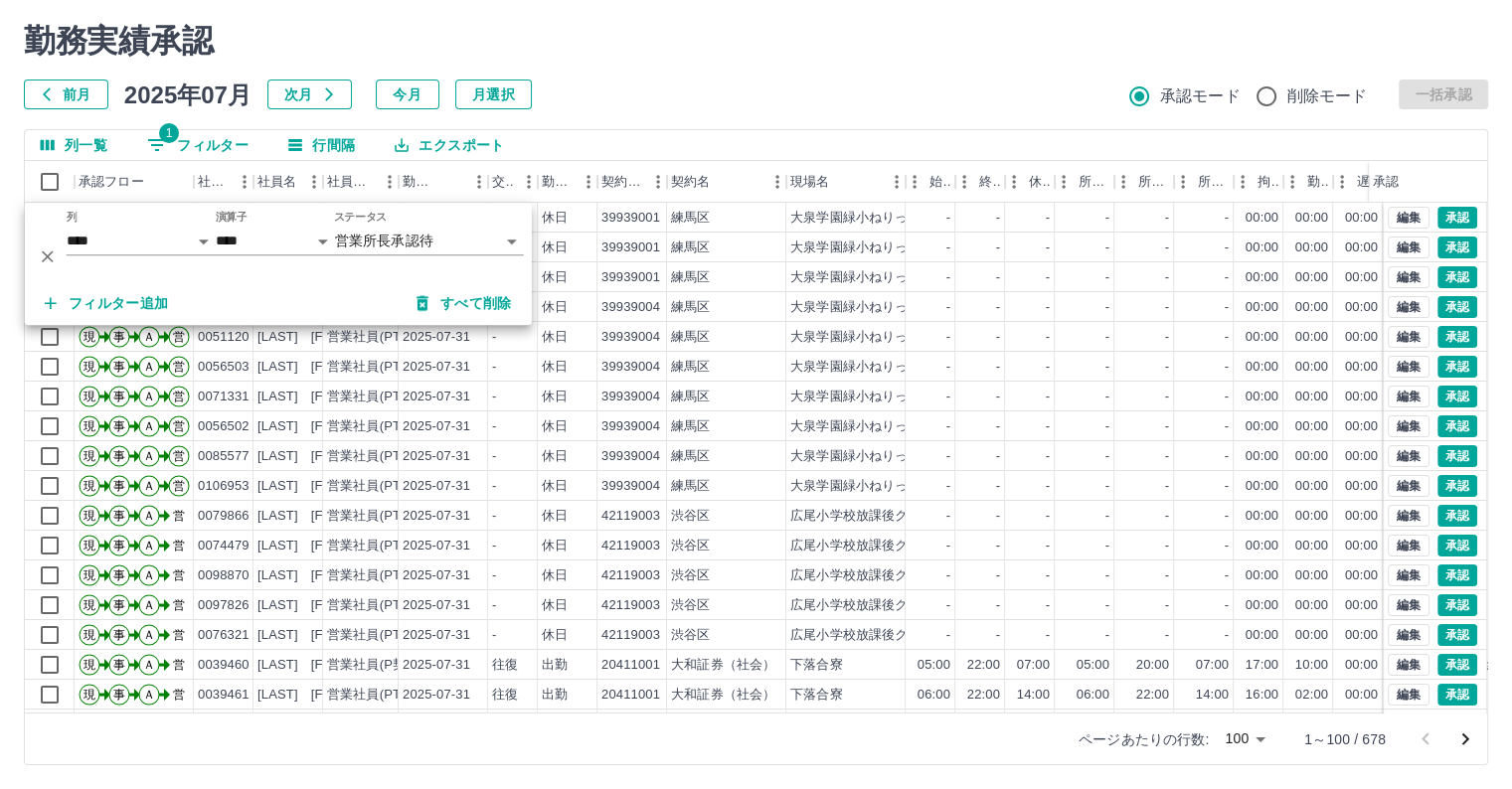 click on "エラーが発生しました。( Failed to fetch from Subgraph '2' at Path 'workRecords.edges.@.node.state'. ) 勤務実績承認 前月 2025年07月 次月 今月 月選択 承認モード 削除モード 一括承認" at bounding box center (756, 66) 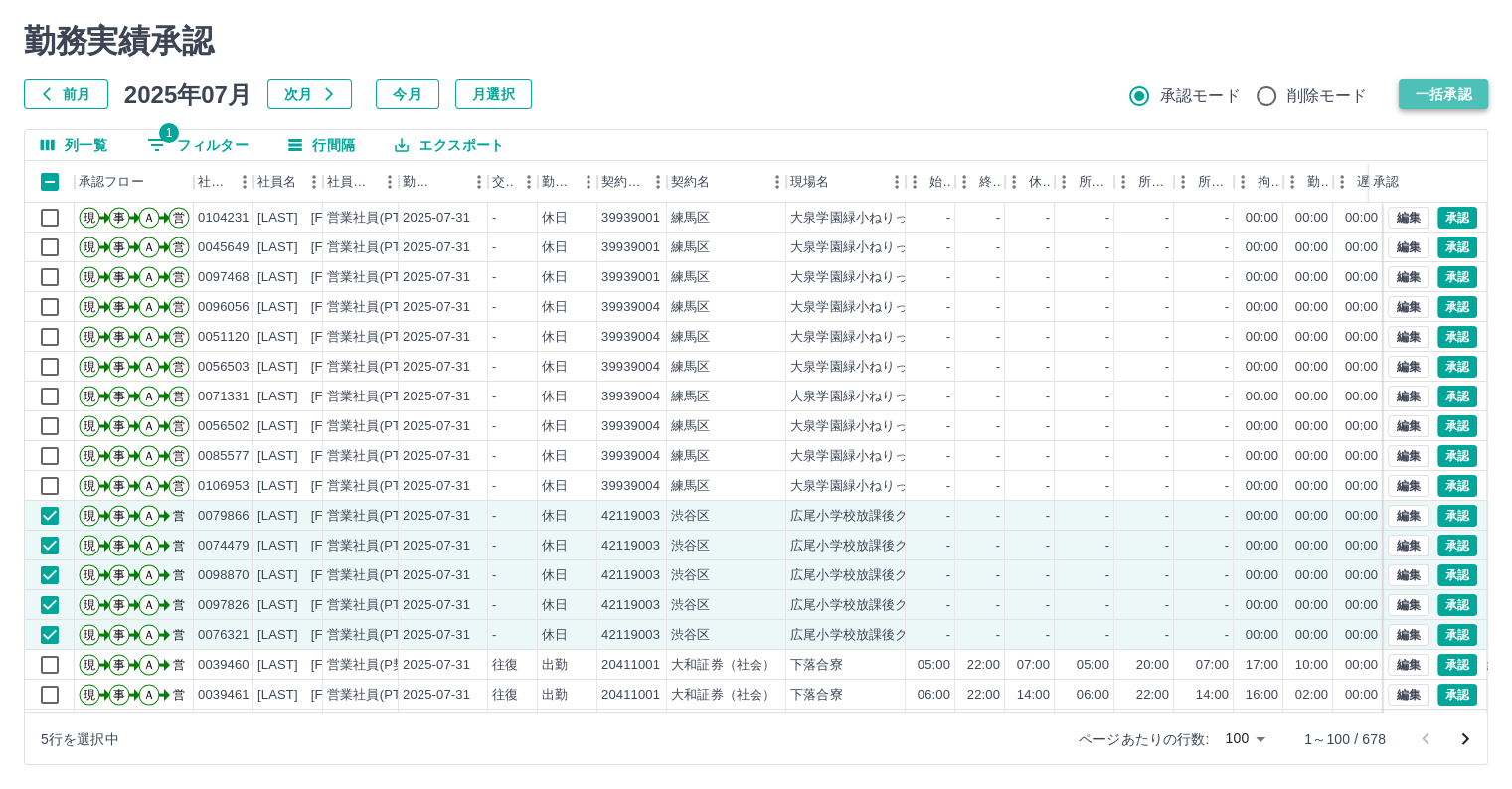 click on "一括承認" at bounding box center [1443, 94] 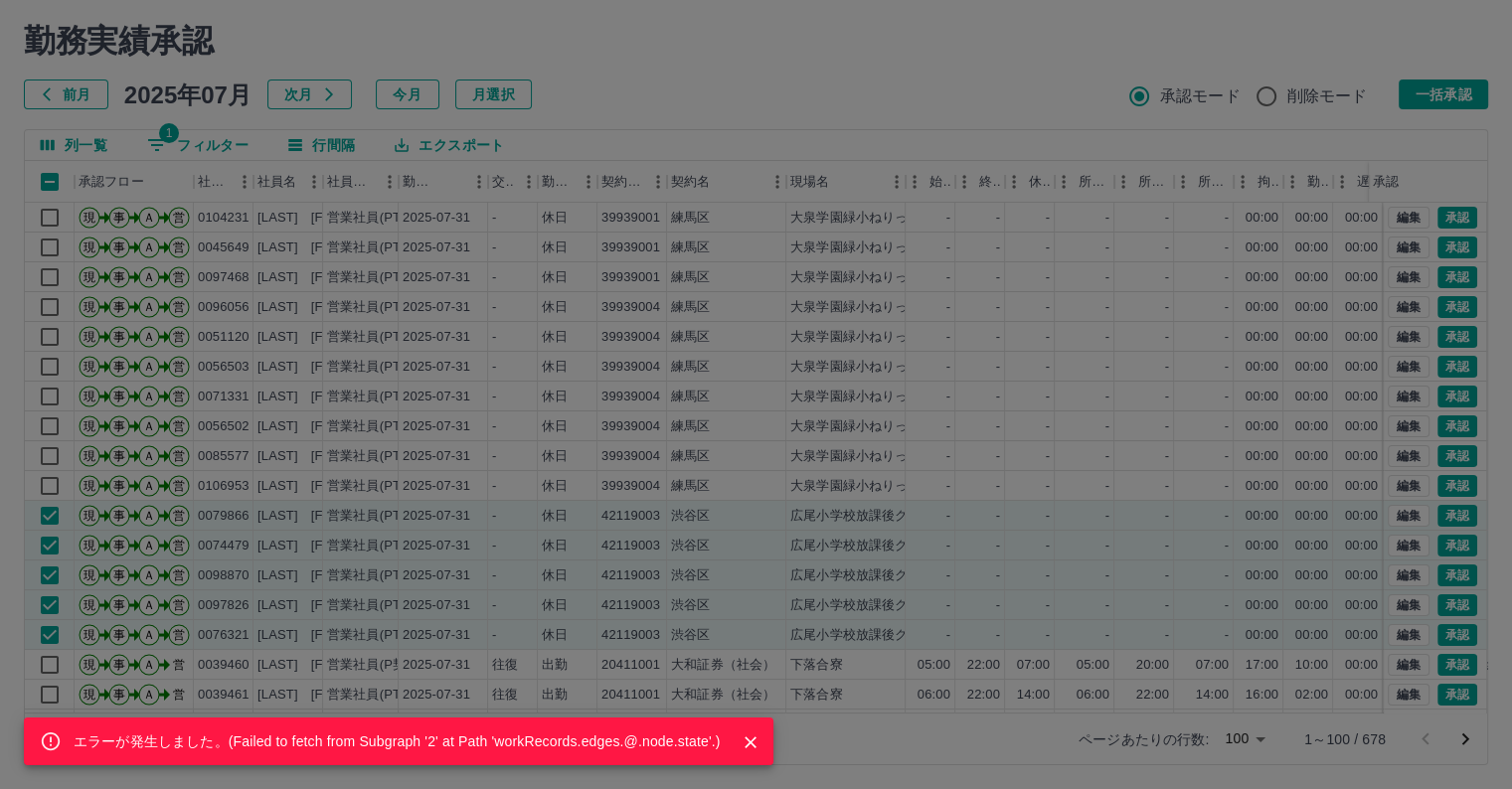 click 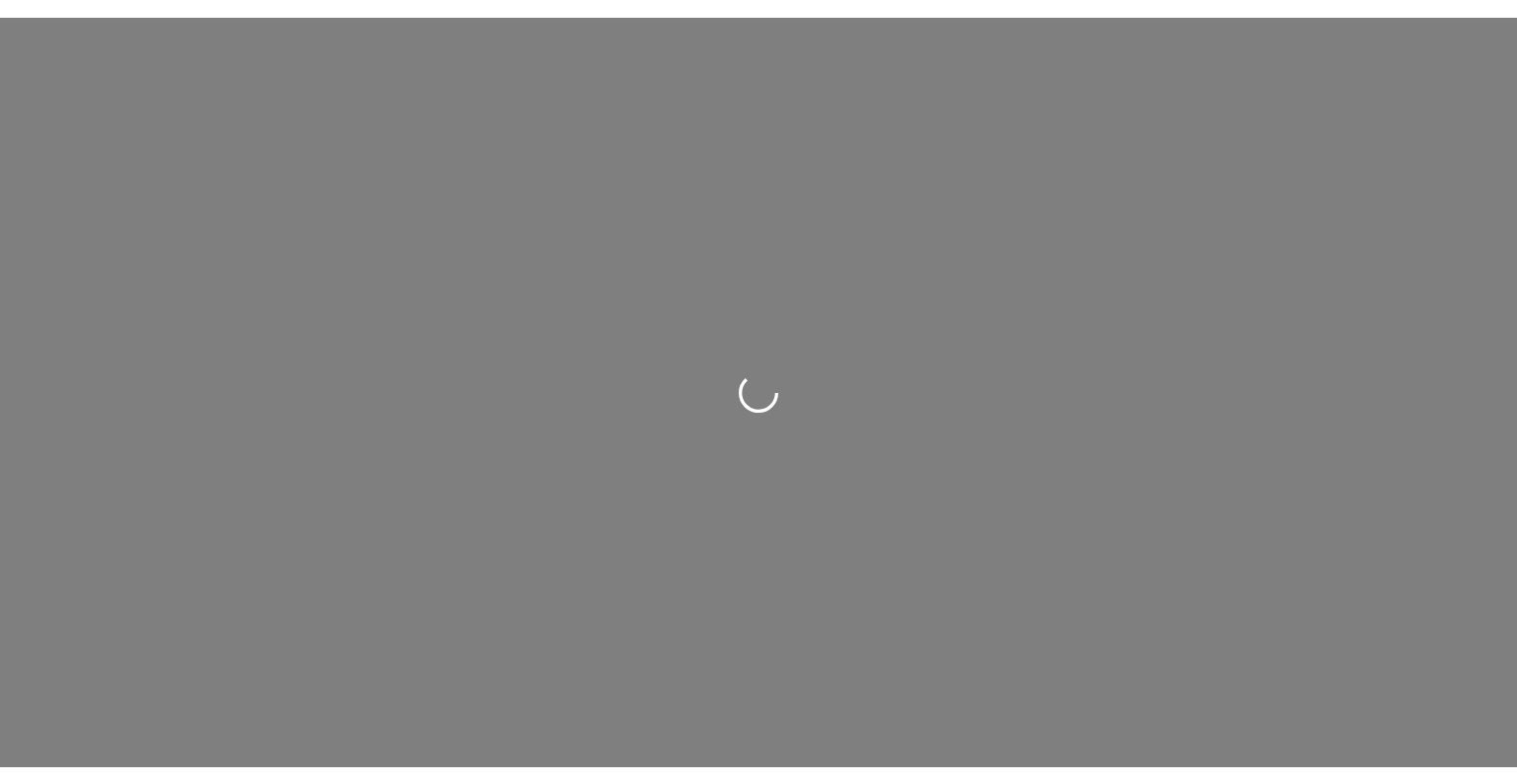 scroll, scrollTop: 0, scrollLeft: 0, axis: both 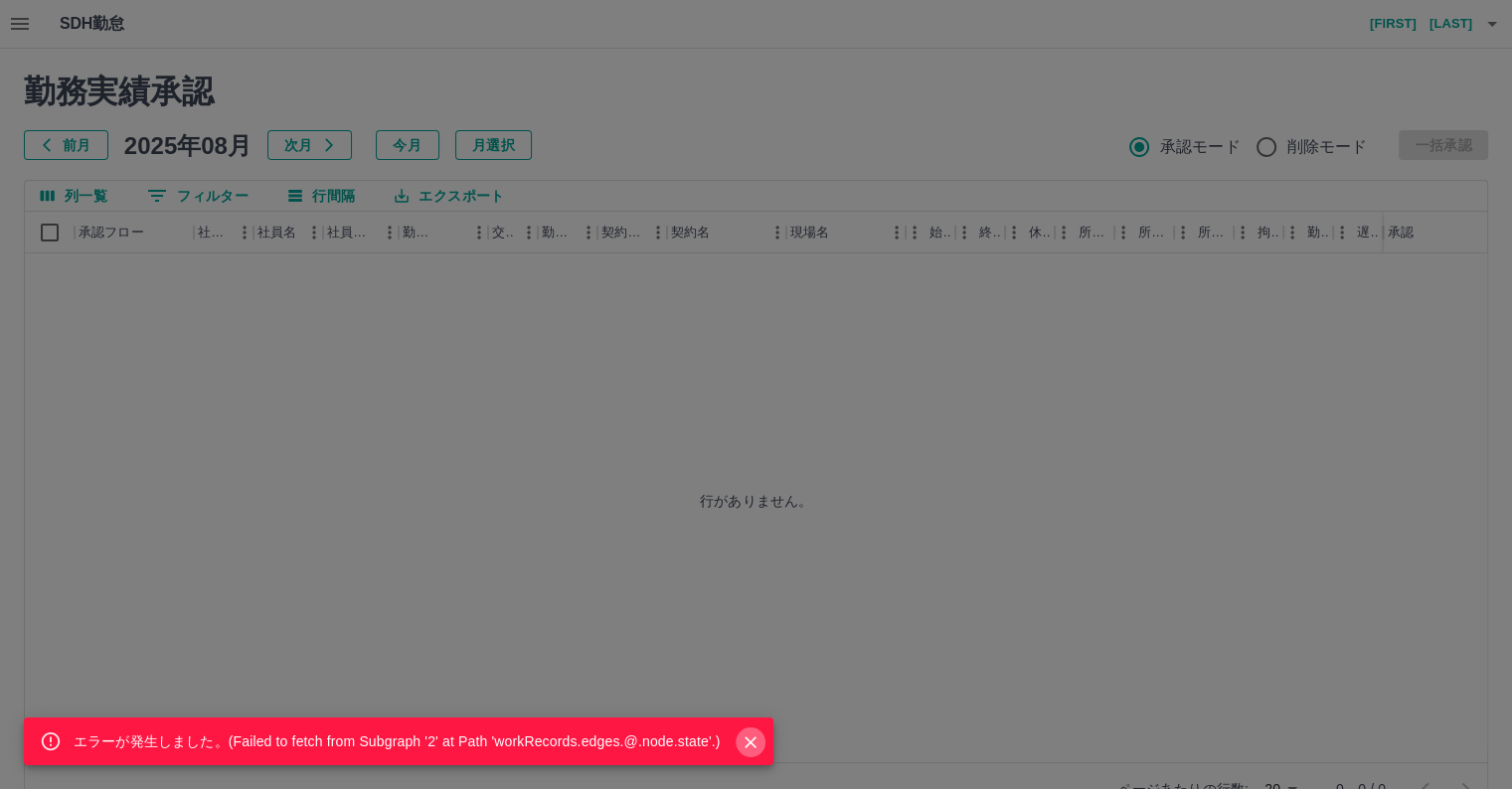 click 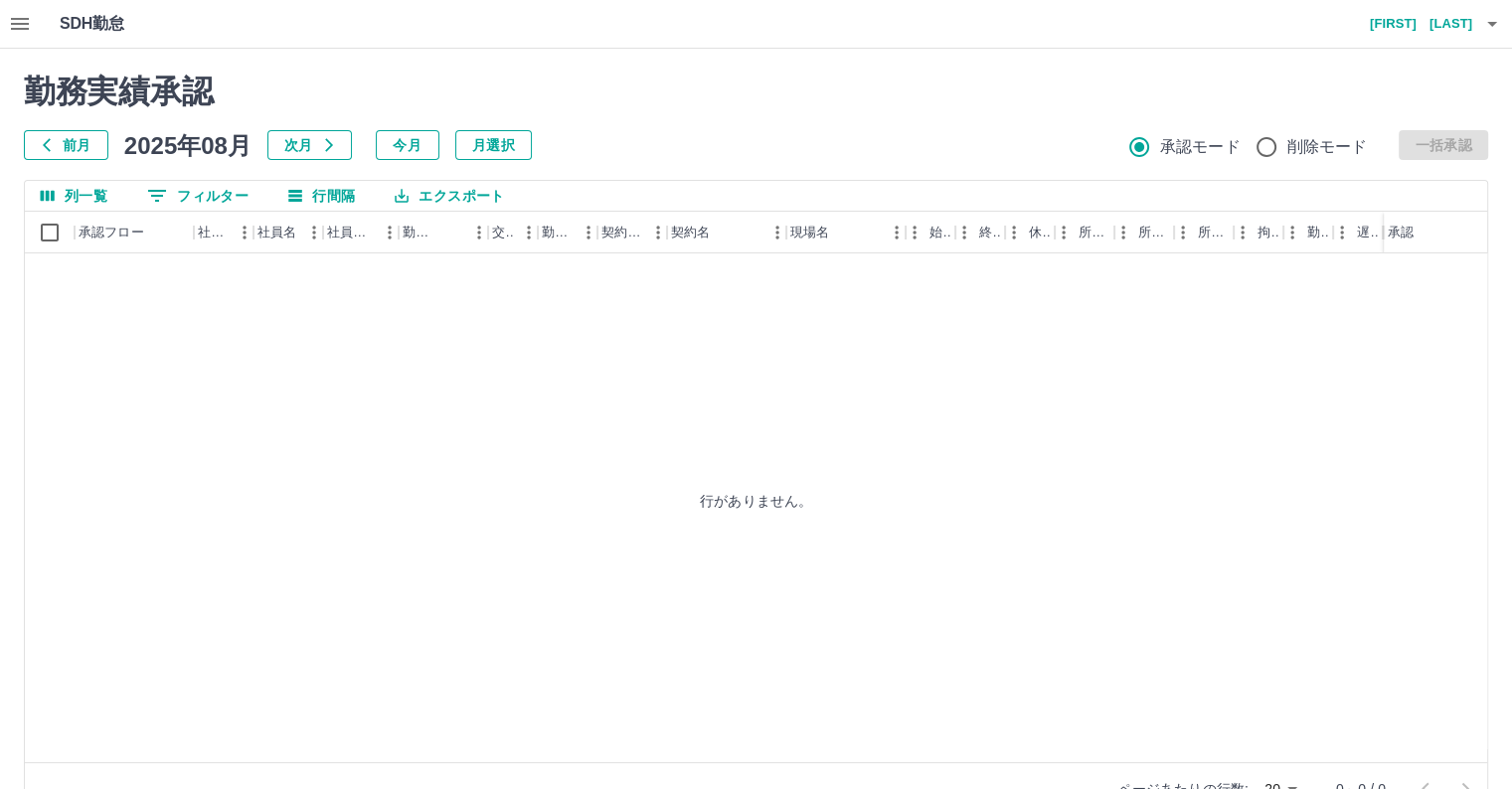 click on "0 フィルター" at bounding box center [198, 196] 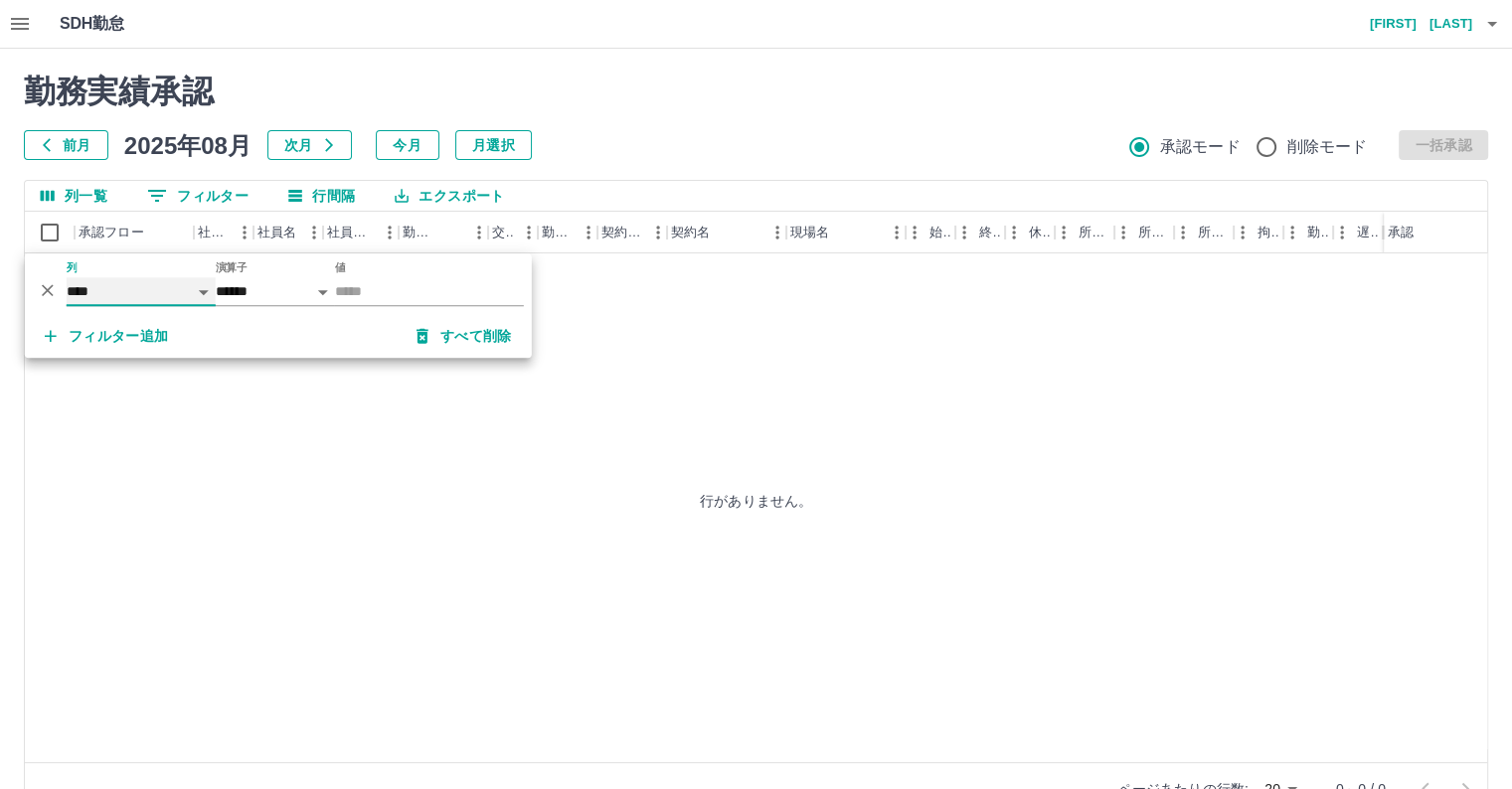 click on "**** *** **** *** *** **** ***** *** *** ** ** ** **** **** **** ** ** *** **** *****" at bounding box center (141, 291) 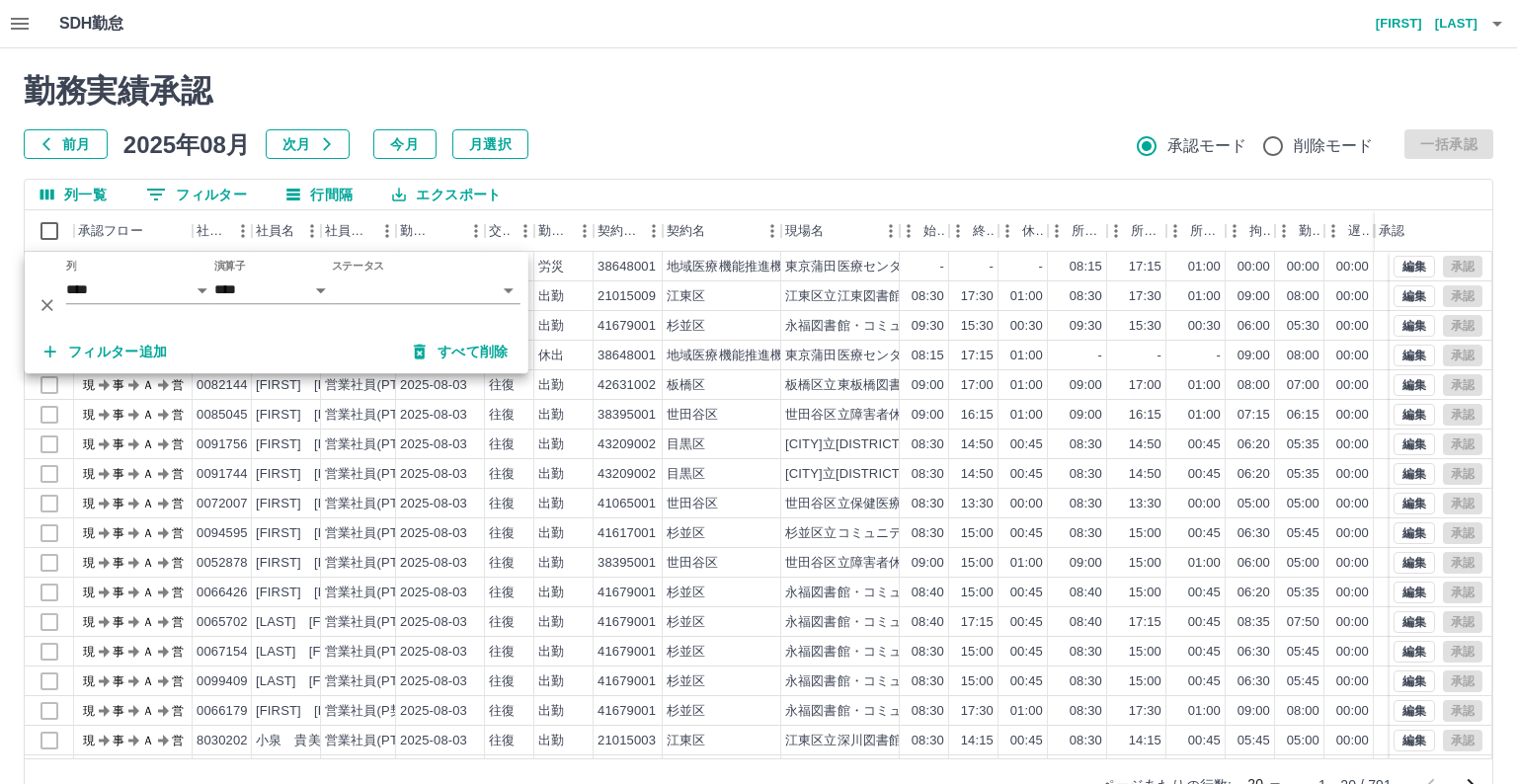 click on "SDH勤怠 大胡田　陽祐 勤務実績承認 前月 2025年08月 次月 今月 月選択 承認モード 削除モード 一括承認 列一覧 0 フィルター 行間隔 エクスポート 承認フロー 社員番号 社員名 社員区分 勤務日 交通費 勤務区分 契約コード 契約名 現場名 始業 終業 休憩 所定開始 所定終業 所定休憩 拘束 勤務 遅刻等 コメント ステータス 承認 現 事 Ａ 営 0064908 堀口　智代 営業社員(PT契約) 2025-08-04  -  労災 38648001 地域医療機能推進機構 東京蒲田医療センター - - - 08:15 17:15 01:00 00:00 00:00 00:00 現場責任者承認待 現 事 Ａ 営 0080236 田中　愛乃 営業社員(P契約) 2025-08-03 往復 出勤 21015009 江東区 江東区立江東図書館 08:30 17:30 01:00 08:30 17:30 01:00 09:00 08:00 00:00 現場責任者承認待 現 事 Ａ 営 8052067 岩澤　祥子 営業社員(PT契約) 2025-08-03 往復 出勤 41679001 杉並区 09:30 15:30 00:30 09:30 15:30 00:30 06:00 現" at bounding box center (758, 417) 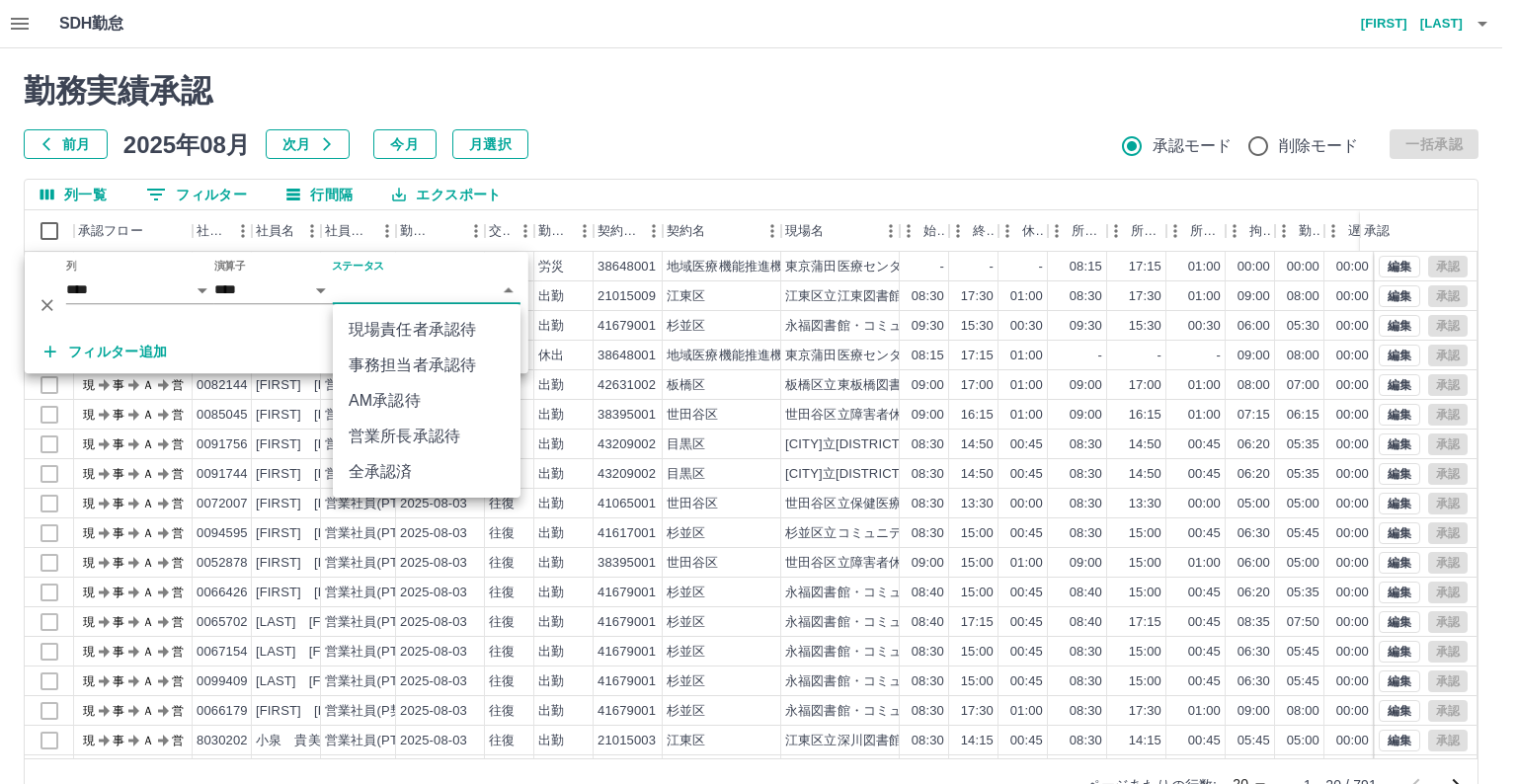 click on "営業所長承認待" at bounding box center [427, 436] 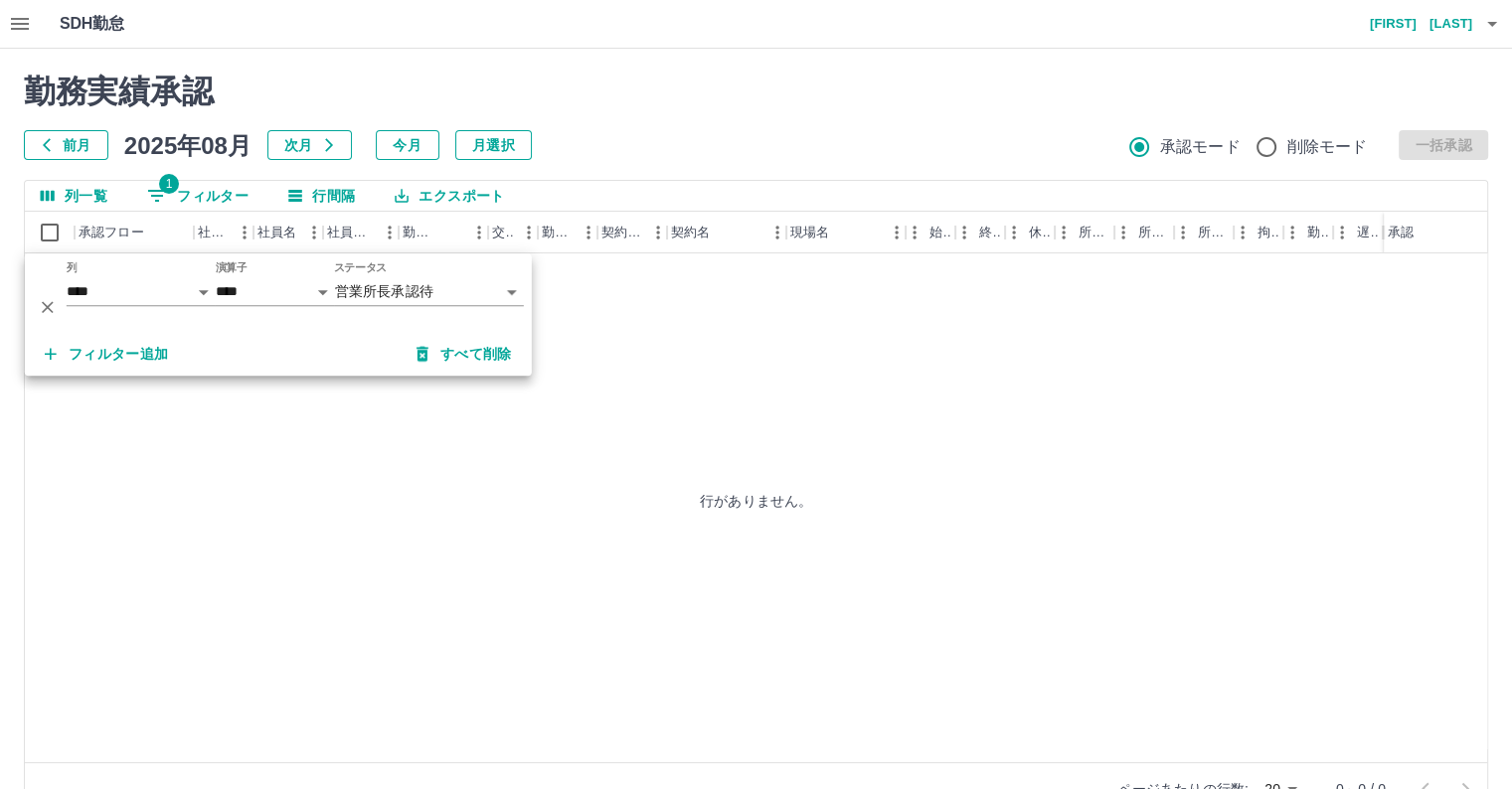 click on "勤務実績承認 前月 2025年08月 次月 今月 月選択 承認モード 削除モード 一括承認" at bounding box center [756, 116] 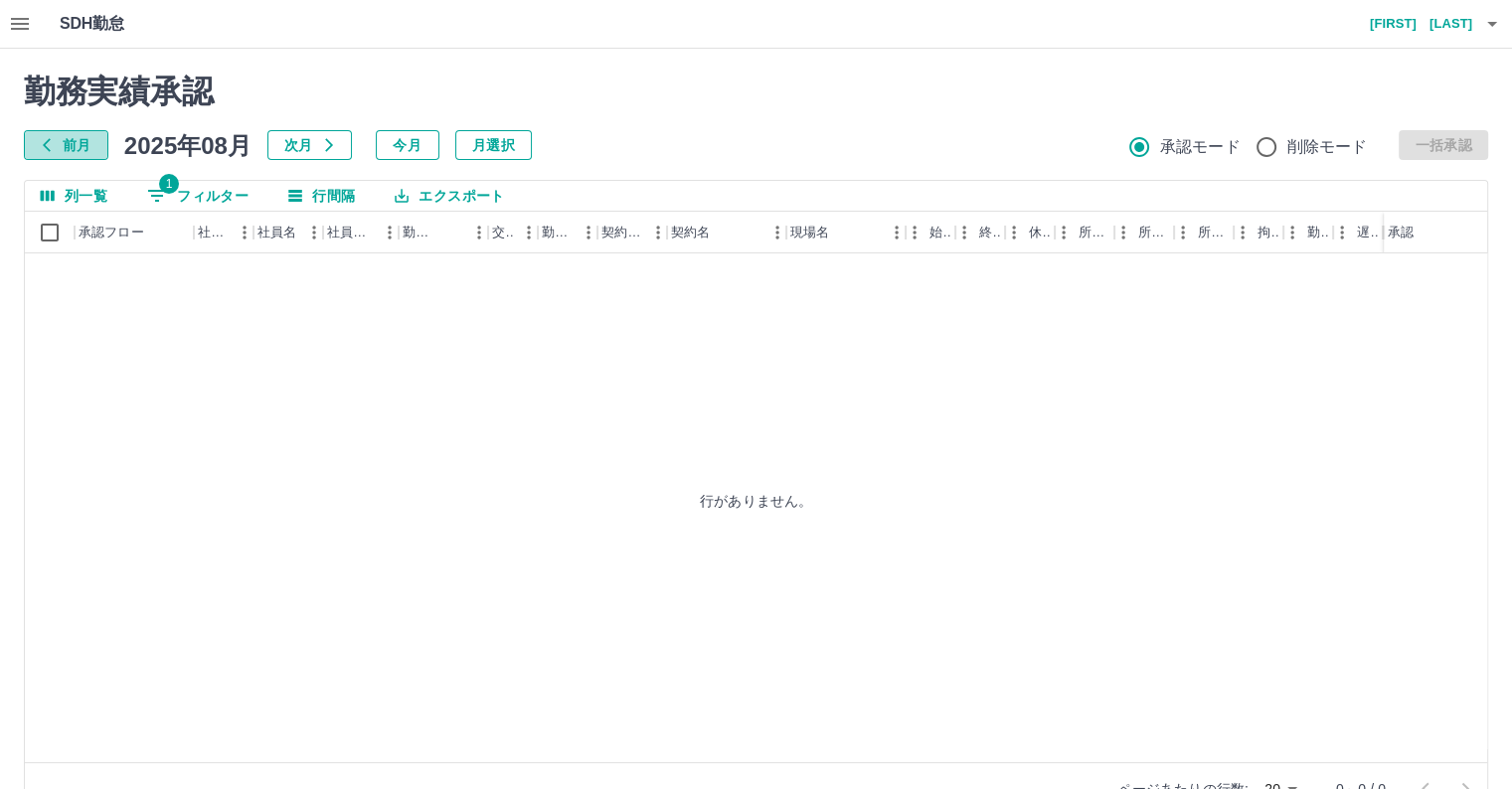 click on "前月" at bounding box center (66, 145) 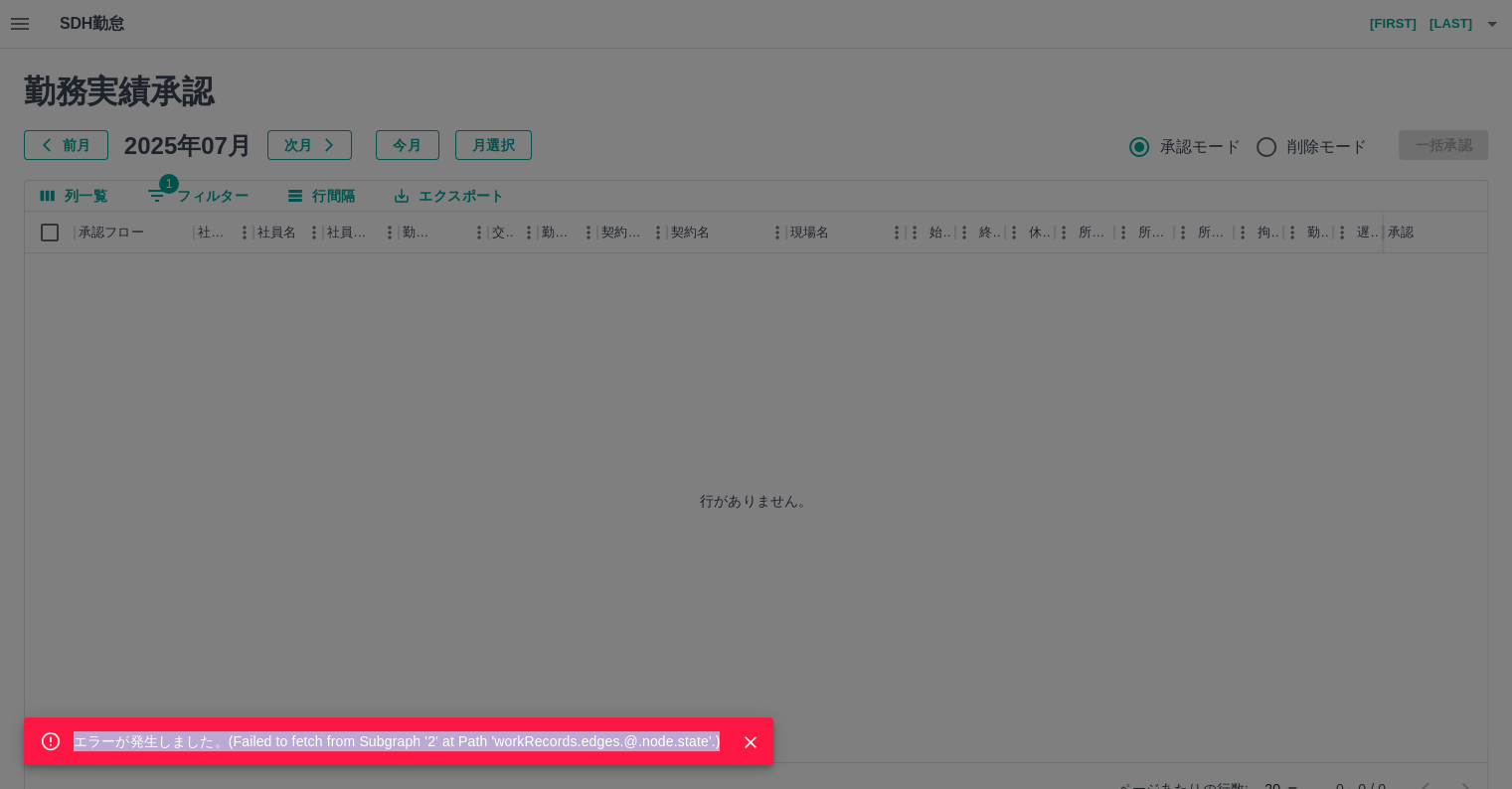 drag, startPoint x: 75, startPoint y: 733, endPoint x: 761, endPoint y: 743, distance: 686.0729 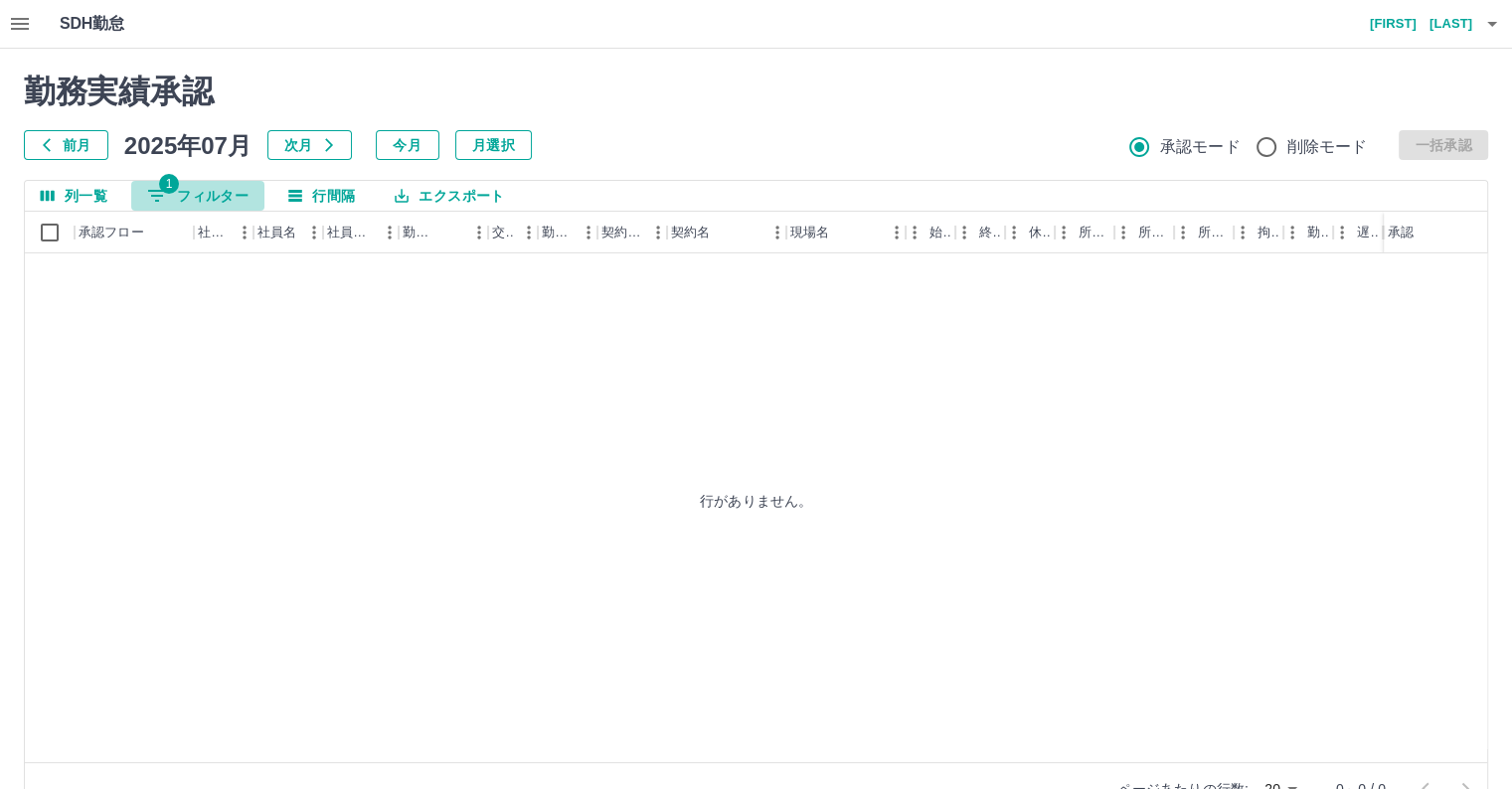 click on "1 フィルター" at bounding box center [198, 196] 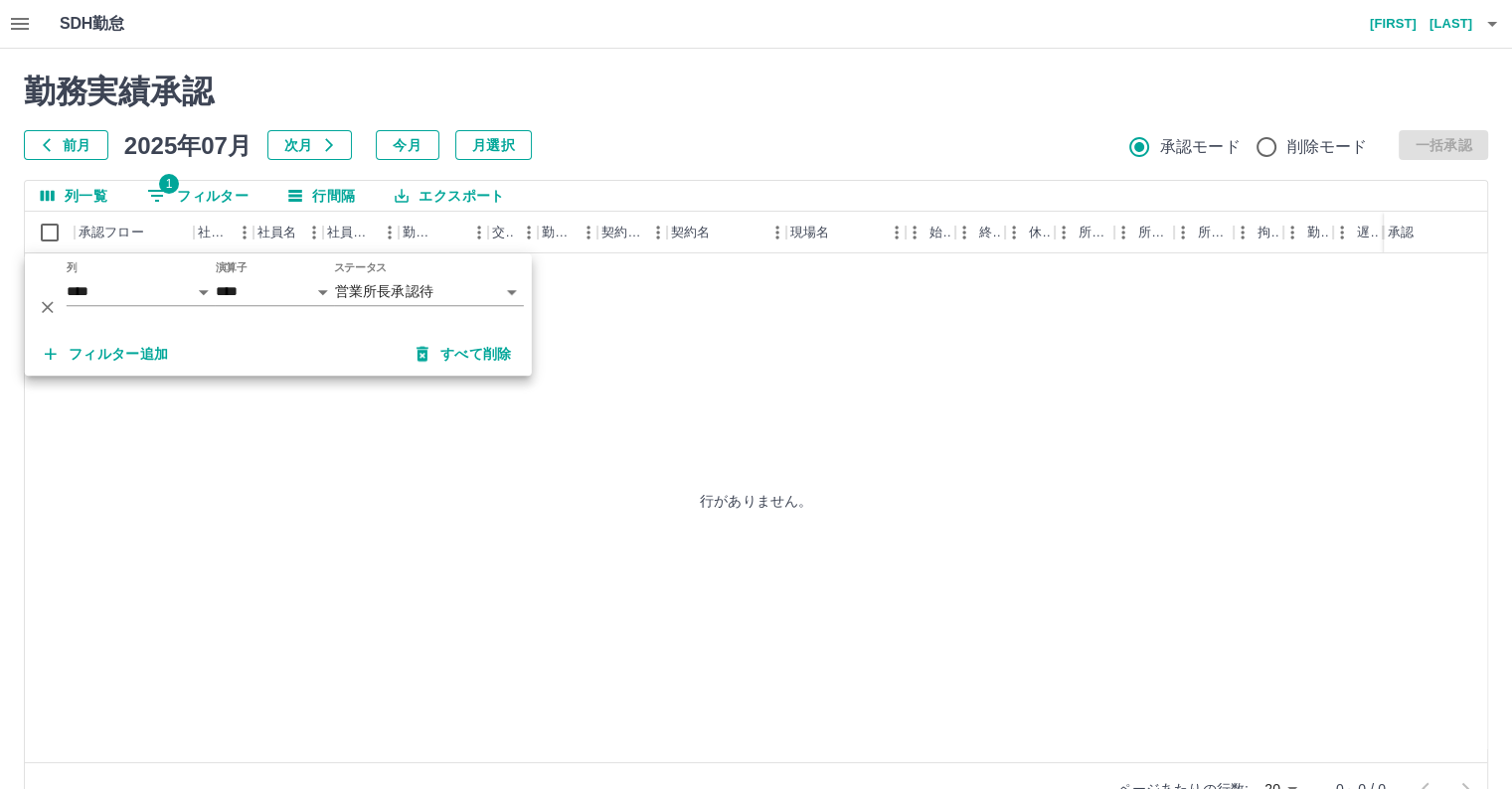 click on "行がありません。" at bounding box center (756, 501) 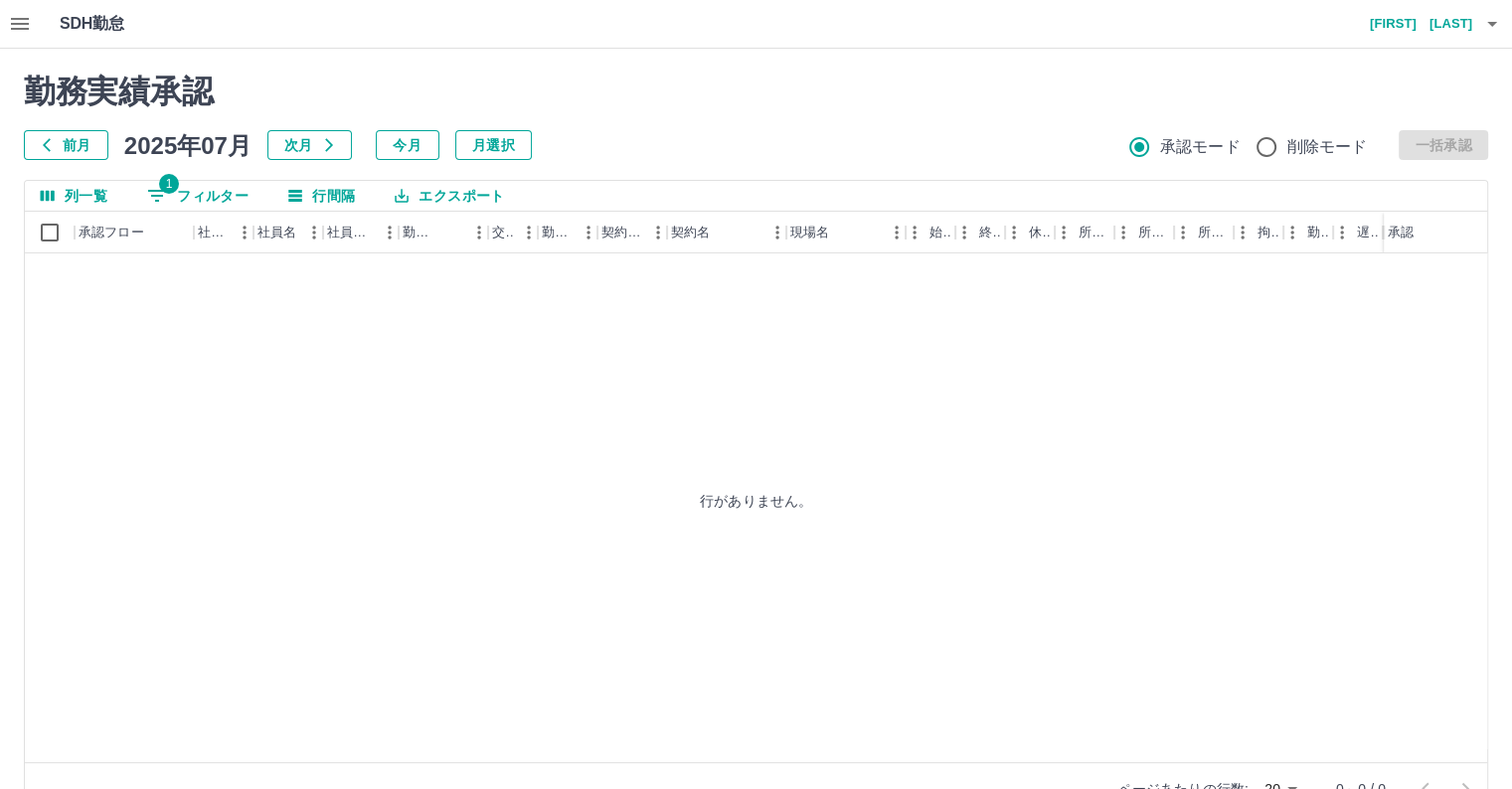 click 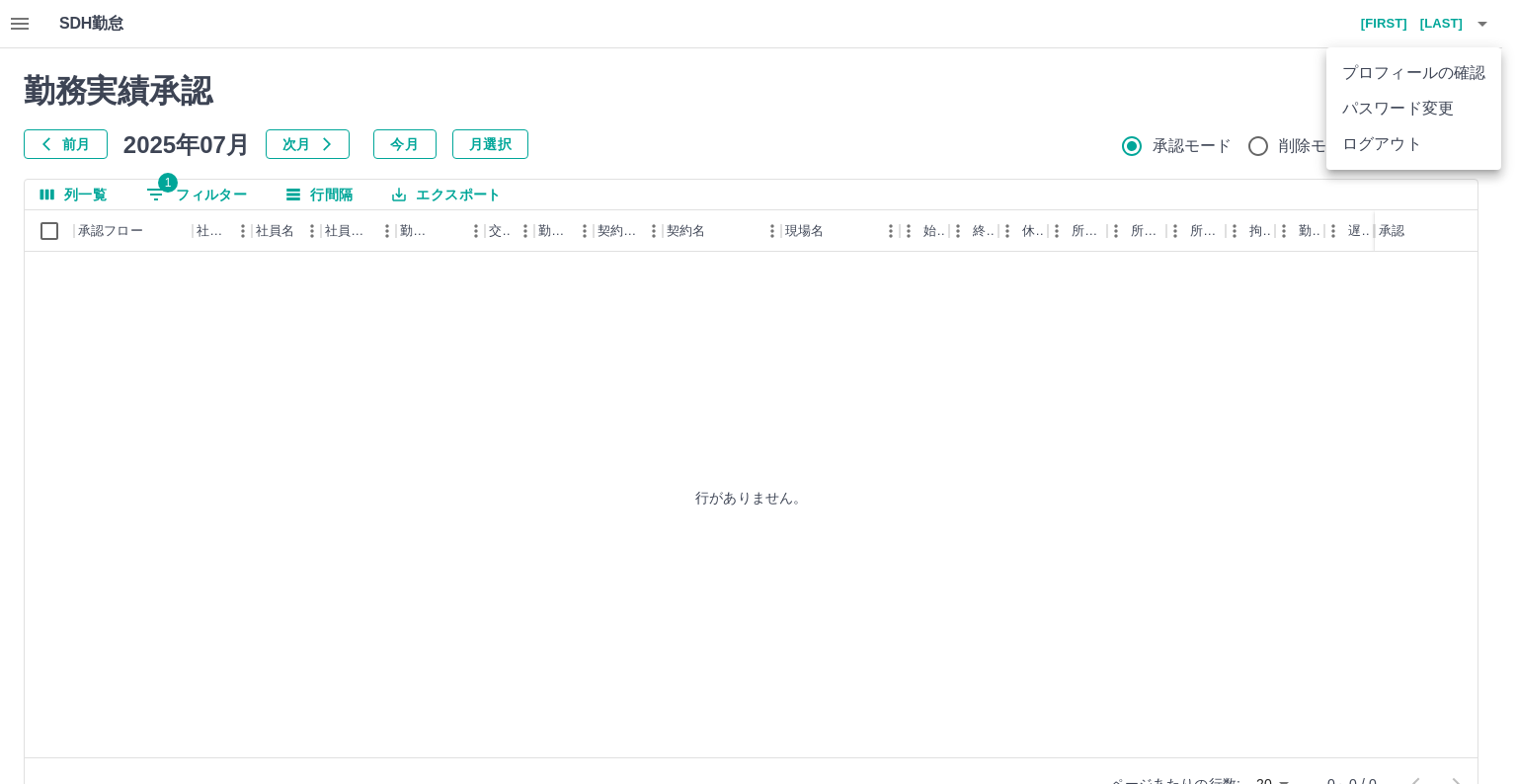 click on "ログアウト" at bounding box center [1413, 144] 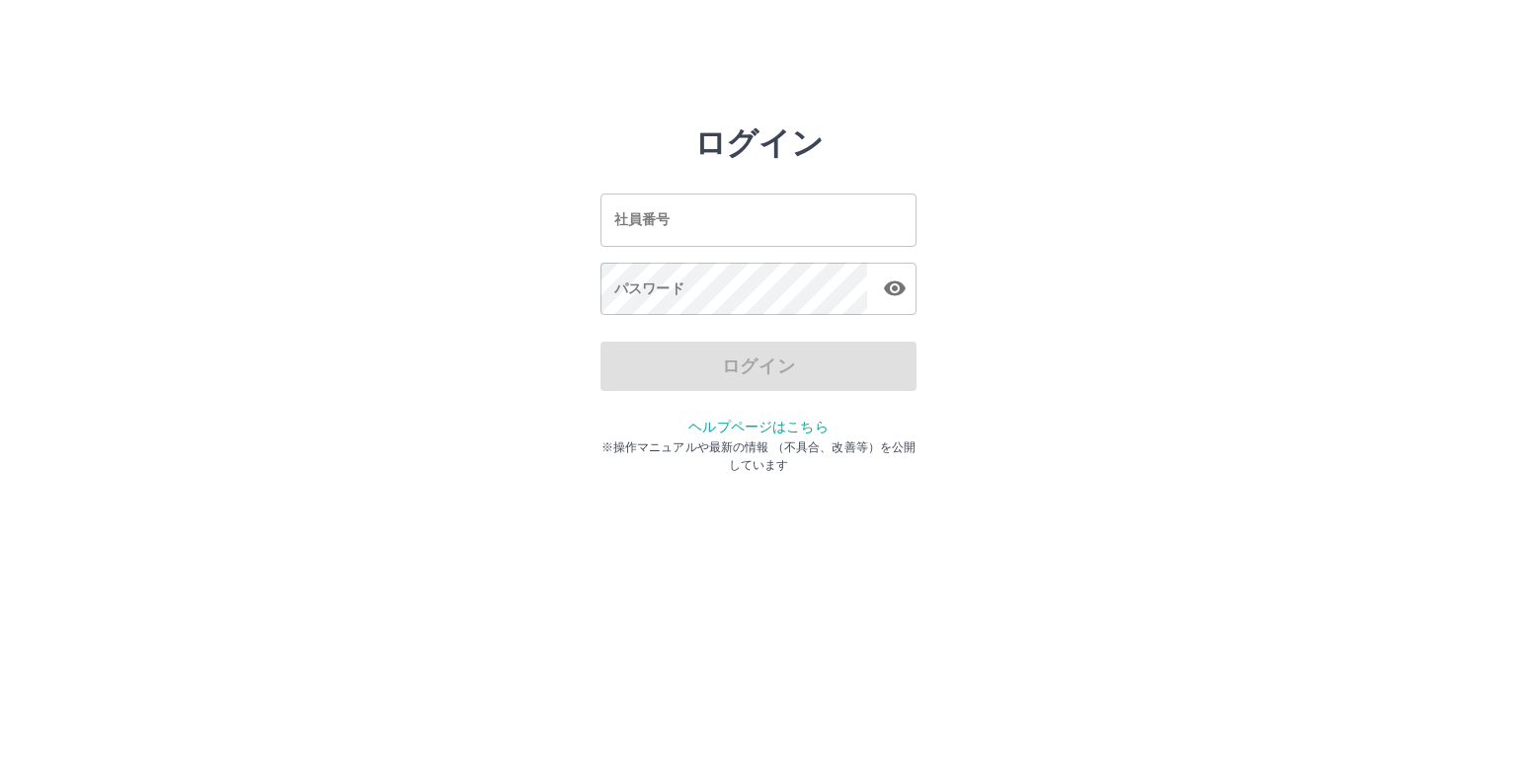 scroll, scrollTop: 0, scrollLeft: 0, axis: both 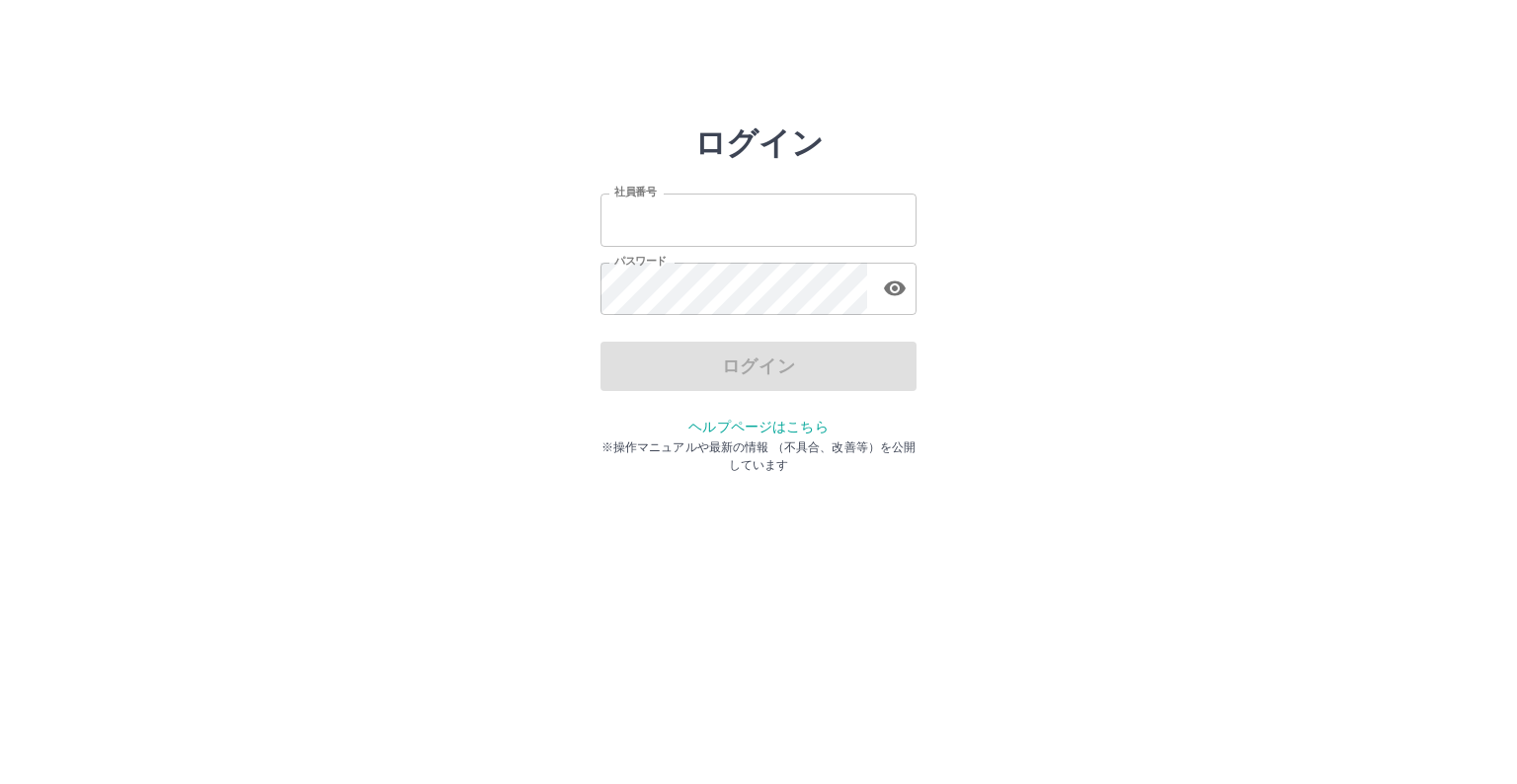 type on "*******" 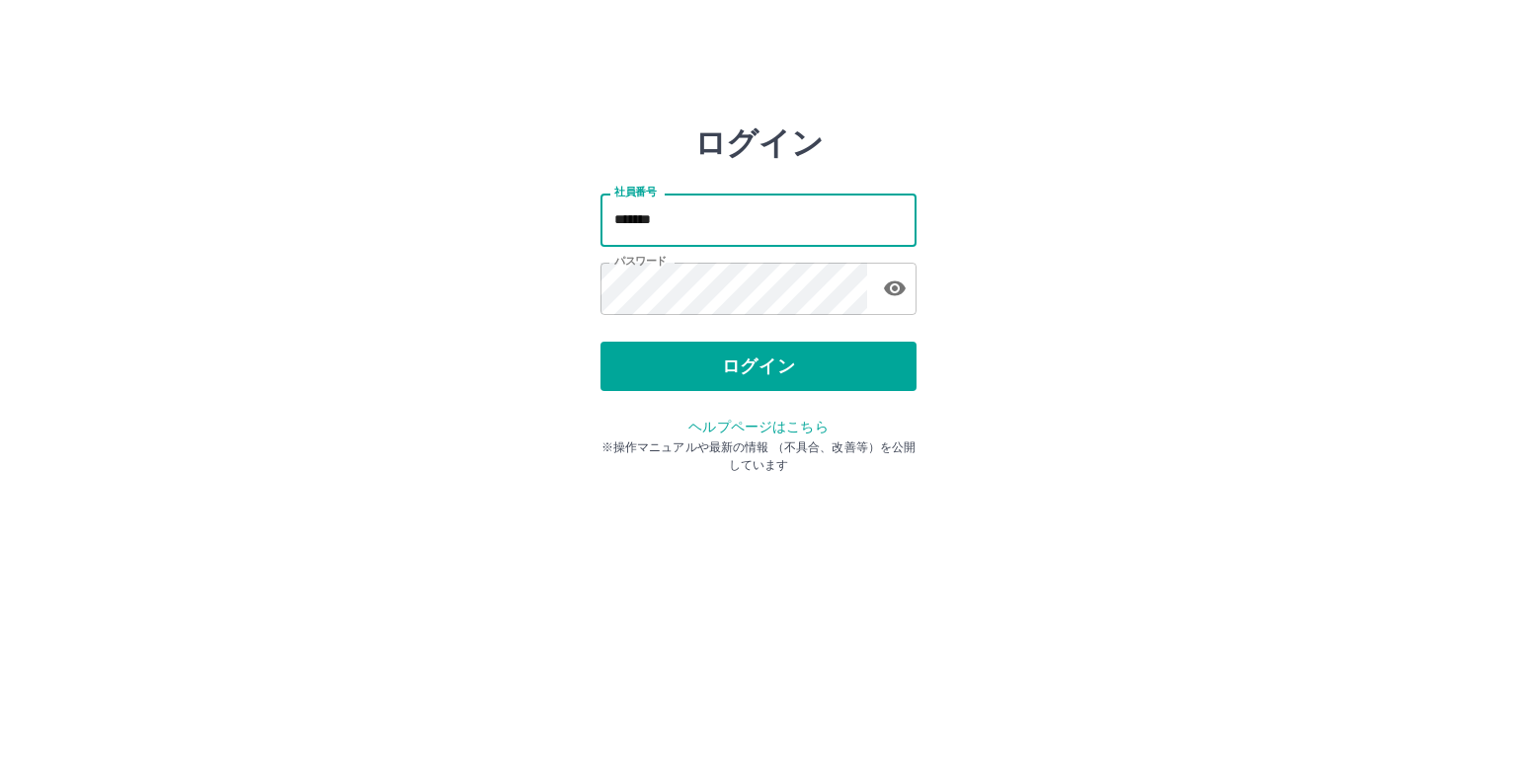 click on "*******" at bounding box center [758, 219] 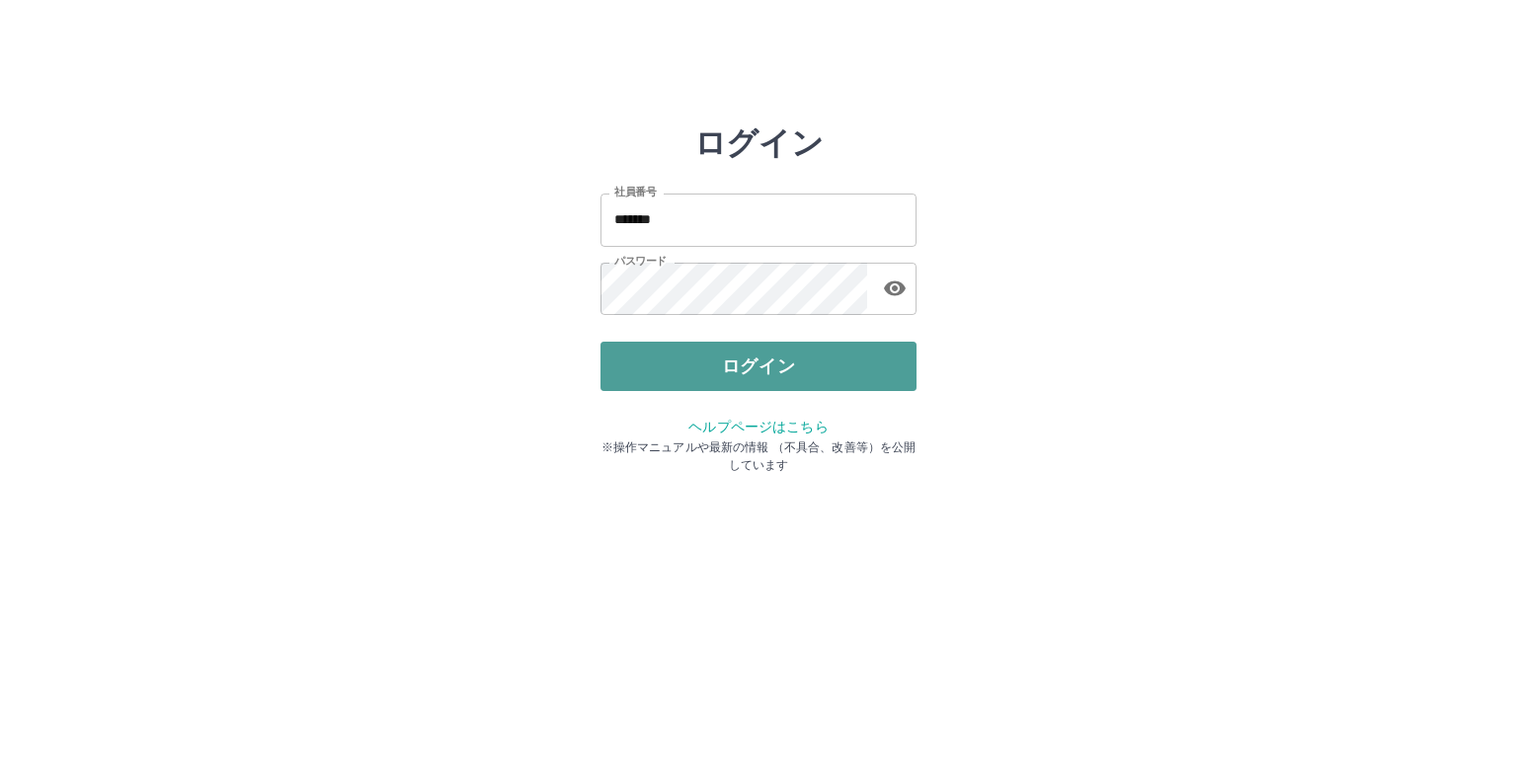 click on "ログイン" at bounding box center (758, 366) 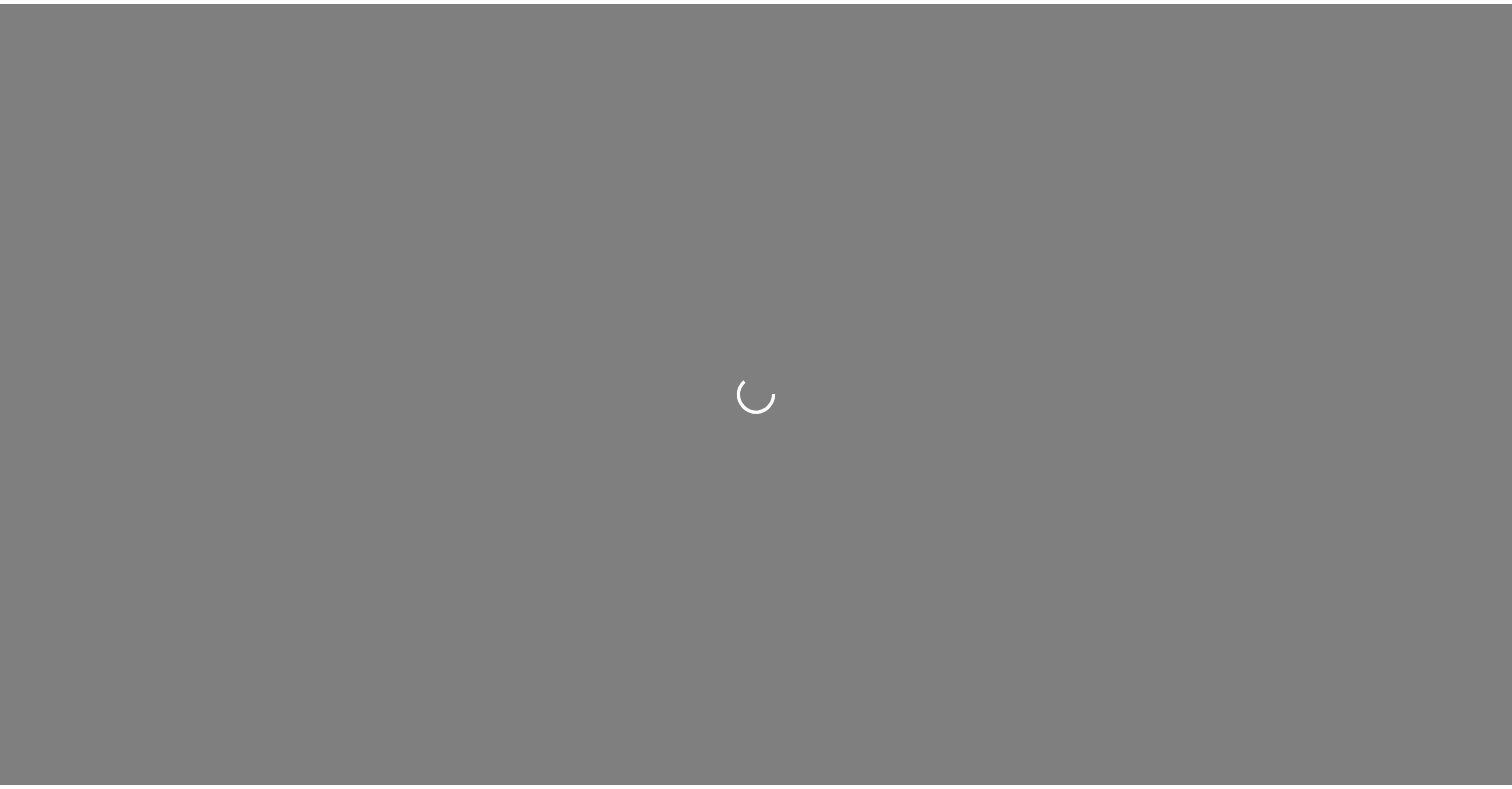 scroll, scrollTop: 0, scrollLeft: 0, axis: both 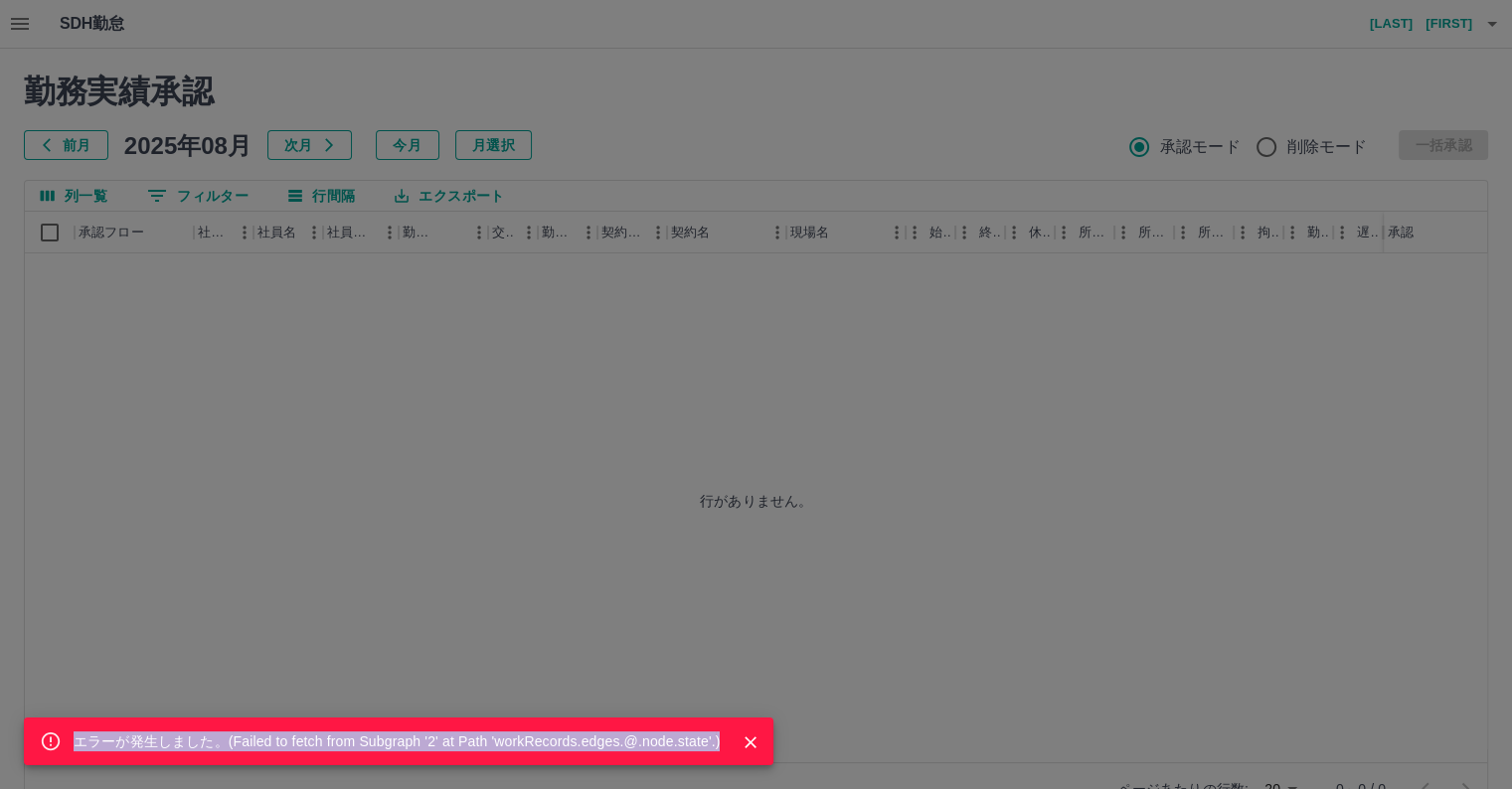 drag, startPoint x: 75, startPoint y: 740, endPoint x: 748, endPoint y: 738, distance: 673.003 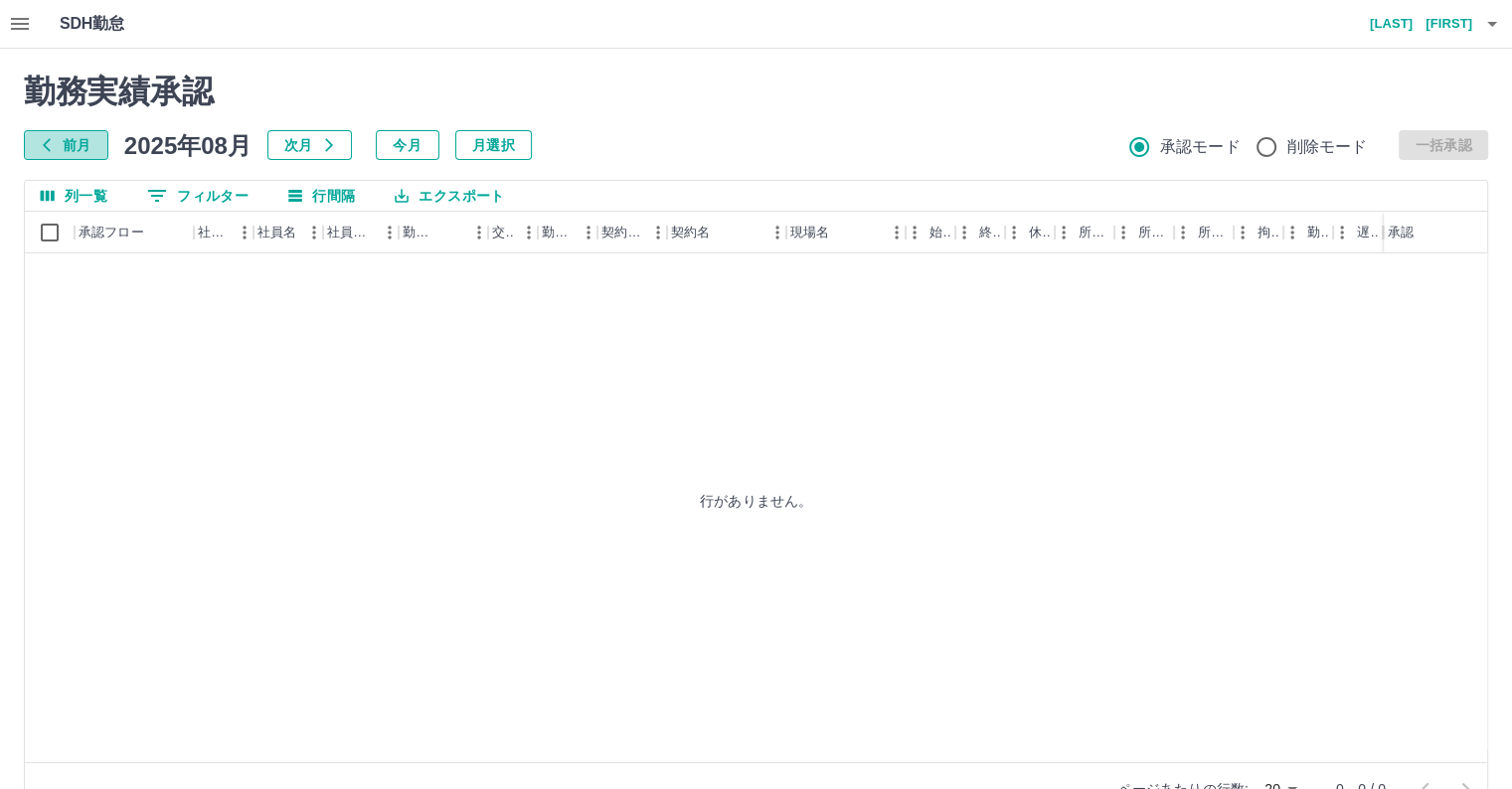 click on "前月" at bounding box center [66, 145] 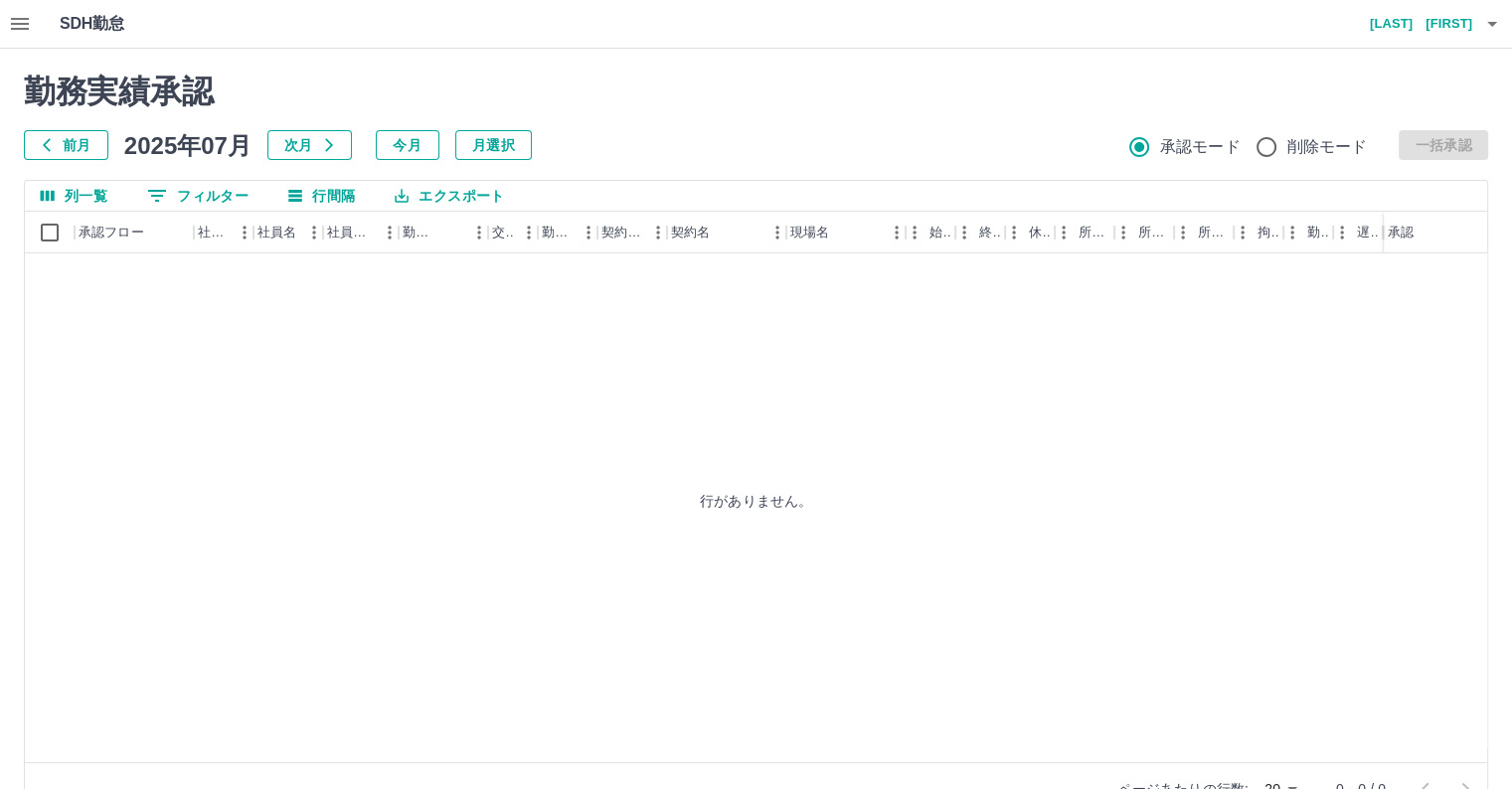 click 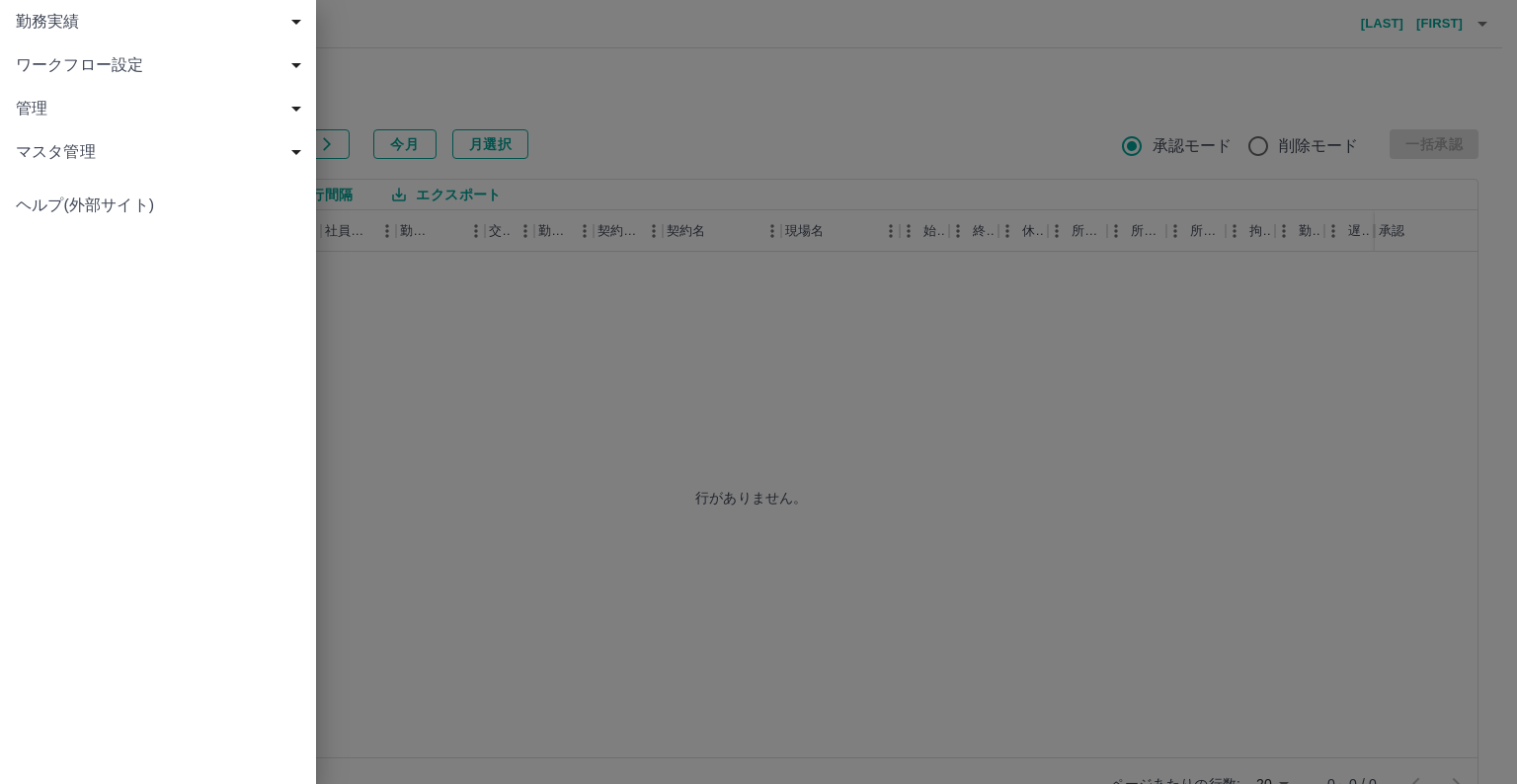 click on "ヘルプ(外部サイト)" at bounding box center [158, 205] 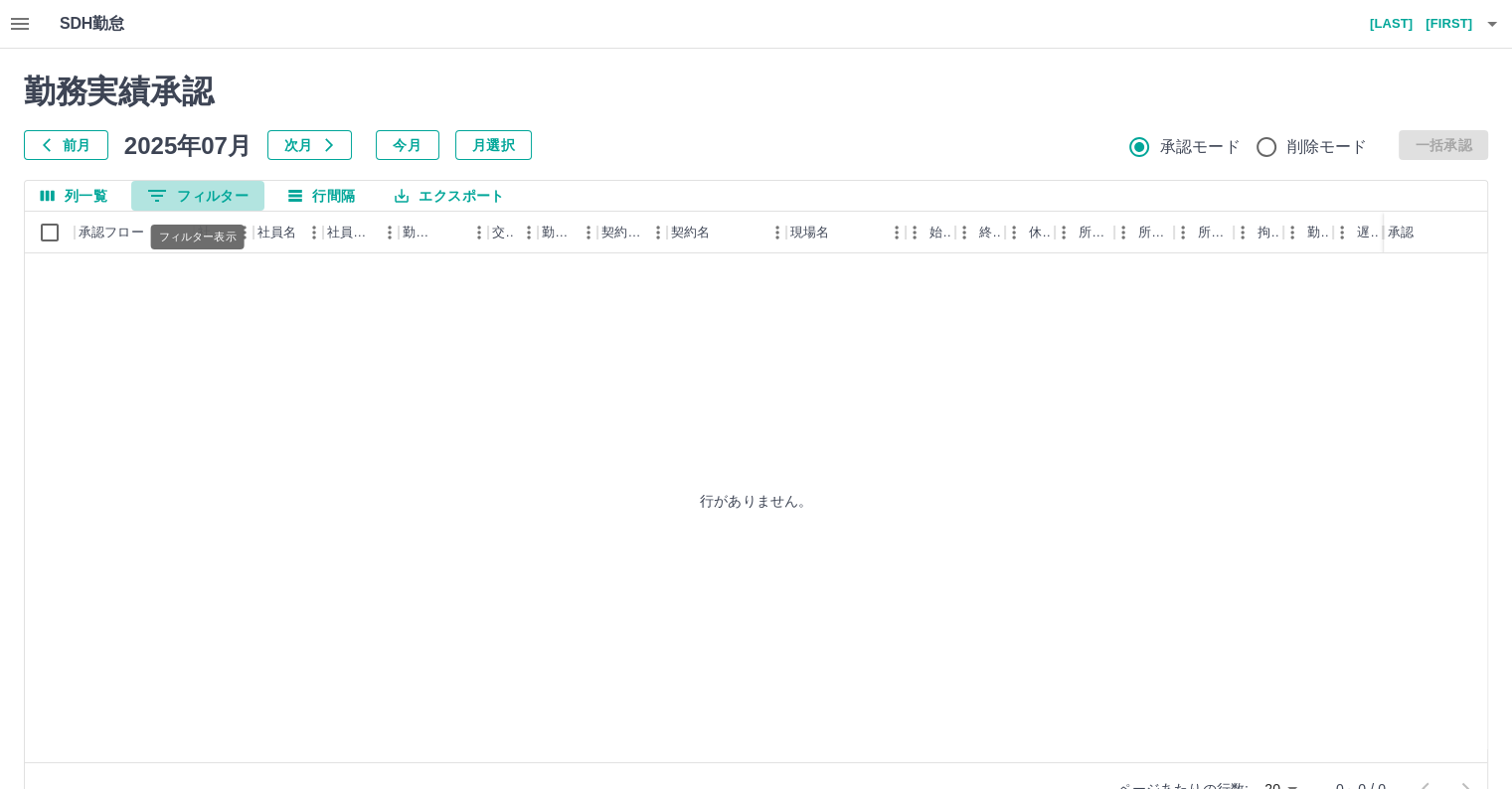 click on "0 フィルター" at bounding box center [198, 196] 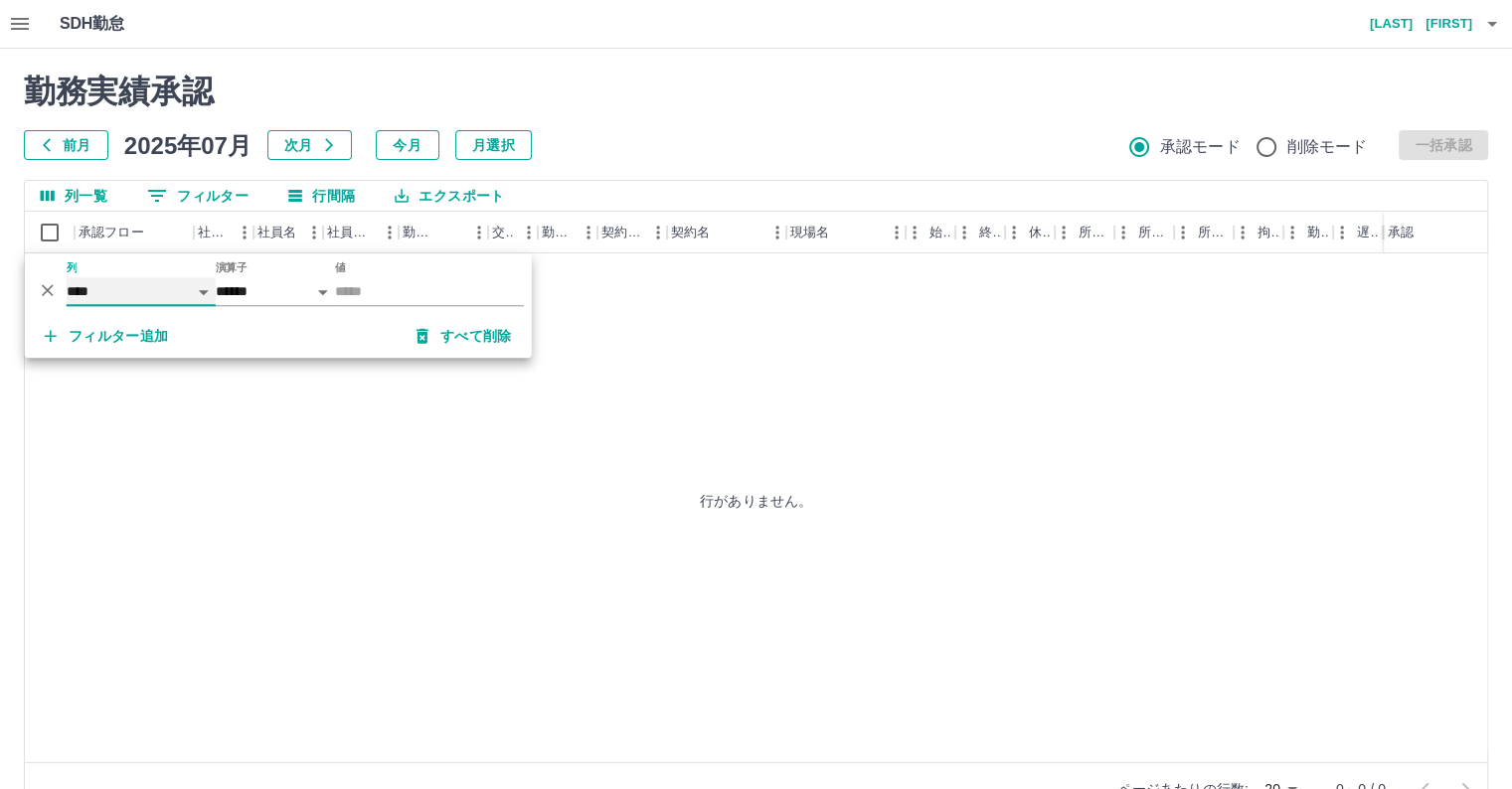 click on "**** *** **** *** *** **** ***** *** *** ** ** ** **** **** **** ** ** *** **** *****" at bounding box center [141, 291] 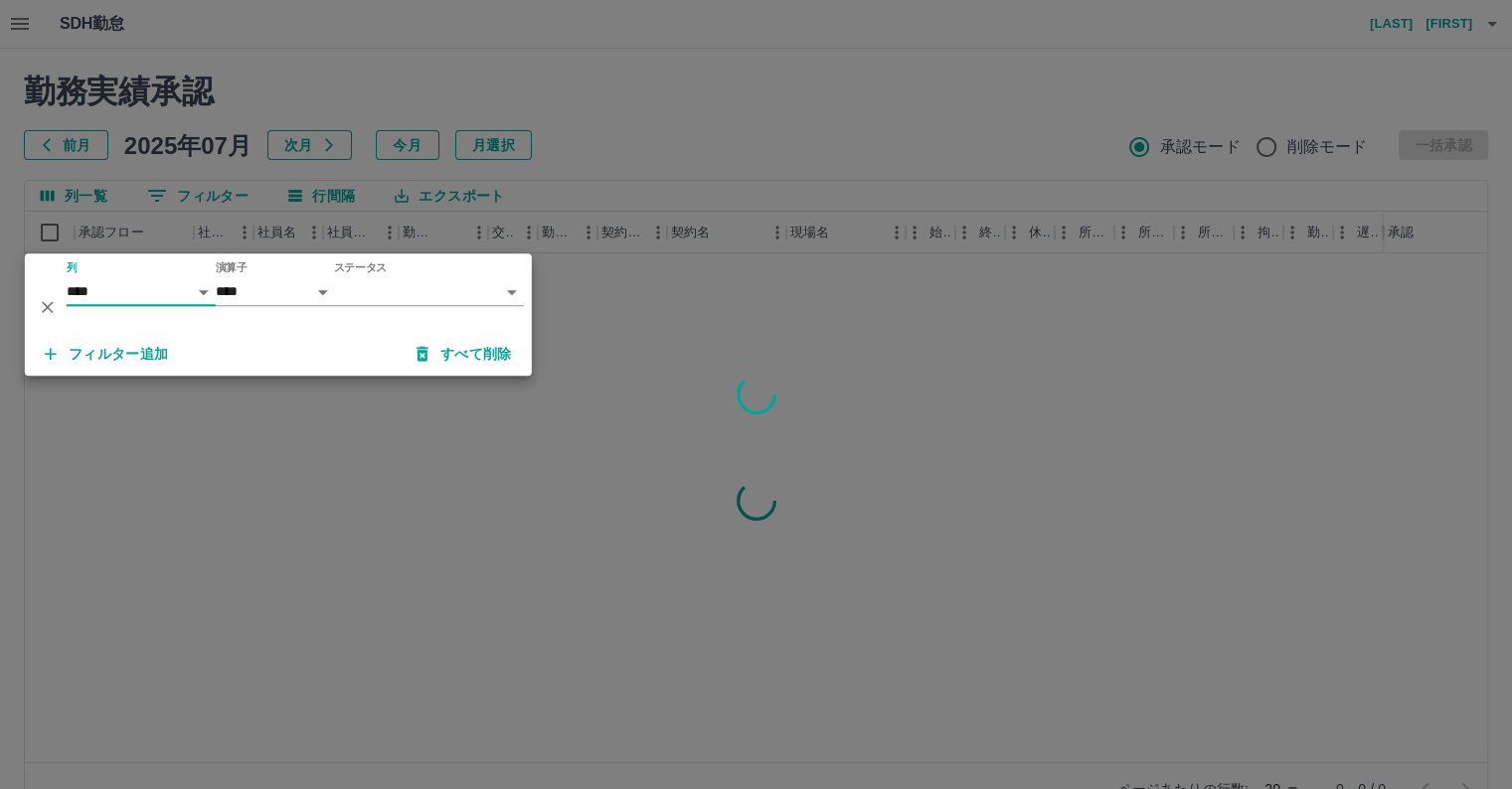 click on "SDH勤怠 大胡田　陽祐 勤務実績承認 前月 2025年07月 次月 今月 月選択 承認モード 削除モード 一括承認 列一覧 0 フィルター 行間隔 エクスポート 承認フロー 社員番号 社員名 社員区分 勤務日 交通費 勤務区分 契約コード 契約名 現場名 始業 終業 休憩 所定開始 所定終業 所定休憩 拘束 勤務 遅刻等 コメント ステータス 承認 ページあたりの行数: 20 ** 0～0 / 0 SDH勤怠 *** ** 列 **** *** **** *** *** **** ***** *** *** ** ** ** **** **** **** ** ** *** **** ***** 演算子 **** ****** ステータス ​ ********* フィルター追加 すべて削除" at bounding box center [756, 419] 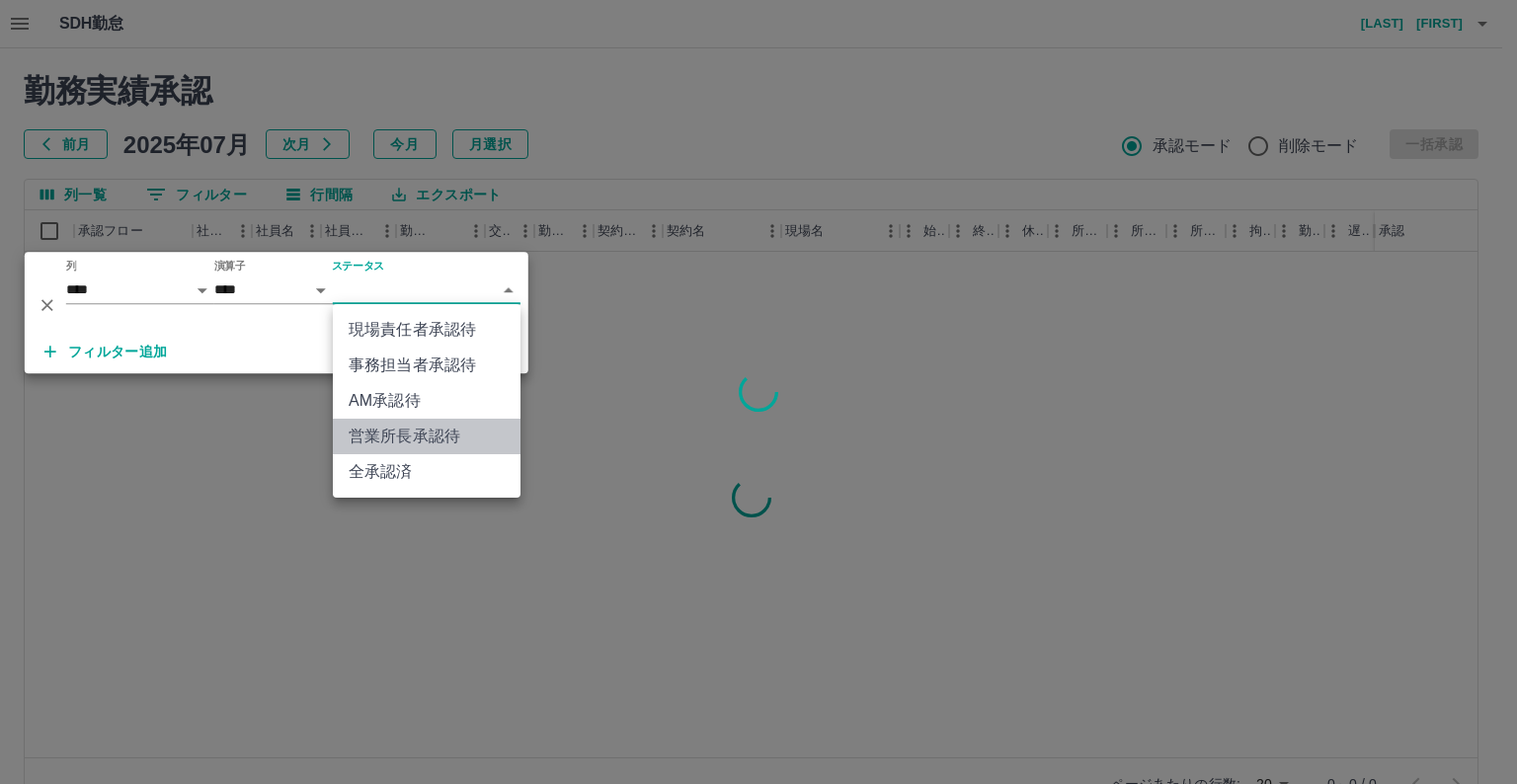 click on "営業所長承認待" at bounding box center [427, 436] 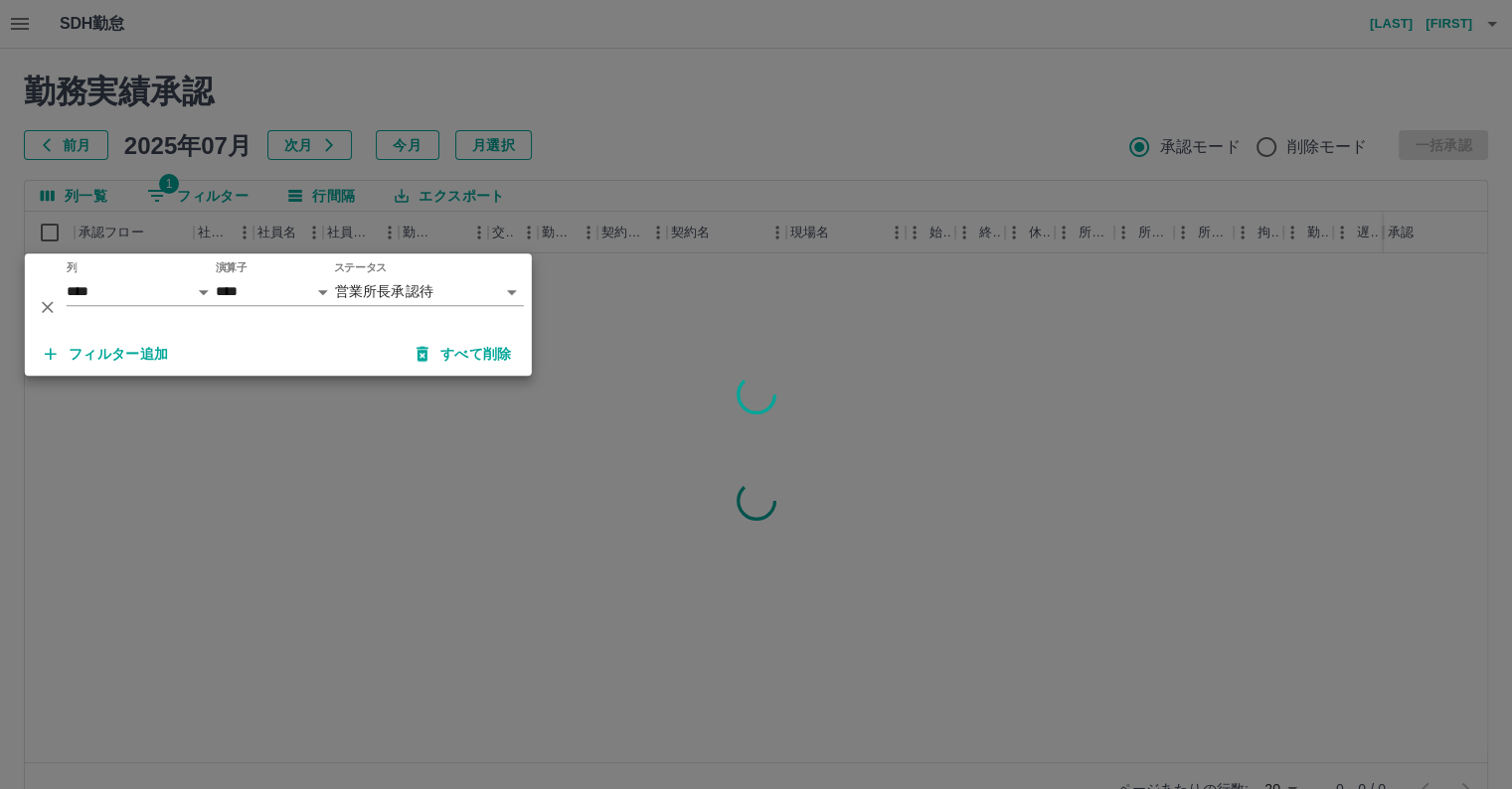 click at bounding box center [756, 394] 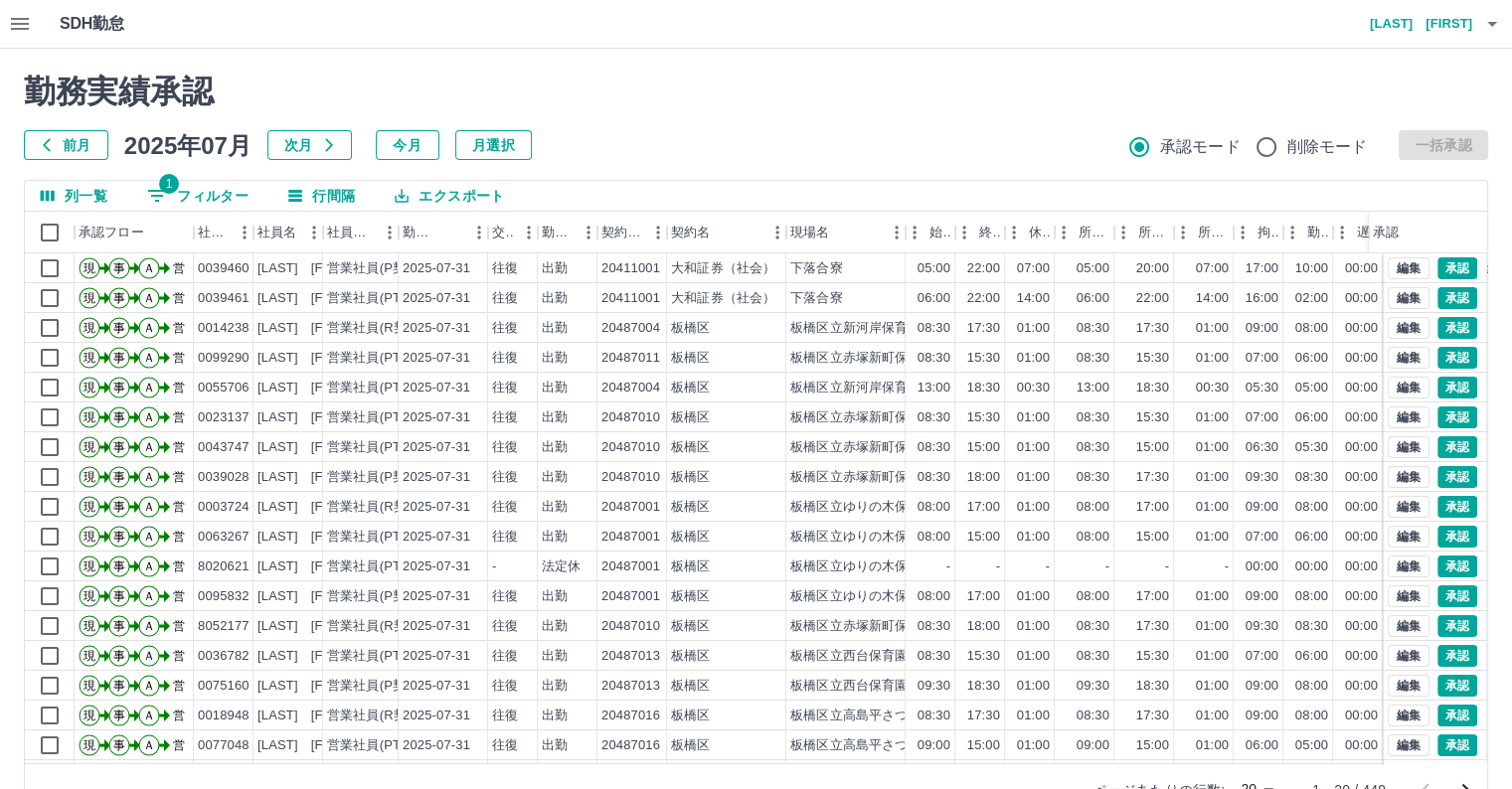 scroll, scrollTop: 100, scrollLeft: 0, axis: vertical 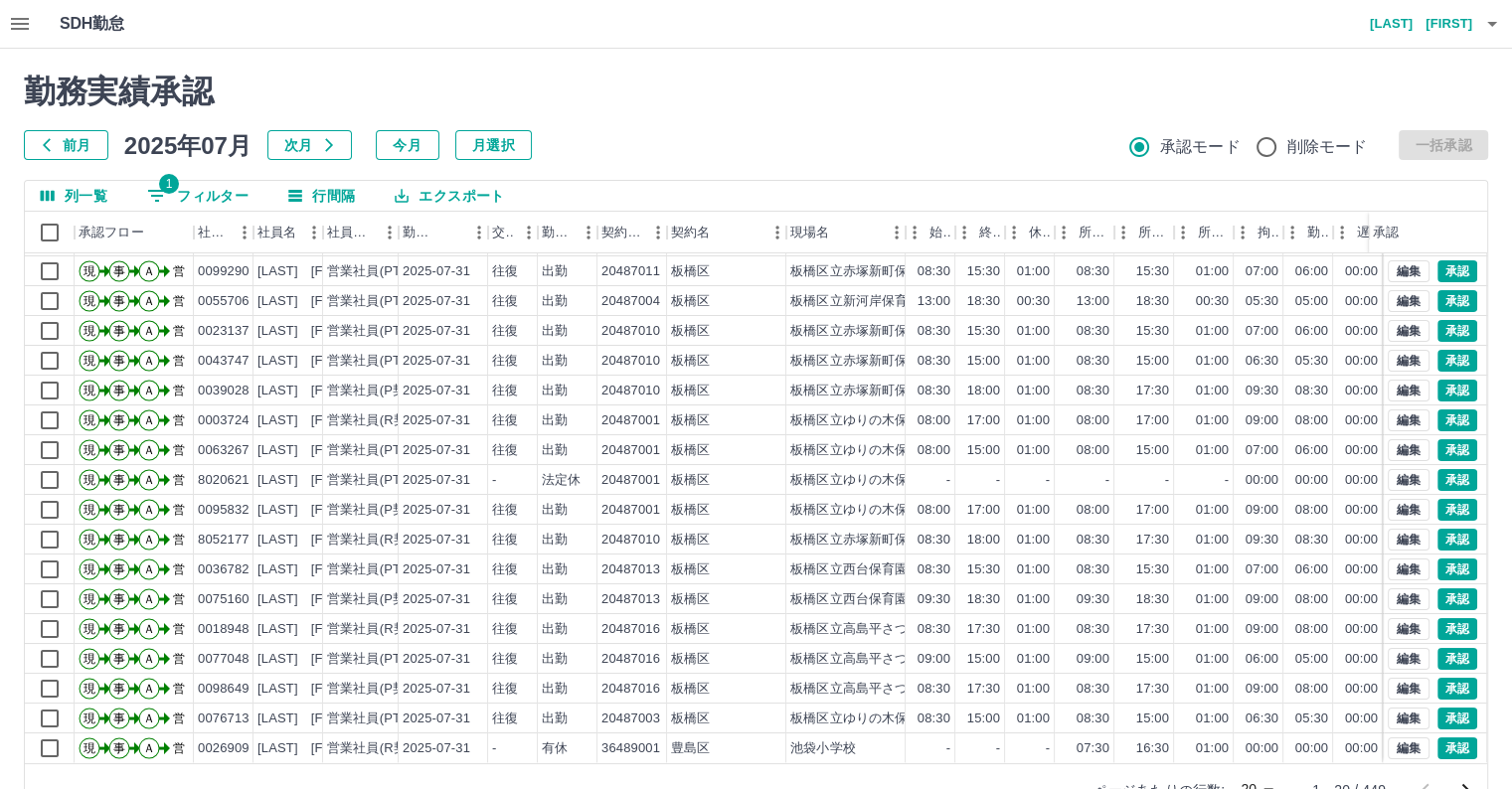 click on "1 フィルター" at bounding box center [198, 196] 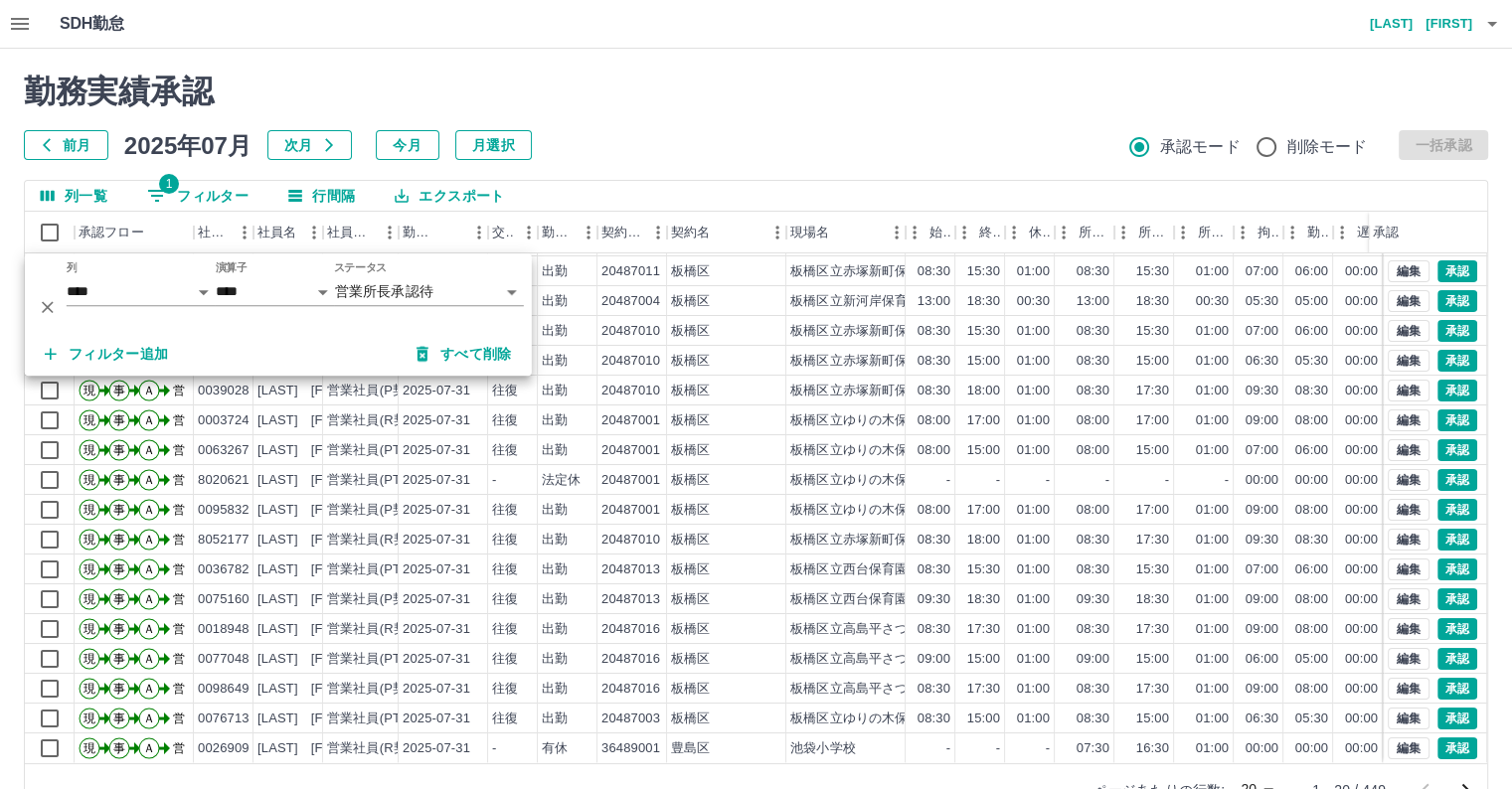 click on "フィルター追加" at bounding box center (106, 354) 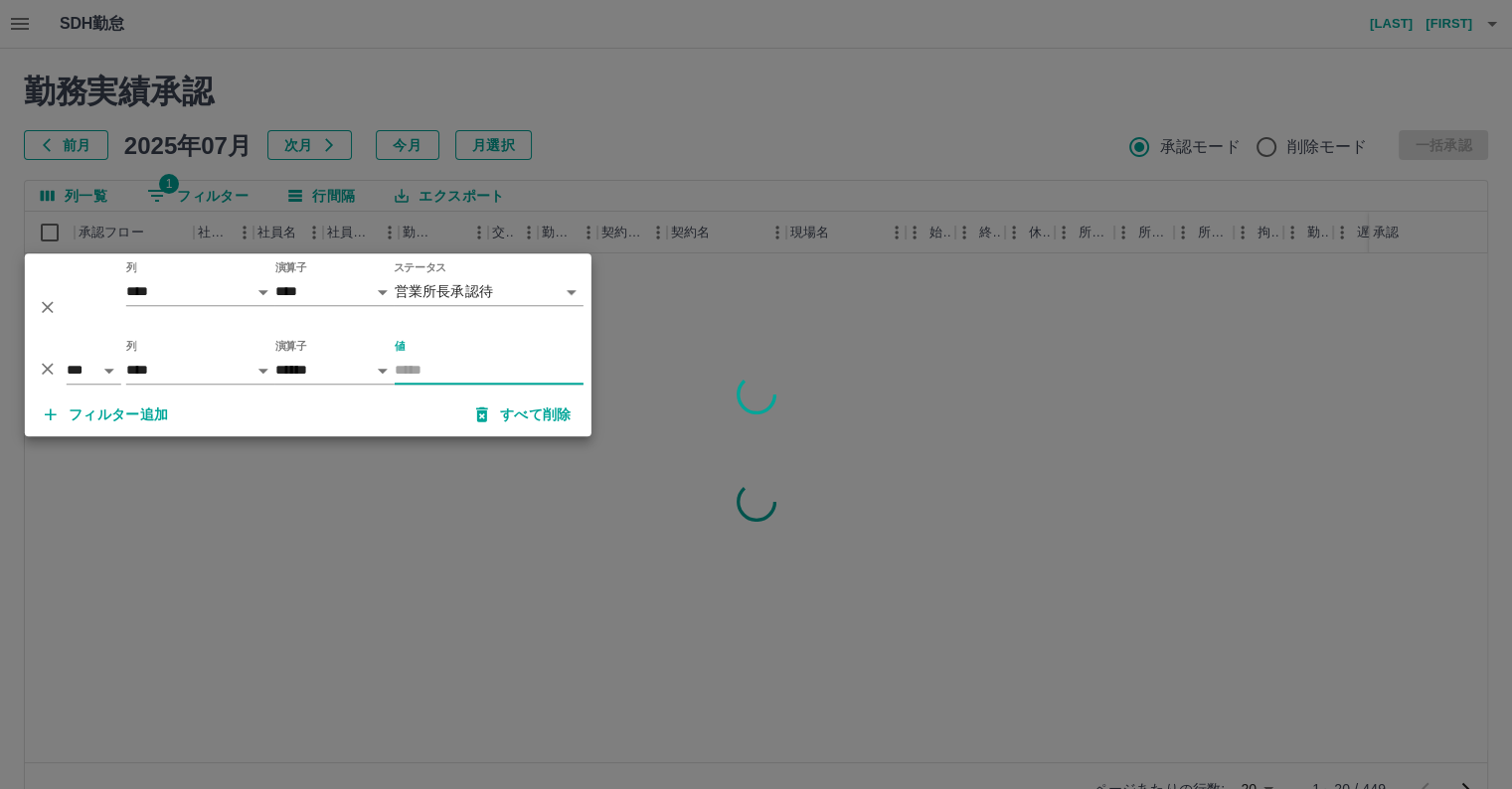 scroll, scrollTop: 0, scrollLeft: 0, axis: both 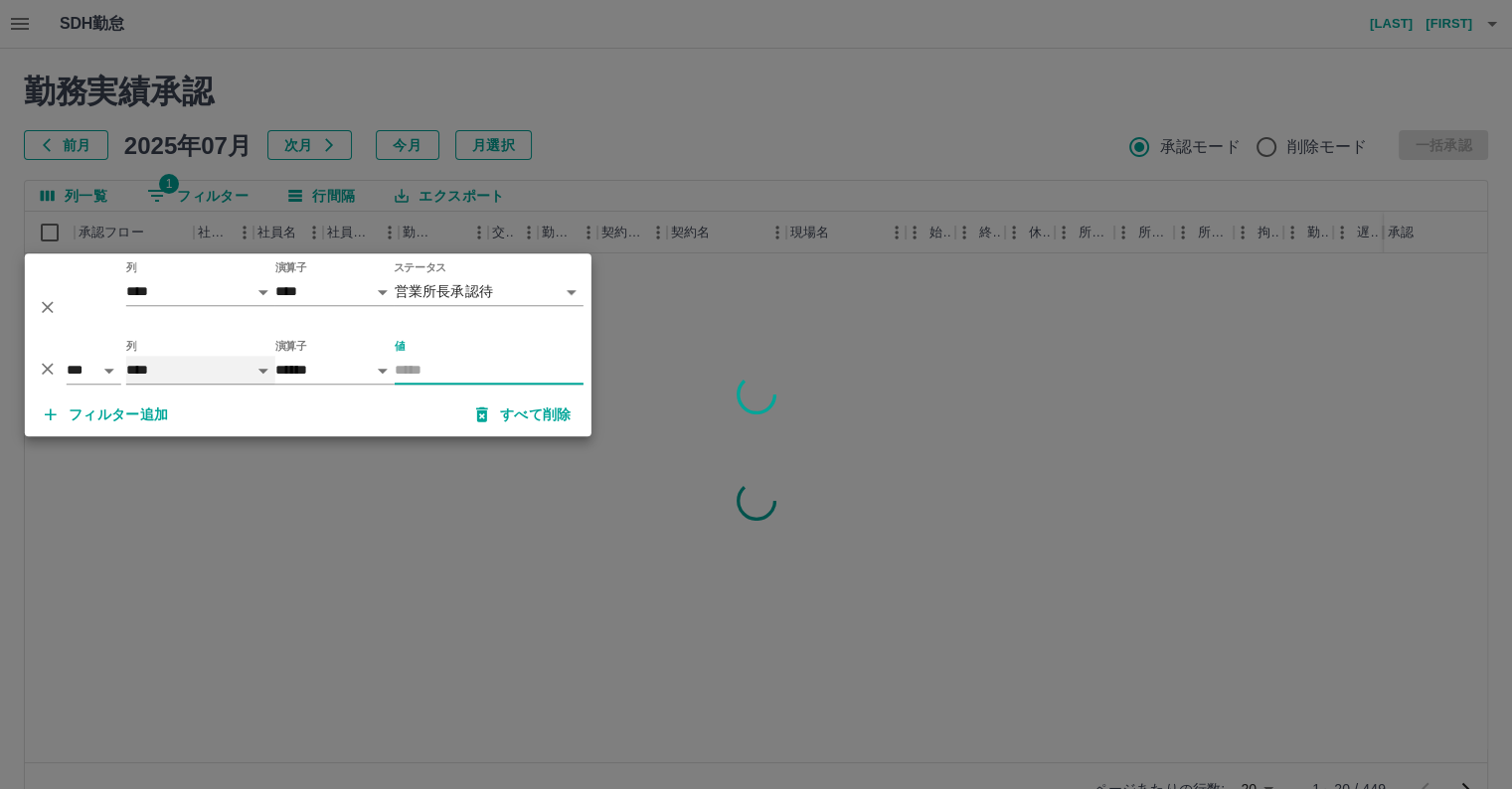 click on "**** *** **** *** *** **** ***** *** *** ** ** ** **** **** **** ** ** *** **** *****" at bounding box center [201, 370] 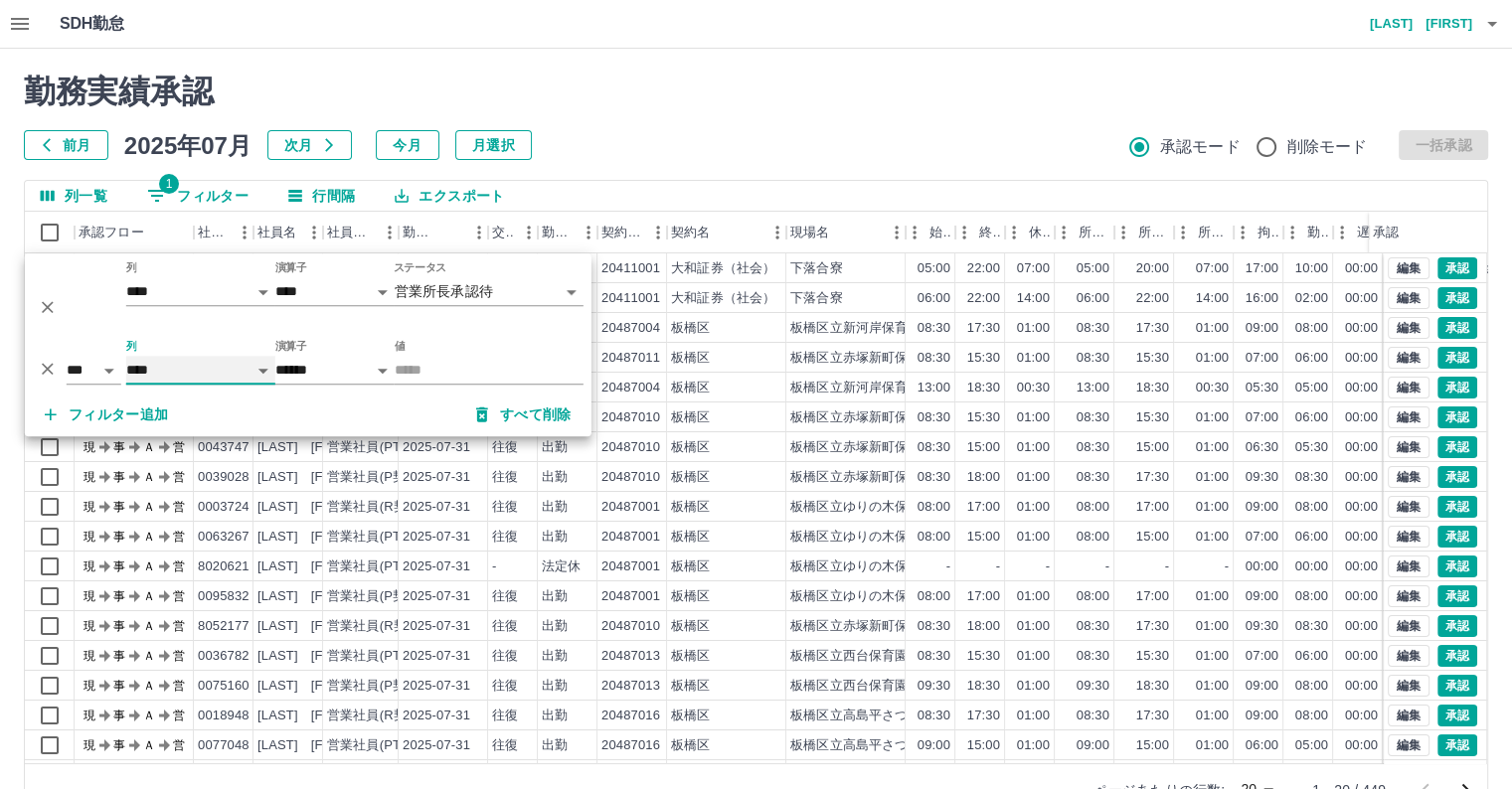 click on "**** *** **** *** *** **** ***** *** *** ** ** ** **** **** **** ** ** *** **** *****" at bounding box center [201, 370] 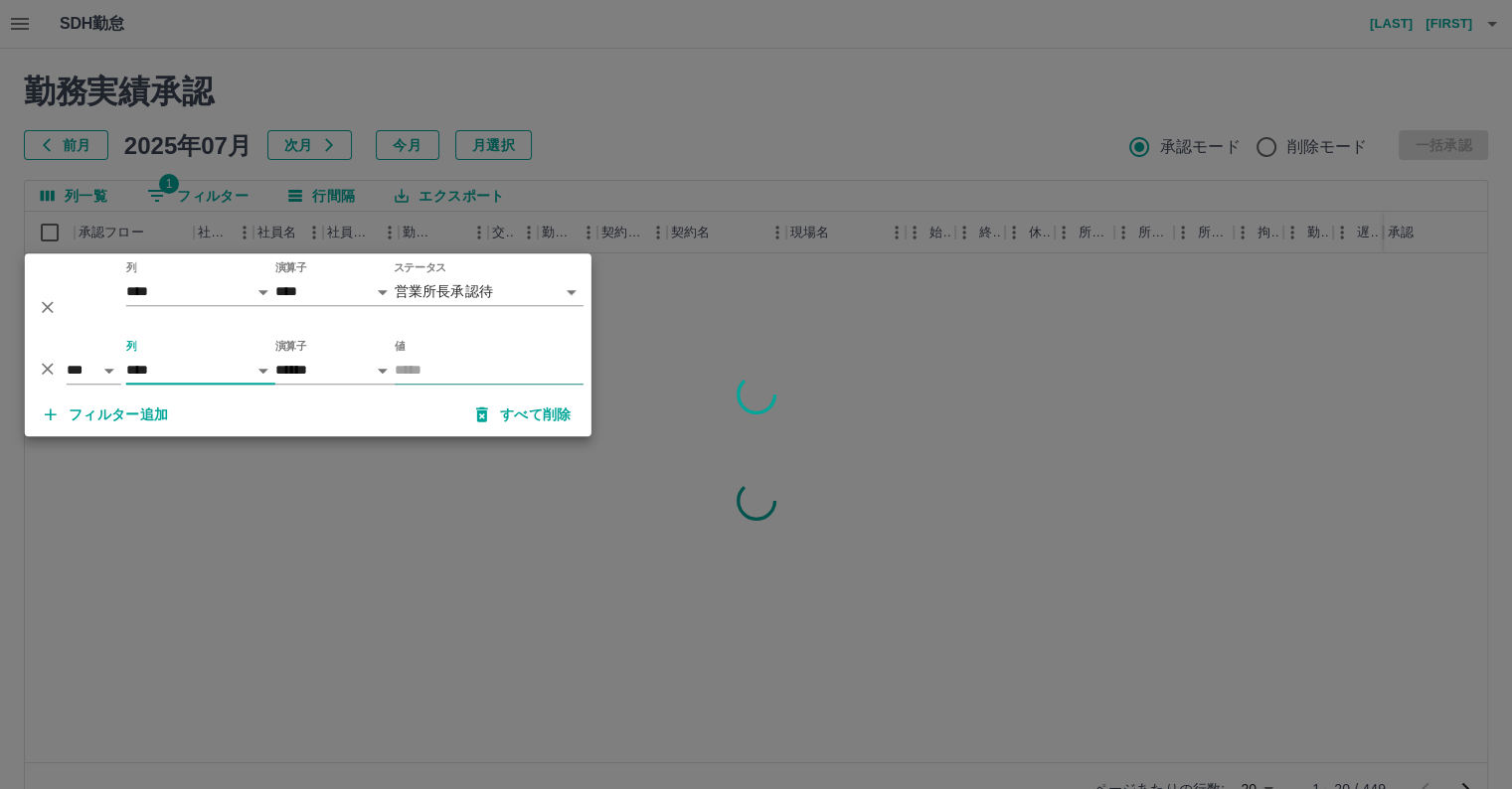 click on "値" at bounding box center [489, 370] 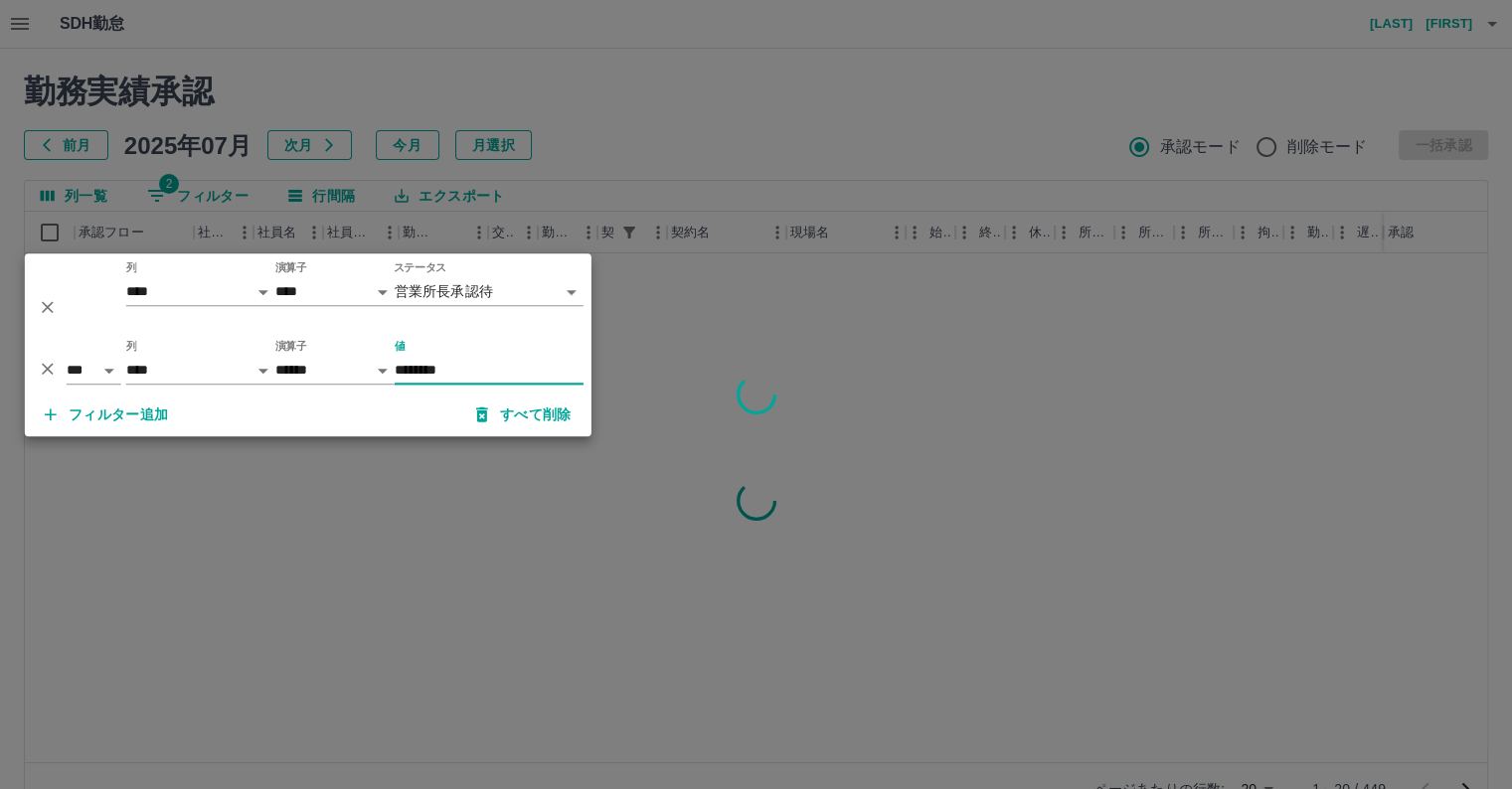 type on "********" 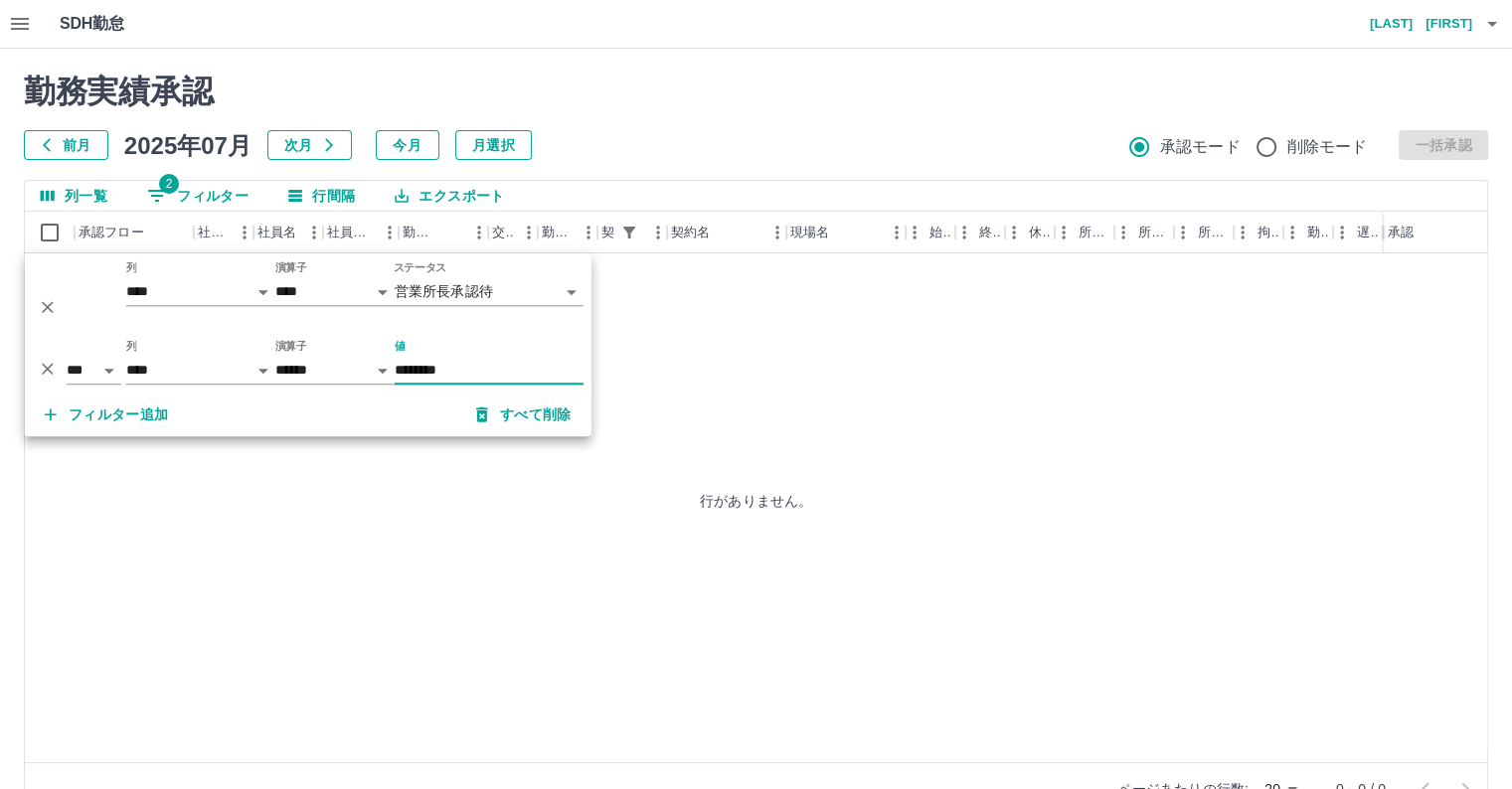 drag, startPoint x: 485, startPoint y: 357, endPoint x: 358, endPoint y: 371, distance: 127.76932 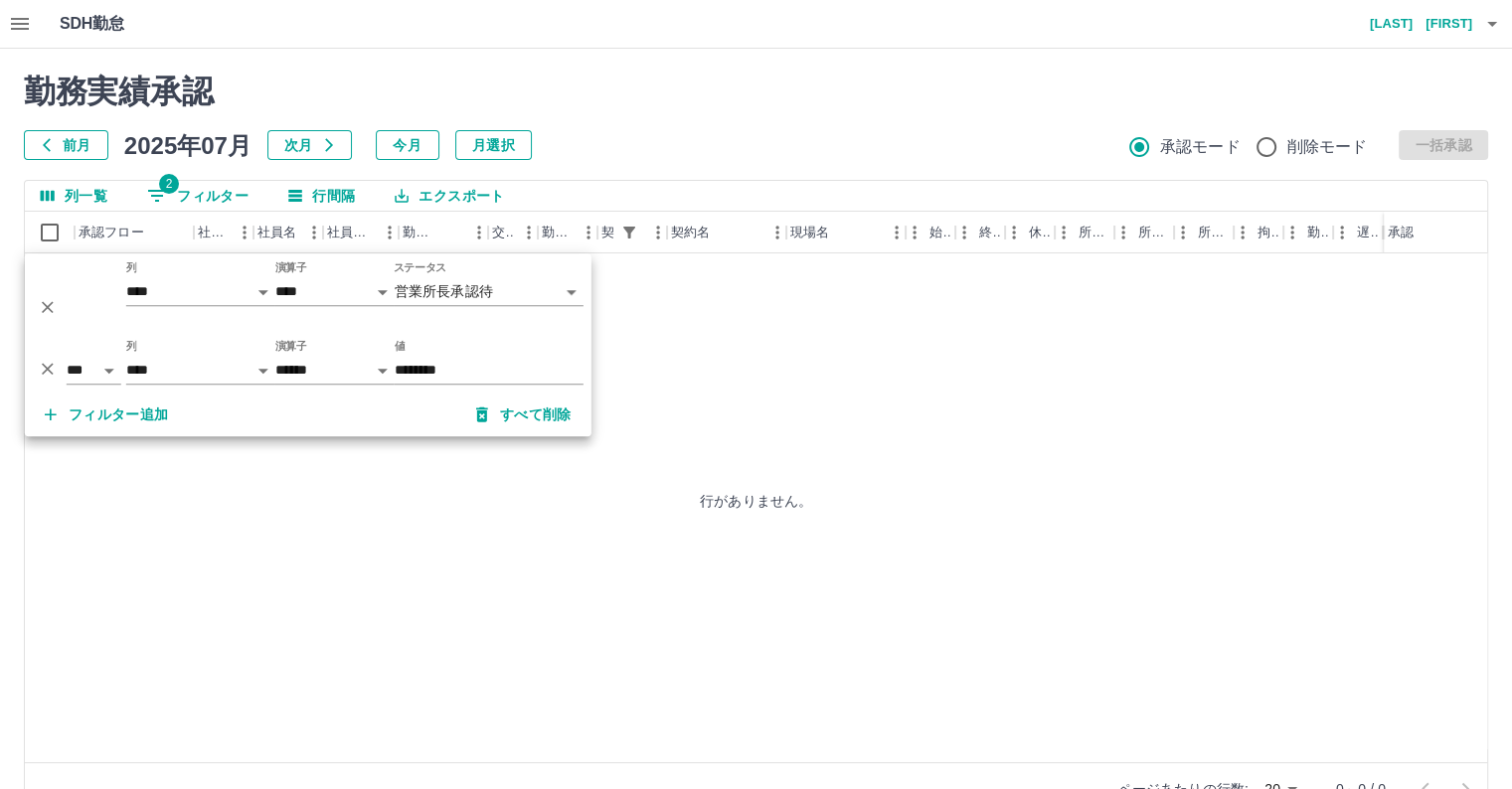 click on "勤務実績承認" at bounding box center [756, 91] 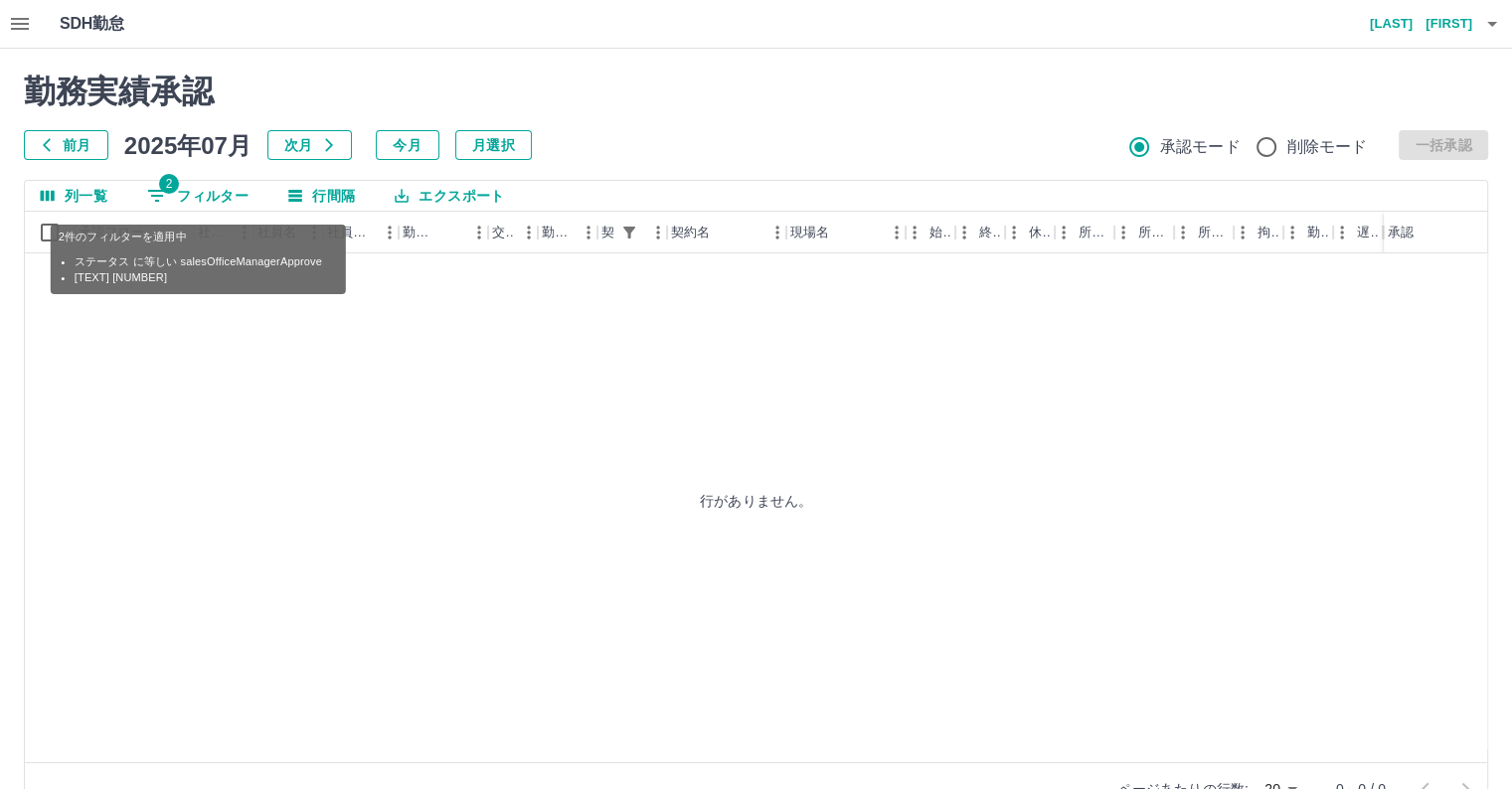 click on "2 フィルター" at bounding box center [198, 196] 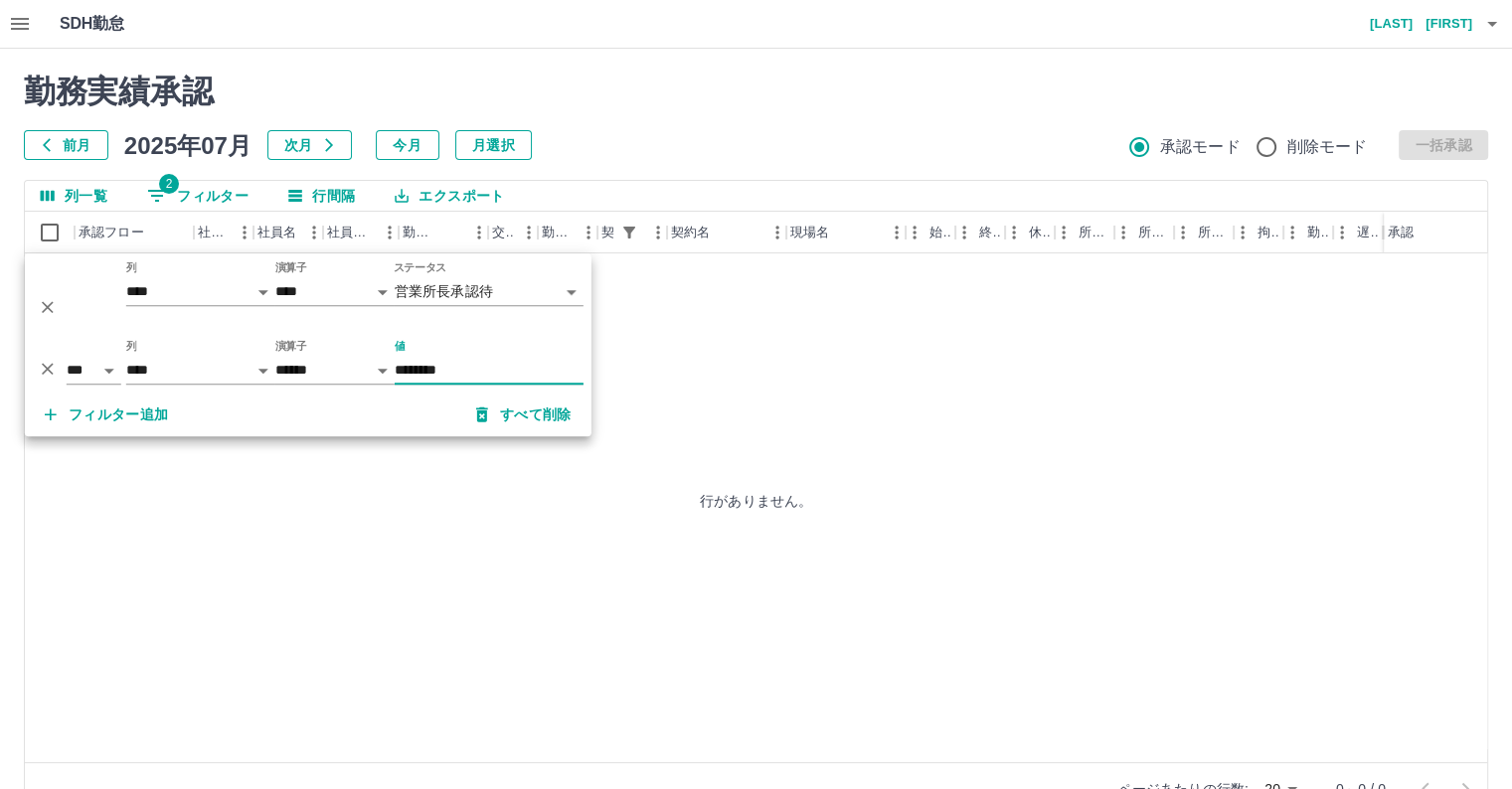 click at bounding box center [48, 369] 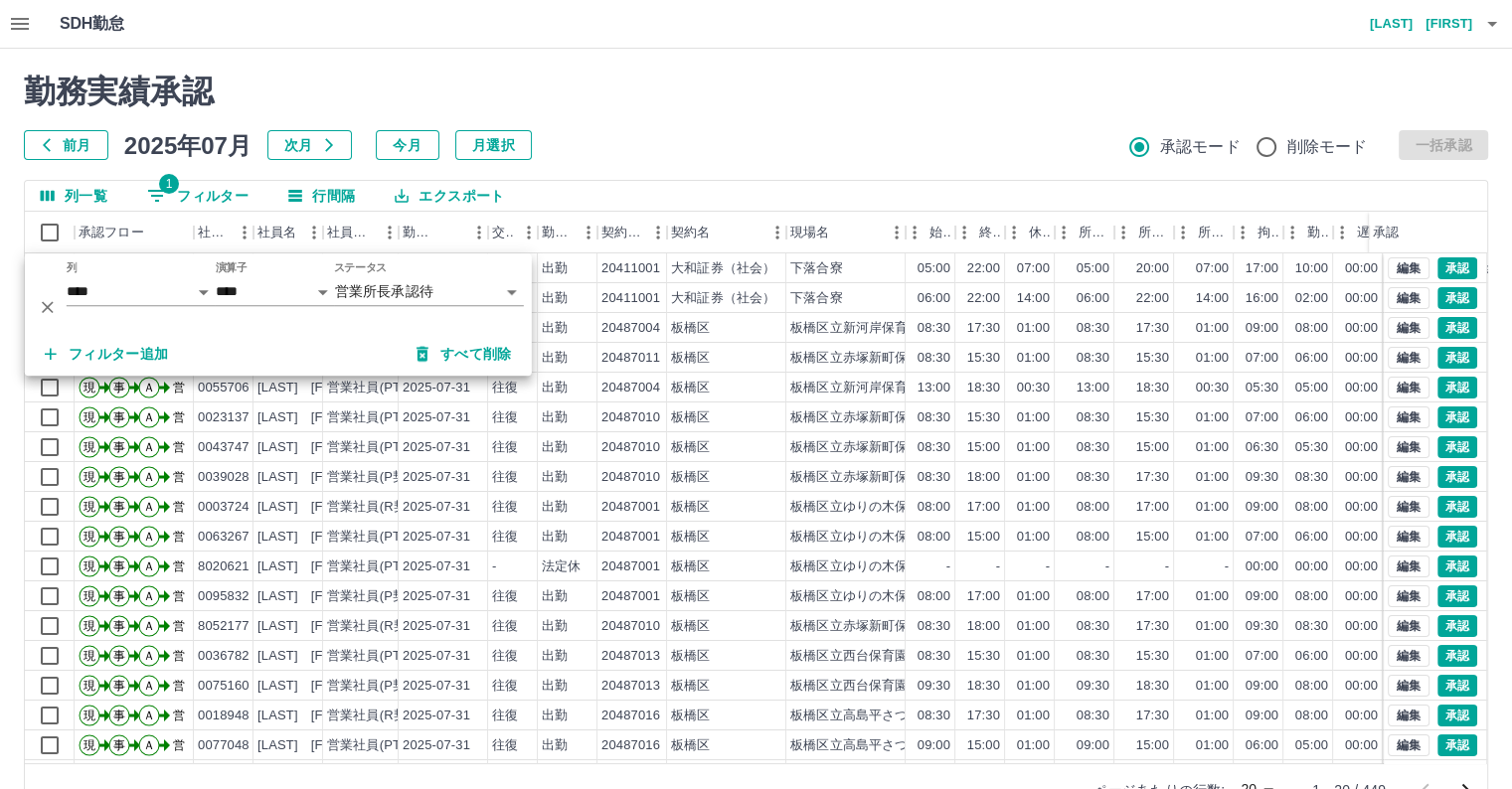 scroll, scrollTop: 100, scrollLeft: 0, axis: vertical 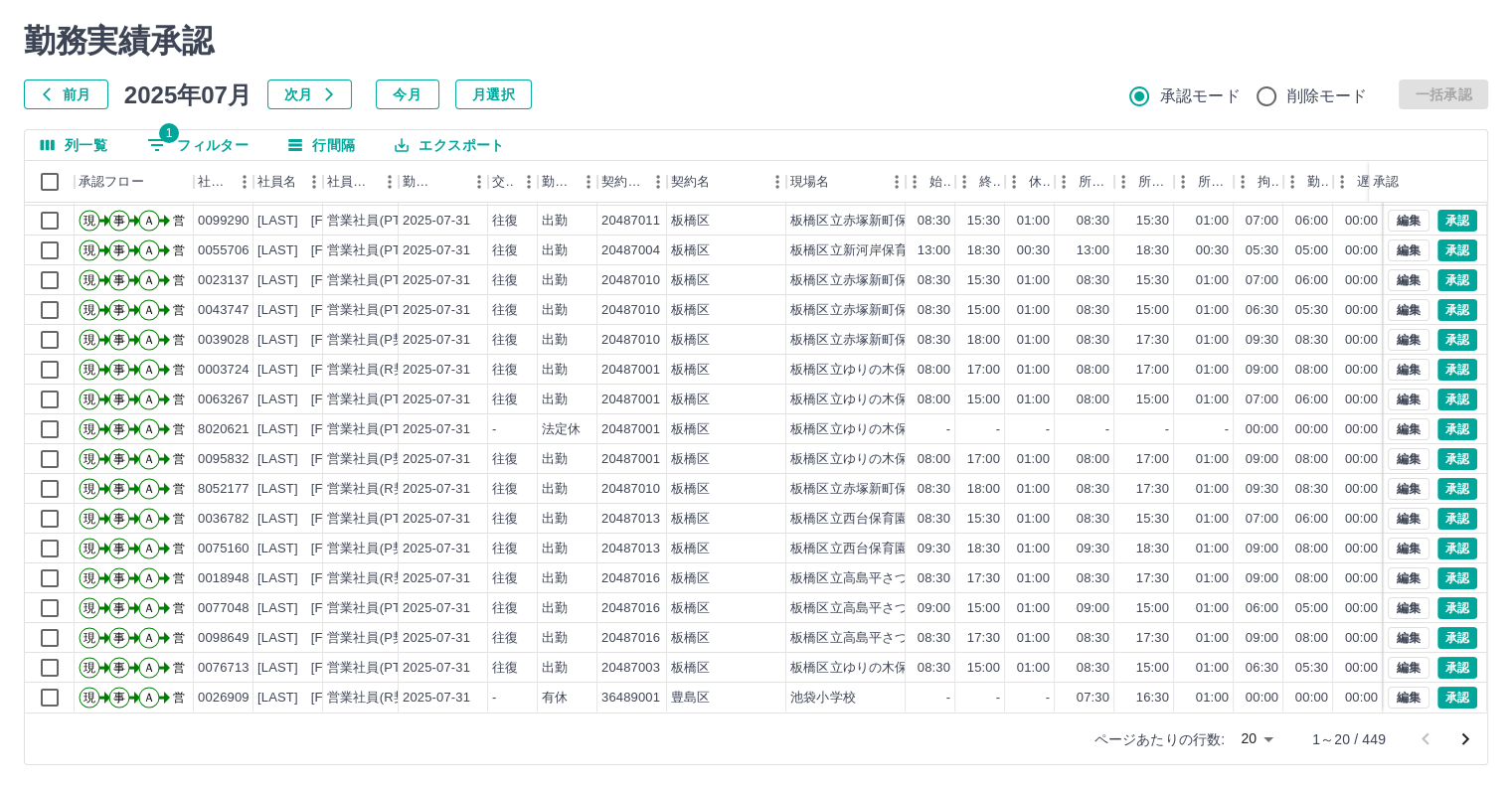 click on "SDH勤怠 大胡田　陽祐 勤務実績承認 前月 2025年07月 次月 今月 月選択 承認モード 削除モード 一括承認 列一覧 1 フィルター 行間隔 エクスポート 承認フロー 社員番号 社員名 社員区分 勤務日 交通費 勤務区分 契約コード 契約名 現場名 始業 終業 休憩 所定開始 所定終業 所定休憩 拘束 勤務 遅刻等 コメント ステータス 承認 現 事 Ａ 営 0039461 遠藤　ユカリ 営業社員(PT契約) 2025-07-31 往復 出勤 20411001 大和証券（社会） 下落合寮 06:00 22:00 14:00 06:00 22:00 14:00 16:00 02:00 00:00 営業所長承認待 現 事 Ａ 営 0014238 菅生　由香 営業社員(R契約) 2025-07-31 往復 出勤 20487004 板橋区 板橋区立新河岸保育園 08:30 17:30 01:00 08:30 17:30 01:00 09:00 08:00 00:00 営業所長承認待 現 事 Ａ 営 0099290 須田　志保 営業社員(PT契約) 2025-07-31 往復 出勤 20487011 板橋区 板橋区立赤塚新町保育園 08:30 15:30 01:00 現" at bounding box center [756, 369] 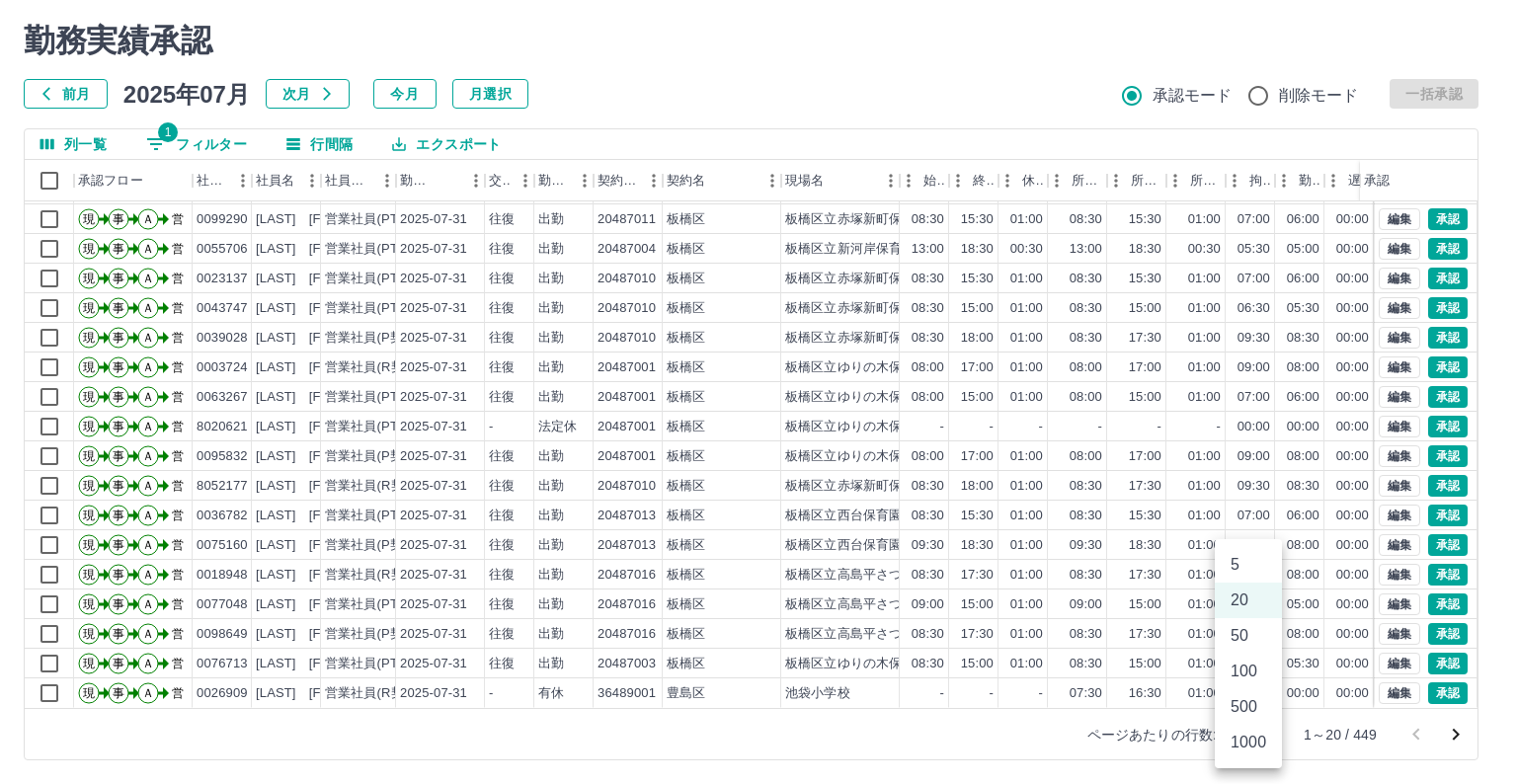 click on "100" at bounding box center (1248, 671) 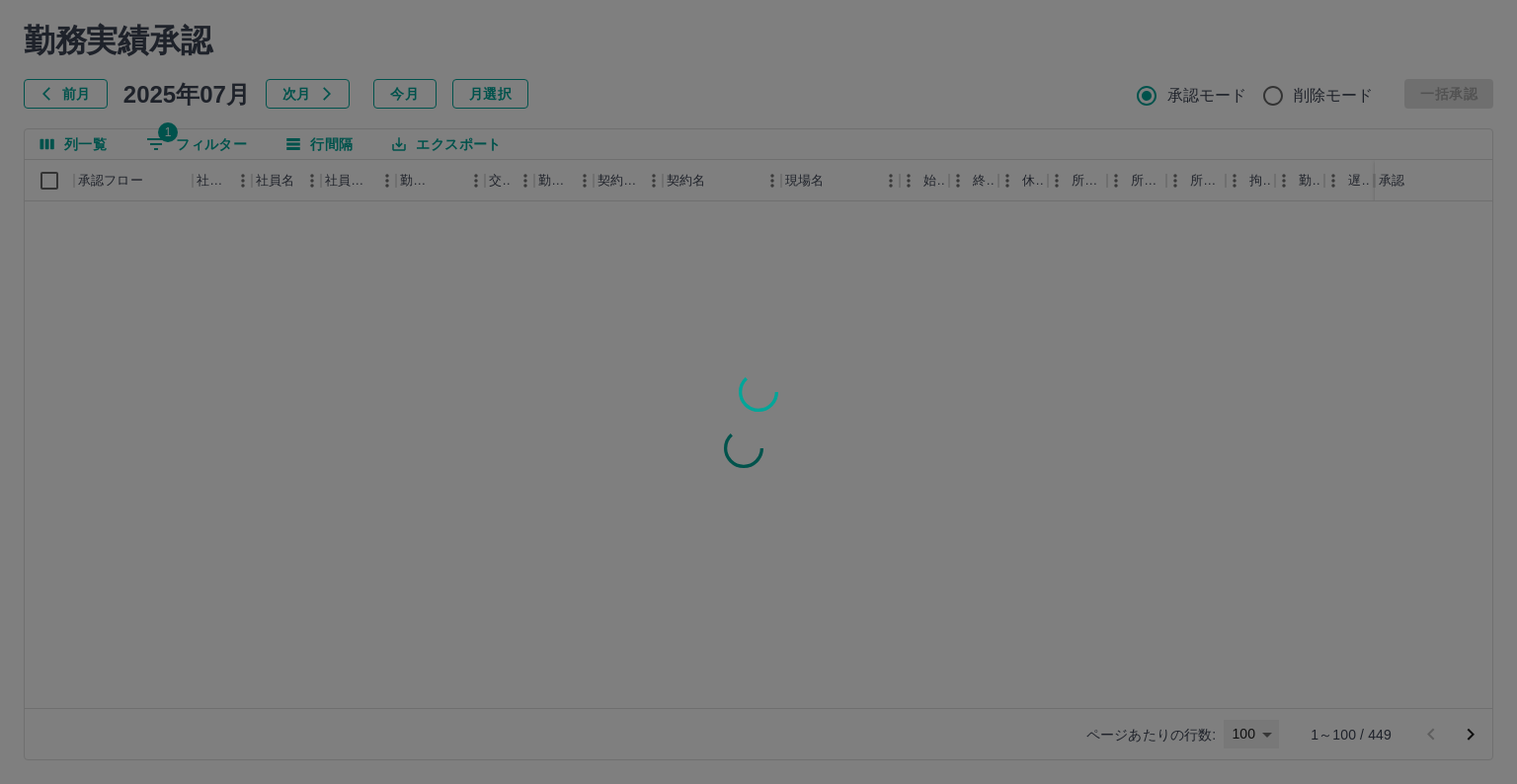 type on "***" 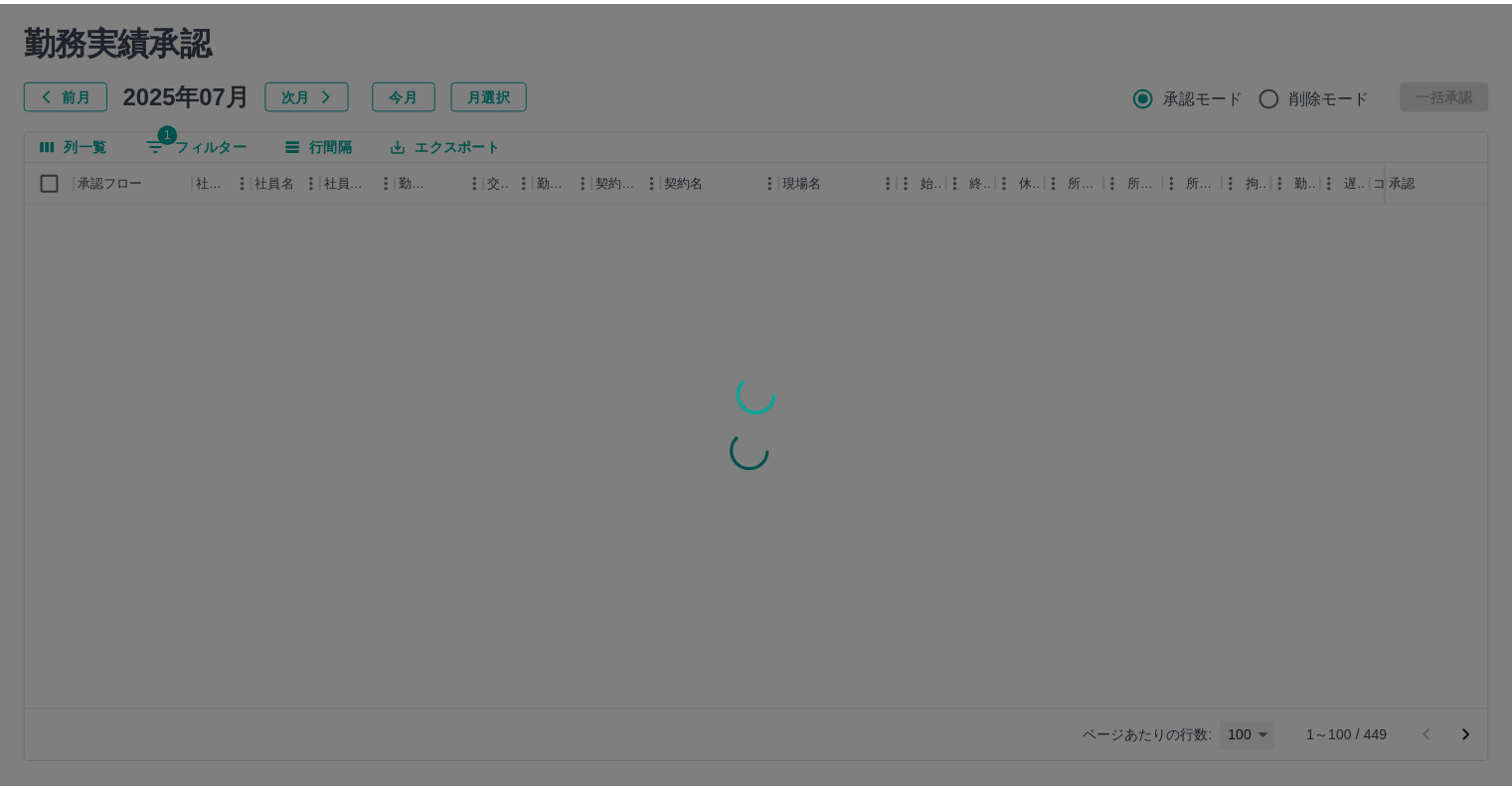 scroll, scrollTop: 0, scrollLeft: 0, axis: both 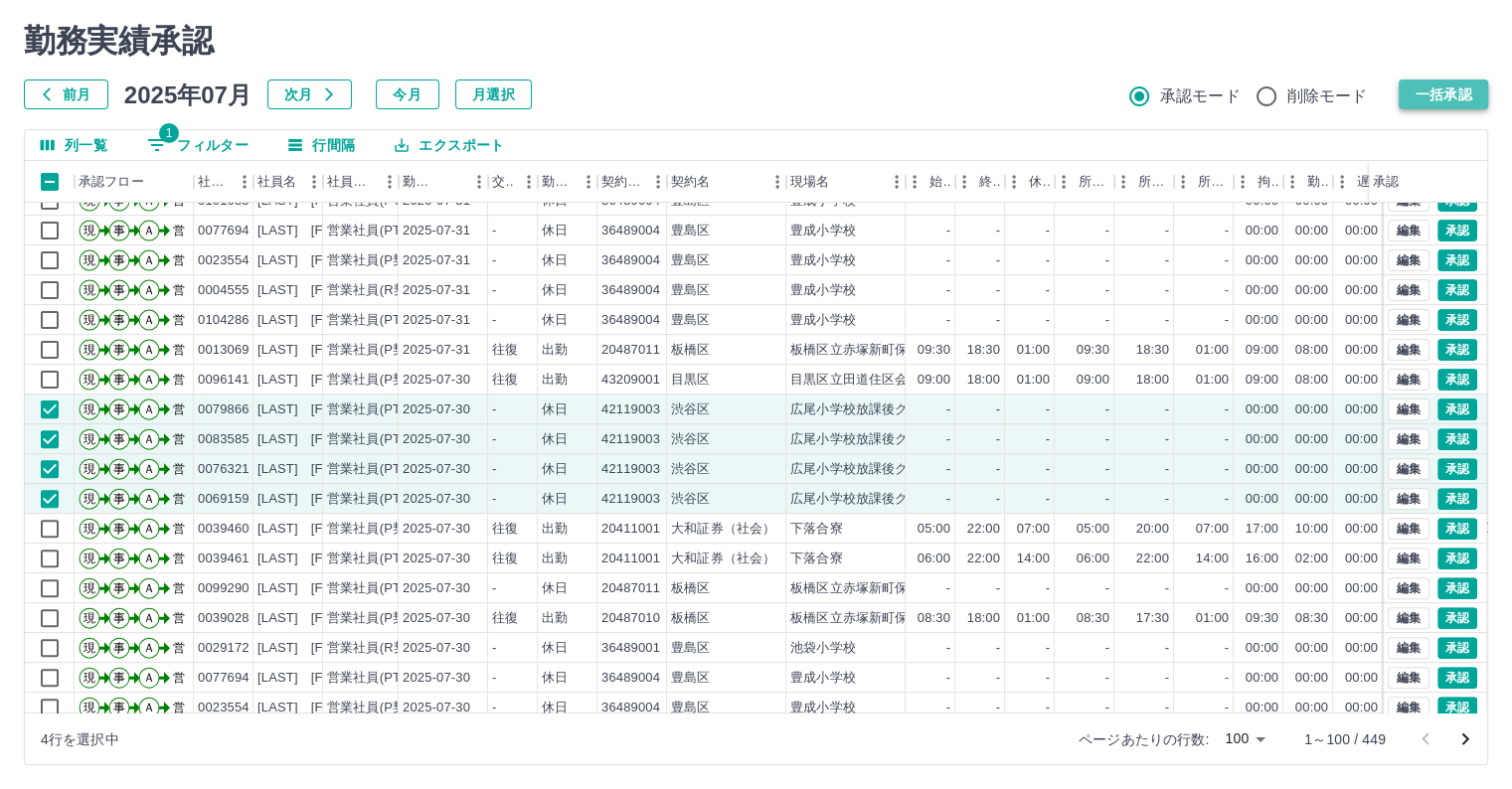 click on "一括承認" at bounding box center [1443, 94] 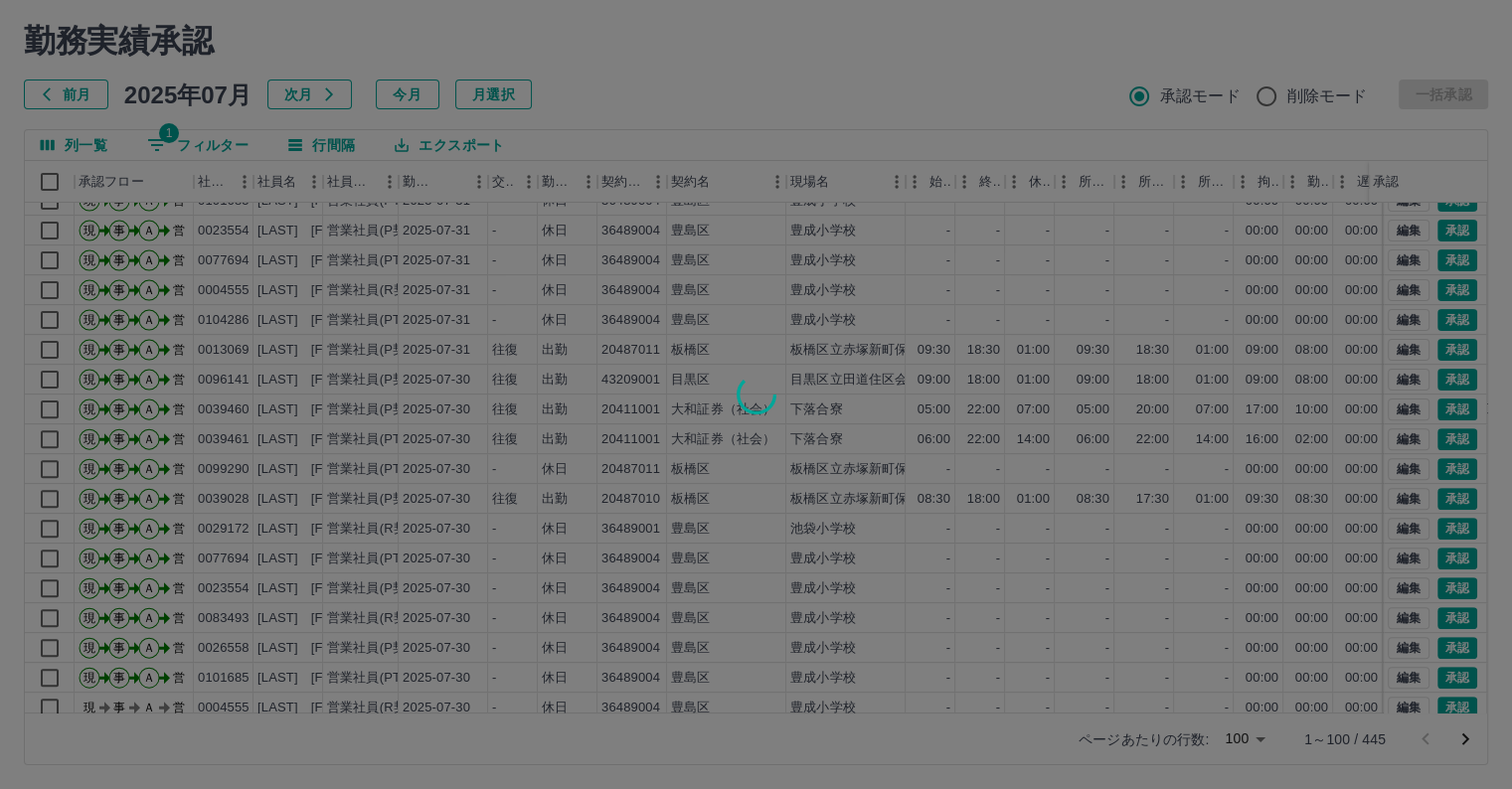 click at bounding box center [756, 394] 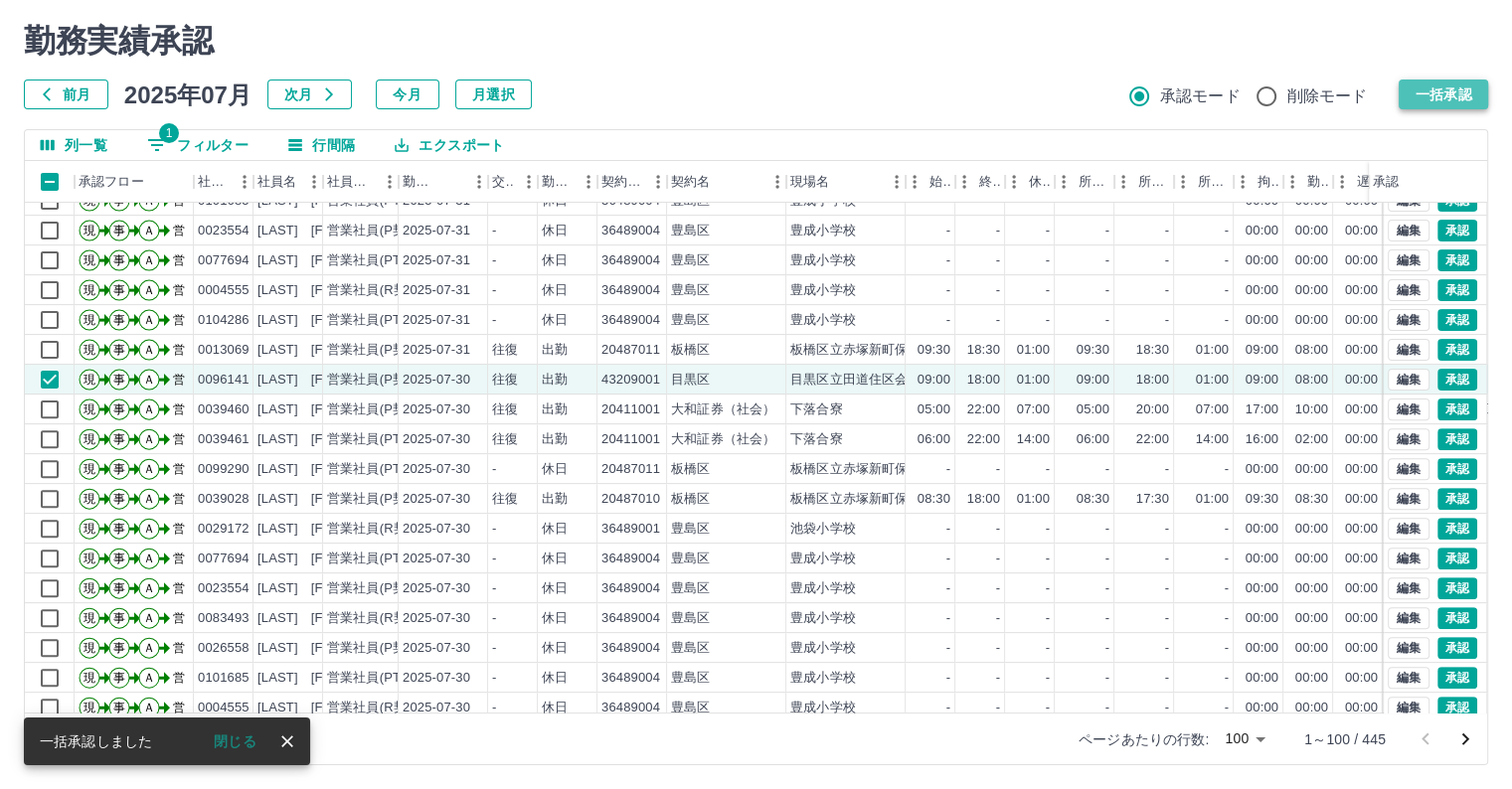 click on "一括承認" at bounding box center (1443, 94) 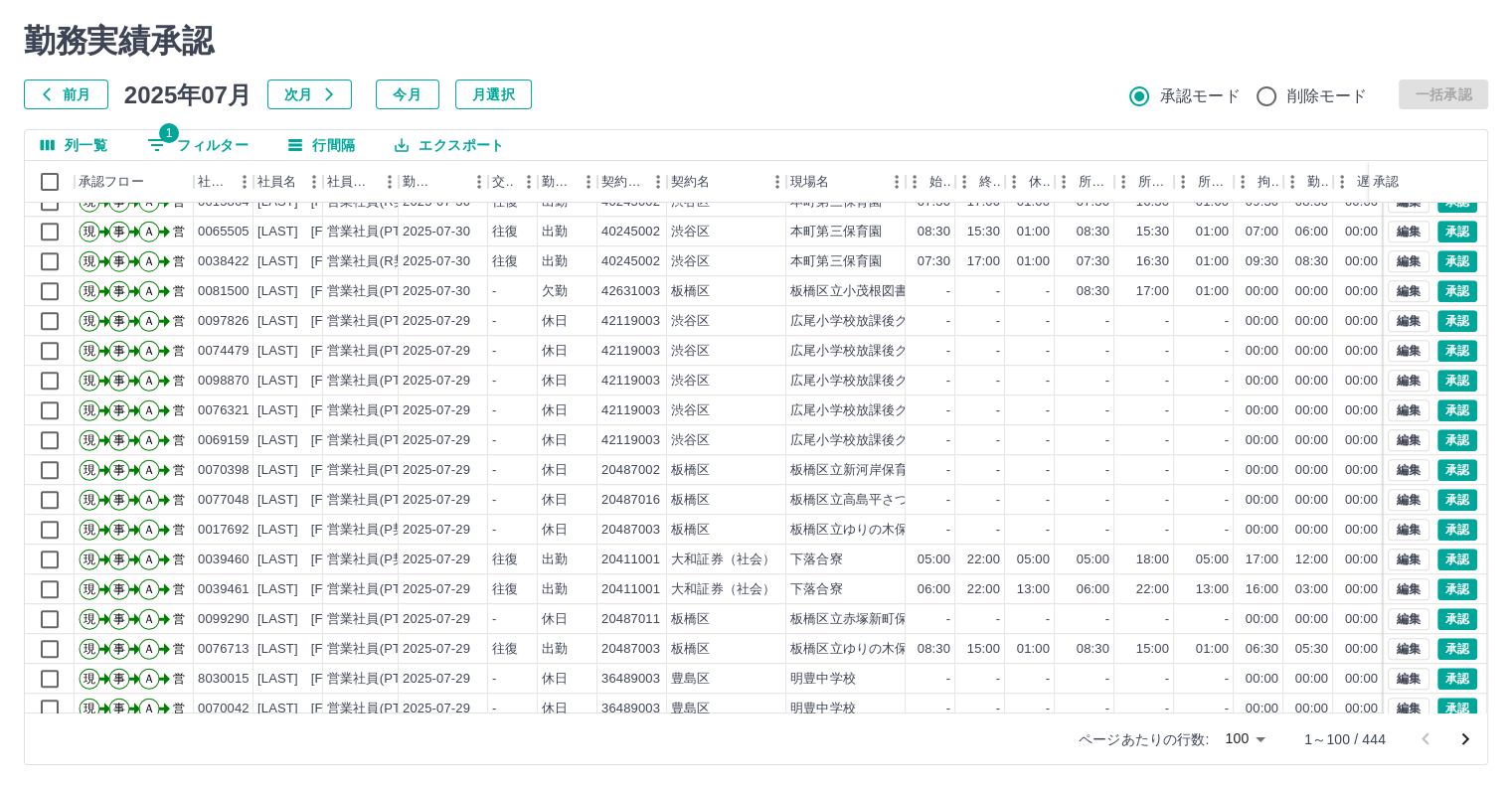 scroll, scrollTop: 1423, scrollLeft: 0, axis: vertical 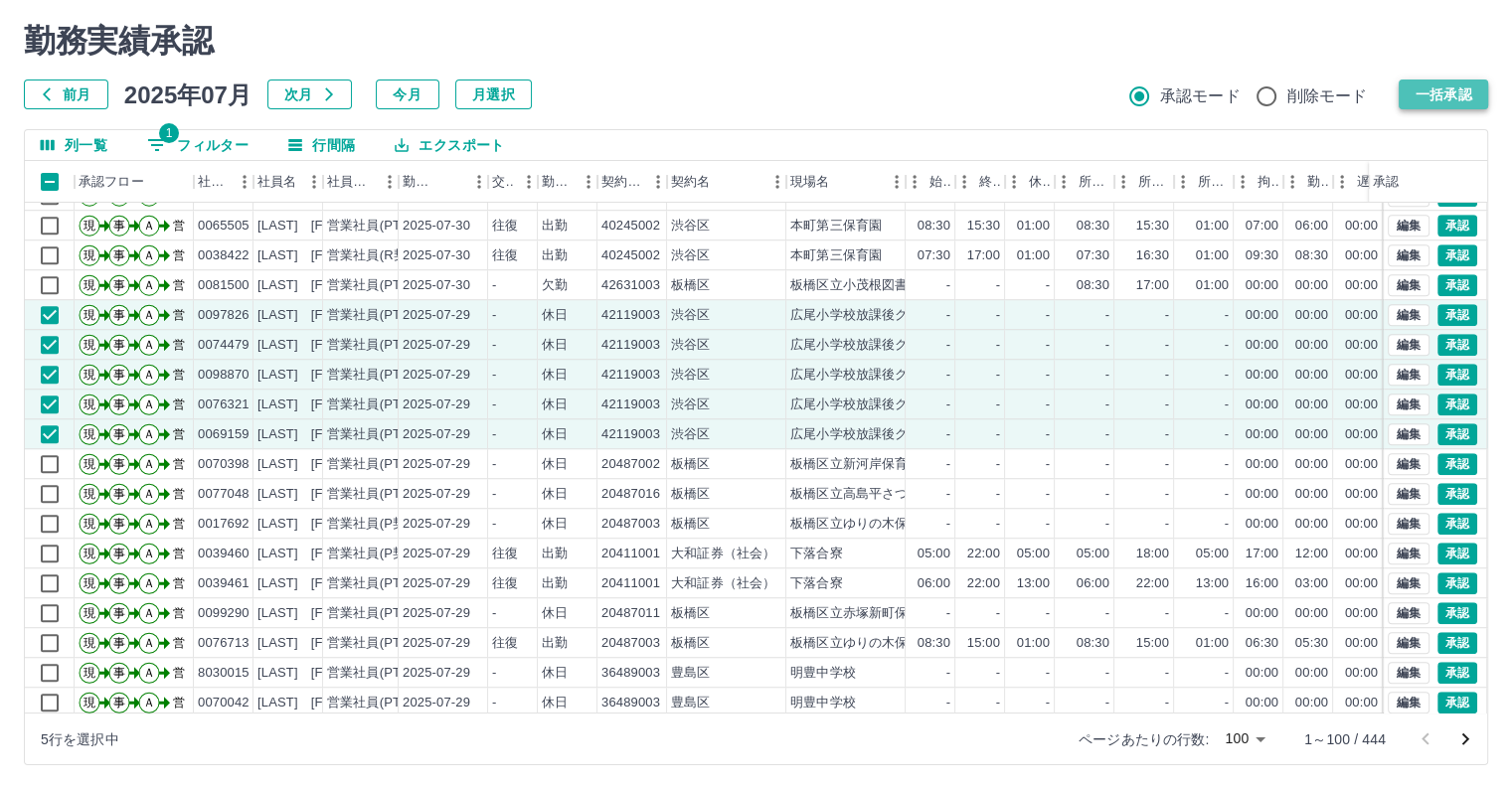 click on "一括承認" at bounding box center [1443, 94] 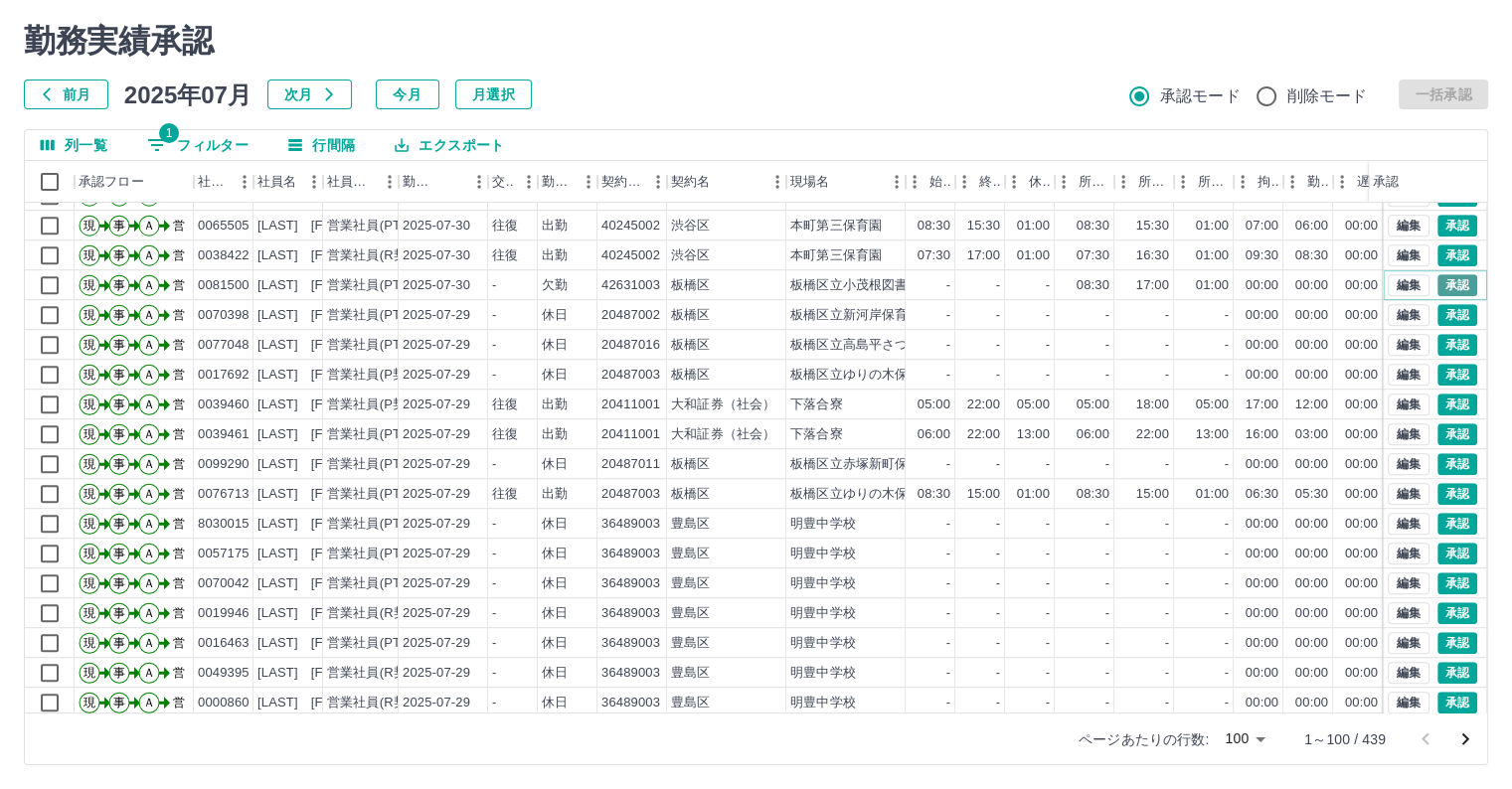 click on "承認" at bounding box center [1457, 285] 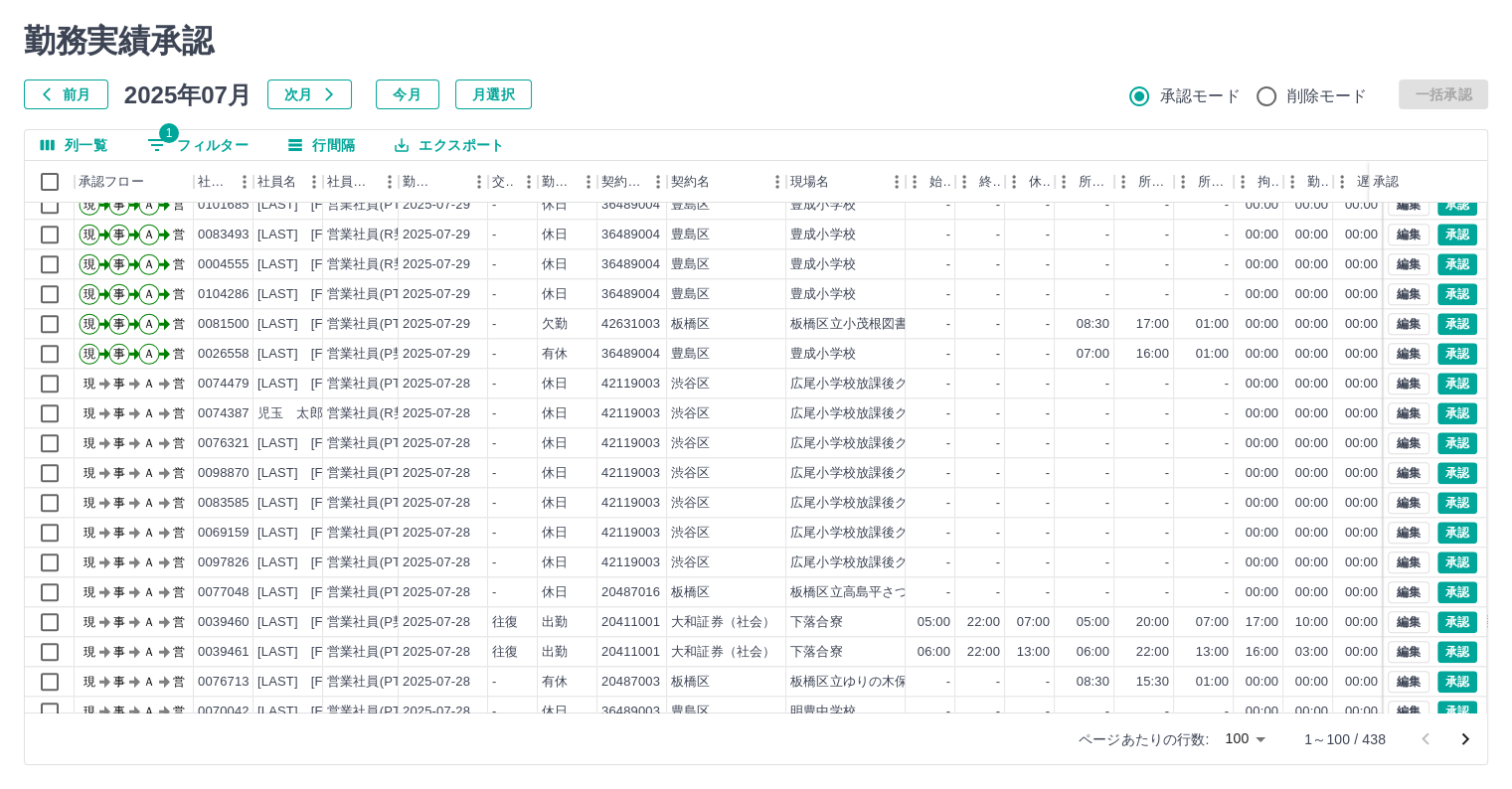 scroll, scrollTop: 2222, scrollLeft: 0, axis: vertical 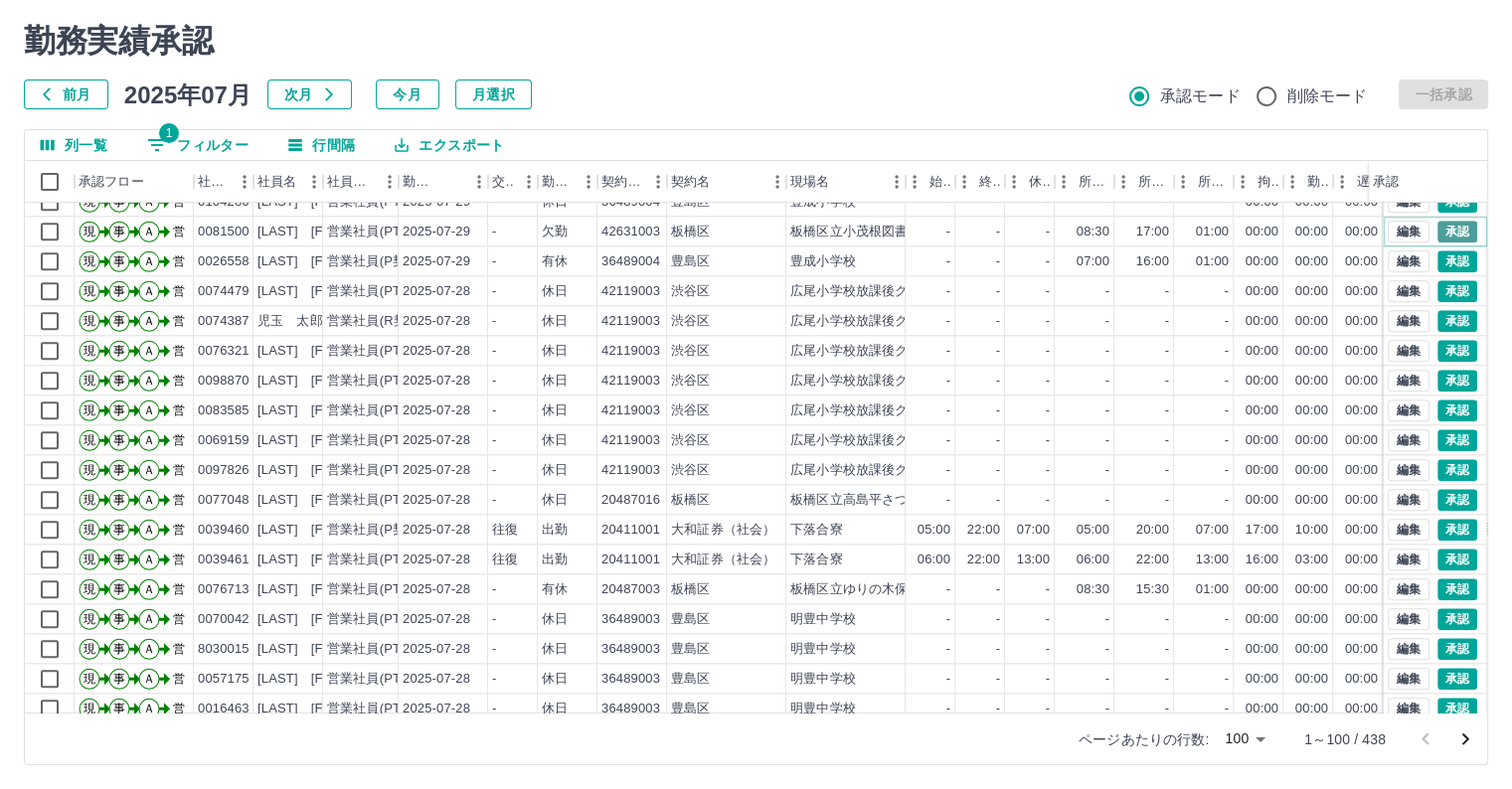 click on "承認" at bounding box center (1457, 232) 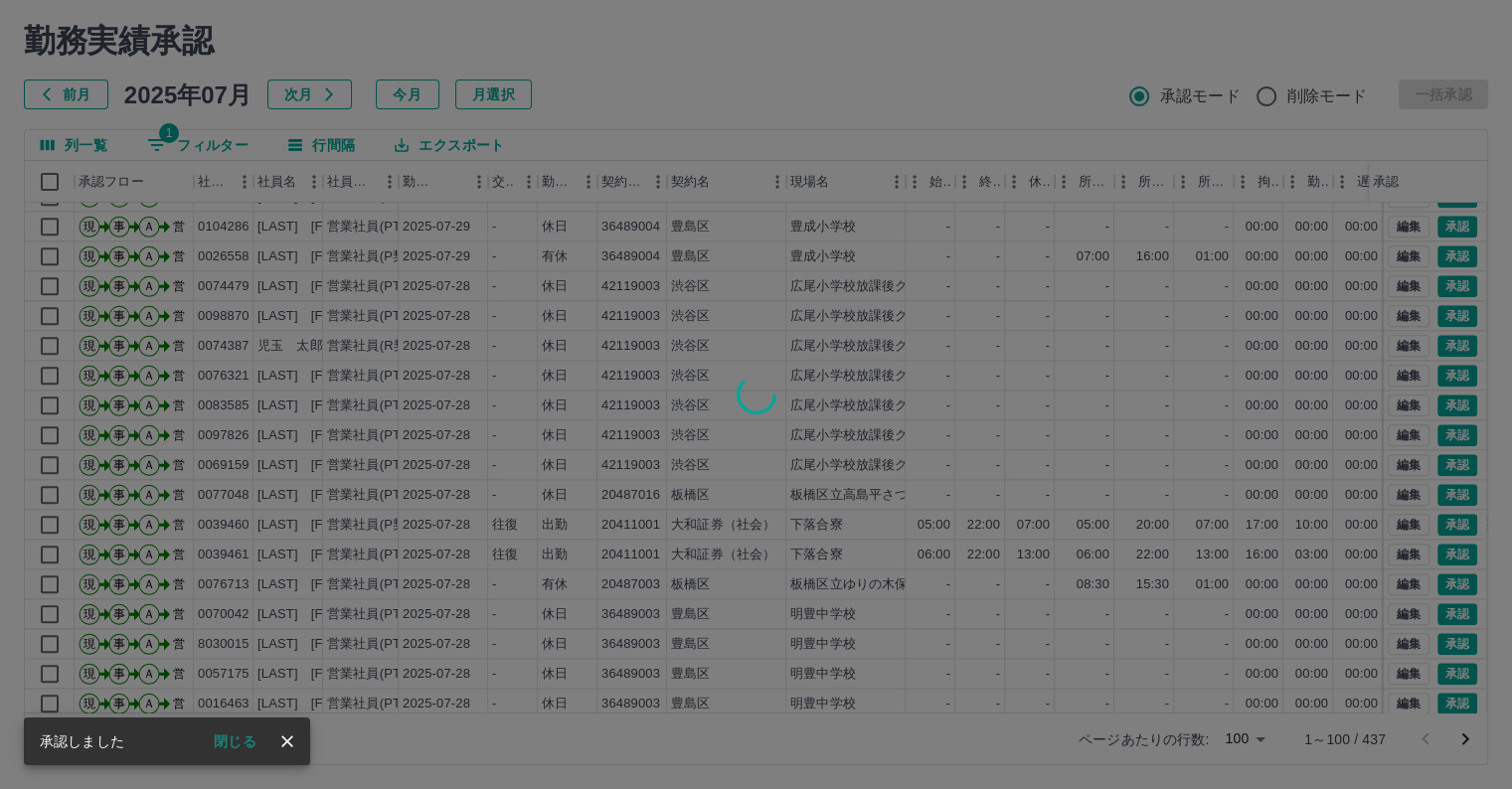 scroll, scrollTop: 2182, scrollLeft: 0, axis: vertical 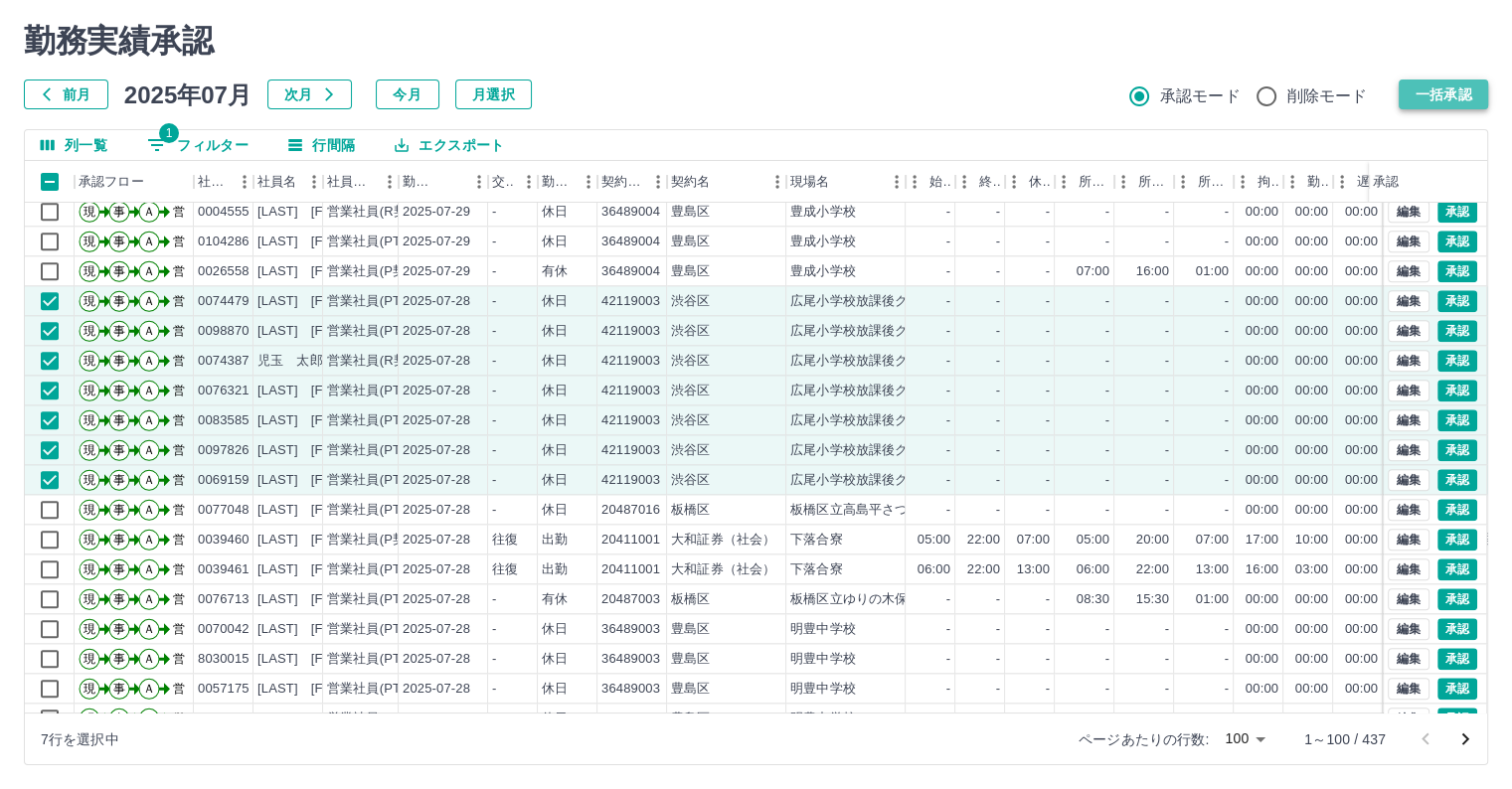 click on "一括承認" at bounding box center (1443, 94) 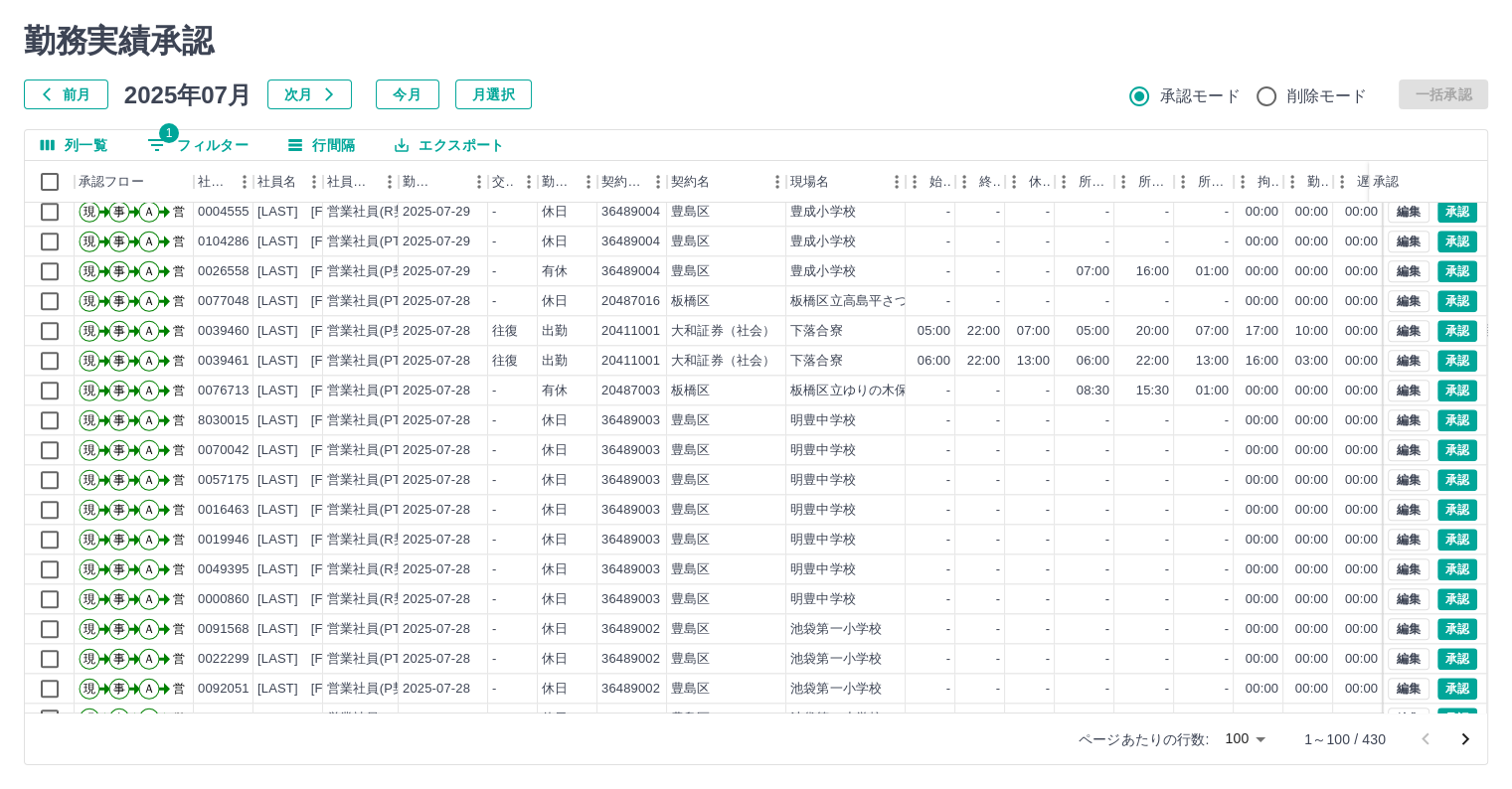 click 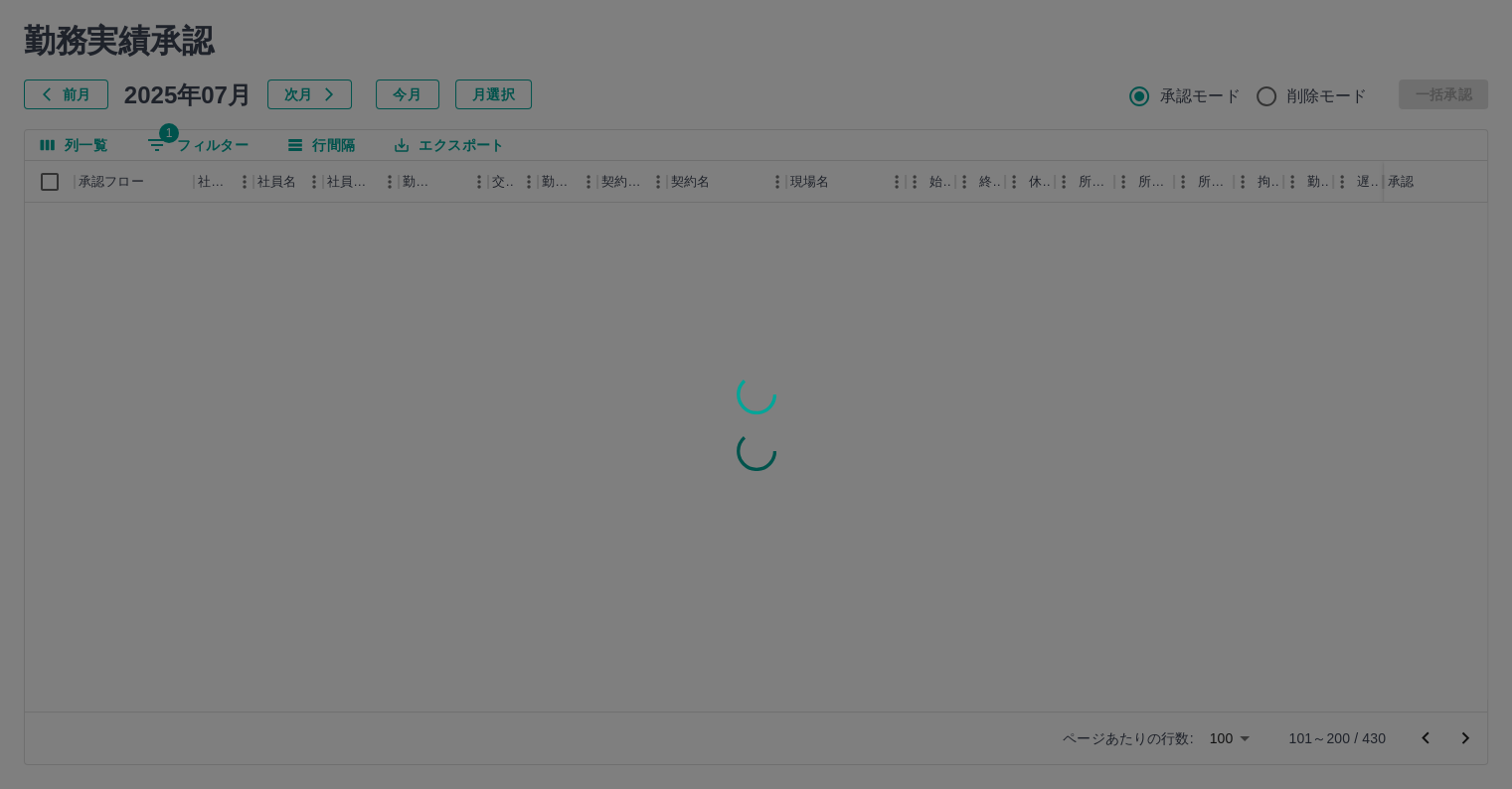 scroll, scrollTop: 0, scrollLeft: 0, axis: both 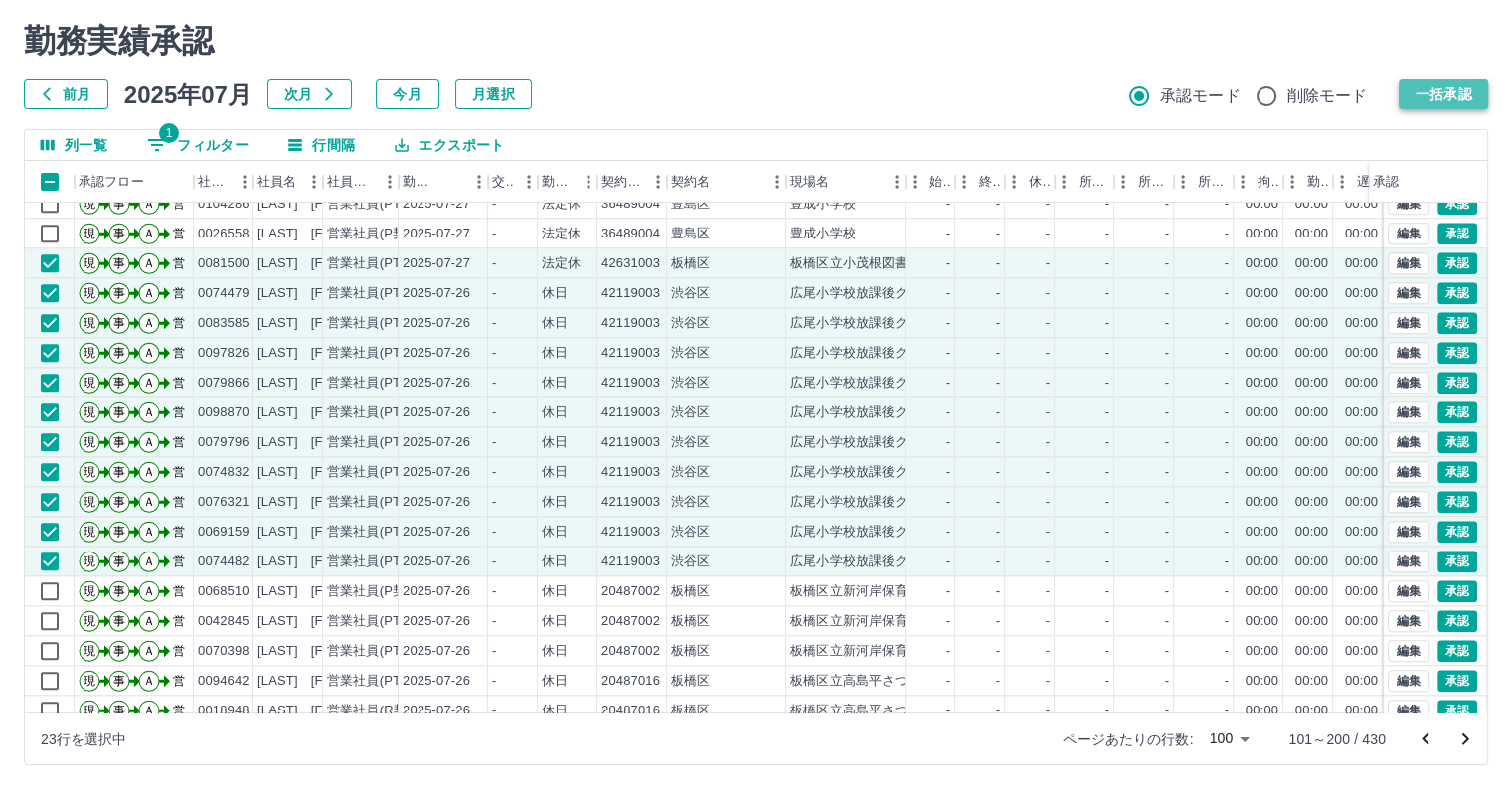 click on "一括承認" at bounding box center [1443, 94] 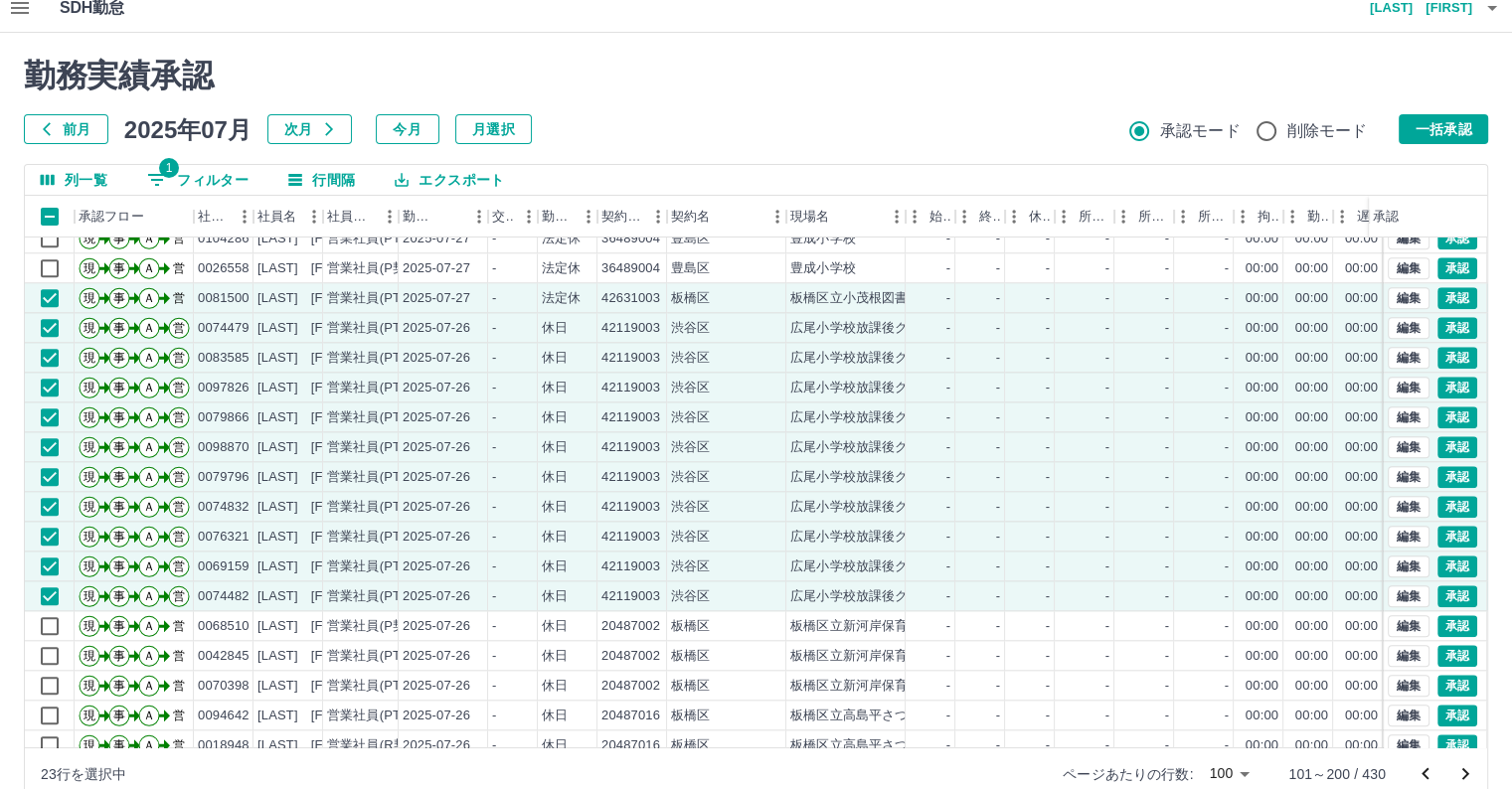 scroll, scrollTop: 0, scrollLeft: 0, axis: both 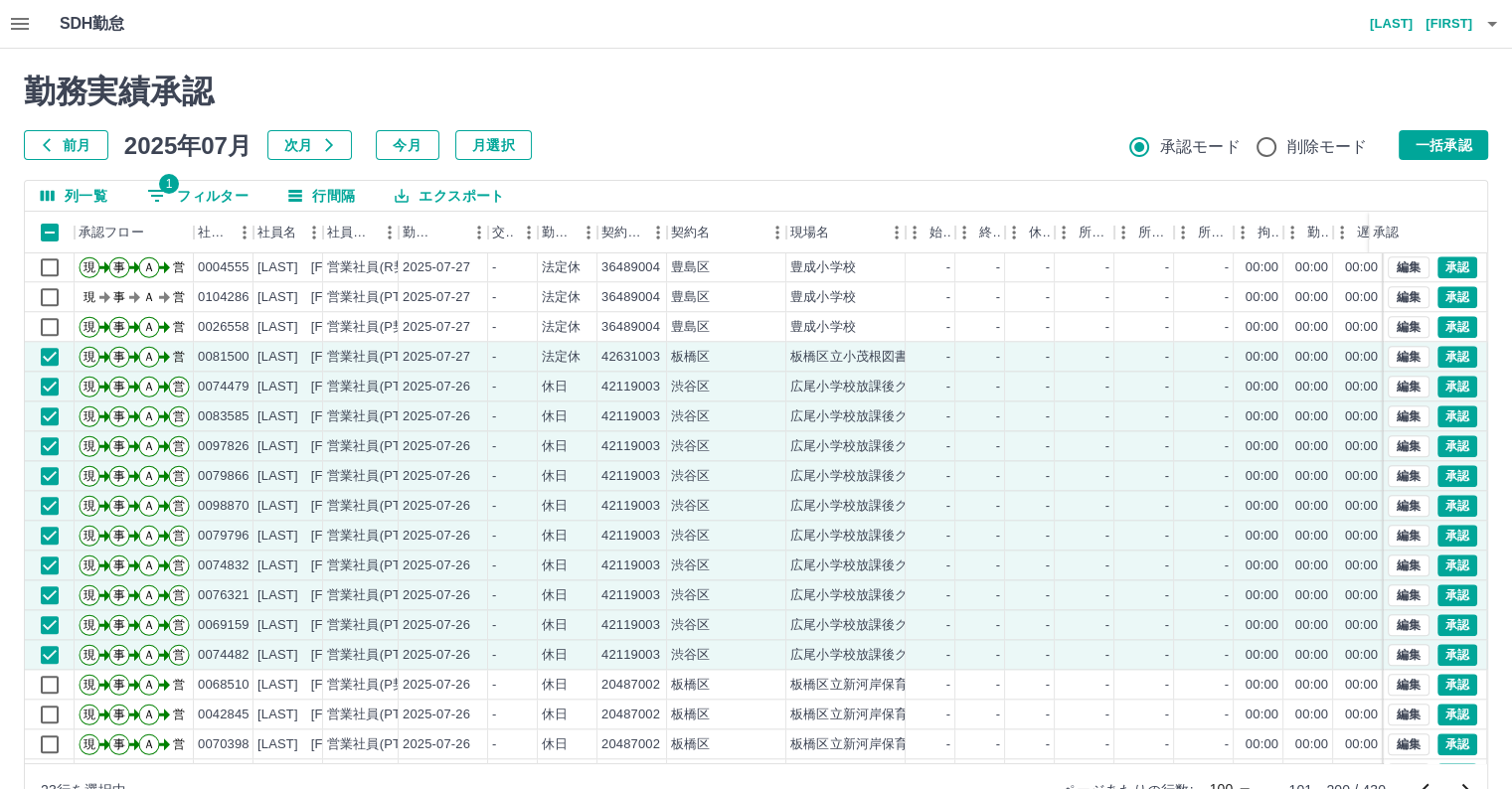 click on "勤務実績承認 前月 2025年07月 次月 今月 月選択 承認モード 削除モード 一括承認" at bounding box center [756, 116] 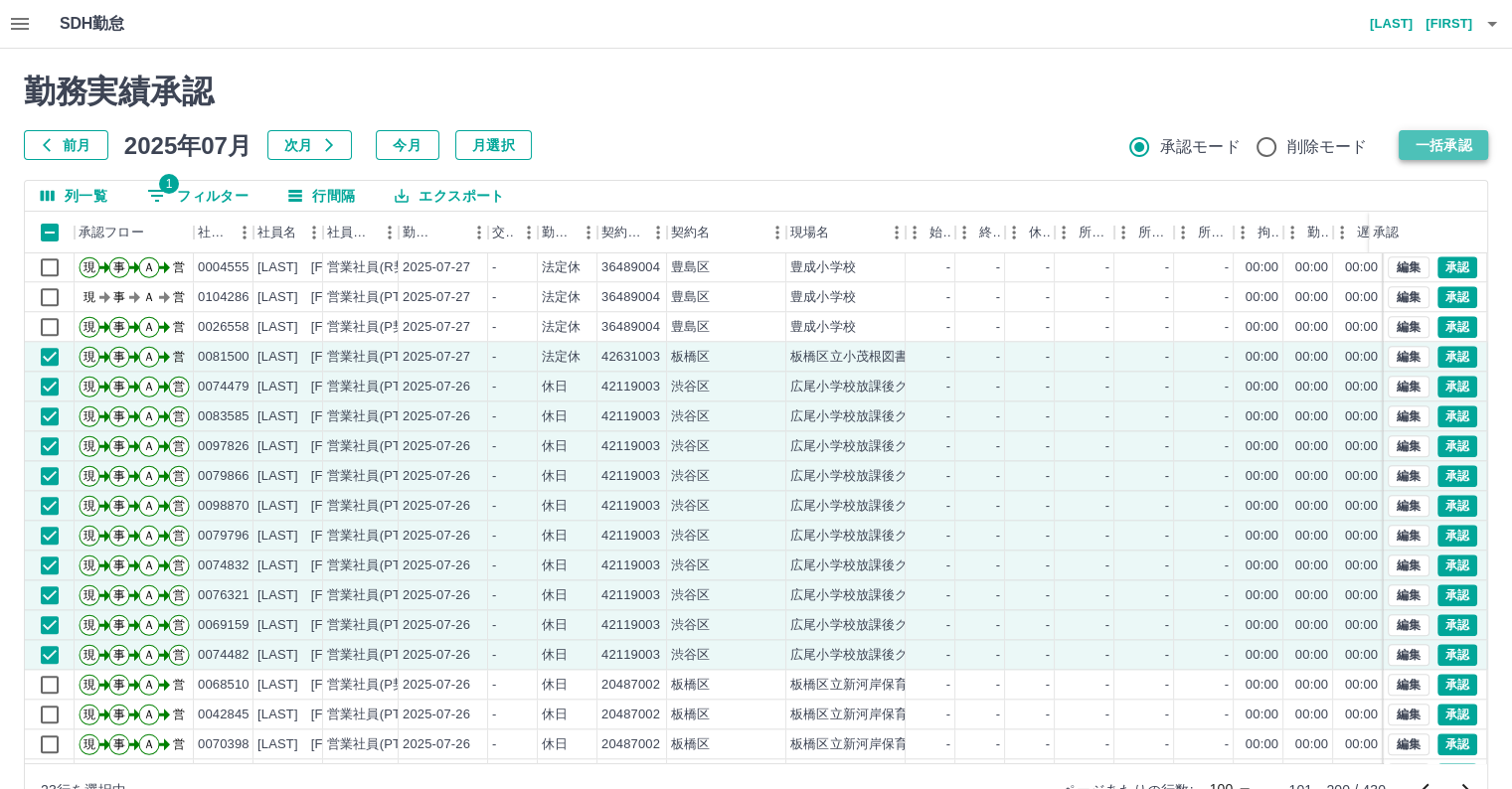 click on "一括承認" at bounding box center [1443, 145] 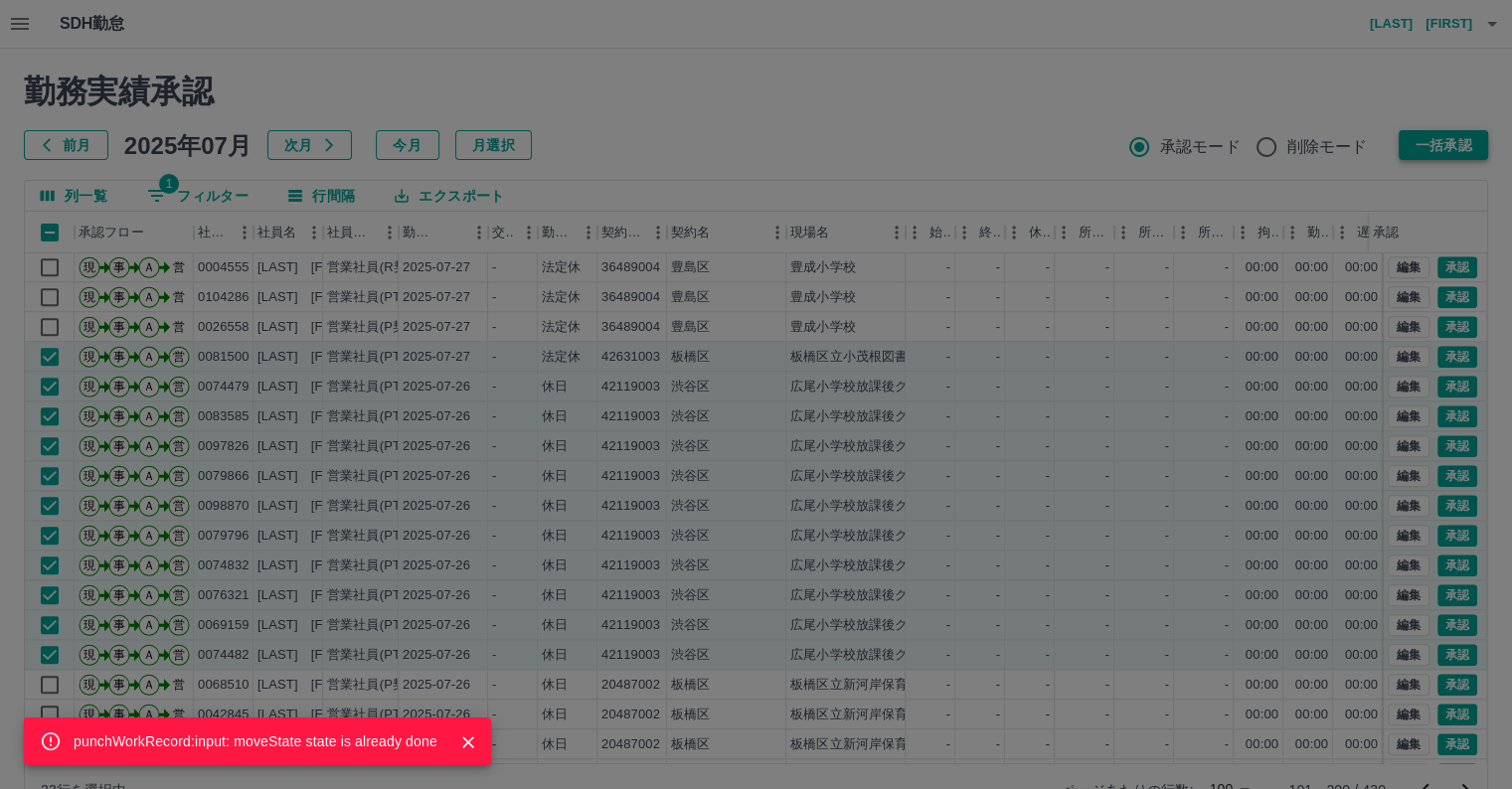 type 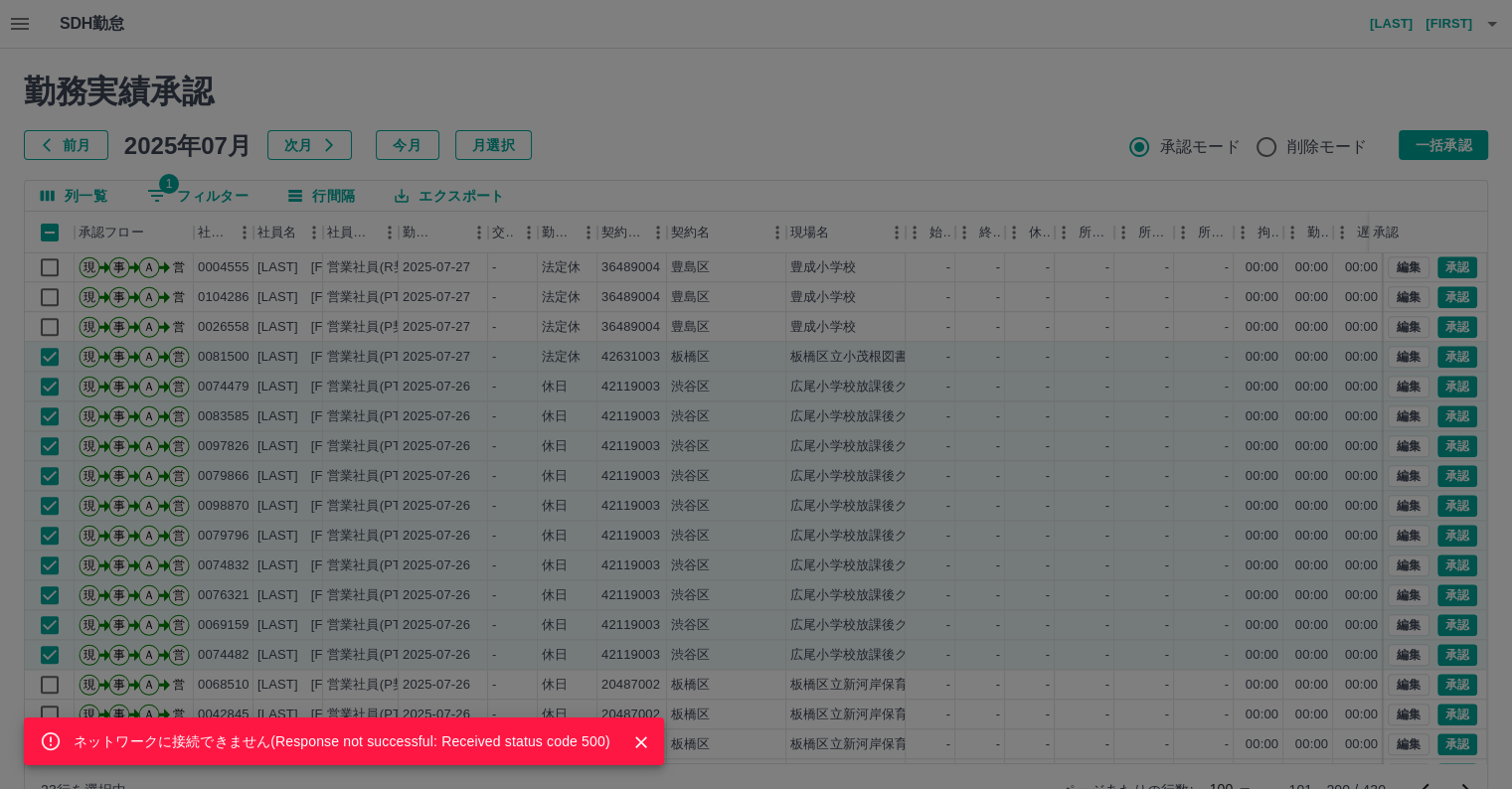 click on "ネットワークに接続できません( Response not successful: Received status code 500 )" at bounding box center [756, 394] 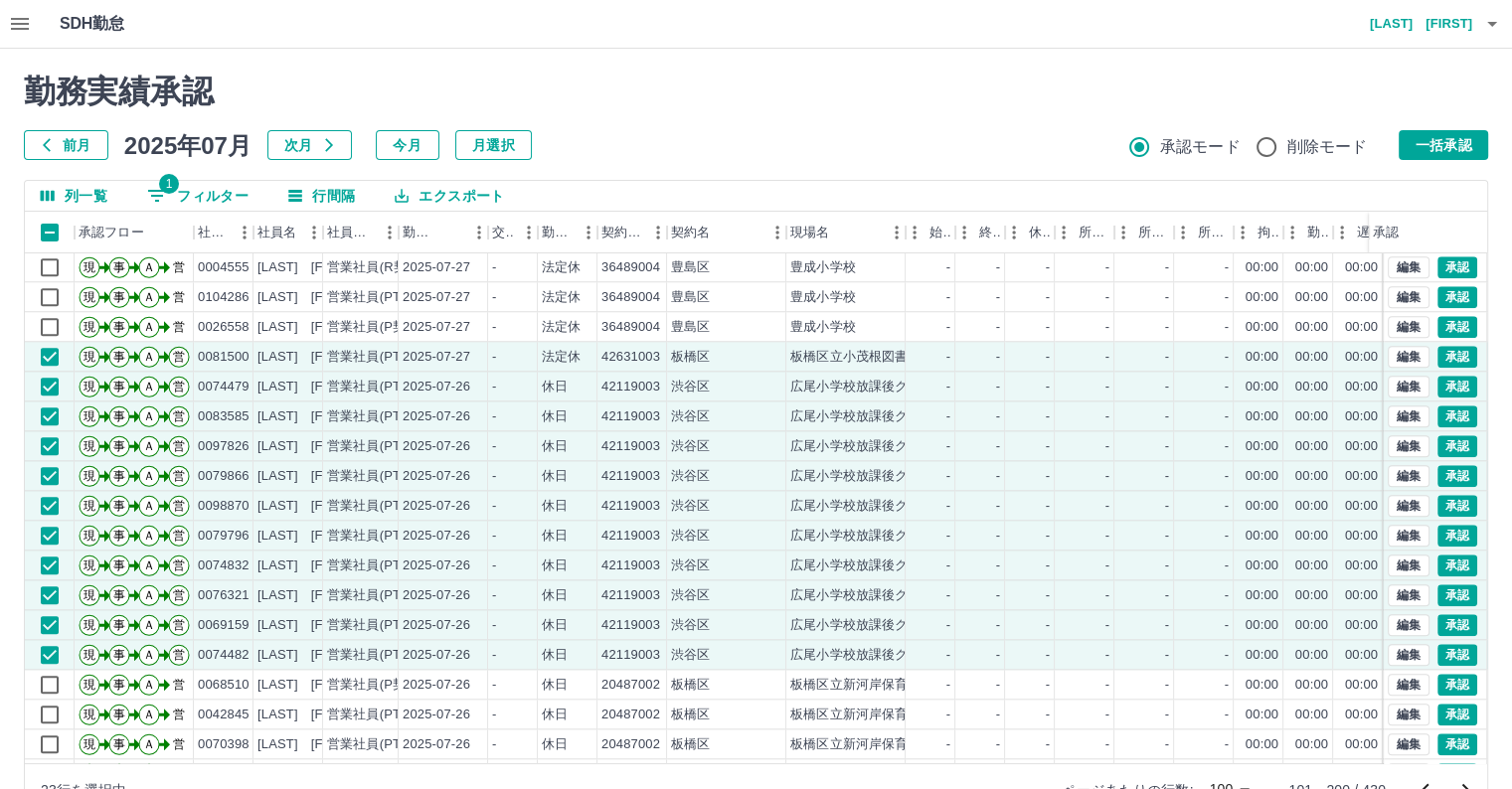 click on "ネットワークに接続できません( Response not successful: Received status code 500 ) 勤務実績承認 前月 2025年07月 次月 今月 月選択 承認モード 削除モード 一括承認 列一覧 1 フィルター 行間隔 エクスポート 承認フロー 社員番号 社員名 社員区分 勤務日 交通費 勤務区分 契約コード 契約名 現場名 始業 終業 休憩 所定開始 所定終業 所定休憩 拘束 勤務 遅刻等 コメント ステータス 承認 現 事 Ａ 営 0023554 永吉　貴成 営業社員(P契約) 2025-07-27  -  法定休 36489004 豊島区 豊成小学校 - - - - - - 00:00 00:00 00:00 営業所長承認待 現 事 Ａ 営 0101685 金子　理子 営業社員(PT契約) 2025-07-27  -  法定休 36489004 豊島区 豊成小学校 - - - - - - 00:00 00:00 00:00 営業所長承認待 現 事 Ａ 営 0004555 山本　謙 営業社員(R契約) 2025-07-27  -  法定休 36489004 豊島区 豊成小学校 - - - - - - 00:00 00:00 00:00 営業所長承認待 -" at bounding box center [756, 444] 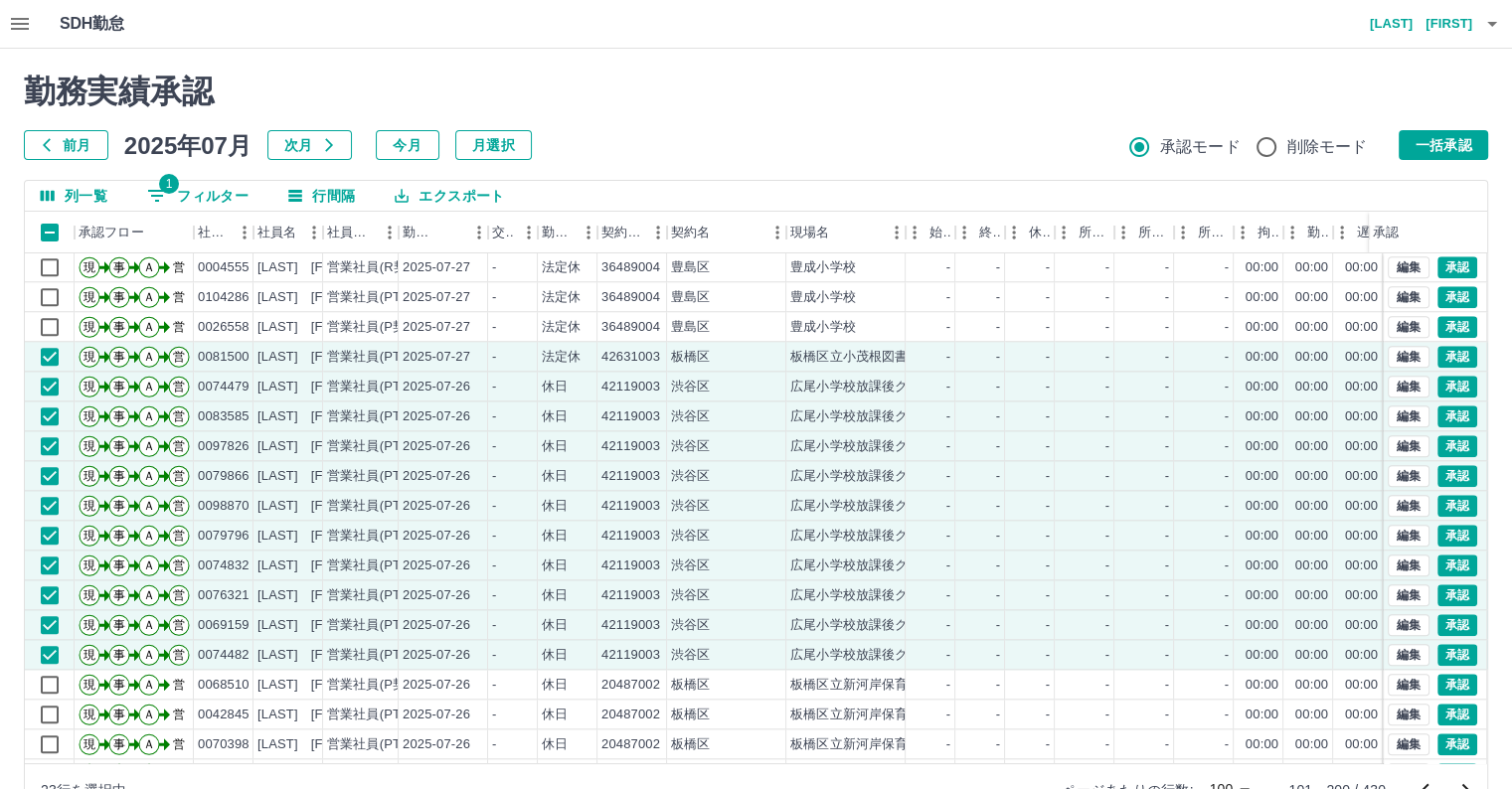scroll, scrollTop: 2485, scrollLeft: 0, axis: vertical 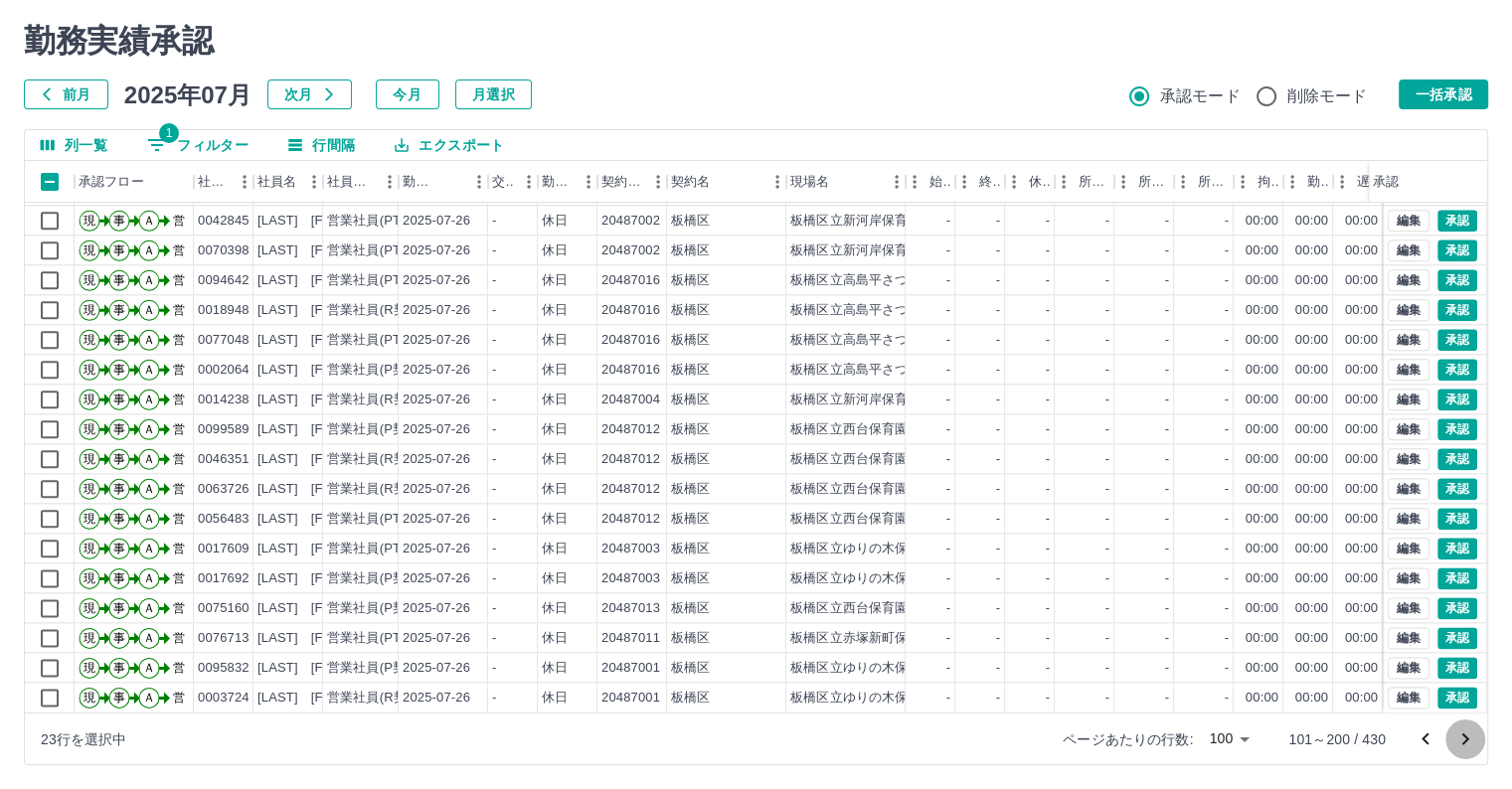 click 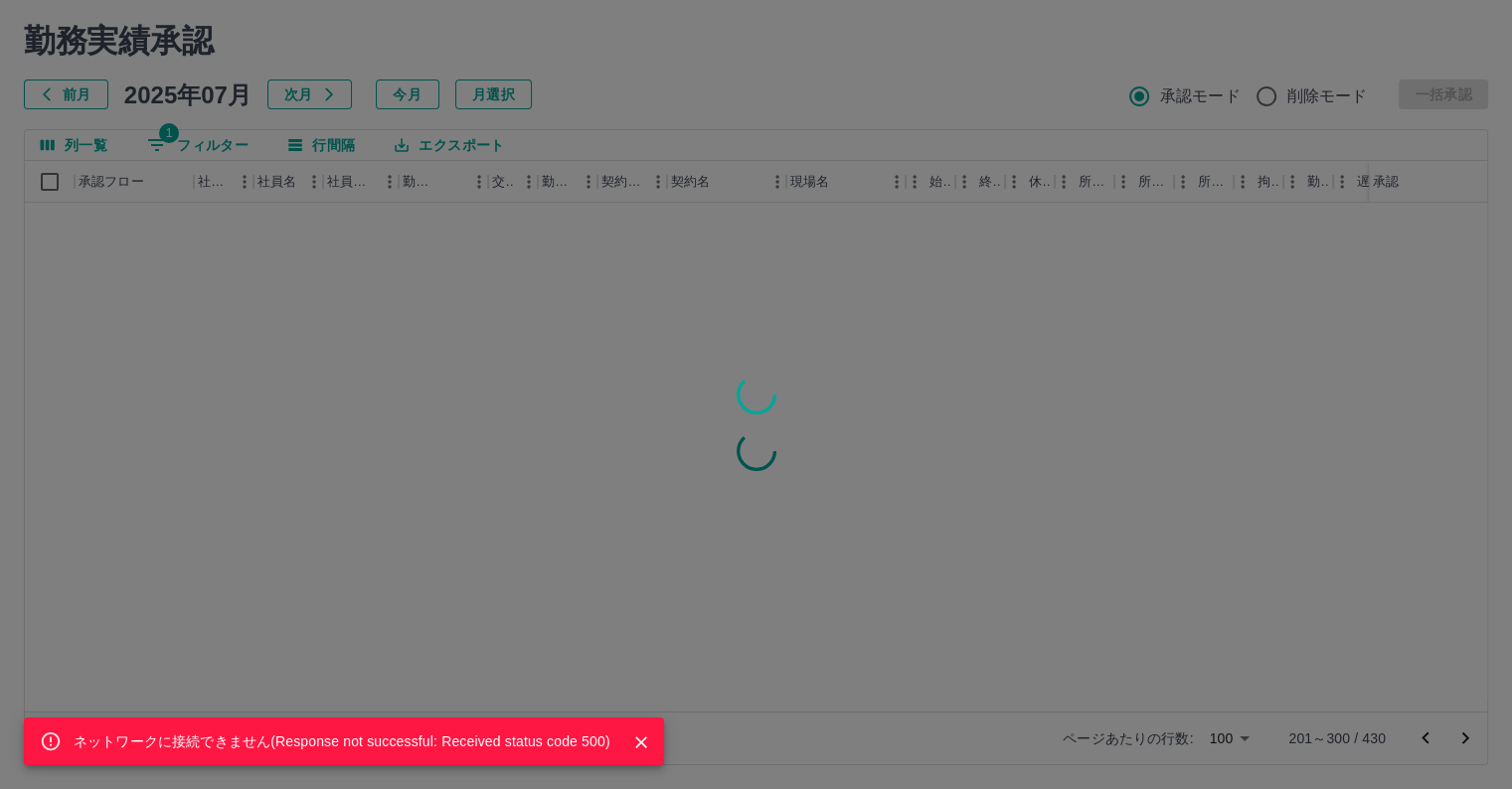 scroll, scrollTop: 0, scrollLeft: 0, axis: both 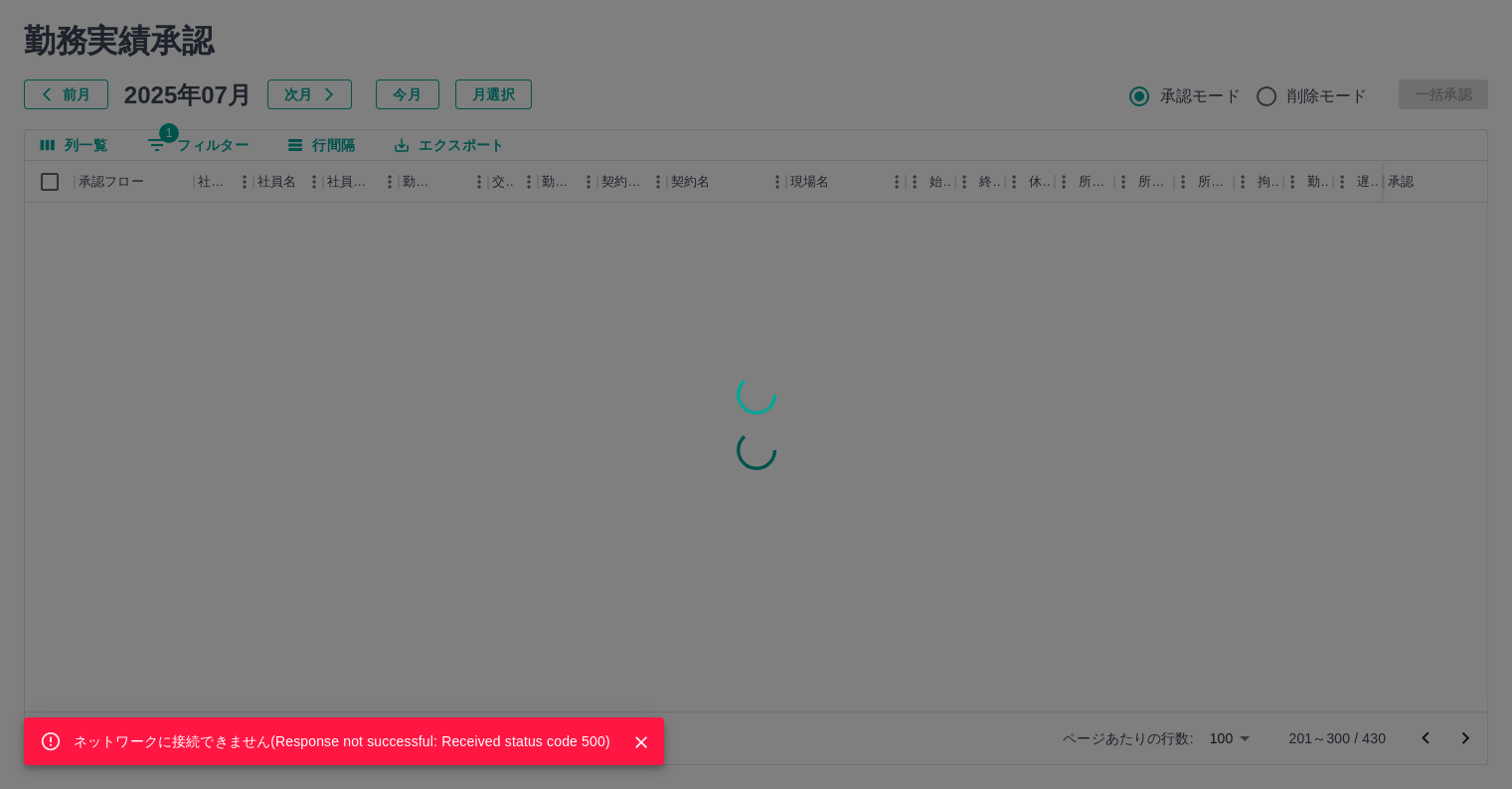 click 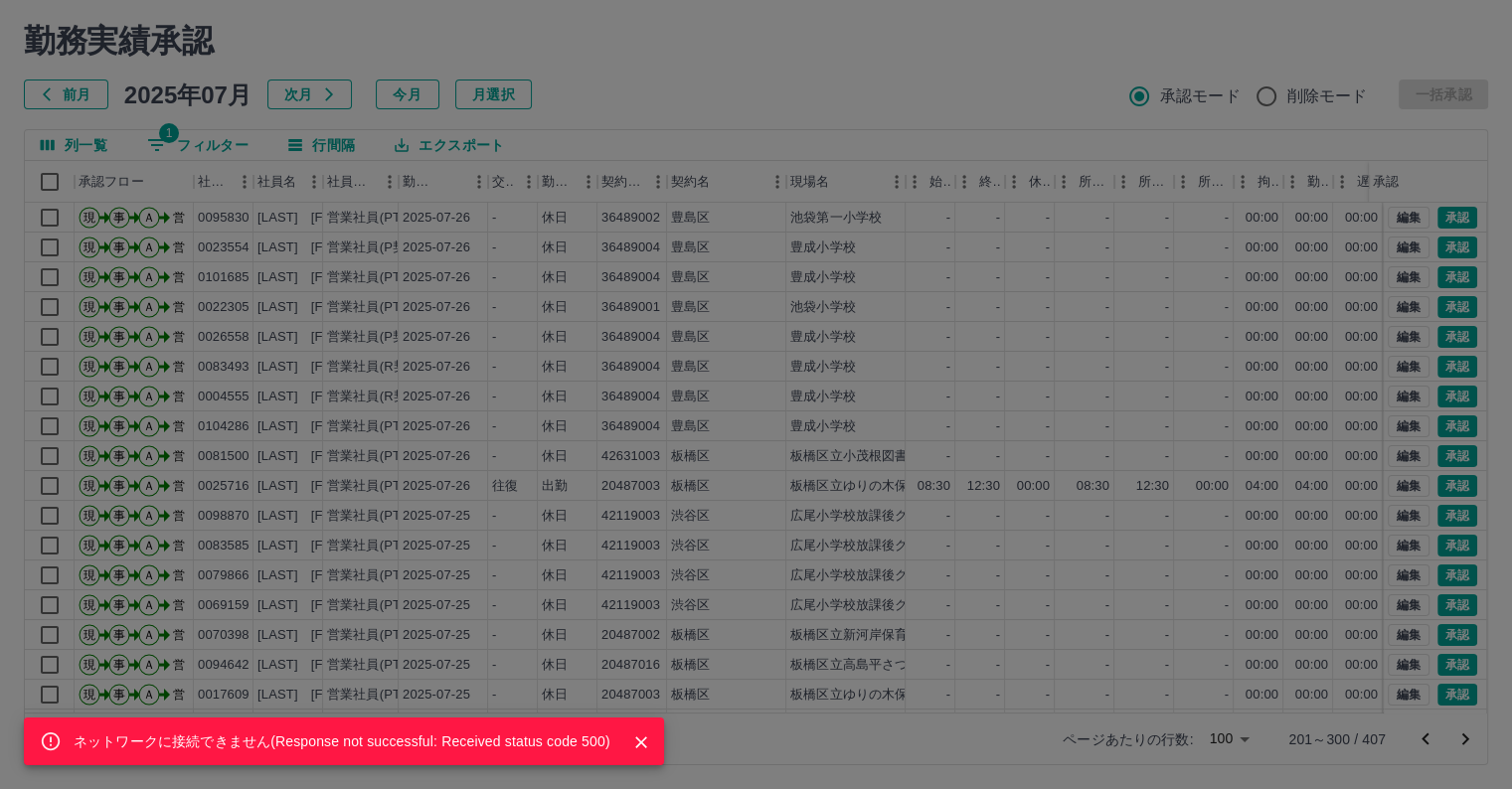 click on "ネットワークに接続できません( Response not successful: Received status code 500 )" at bounding box center (756, 394) 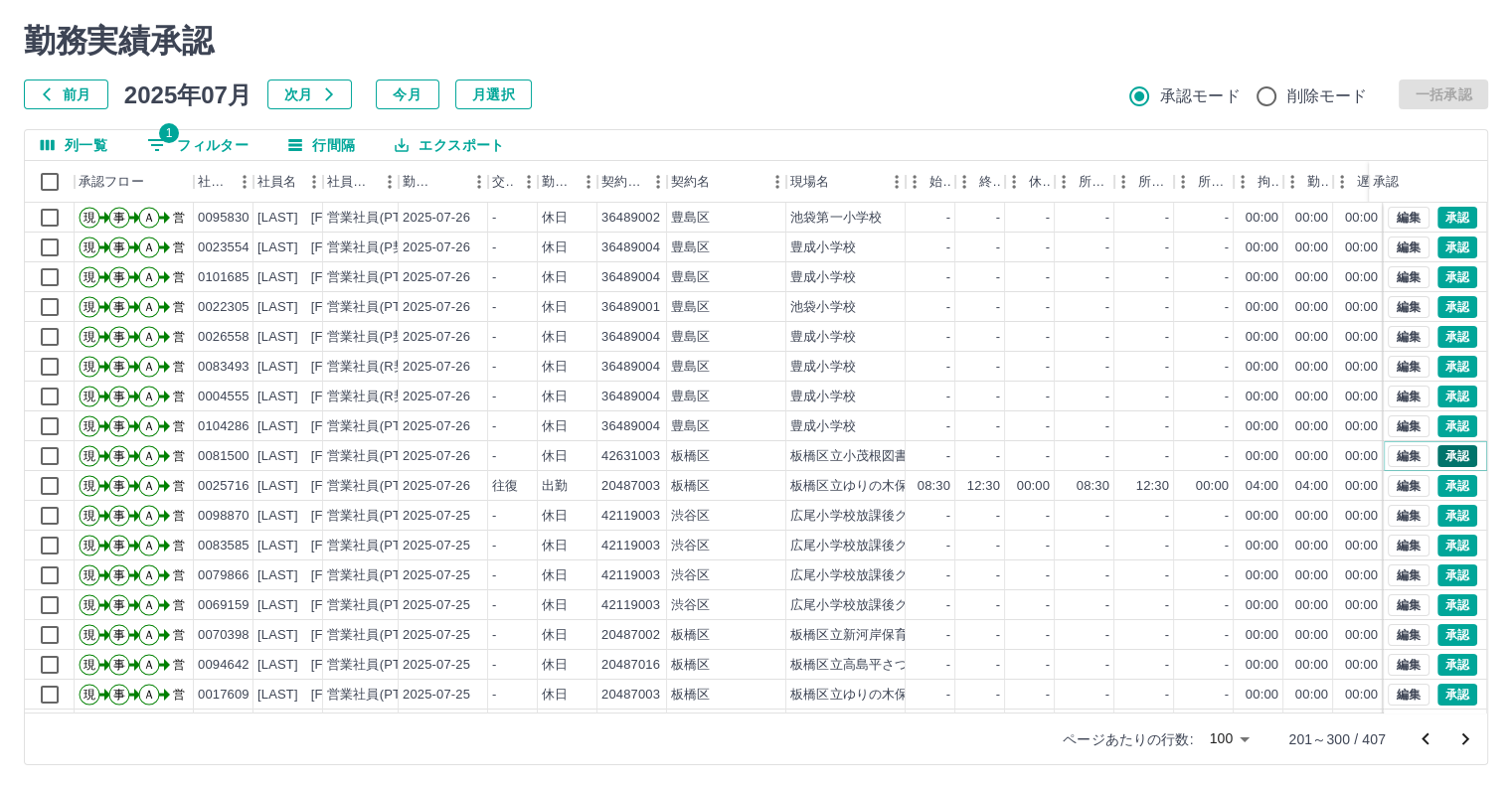click on "承認" at bounding box center (1457, 456) 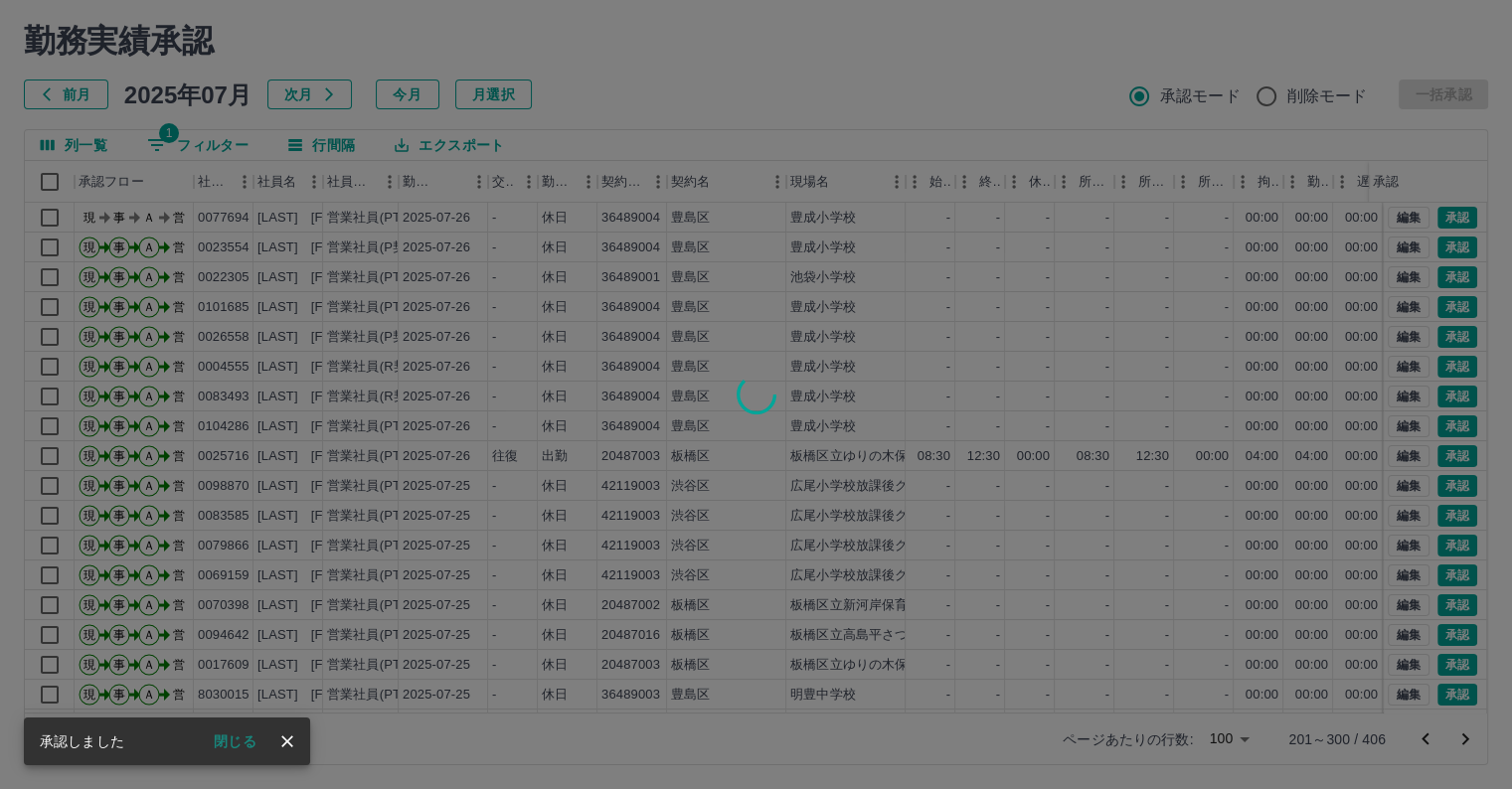 click at bounding box center (756, 394) 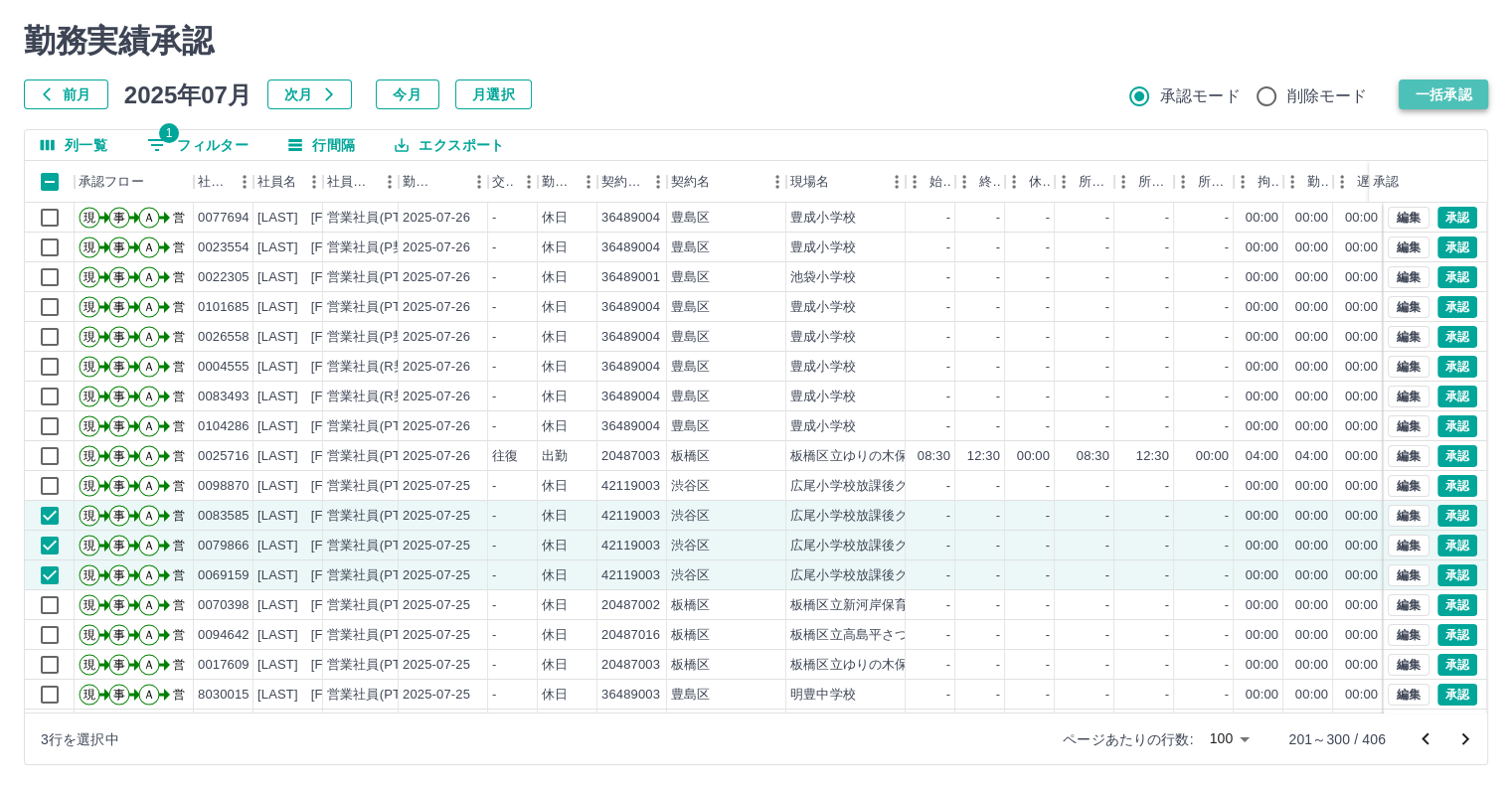 click on "一括承認" at bounding box center (1443, 94) 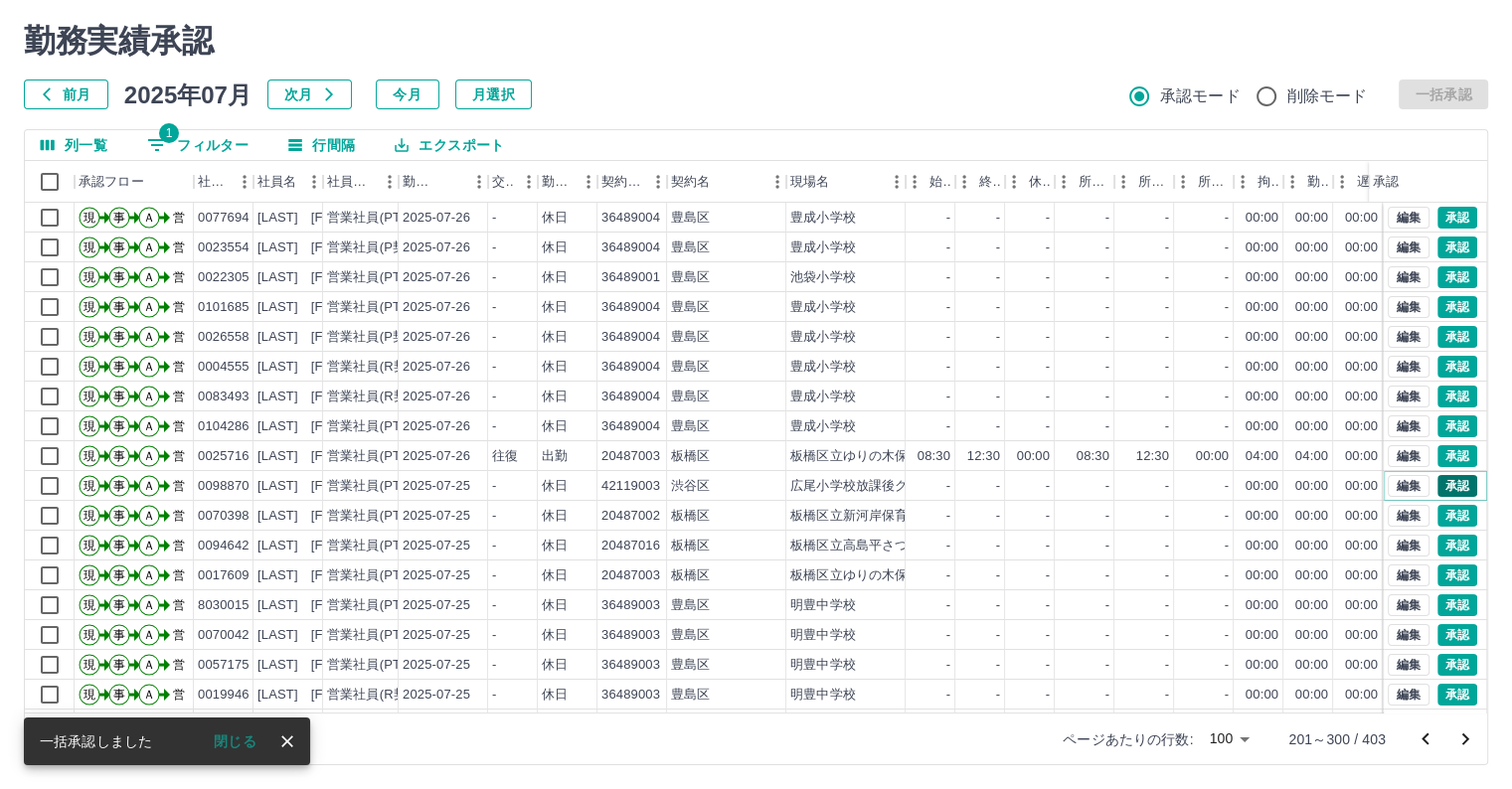 click on "承認" at bounding box center [1457, 486] 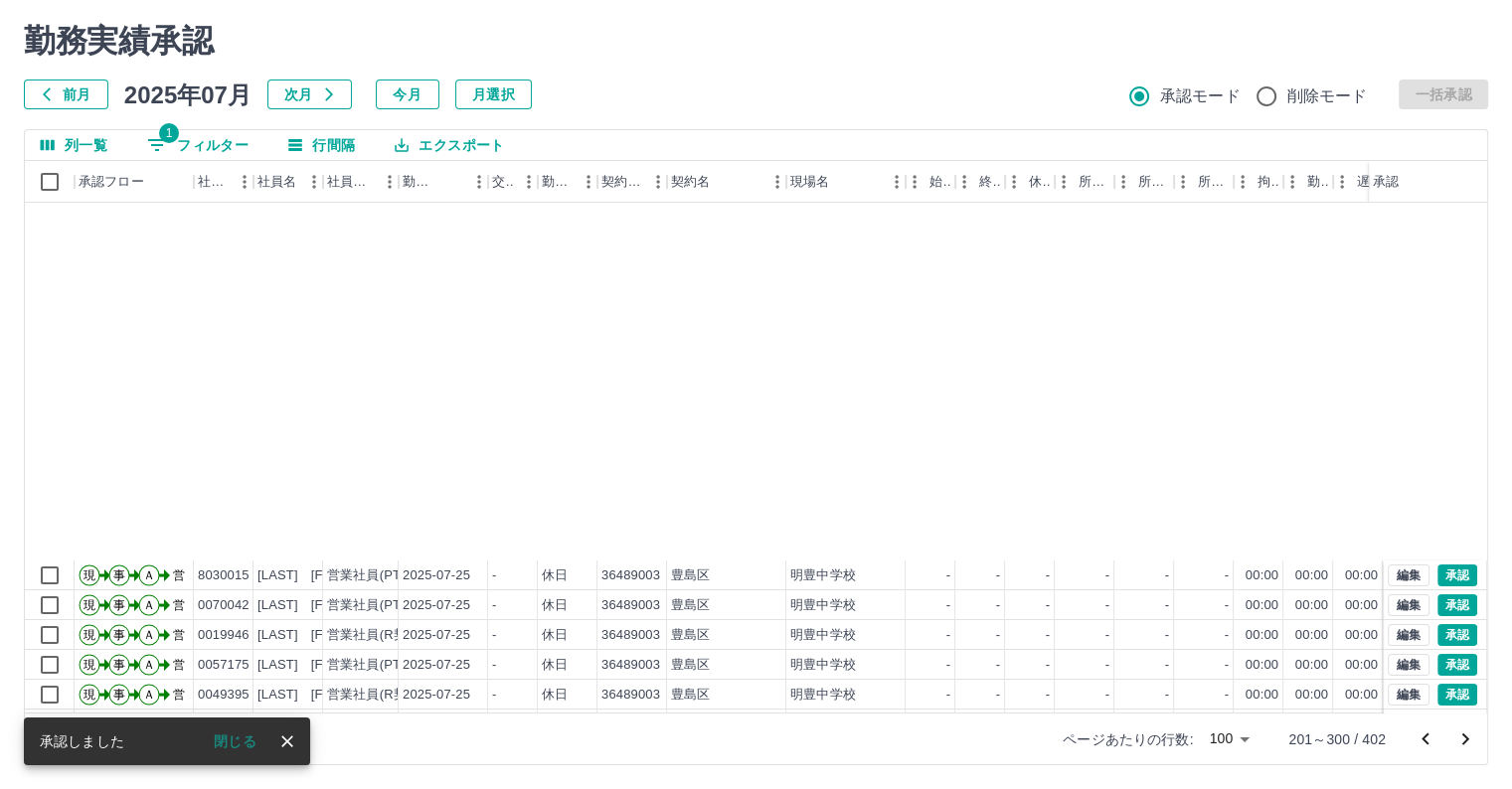 scroll, scrollTop: 433, scrollLeft: 0, axis: vertical 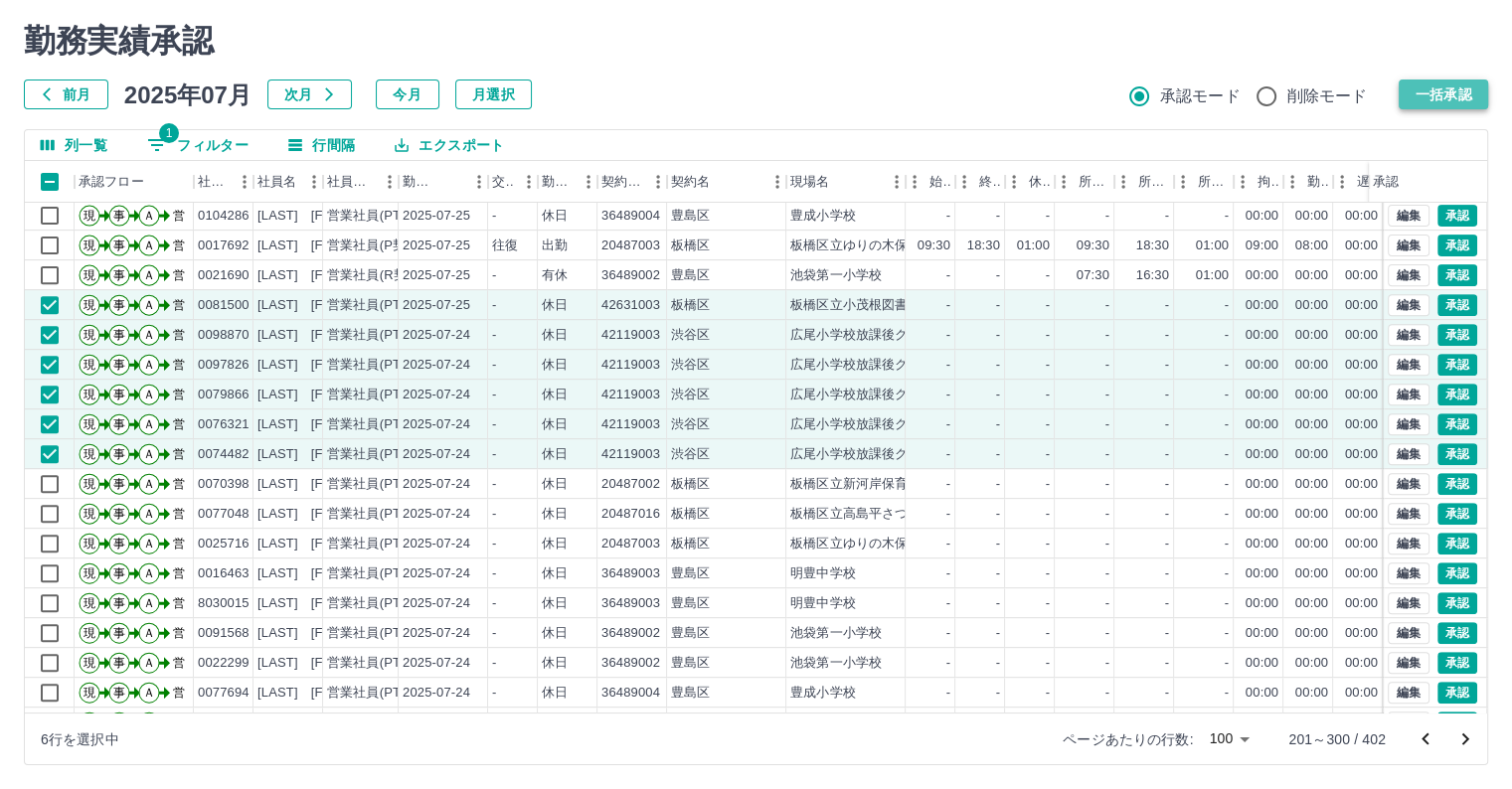 click on "一括承認" at bounding box center (1443, 94) 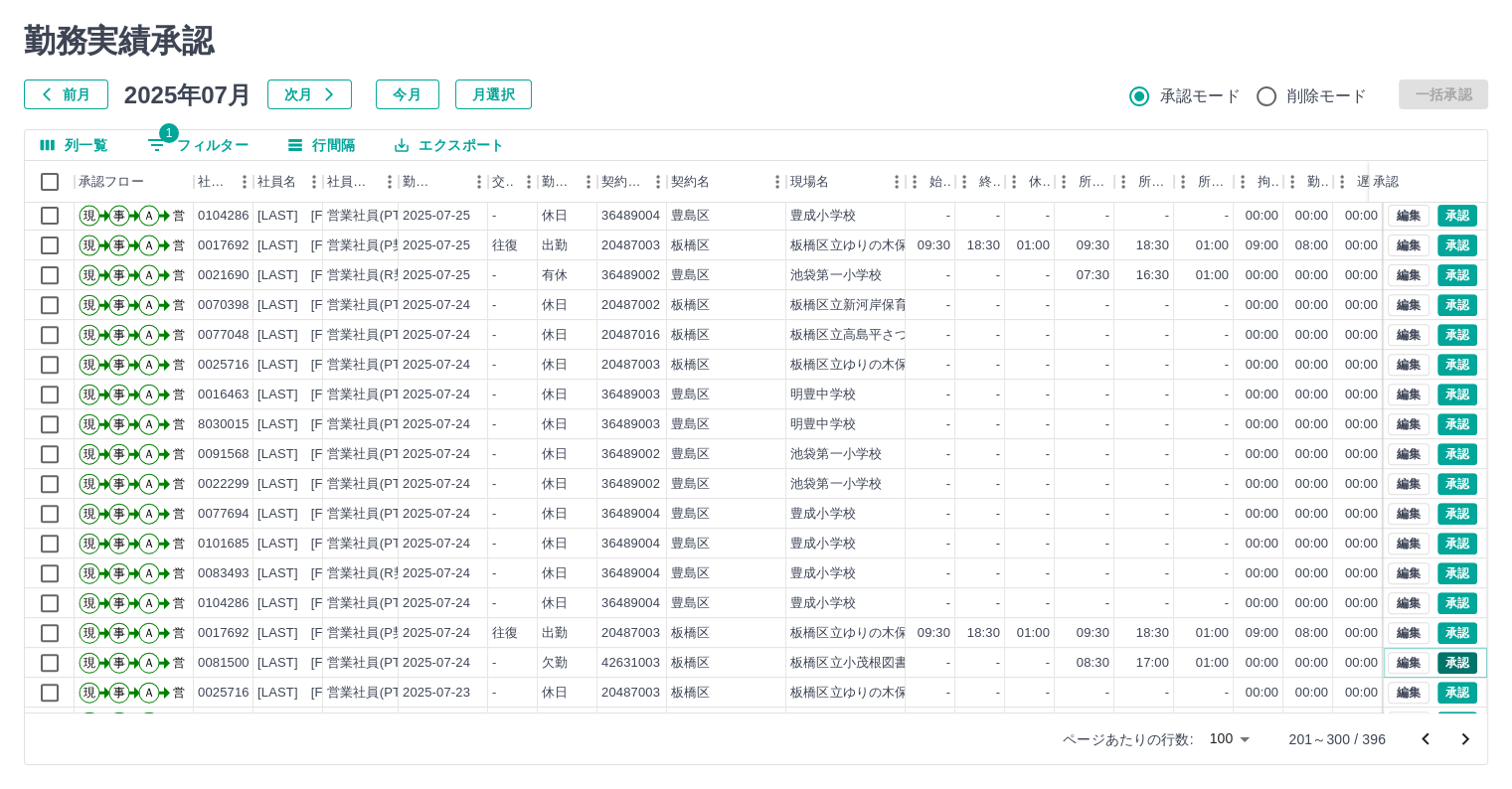click on "承認" at bounding box center (1457, 663) 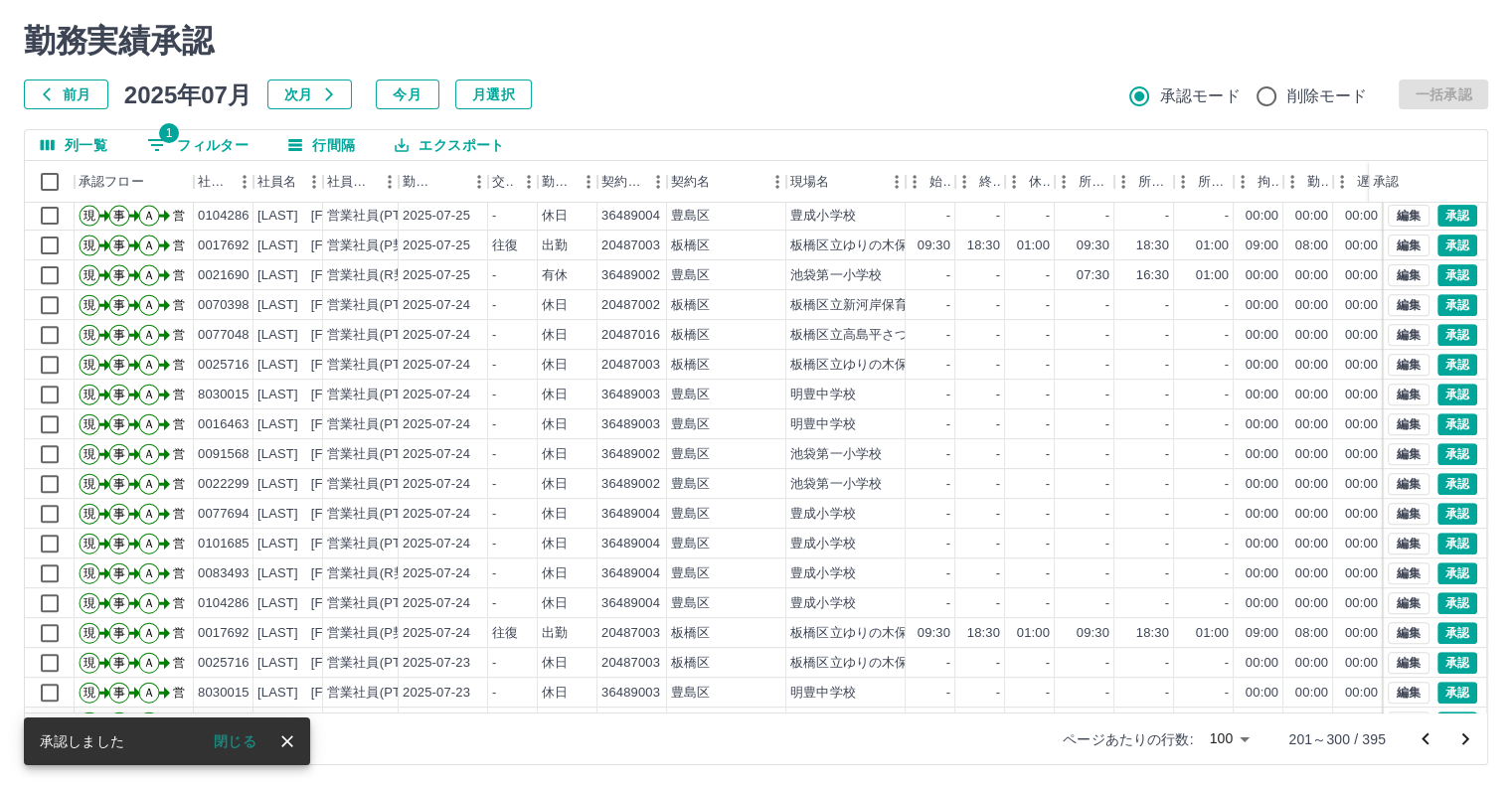 scroll, scrollTop: 1300, scrollLeft: 0, axis: vertical 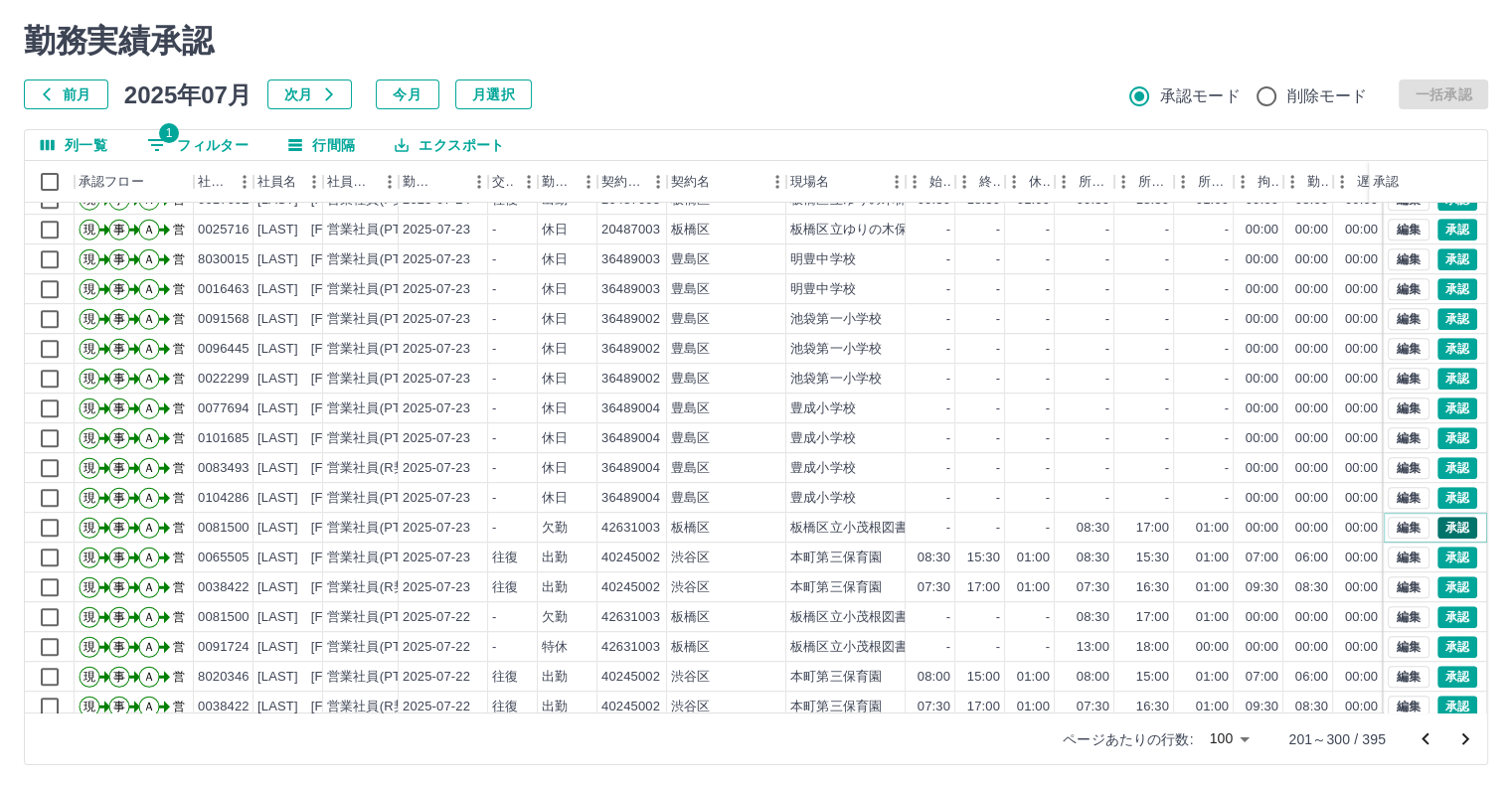 click on "承認" at bounding box center [1457, 528] 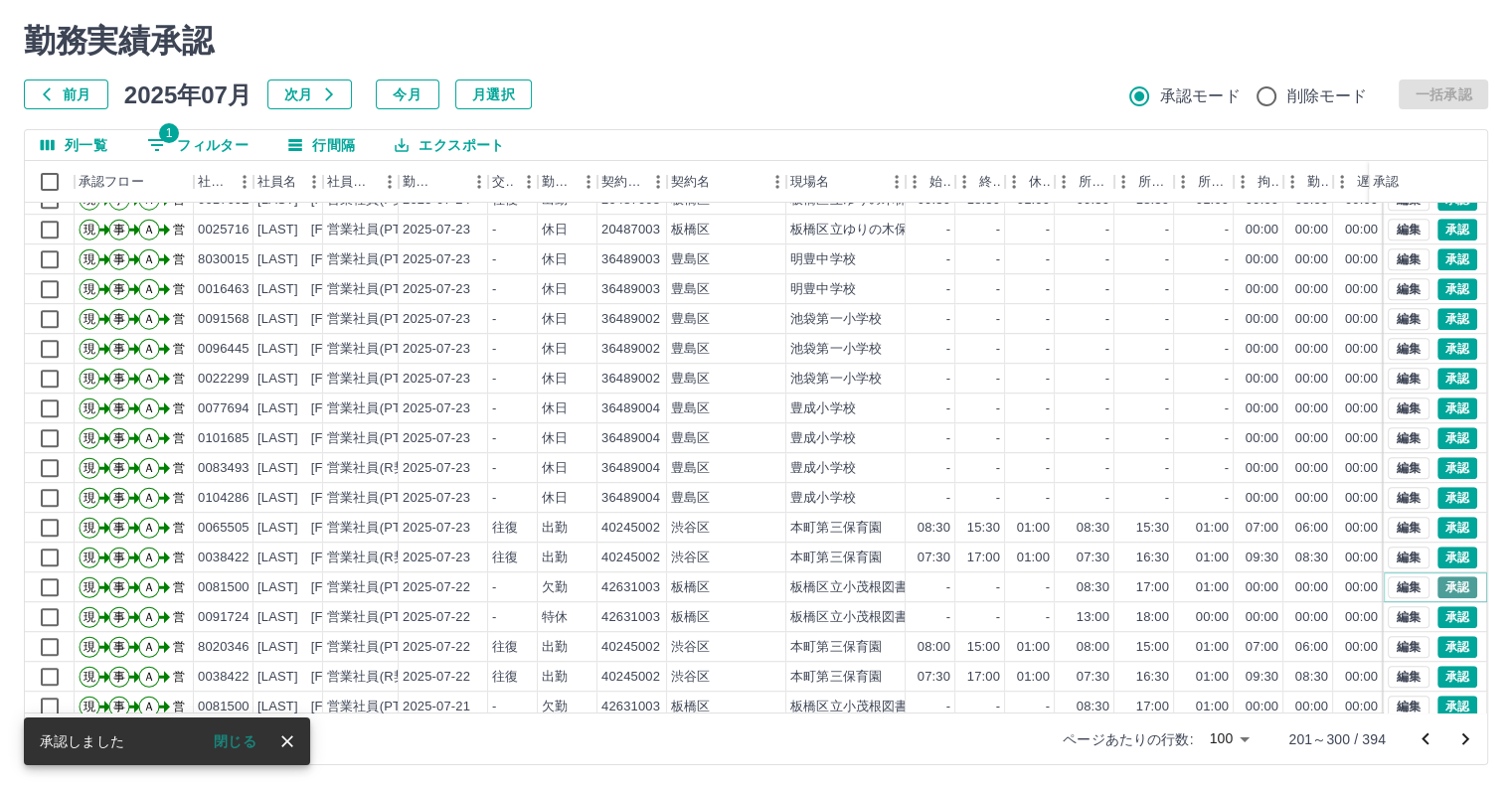 click on "承認" at bounding box center [1457, 587] 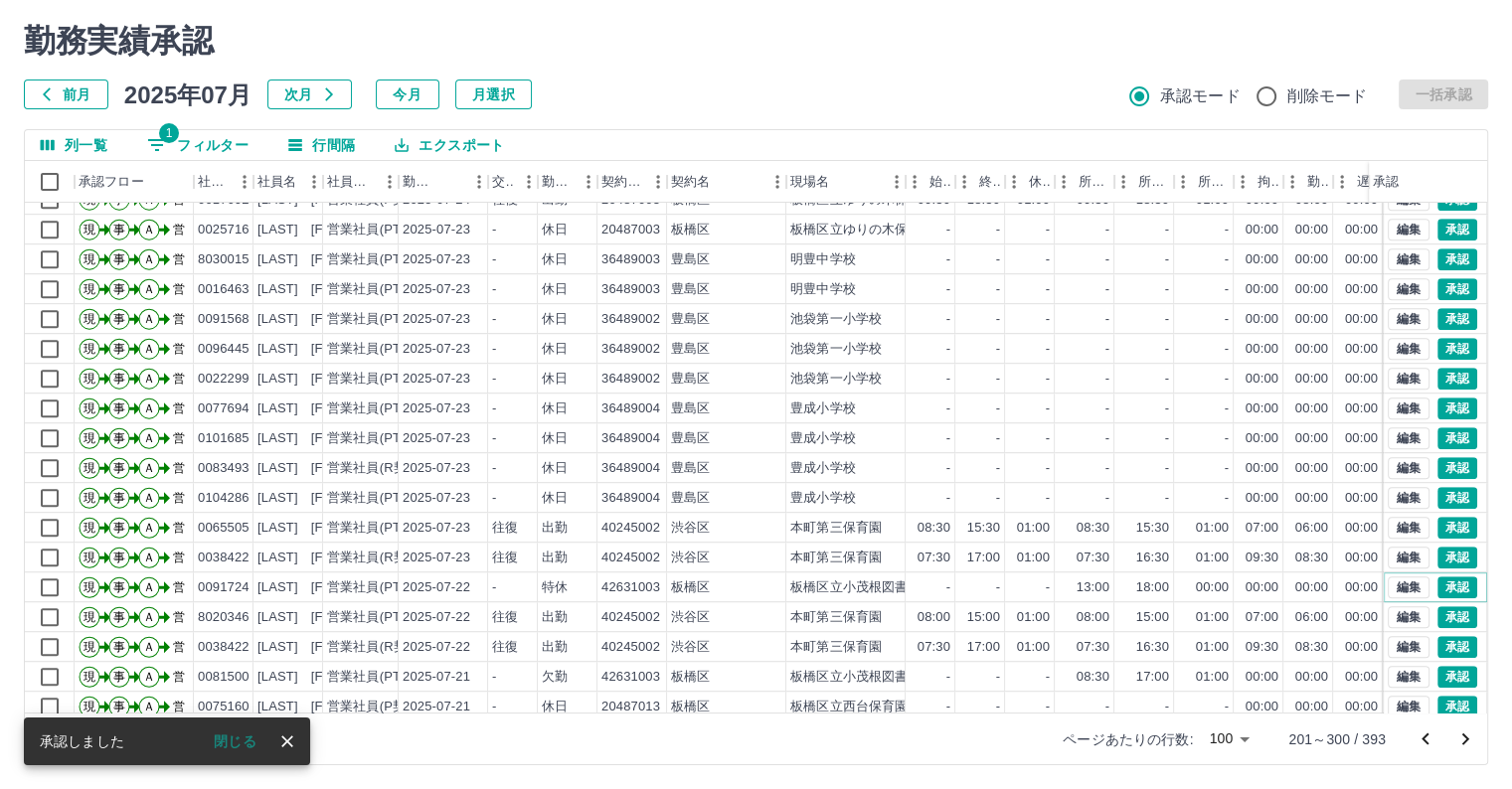 click on "承認" at bounding box center [1457, 587] 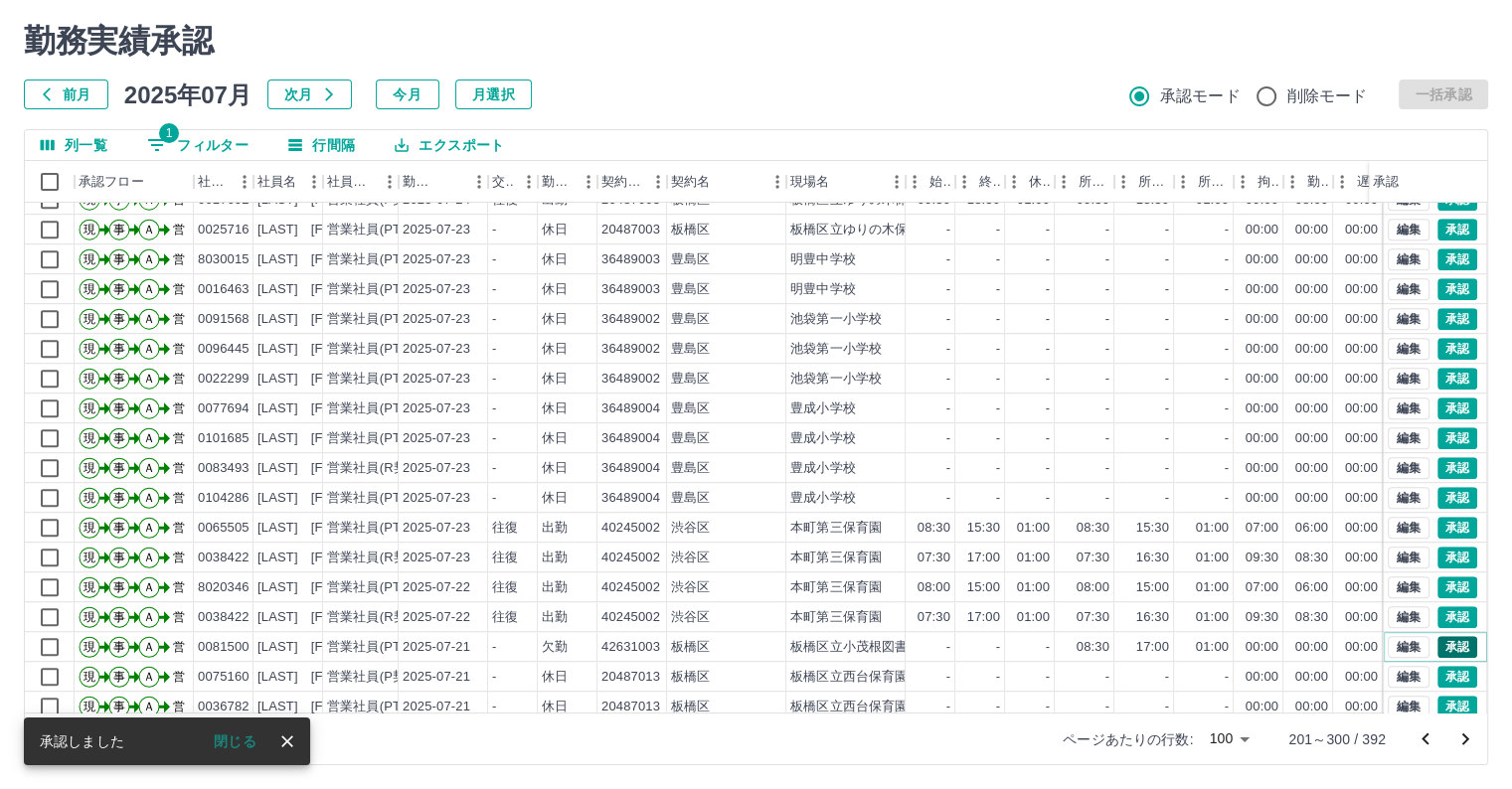 click on "承認" at bounding box center [1457, 647] 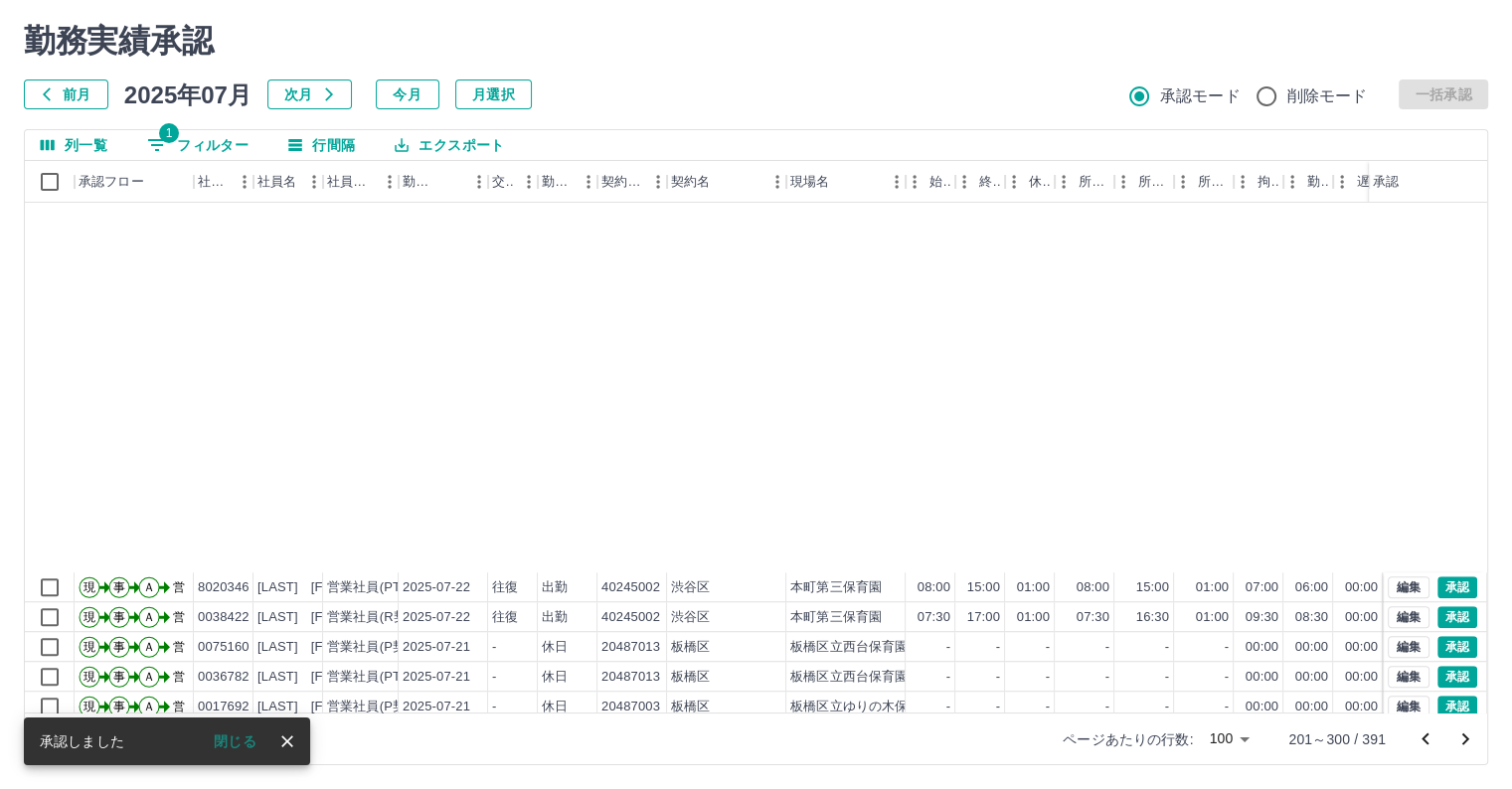 scroll, scrollTop: 1733, scrollLeft: 0, axis: vertical 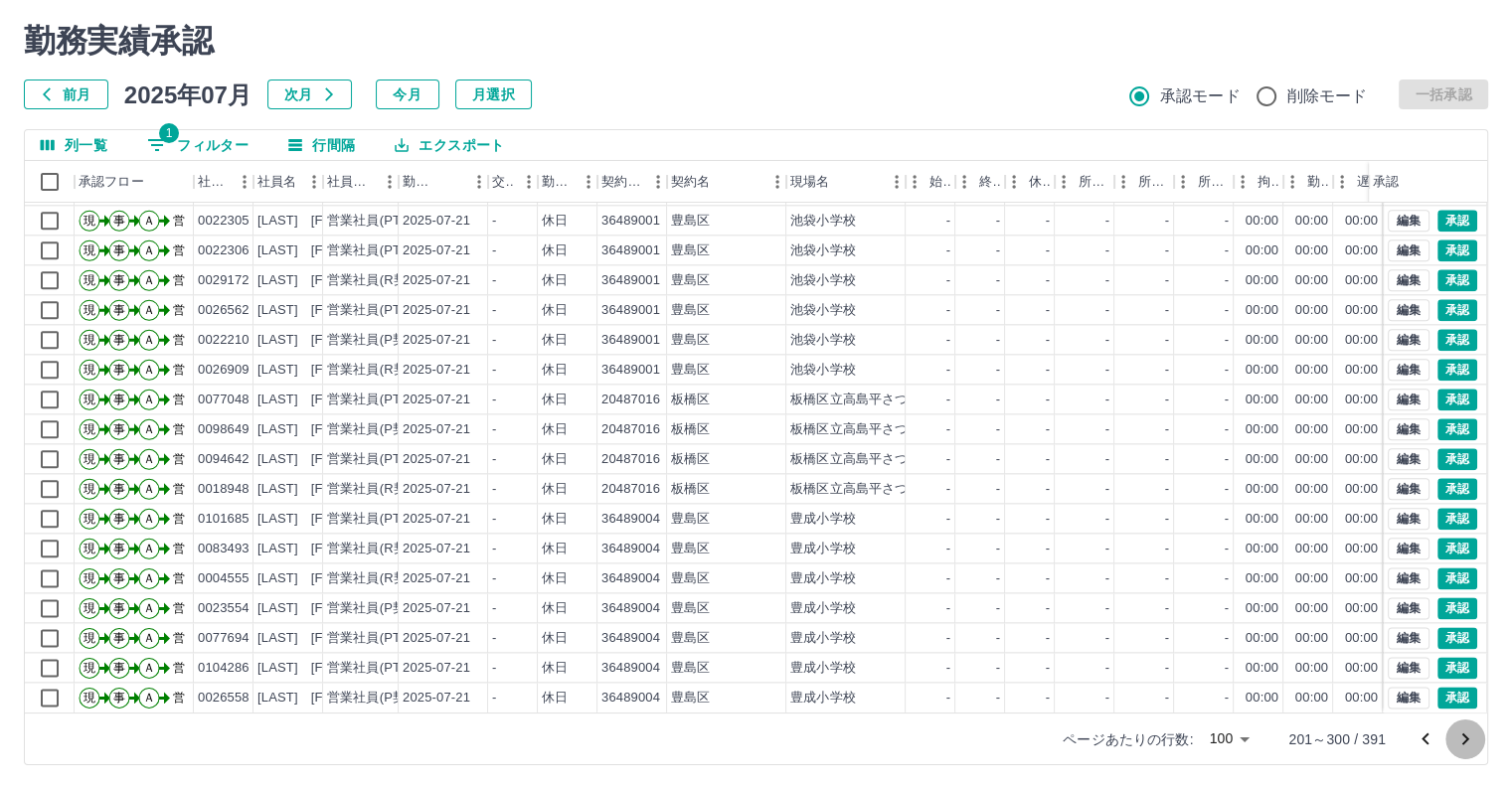 click 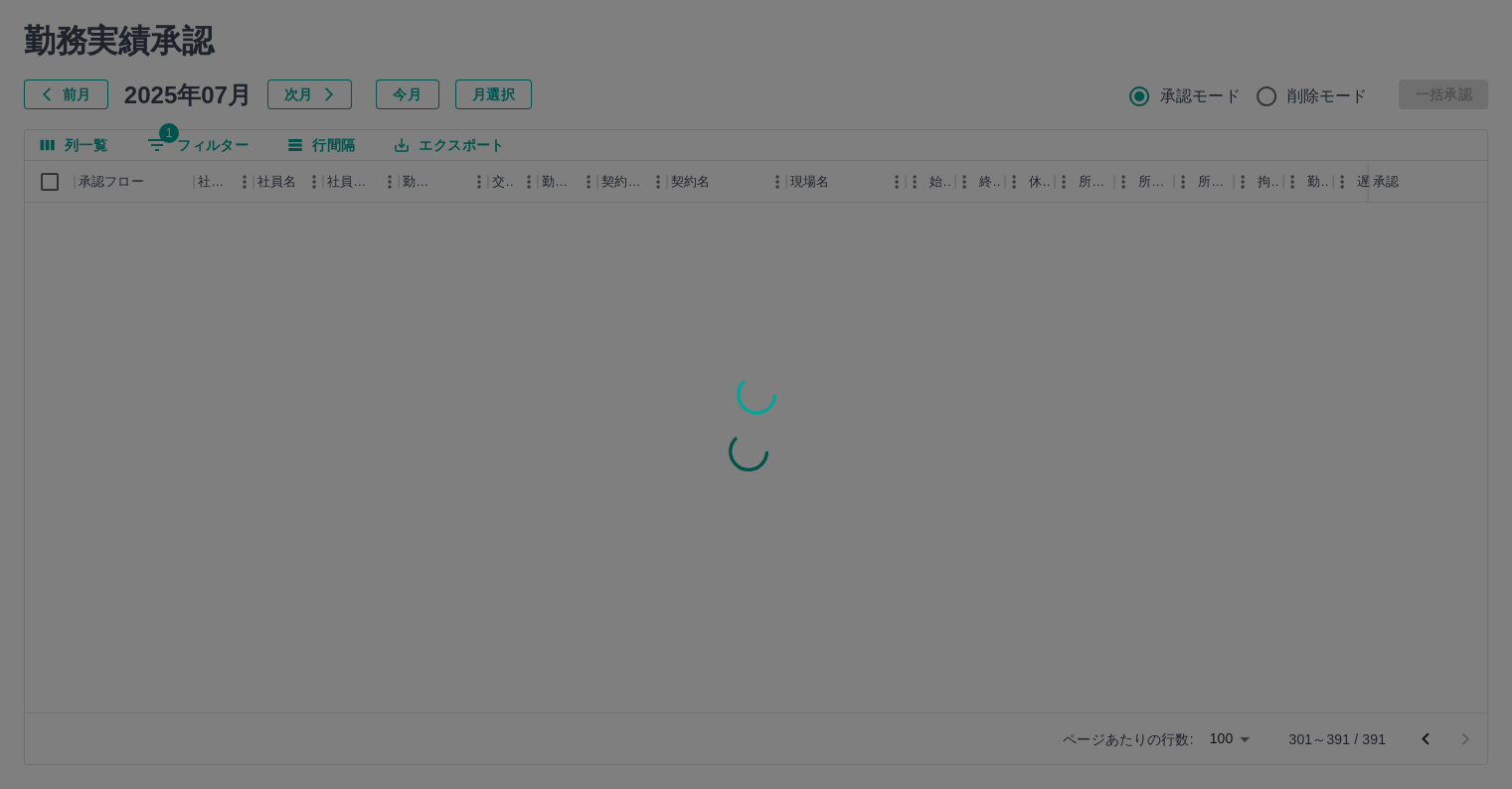scroll, scrollTop: 0, scrollLeft: 0, axis: both 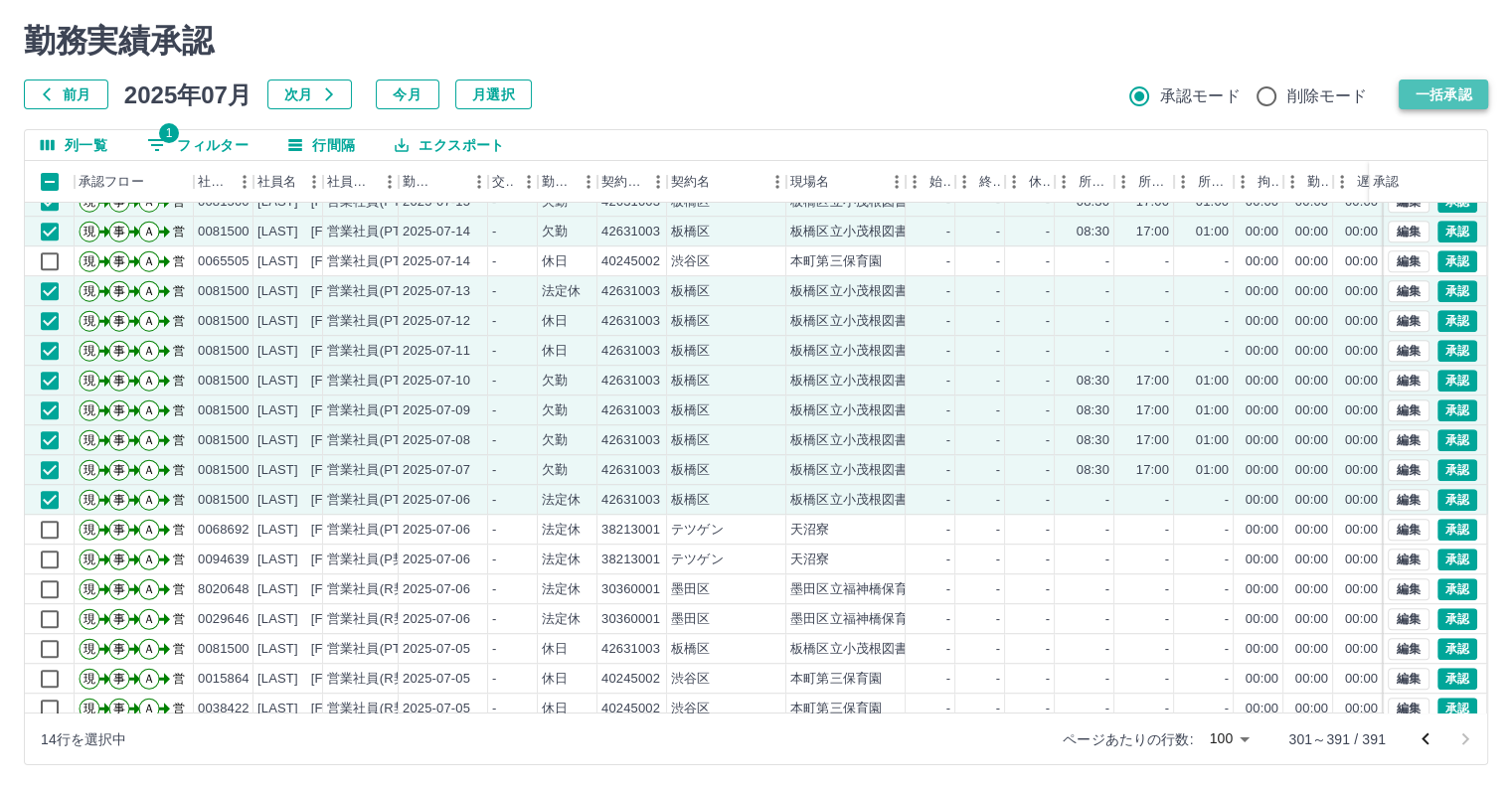 click on "一括承認" at bounding box center [1443, 94] 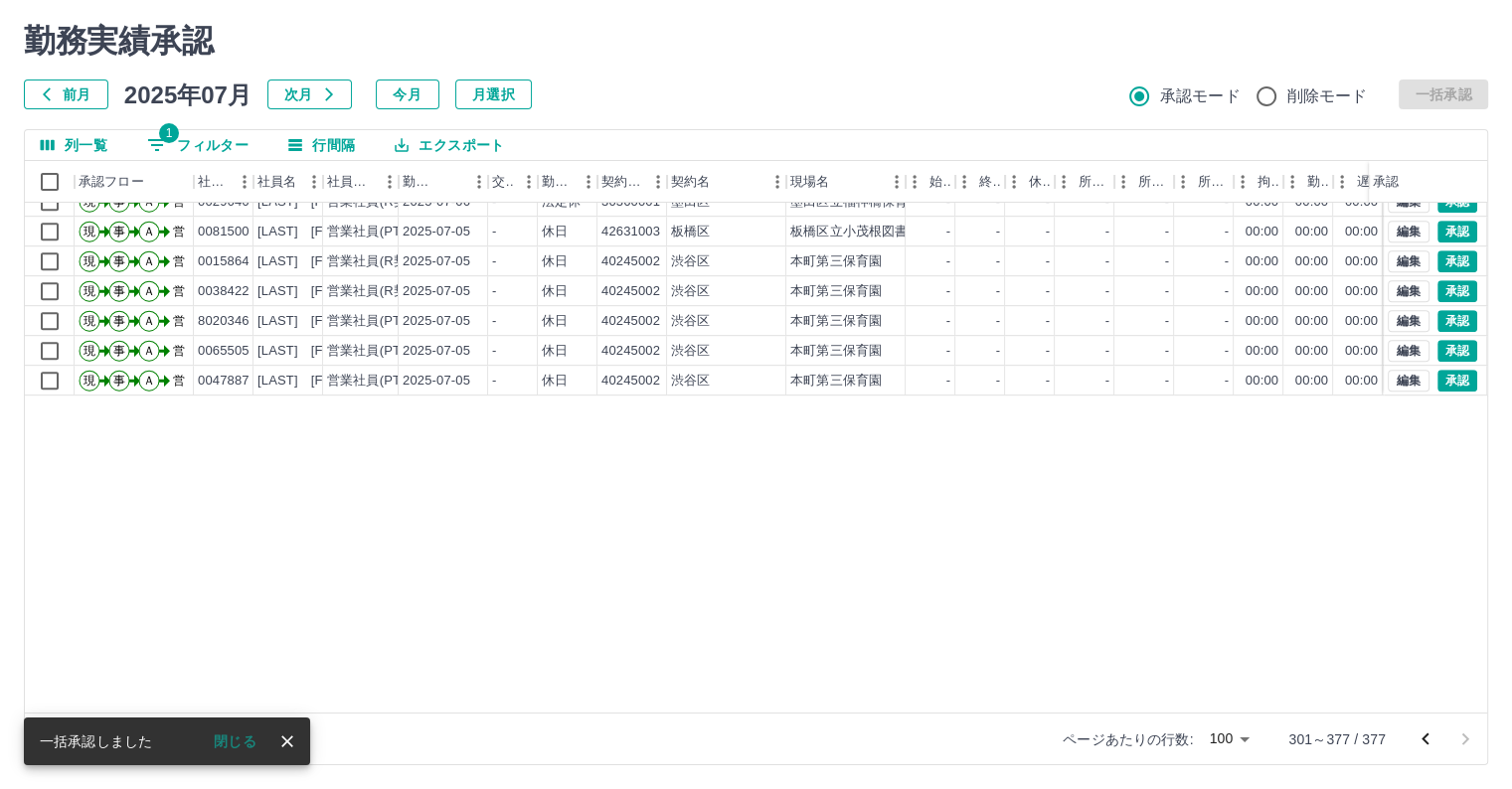 scroll, scrollTop: 791, scrollLeft: 0, axis: vertical 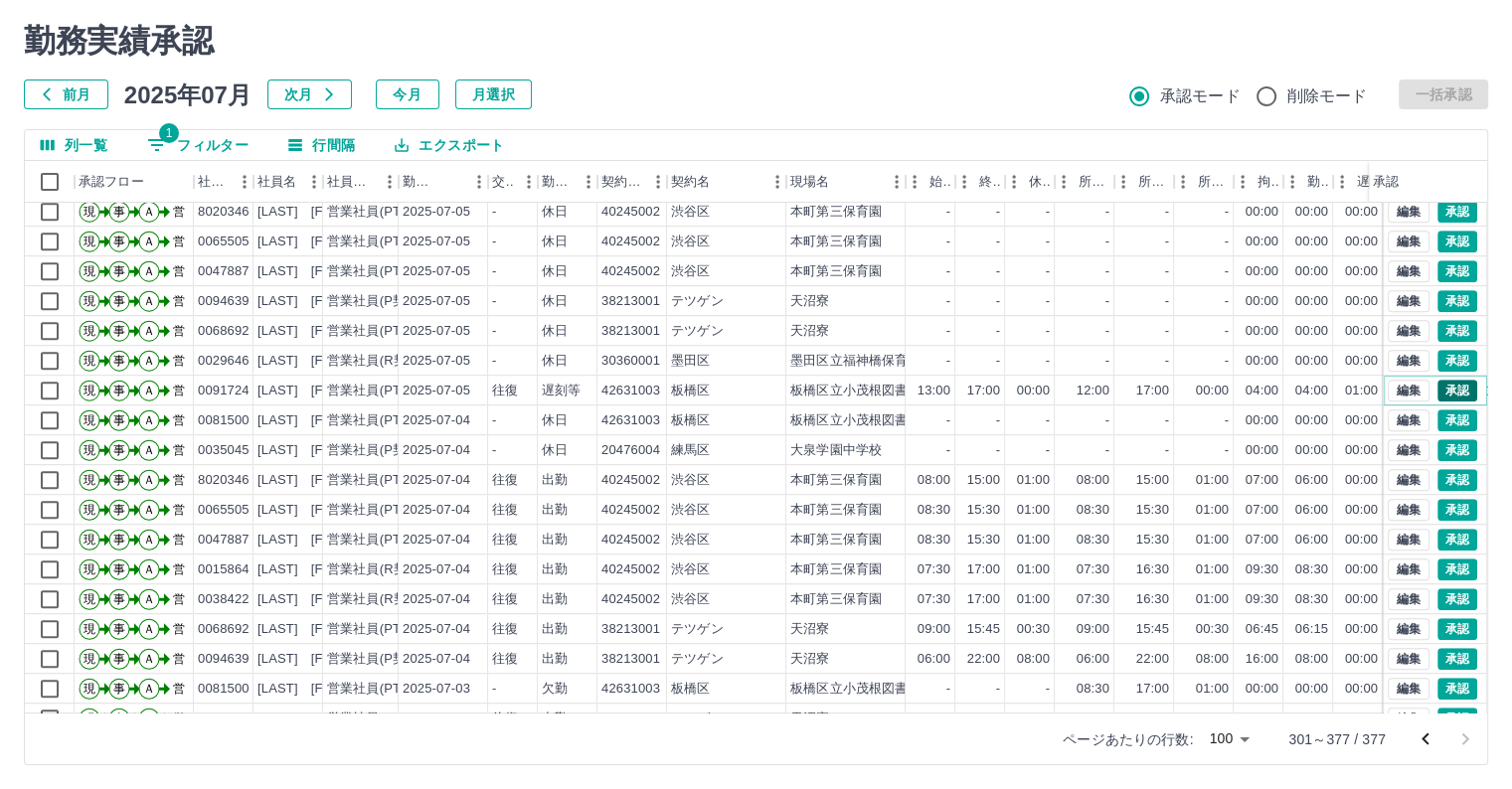 click on "承認" at bounding box center (1457, 391) 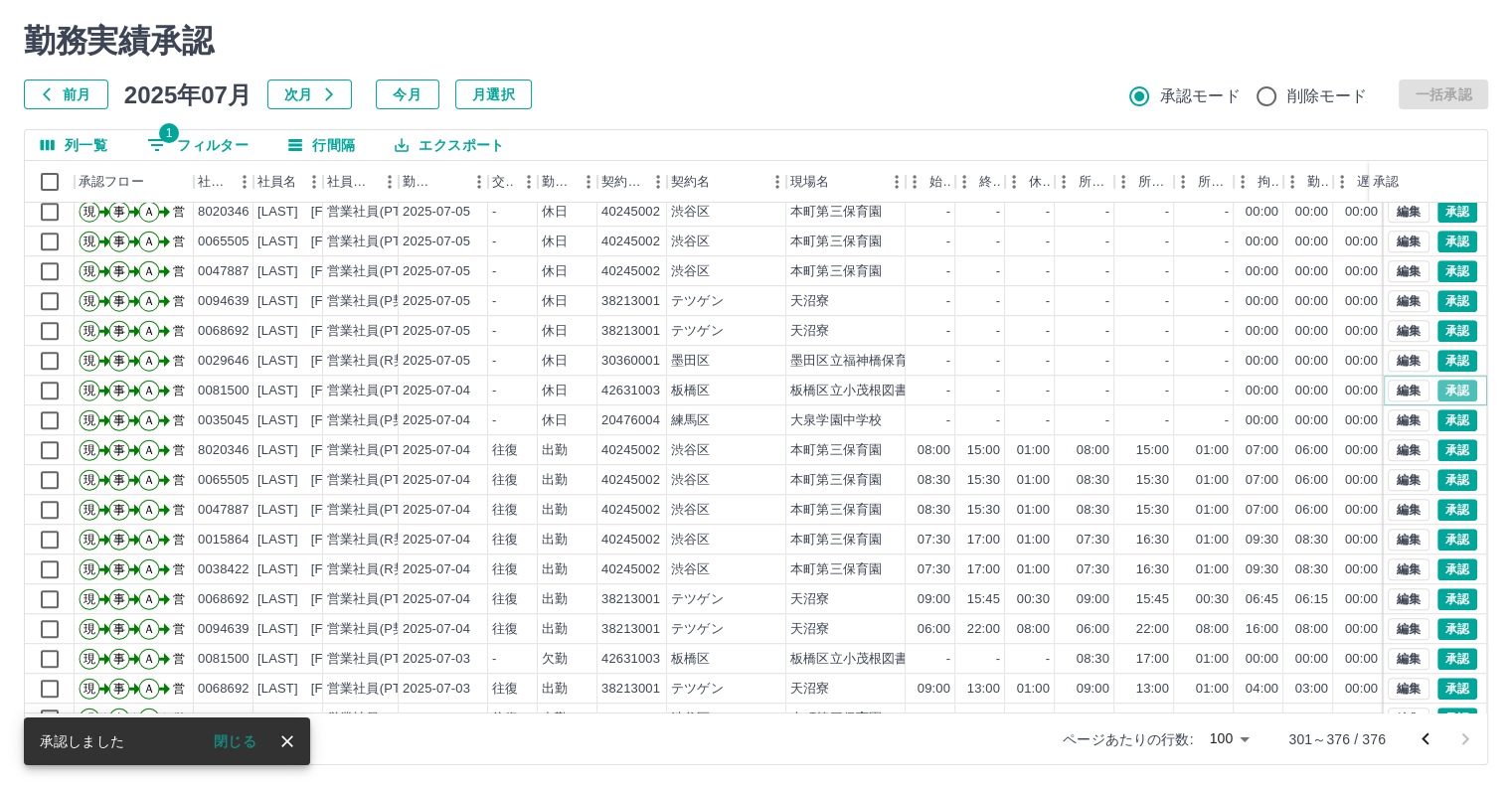 click on "承認" at bounding box center (1457, 391) 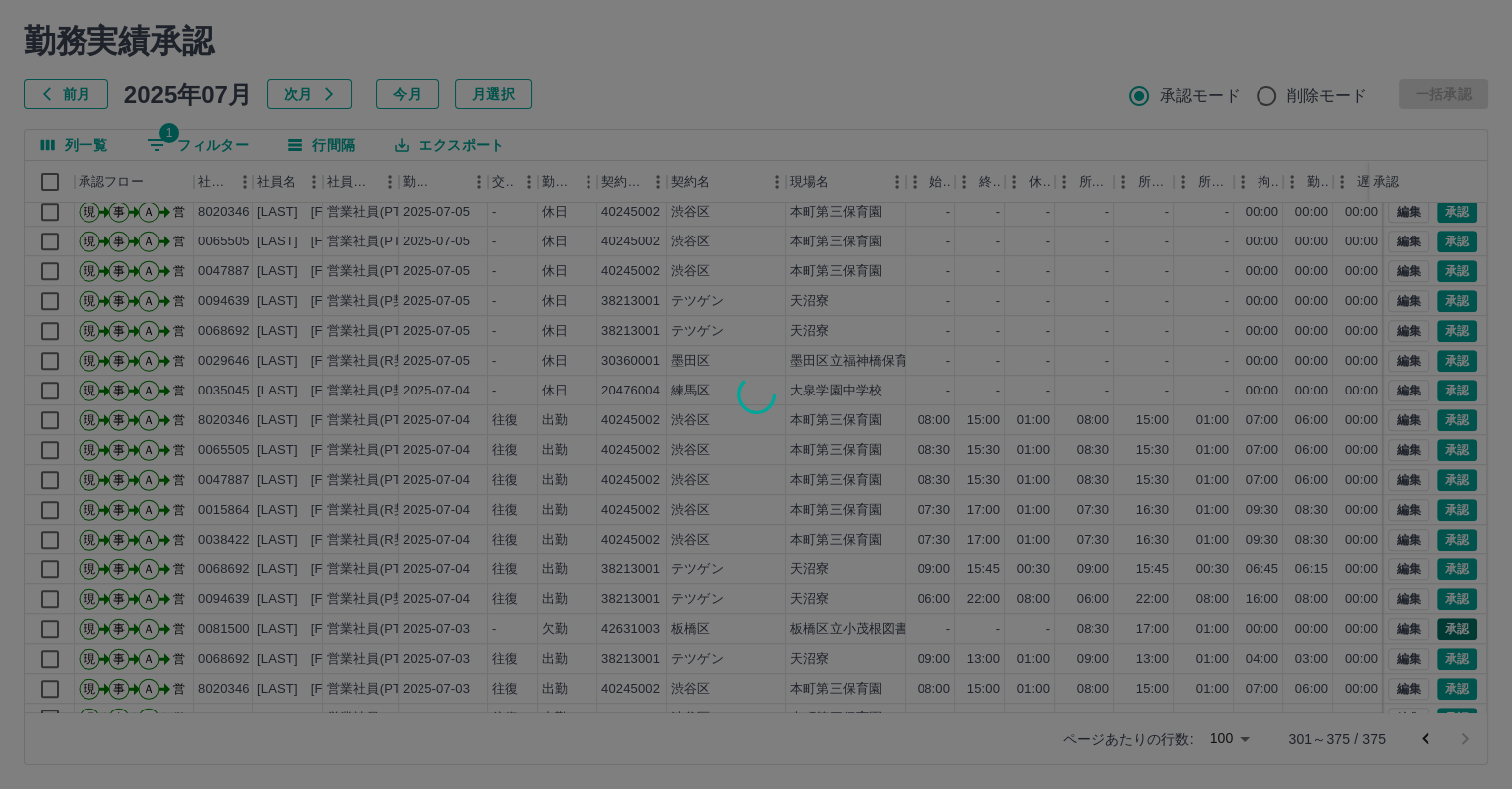 click at bounding box center [756, 394] 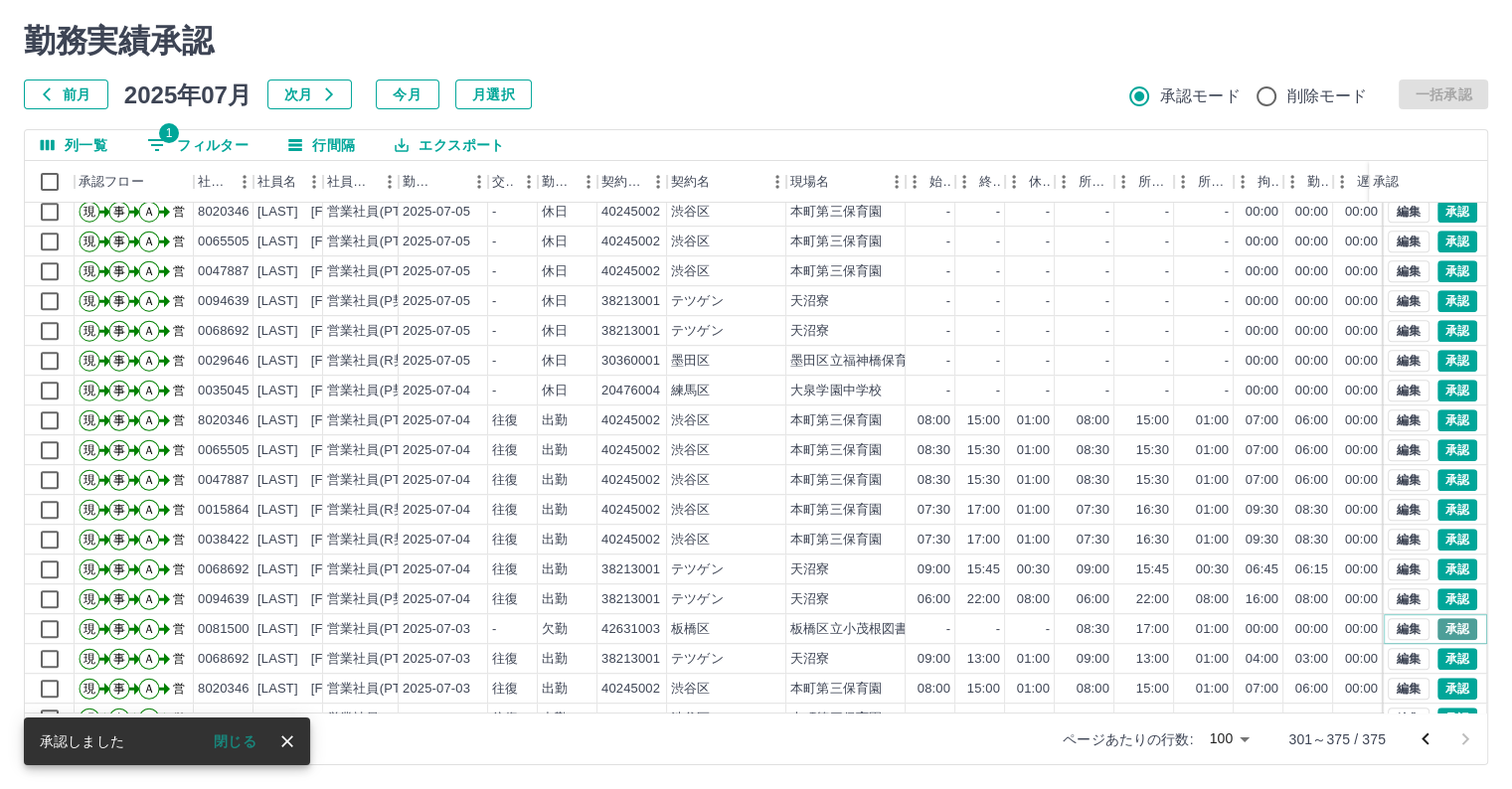 click on "承認" at bounding box center [1457, 629] 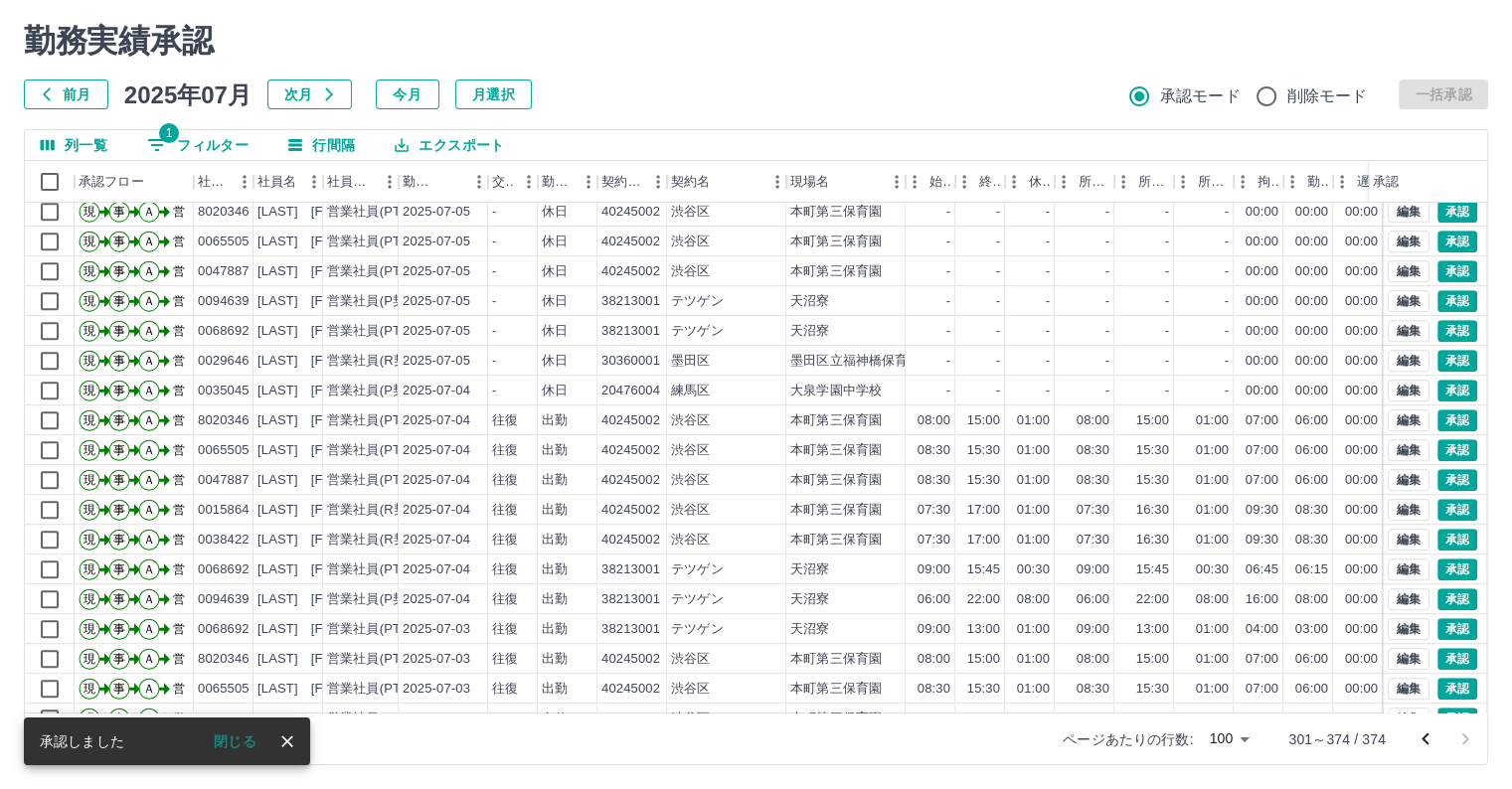 scroll, scrollTop: 1710, scrollLeft: 0, axis: vertical 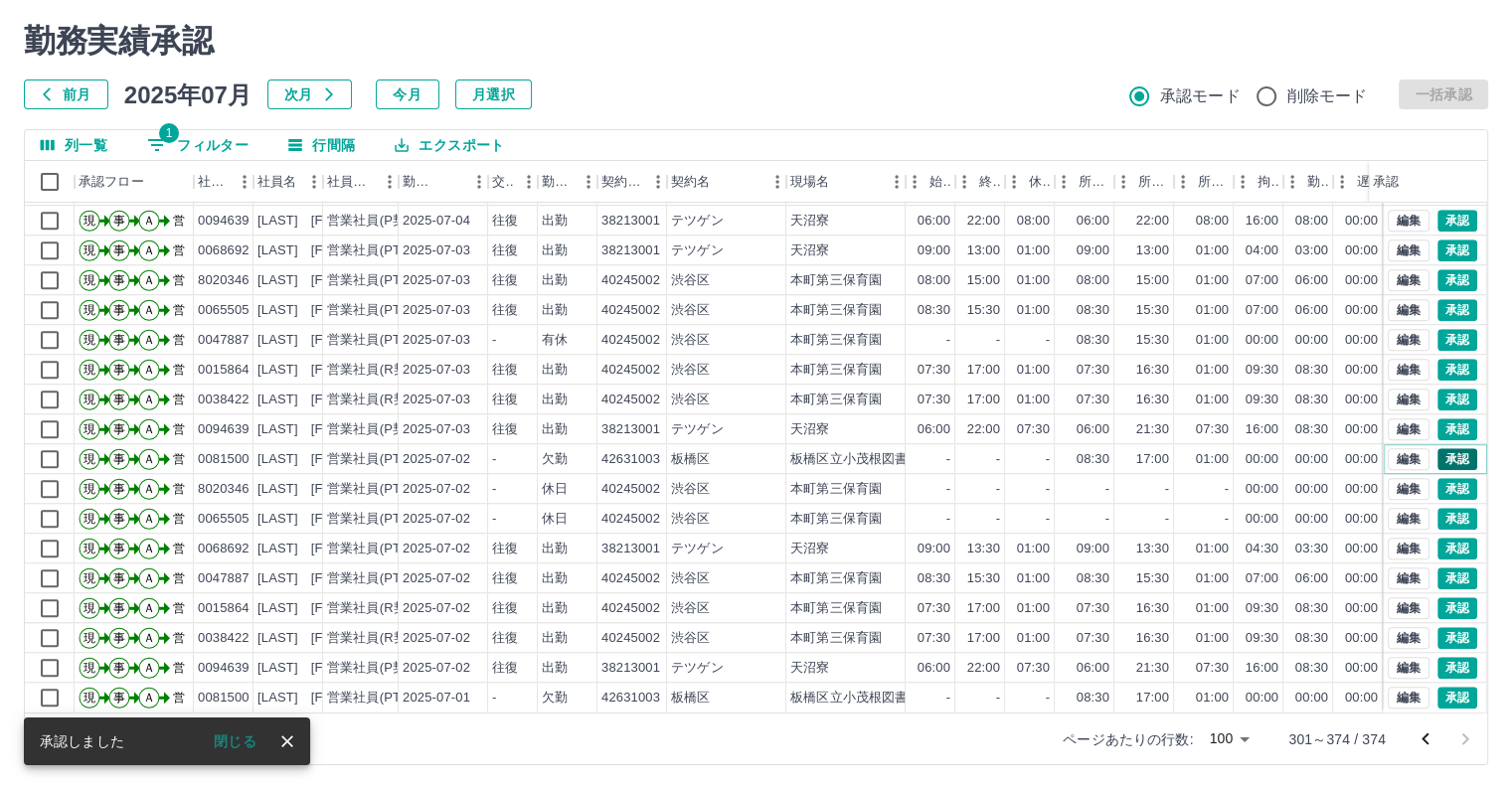 click on "承認" at bounding box center [1457, 459] 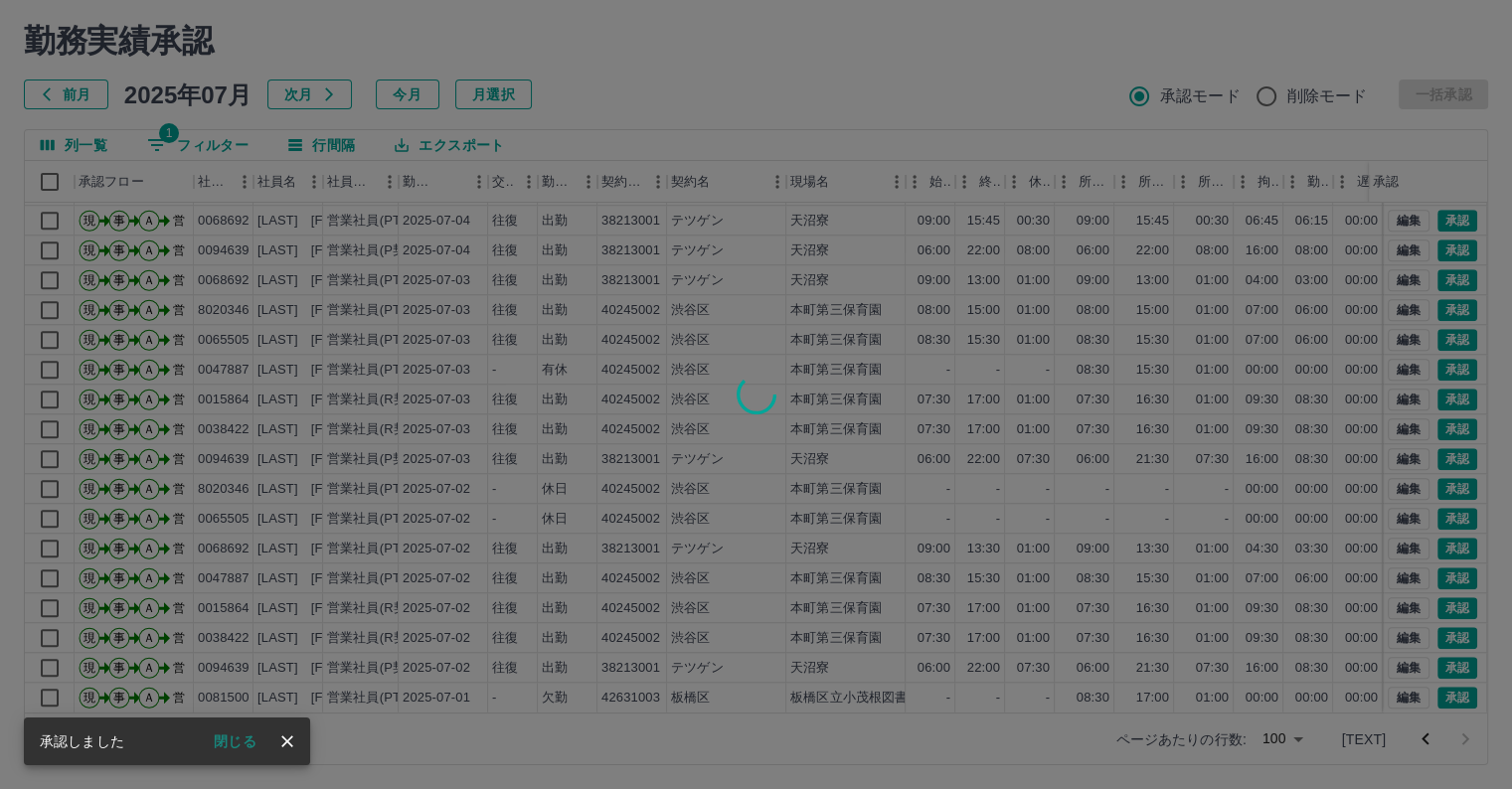 scroll, scrollTop: 1681, scrollLeft: 0, axis: vertical 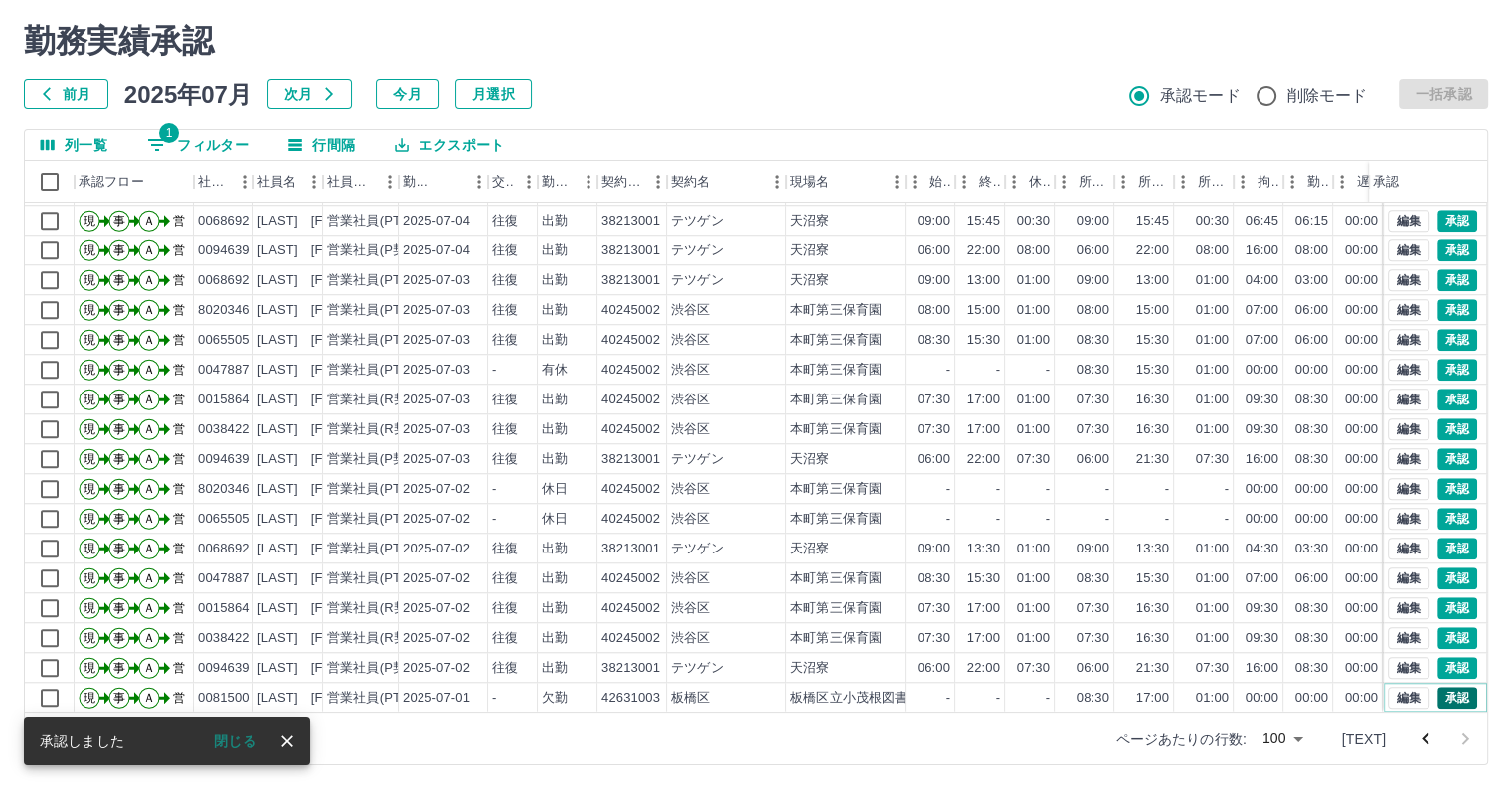 click on "承認" at bounding box center [1457, 698] 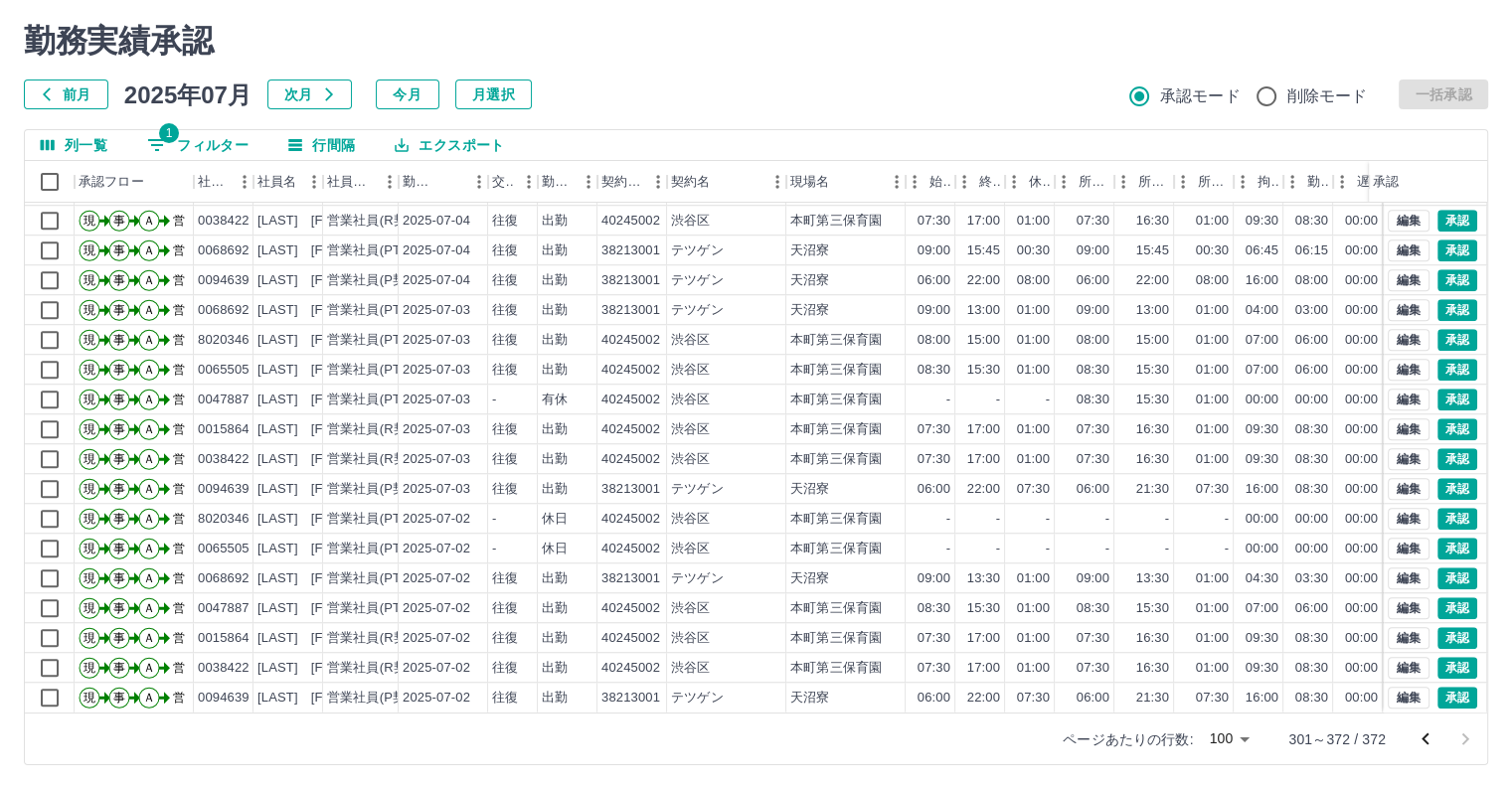 scroll, scrollTop: 1651, scrollLeft: 0, axis: vertical 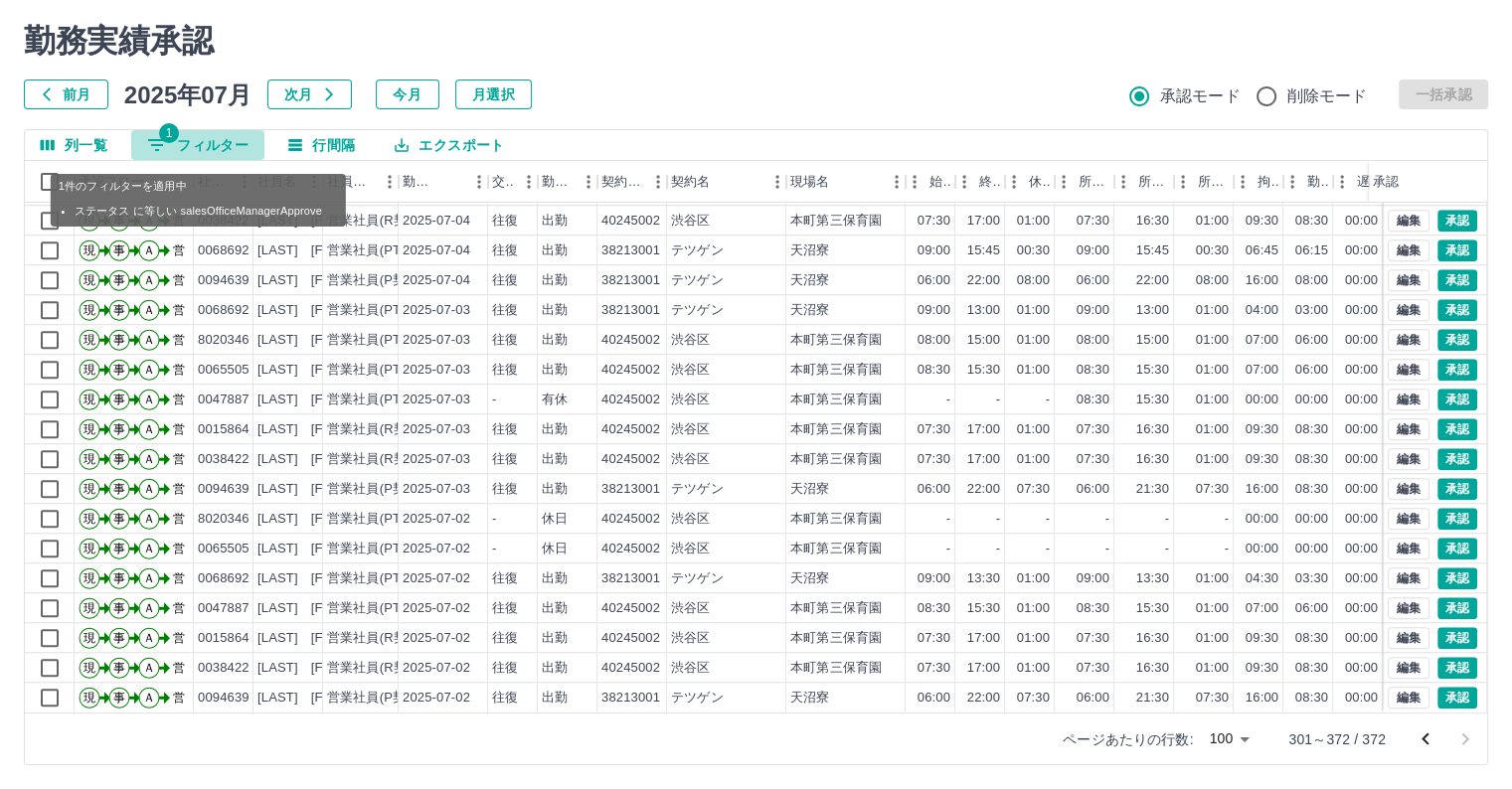 click on "1 フィルター" at bounding box center (198, 145) 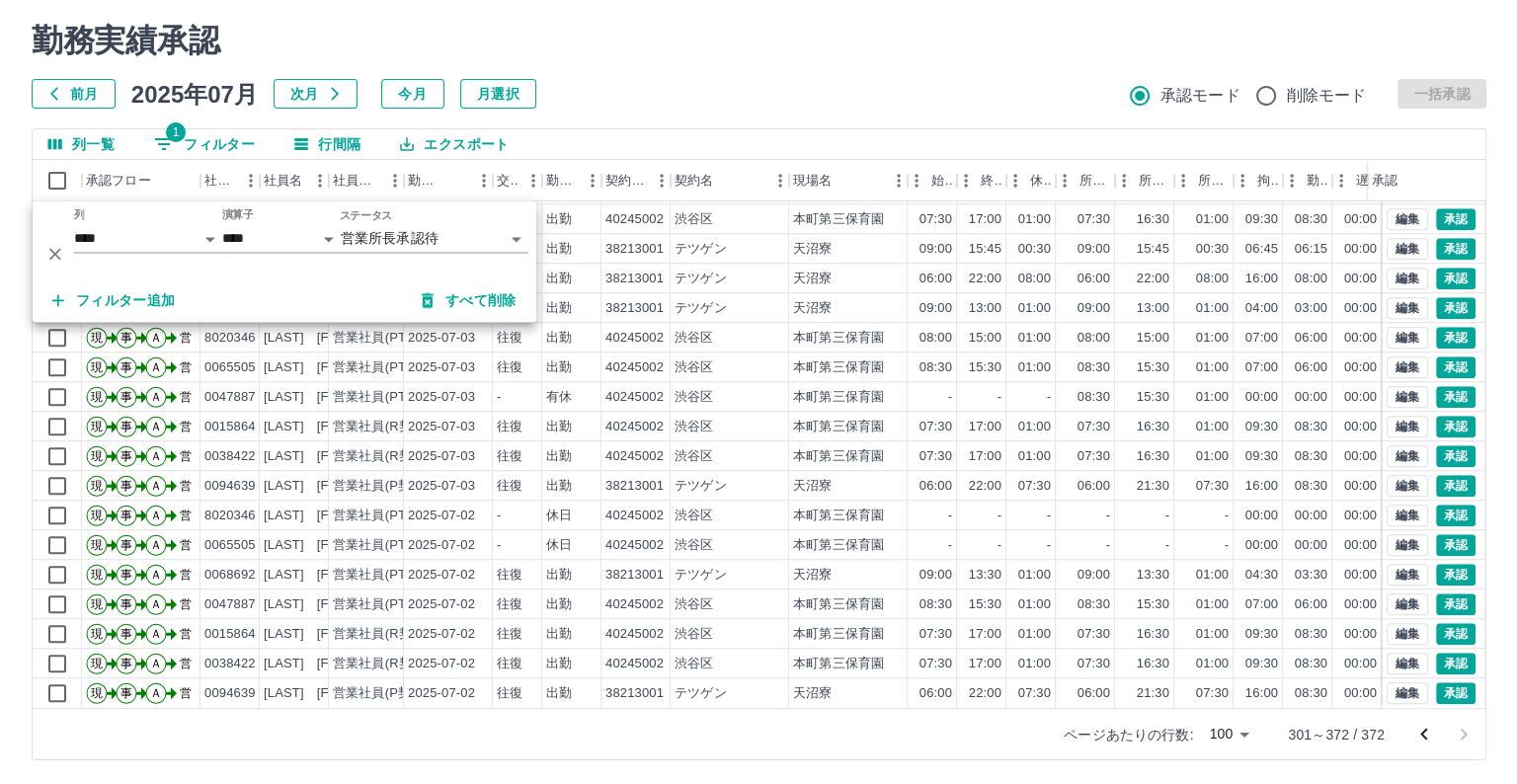 scroll, scrollTop: 0, scrollLeft: 0, axis: both 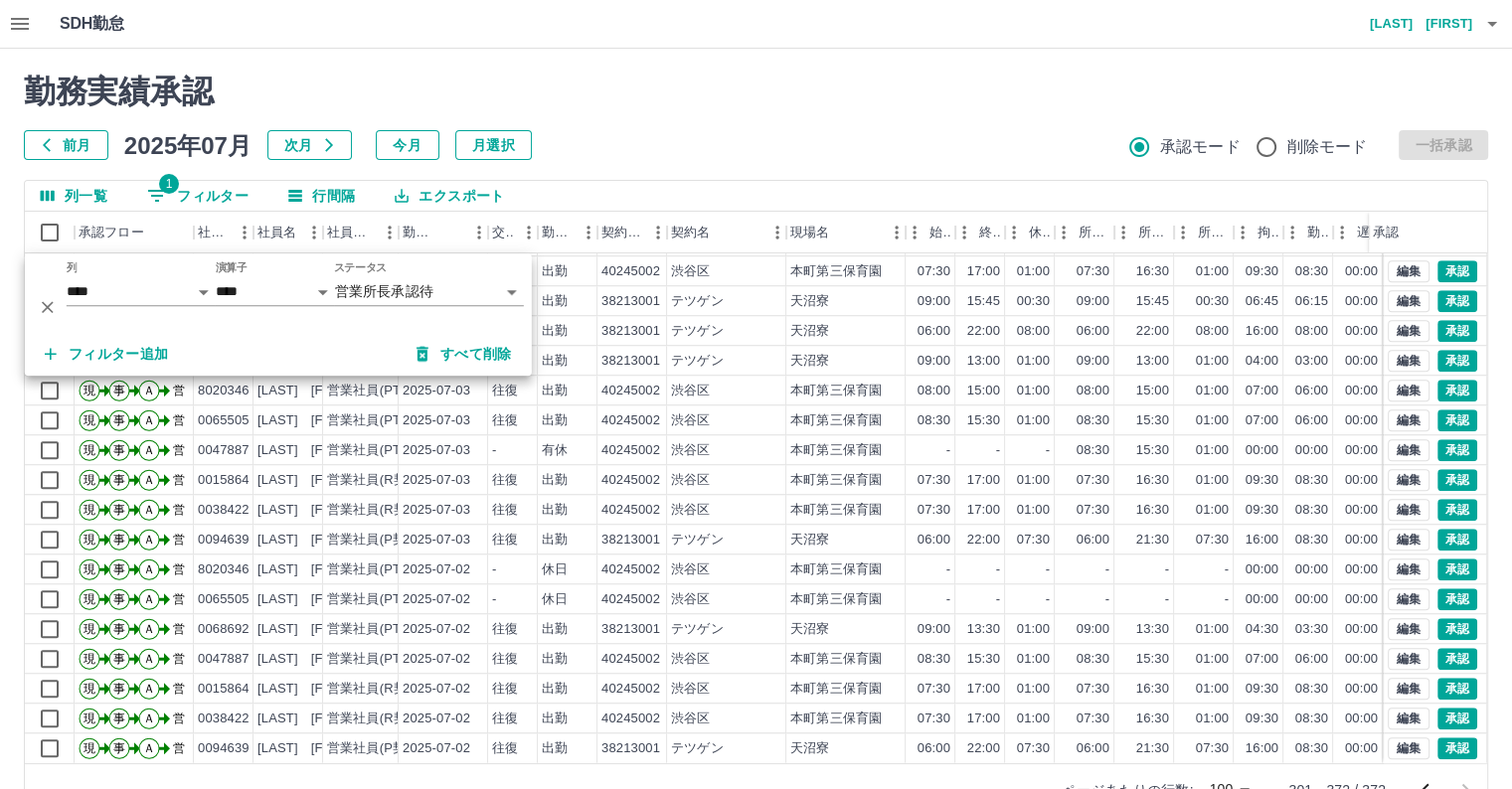 click on "大胡田　陽祐" at bounding box center (1413, 24) 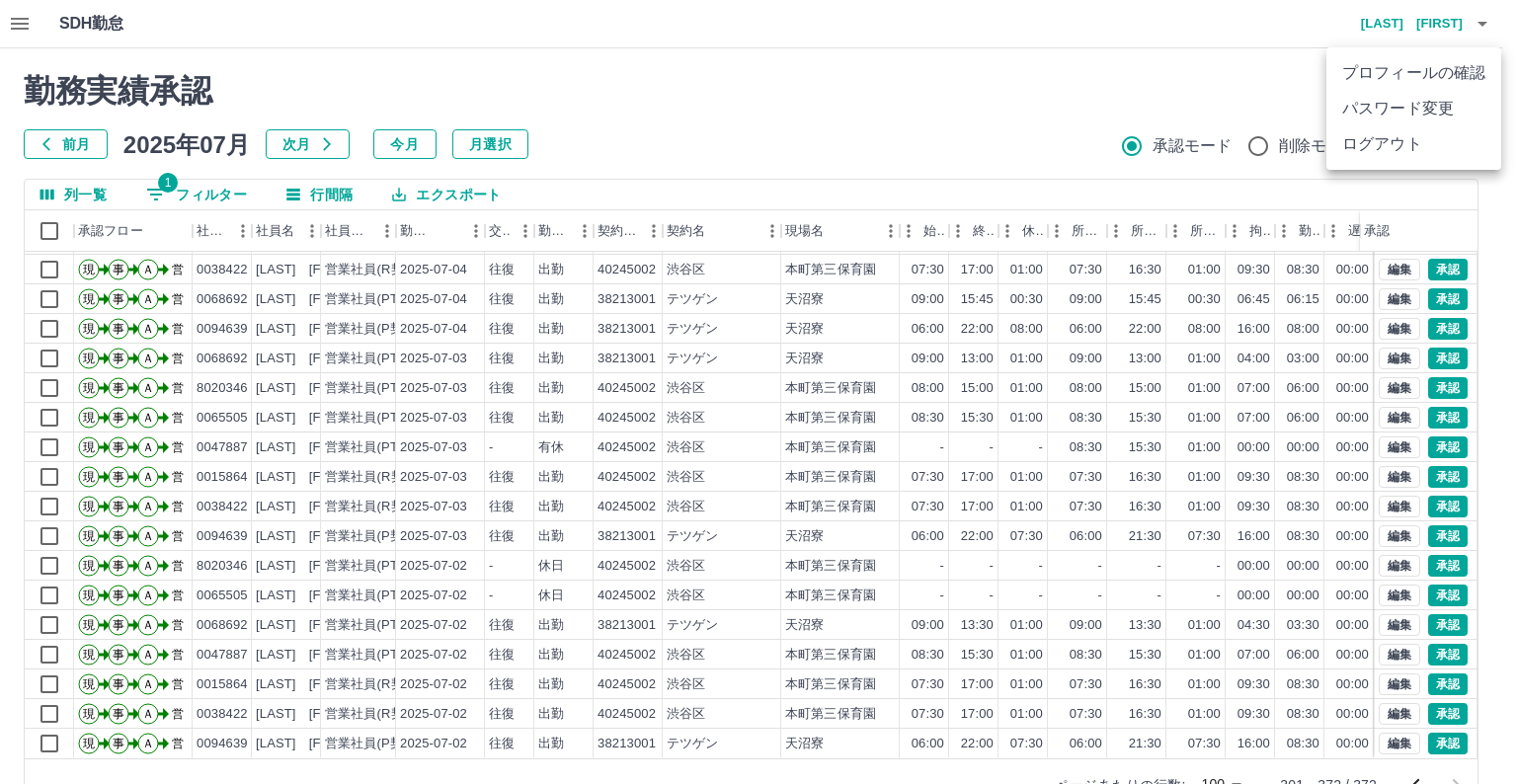 click on "ログアウト" at bounding box center (1413, 144) 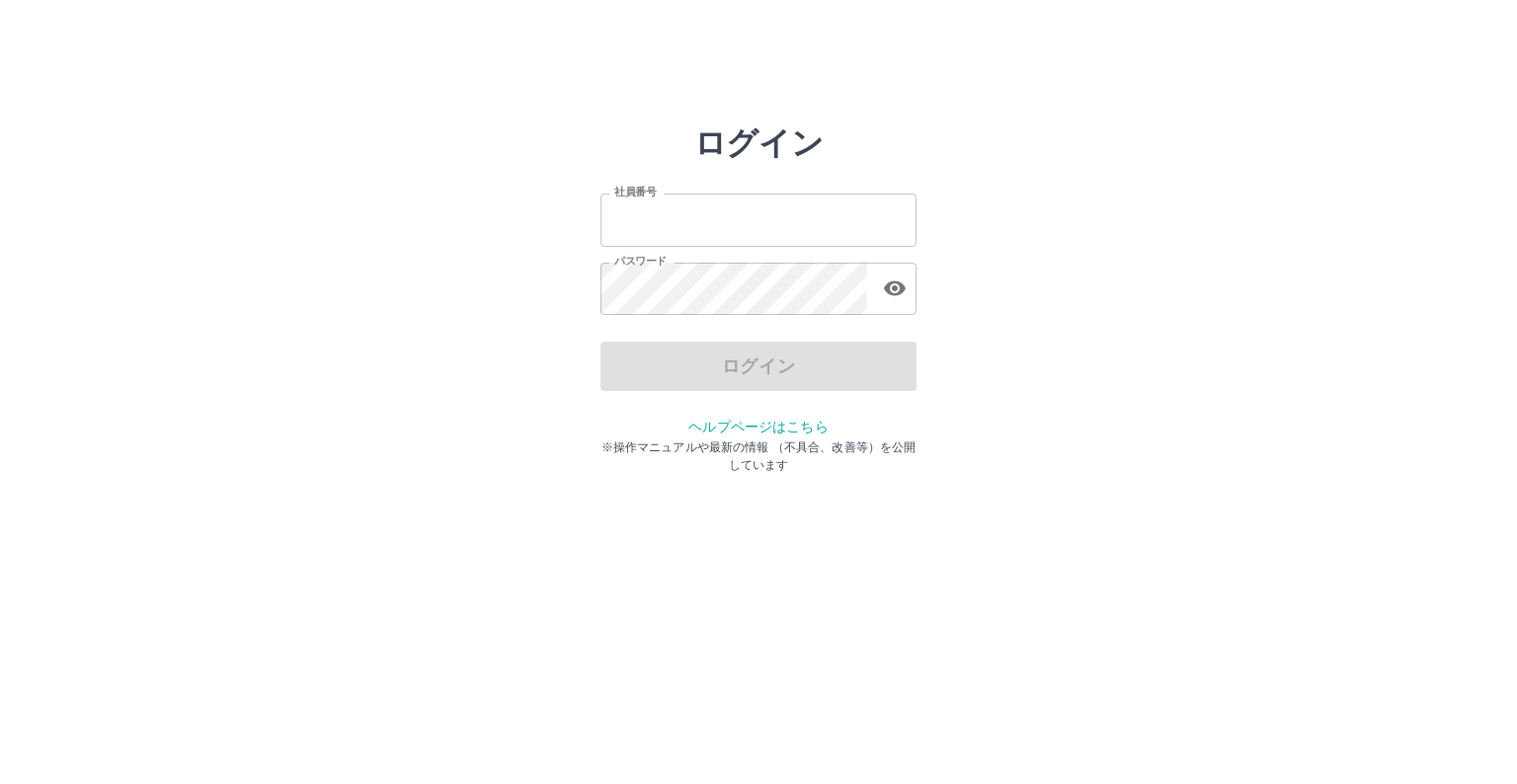 scroll, scrollTop: 0, scrollLeft: 0, axis: both 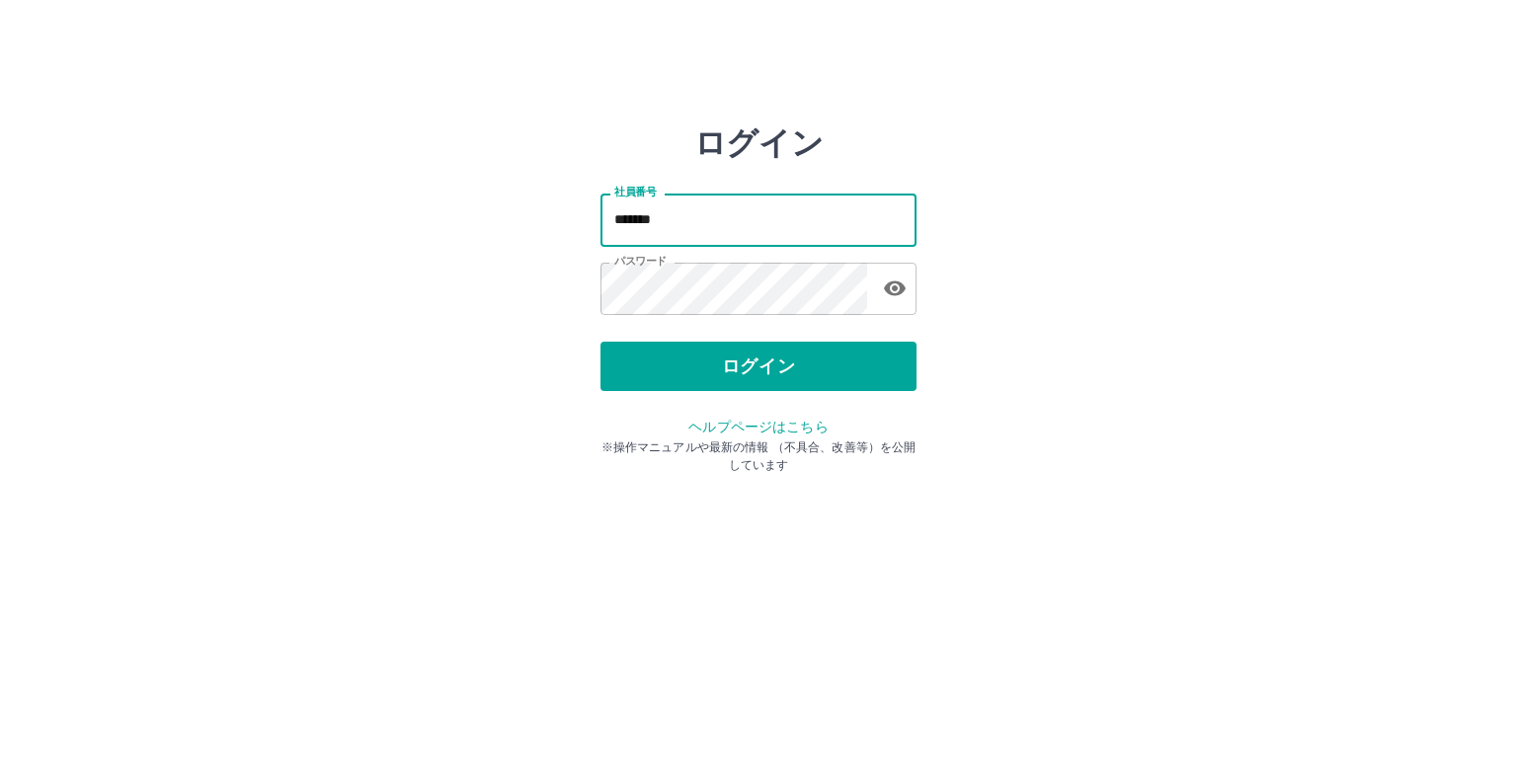 click on "*******" at bounding box center (758, 219) 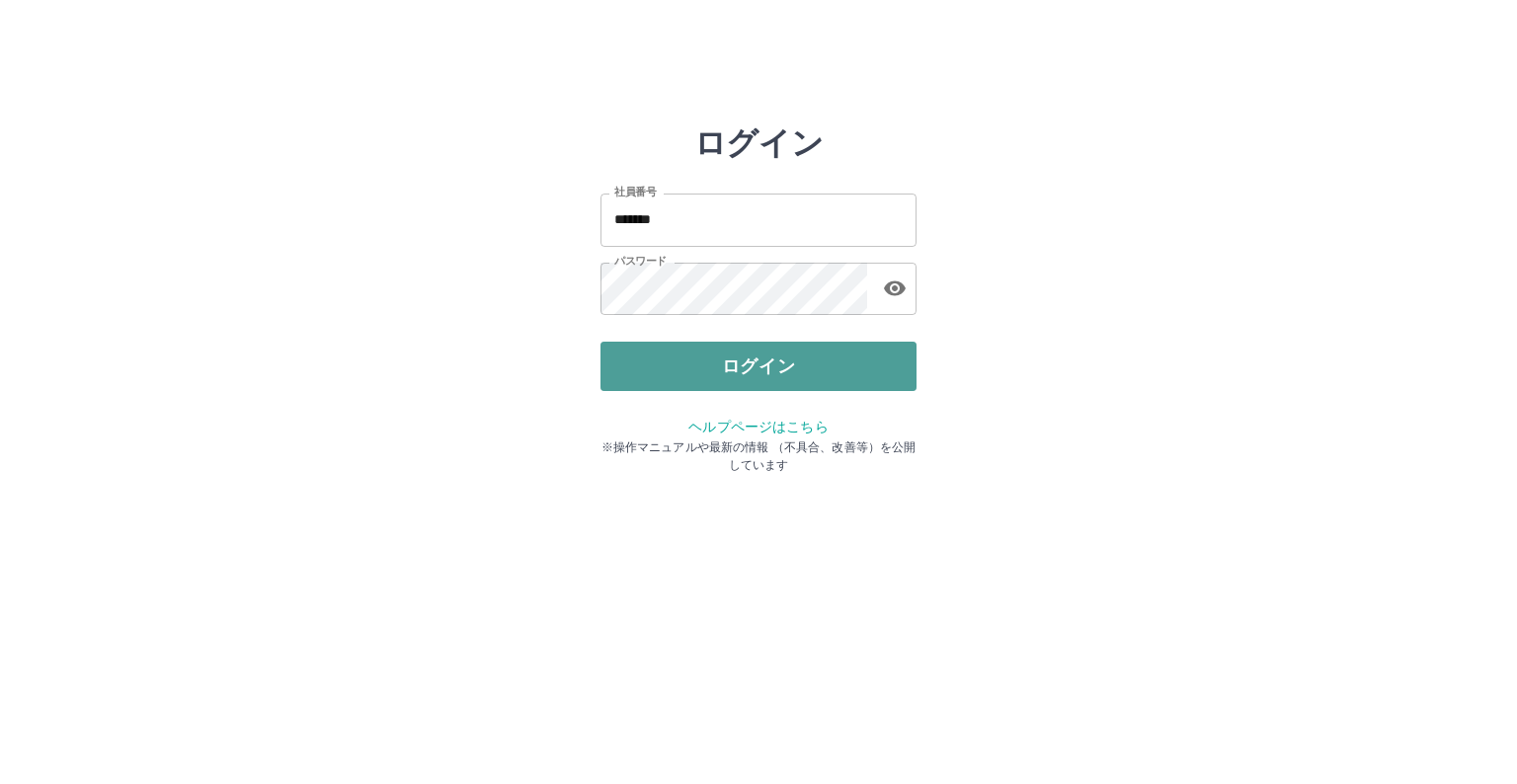 click on "ログイン" at bounding box center [758, 366] 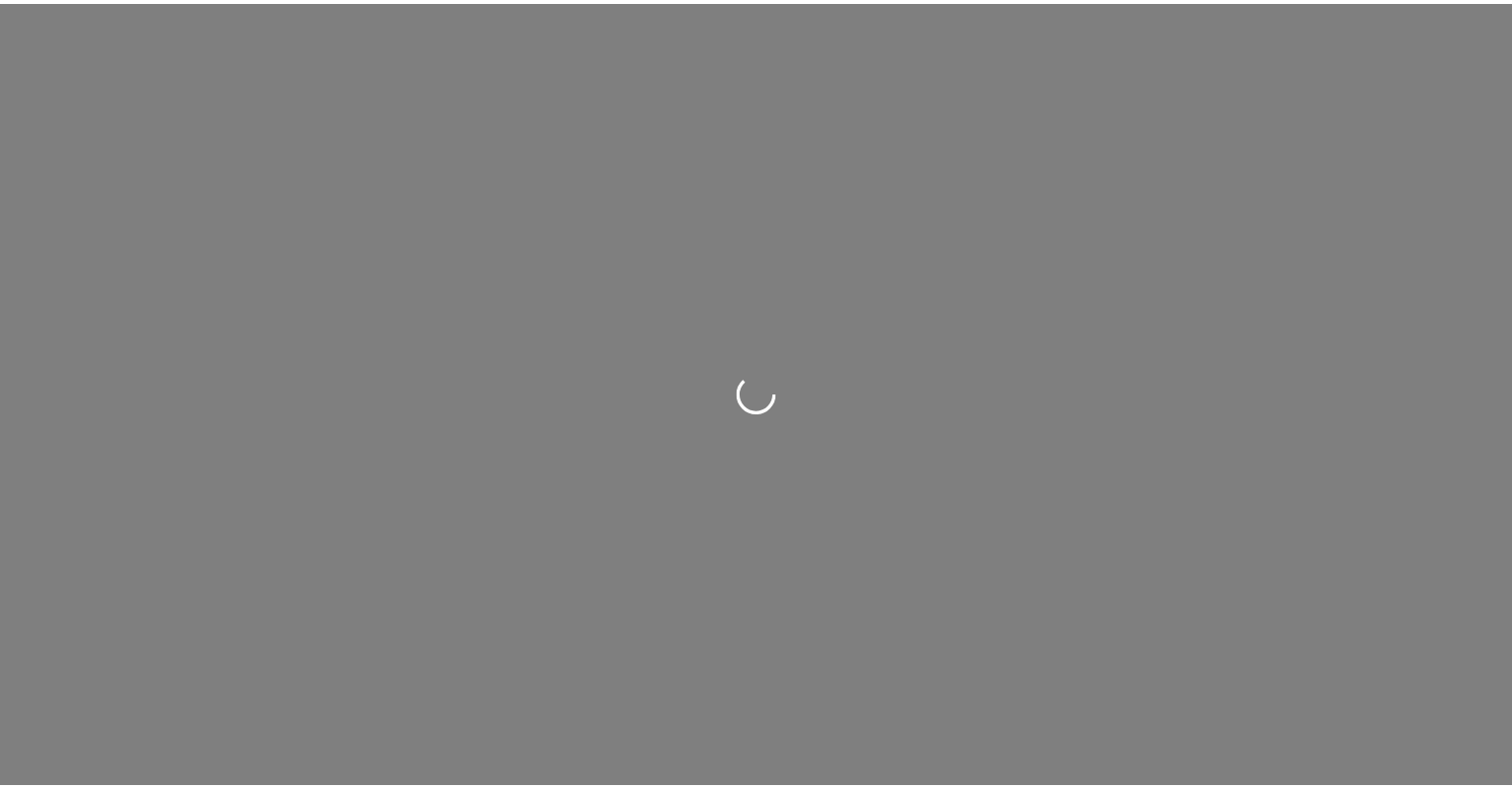 scroll, scrollTop: 0, scrollLeft: 0, axis: both 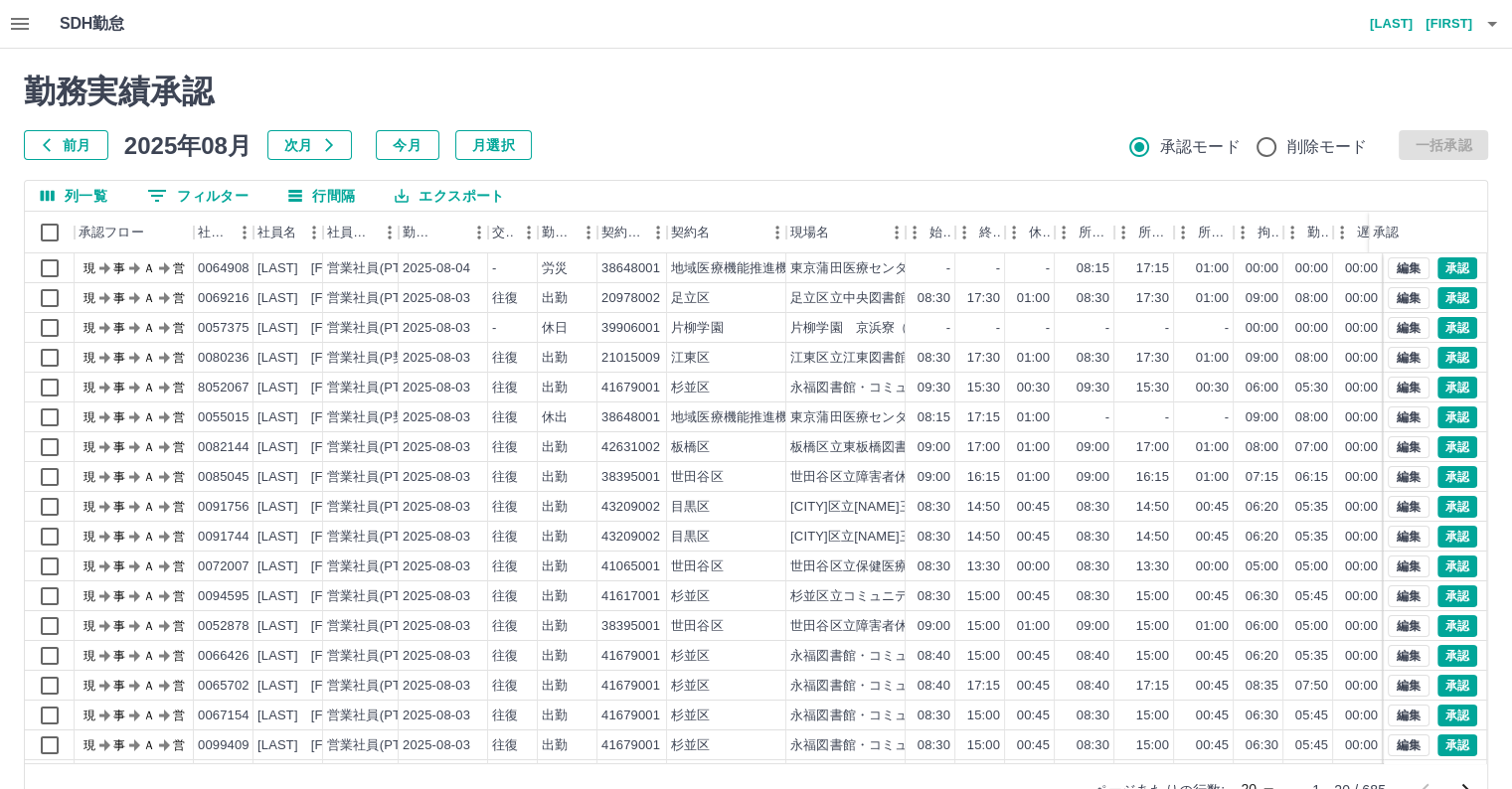 click at bounding box center (756, 394) 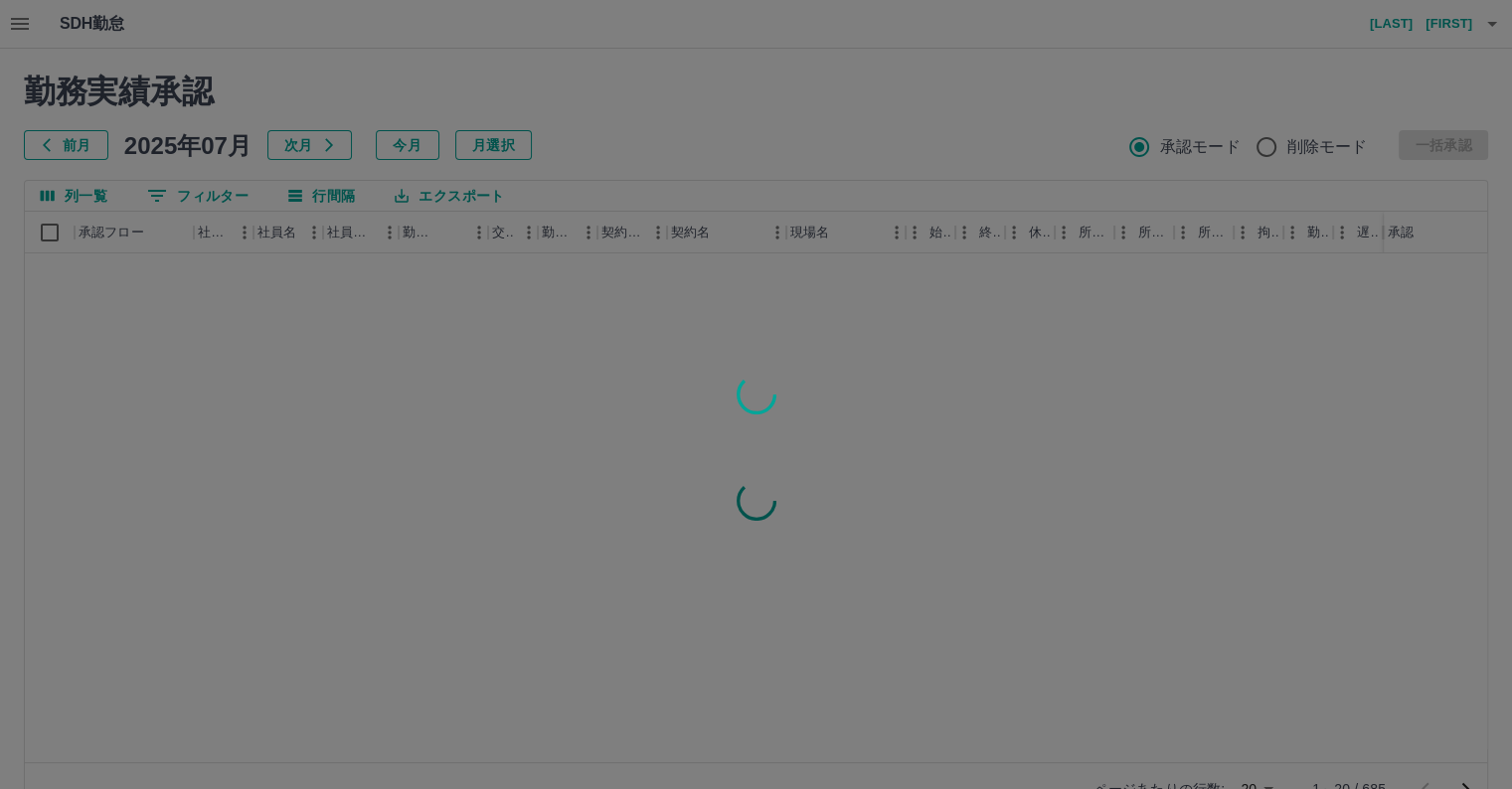 click at bounding box center (756, 394) 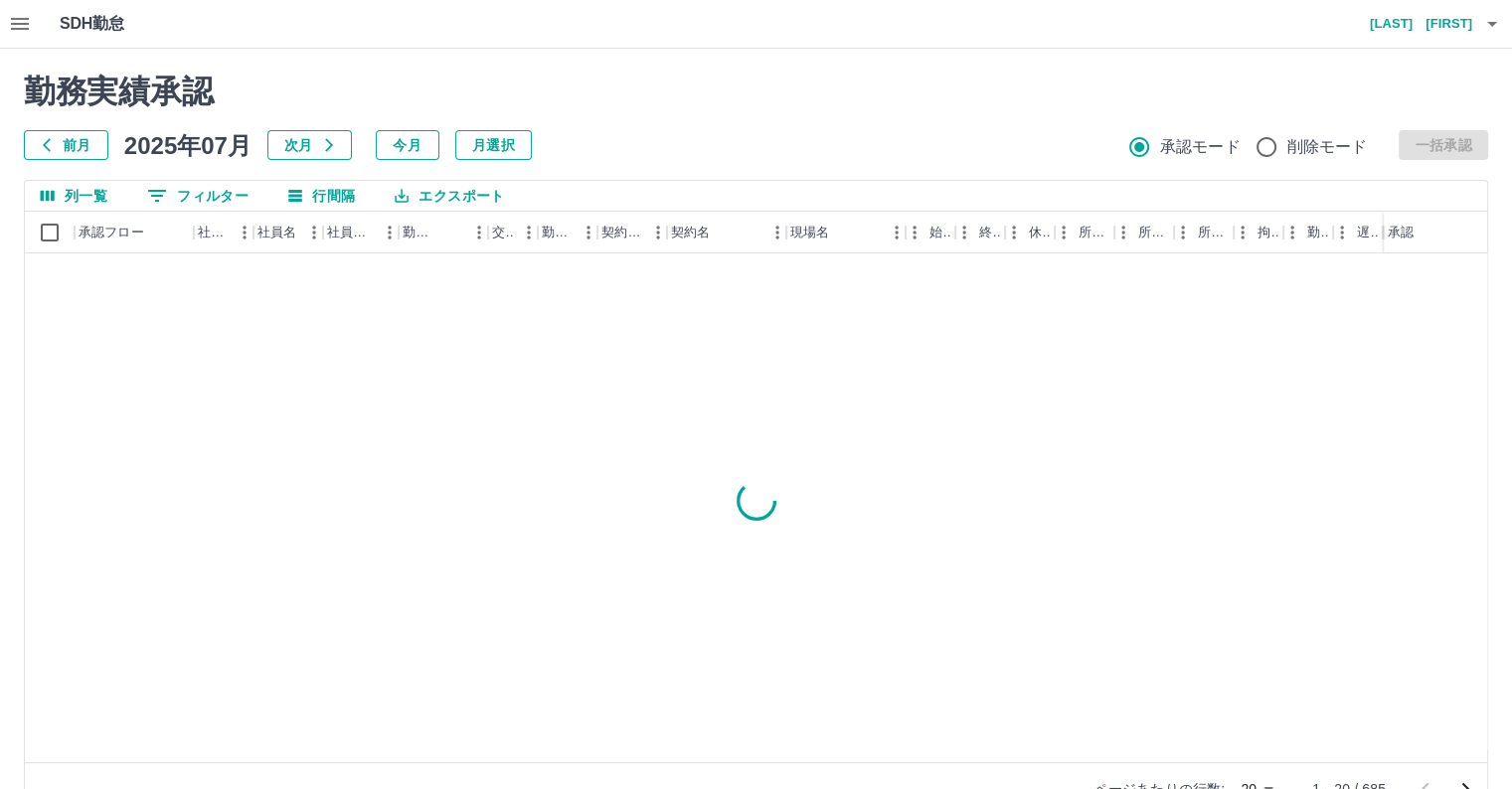 click on "0 フィルター" at bounding box center (198, 196) 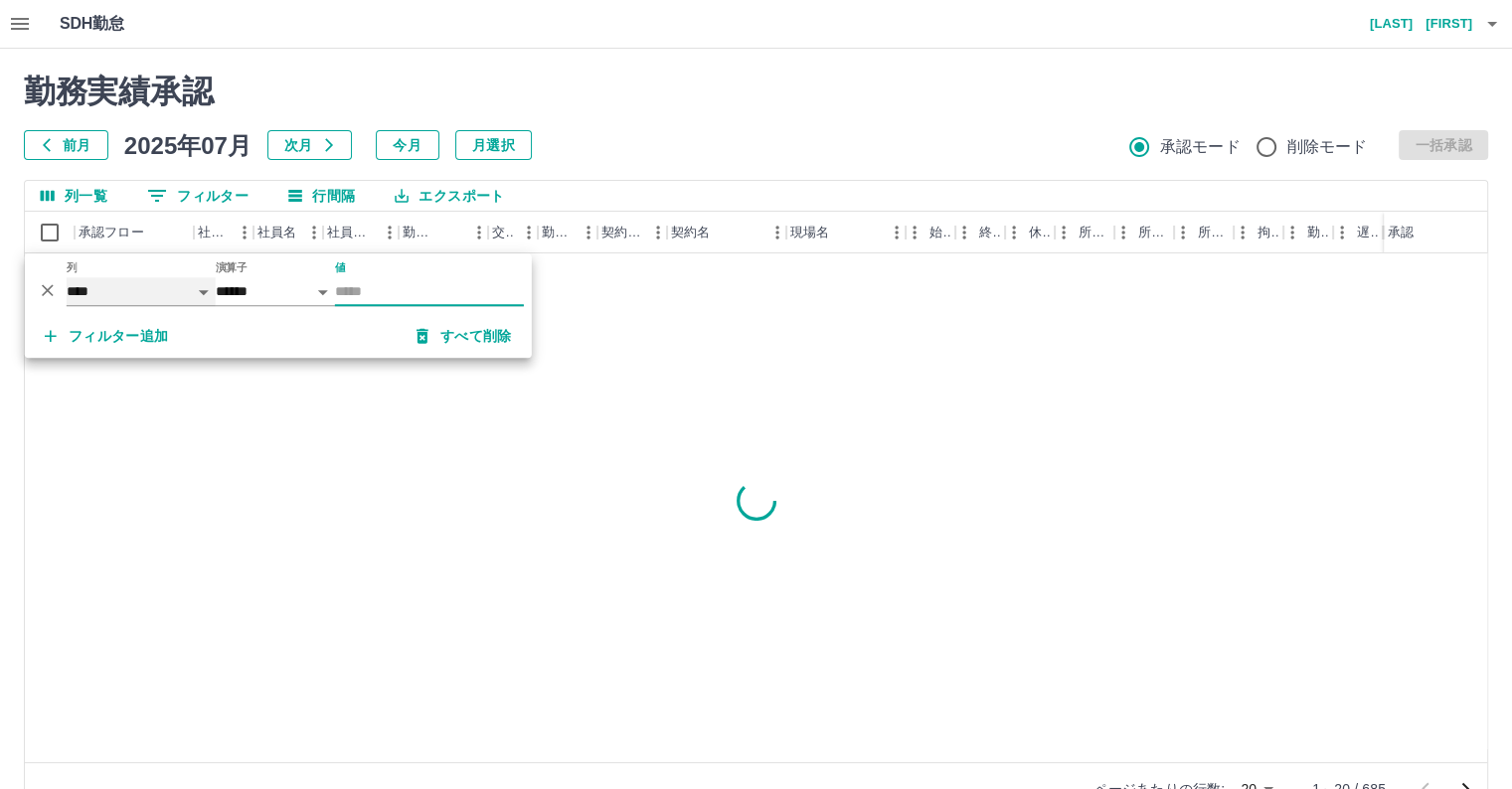 click on "**** *** **** *** *** **** ***** *** *** ** ** ** **** **** **** ** ** *** **** *****" at bounding box center (141, 291) 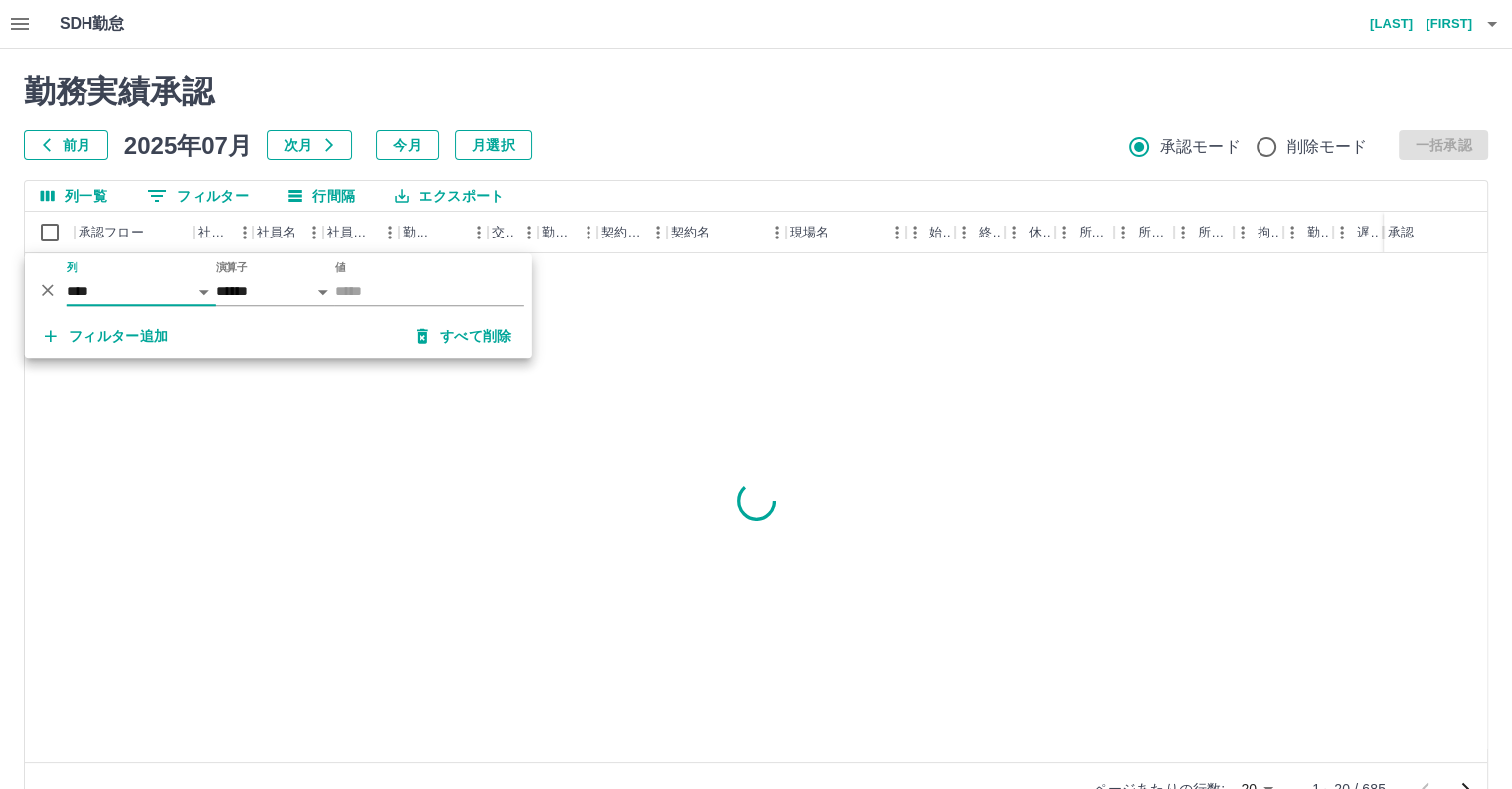 click at bounding box center (756, 501) 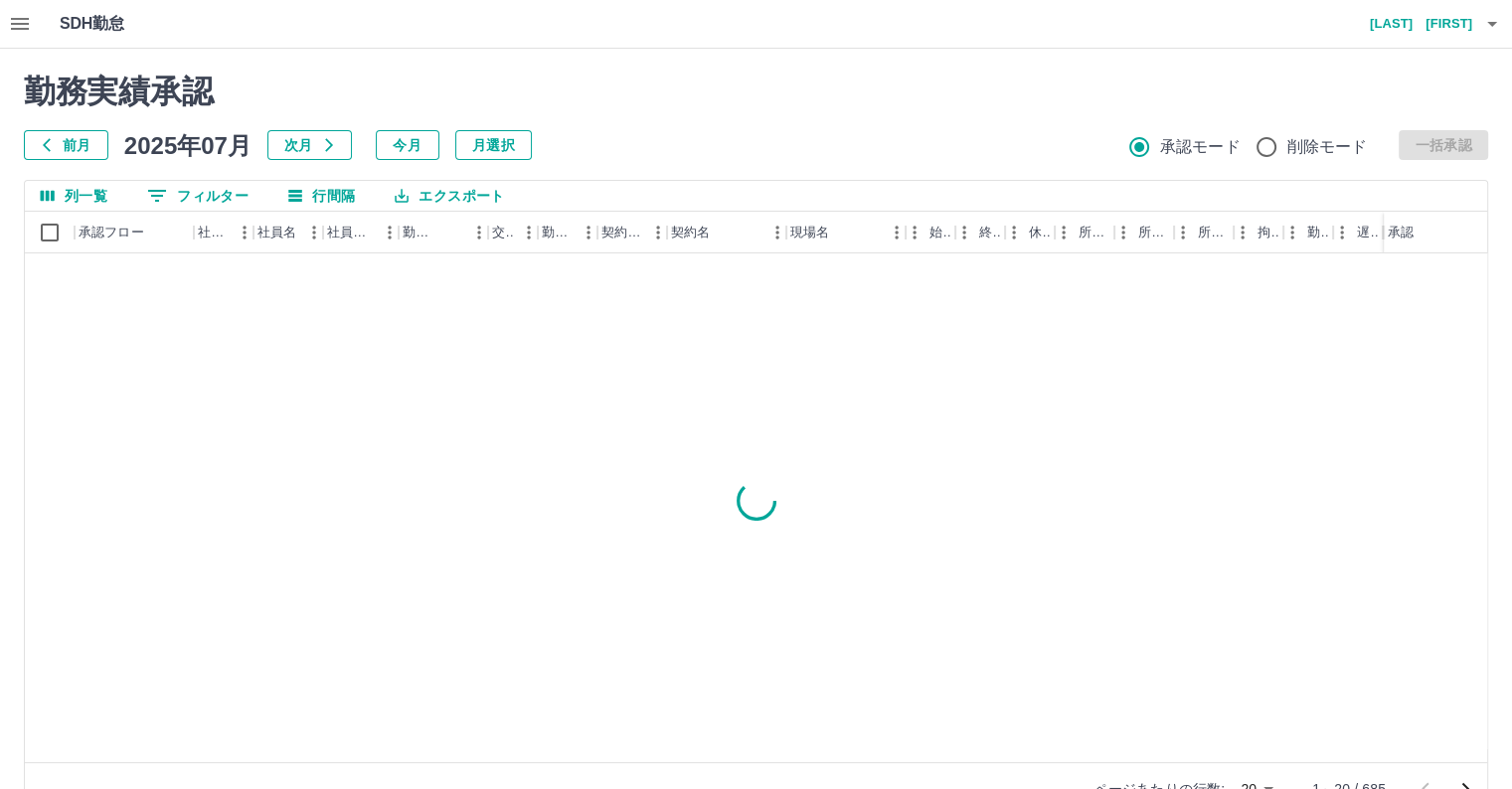 click on "0 フィルター" at bounding box center [198, 196] 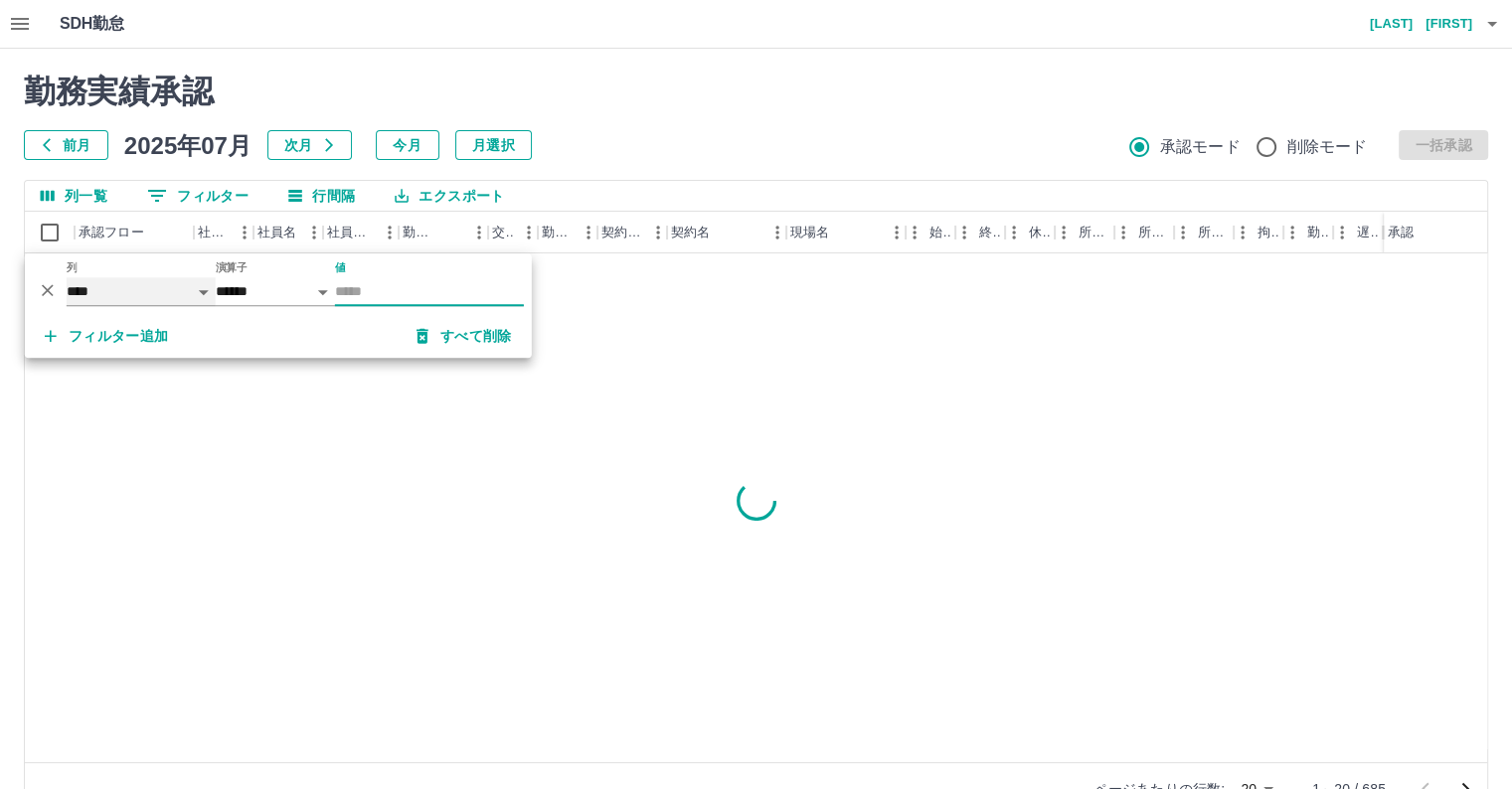 click on "**** *** **** *** *** **** ***** *** *** ** ** ** **** **** **** ** ** *** **** *****" at bounding box center (141, 291) 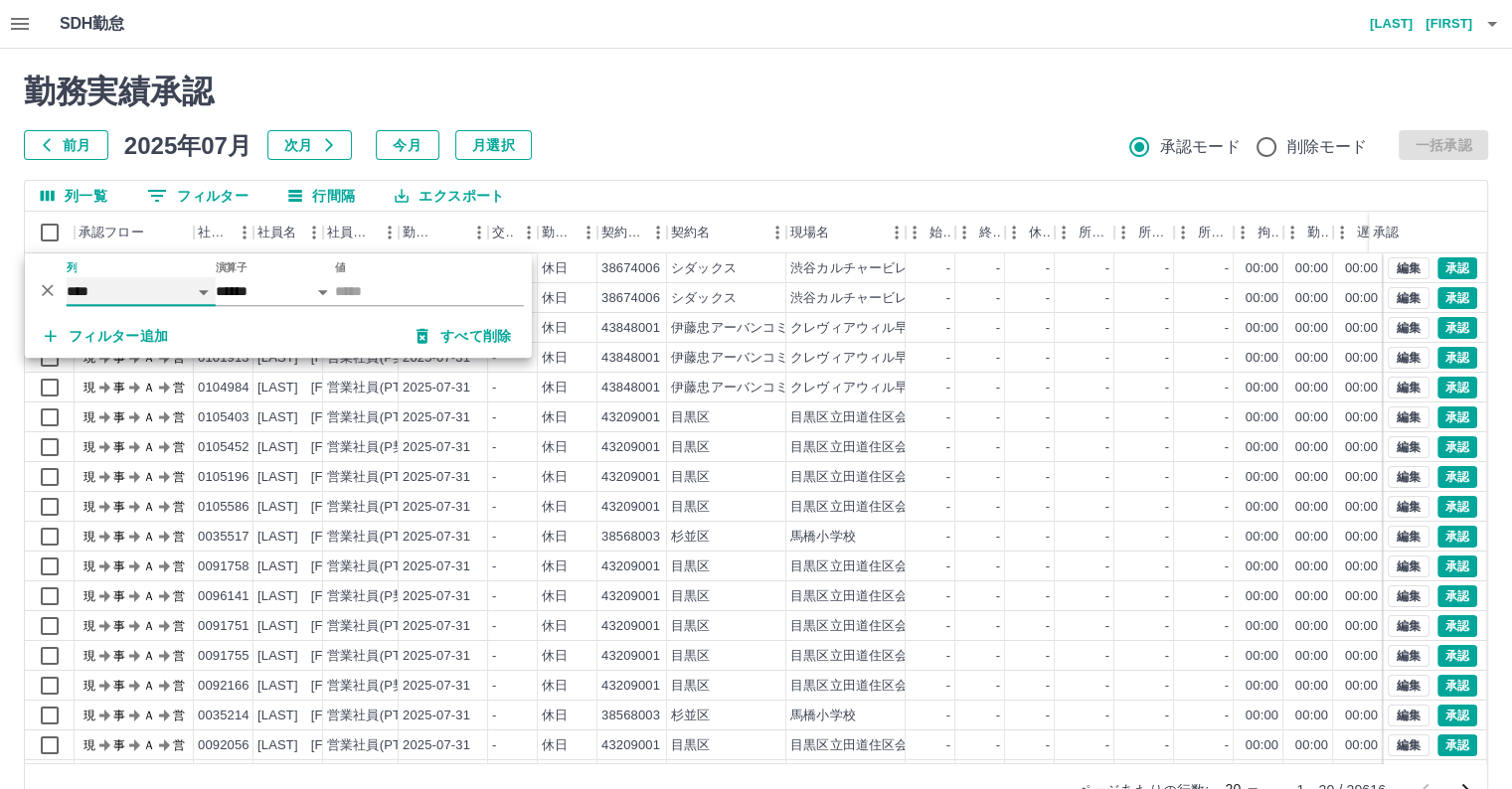 click on "**** *** **** *** *** **** ***** *** *** ** ** ** **** **** **** ** ** *** **** *****" at bounding box center (141, 291) 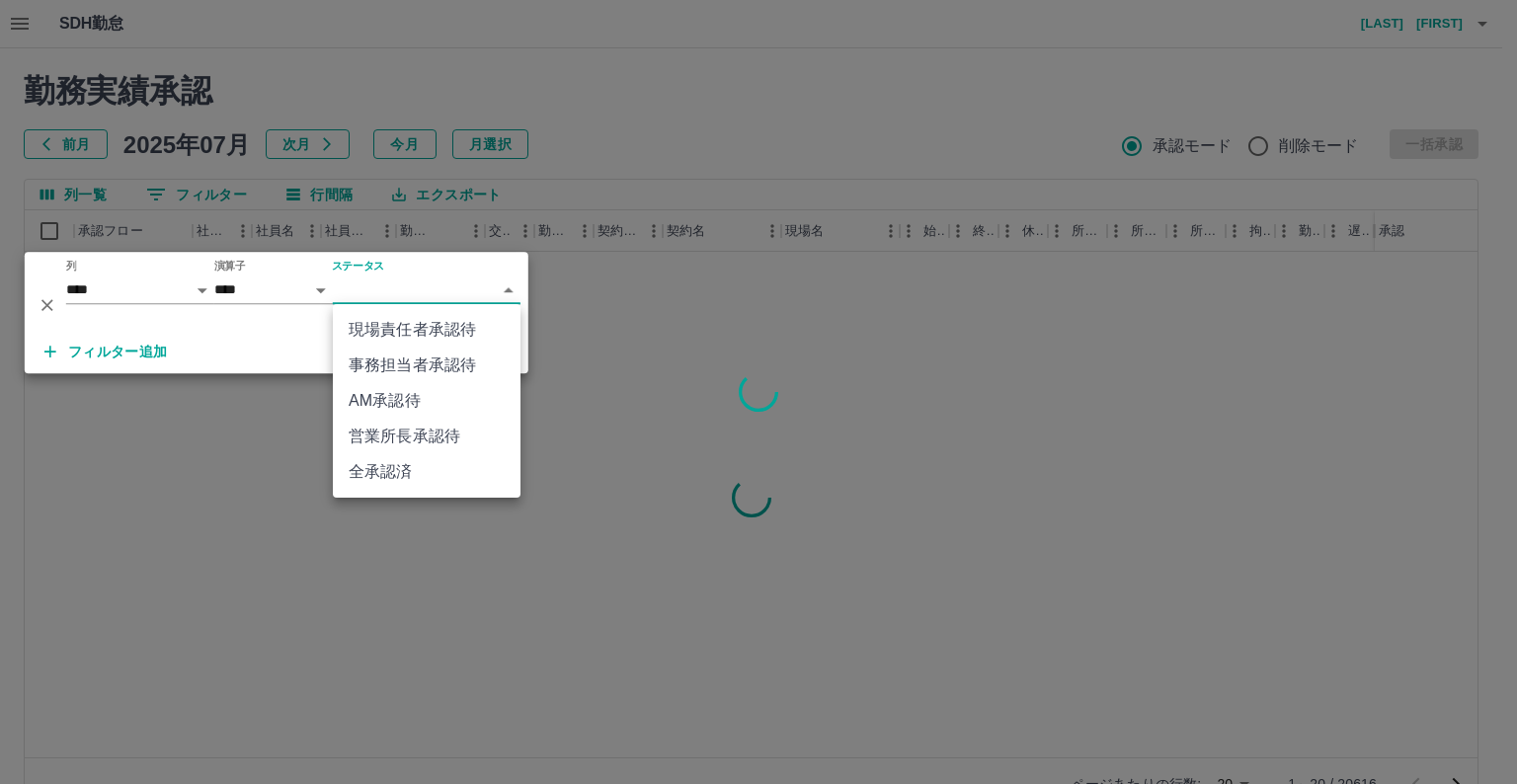 click on "SDH勤怠 [LAST]　[FIRST] 勤務実績承認 前月 2025年07月 次月 今月 月選択 承認モード 削除モード 一括承認 列一覧 0 フィルター 行間隔 エクスポート 承認フロー 社員番号 社員名 社員区分 勤務日 交通費 勤務区分 契約コード 契約名 現場名 始業 終業 休憩 所定開始 所定終業 所定休憩 拘束 勤務 遅刻等 コメント ステータス 承認 ページあたりの行数: 20 ** 1～20 / 20616 SDH勤怠 *** ** 列 **** *** **** *** *** **** ***** *** *** ** ** ** **** **** **** ** ** *** **** ***** 演算子 **** ****** ステータス ​ ********* フィルター追加 すべて削除 現場責任者承認待 事務担当者承認待 AM承認待 営業所長承認待 全承認済" at bounding box center [758, 417] 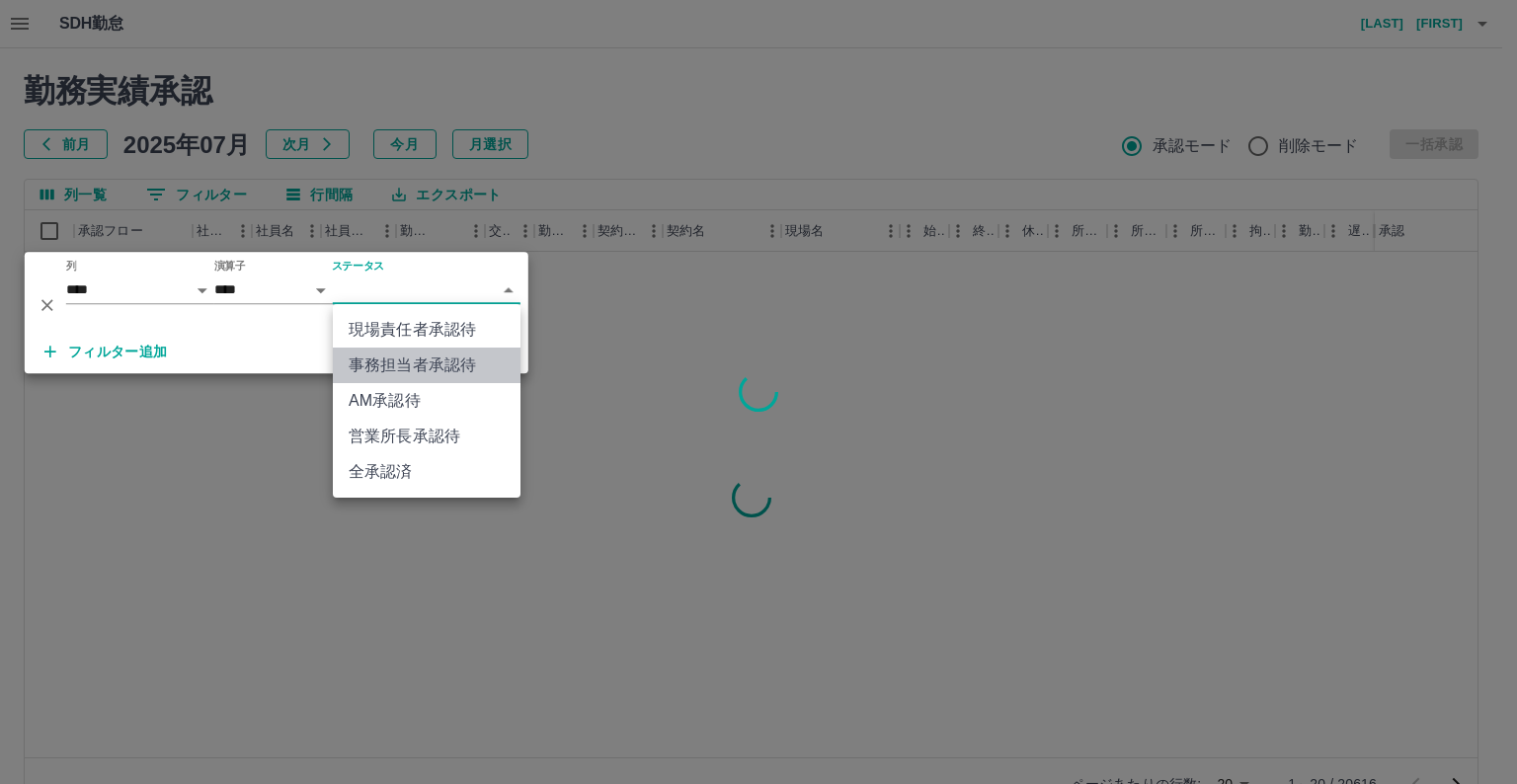 click on "事務担当者承認待" at bounding box center (427, 365) 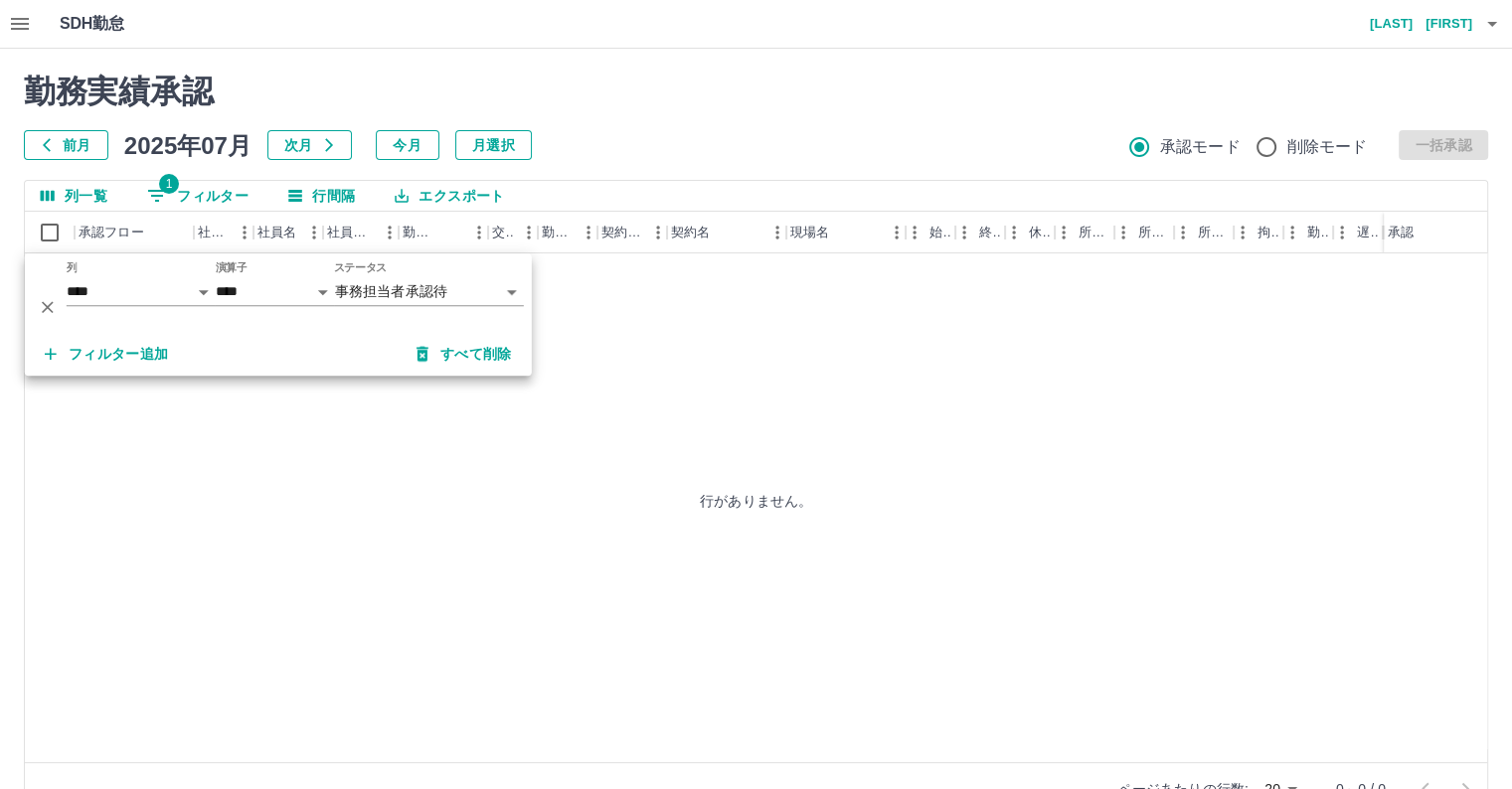 click on "**********" at bounding box center (756, 419) 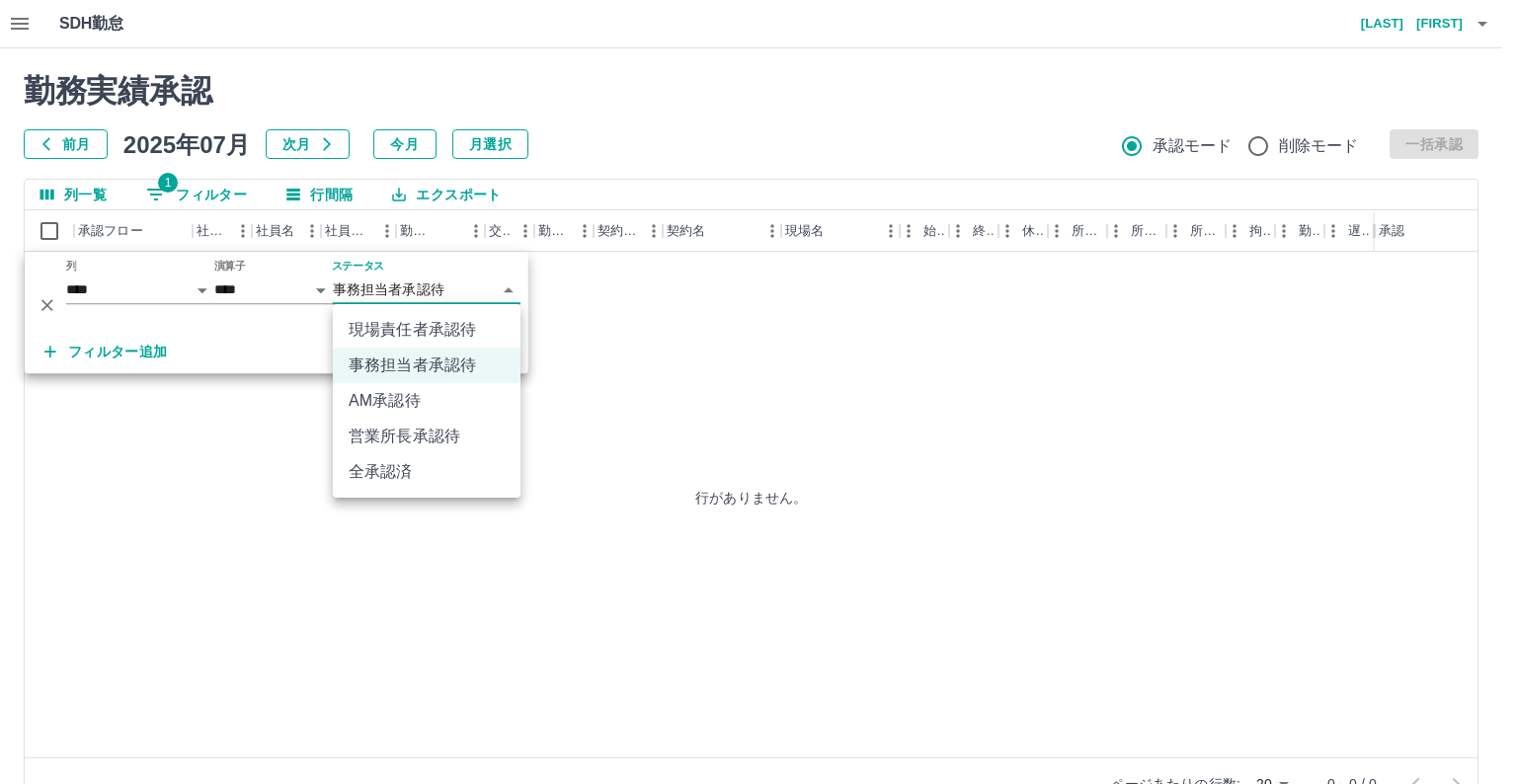 click on "現場責任者承認待" at bounding box center [427, 330] 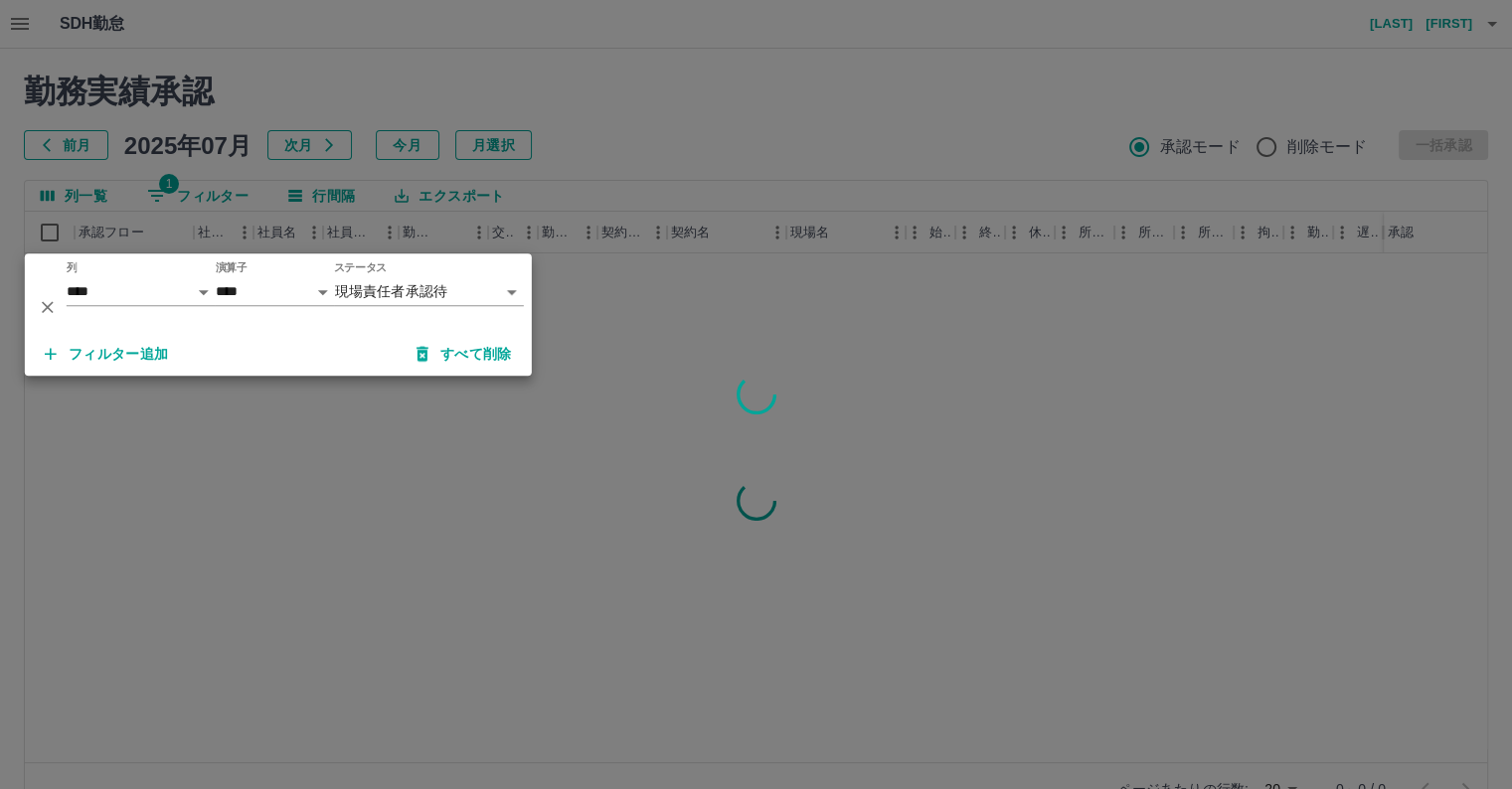 click on "フィルター追加" at bounding box center [106, 354] 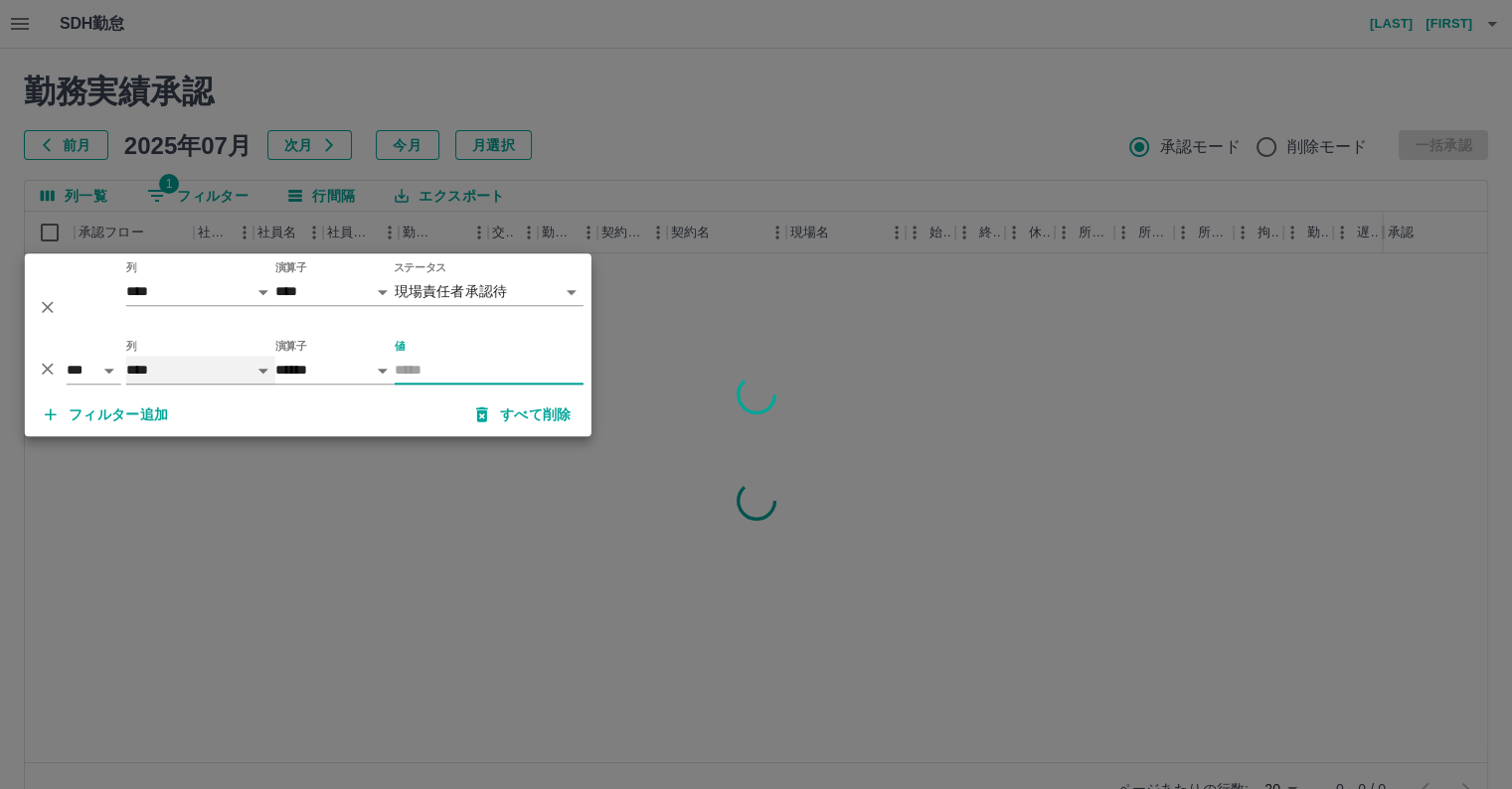 click on "**** *** **** *** *** **** ***** *** *** ** ** ** **** **** **** ** ** *** **** *****" at bounding box center (201, 370) 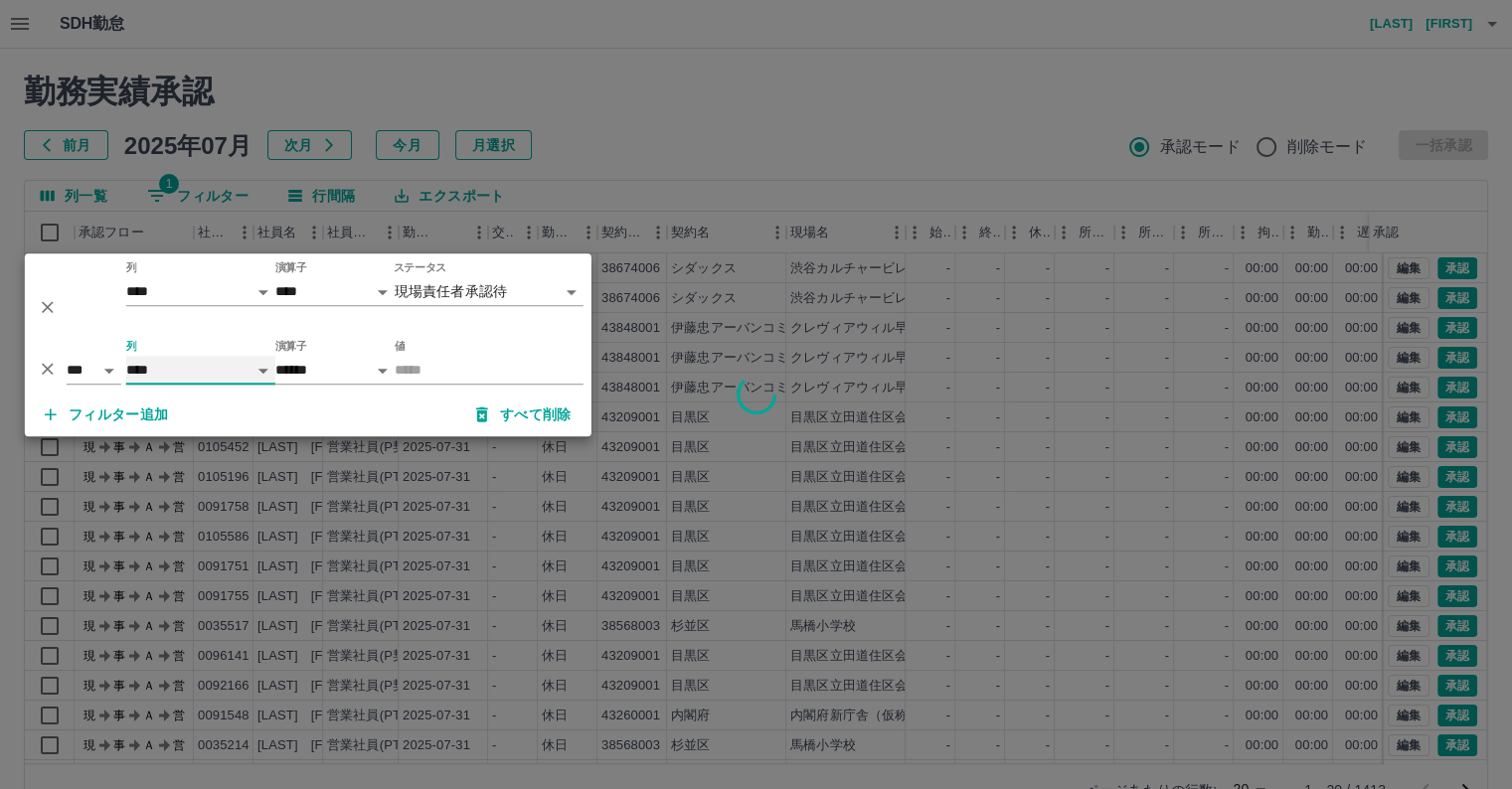 click on "**** *** **** *** *** **** ***** *** *** ** ** ** **** **** **** ** ** *** **** *****" at bounding box center [201, 370] 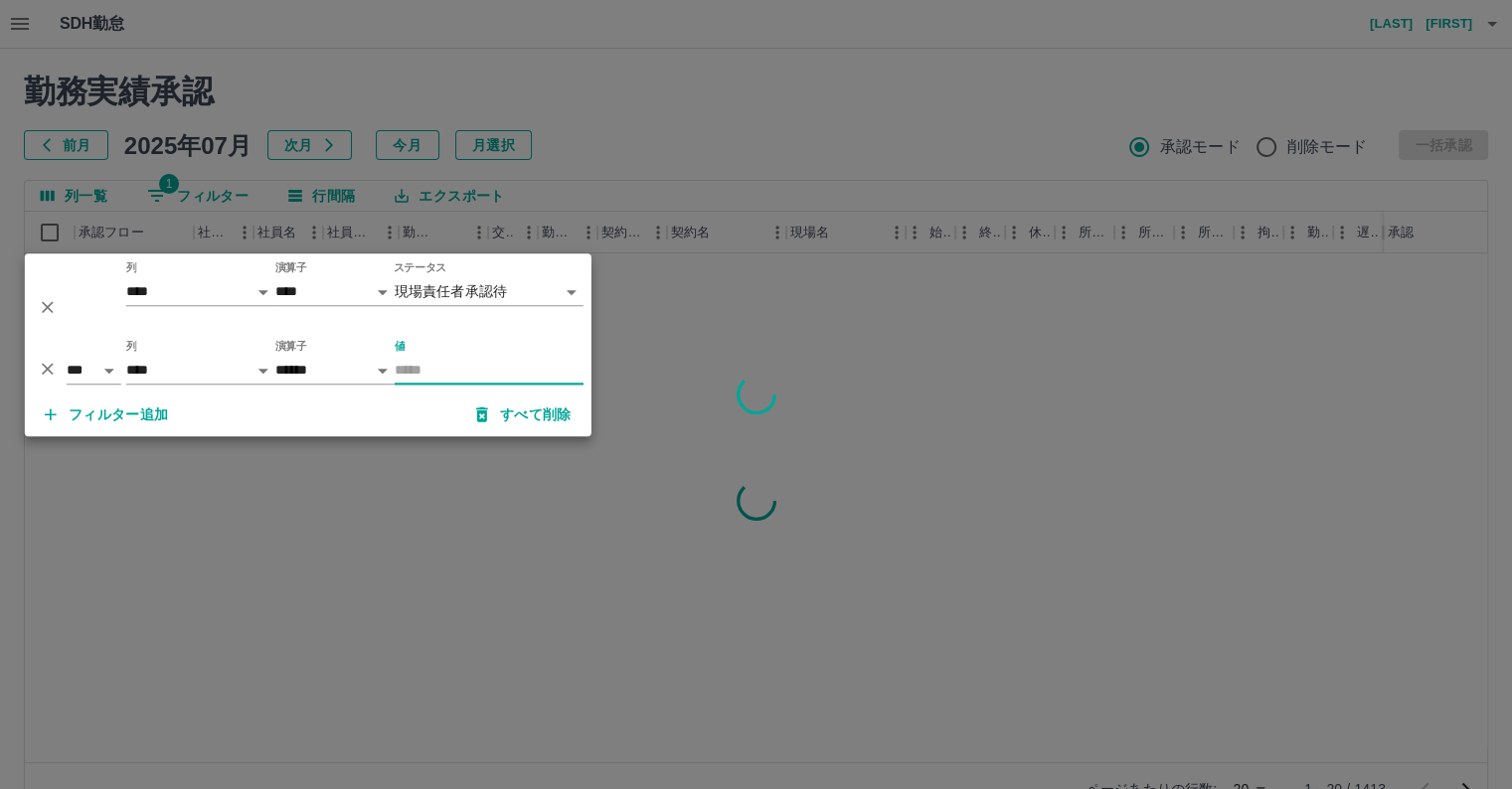 click on "値" at bounding box center [489, 370] 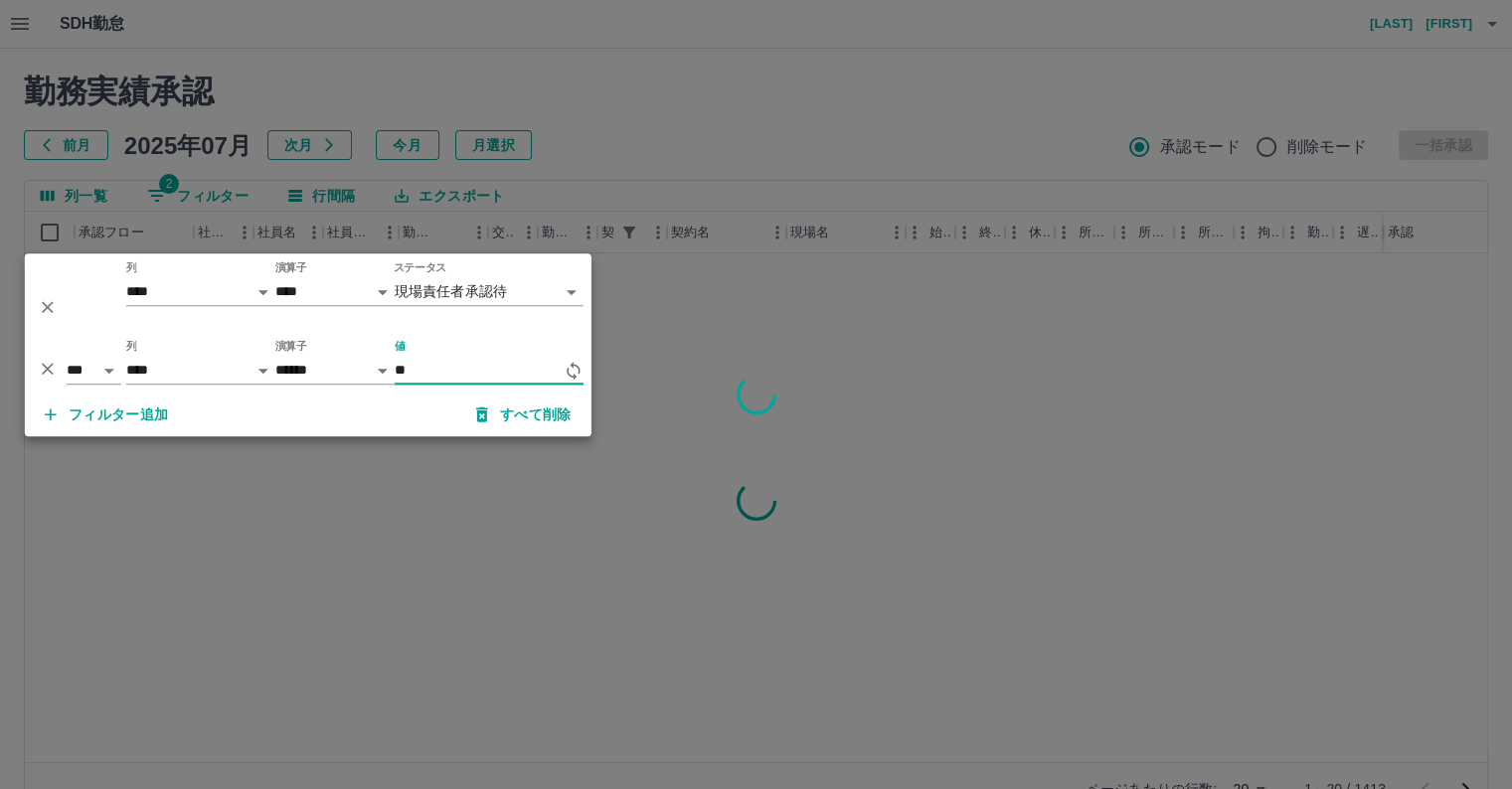 type on "*" 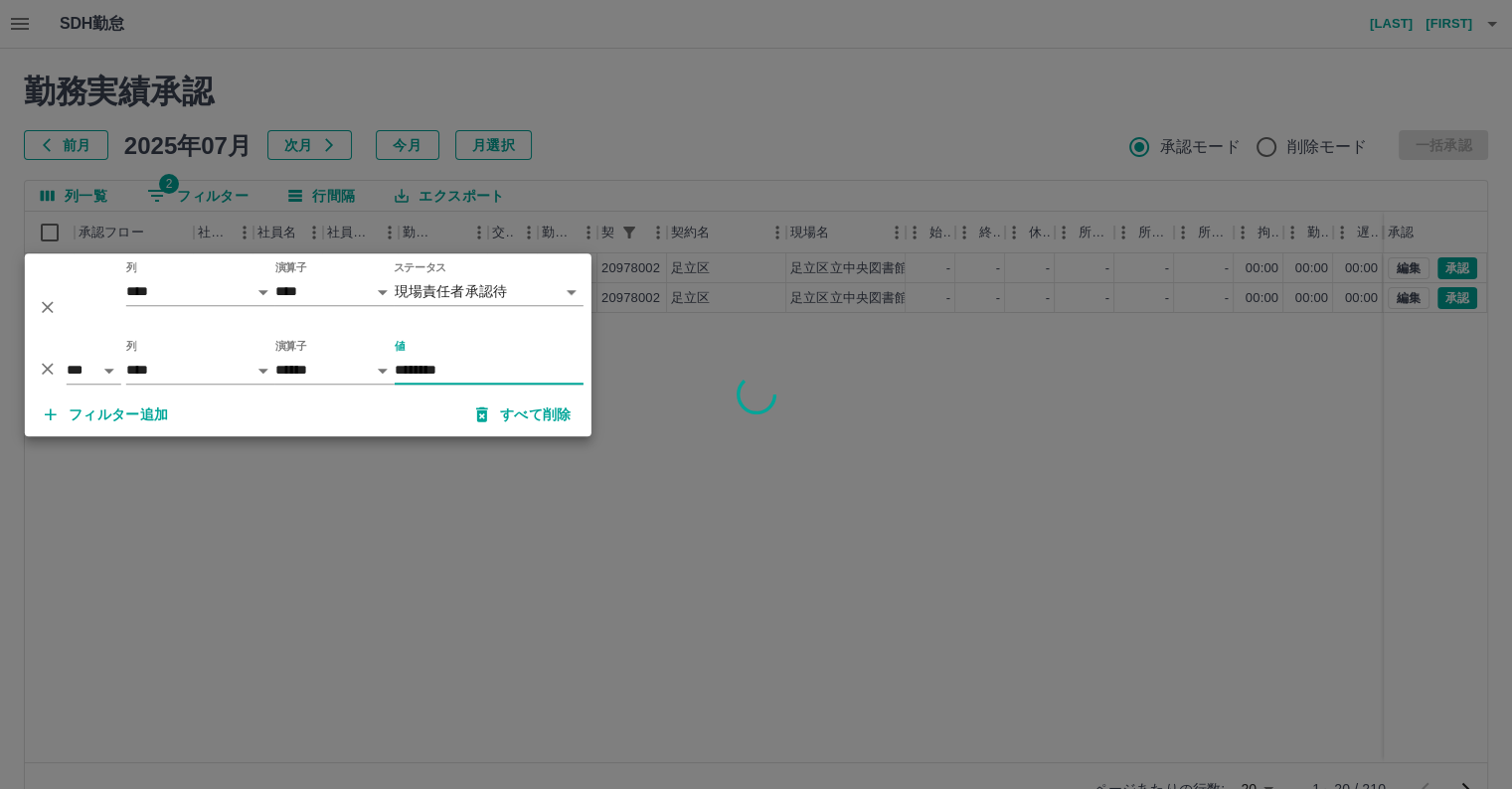 type on "********" 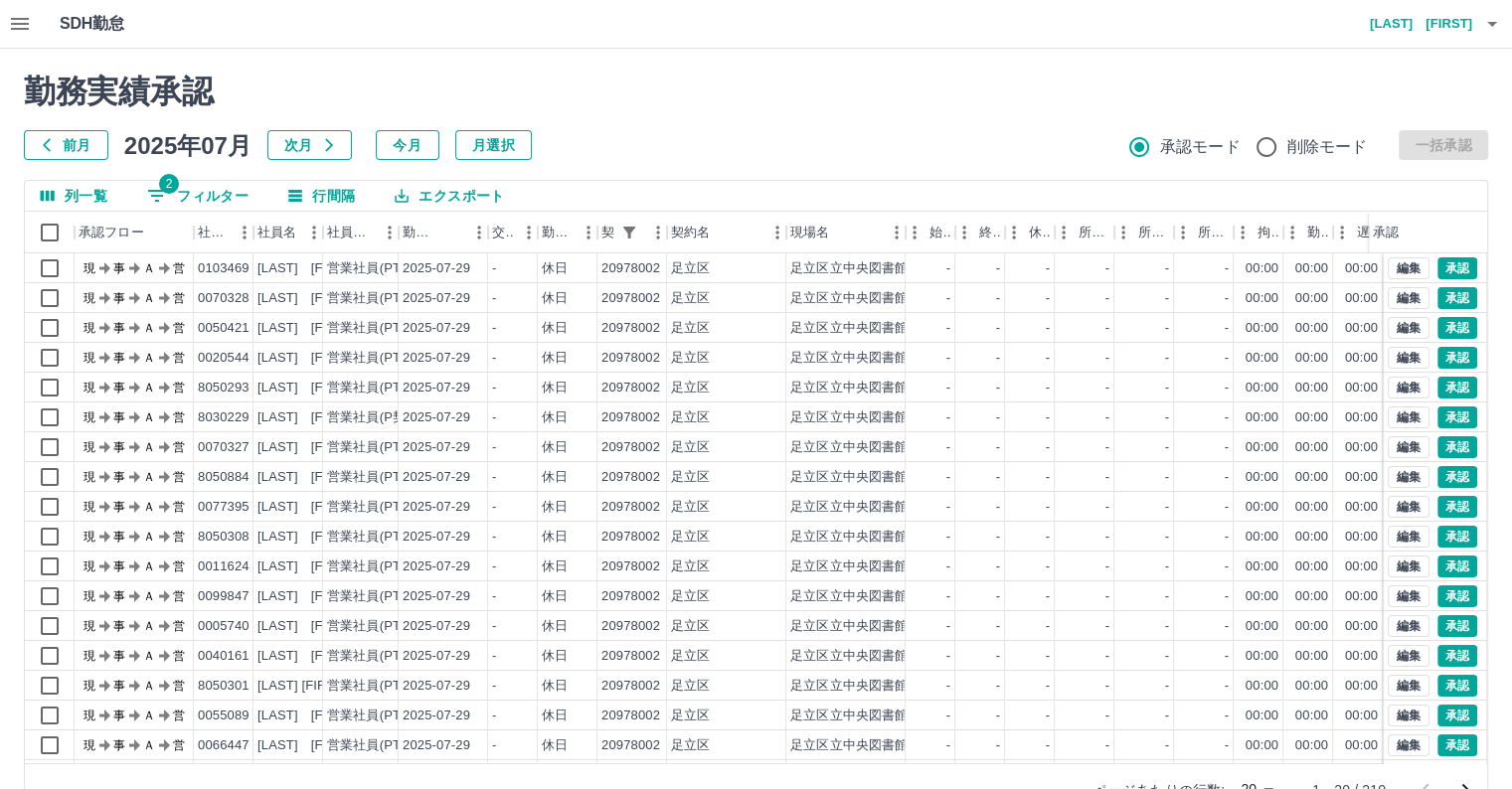 scroll, scrollTop: 52, scrollLeft: 0, axis: vertical 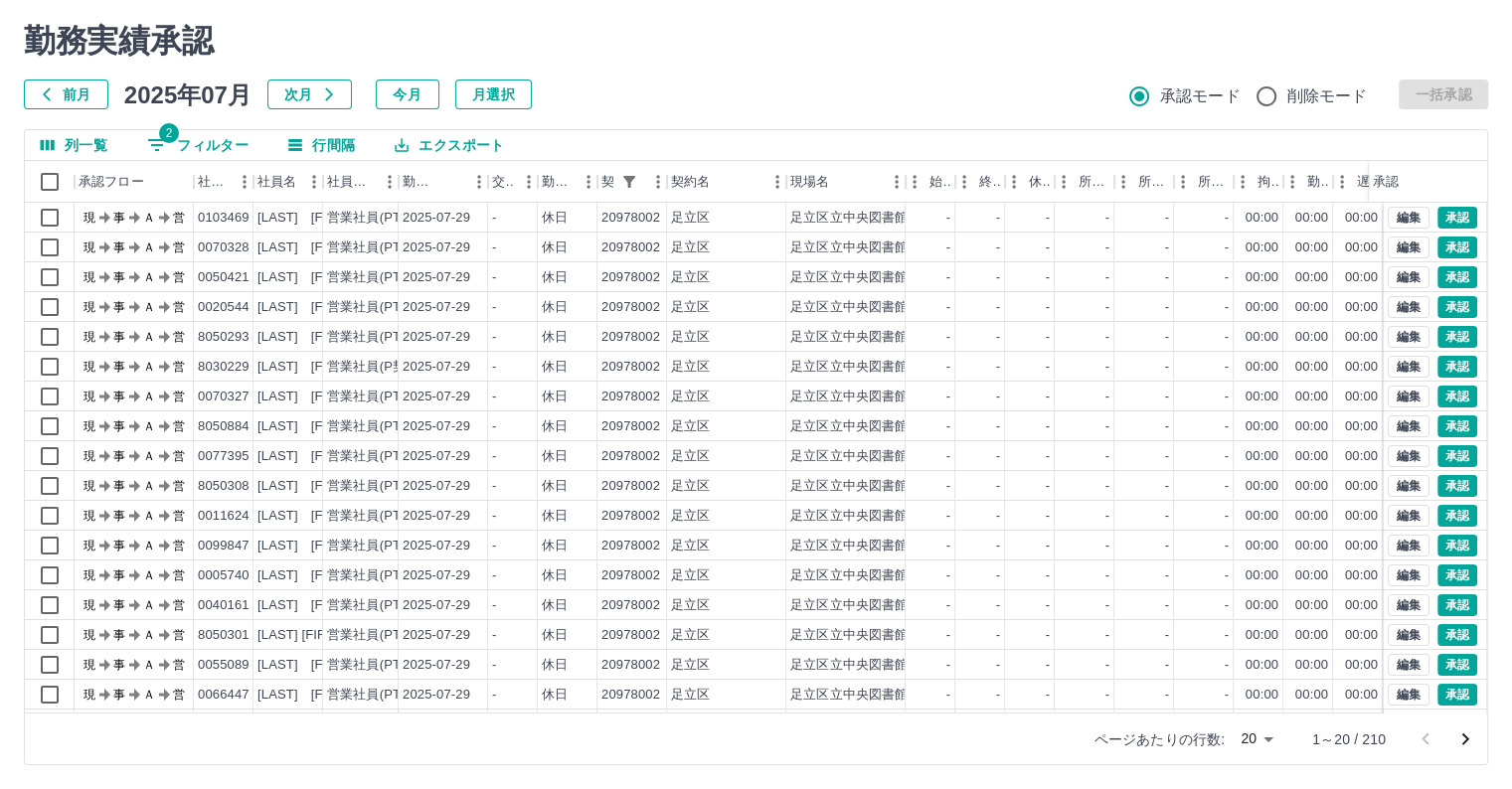 click on "2 フィルター" at bounding box center [198, 145] 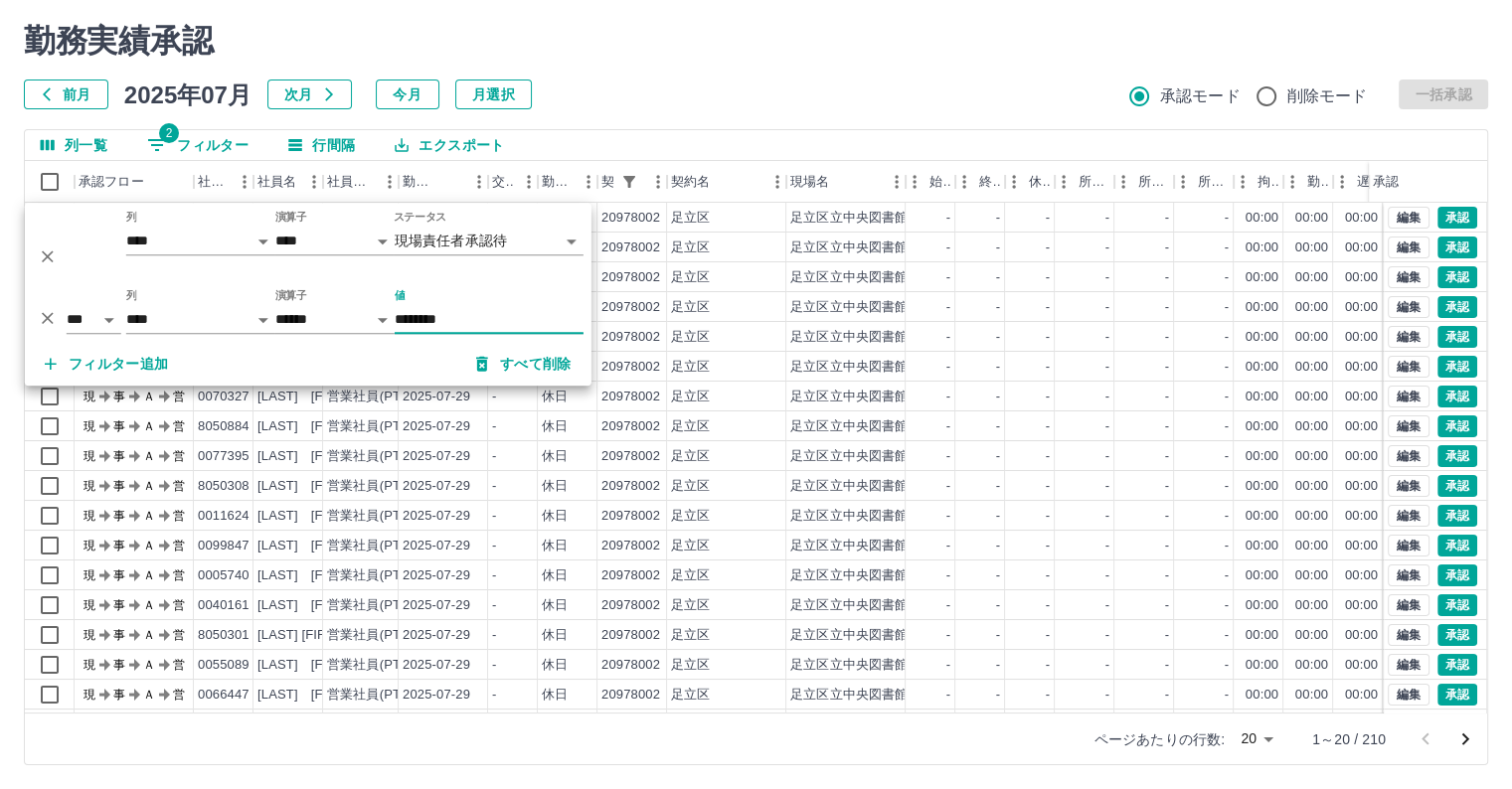drag, startPoint x: 468, startPoint y: 314, endPoint x: 350, endPoint y: 307, distance: 118.2074 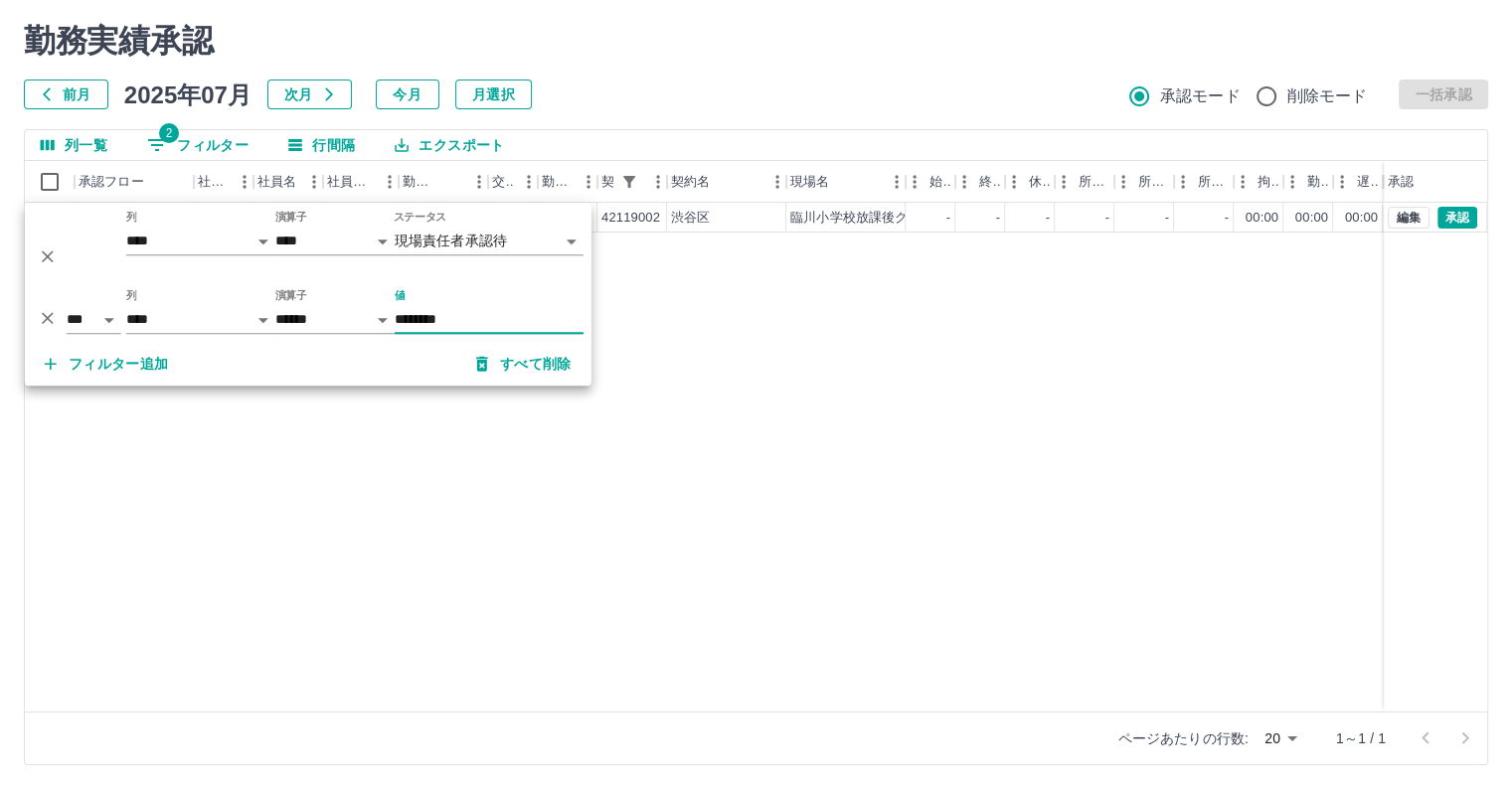 type on "********" 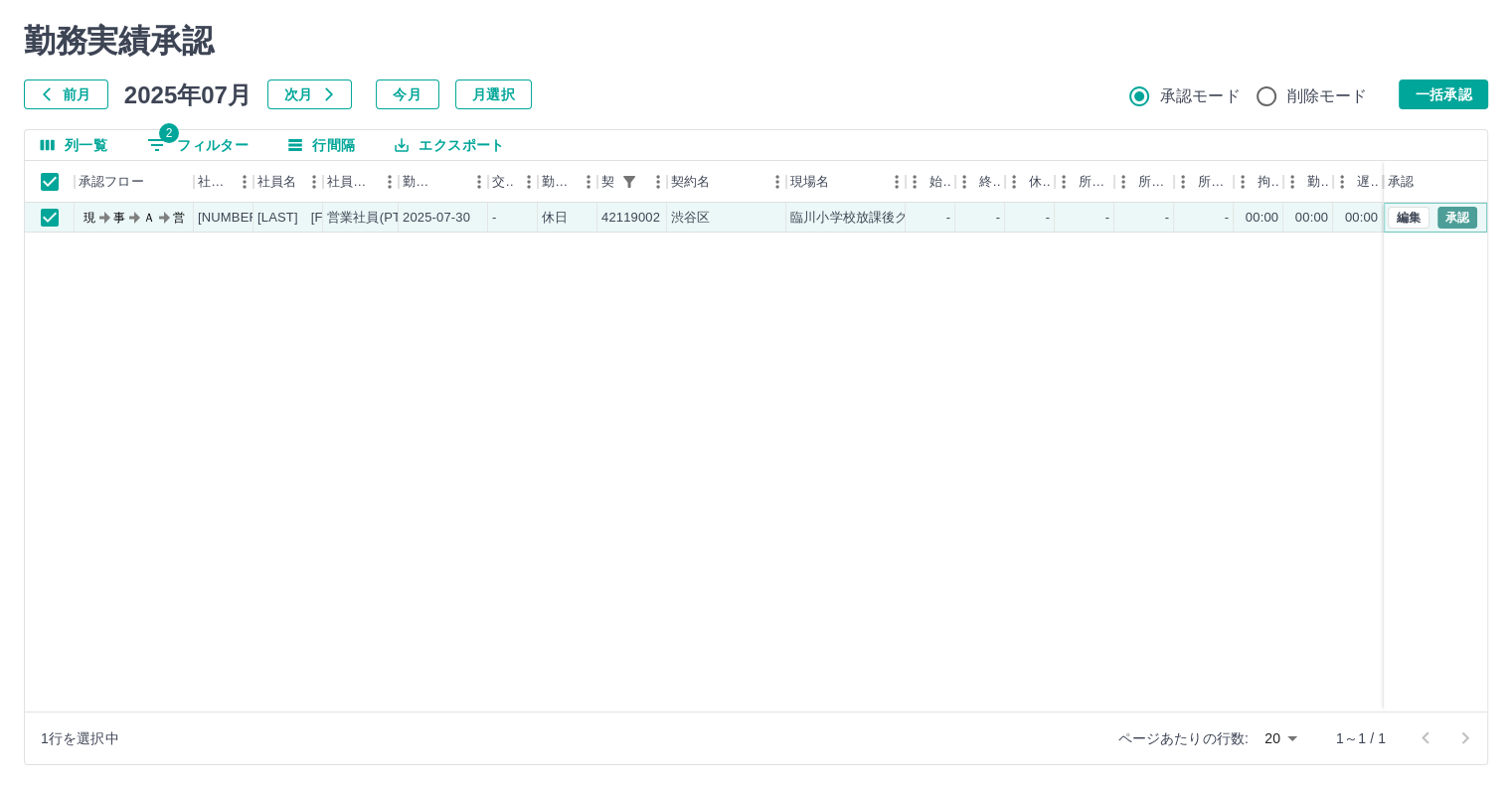 click on "承認" at bounding box center (1457, 218) 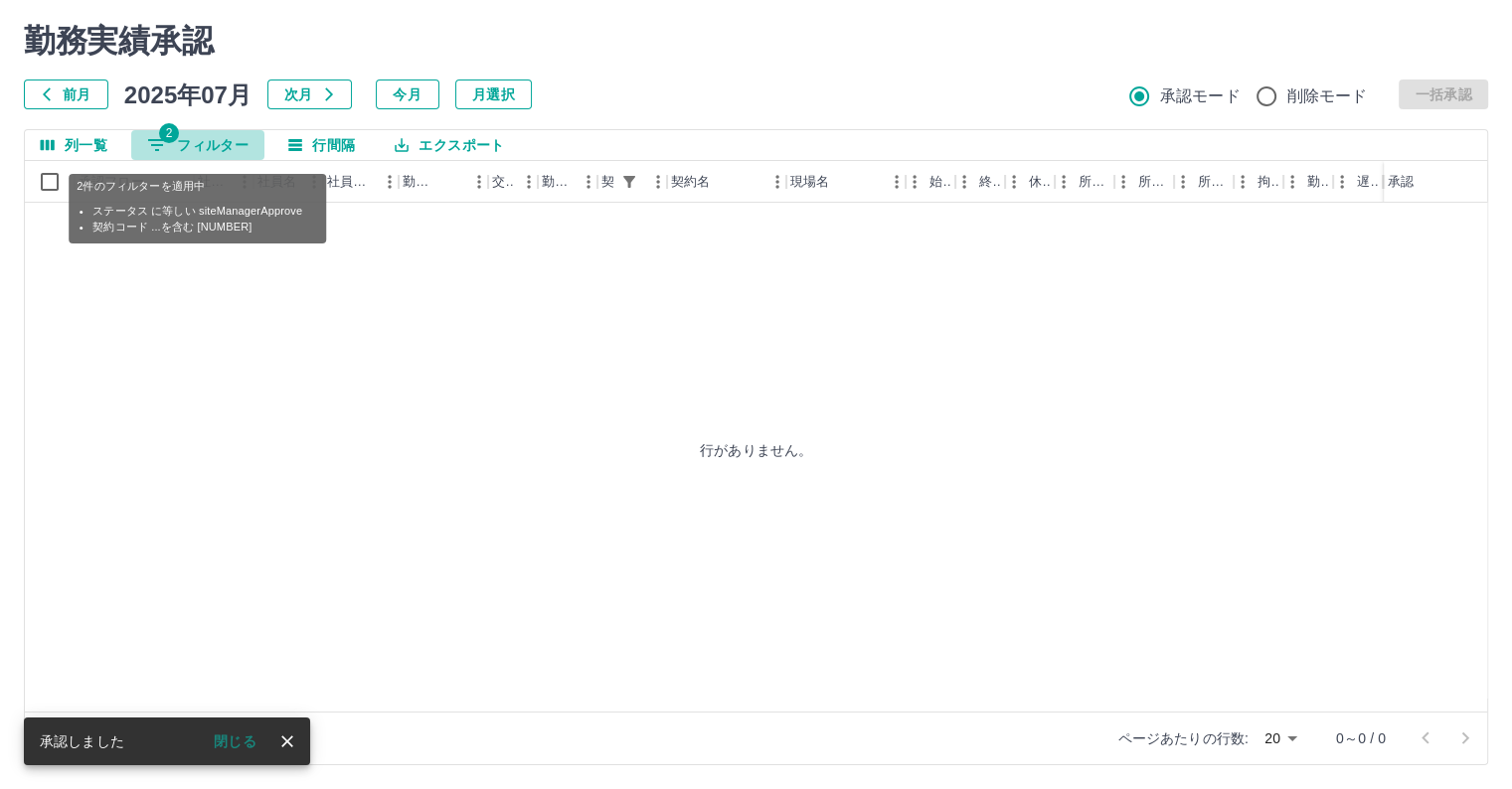 click on "2 フィルター" at bounding box center [198, 145] 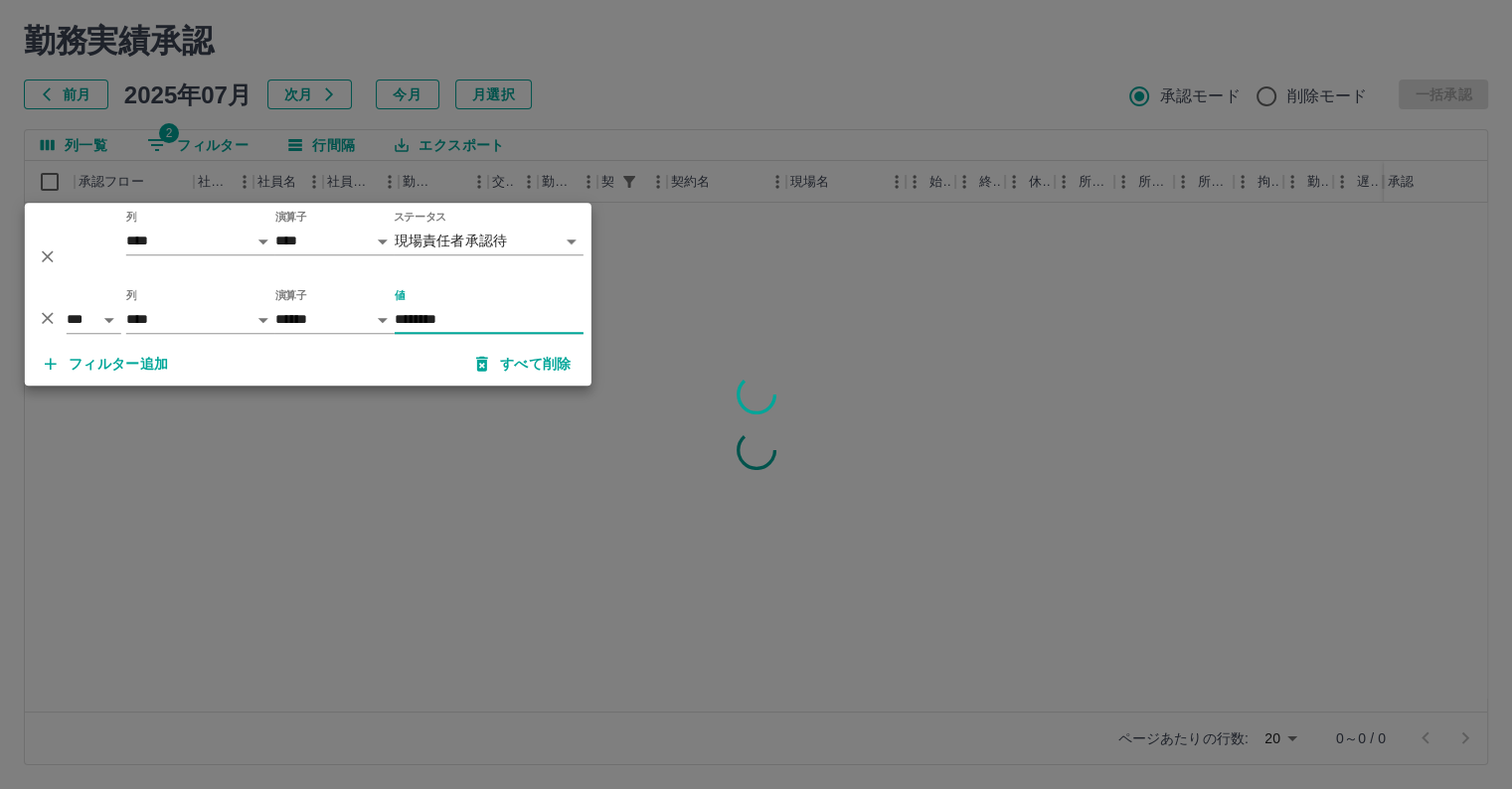 type on "********" 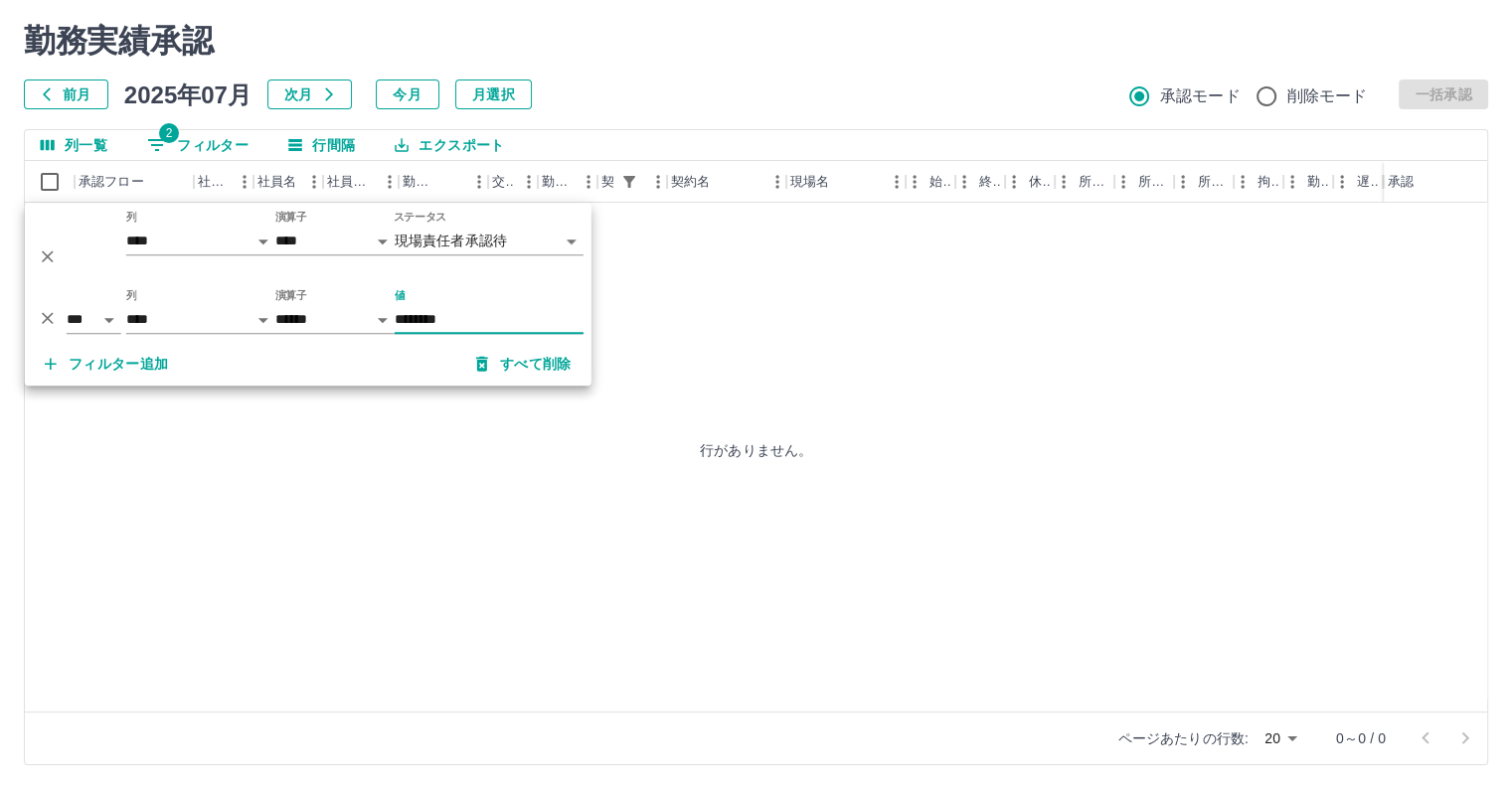 click on "前月 2025年07月 次月 今月 月選択 承認モード 削除モード 一括承認" at bounding box center (756, 94) 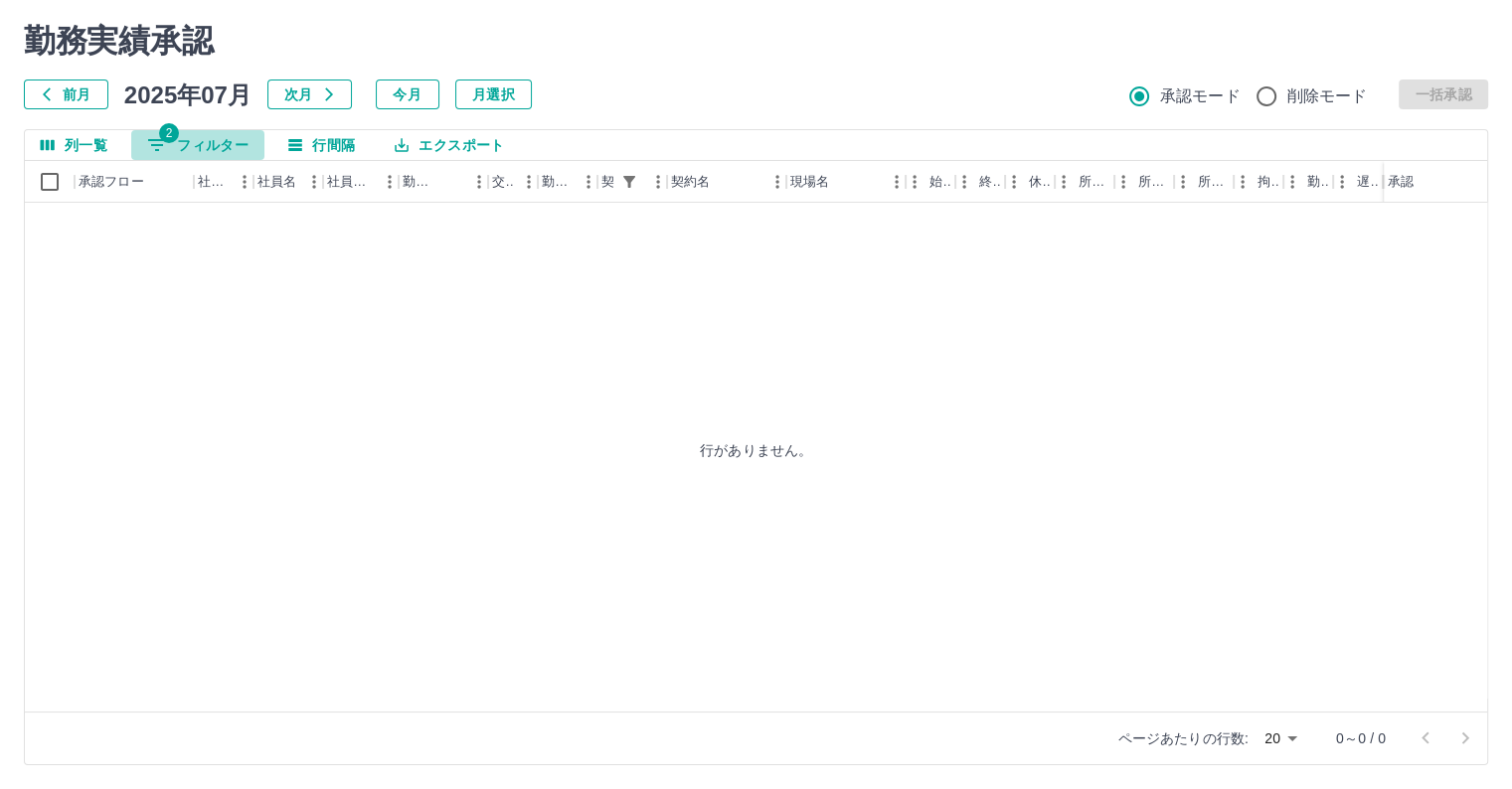 click on "2 フィルター" at bounding box center [198, 145] 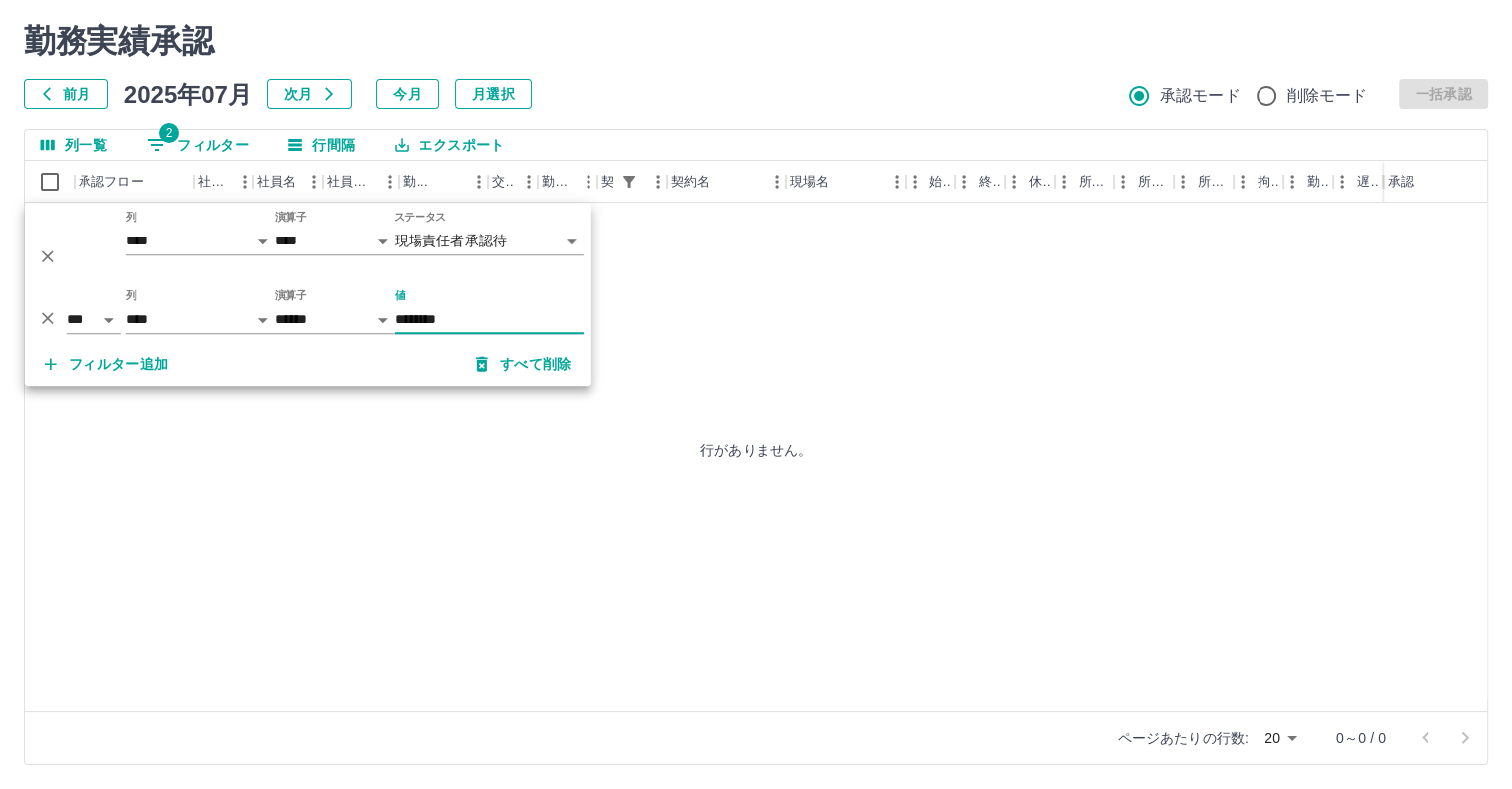 drag, startPoint x: 458, startPoint y: 316, endPoint x: 360, endPoint y: 303, distance: 98.858485 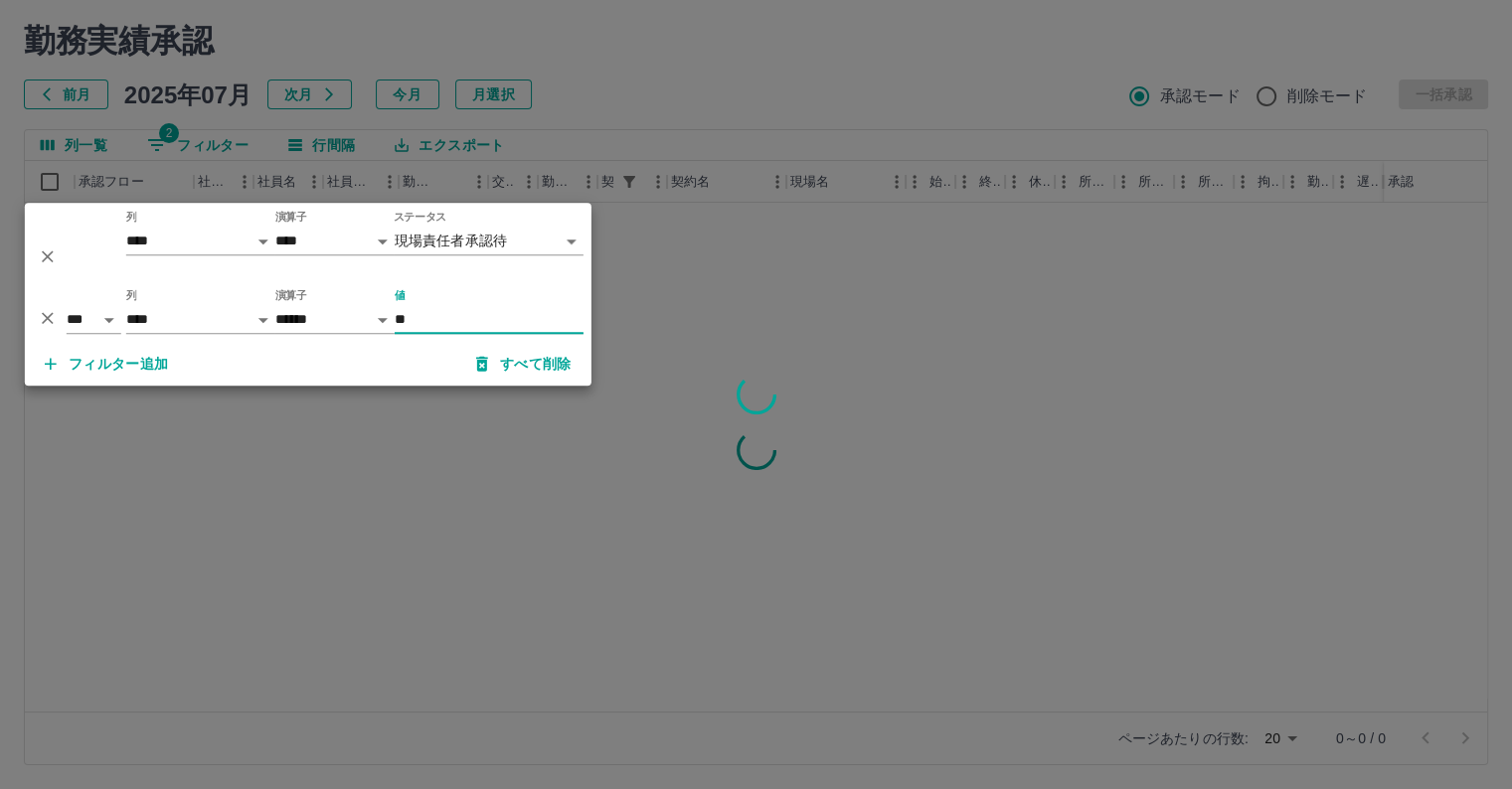 type on "*" 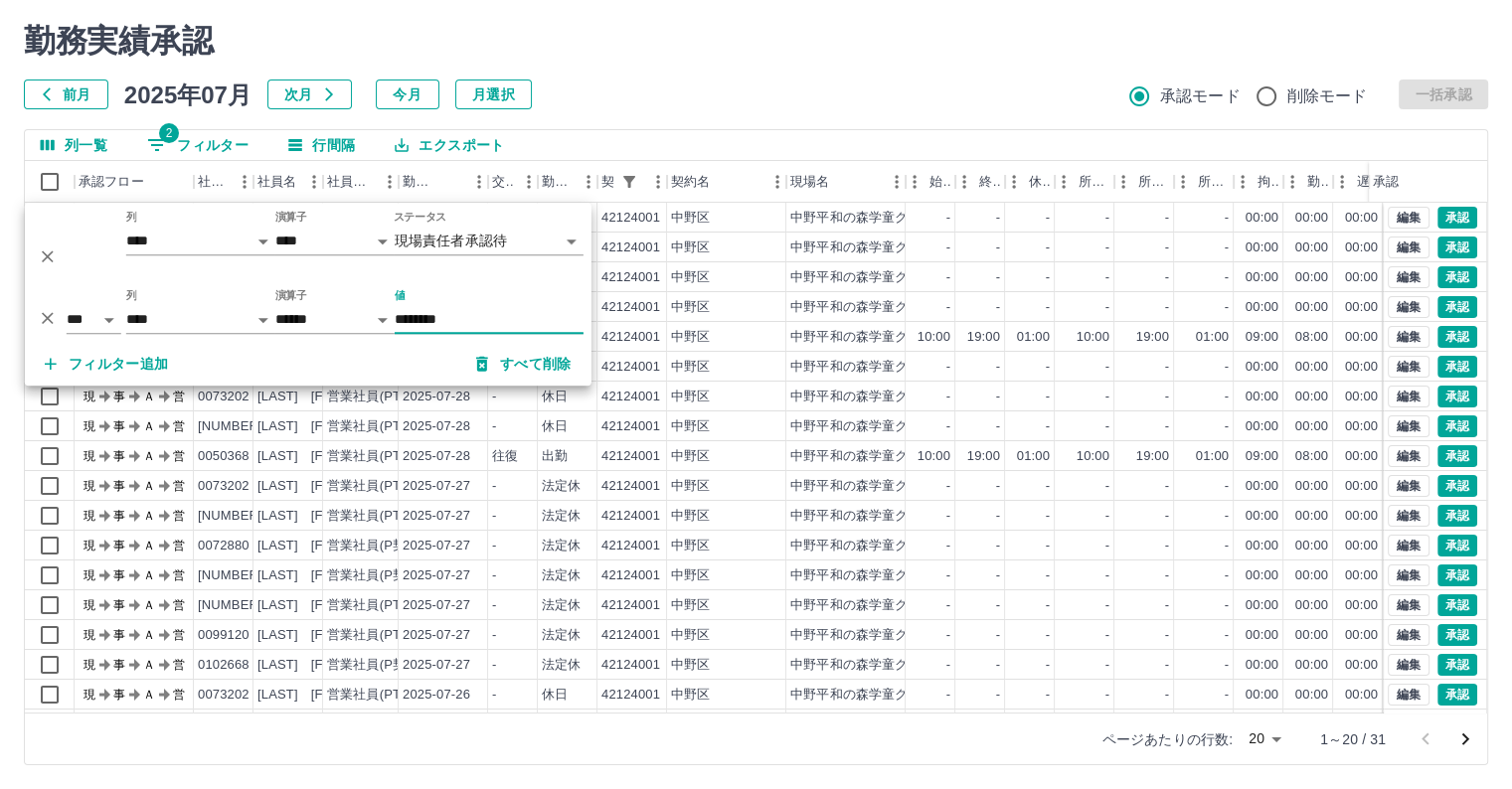 type on "********" 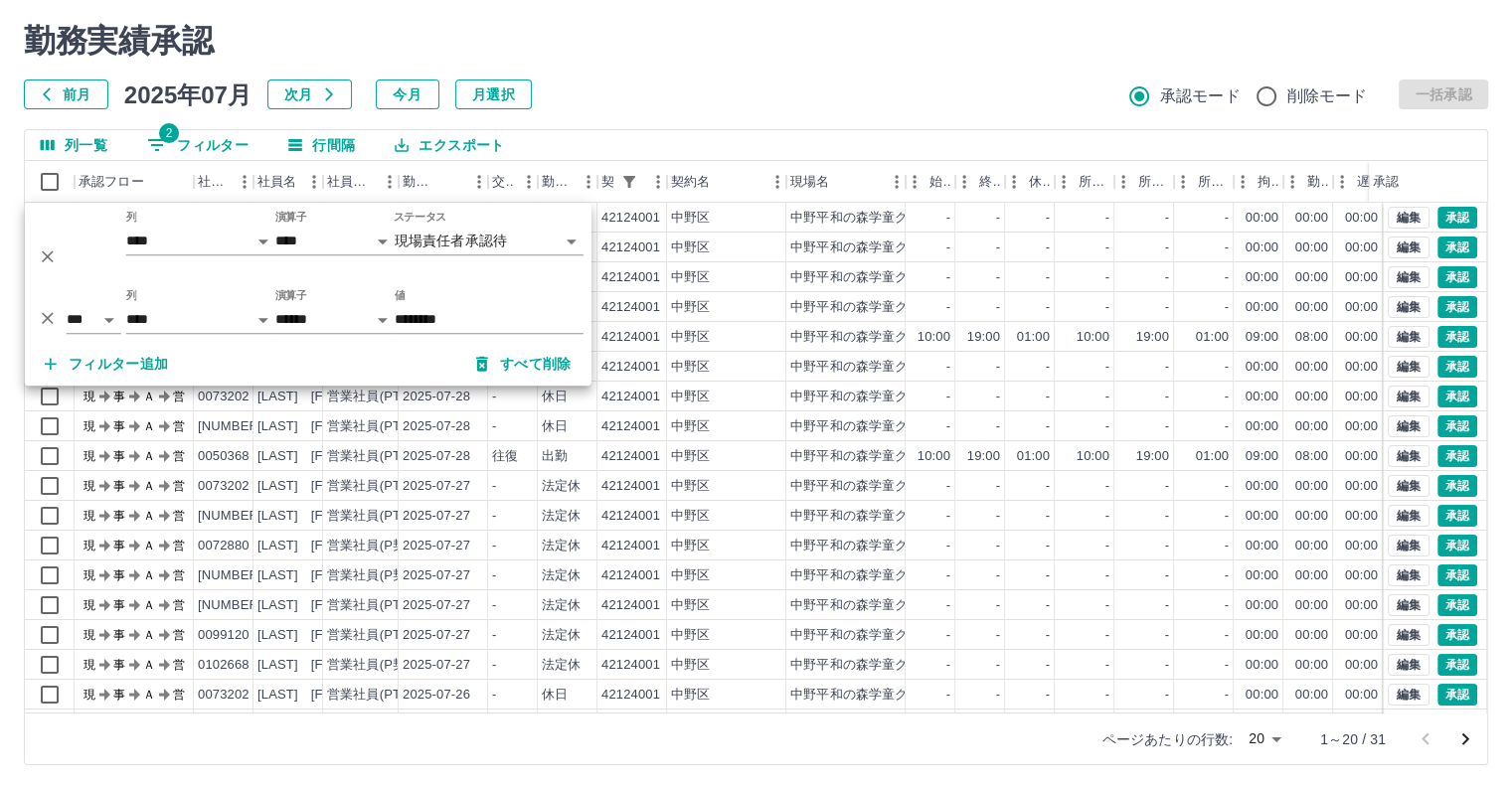 click on "勤務実績承認 前月 2025年07月 次月 今月 月選択 承認モード 削除モード 一括承認" at bounding box center (756, 66) 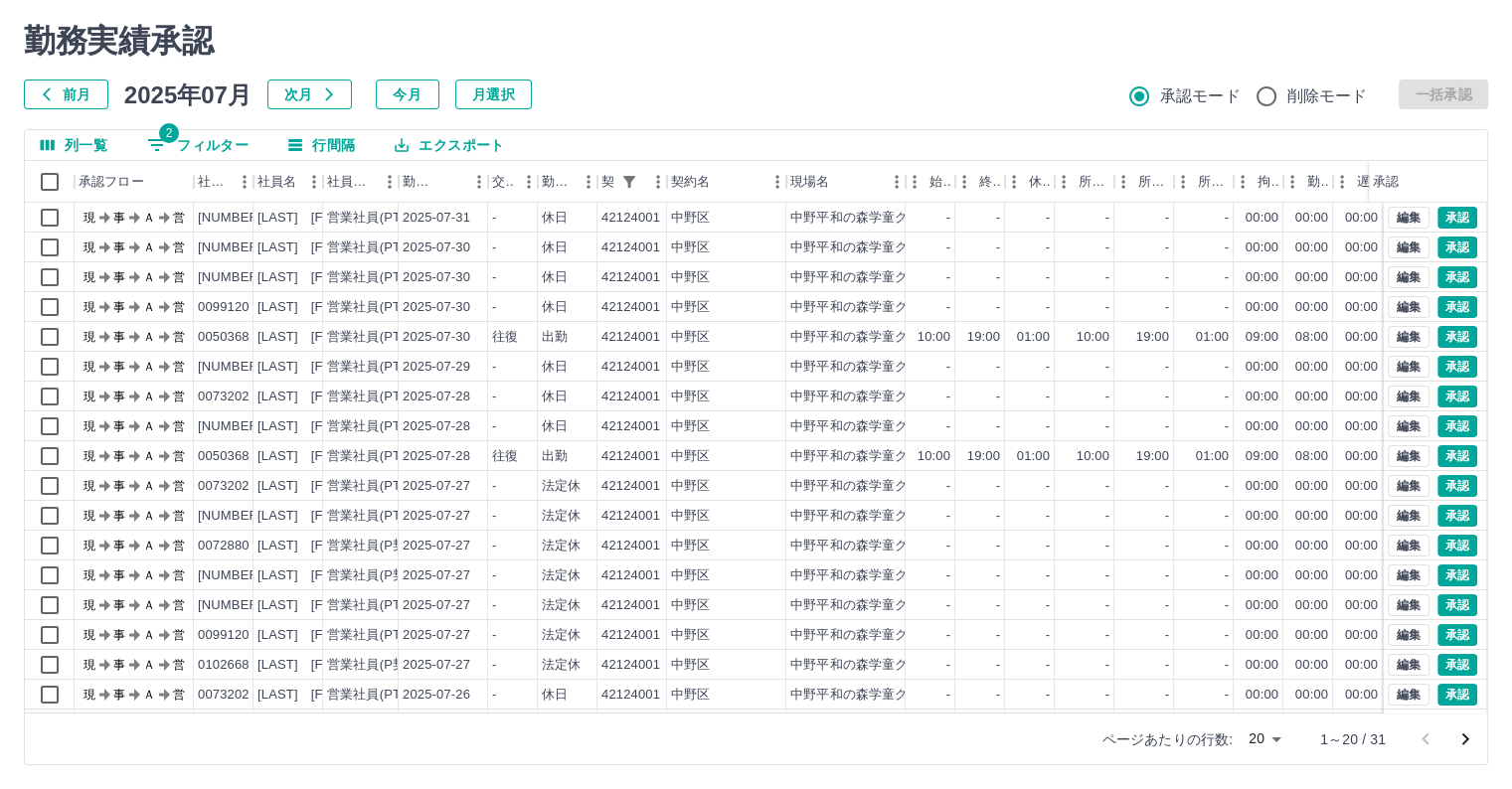 scroll, scrollTop: 100, scrollLeft: 0, axis: vertical 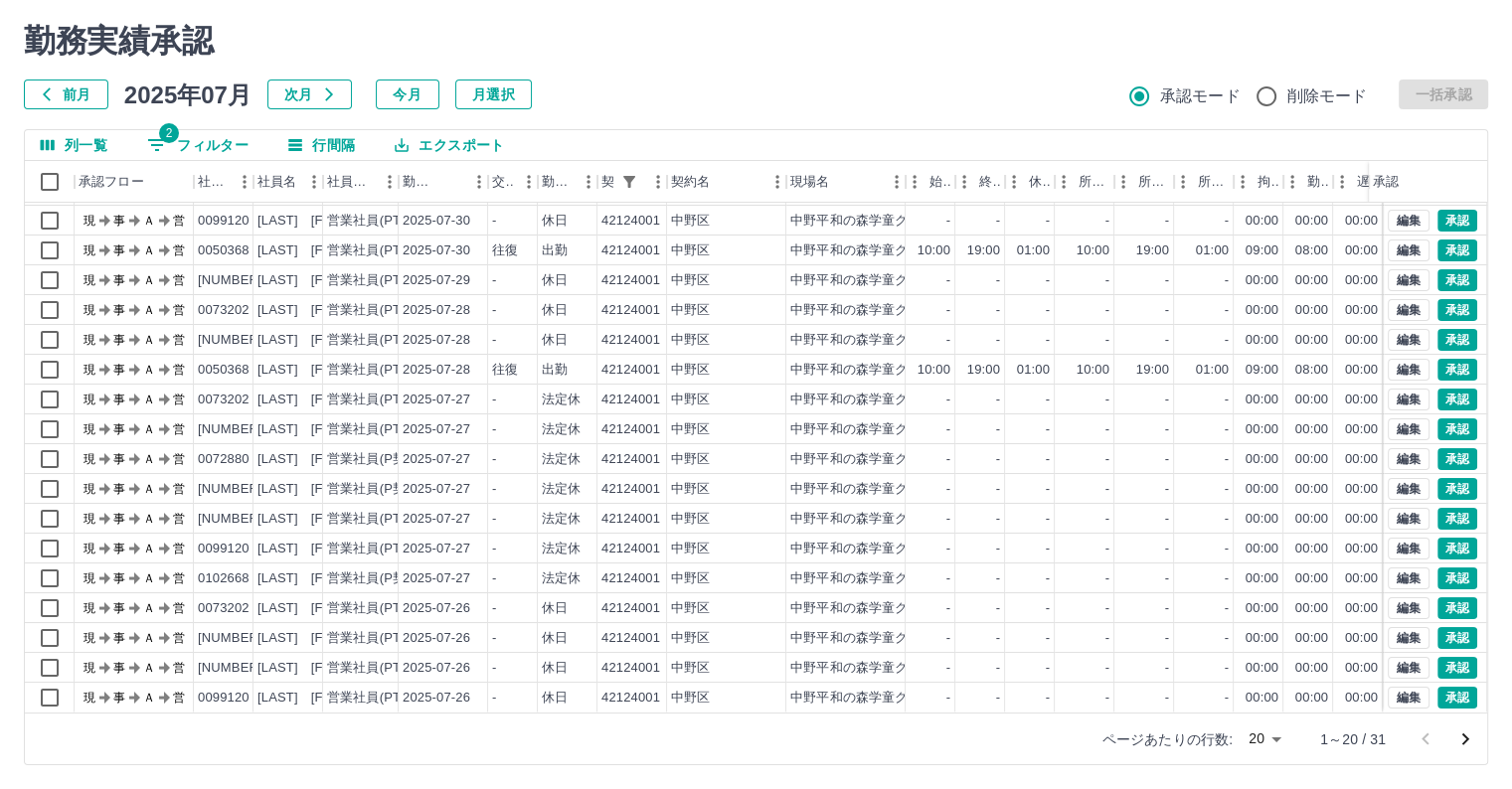 click on "2 フィルター" at bounding box center [198, 145] 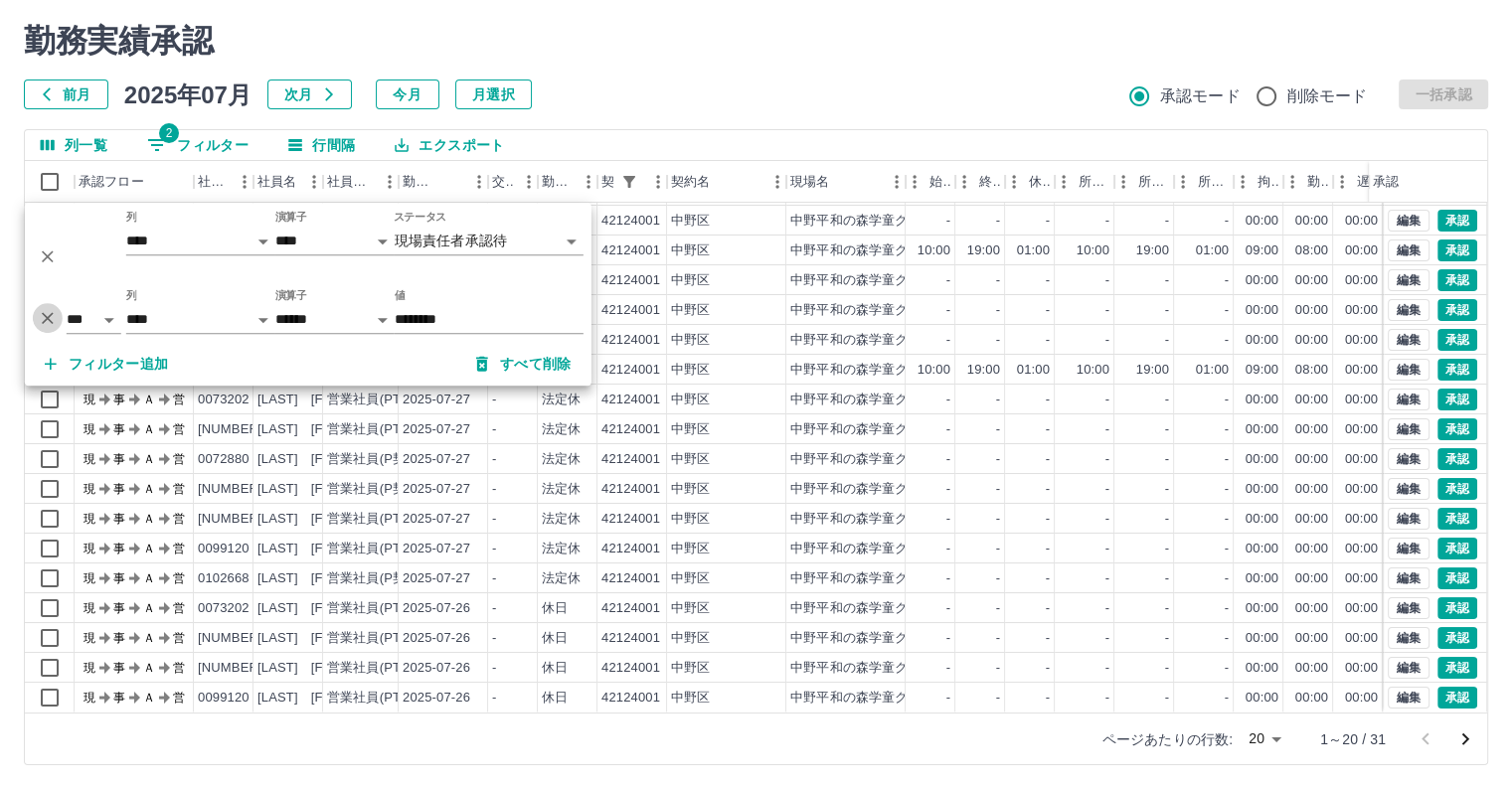 click 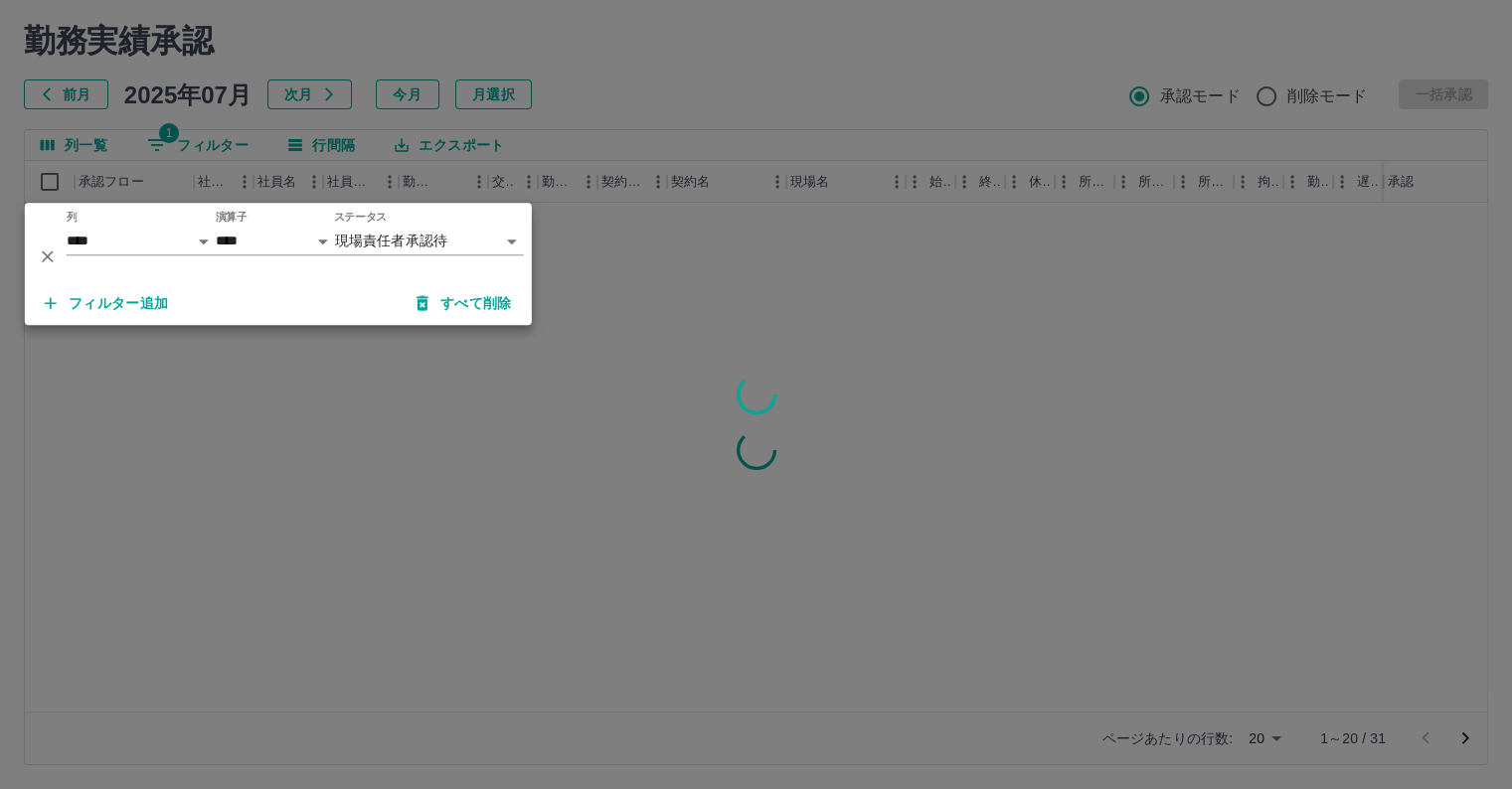 scroll, scrollTop: 0, scrollLeft: 0, axis: both 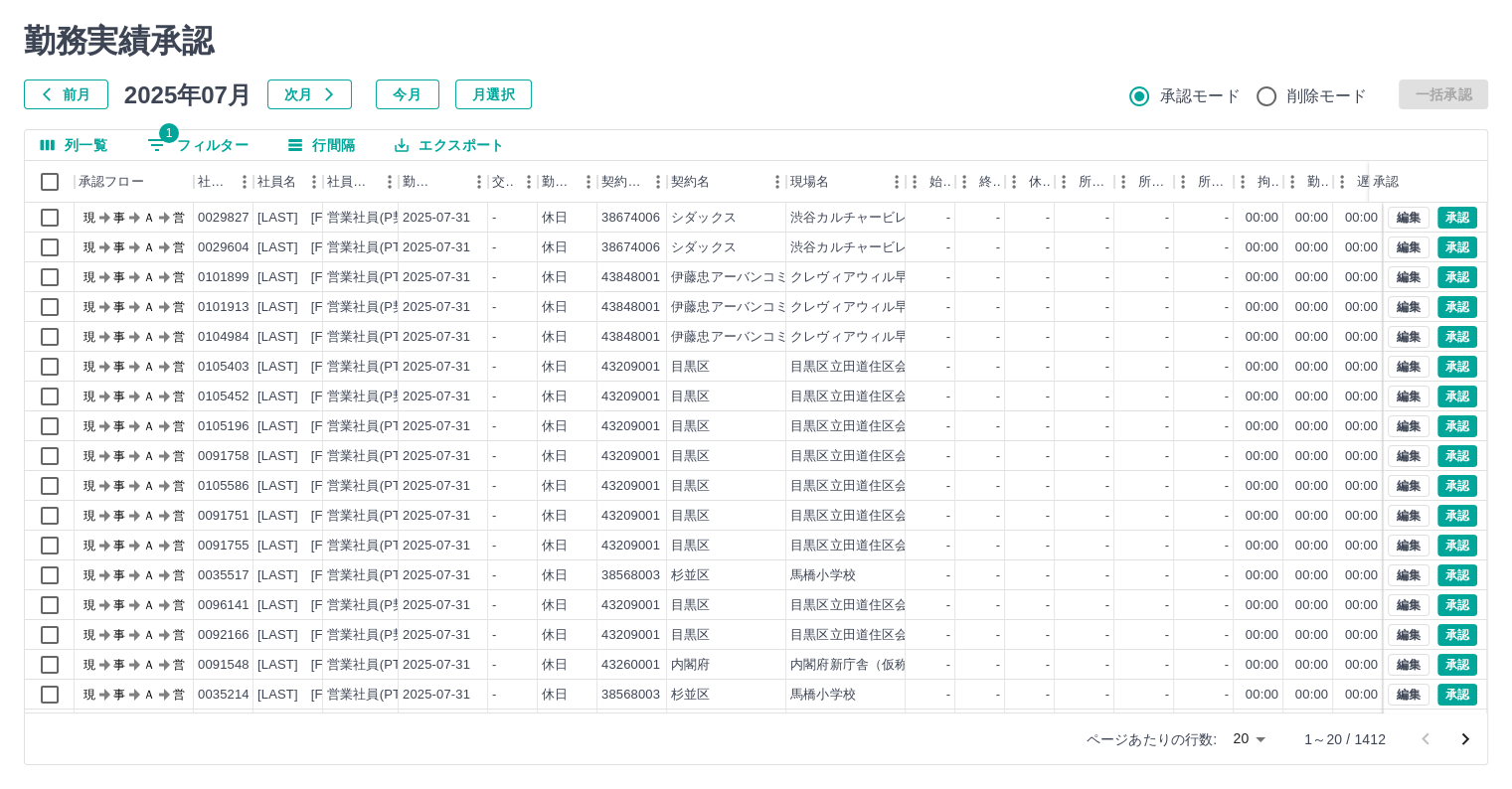 drag, startPoint x: 1489, startPoint y: 229, endPoint x: 1483, endPoint y: 546, distance: 317.05678 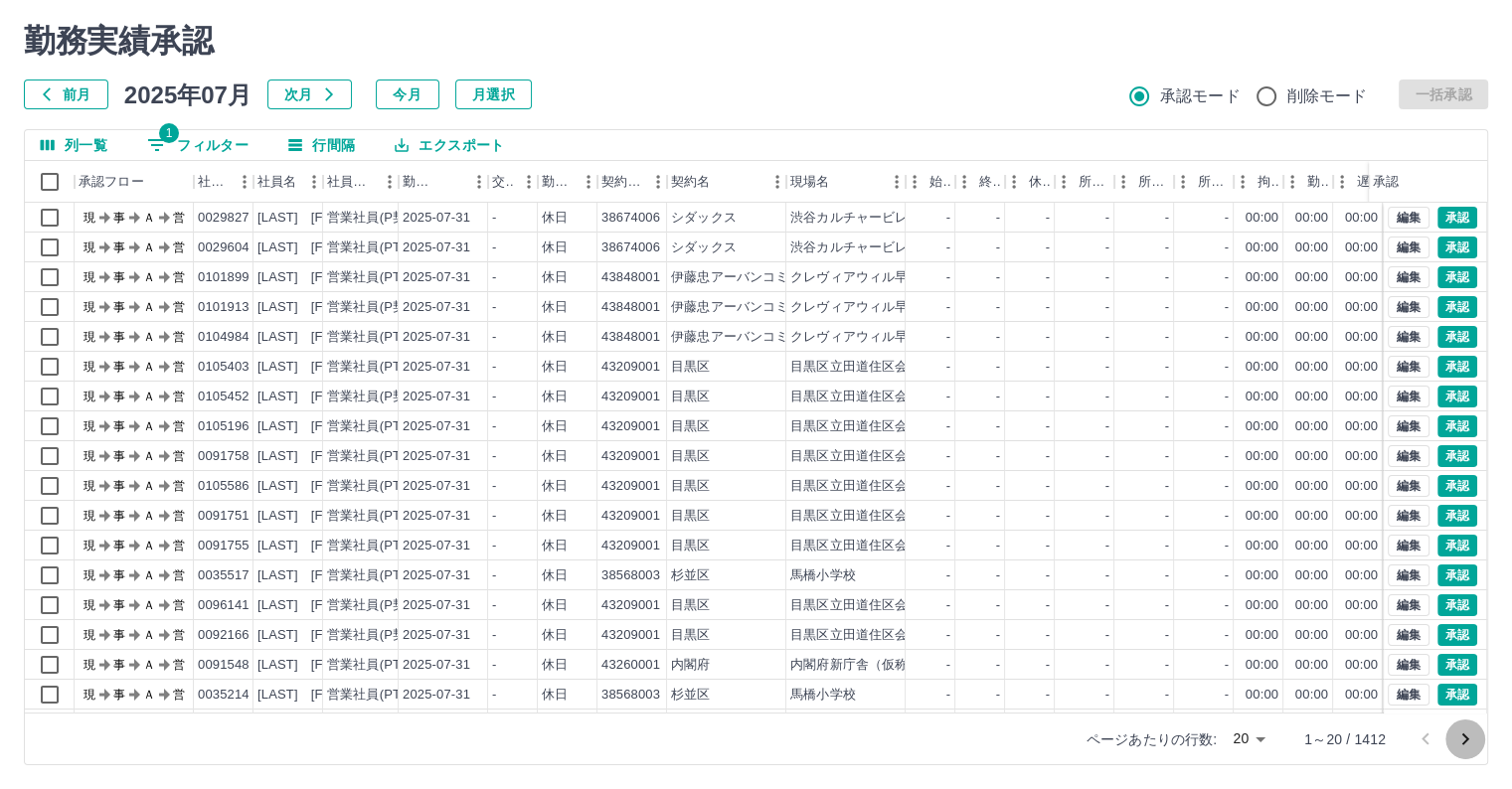click 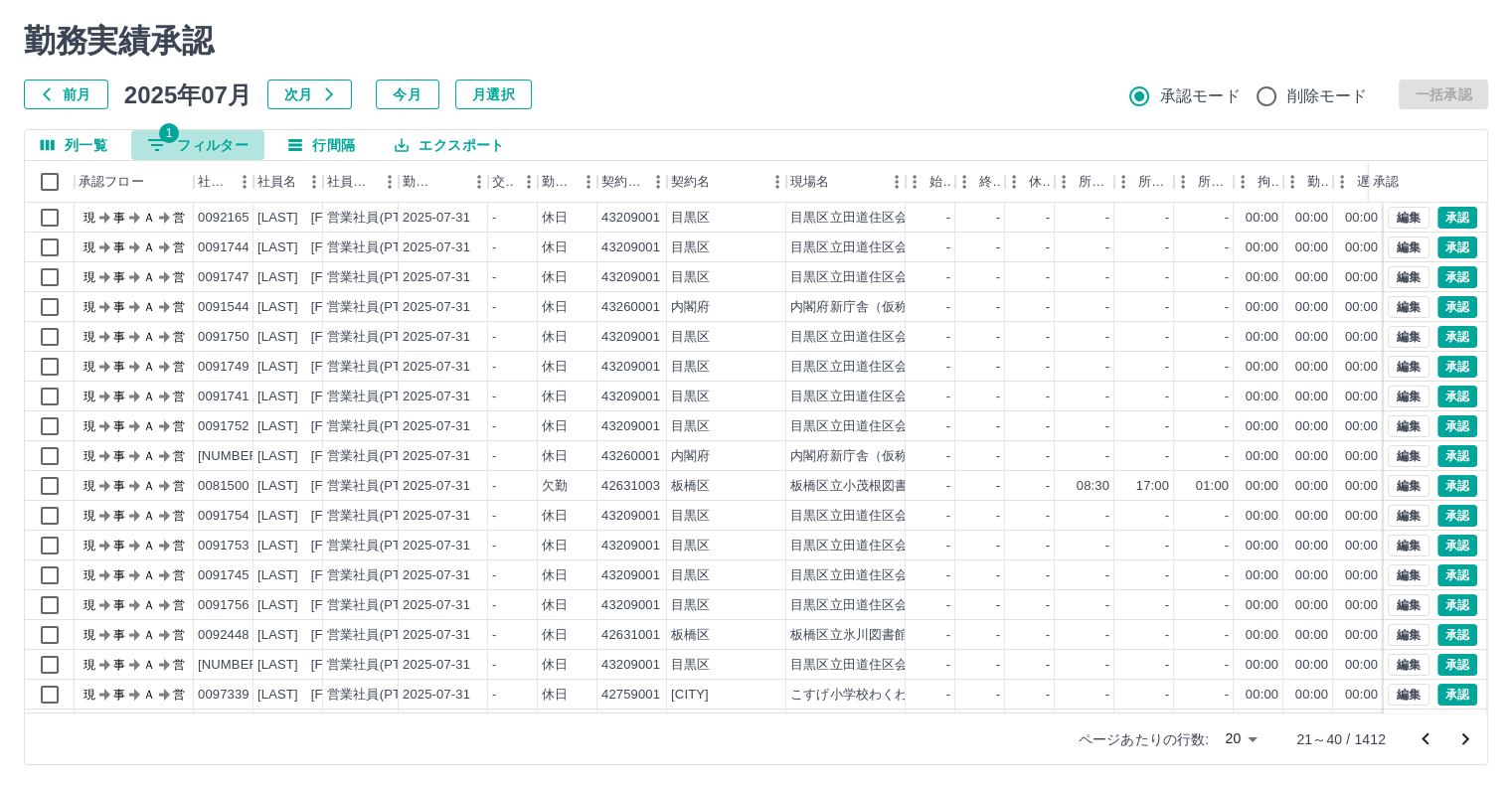 click on "1 フィルター" at bounding box center (198, 145) 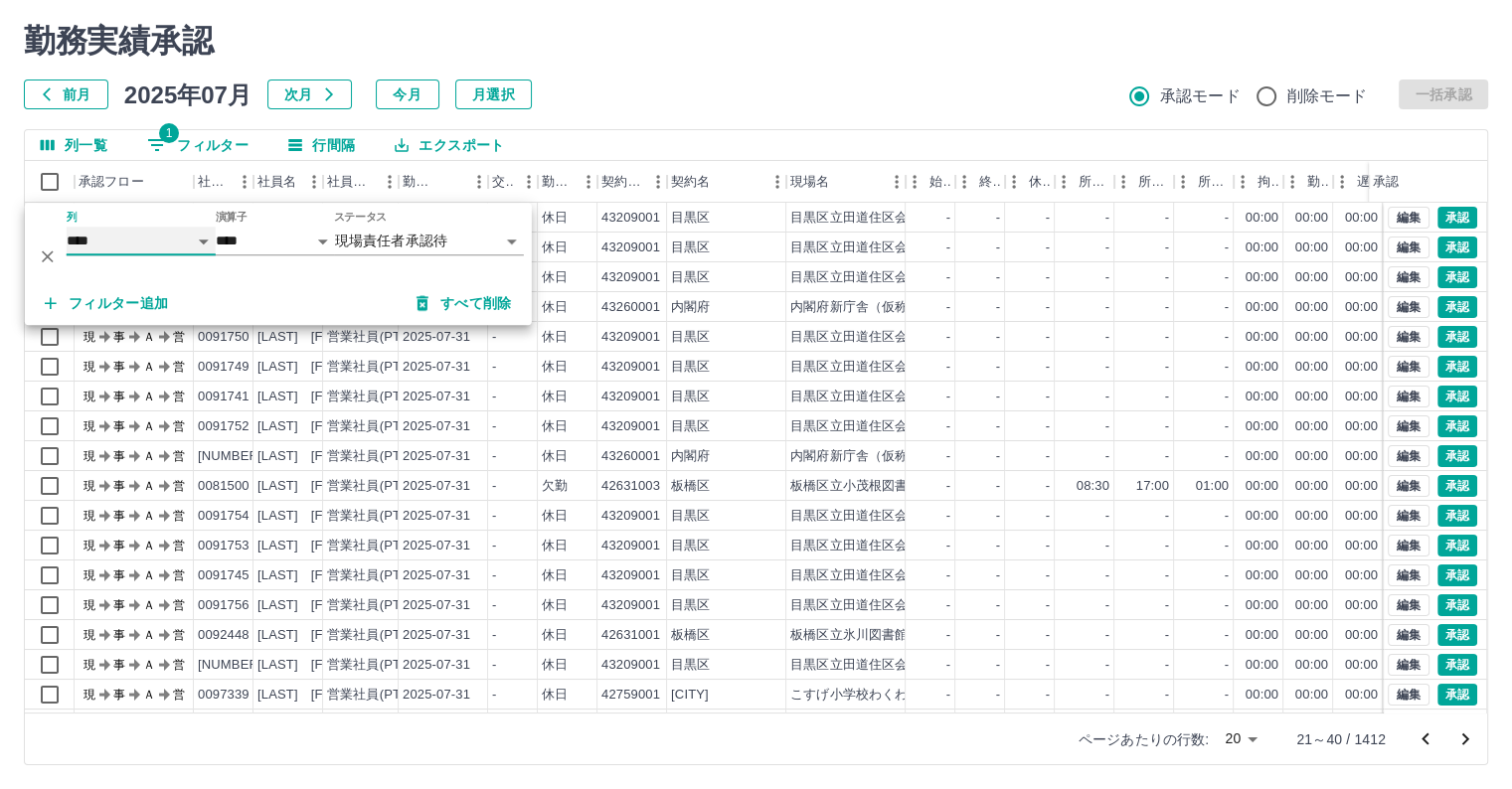 click on "**** *** **** *** *** **** ***** *** *** ** ** ** **** **** **** ** ** *** **** *****" at bounding box center (141, 240) 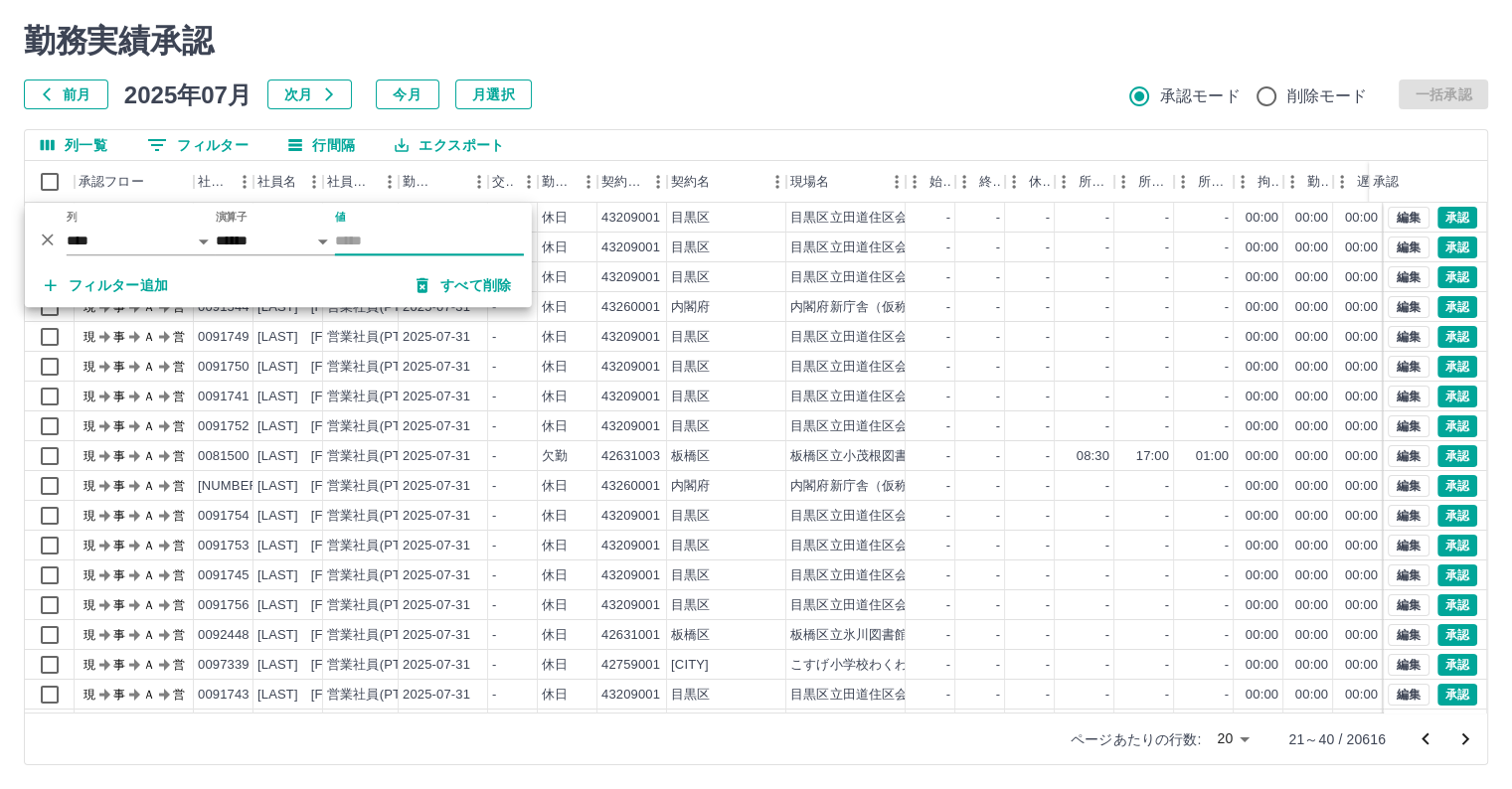 click on "値" at bounding box center (429, 240) 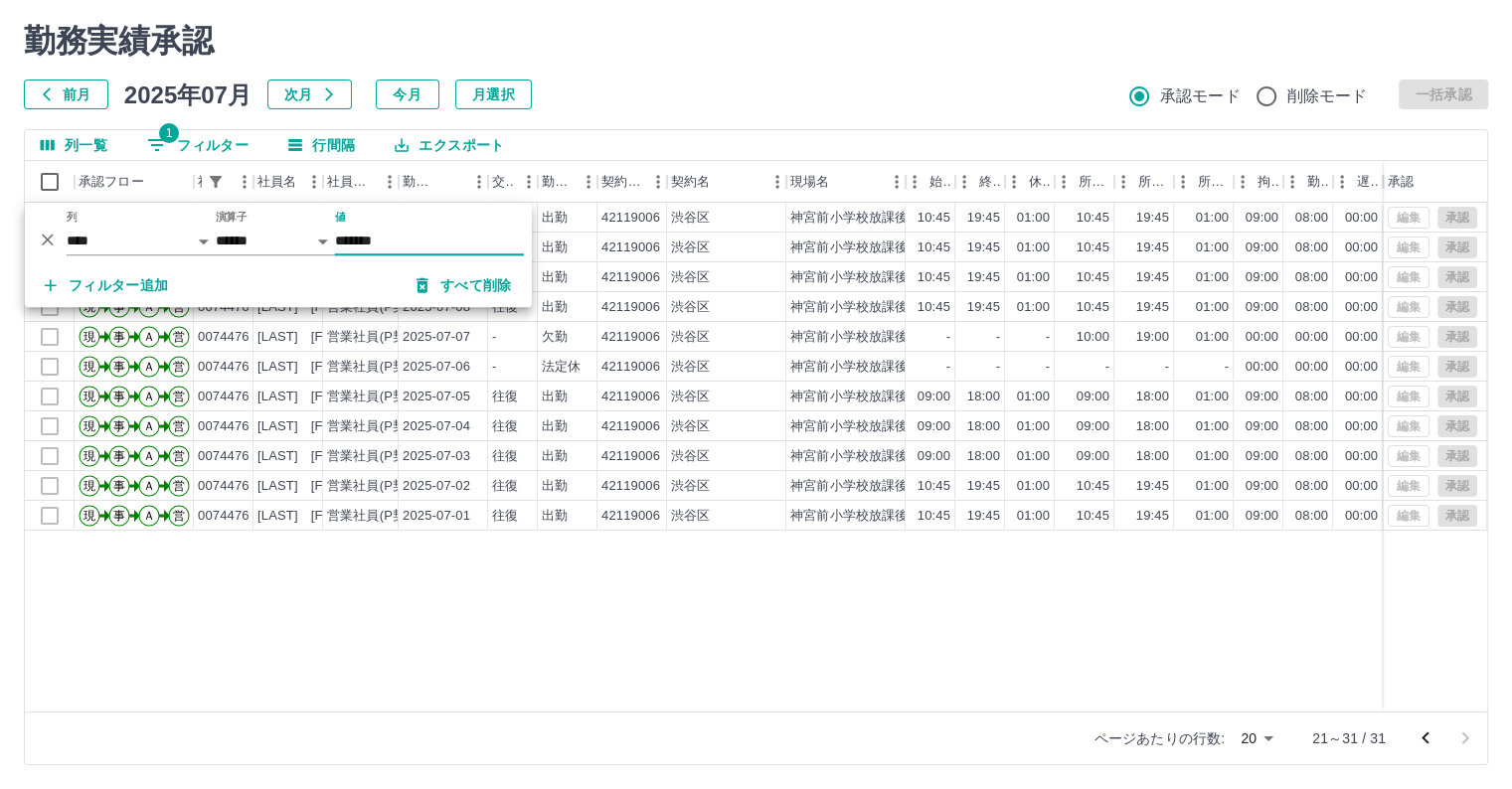 type on "*******" 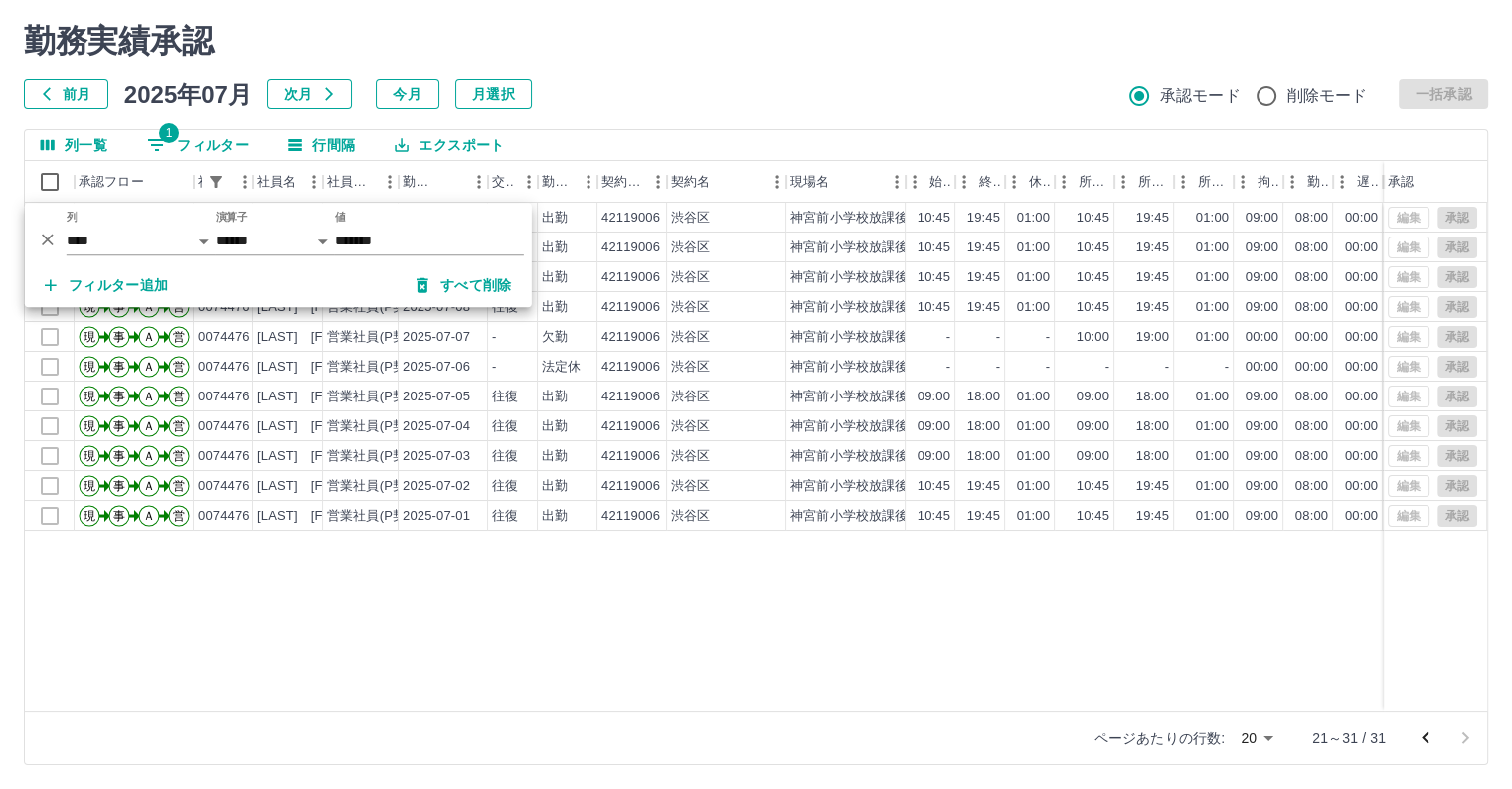 click on "勤務実績承認 前月 2025年07月 次月 今月 月選択 承認モード 削除モード 一括承認" at bounding box center [756, 66] 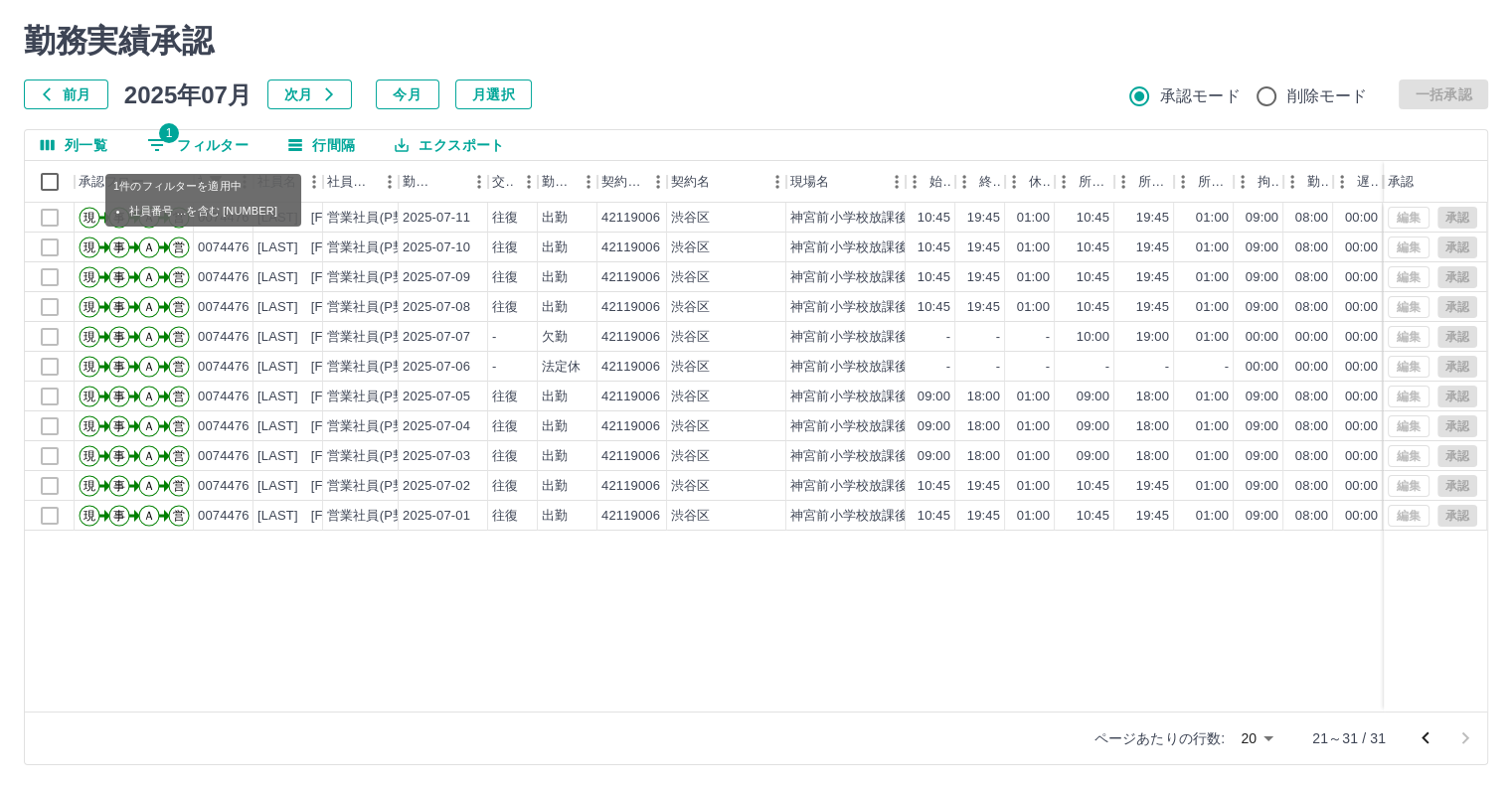 click on "1 フィルター" at bounding box center (198, 145) 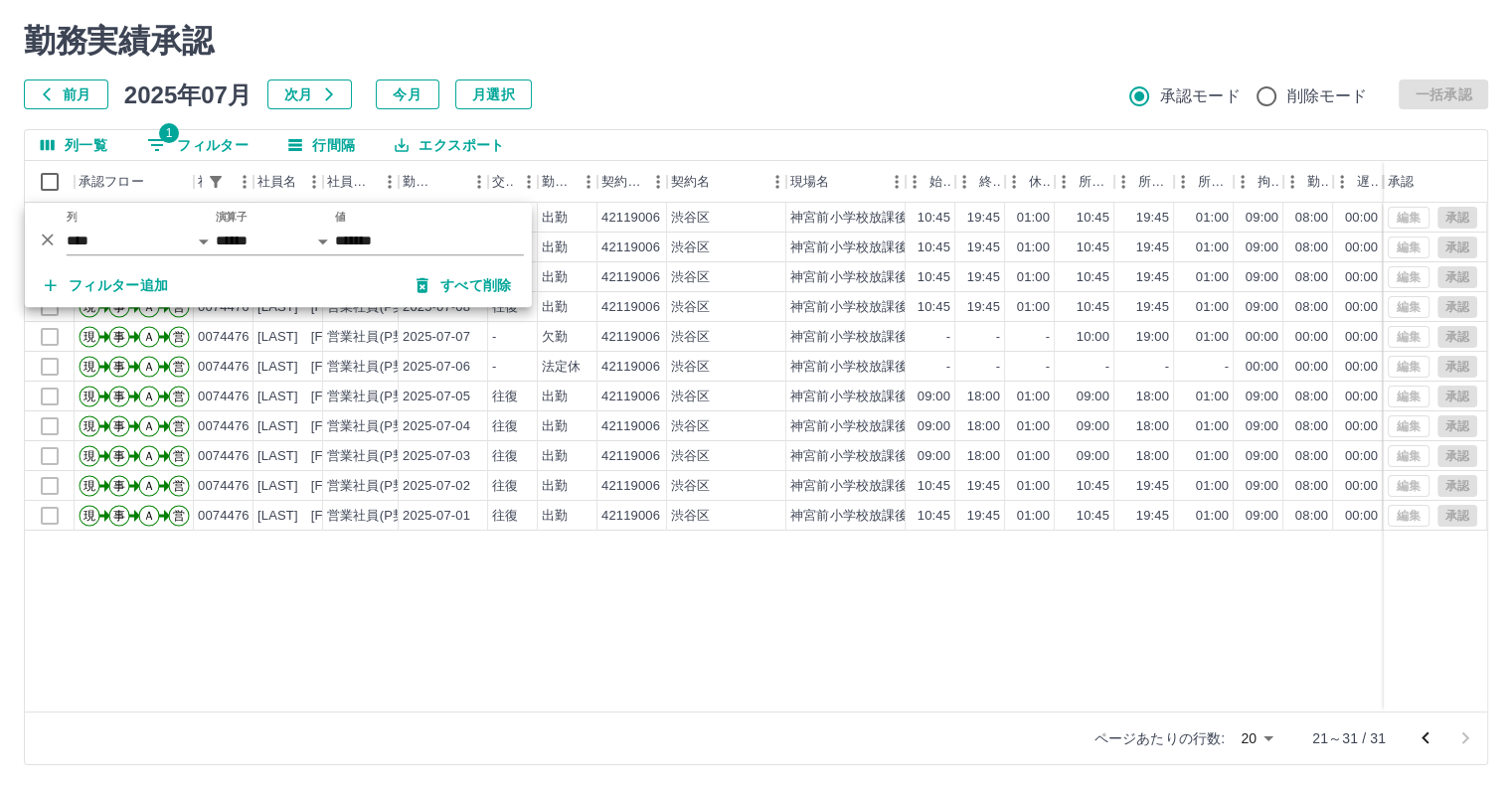click on "勤務実績承認 前月 2025年07月 次月 今月 月選択 承認モード 削除モード 一括承認 列一覧 1 フィルター 行間隔 エクスポート 承認フロー 社員番号 社員名 社員区分 勤務日 交通費 勤務区分 契約コード 契約名 現場名 始業 終業 休憩 所定開始 所定終業 所定休憩 拘束 勤務 遅刻等 コメント ステータス 承認 現 事 Ａ 営 [NUMBER] [LAST]　[FIRST] 営業社員(P契約) [DATE] 往復 出勤 [NUMBER] [CITY] [CITY]小学校放課後クラブ 10:45 19:45 01:00 10:45 19:45 01:00 09:00 08:00 00:00 全承認済現 事 Ａ 営 [NUMBER] [LAST]　[FIRST] 営業社員(P契約) [DATE] 往復 出勤 [NUMBER] [CITY] [CITY]小学校放課後クラブ 10:45 19:45 01:00 10:45 19:45 01:00 09:00 08:00 00:00 全承認済現 事 Ａ 営 [NUMBER] [LAST]　[FIRST] 営業社員(P契約) [DATE] 往復 出勤 [NUMBER] [CITY] [CITY]小学校放課後クラブ 10:45 19:45 01:00 10:45 19:45 01:00 09:00 08:00 00:00 -" at bounding box center [756, 394] 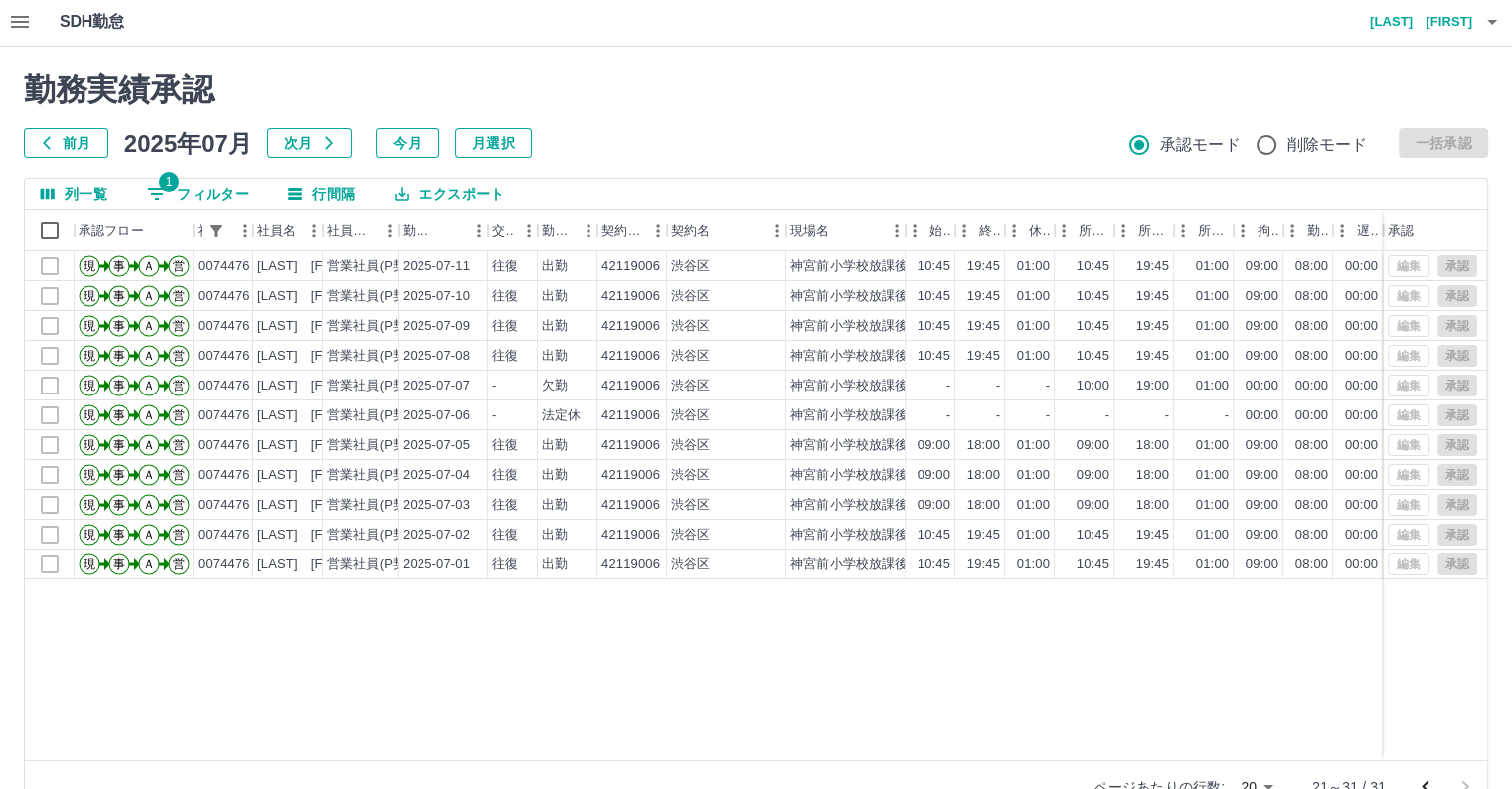 scroll, scrollTop: 0, scrollLeft: 0, axis: both 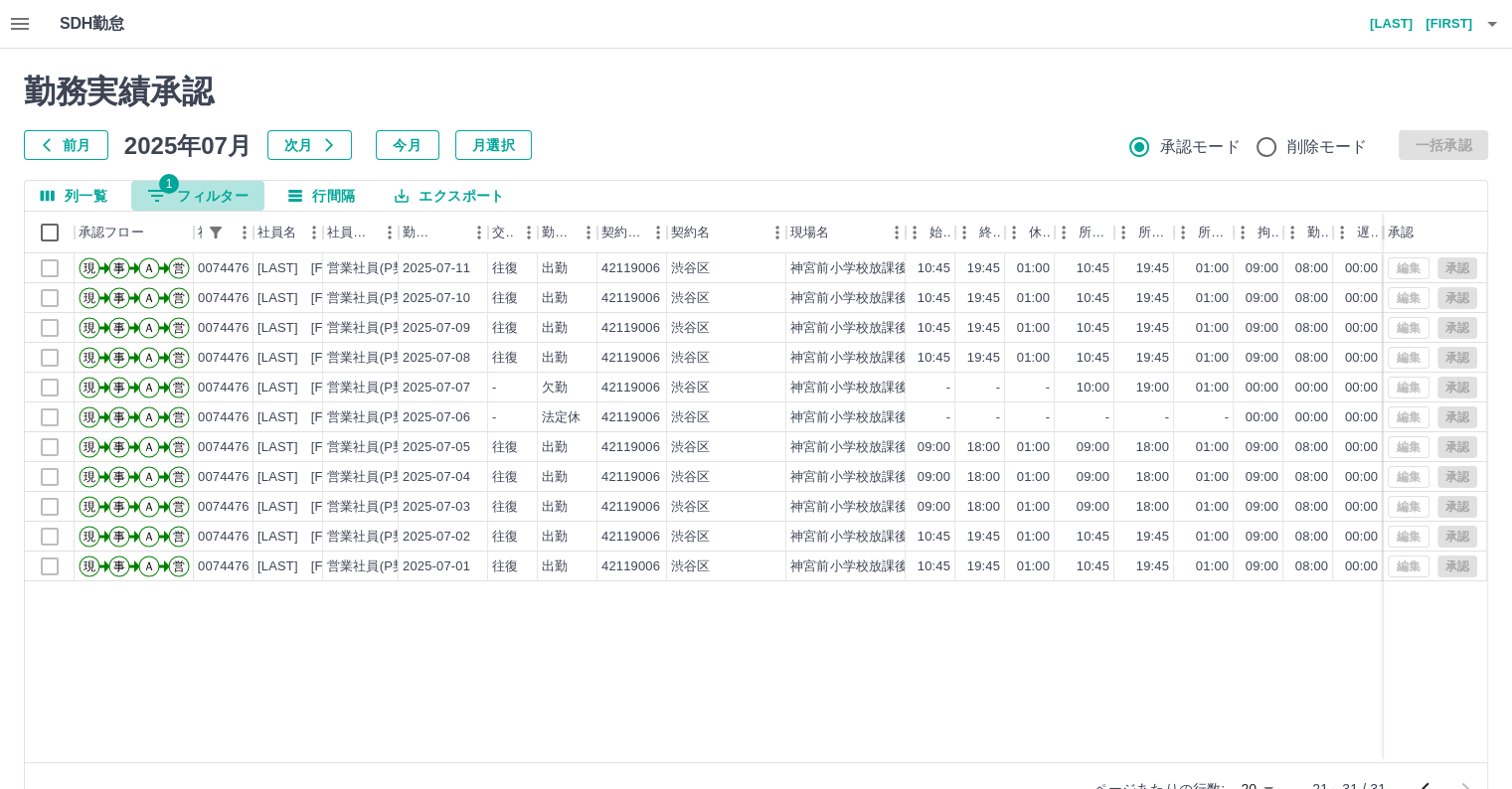 click on "1 フィルター" at bounding box center [198, 196] 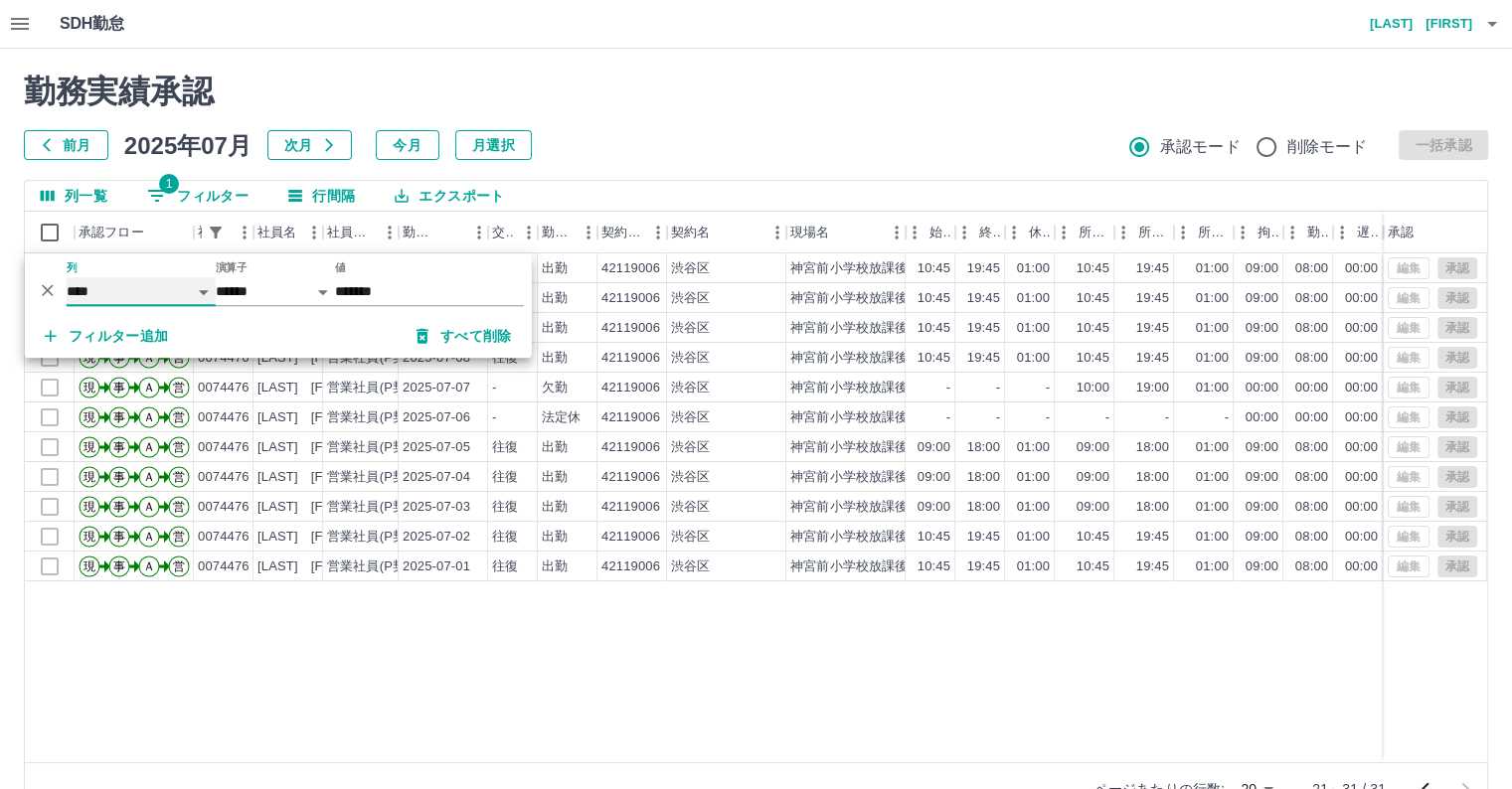 click on "**** *** **** *** *** **** ***** *** *** ** ** ** **** **** **** ** ** *** **** *****" at bounding box center (141, 291) 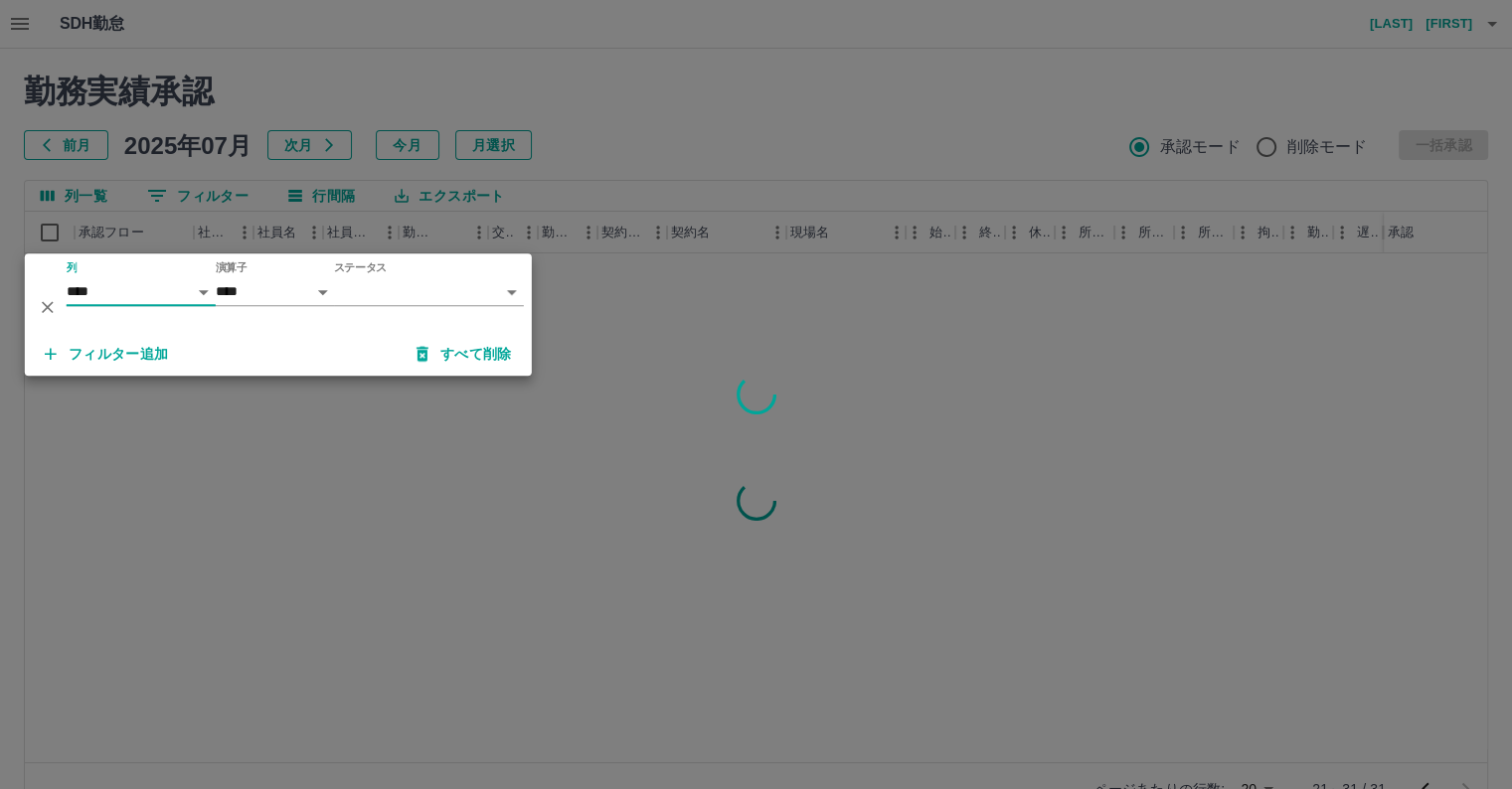 click on "SDH勤怠 [LAST]　[FIRST] 勤務実績承認 前月 2025年07月 次月 今月 月選択 承認モード 削除モード 一括承認 列一覧 0 フィルター 行間隔 エクスポート 承認フロー 社員番号 社員名 社員区分 勤務日 交通費 勤務区分 契約コード 契約名 現場名 始業 終業 休憩 所定開始 所定終業 所定休憩 拘束 勤務 遅刻等 コメント ステータス 承認 ページあたりの行数: 20 ** 21～31 / 31 SDH勤怠 *** ** 列 **** *** **** *** *** **** ***** *** *** ** ** ** **** **** **** ** ** *** **** ***** 演算子 **** ****** ステータス ​ ********* フィルター追加 すべて削除" at bounding box center (756, 419) 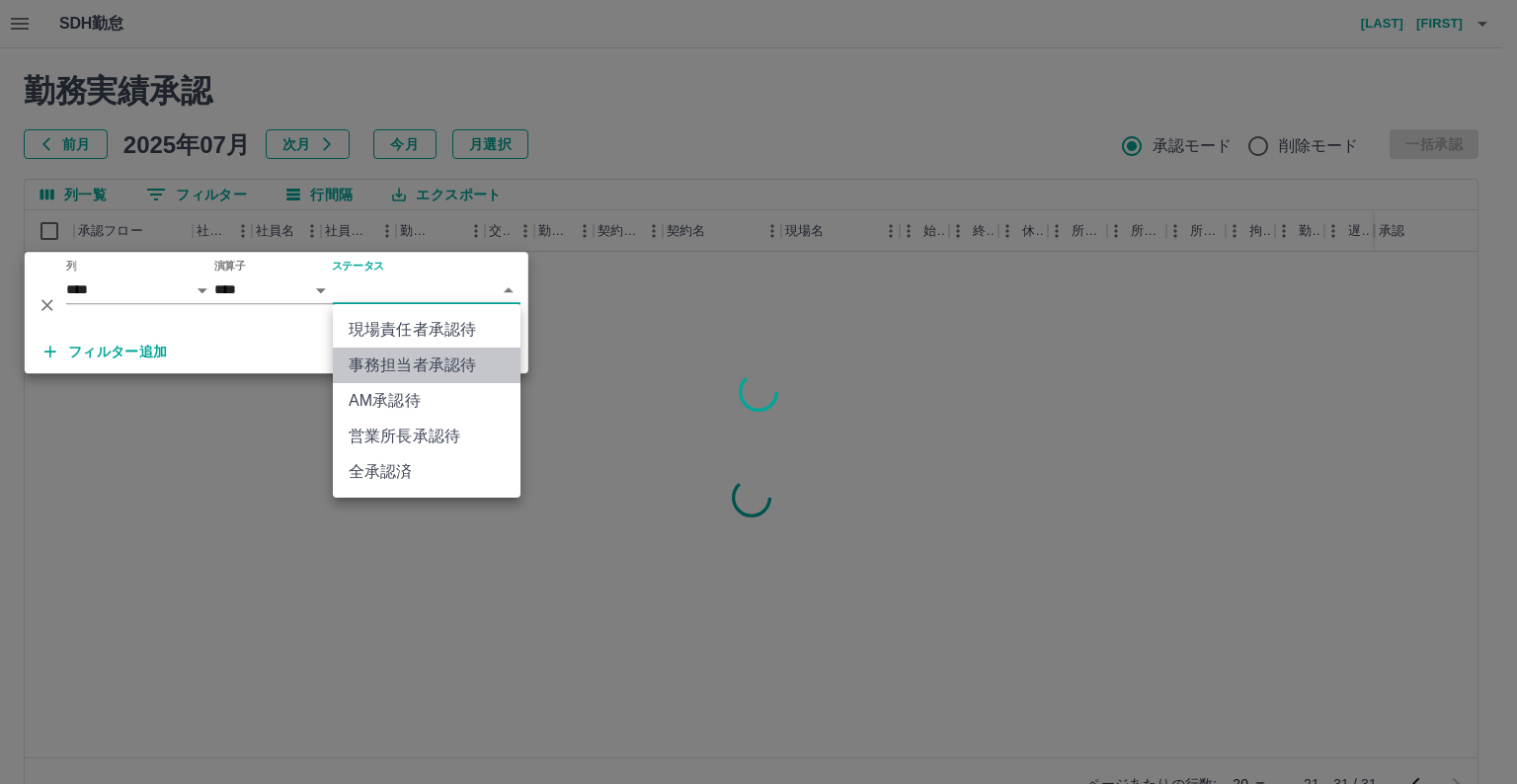 click on "事務担当者承認待" at bounding box center (427, 365) 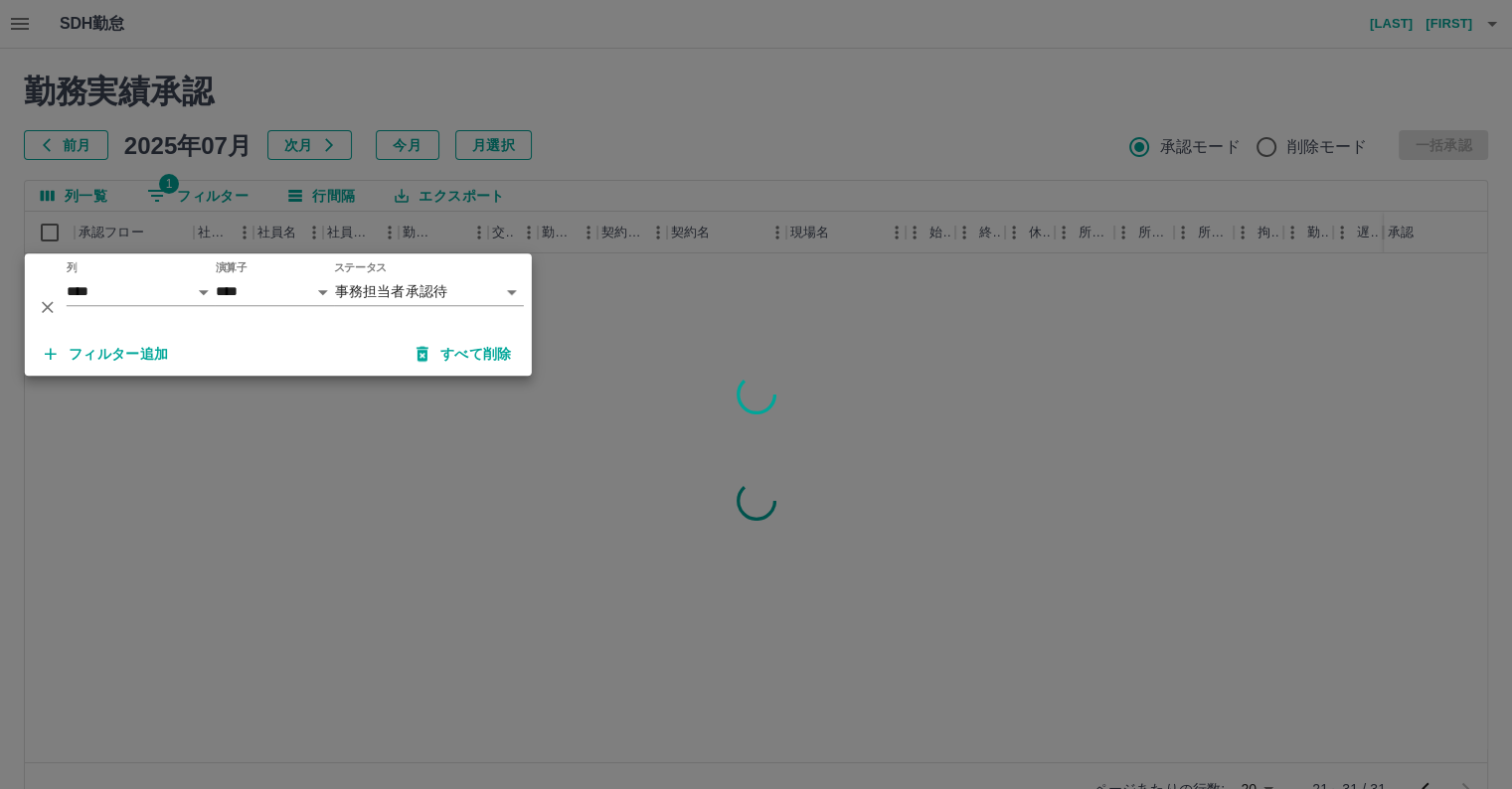 click at bounding box center (756, 394) 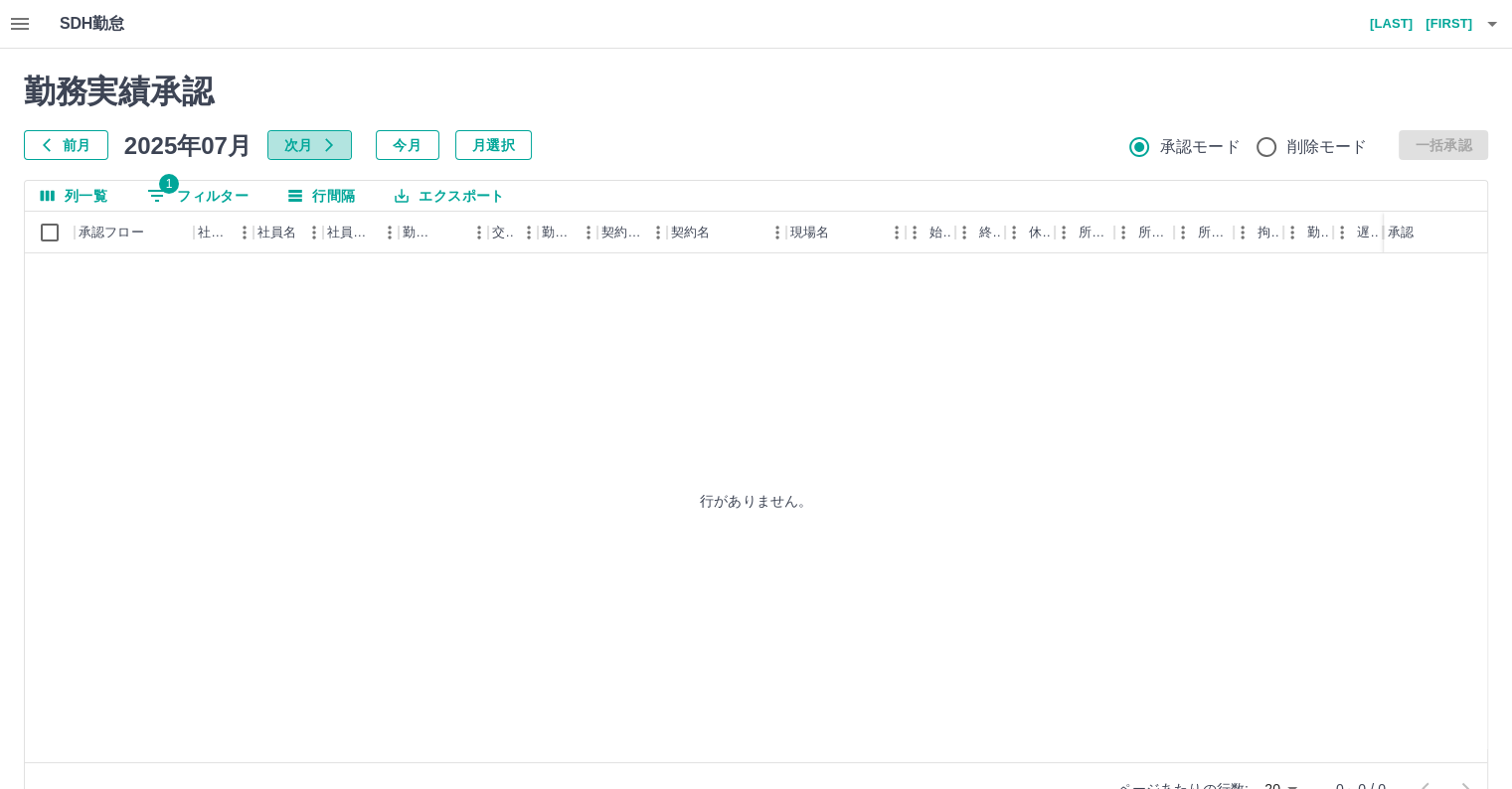 click on "次月" at bounding box center [309, 145] 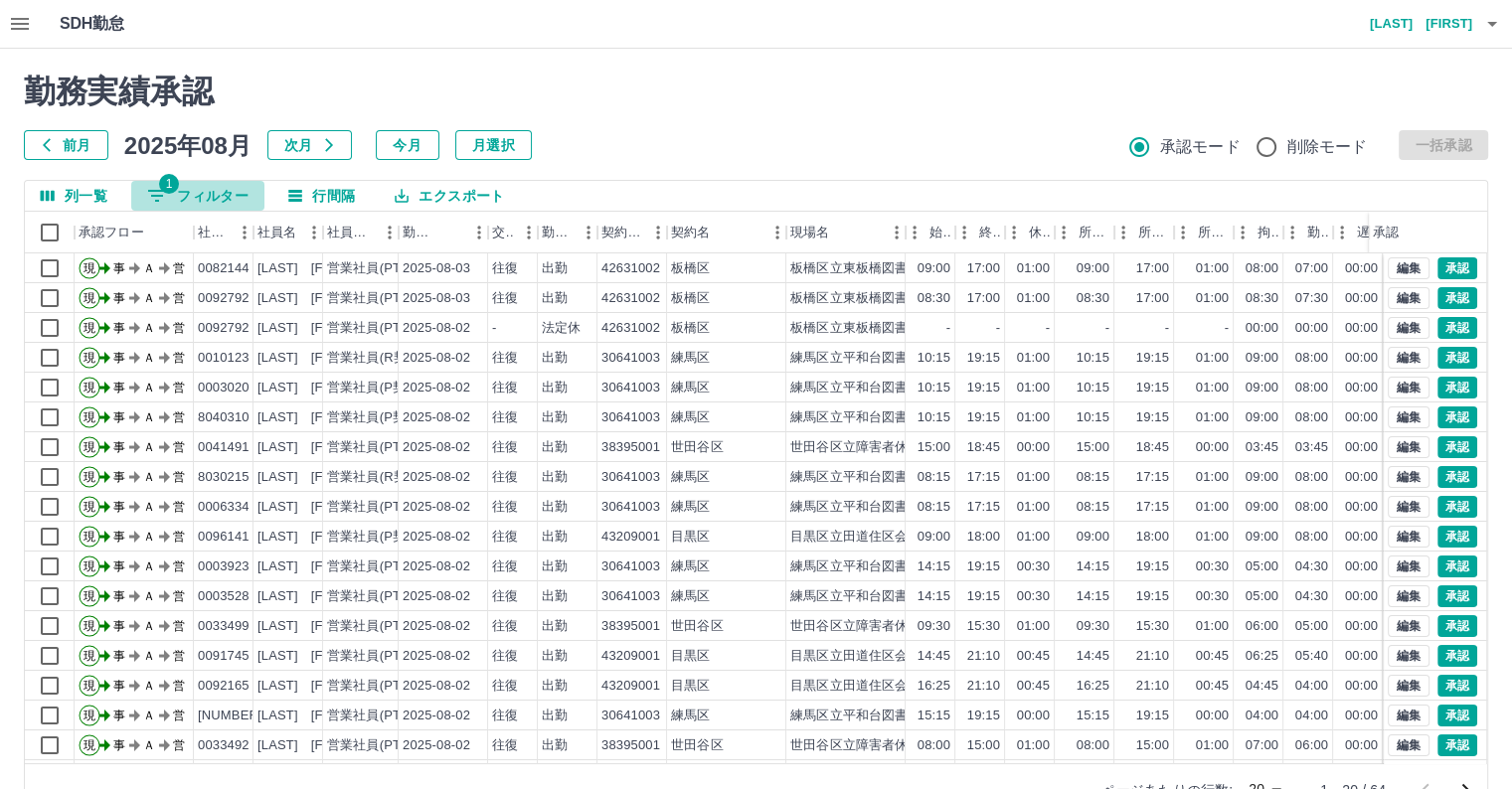 click on "1 フィルター" at bounding box center [198, 196] 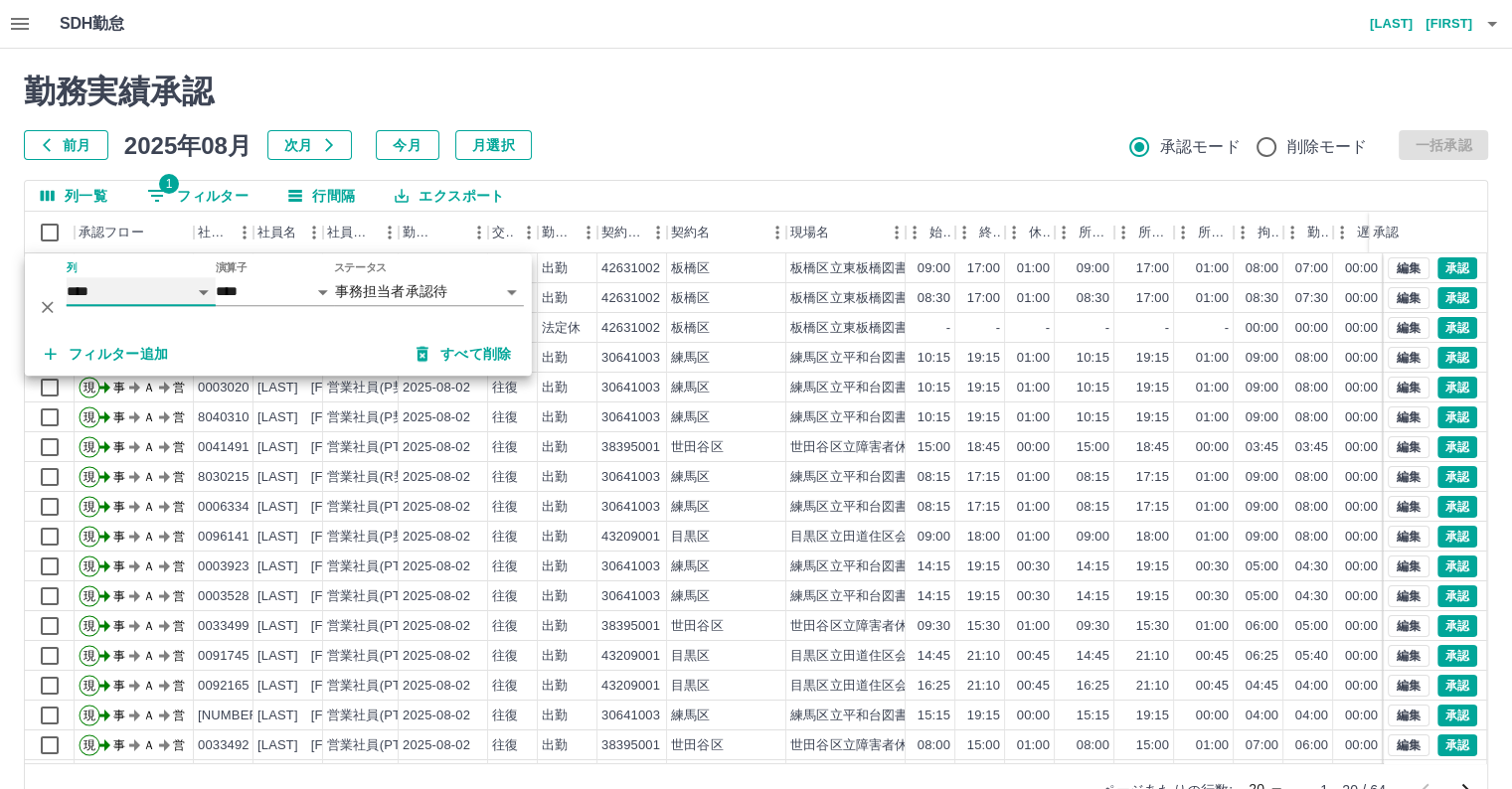 click on "**** *** **** *** *** **** ***** *** *** ** ** ** **** **** **** ** ** *** **** *****" at bounding box center (141, 291) 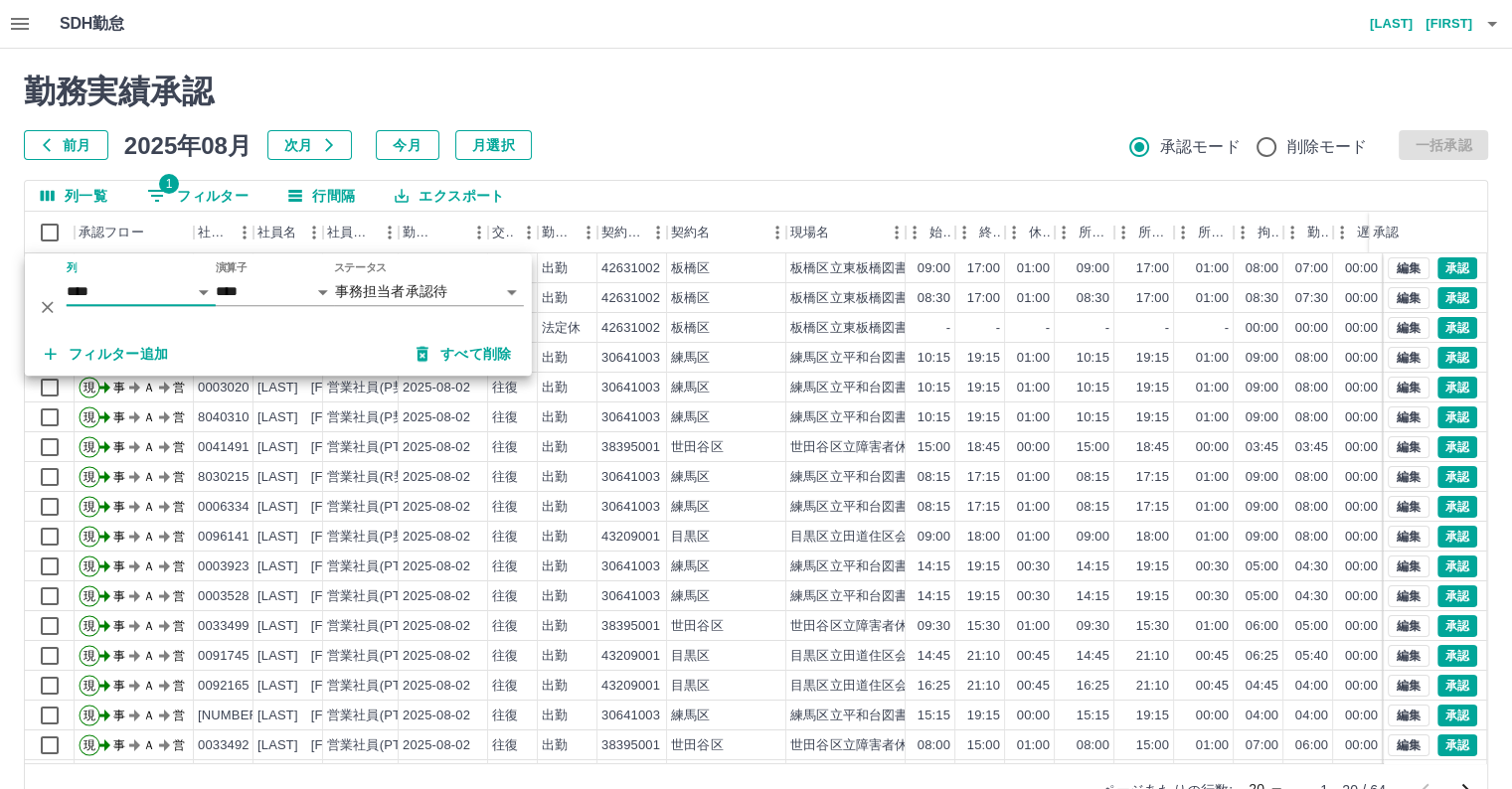 click on "SDH勤怠 [LAST]　[FIRST]" at bounding box center [756, 24] 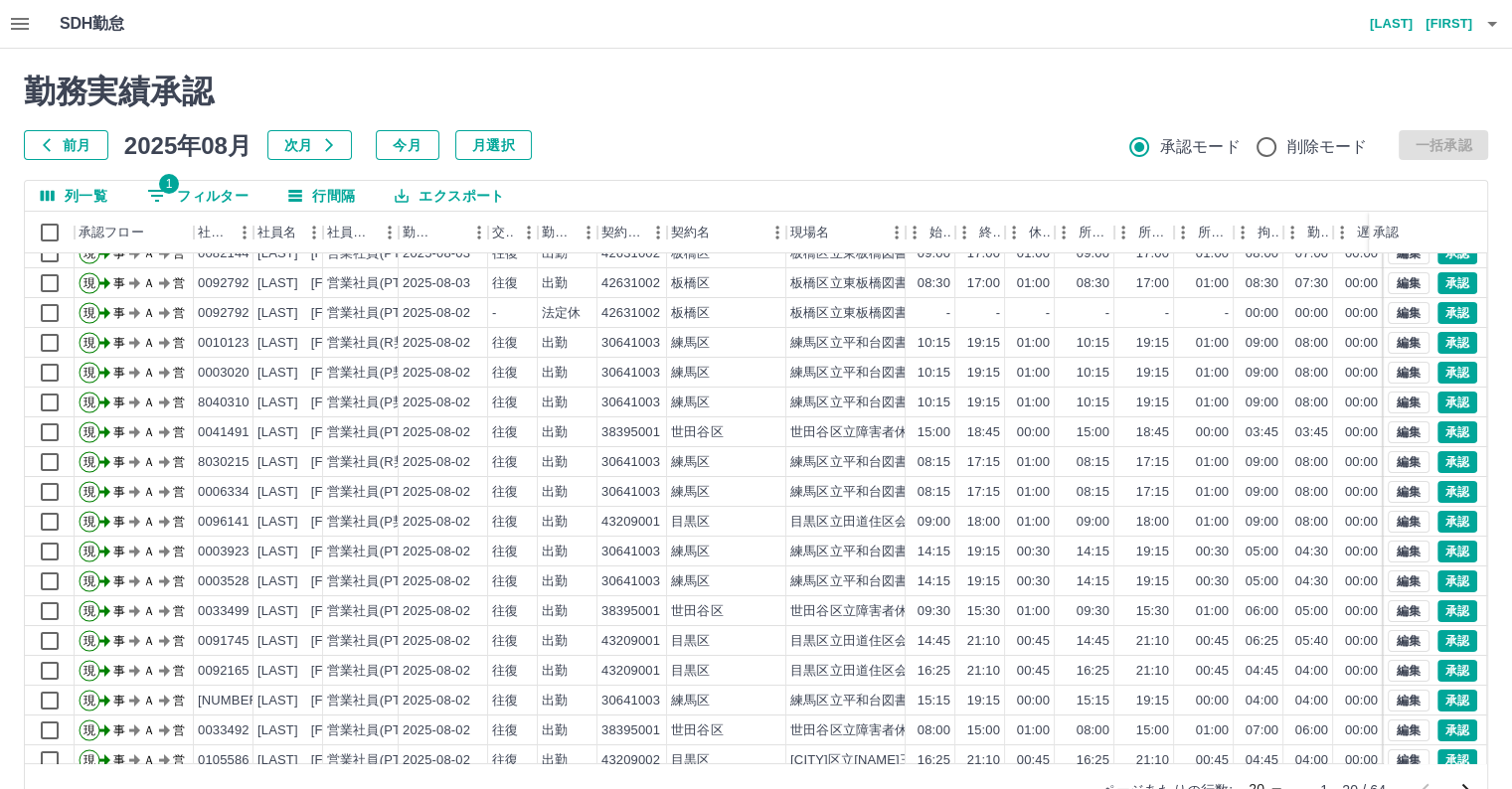 scroll, scrollTop: 100, scrollLeft: 0, axis: vertical 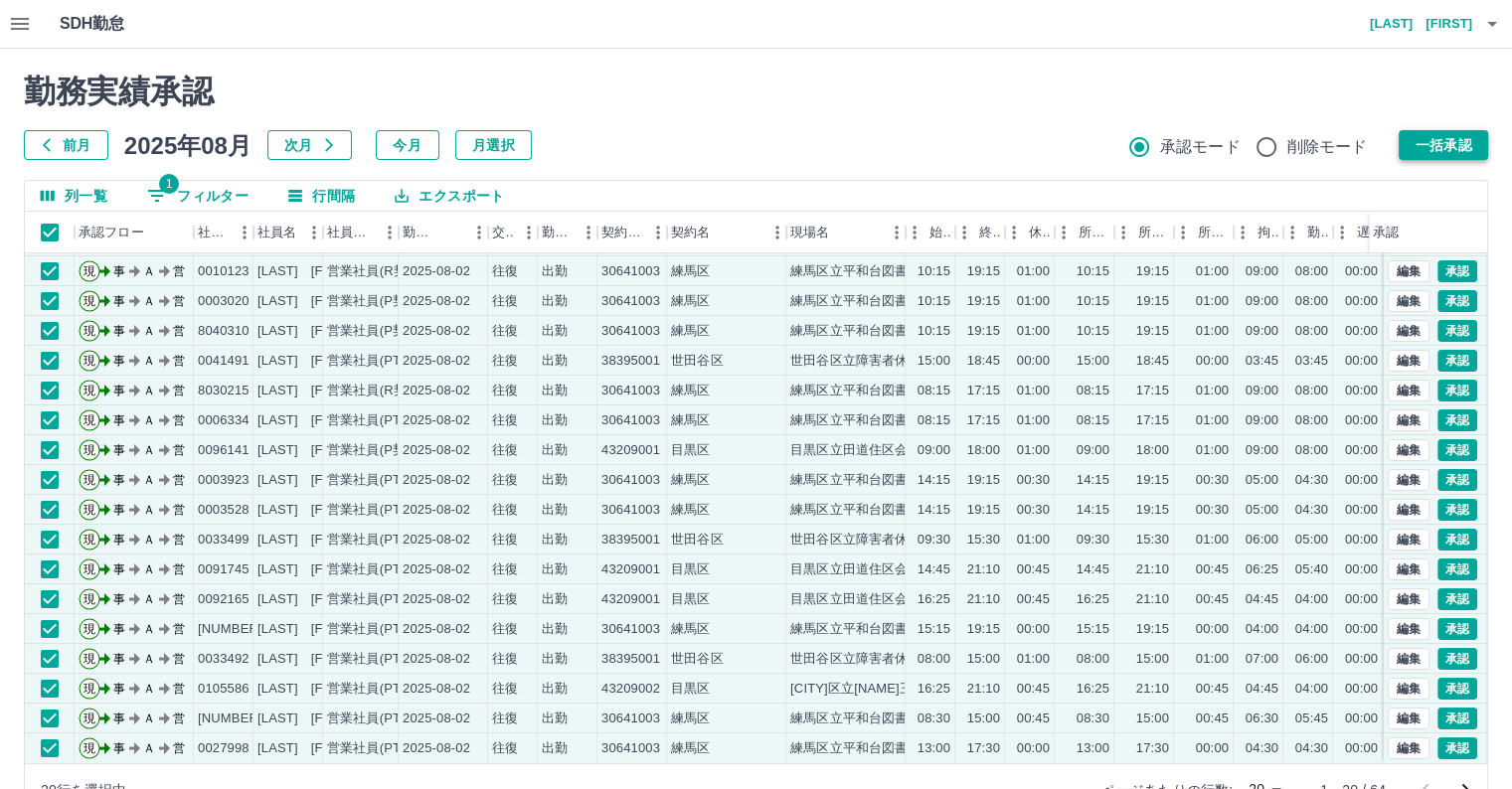click on "一括承認" at bounding box center (1443, 145) 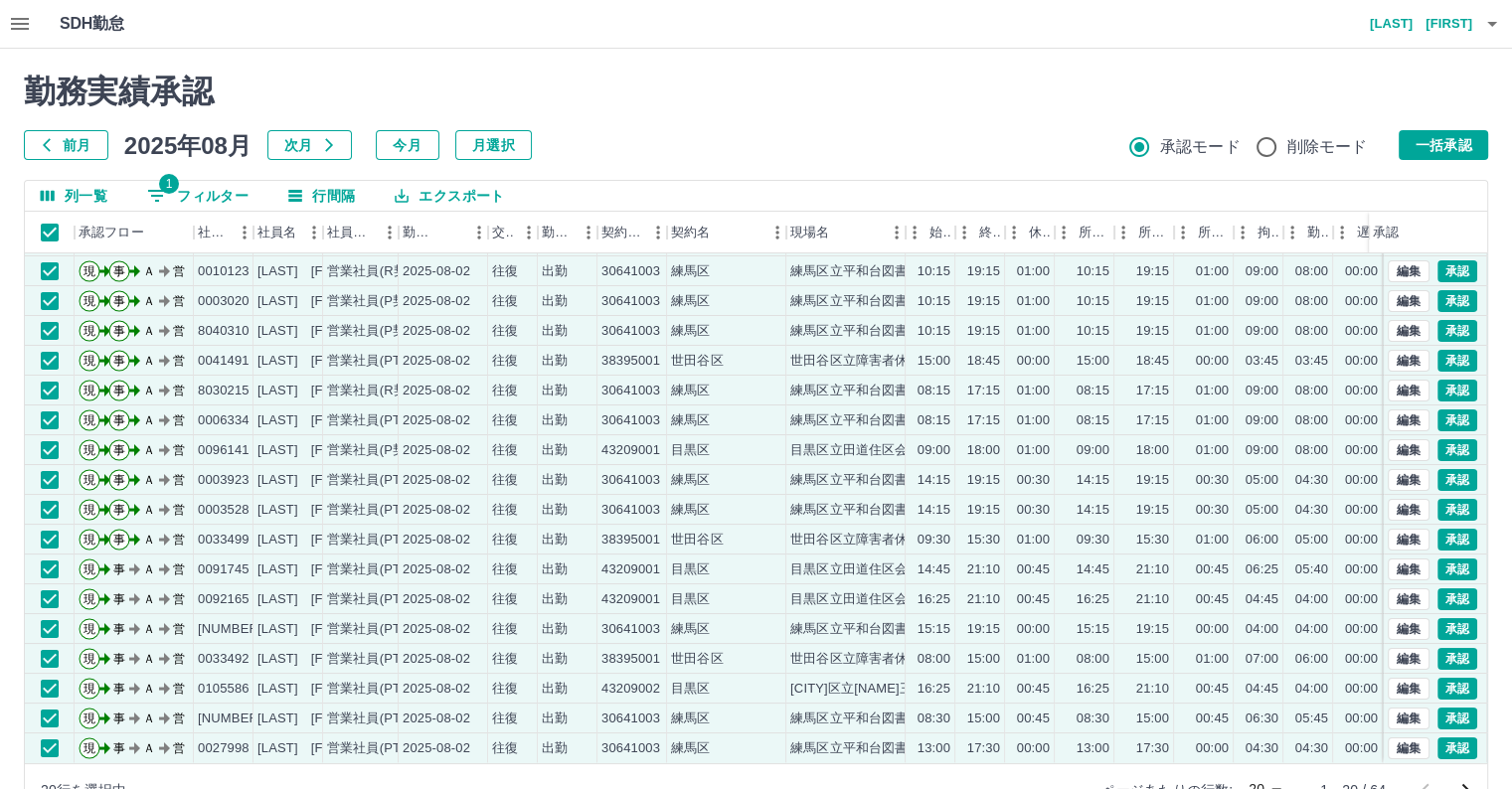 scroll, scrollTop: 52, scrollLeft: 0, axis: vertical 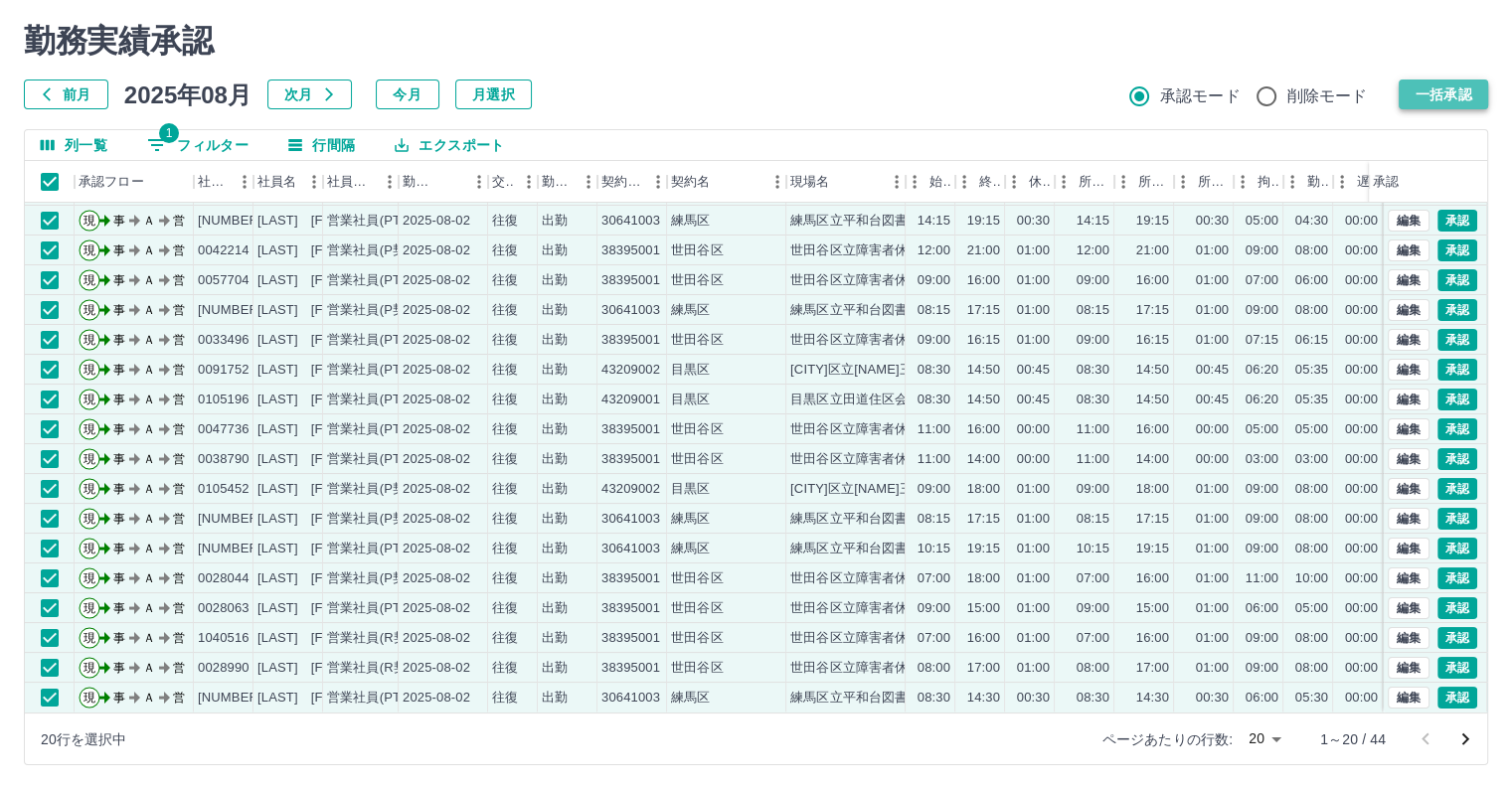click on "一括承認" at bounding box center (1443, 94) 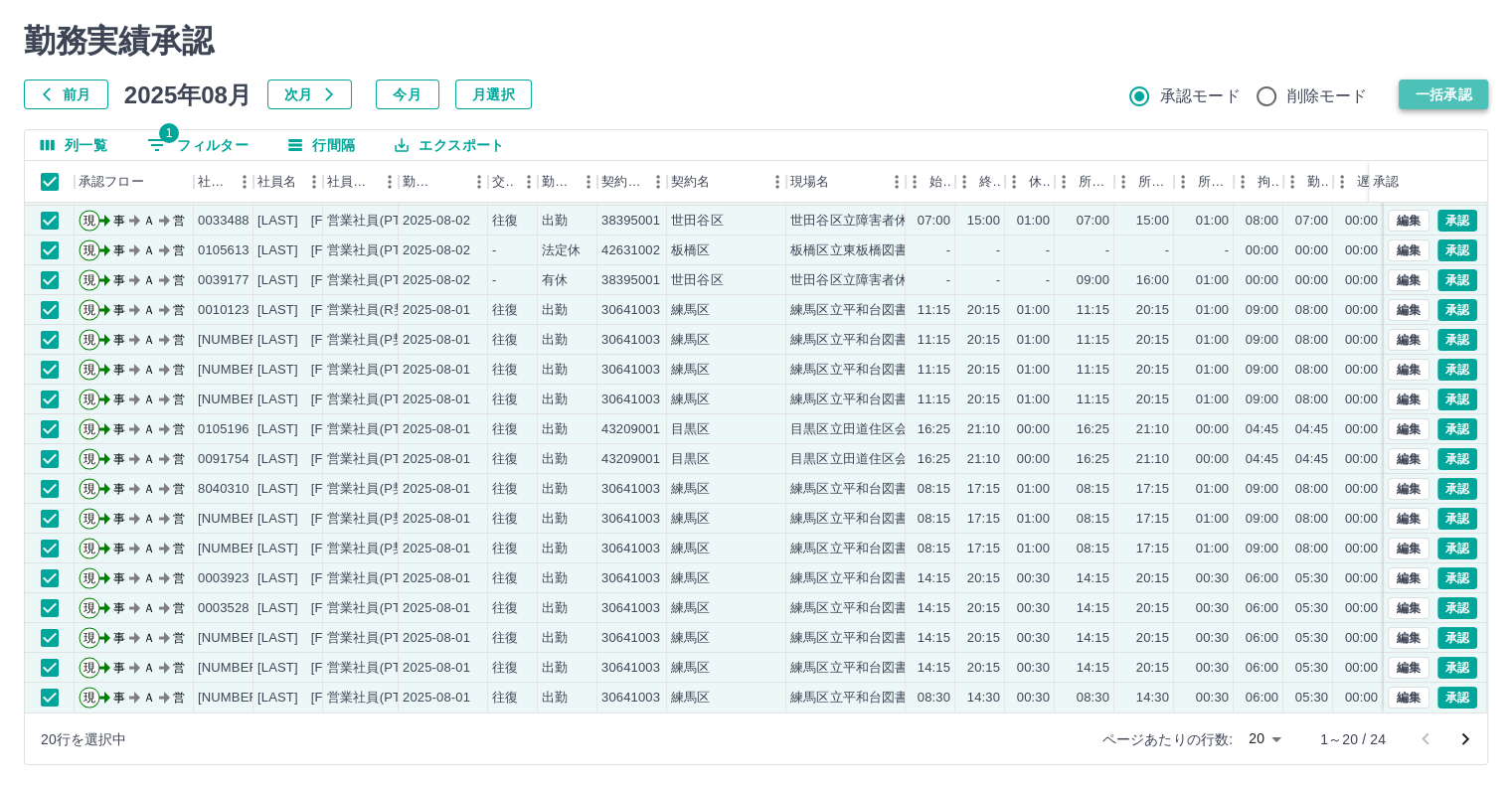 click on "一括承認" at bounding box center [1443, 94] 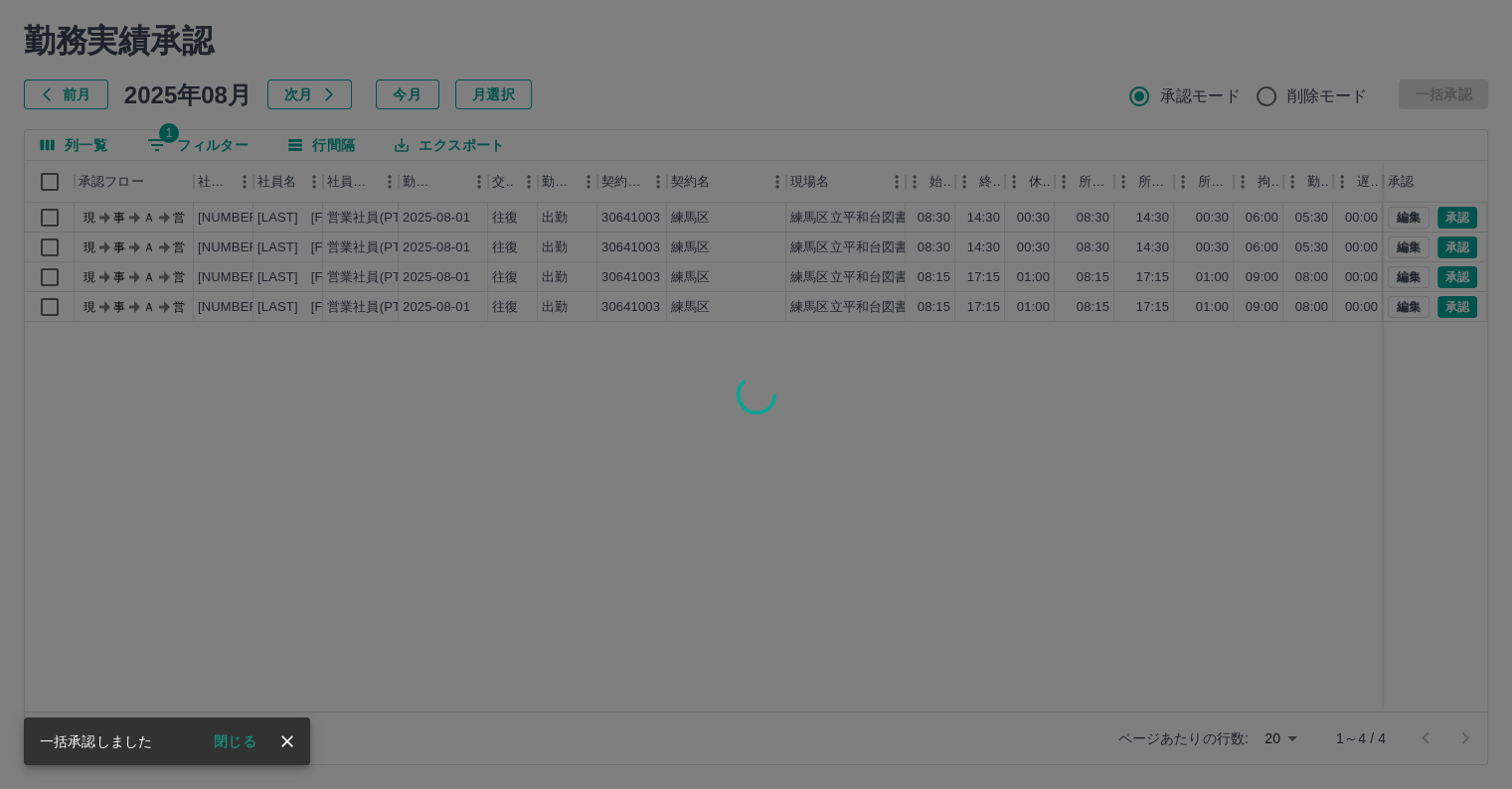 scroll, scrollTop: 0, scrollLeft: 0, axis: both 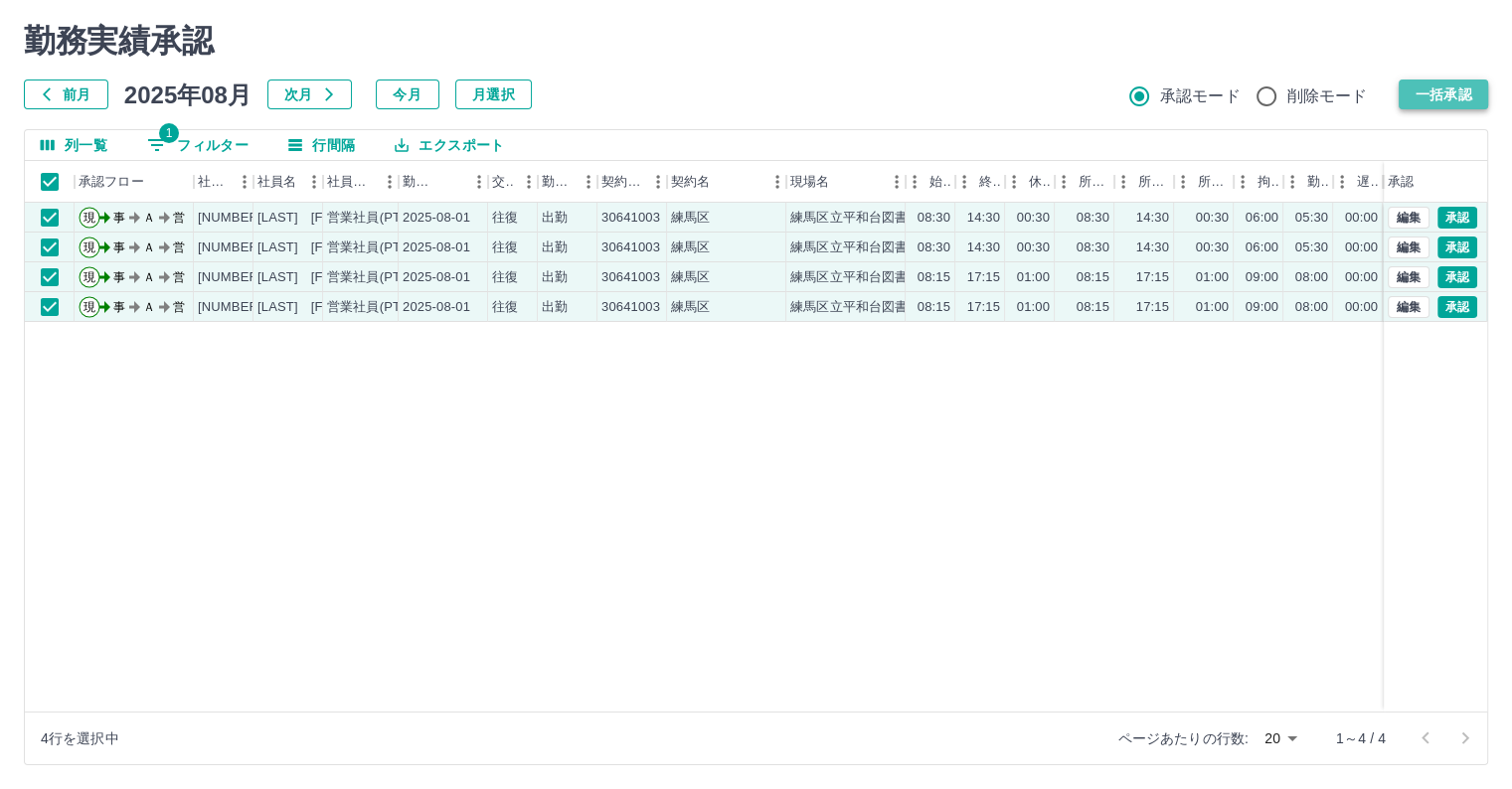 click on "一括承認" at bounding box center [1443, 94] 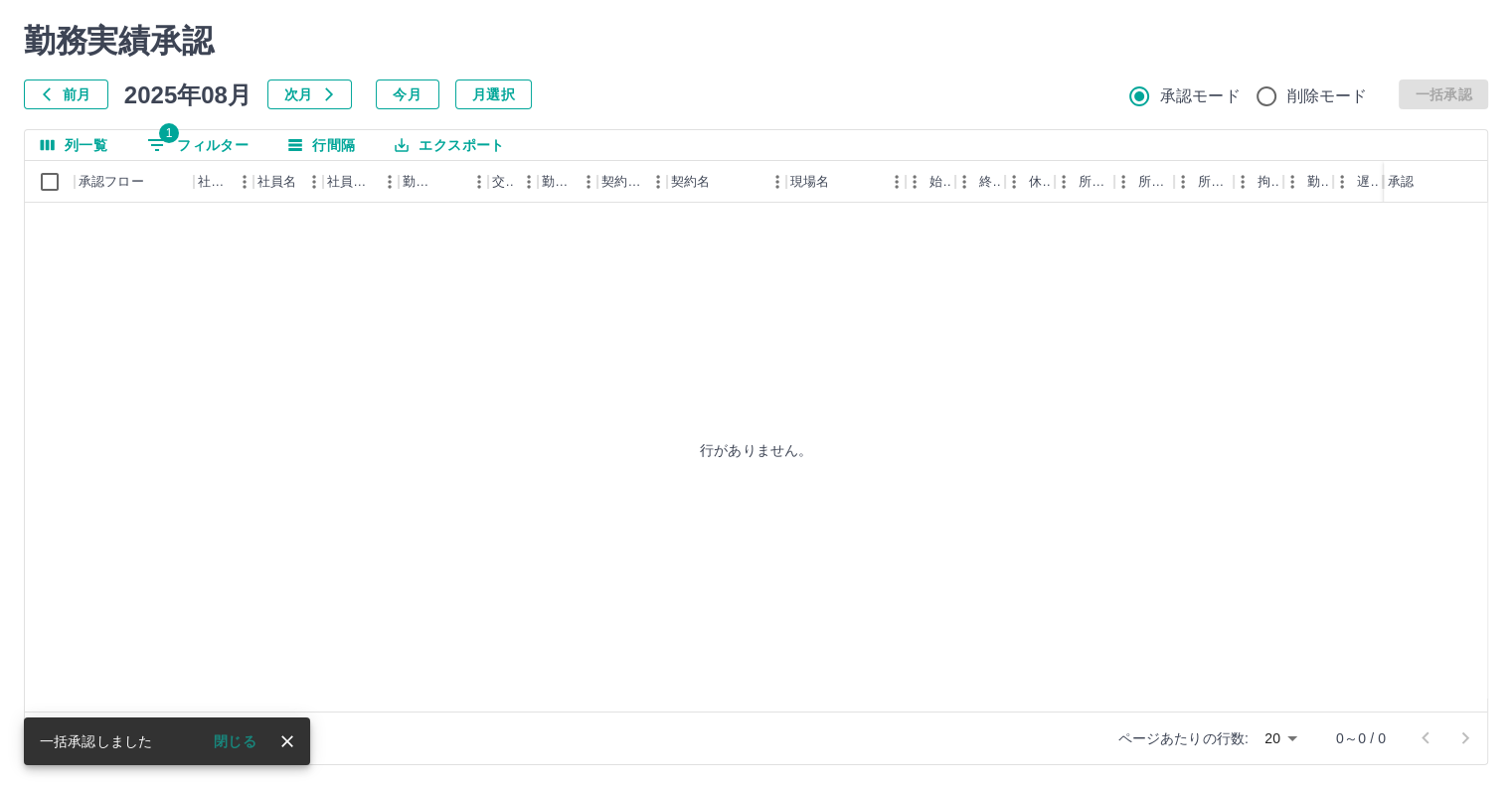 click on "1 フィルター" at bounding box center (198, 145) 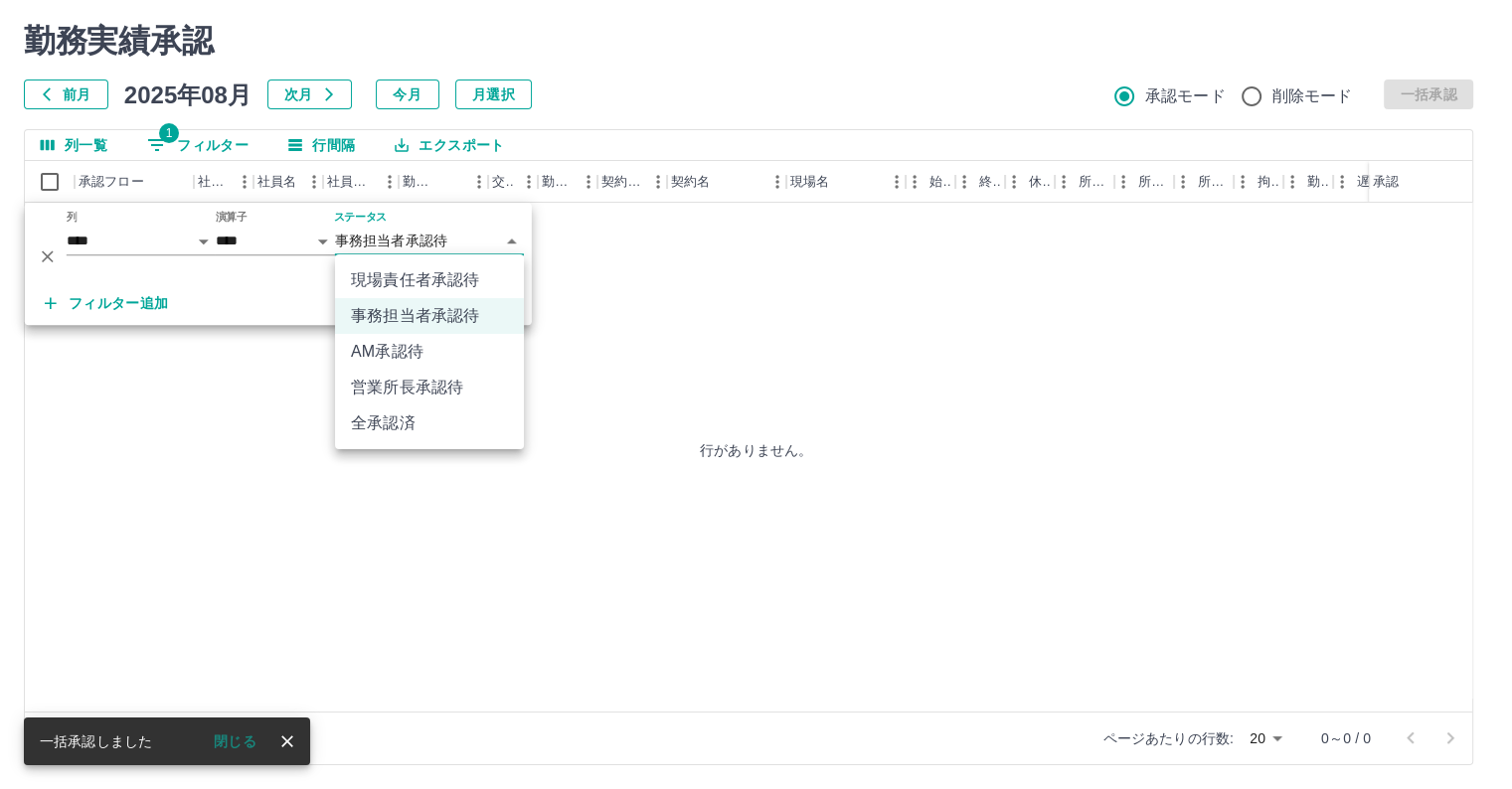 click on "**********" at bounding box center [756, 369] 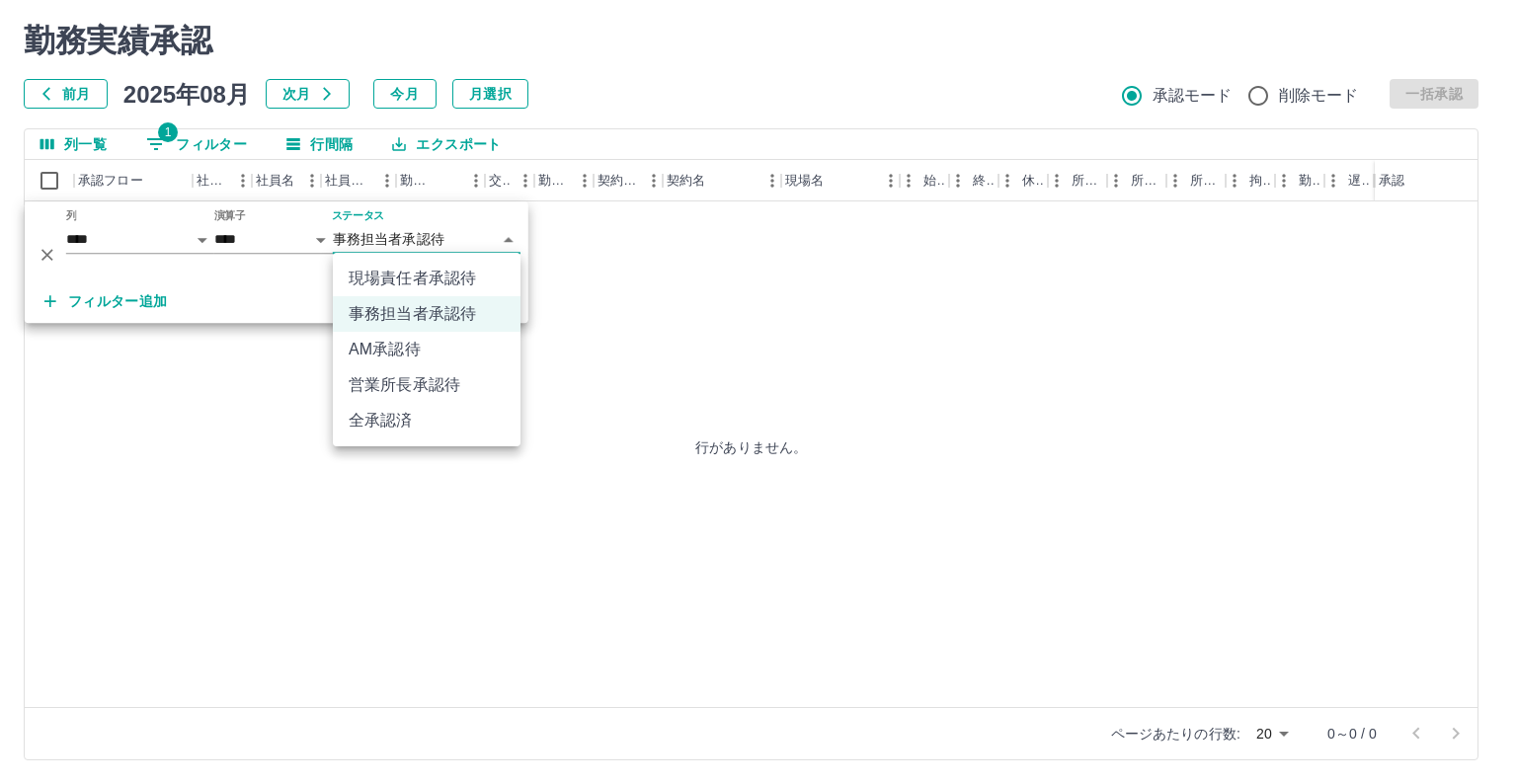 click on "**********" at bounding box center [758, 366] 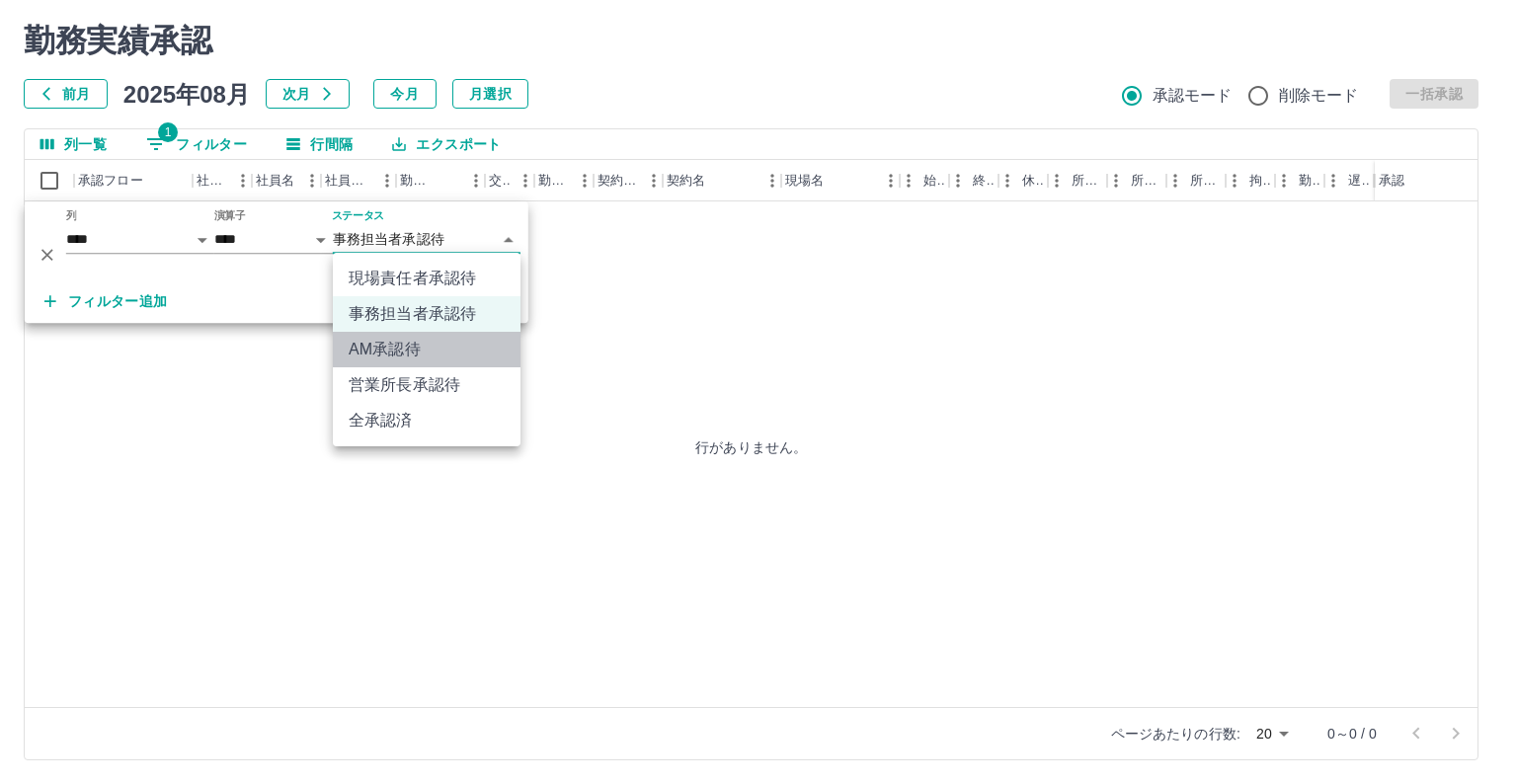 click on "AM承認待" at bounding box center [427, 350] 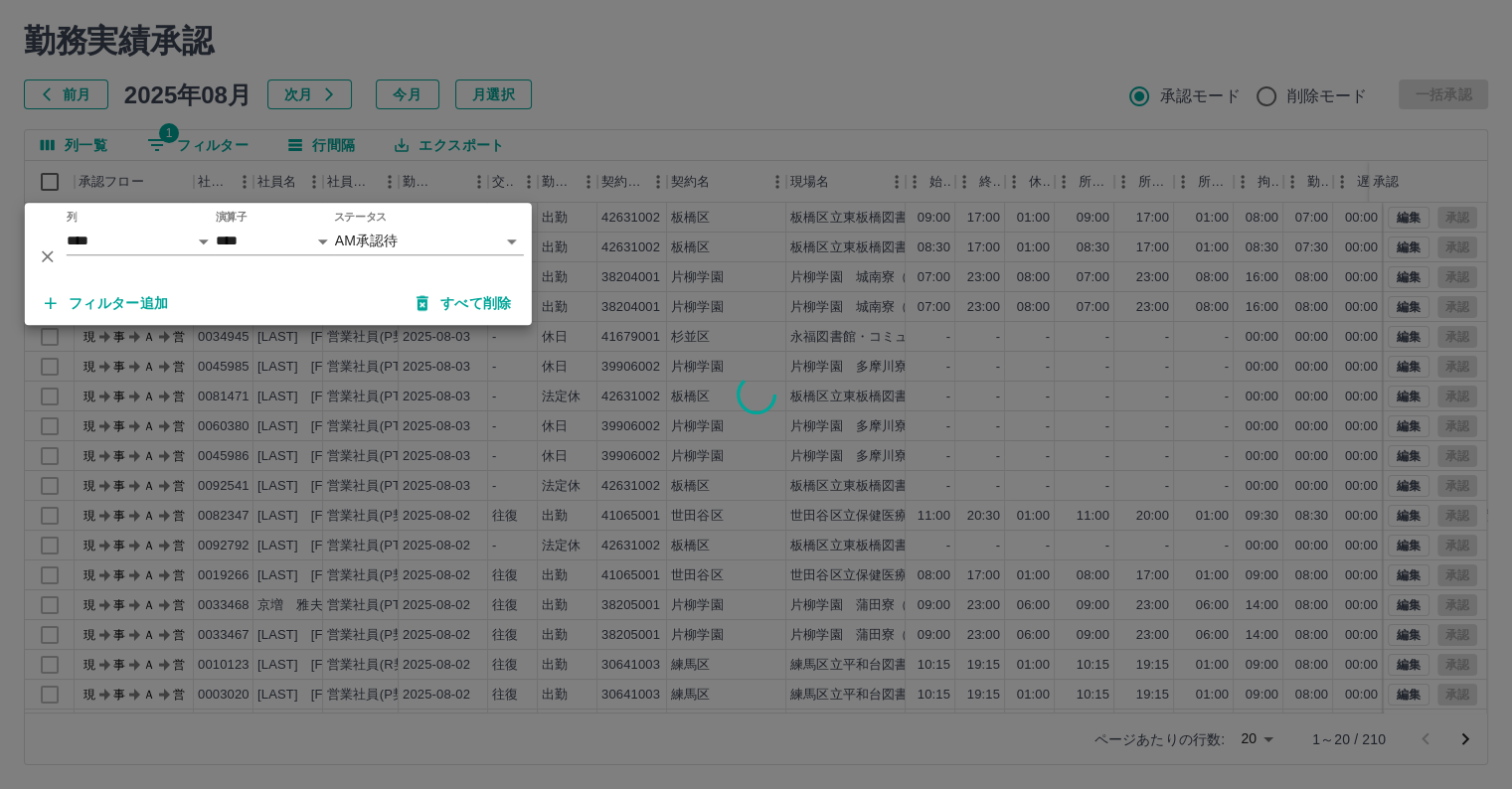 click at bounding box center [756, 394] 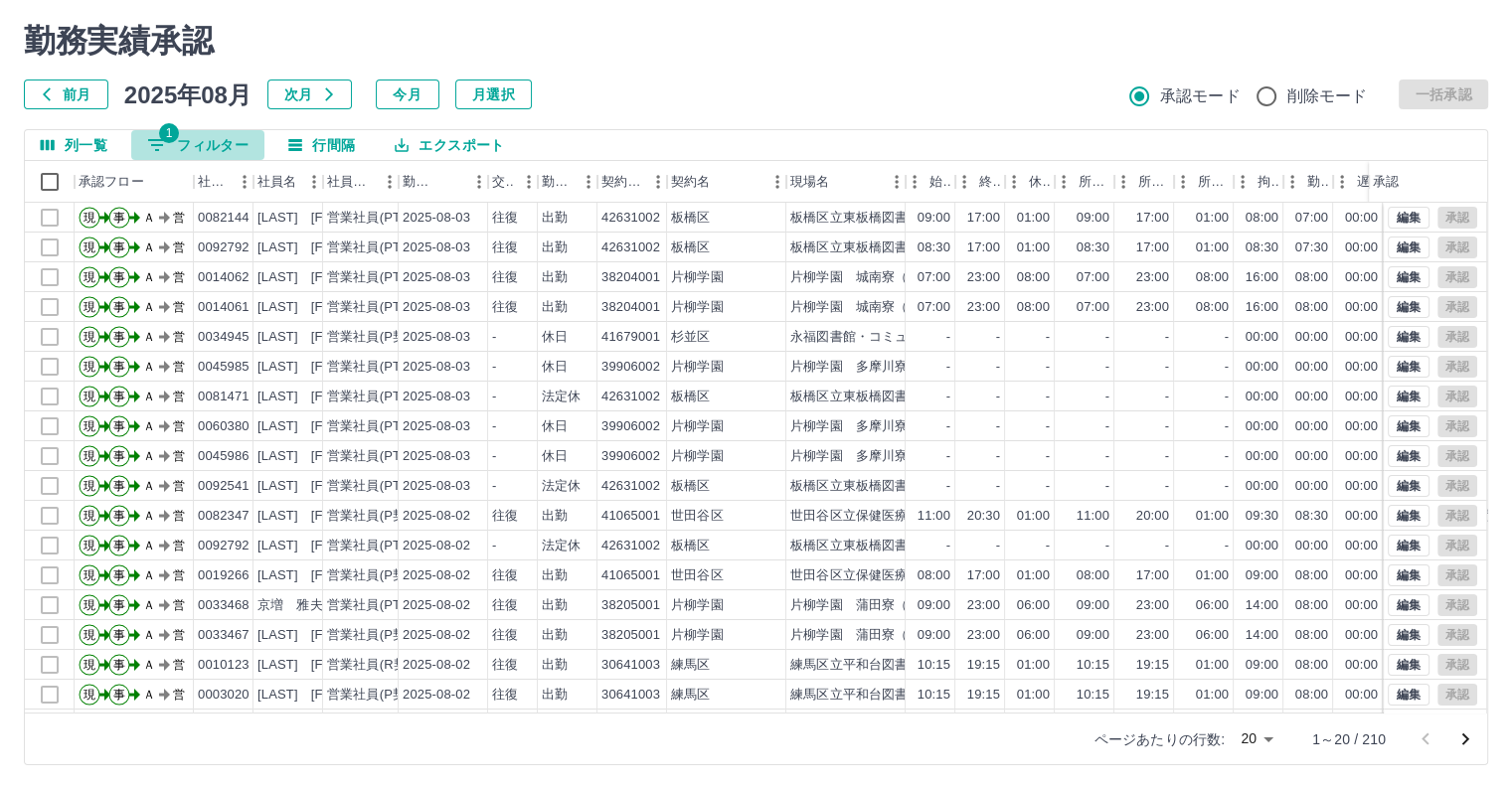 click on "1 フィルター" at bounding box center [198, 145] 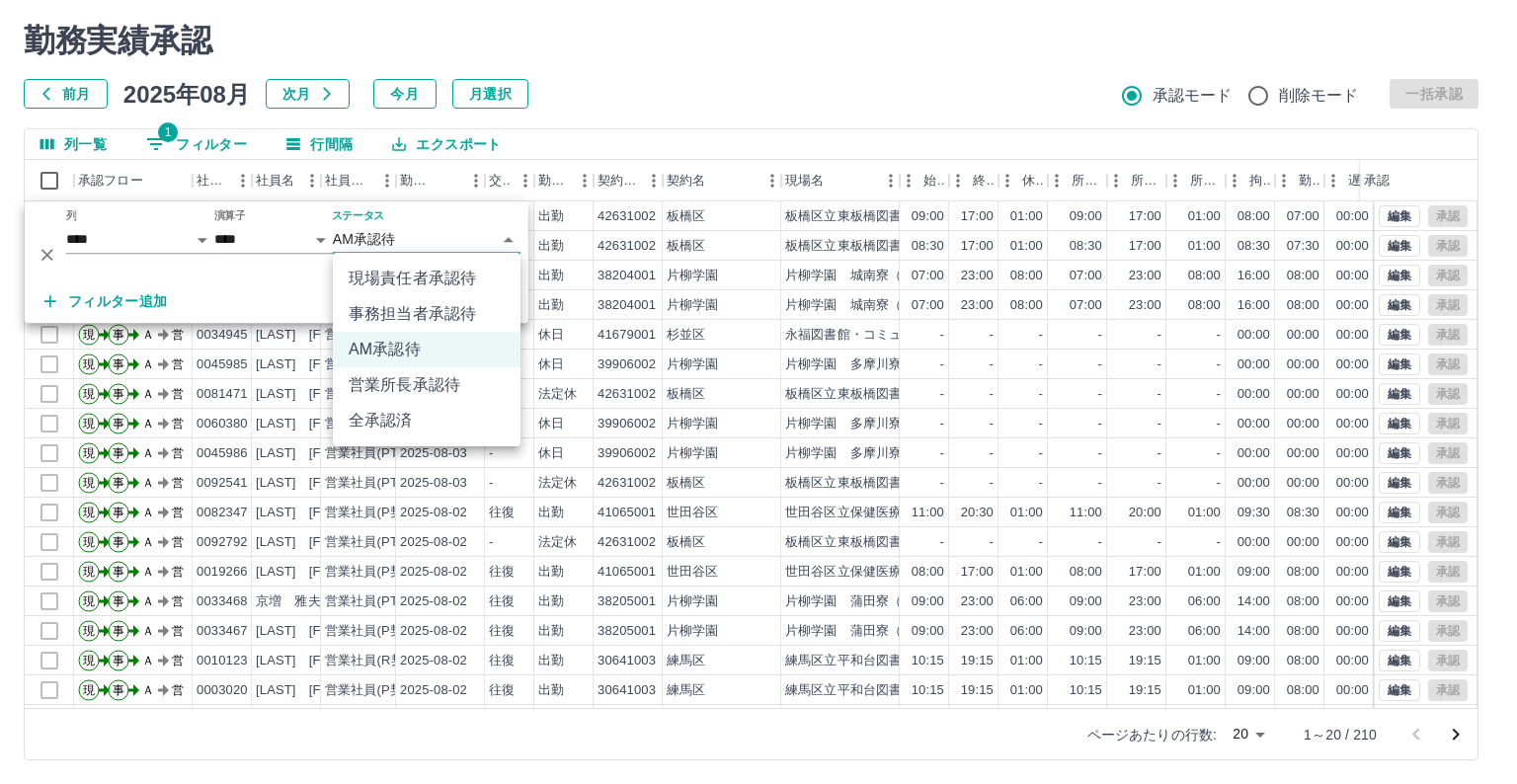 click on "SDH勤怠 [LAST]　[FIRST] 勤務実績承認 前月 2025年08月 次月 今月 月選択 承認モード 削除モード 一括承認 列一覧 1 フィルター 行間隔 エクスポート 承認フロー 社員番号 社員名 社員区分 勤務日 交通費 勤務区分 契約コード 契約名 現場名 始業 終業 休憩 所定開始 所定終業 所定休憩 拘束 勤務 遅刻等 コメント ステータス 承認 現 事 Ａ 営 [NUMBER] [LAST]　[FIRST] 営業社員(PT契約) [DATE] 往復 出勤 [NUMBER] [CITY] [CITY]区立[NAME]図書館 09:00 17:00 01:00 09:00 17:00 01:00 08:00 07:00 00:00 AM承認待 現 事 Ａ 営 [NUMBER] [LAST]　[FIRST] 営業社員(PT契約) [DATE] 往復 出勤 [NUMBER] [CITY] [CITY]区立[NAME]図書館 08:30 17:00 01:00 08:30 17:00 01:00 08:30 07:30 00:00 AM承認待 現 事 Ａ 営 [NUMBER] [LAST]　[FIRST] 営業社員(PT契約) [DATE] 往復 出勤 [NUMBER] [NAME] [NAME]（寮管理） 07:00 23:00 08:00 07:00 現" at bounding box center [758, 366] 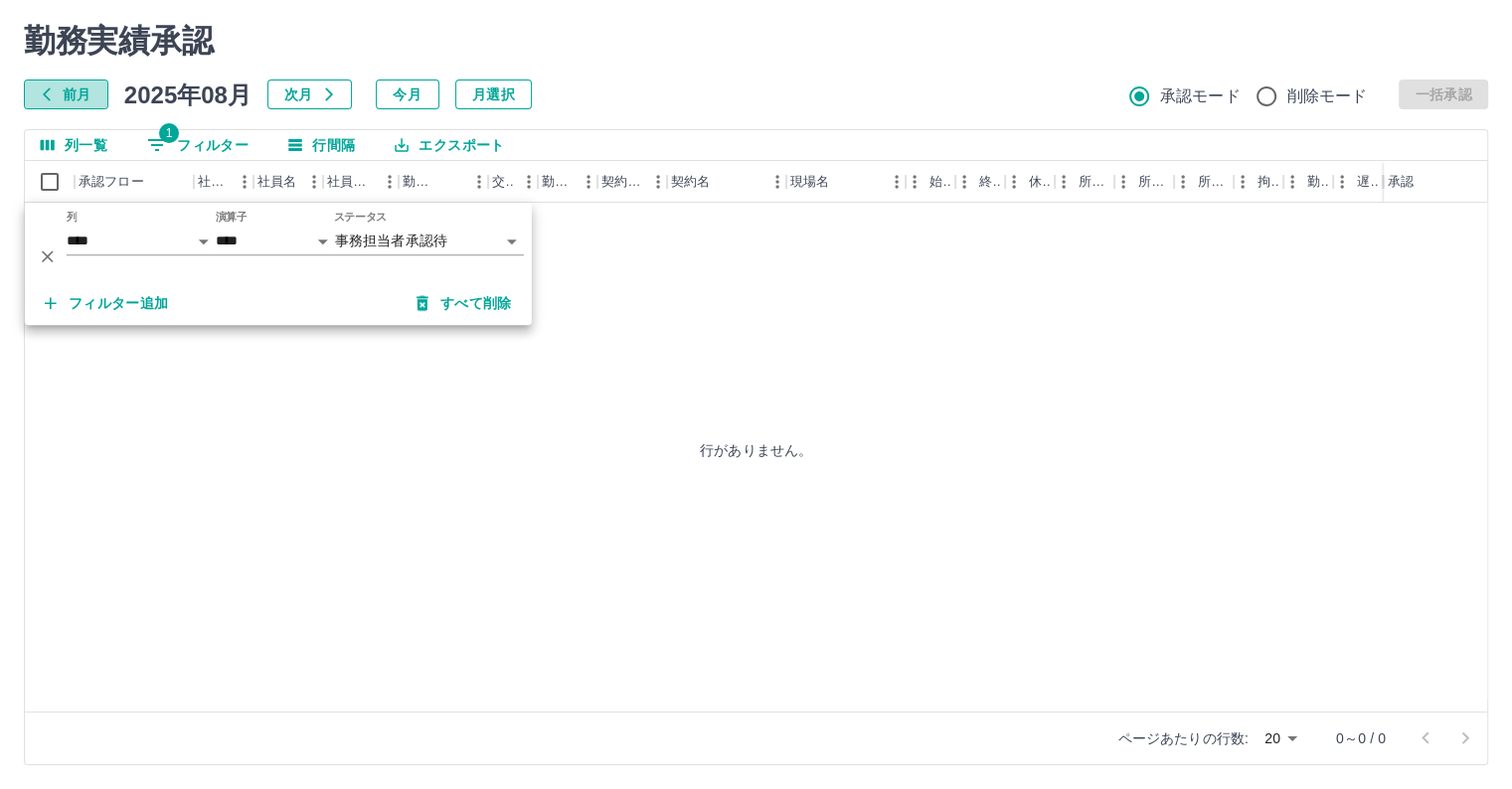click on "前月" at bounding box center [66, 94] 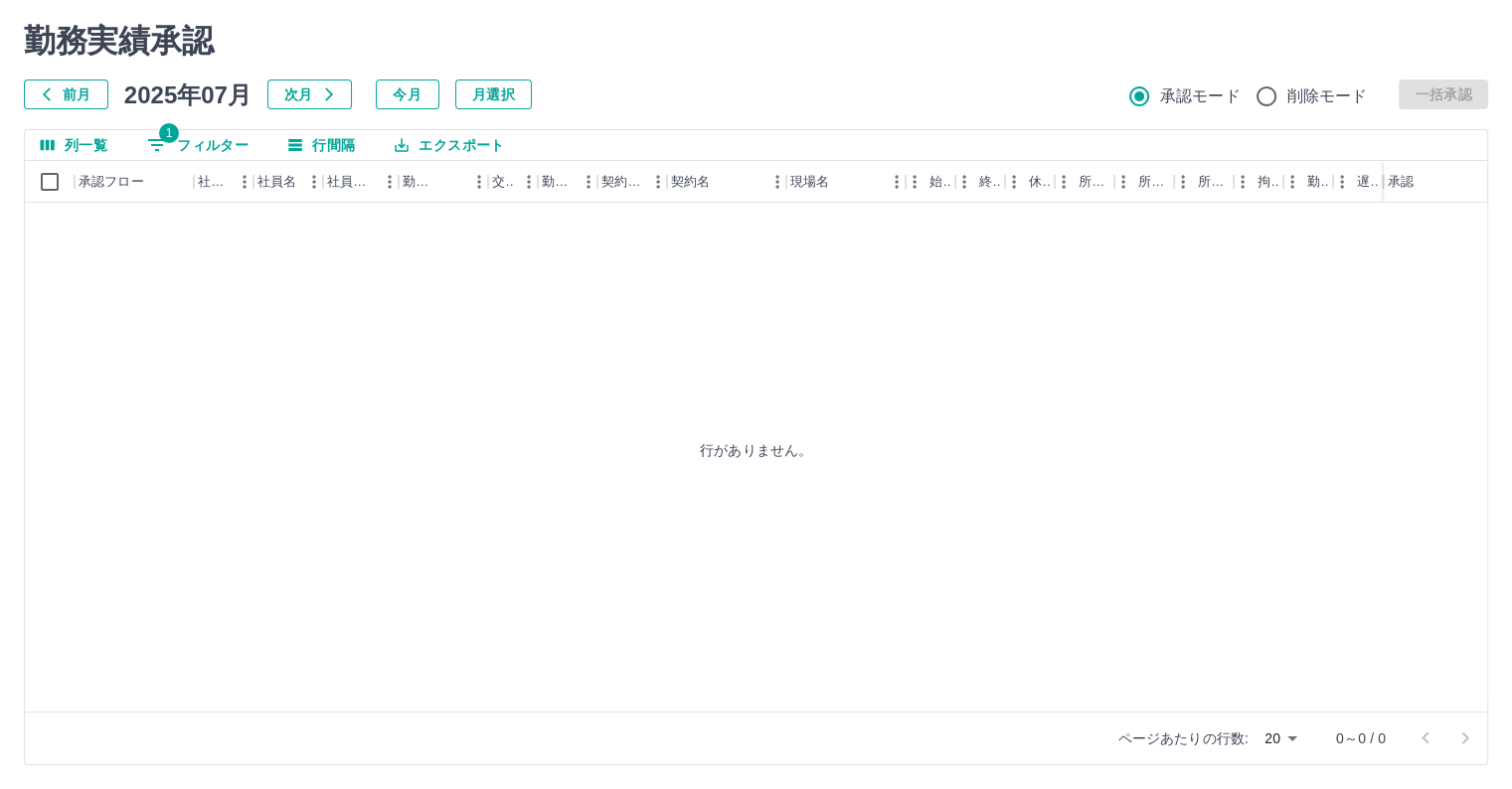 scroll, scrollTop: 0, scrollLeft: 0, axis: both 